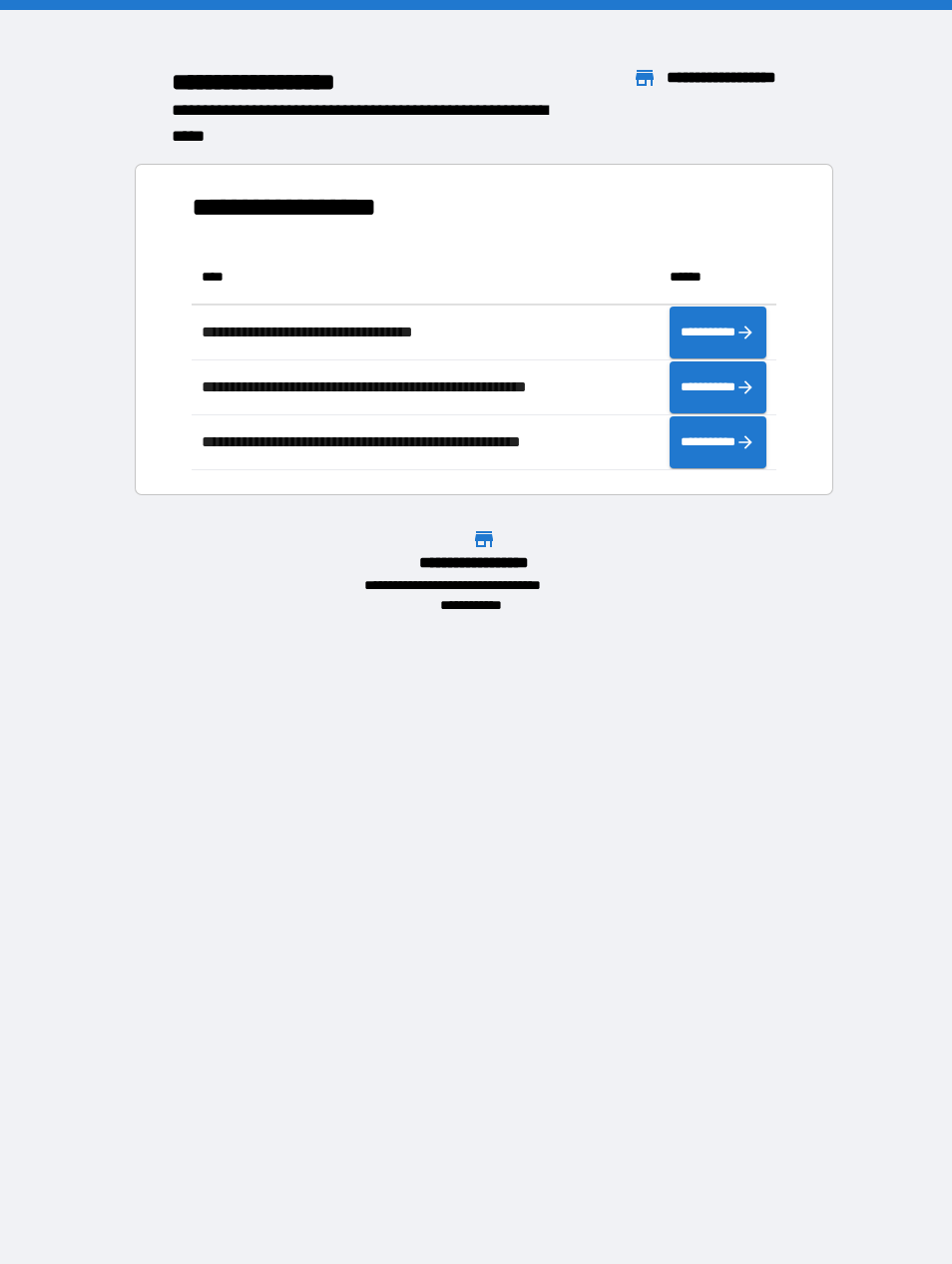 scroll, scrollTop: 0, scrollLeft: 0, axis: both 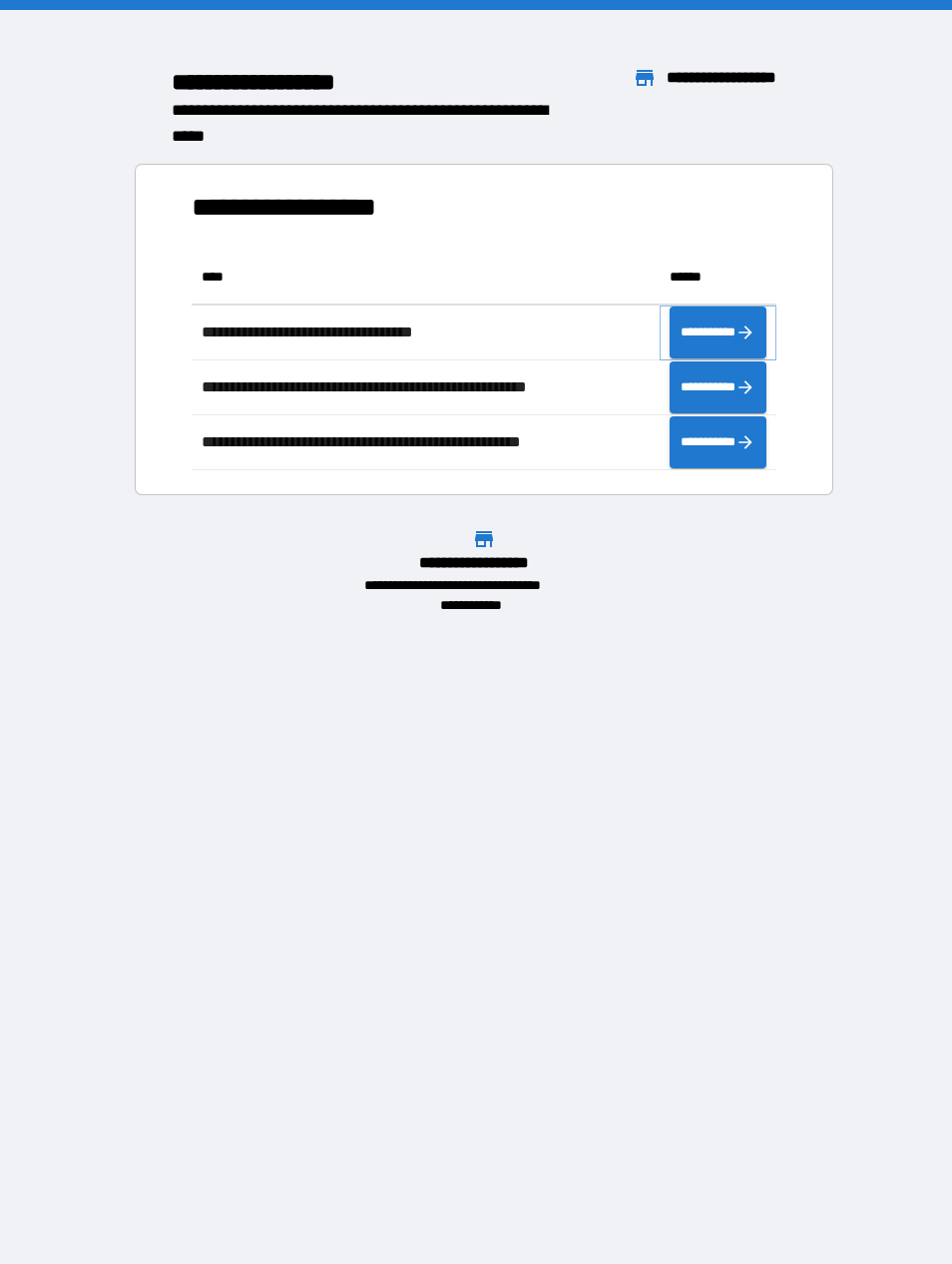 click on "**********" at bounding box center [717, 332] 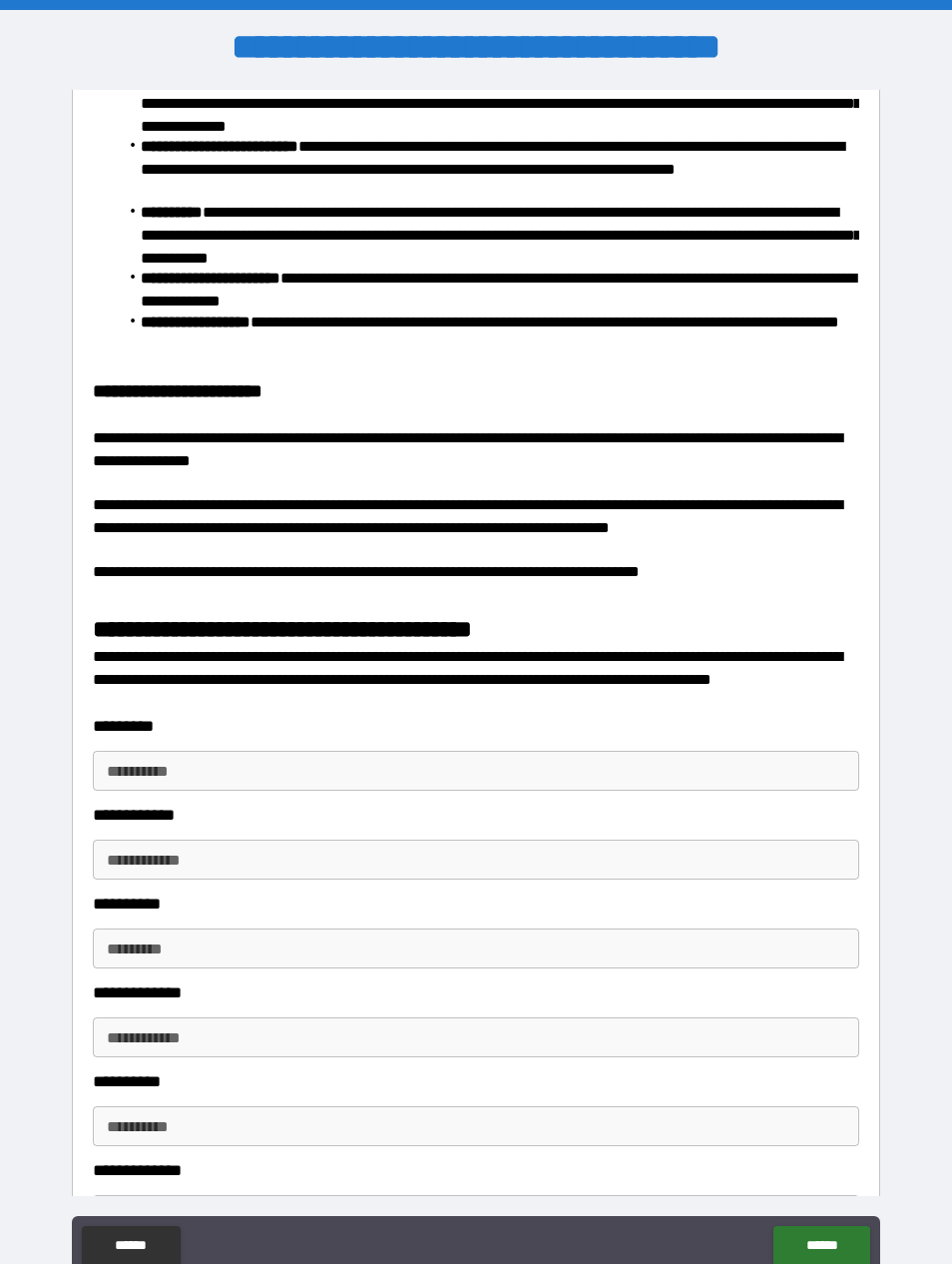 scroll, scrollTop: 1999, scrollLeft: 0, axis: vertical 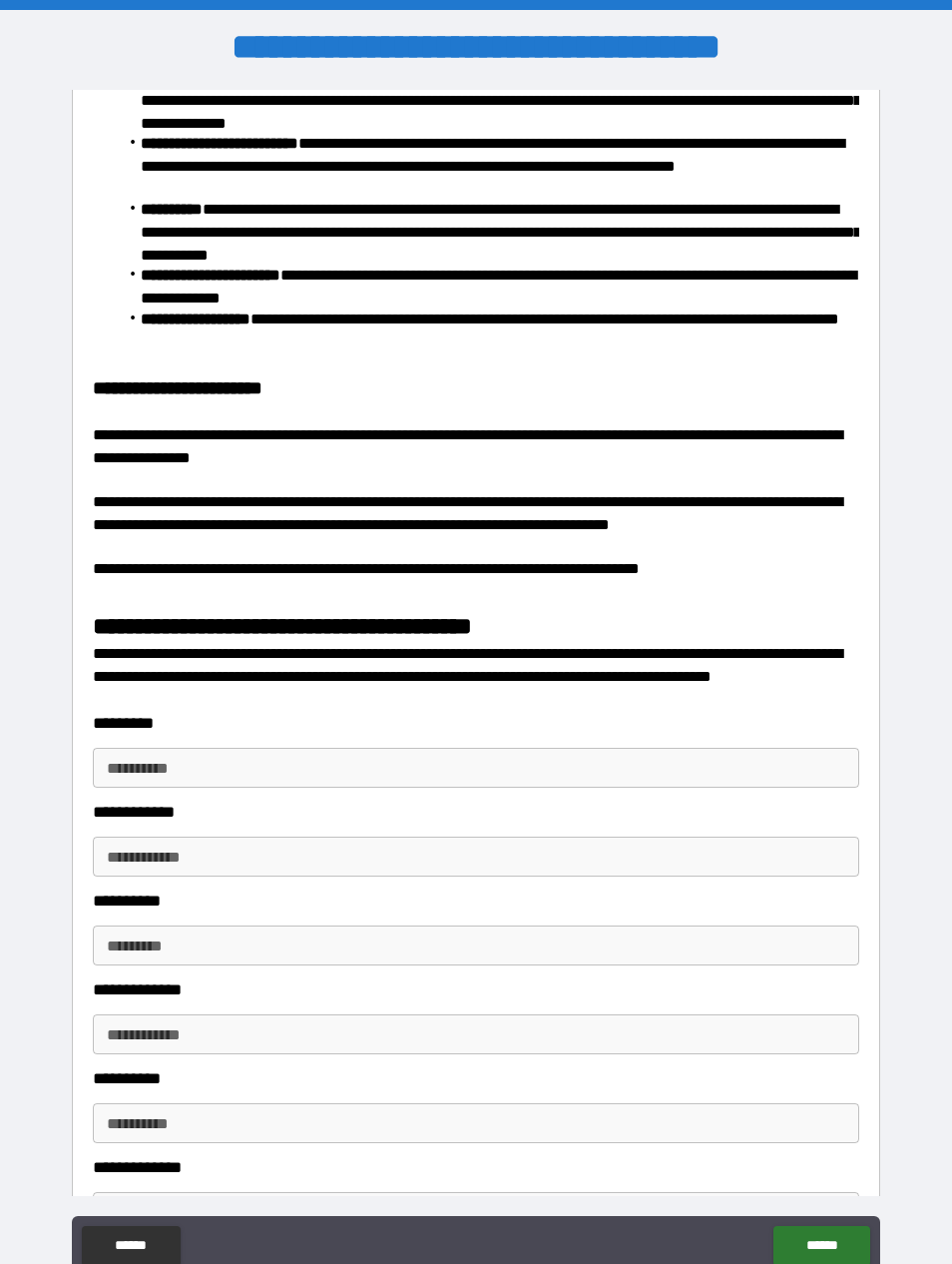 click on "*********" at bounding box center [476, 723] 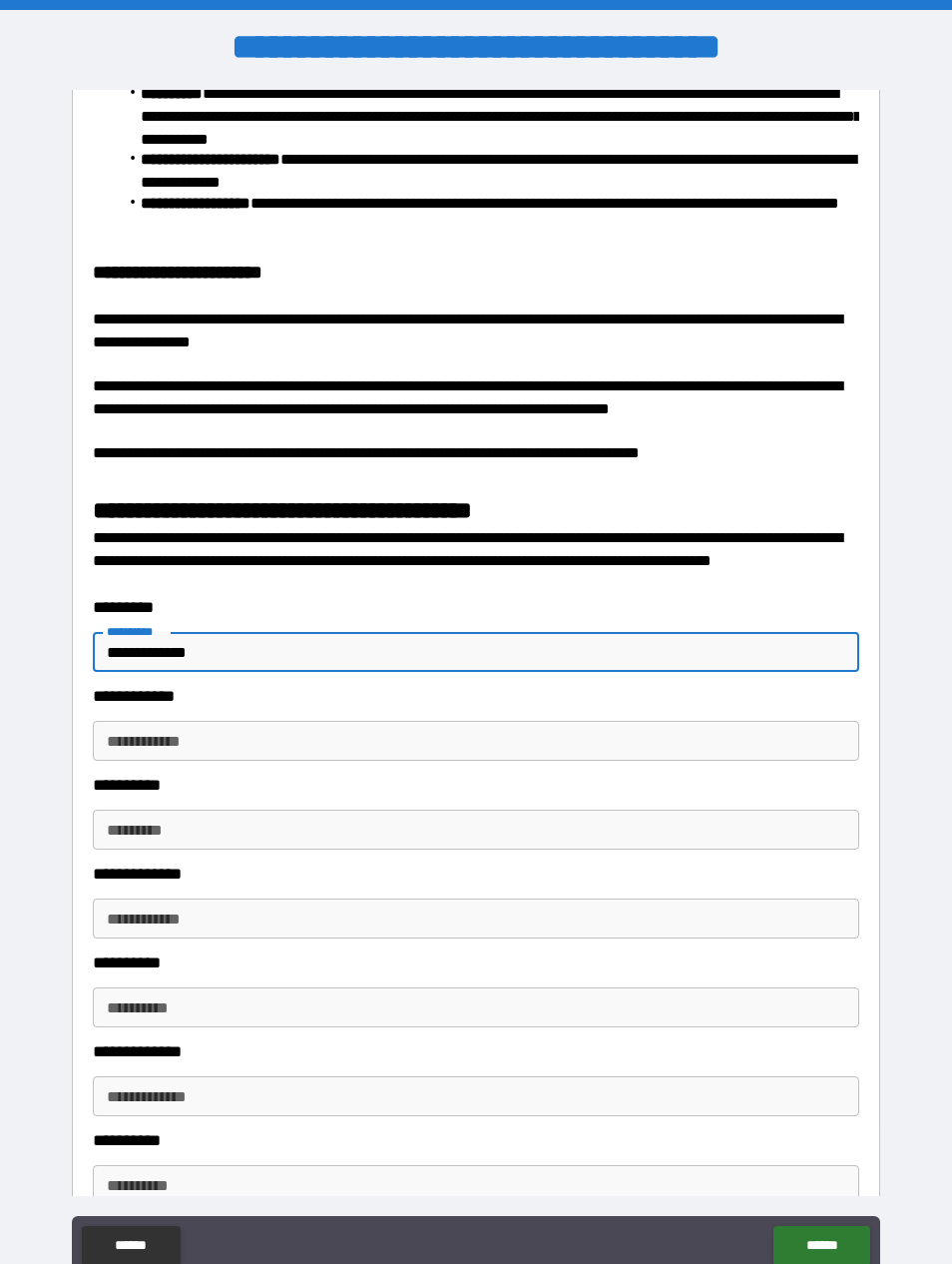 scroll, scrollTop: 2125, scrollLeft: 0, axis: vertical 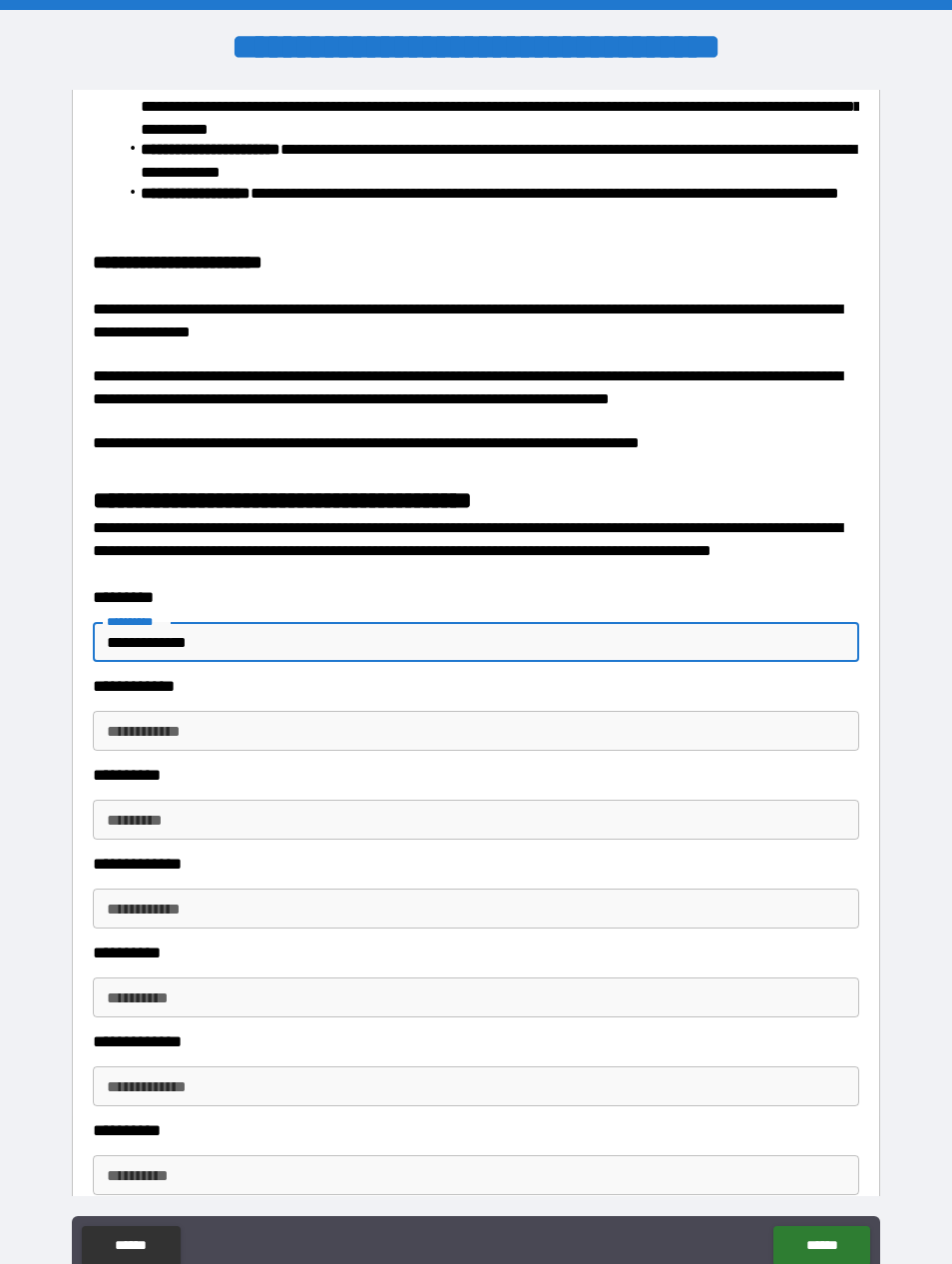 type on "**********" 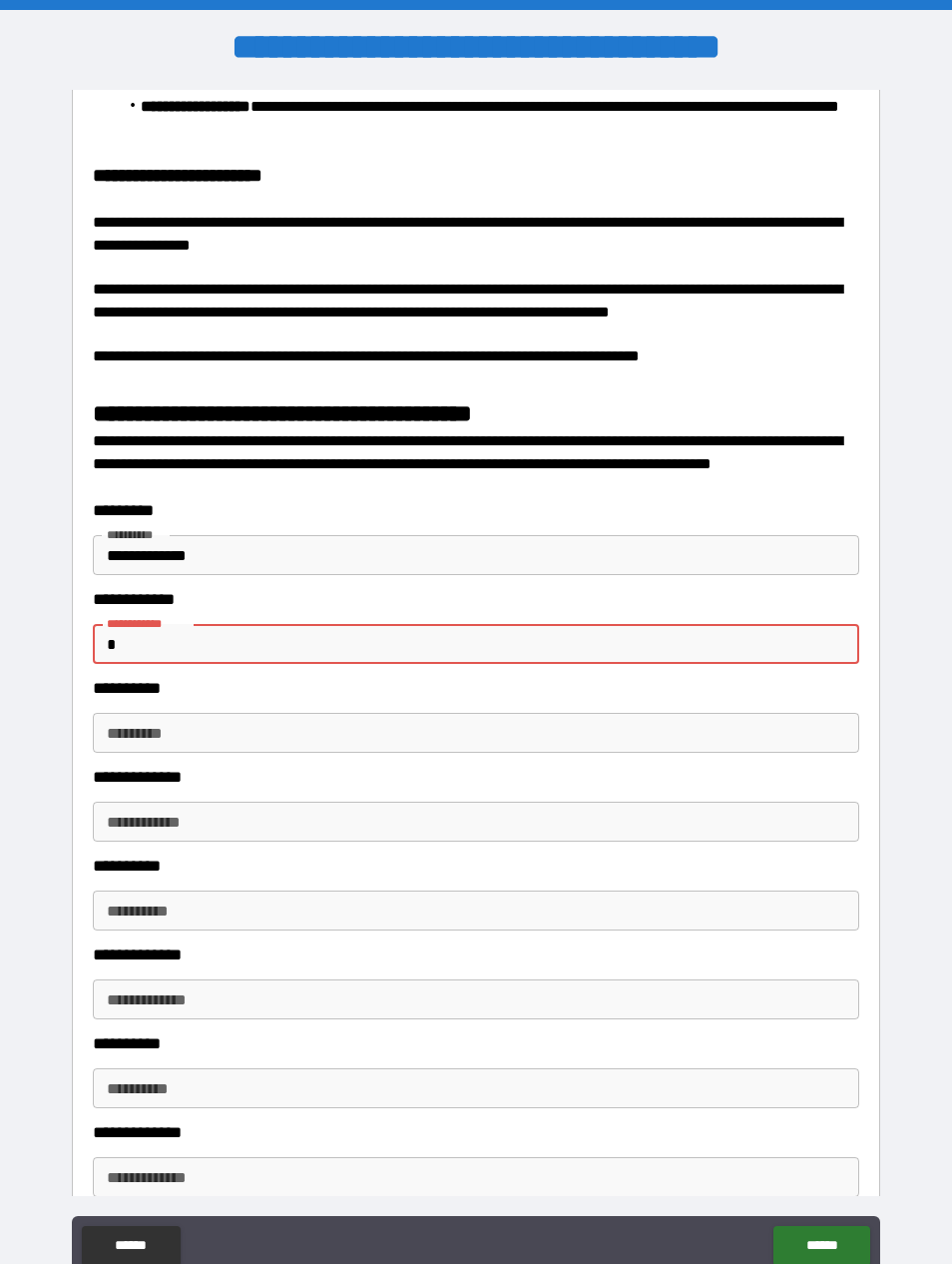 scroll, scrollTop: 2212, scrollLeft: 0, axis: vertical 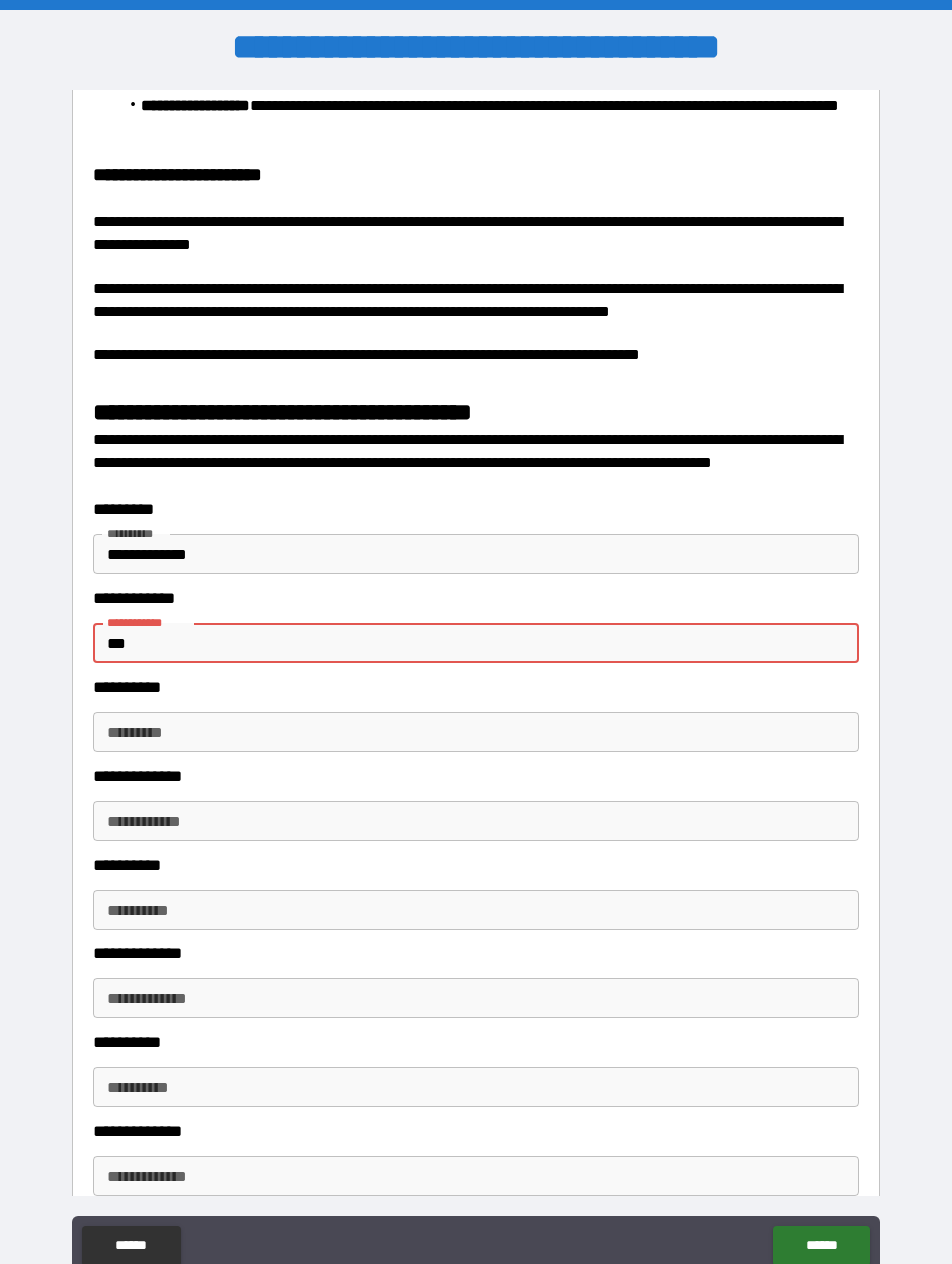 type on "*****" 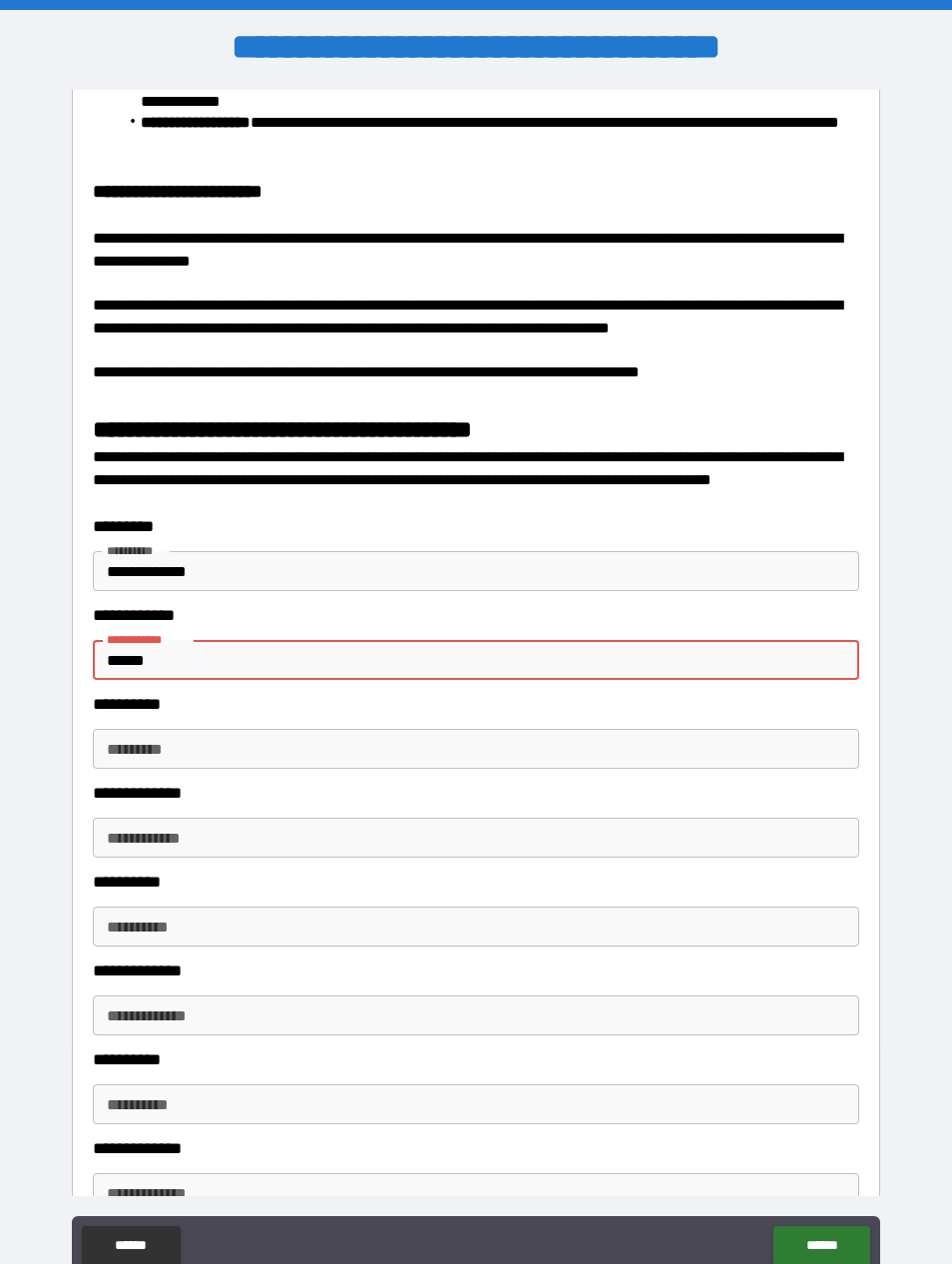 scroll, scrollTop: 2194, scrollLeft: 0, axis: vertical 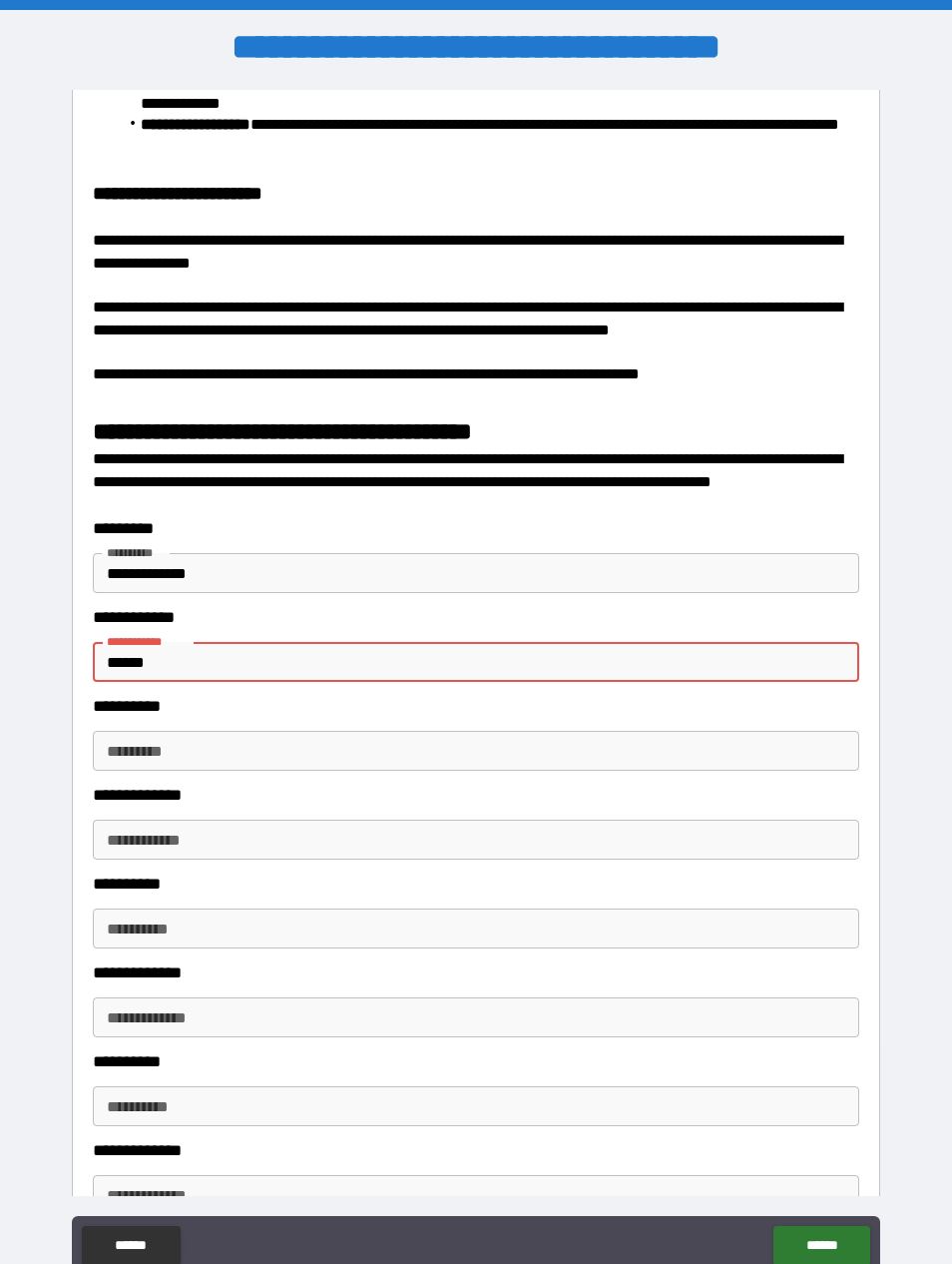 click on "**********" at bounding box center (476, 573) 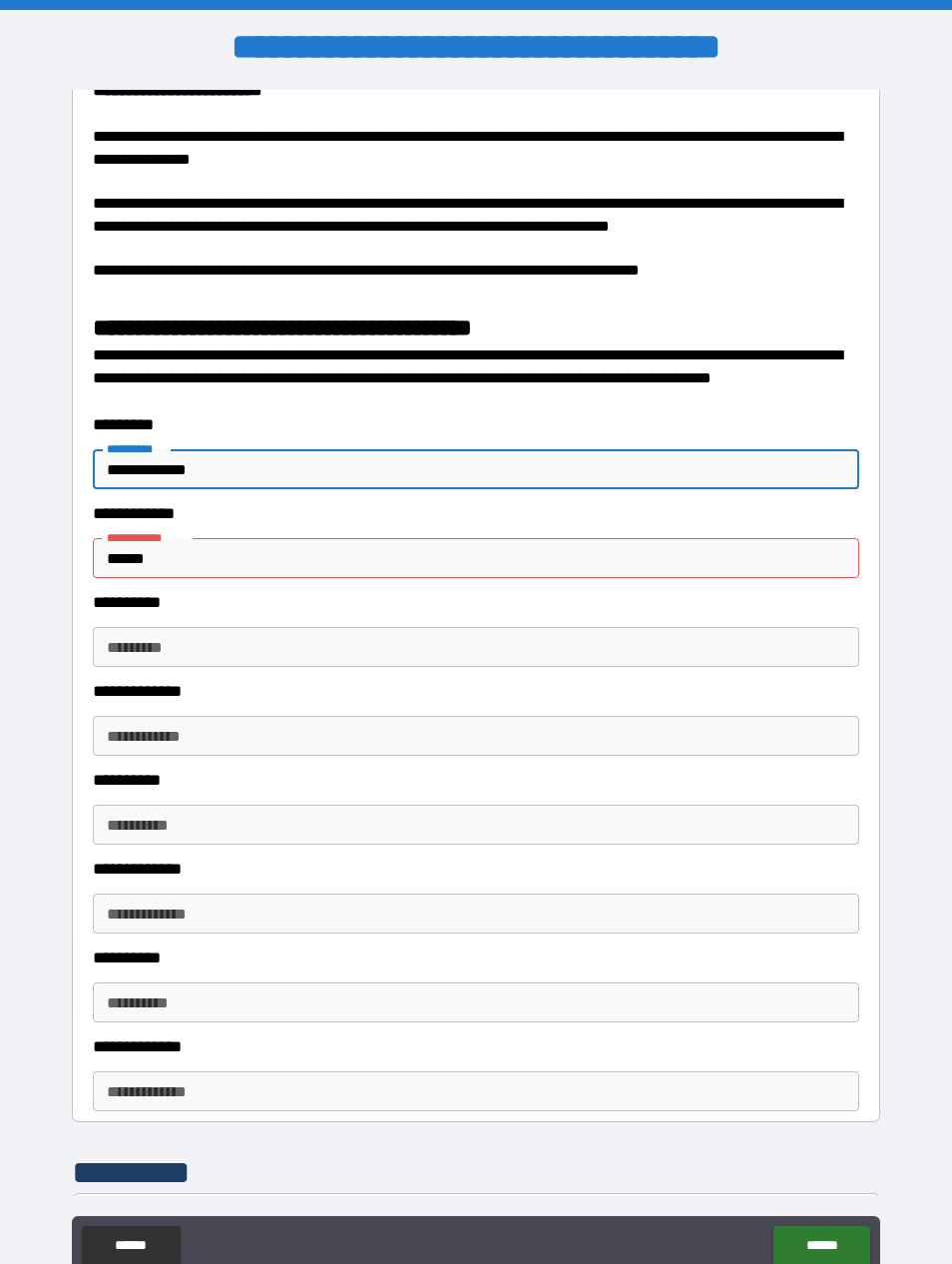 scroll, scrollTop: 2269, scrollLeft: 0, axis: vertical 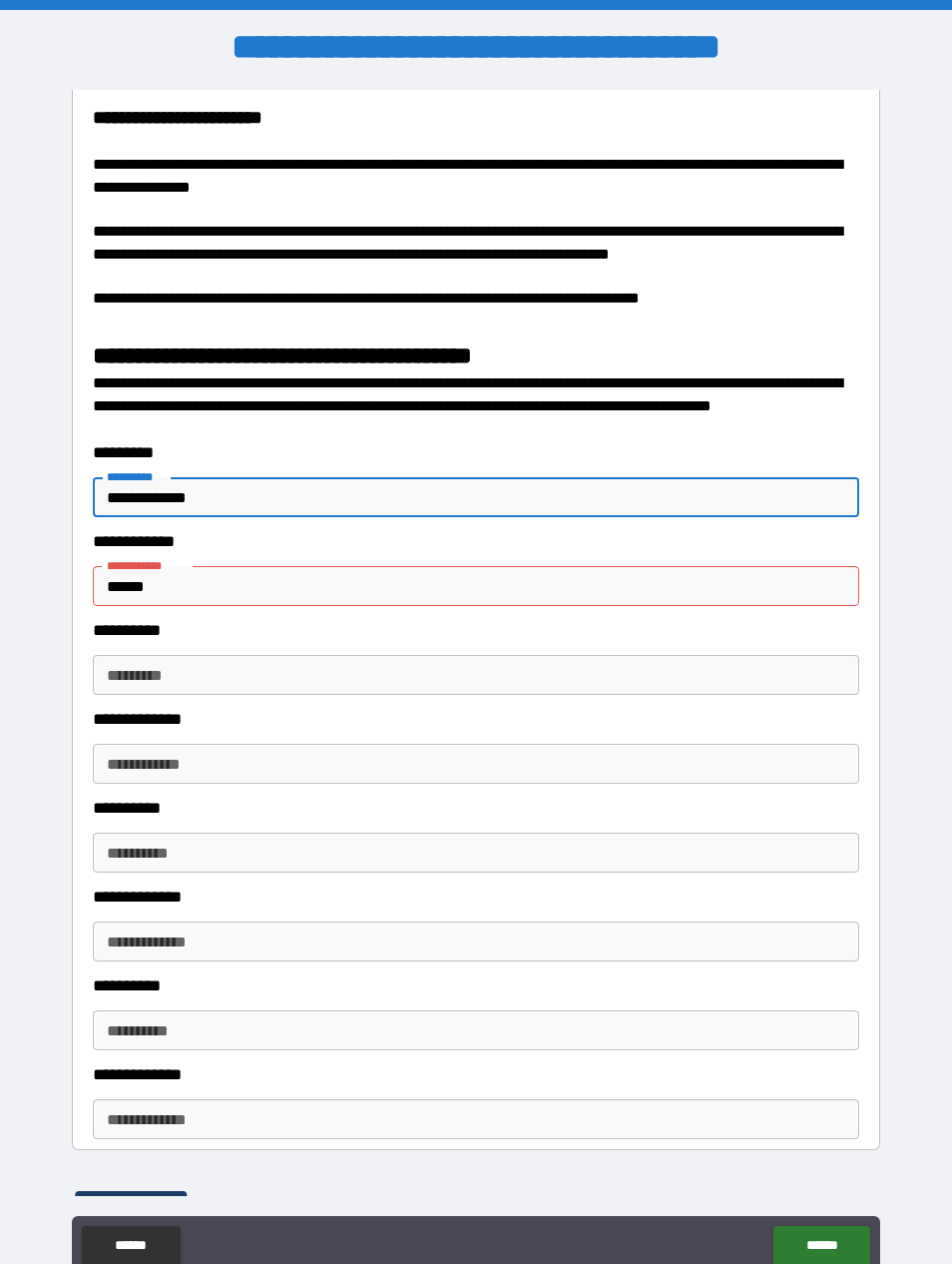 click on "**********" at bounding box center (476, 497) 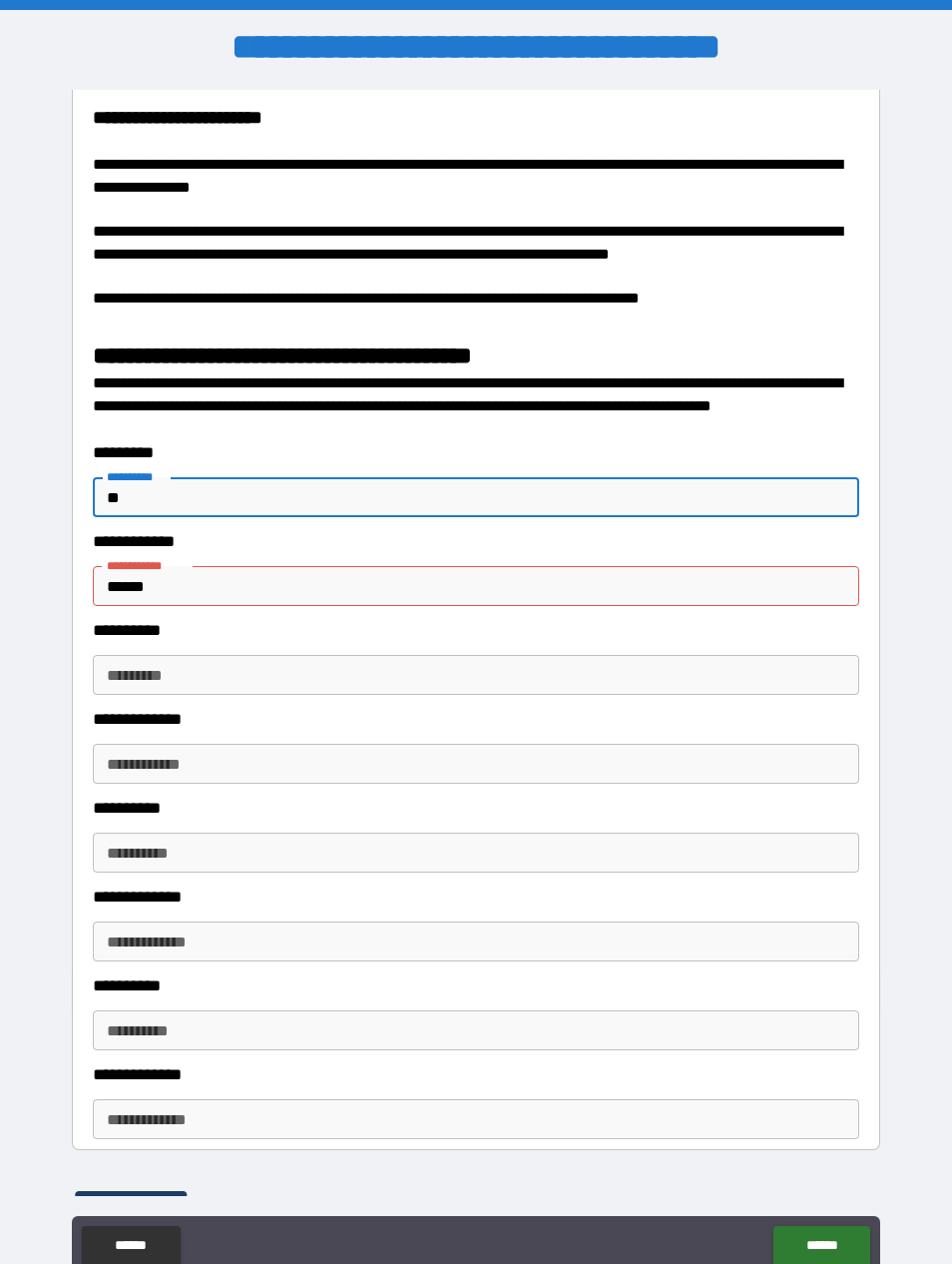 type on "*" 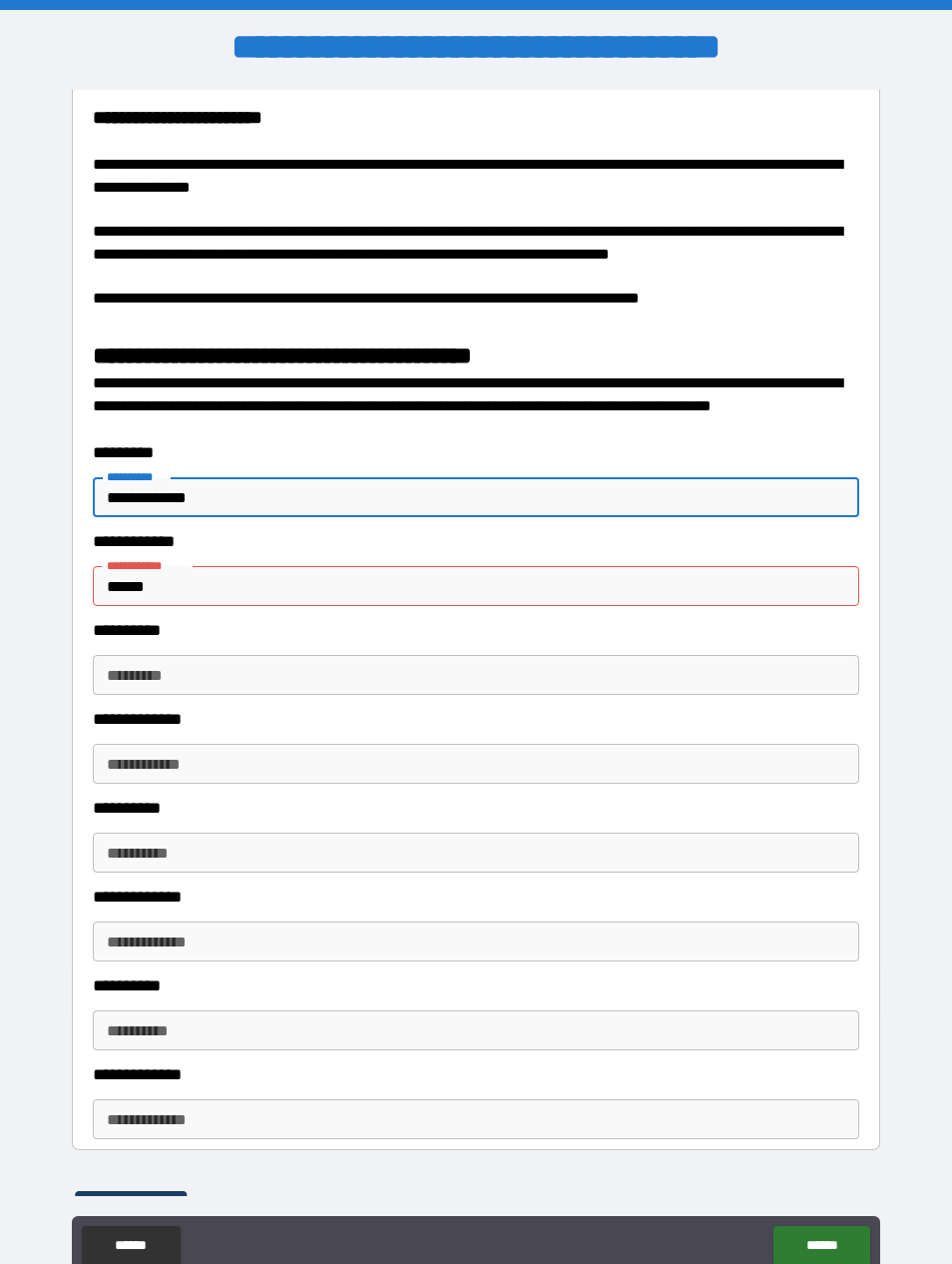 type on "**********" 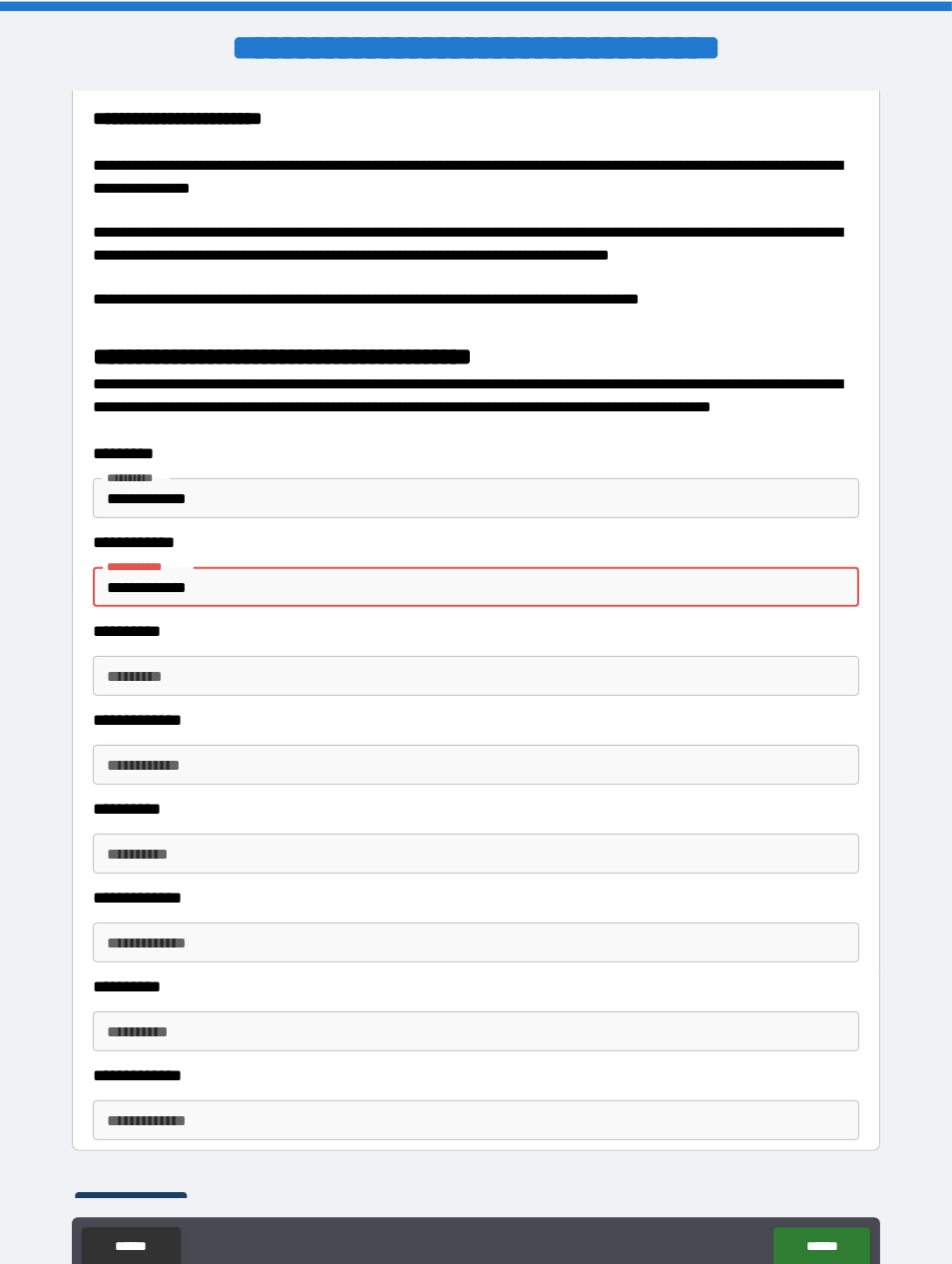 scroll, scrollTop: 0, scrollLeft: 0, axis: both 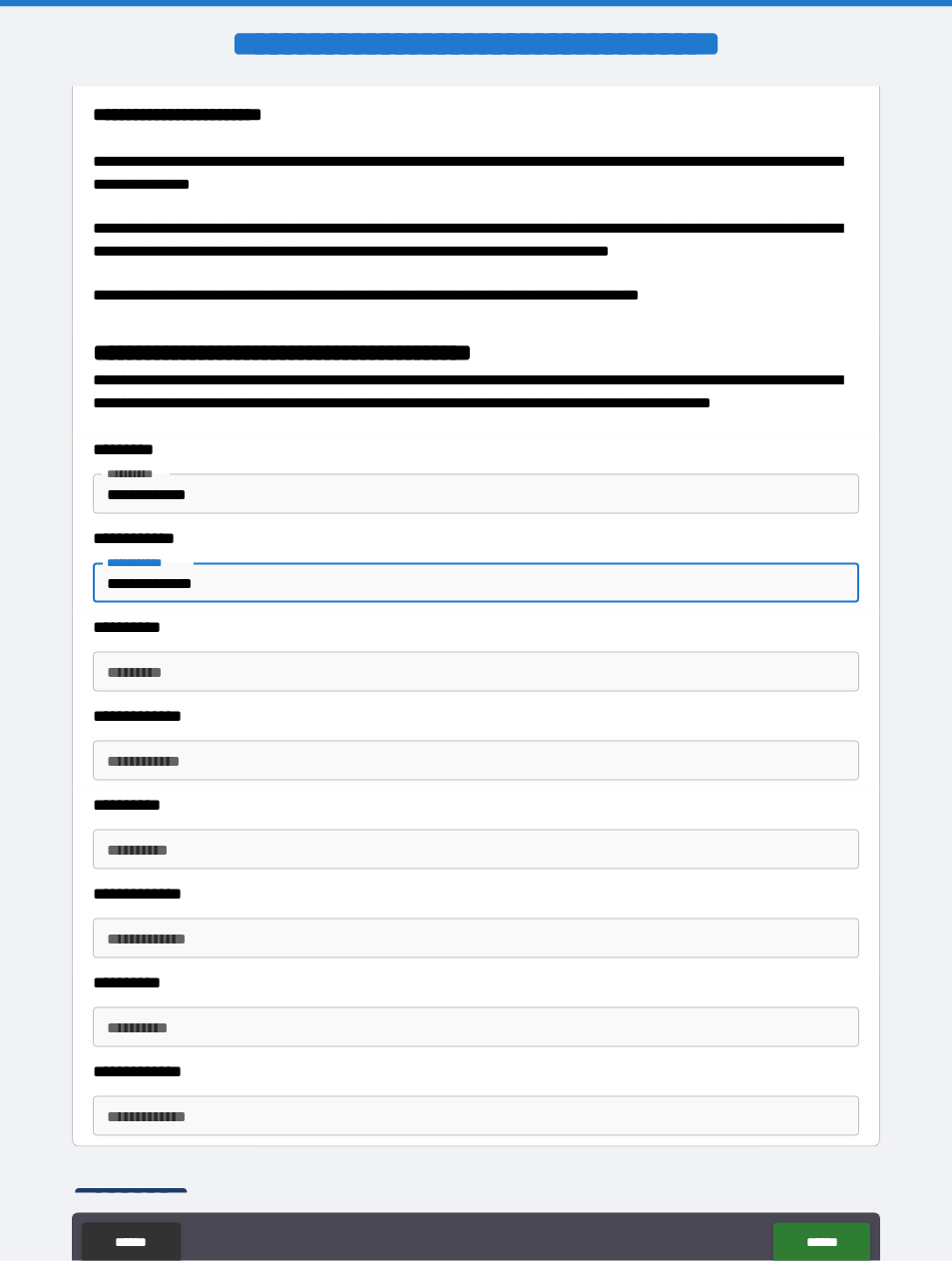 type on "**********" 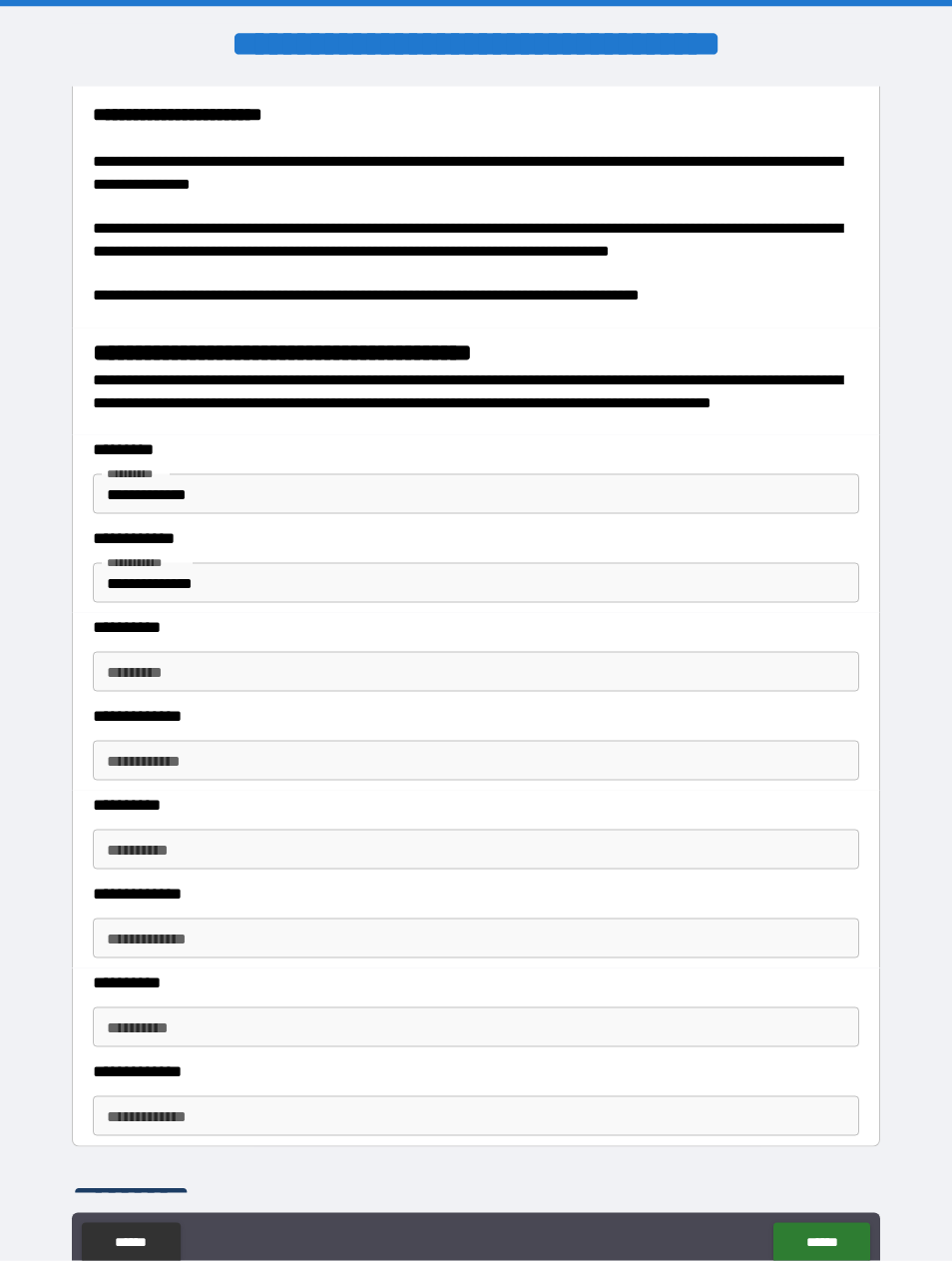 scroll, scrollTop: 3, scrollLeft: 0, axis: vertical 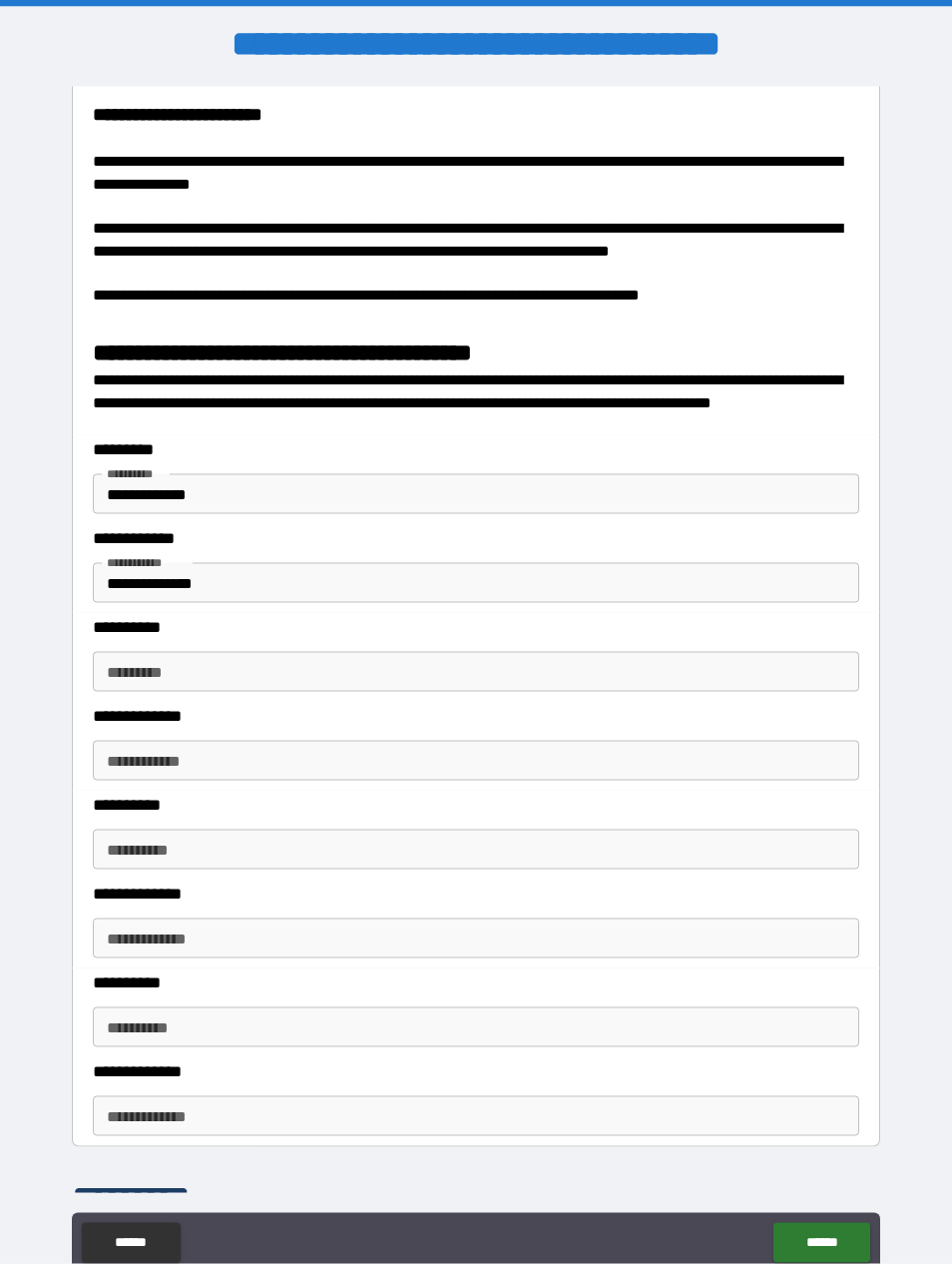 click on "*********" at bounding box center [476, 672] 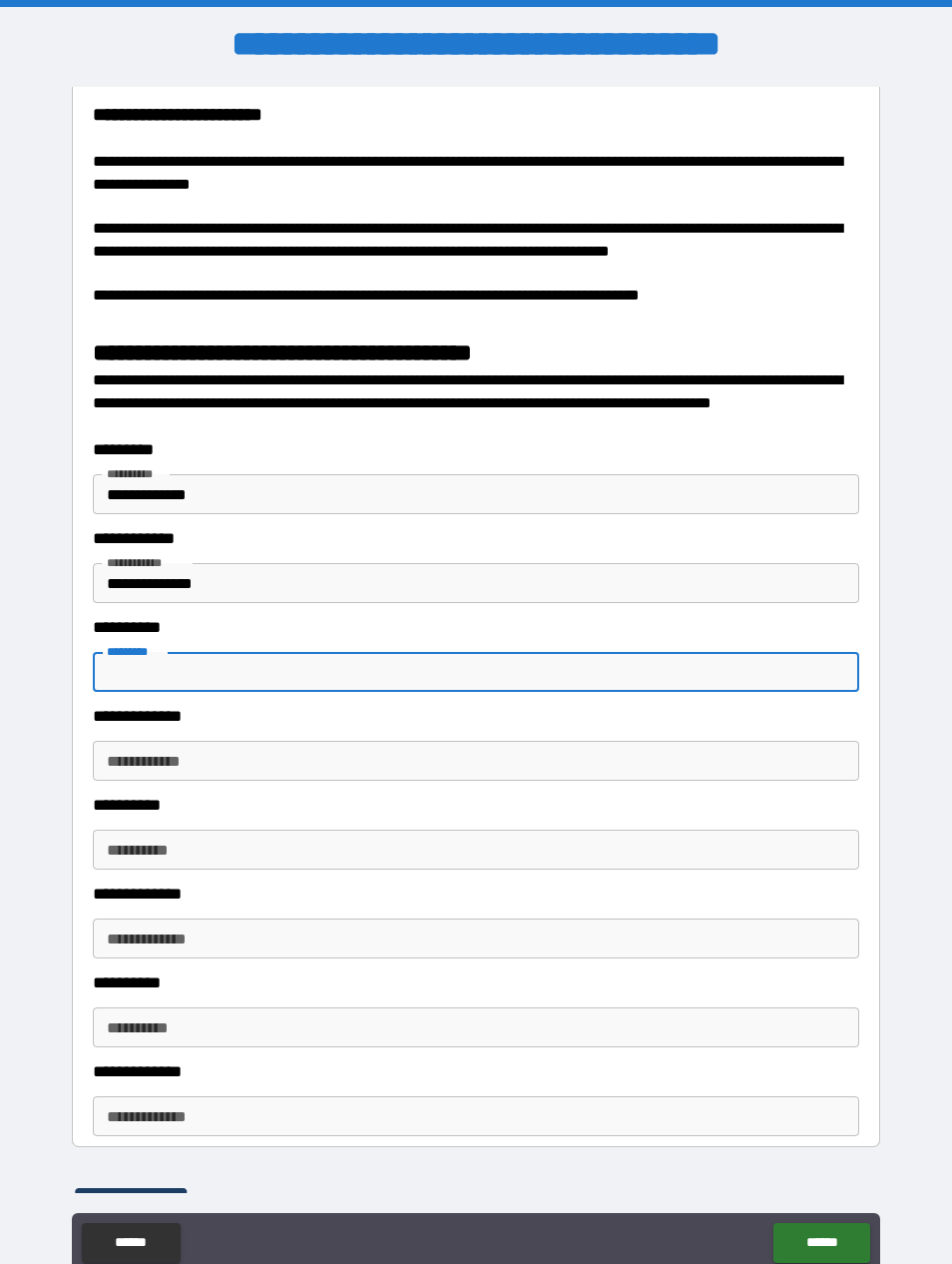 click on "**********" at bounding box center (476, 663) 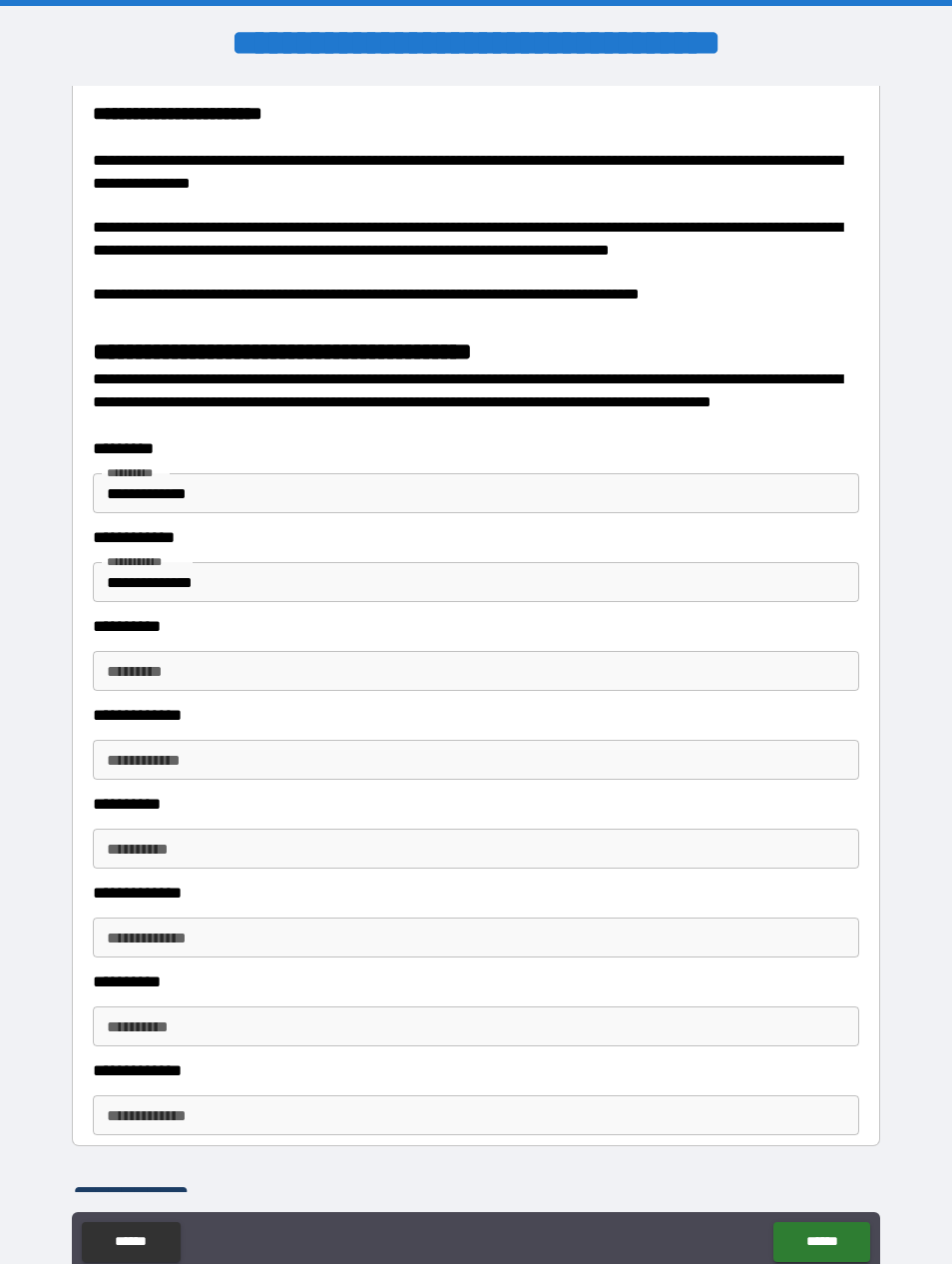 click on "*********" at bounding box center [476, 671] 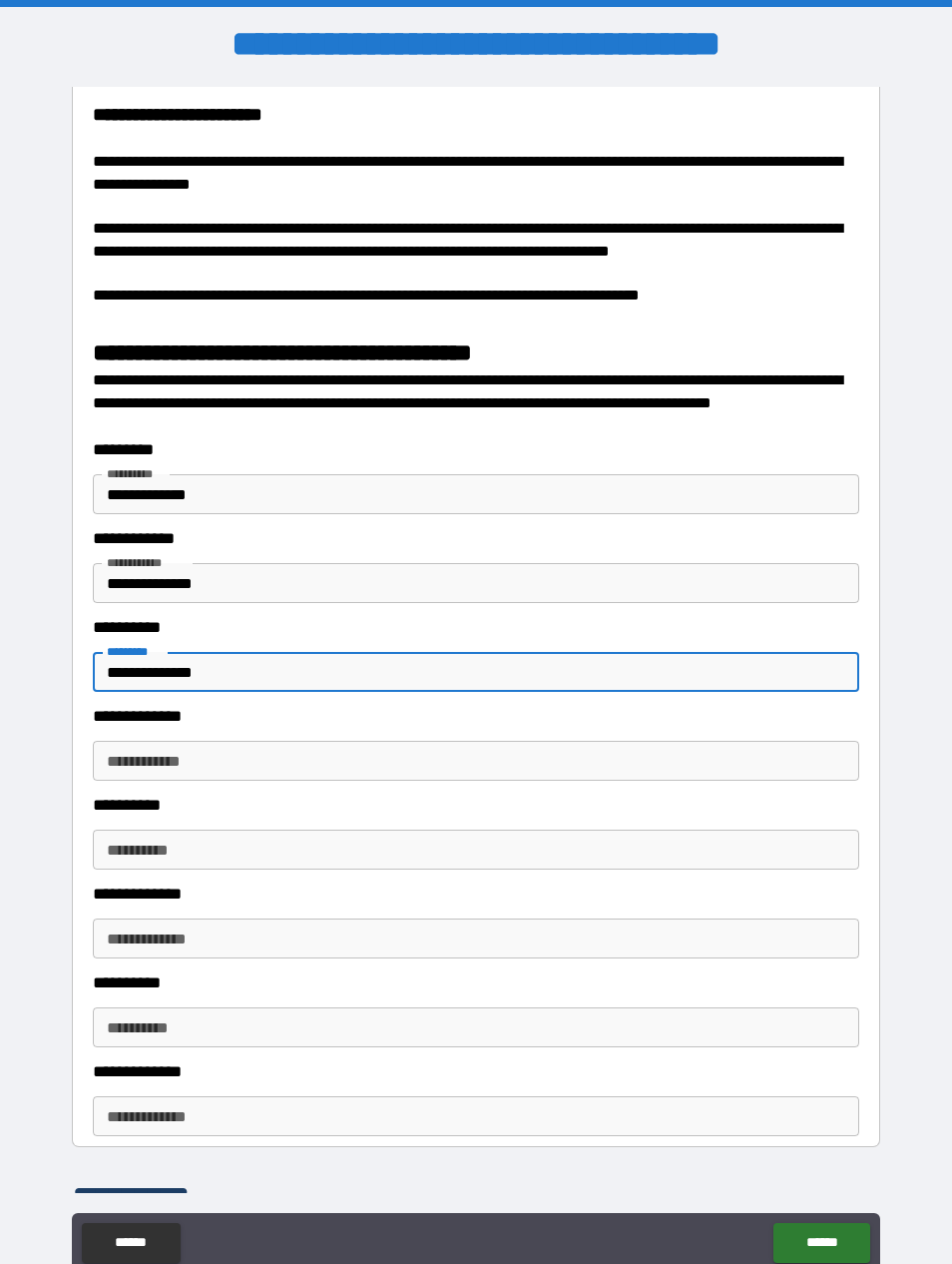 type on "**********" 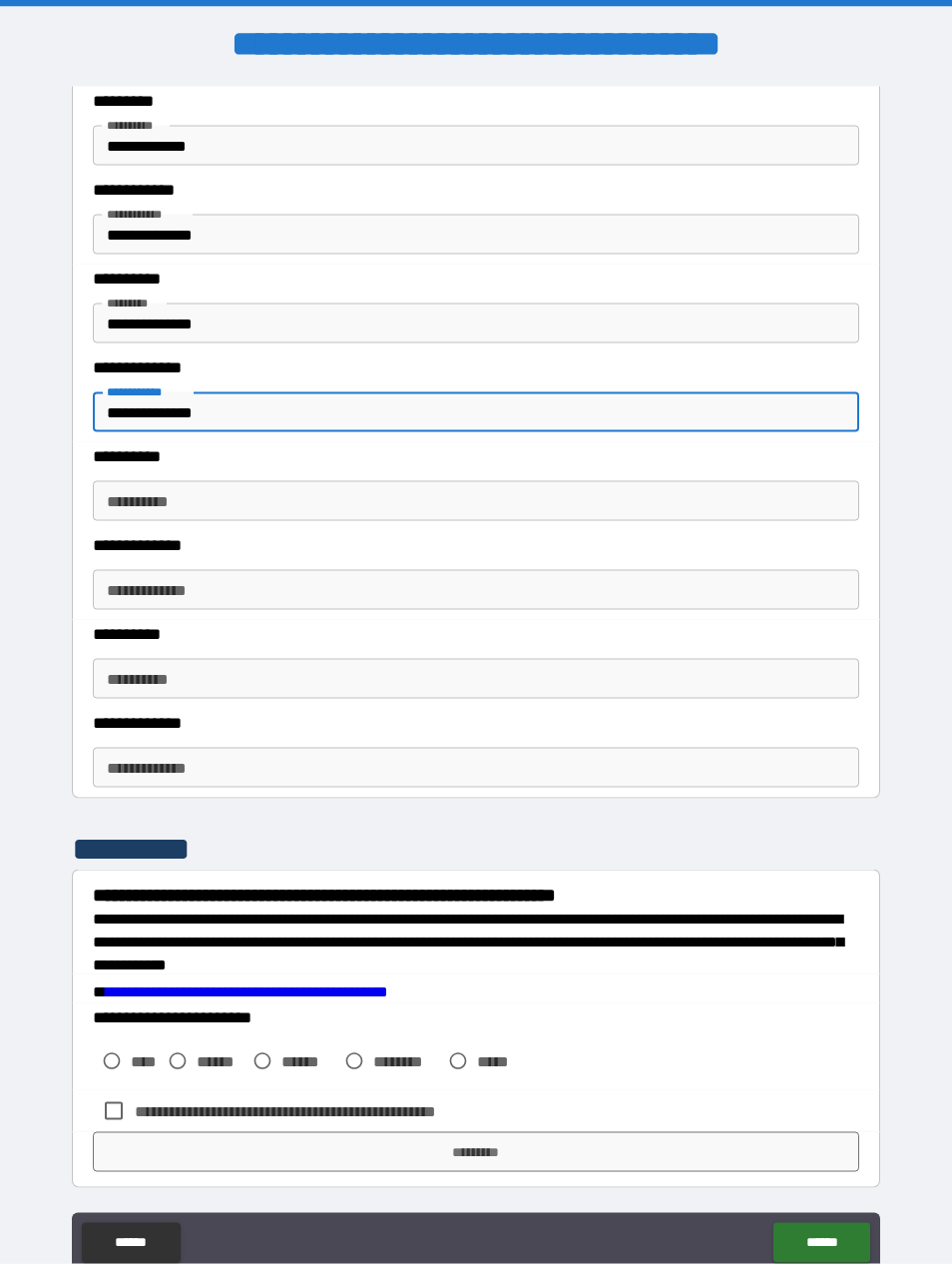 scroll, scrollTop: 2631, scrollLeft: 0, axis: vertical 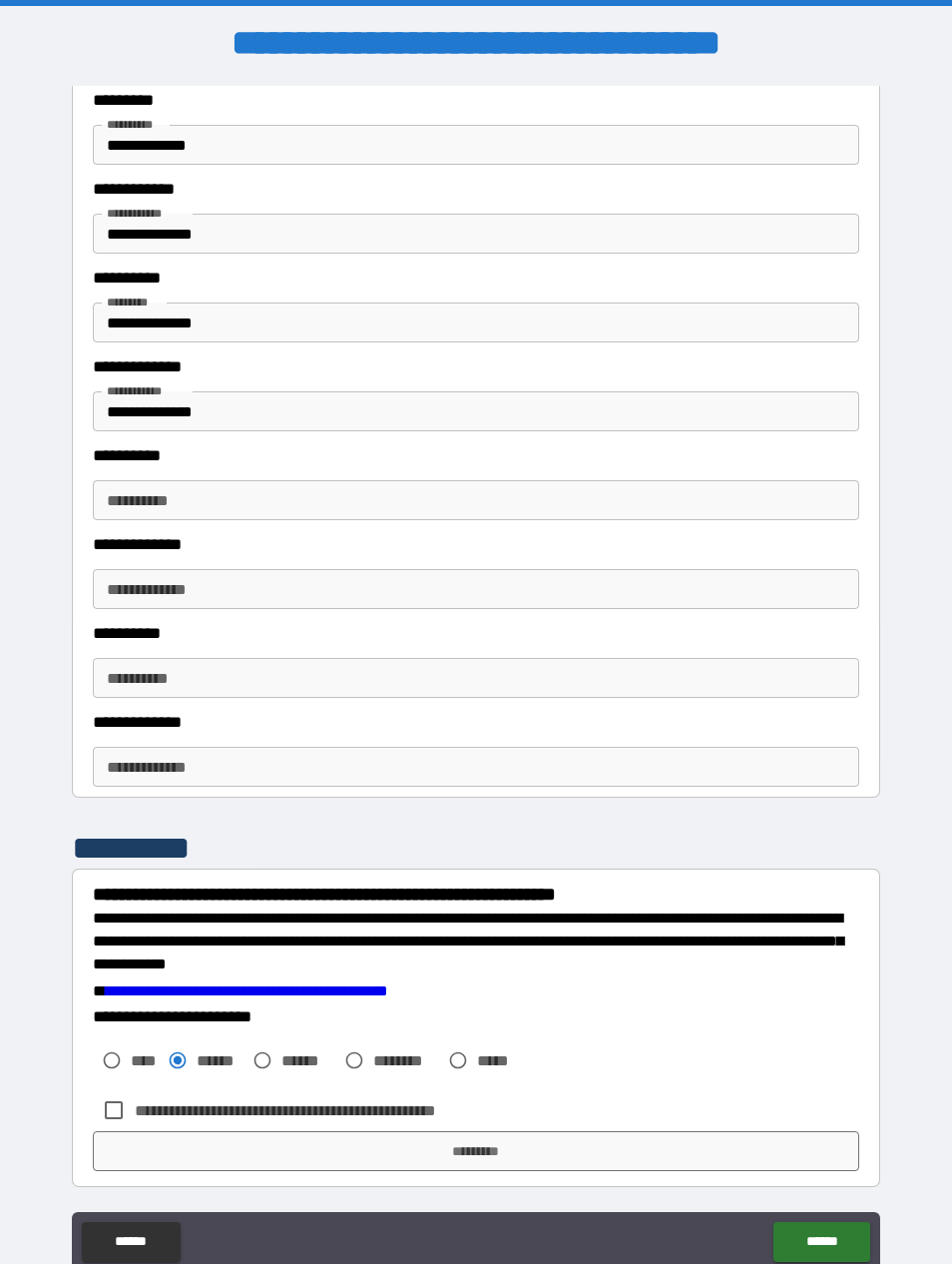 click on "**********" at bounding box center (318, 1110) 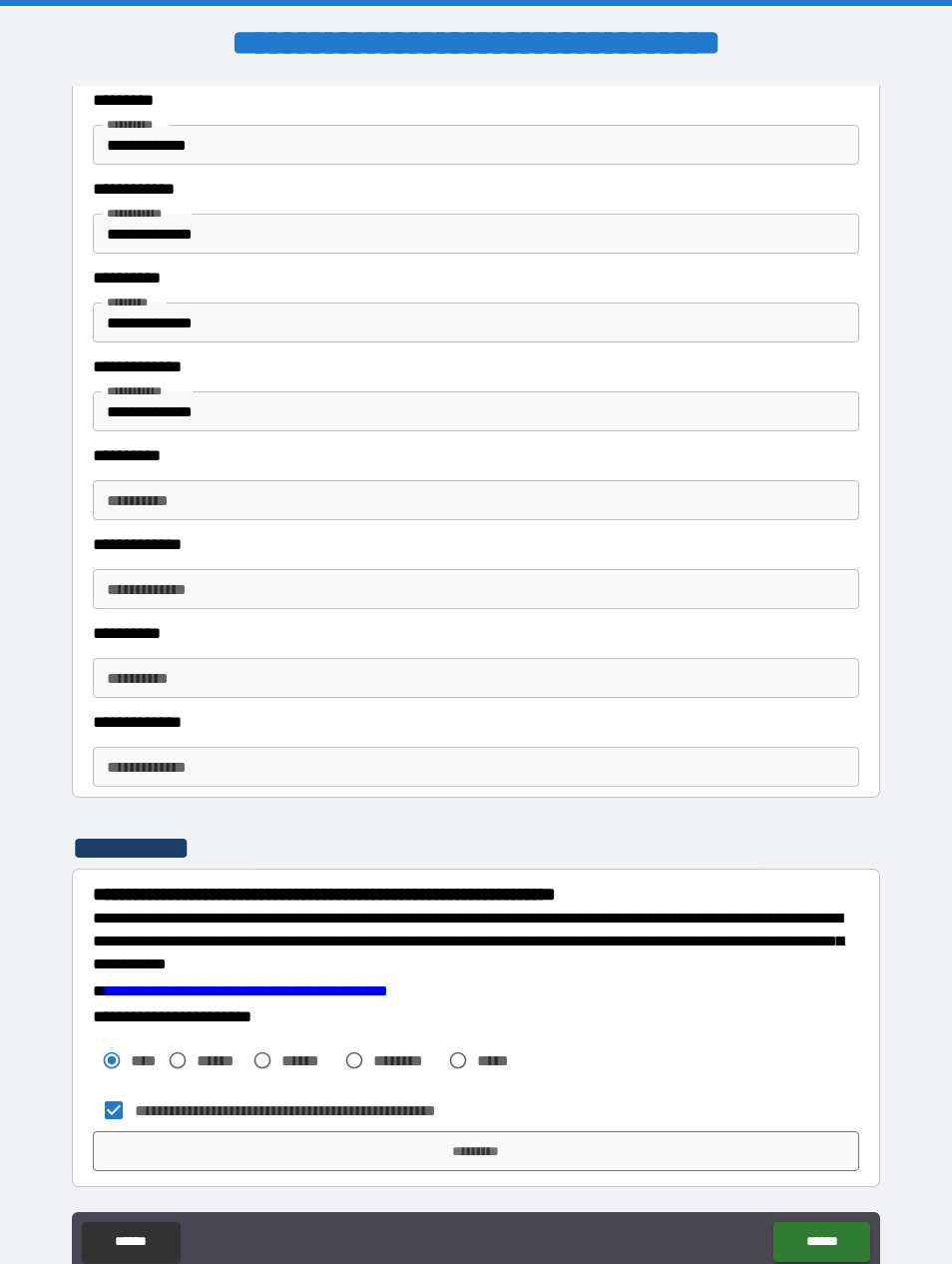 scroll, scrollTop: 2631, scrollLeft: 0, axis: vertical 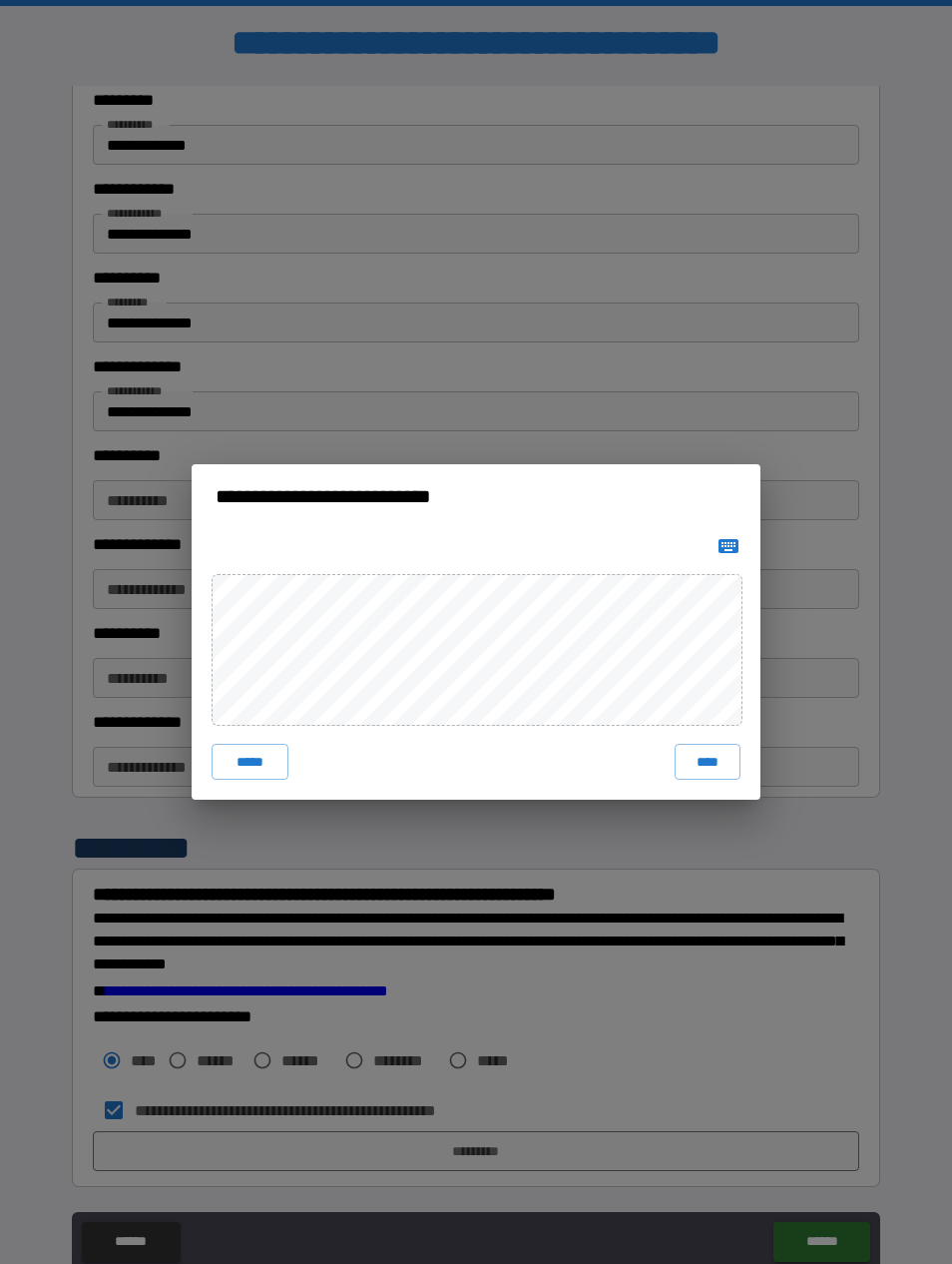 click on "****" at bounding box center [708, 762] 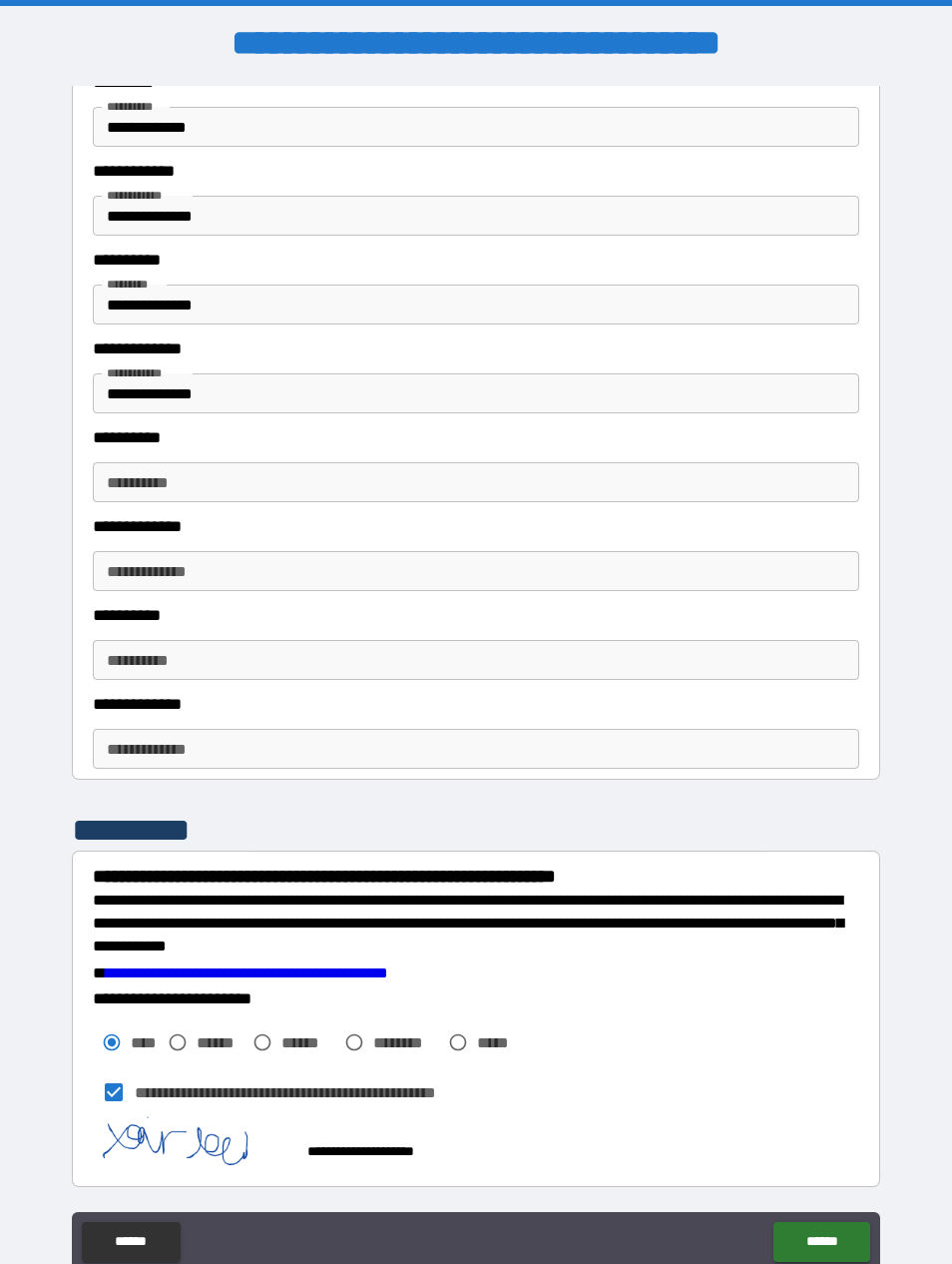 scroll, scrollTop: 2648, scrollLeft: 0, axis: vertical 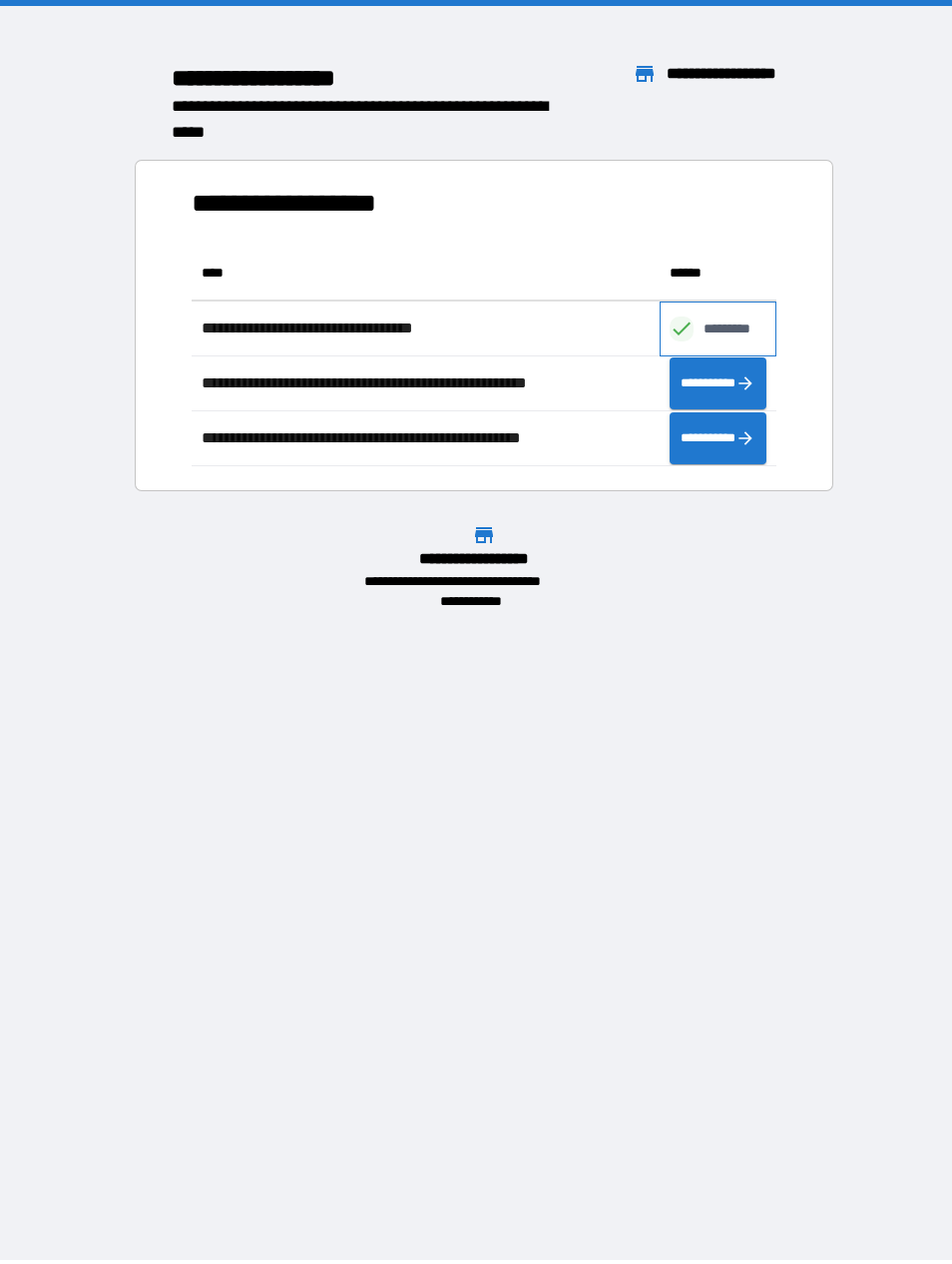 click on "*********" at bounding box center [717, 328] 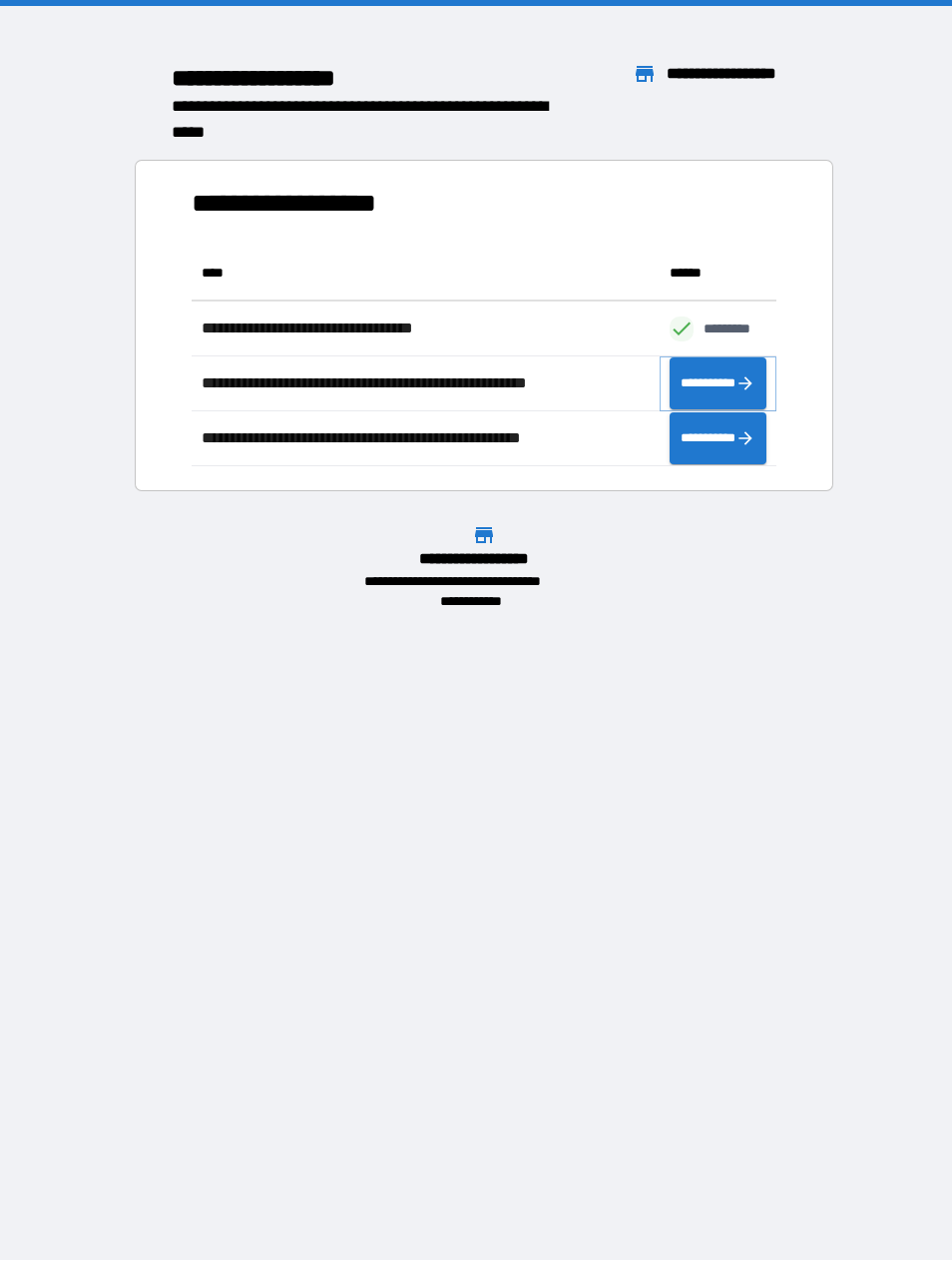 click on "**********" at bounding box center (717, 383) 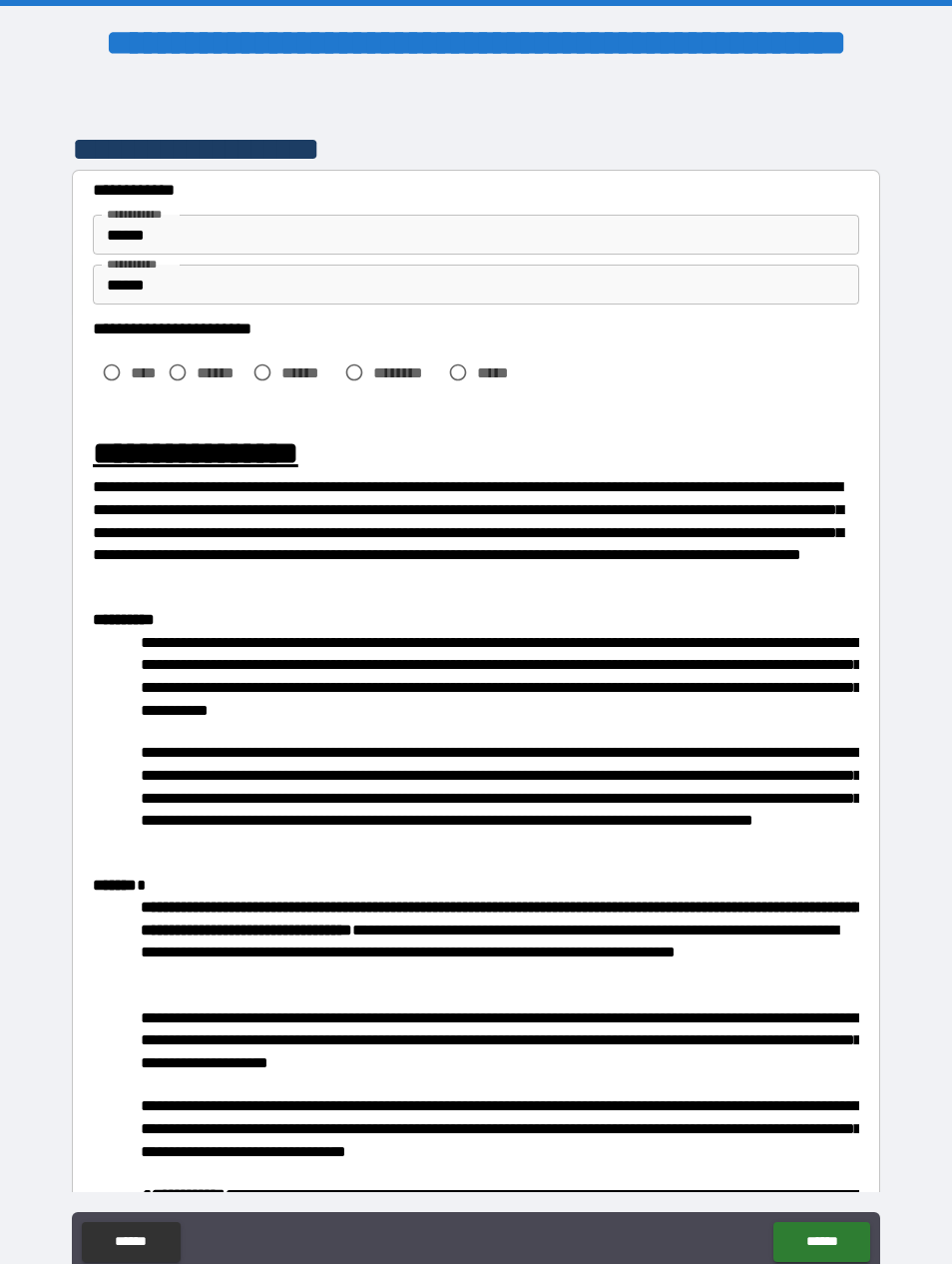 click on "**********" at bounding box center [476, 357] 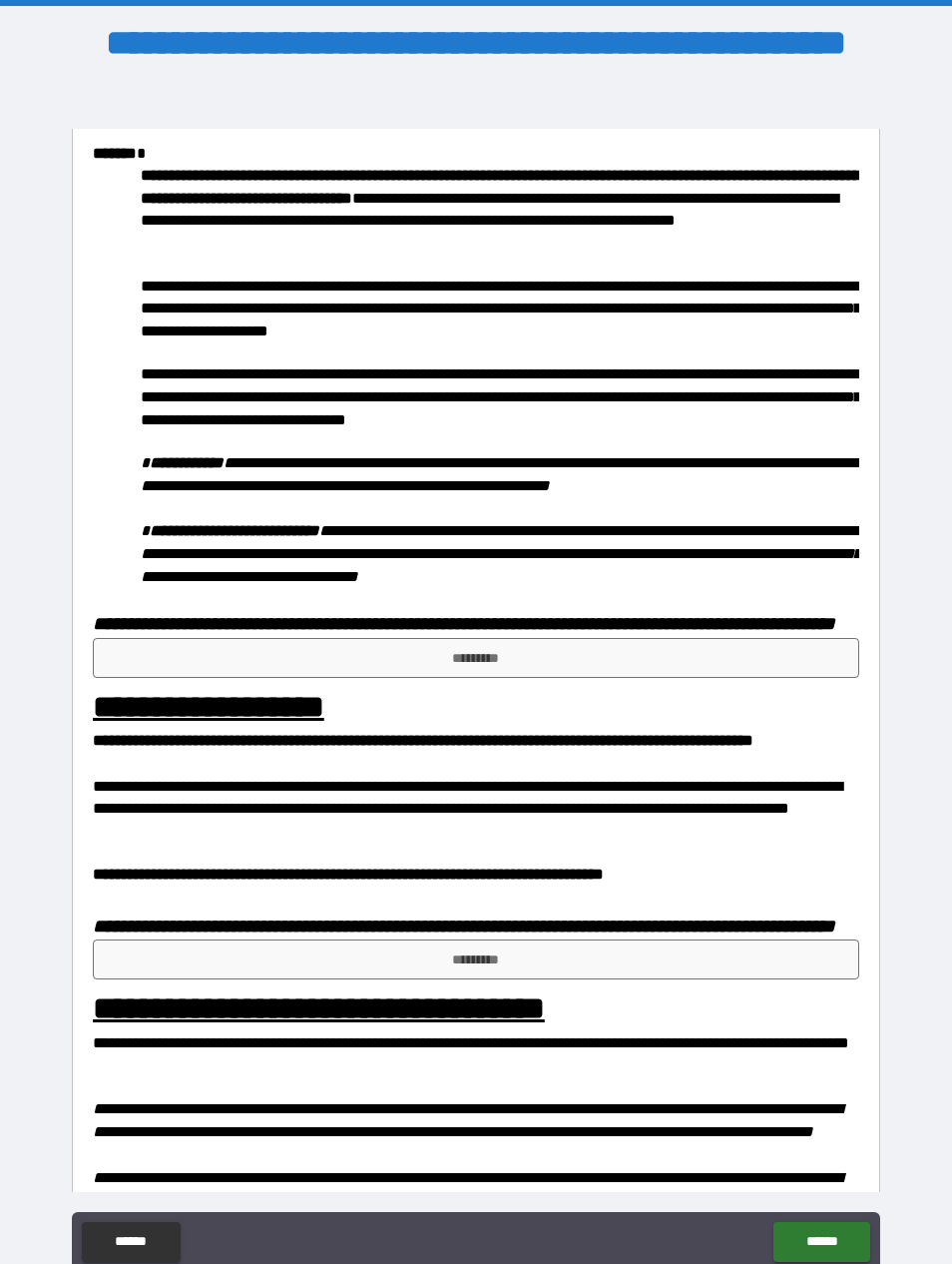 scroll, scrollTop: 724, scrollLeft: 0, axis: vertical 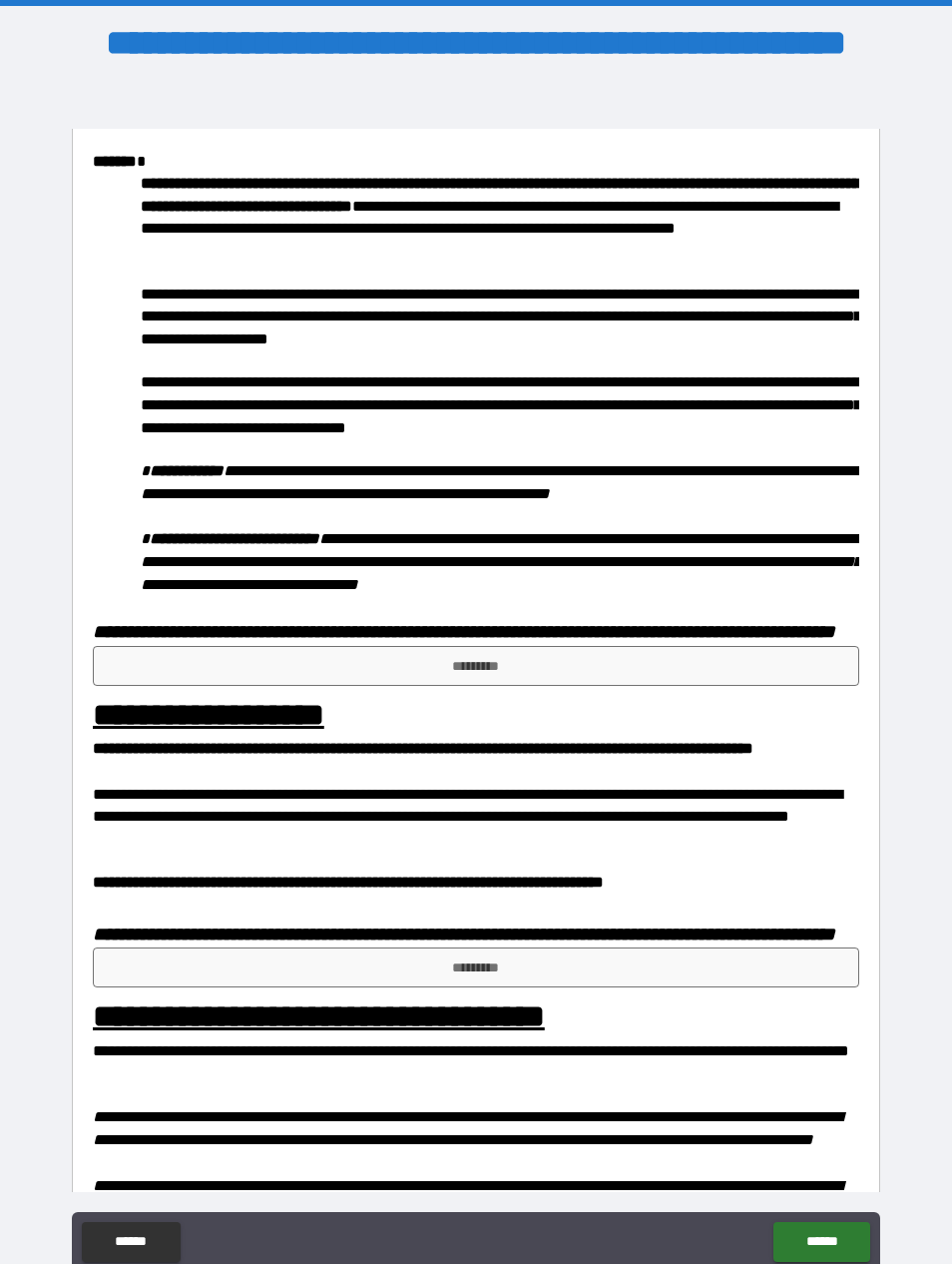 click on "**********" at bounding box center [476, 632] 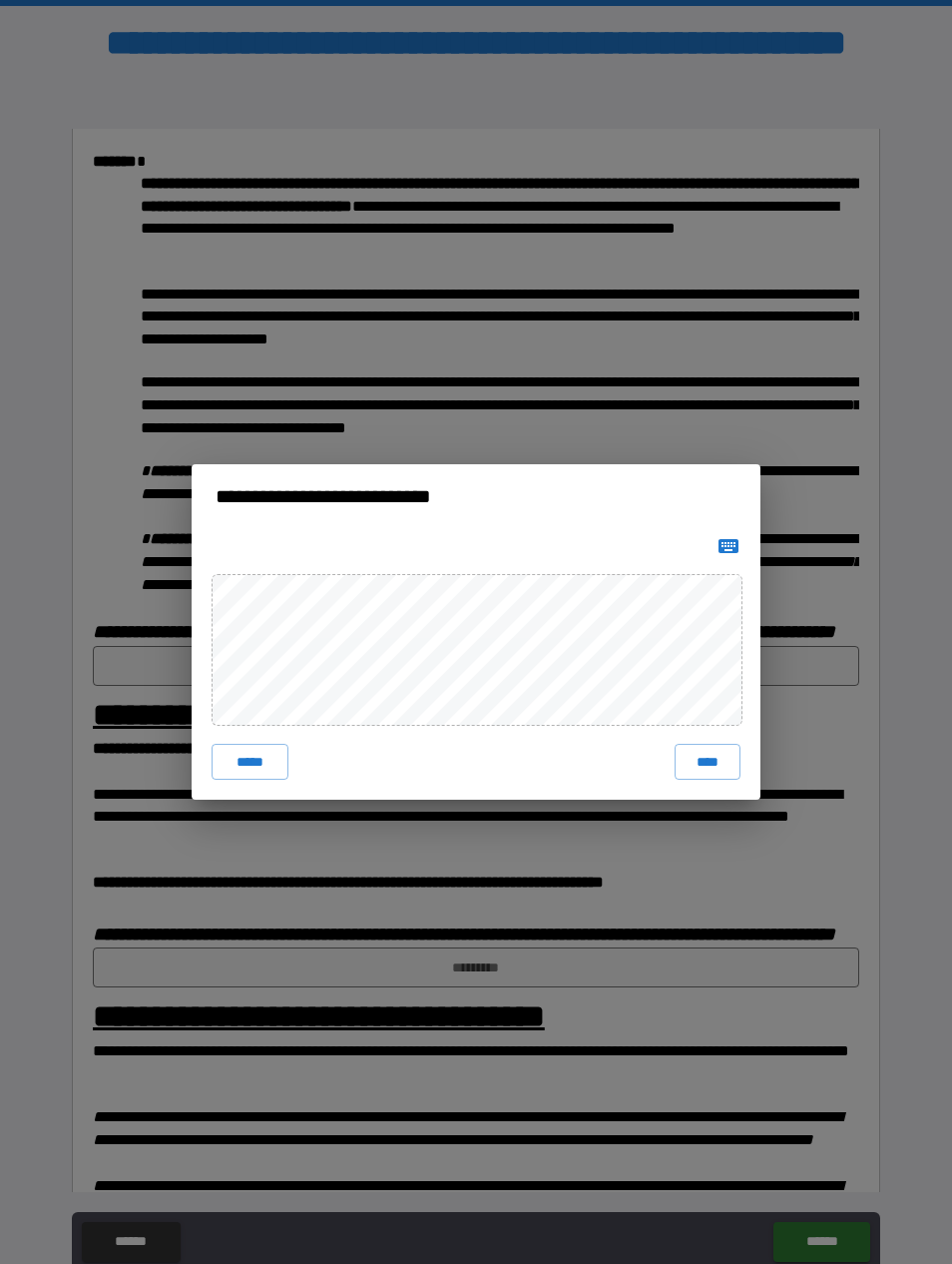 click on "****" at bounding box center (708, 762) 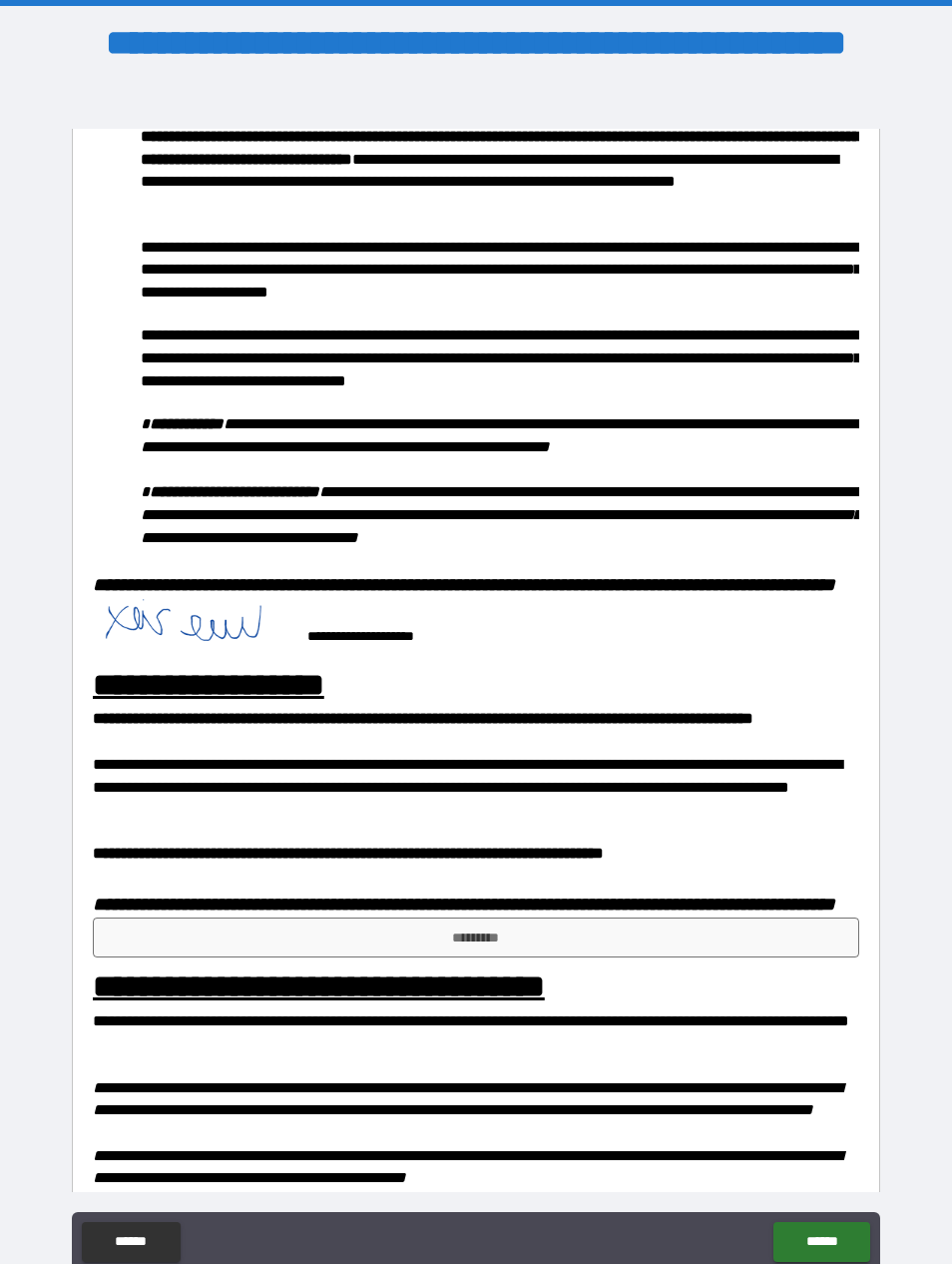 scroll, scrollTop: 792, scrollLeft: 0, axis: vertical 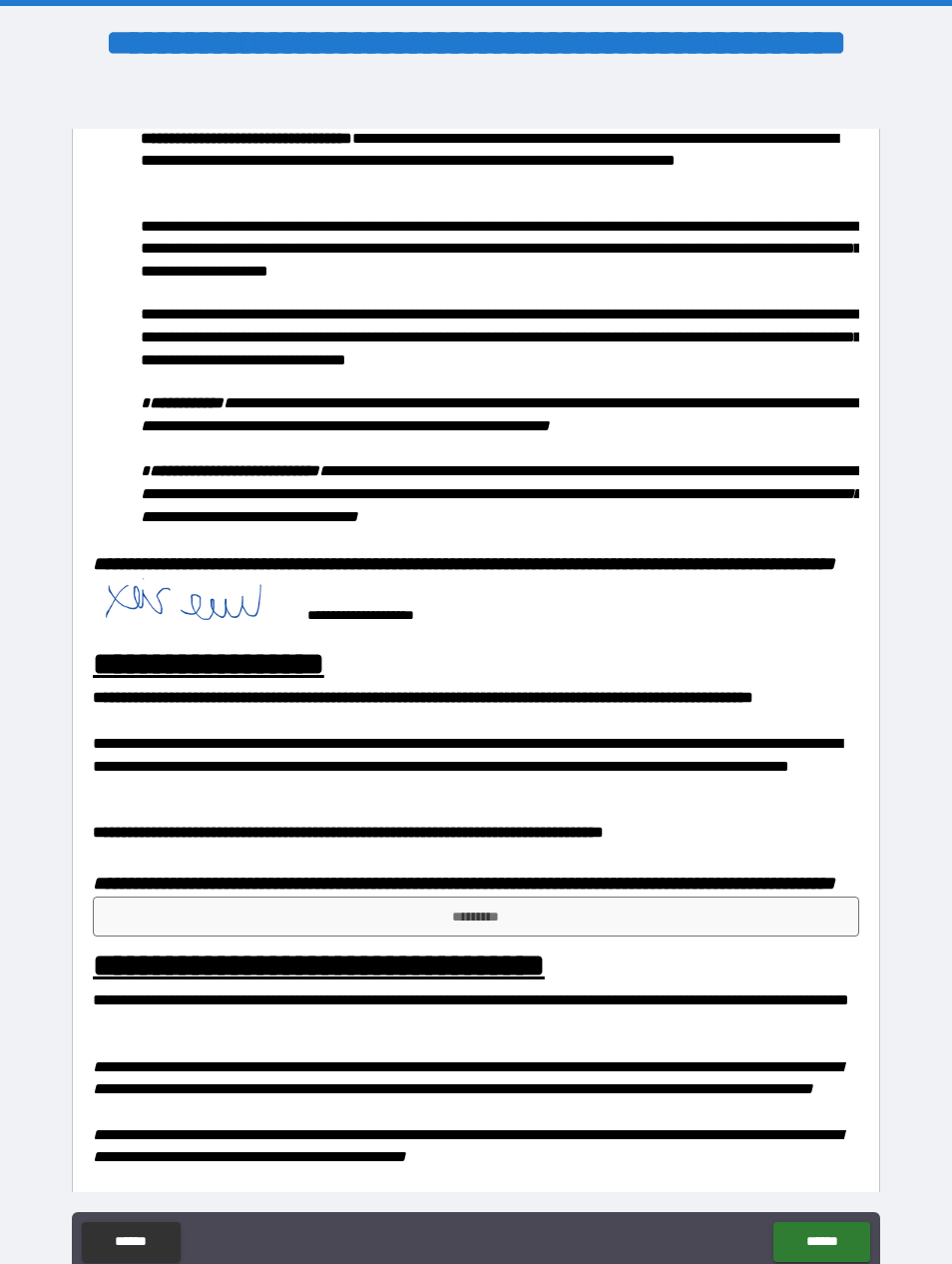 click on "*********" at bounding box center (476, 917) 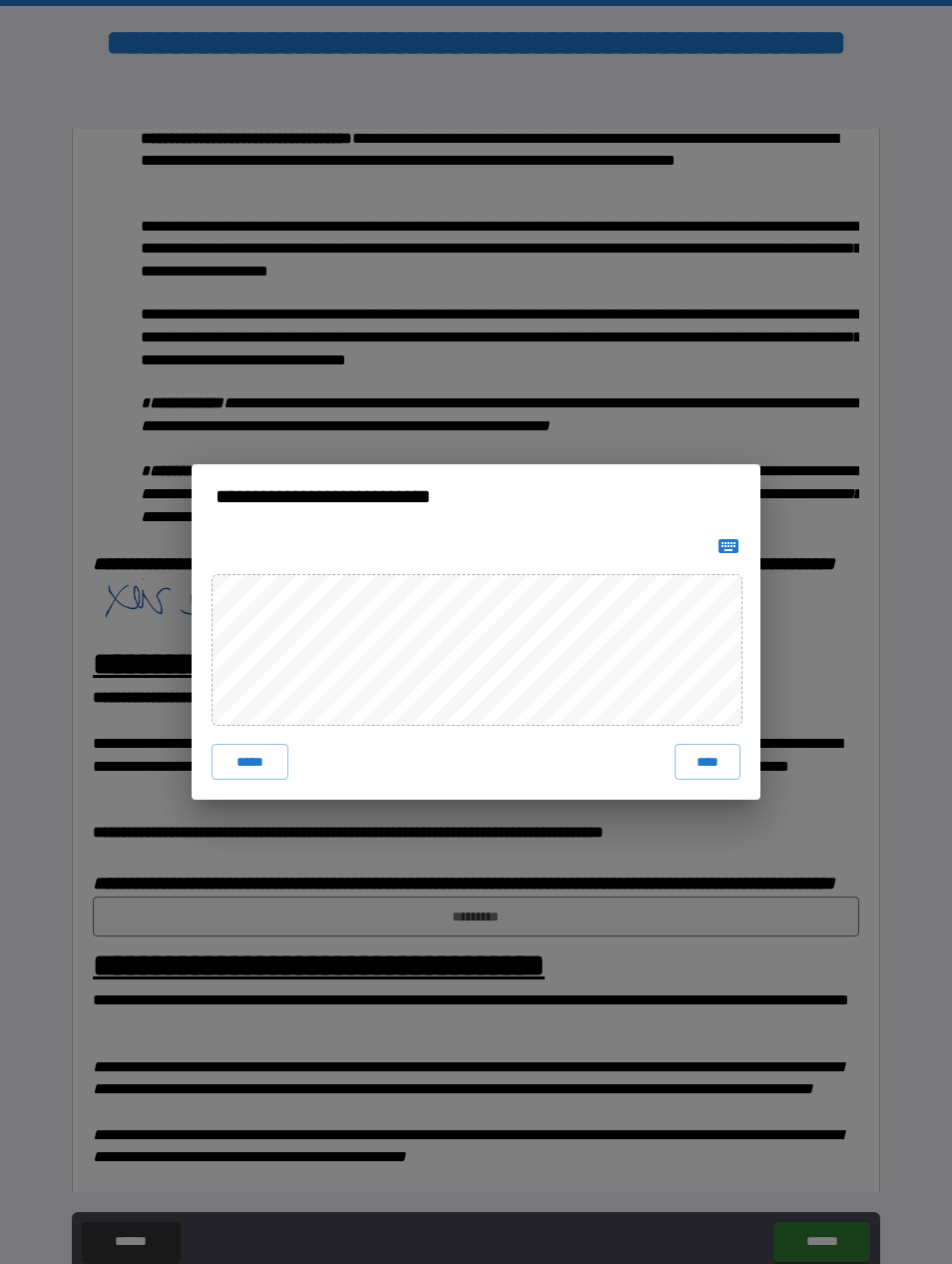 click on "****" at bounding box center [708, 762] 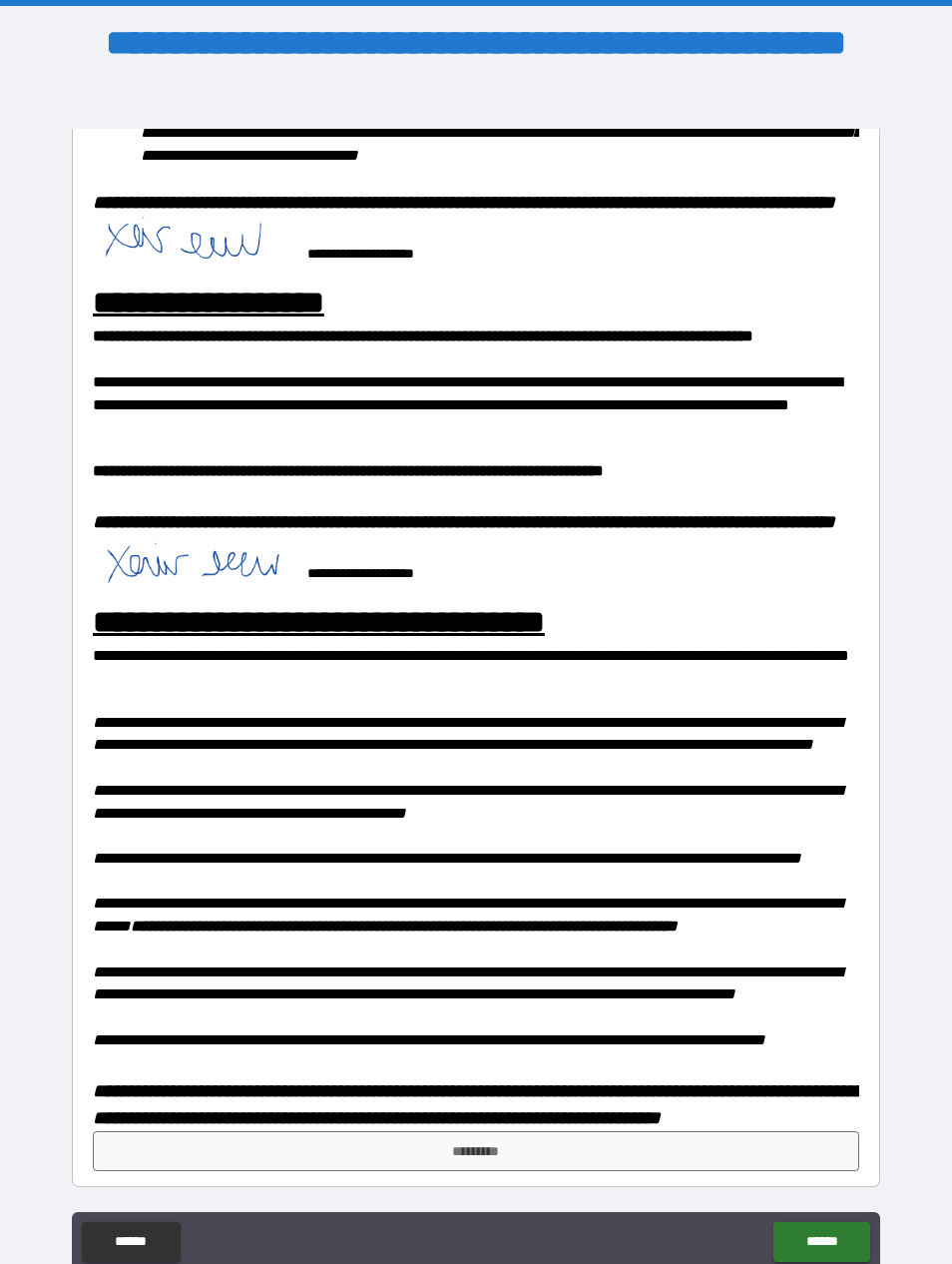 scroll, scrollTop: 1333, scrollLeft: 0, axis: vertical 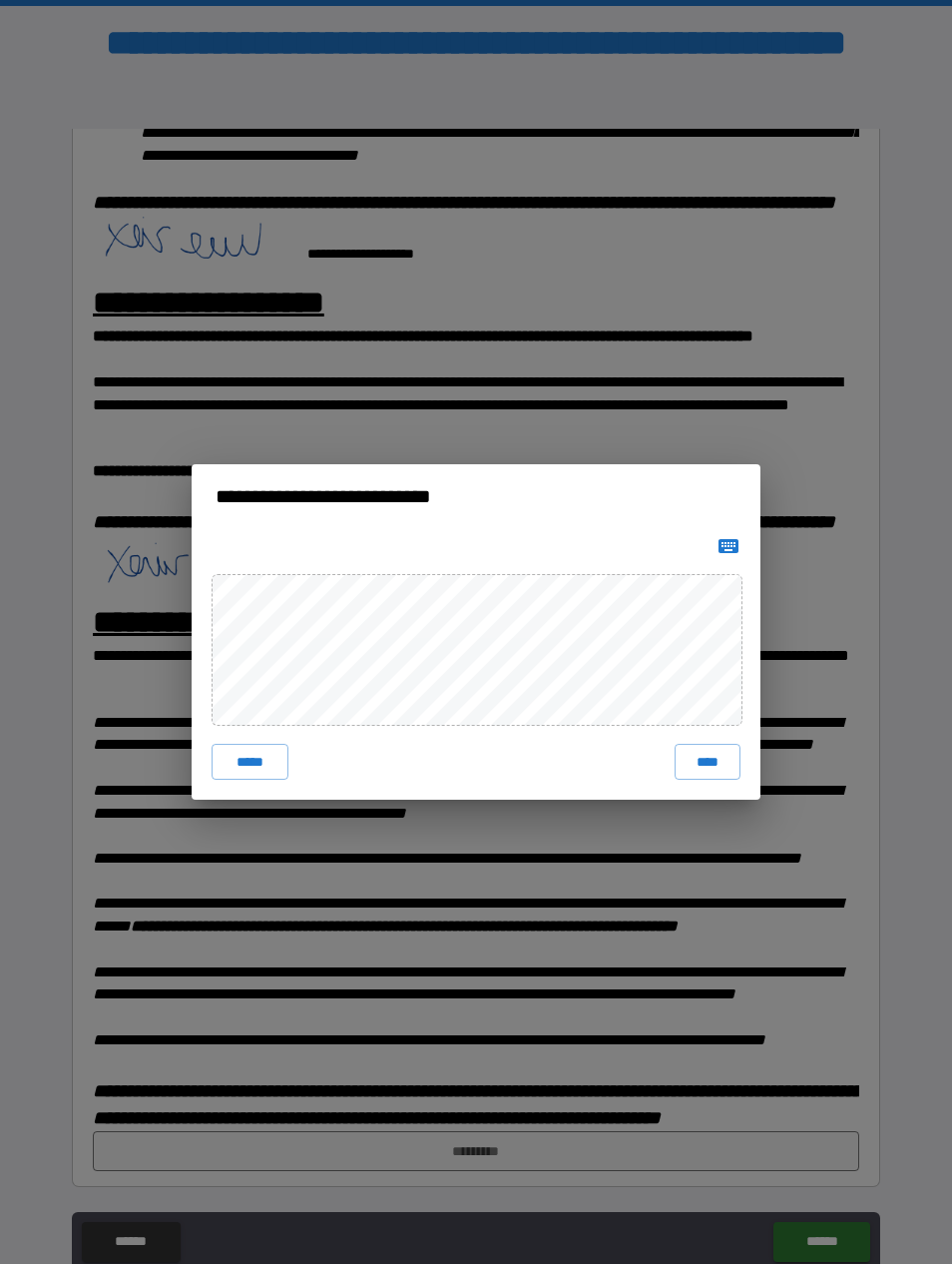 click on "****" at bounding box center [708, 762] 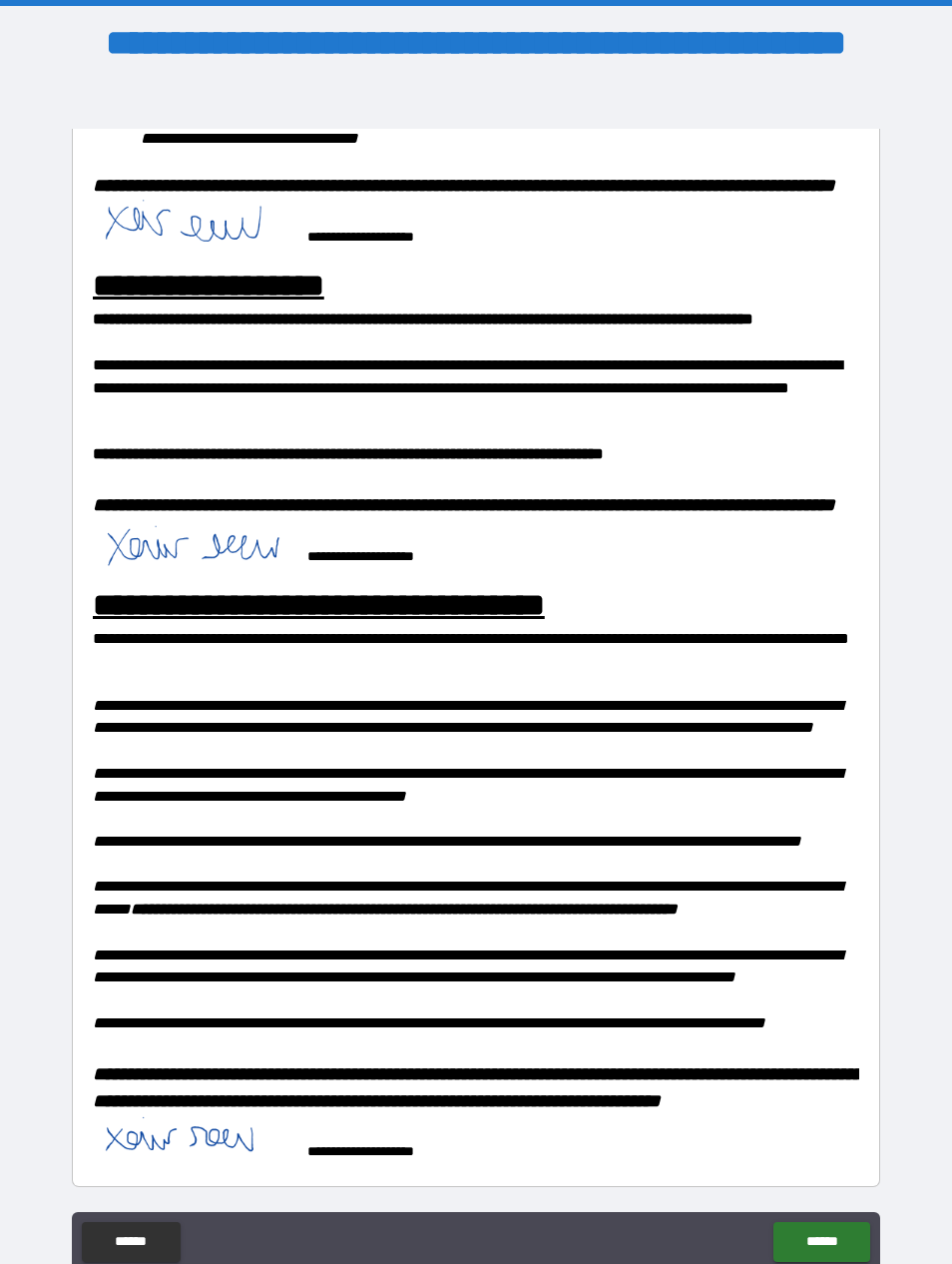 scroll, scrollTop: 1350, scrollLeft: 0, axis: vertical 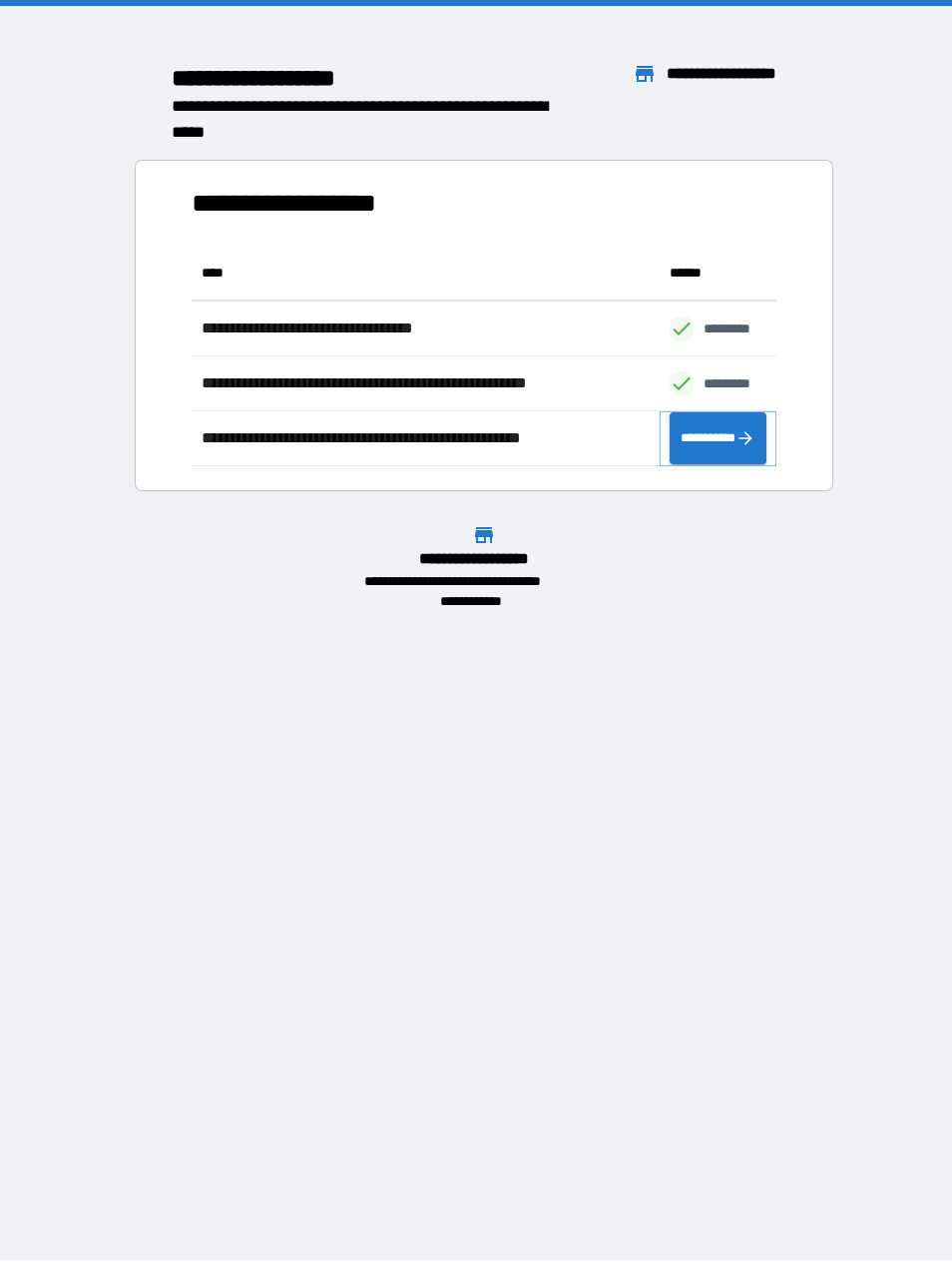 click on "**********" at bounding box center [717, 438] 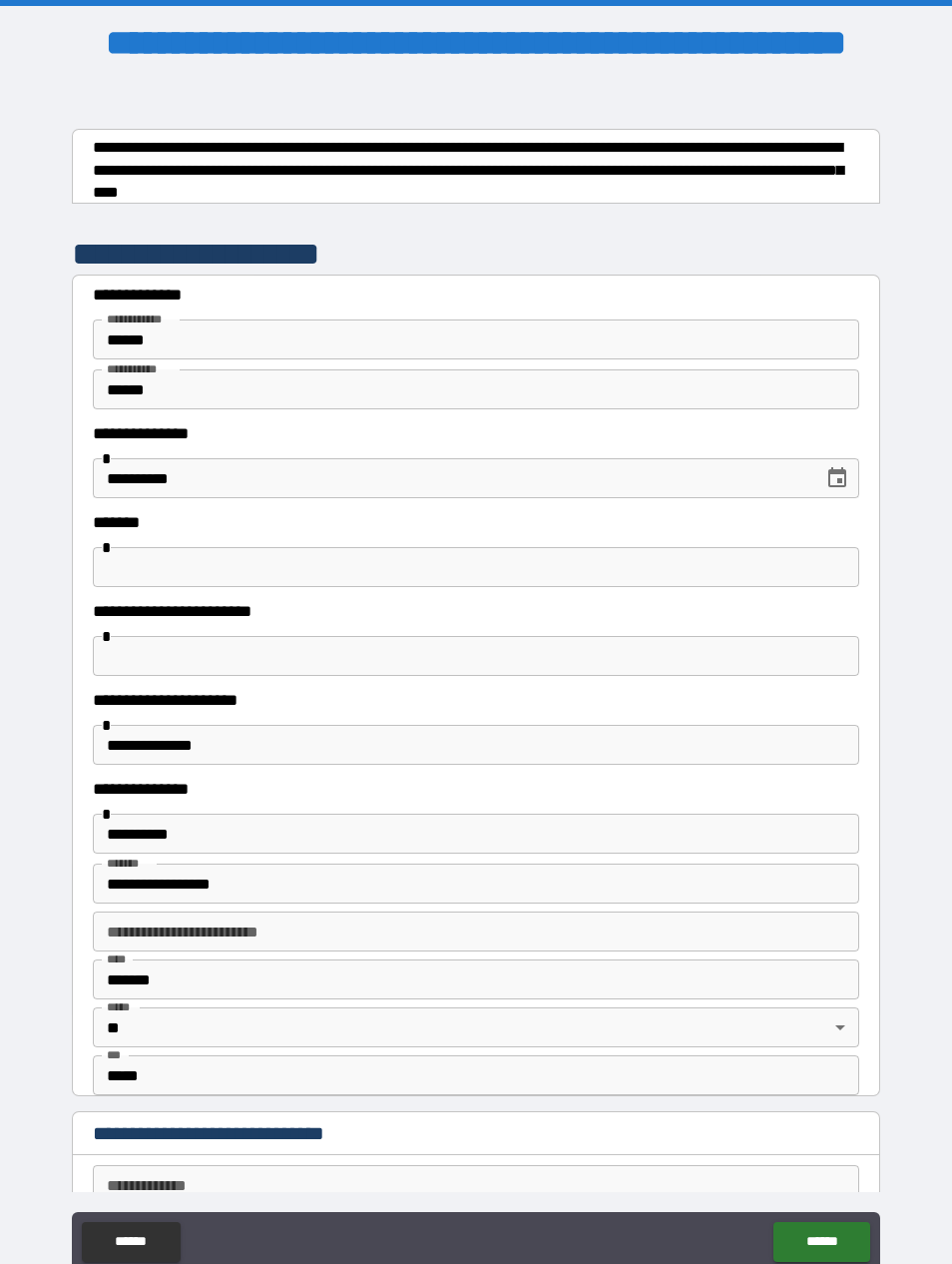 click at bounding box center (476, 567) 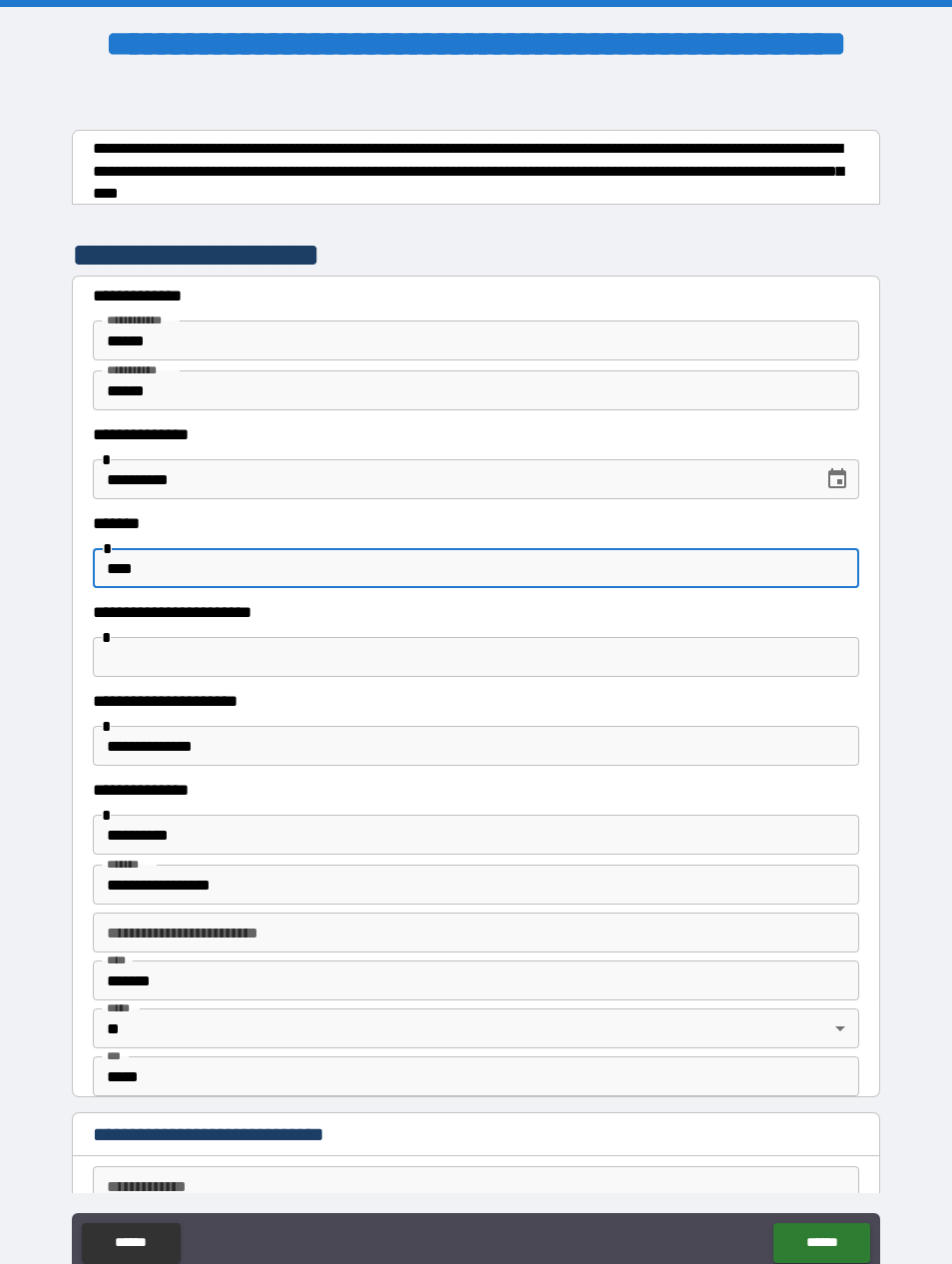type on "****" 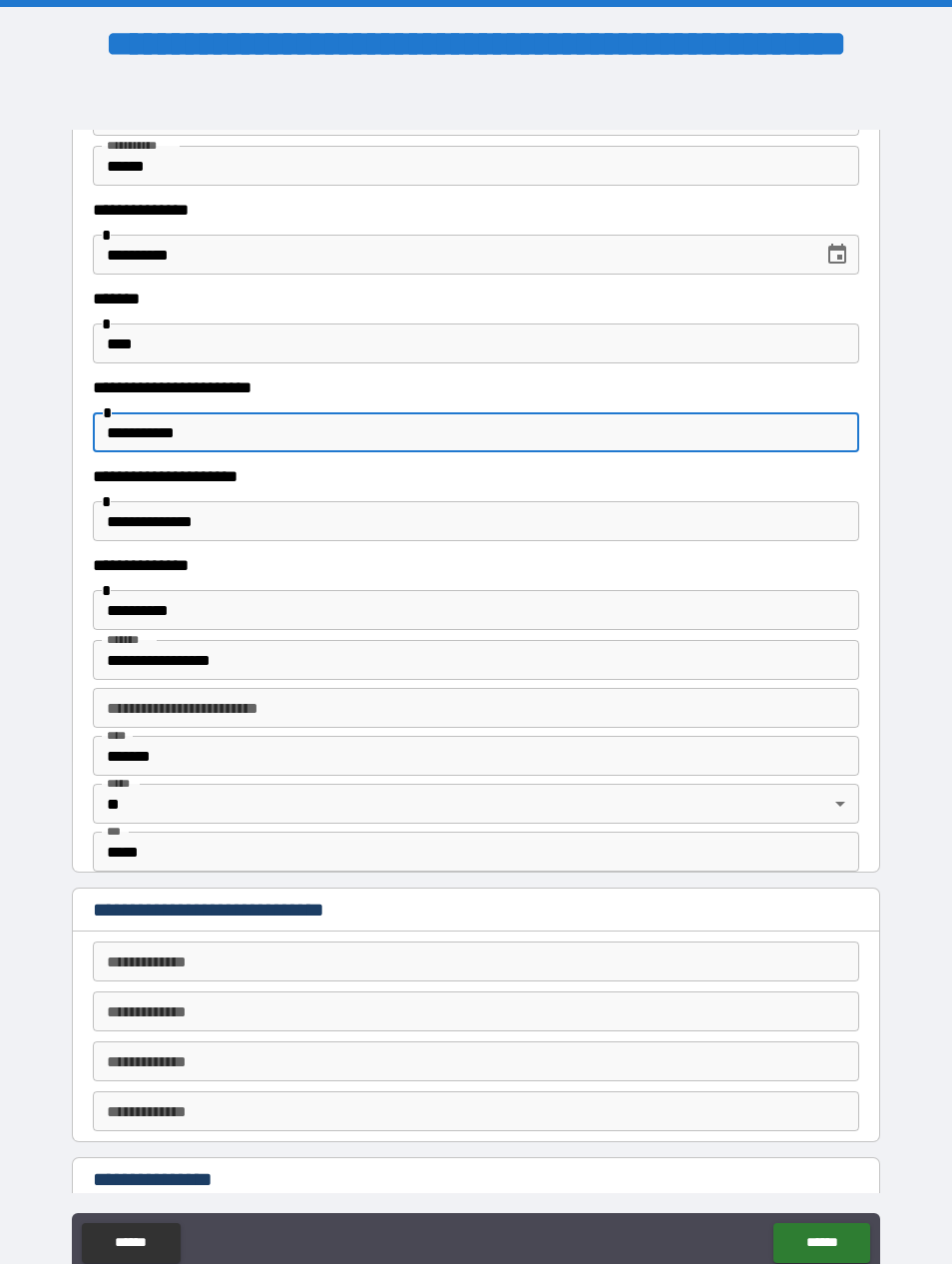 scroll, scrollTop: 229, scrollLeft: 0, axis: vertical 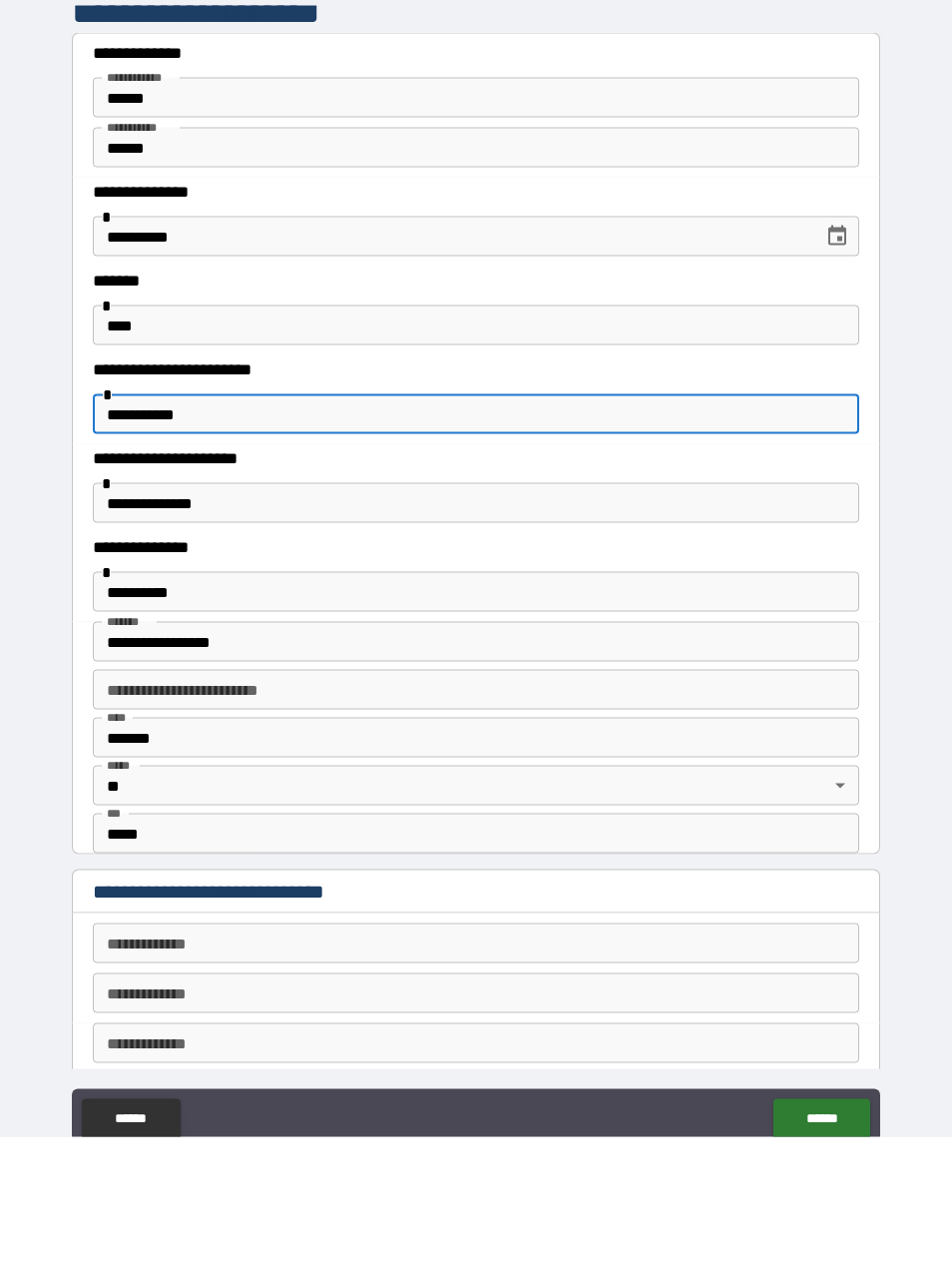 type on "**********" 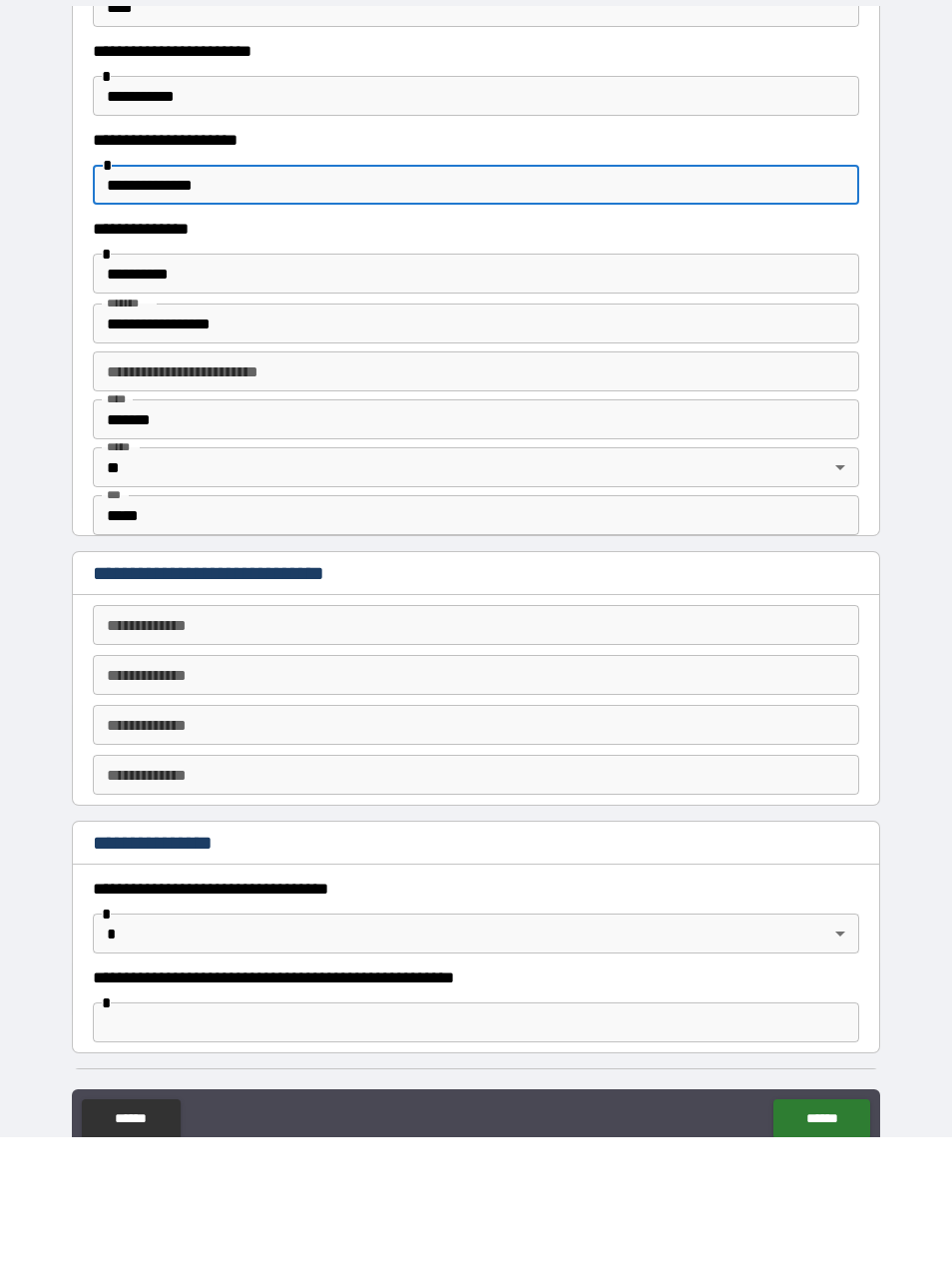 scroll, scrollTop: 430, scrollLeft: 0, axis: vertical 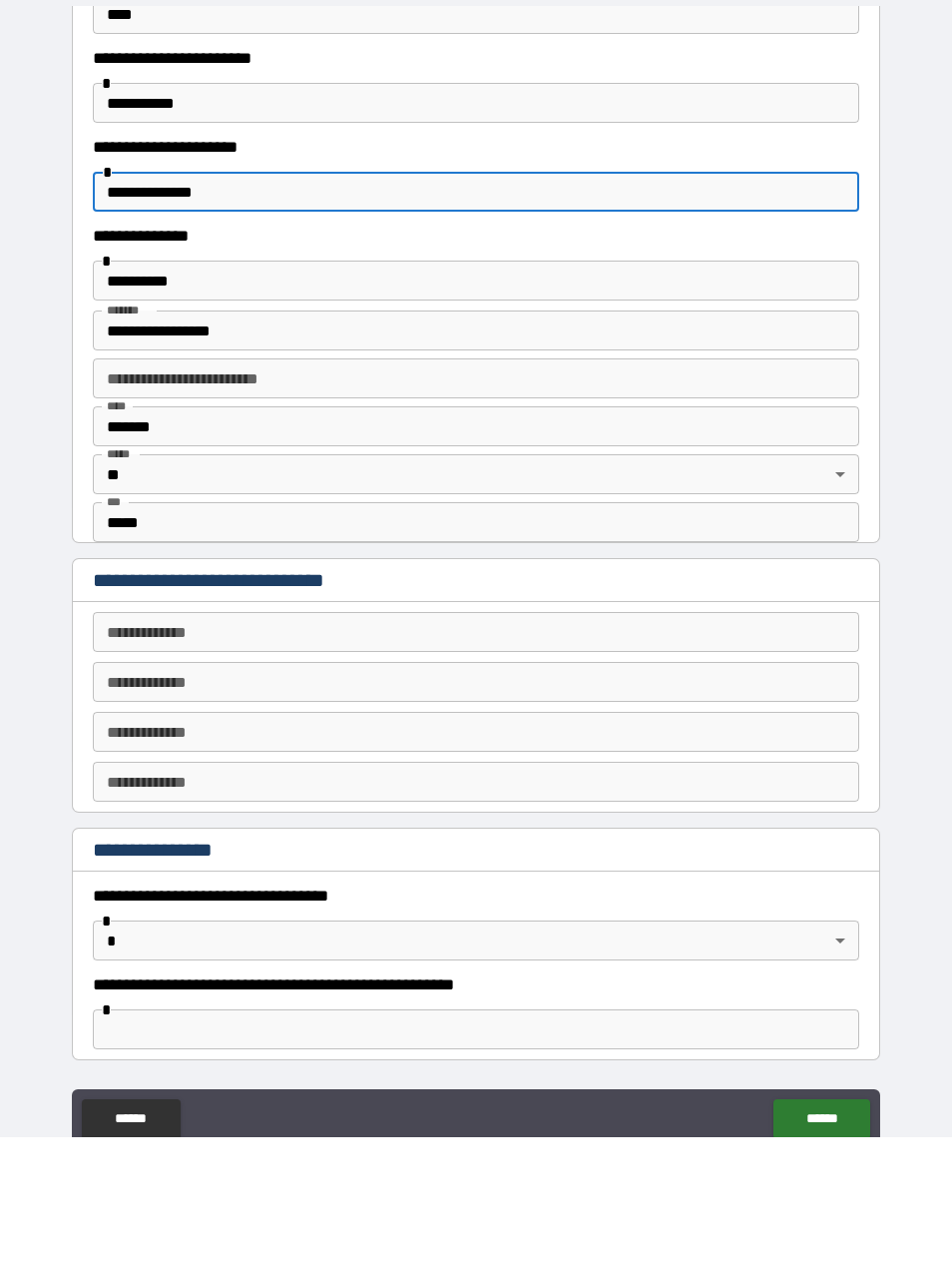 type on "**********" 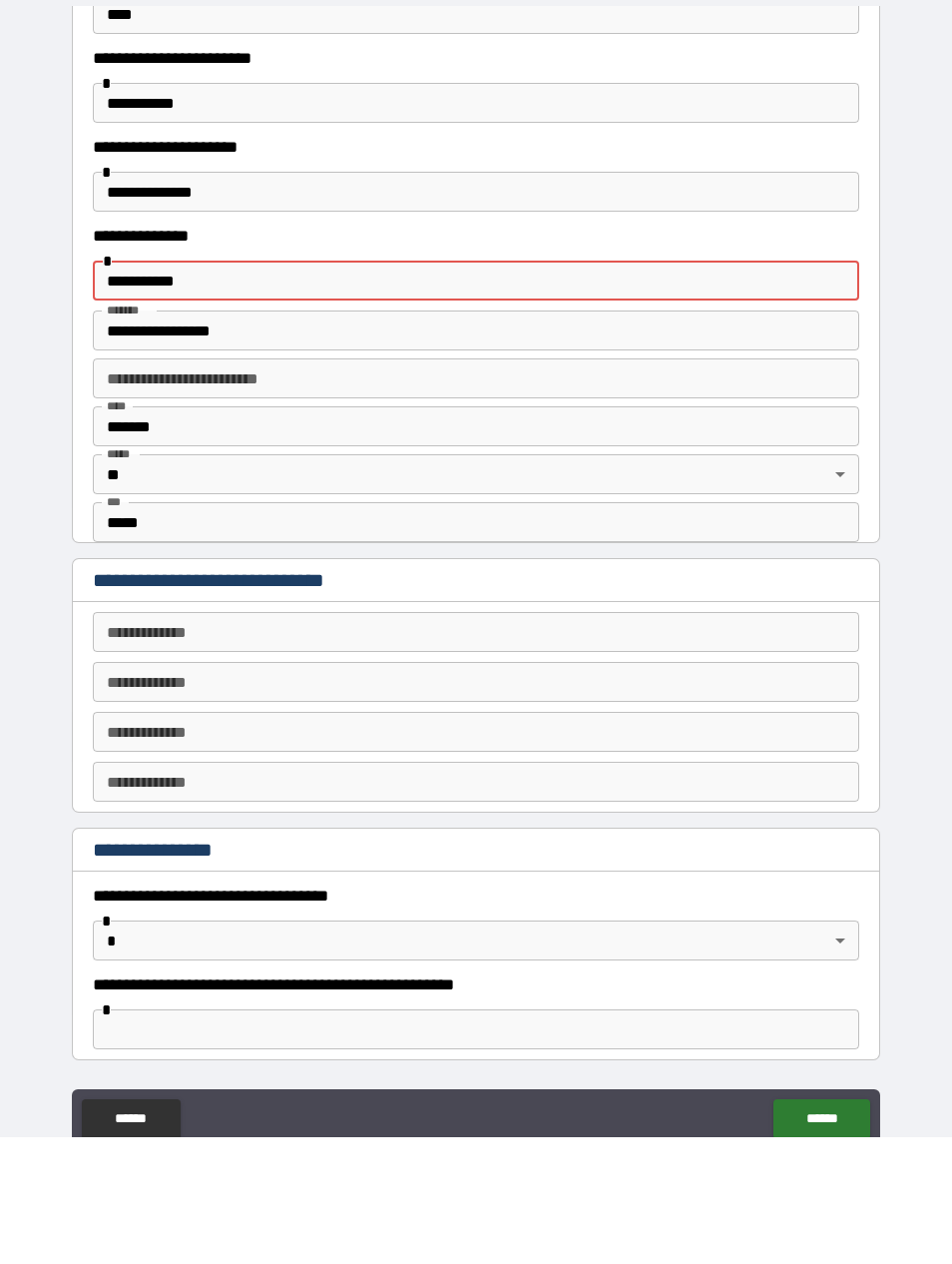 click on "**********" at bounding box center (476, 407) 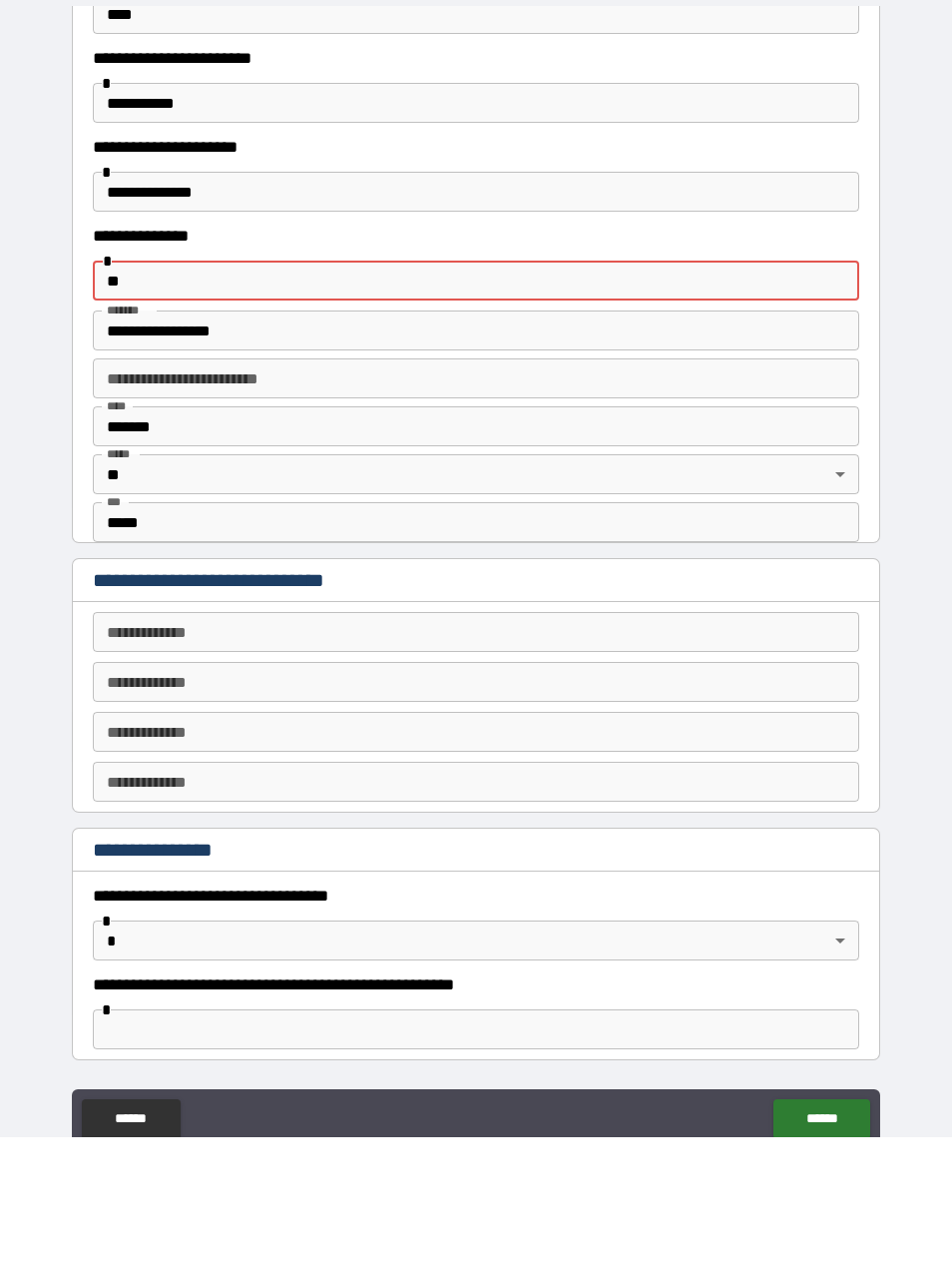 type on "*" 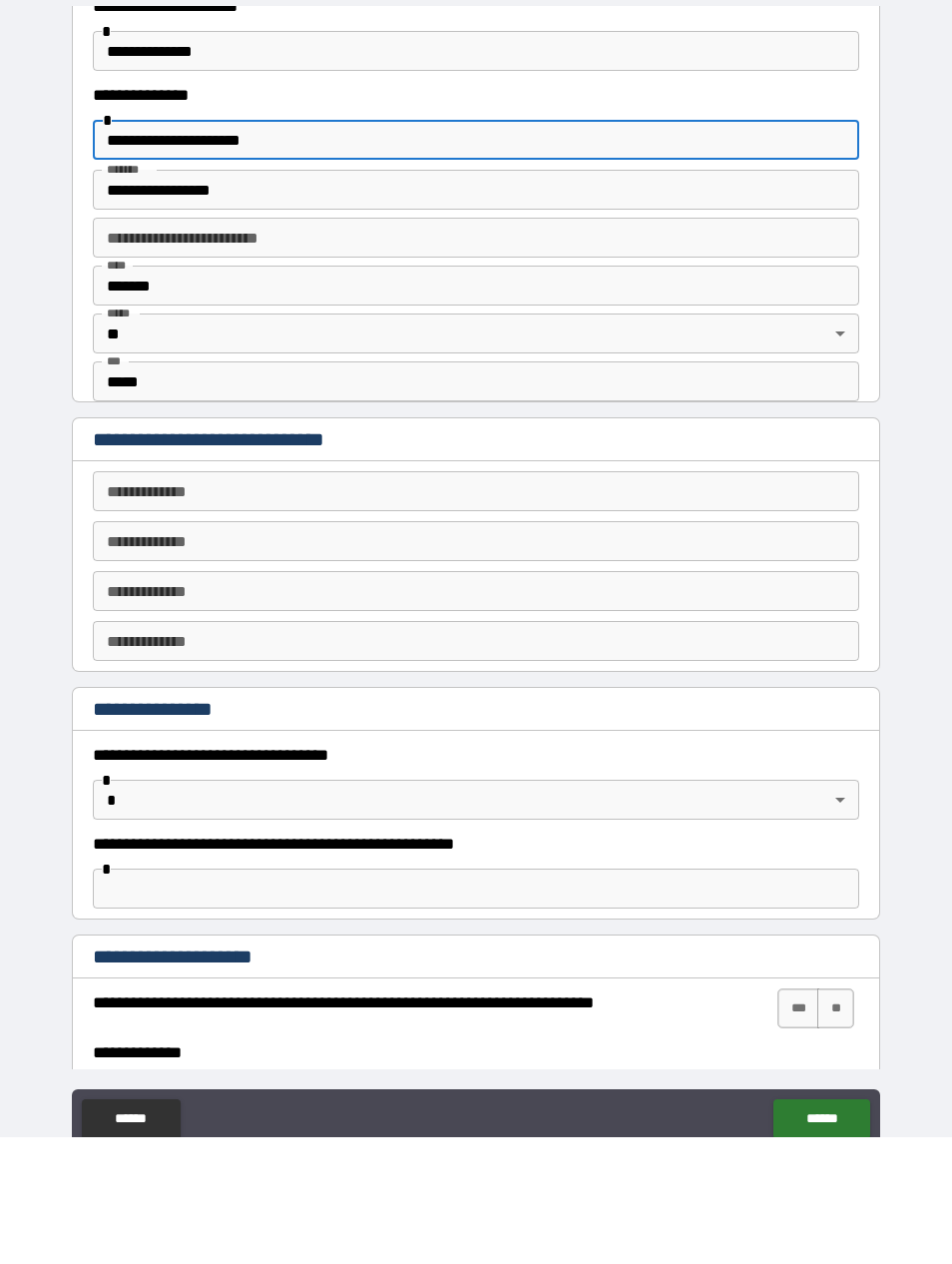 scroll, scrollTop: 575, scrollLeft: 0, axis: vertical 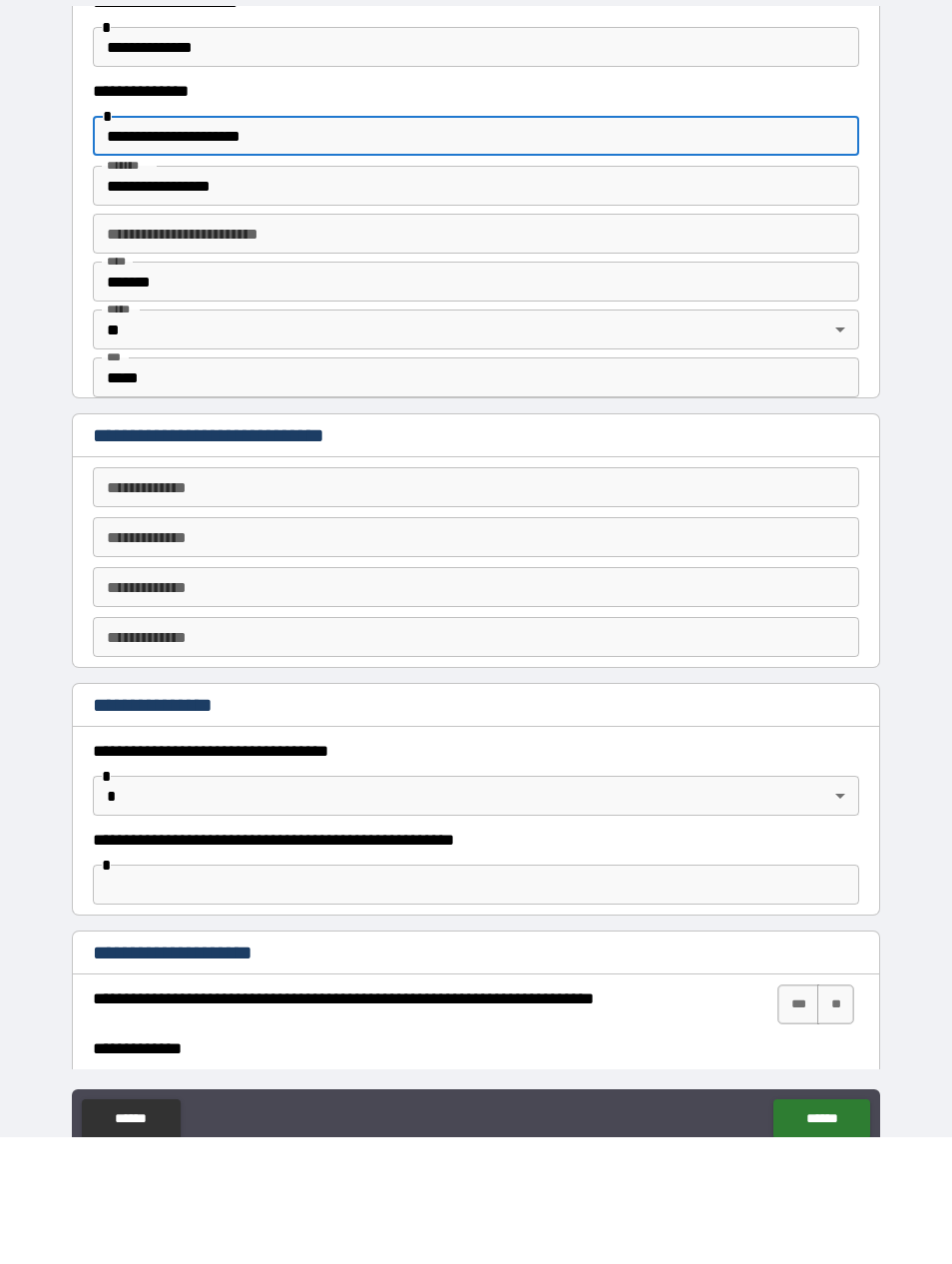type on "**********" 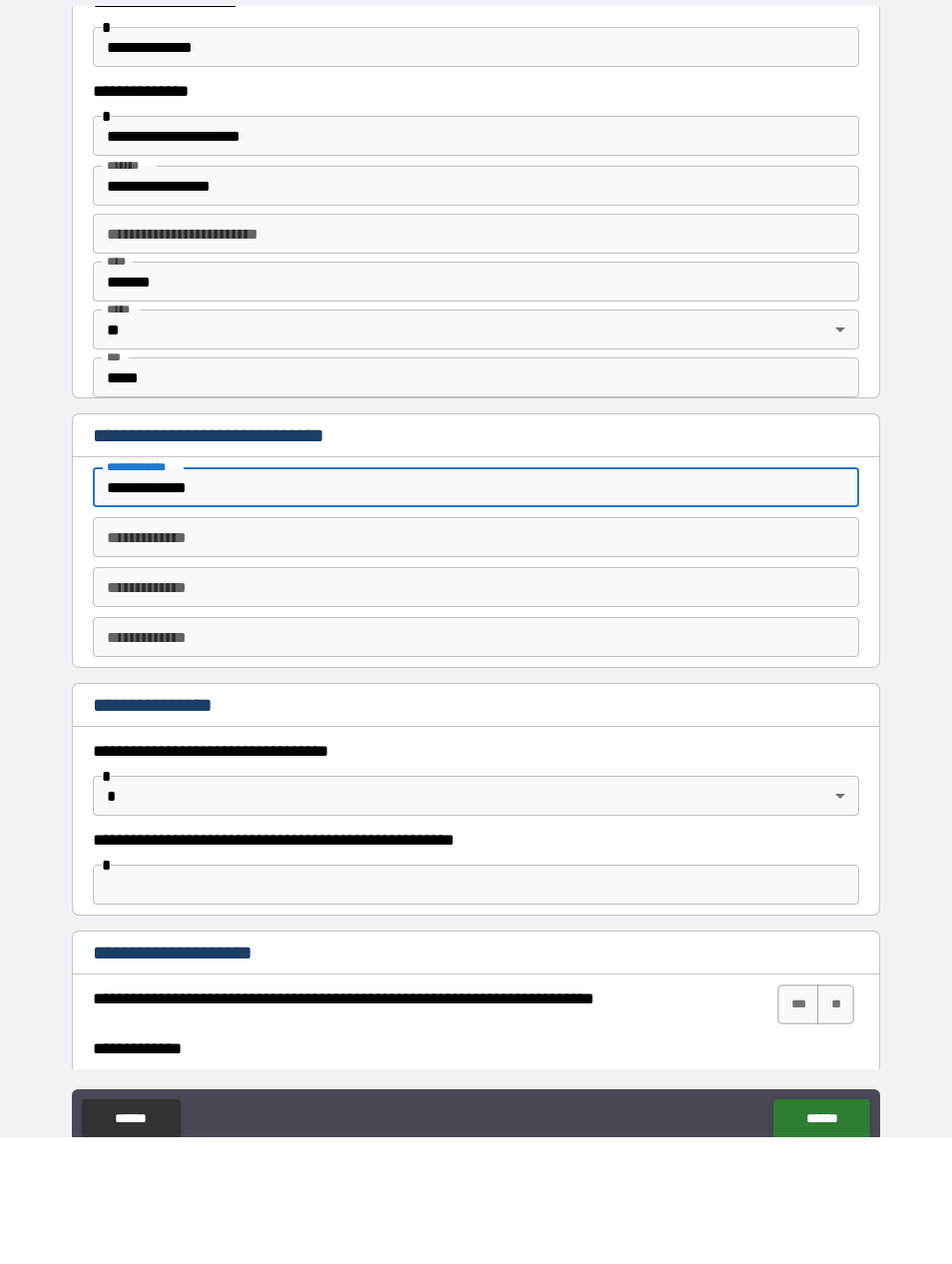 type on "**********" 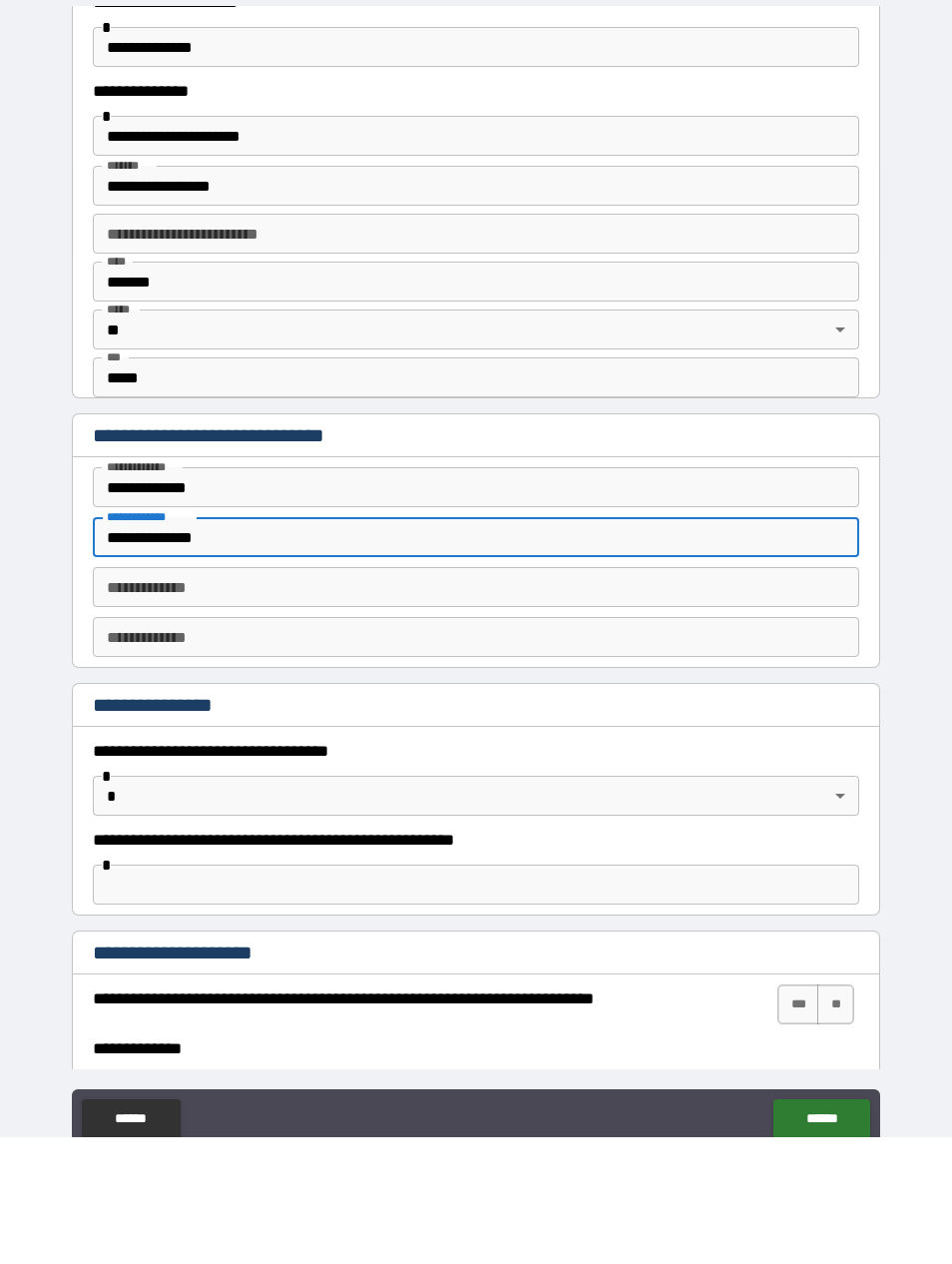 click on "**********" at bounding box center [476, 664] 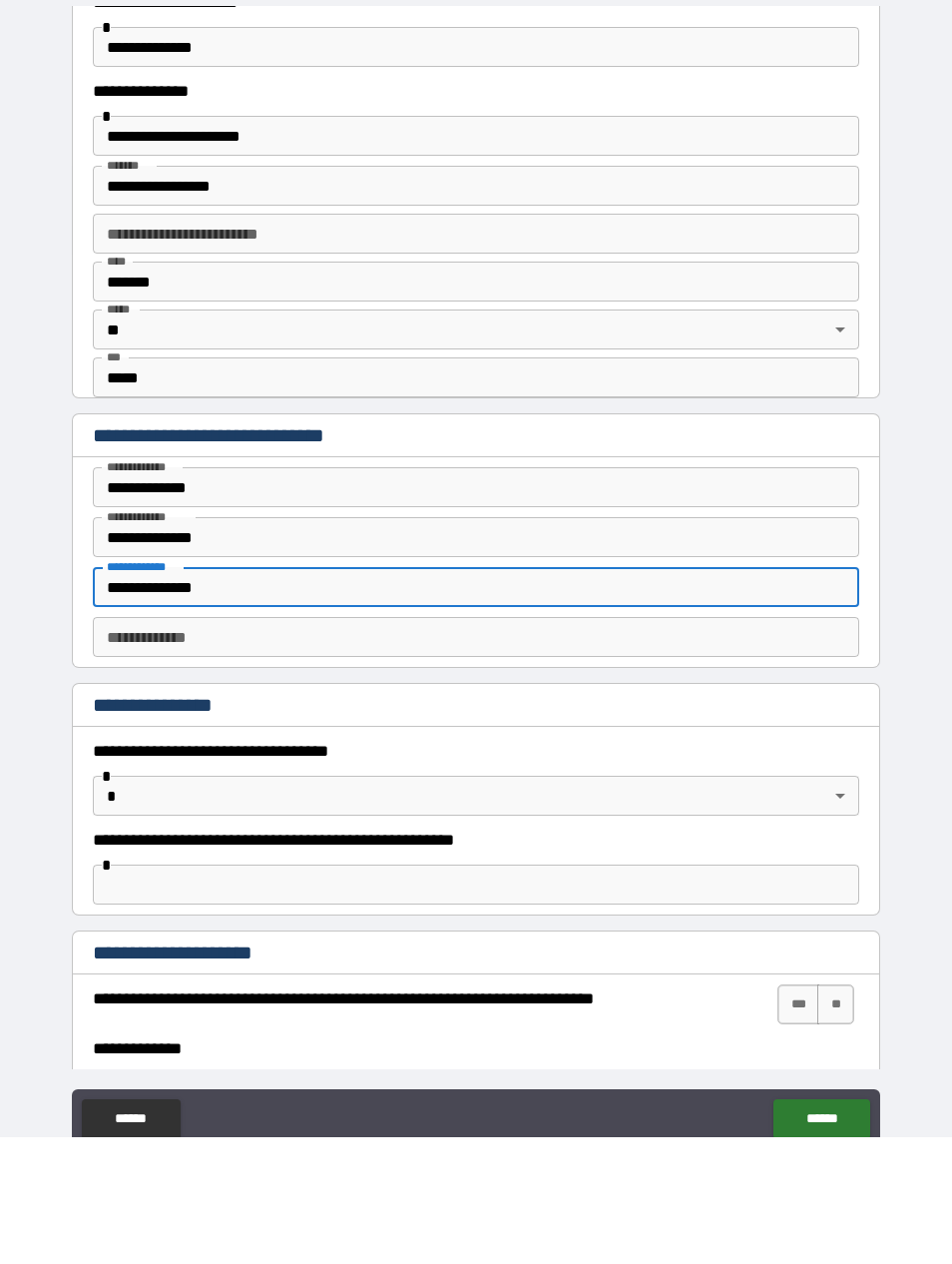 type on "**********" 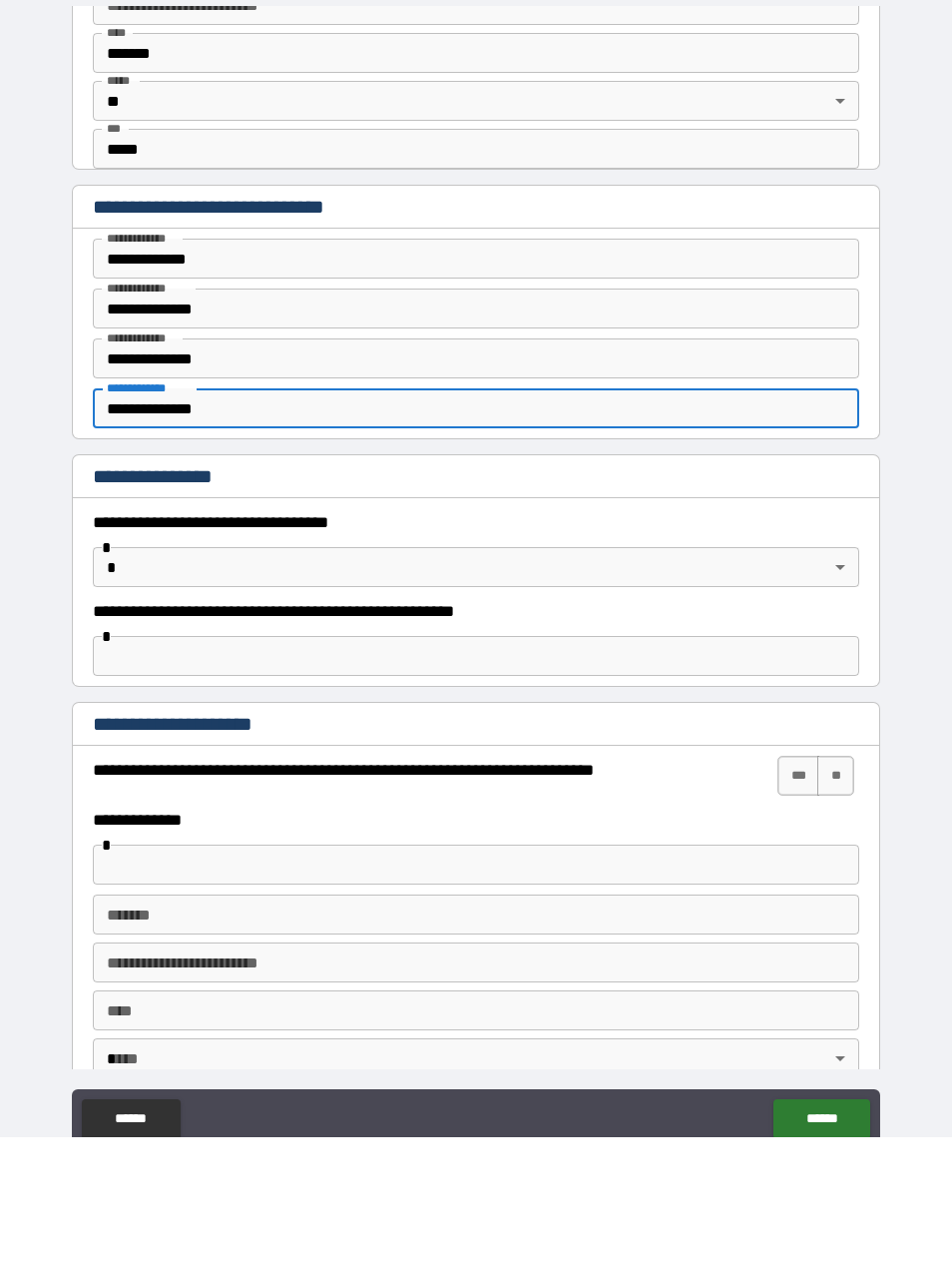 scroll, scrollTop: 815, scrollLeft: 0, axis: vertical 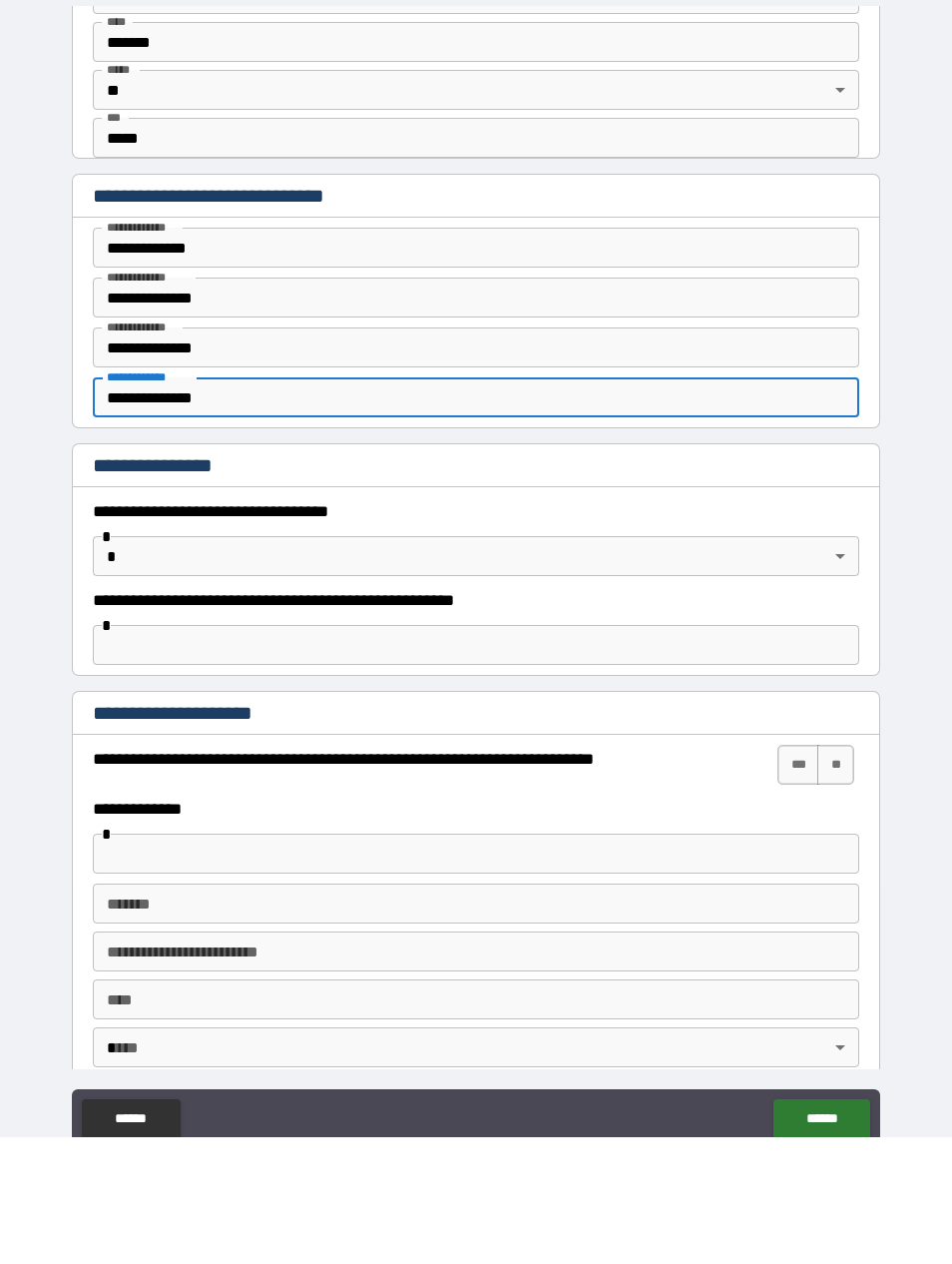 type on "**********" 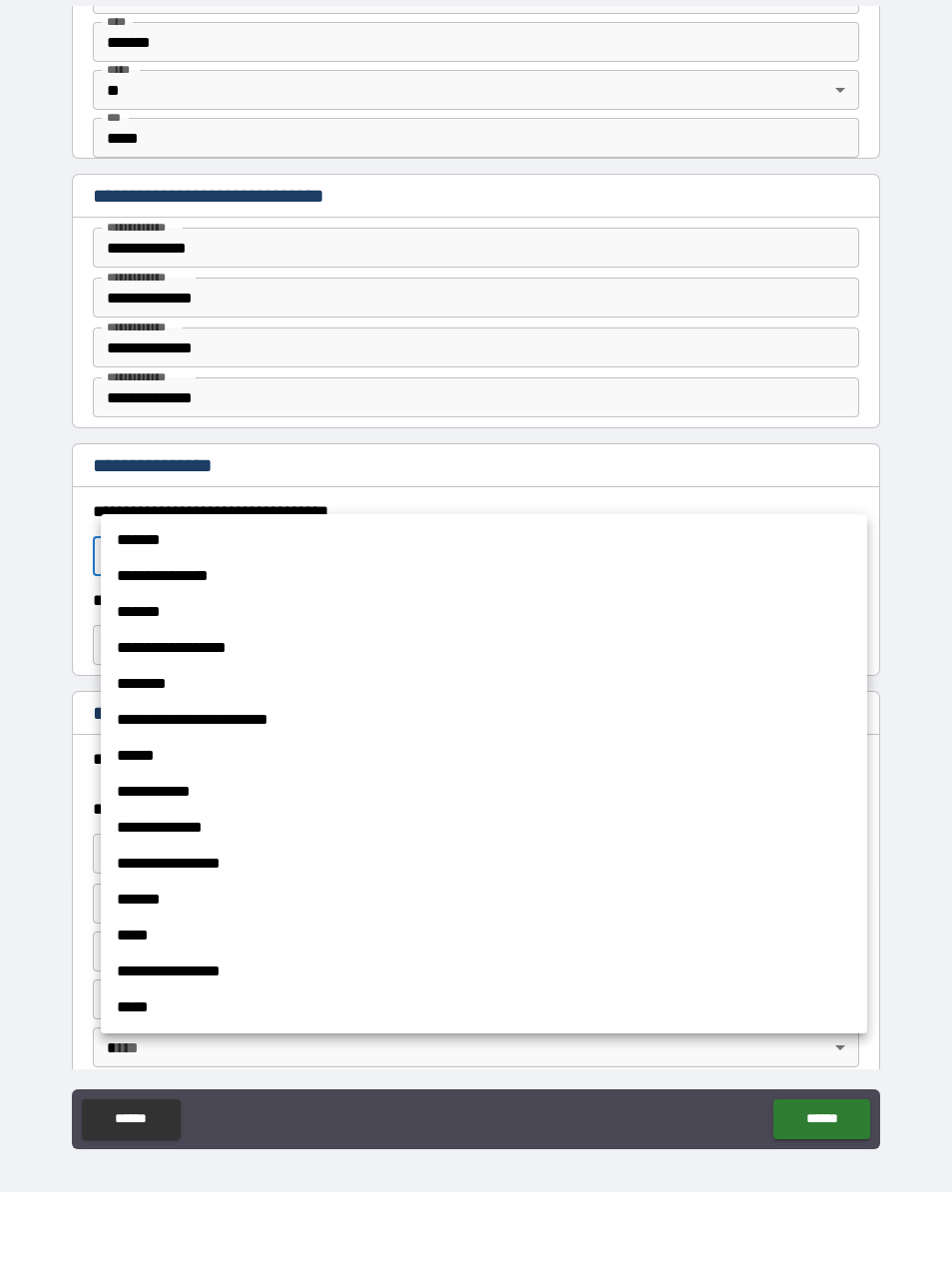 scroll, scrollTop: 53, scrollLeft: 0, axis: vertical 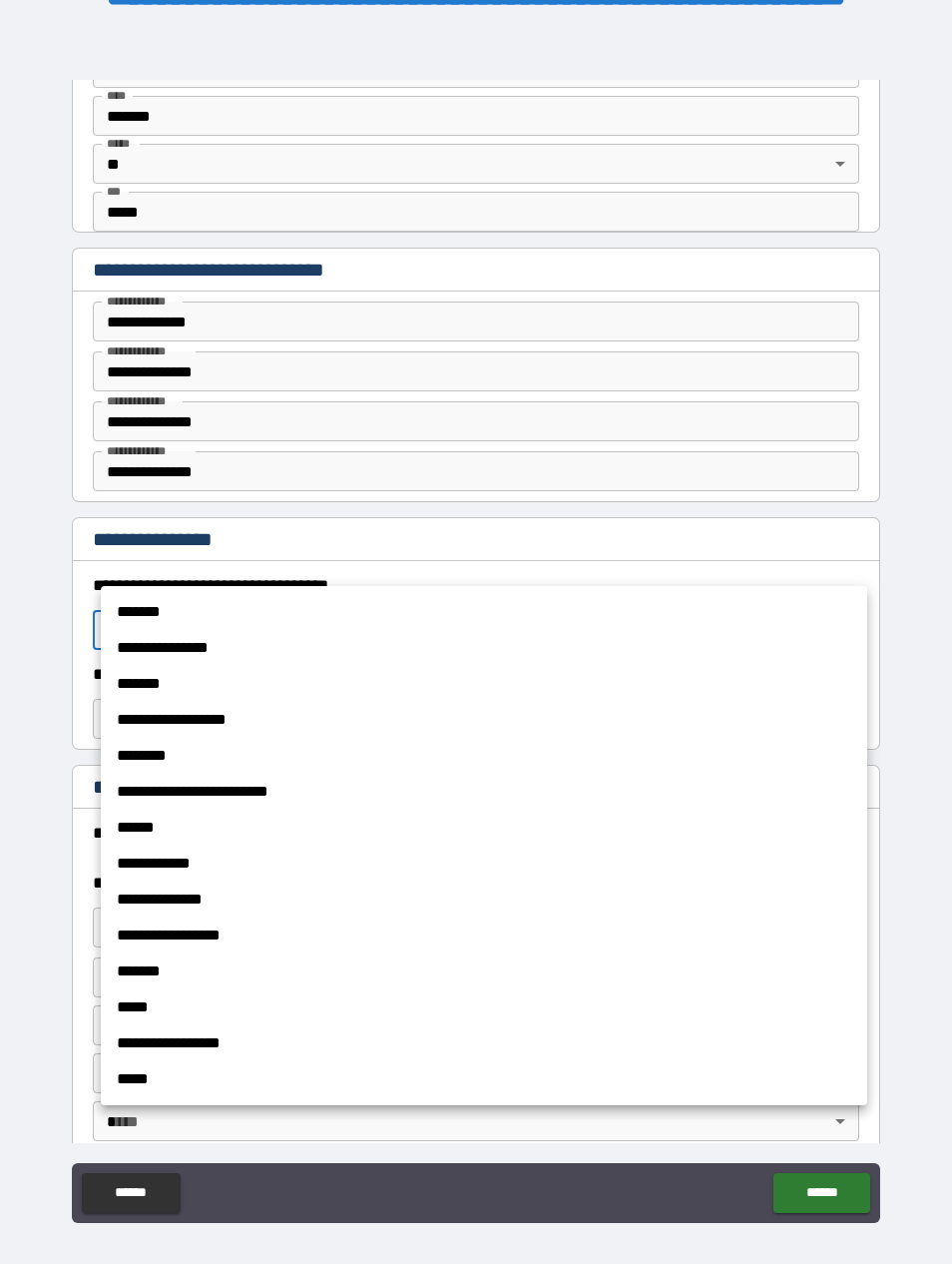 click on "********" at bounding box center [484, 756] 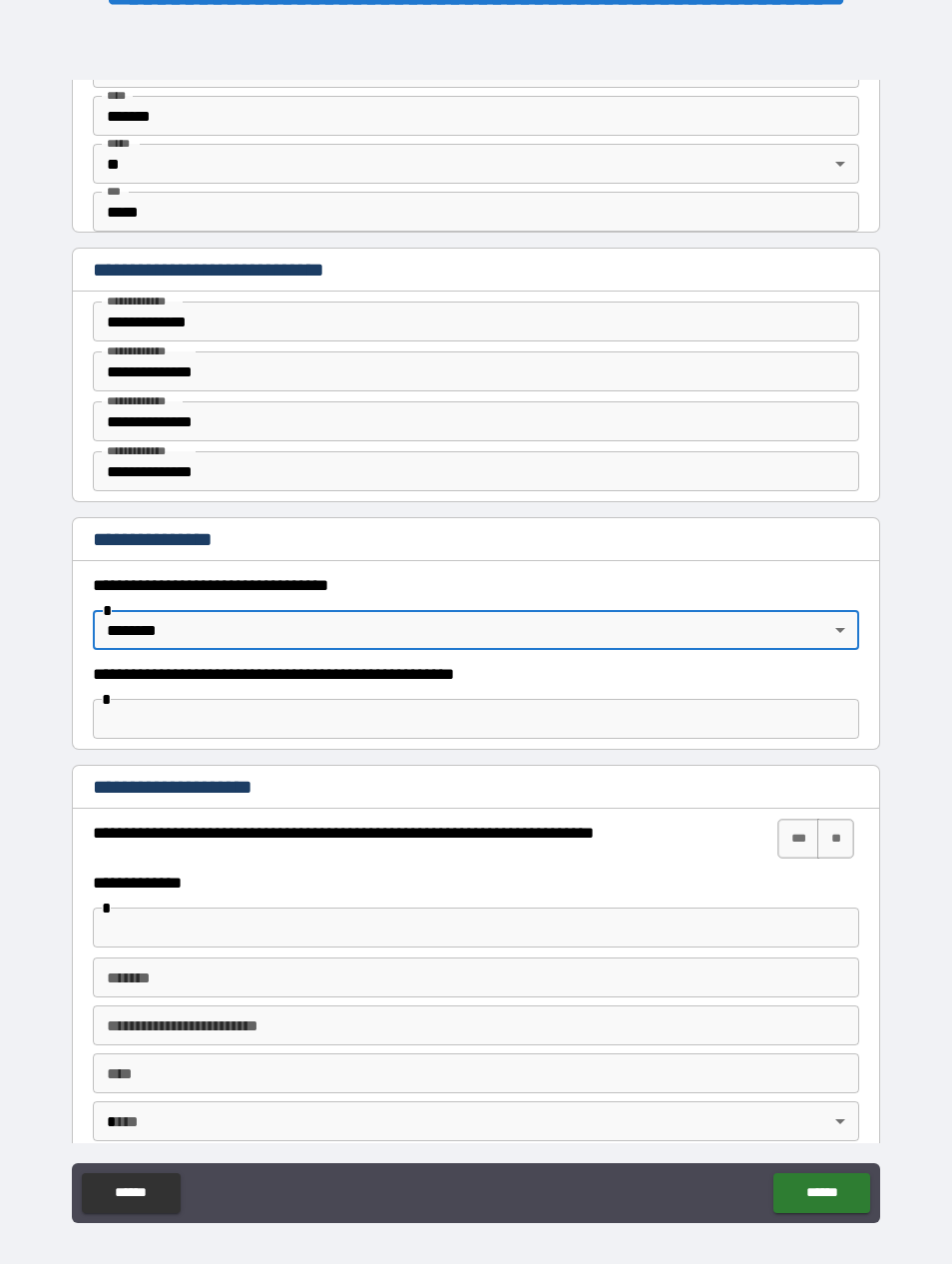 click on "**********" at bounding box center (476, 787) 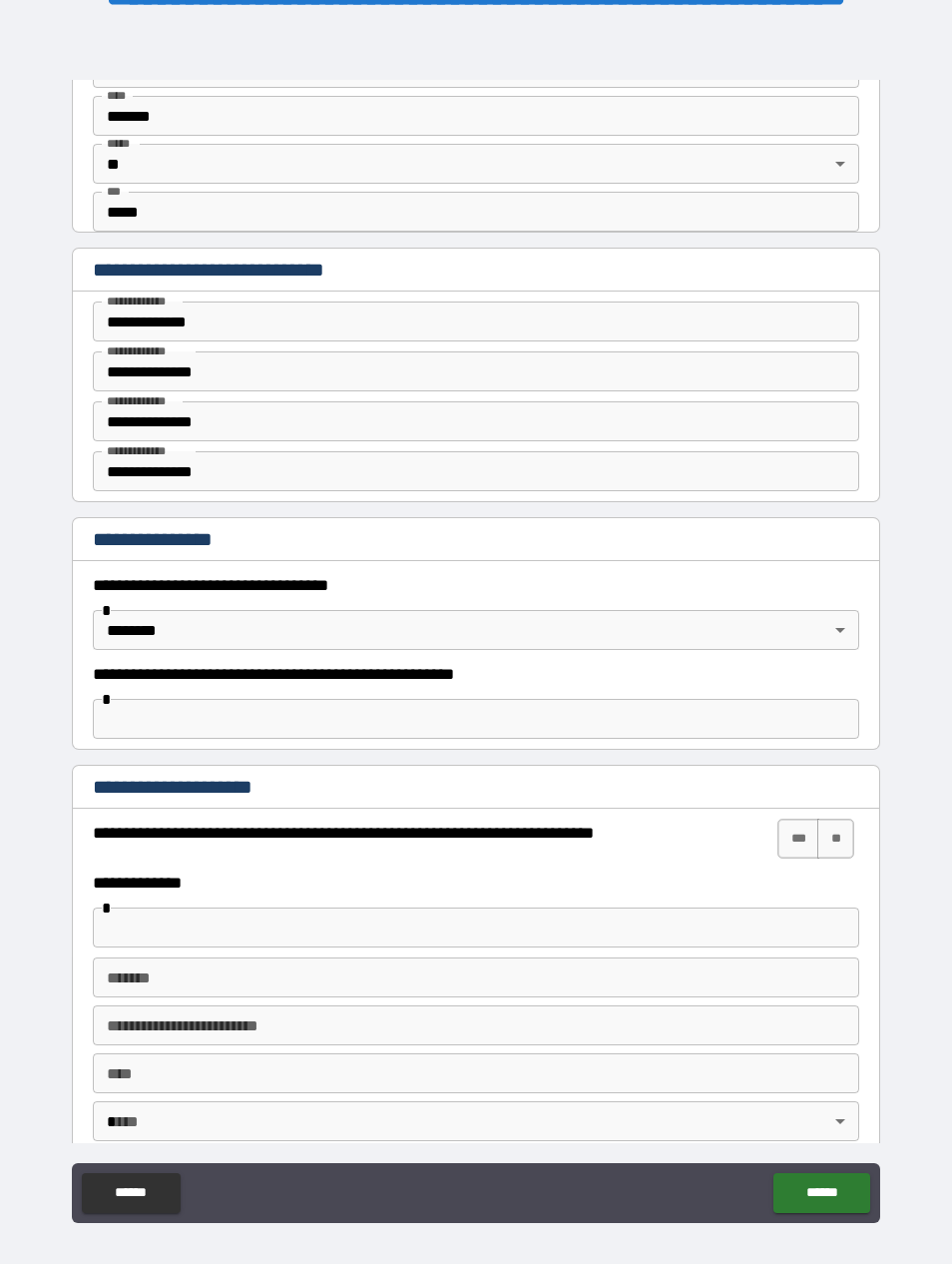 click on "**********" at bounding box center (476, 585) 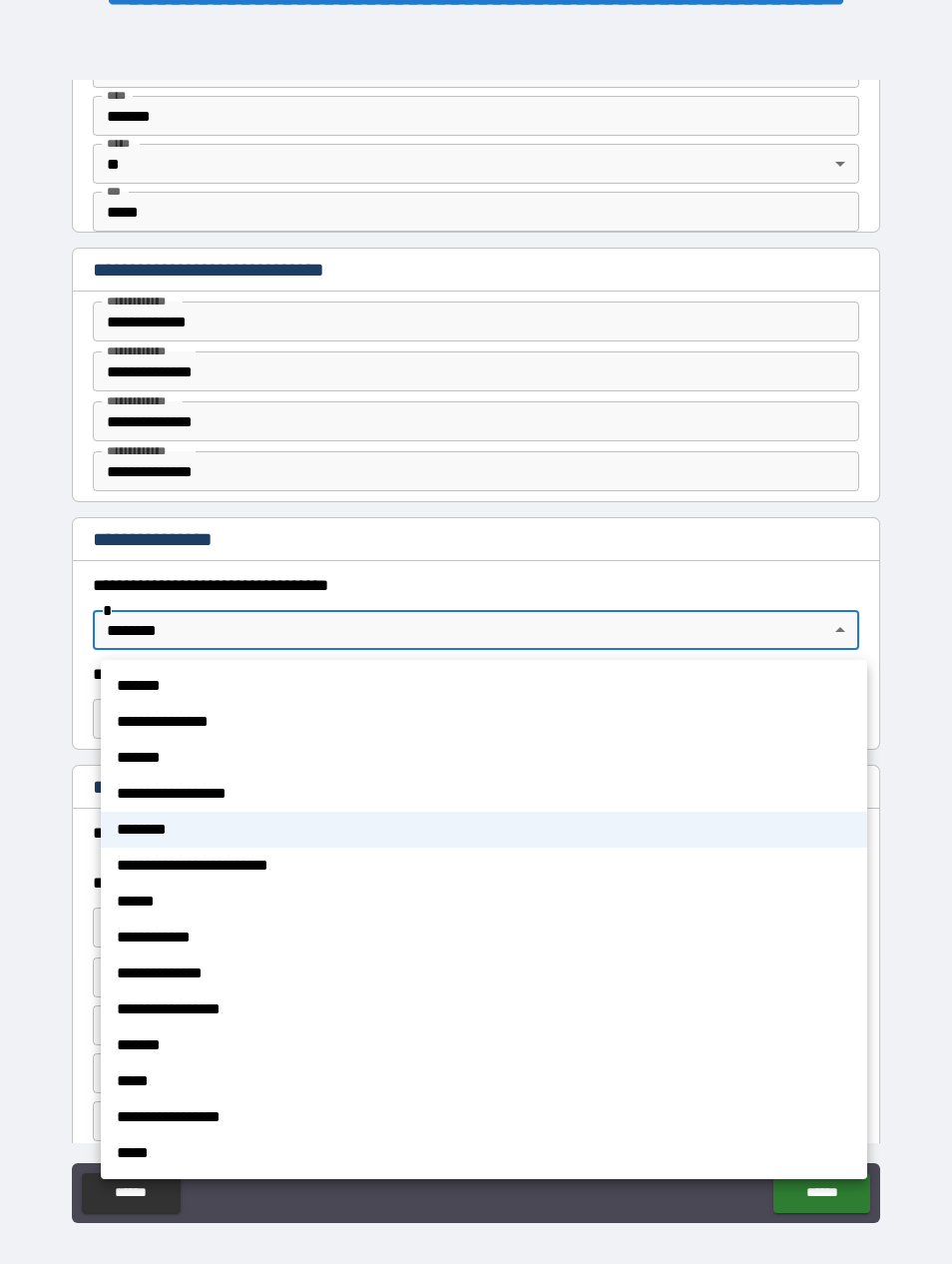click at bounding box center (476, 632) 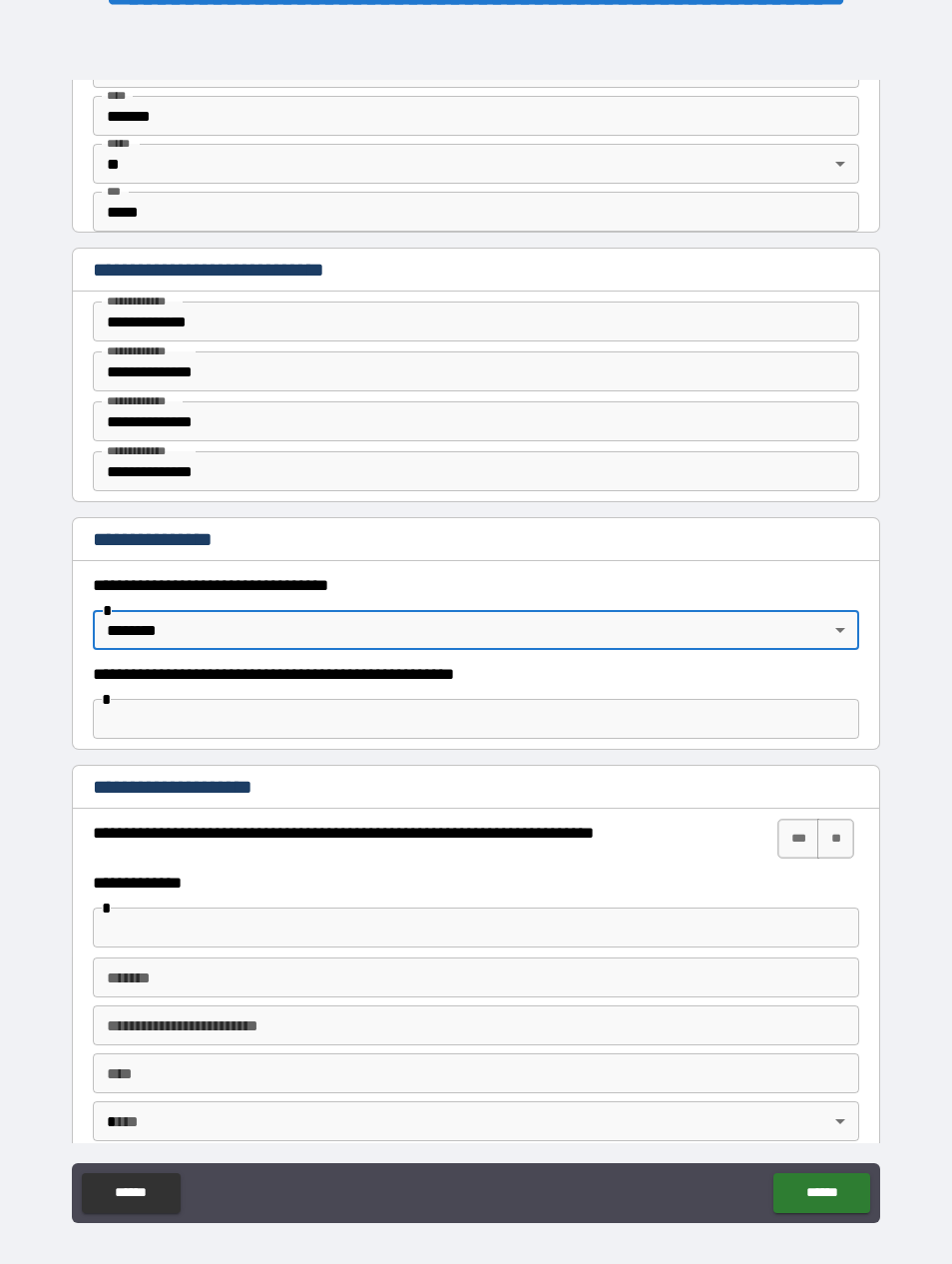 click on "**********" at bounding box center [476, 674] 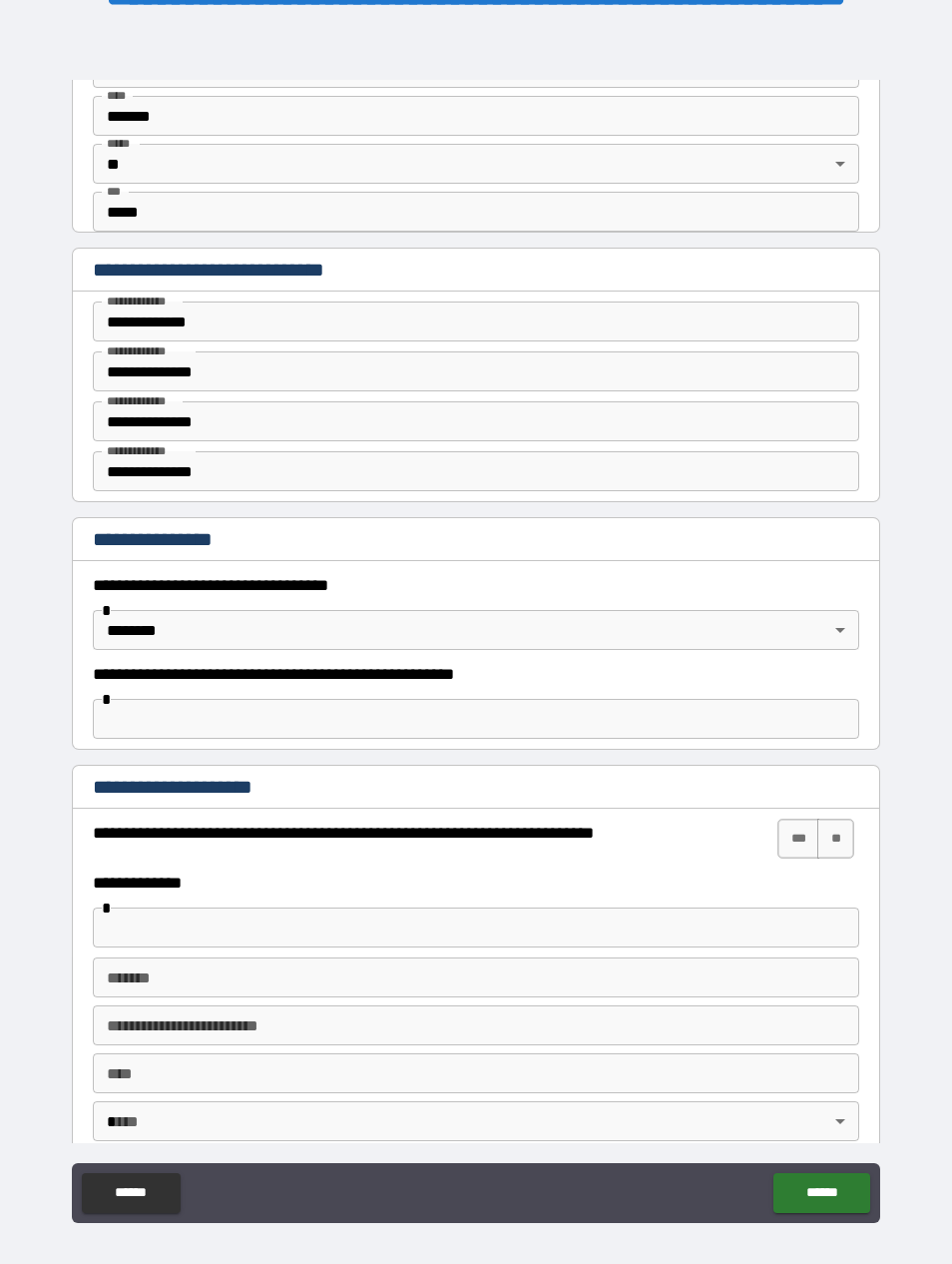 click on "**********" at bounding box center (476, 611) 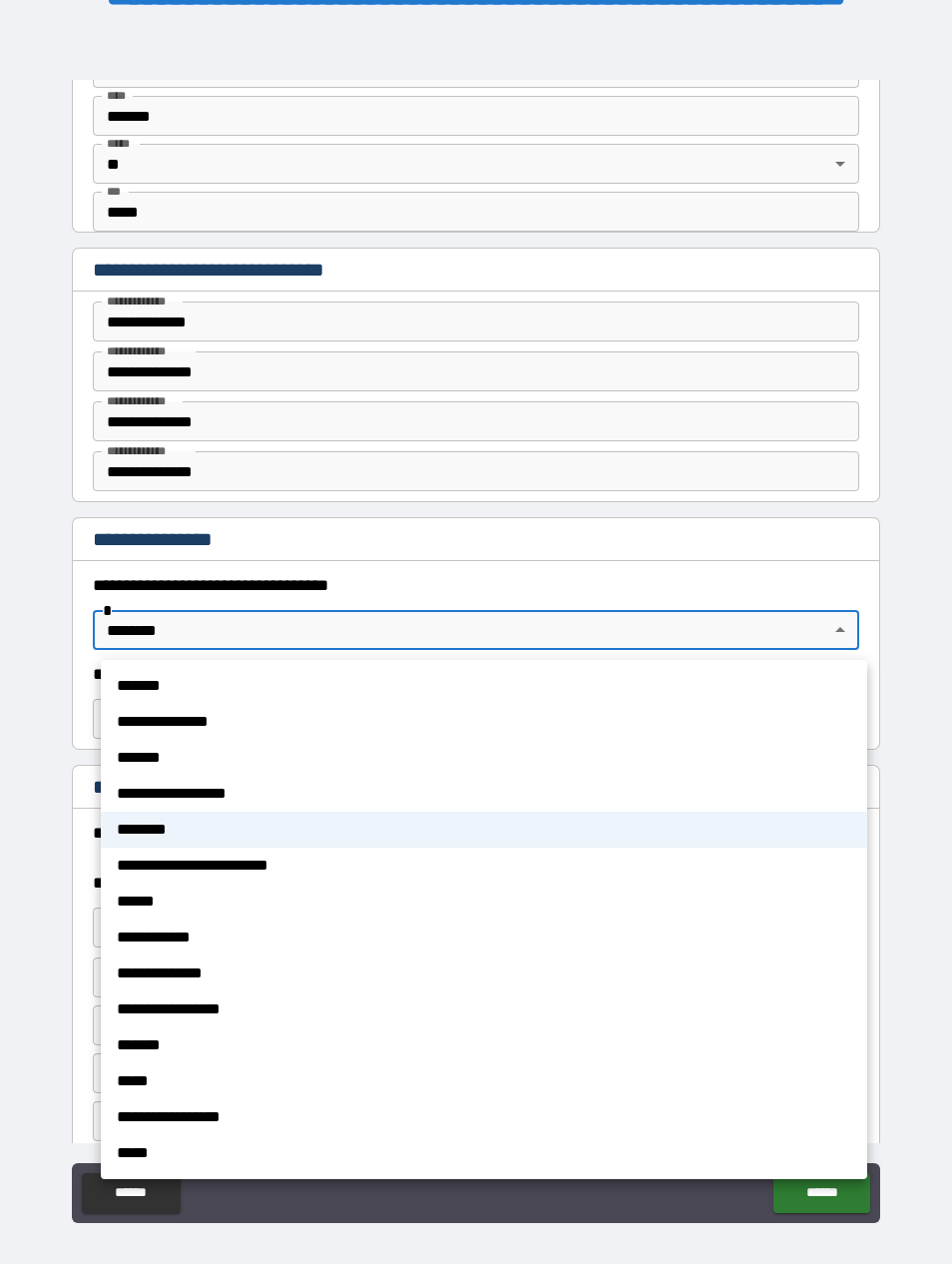 click on "*******" at bounding box center (484, 686) 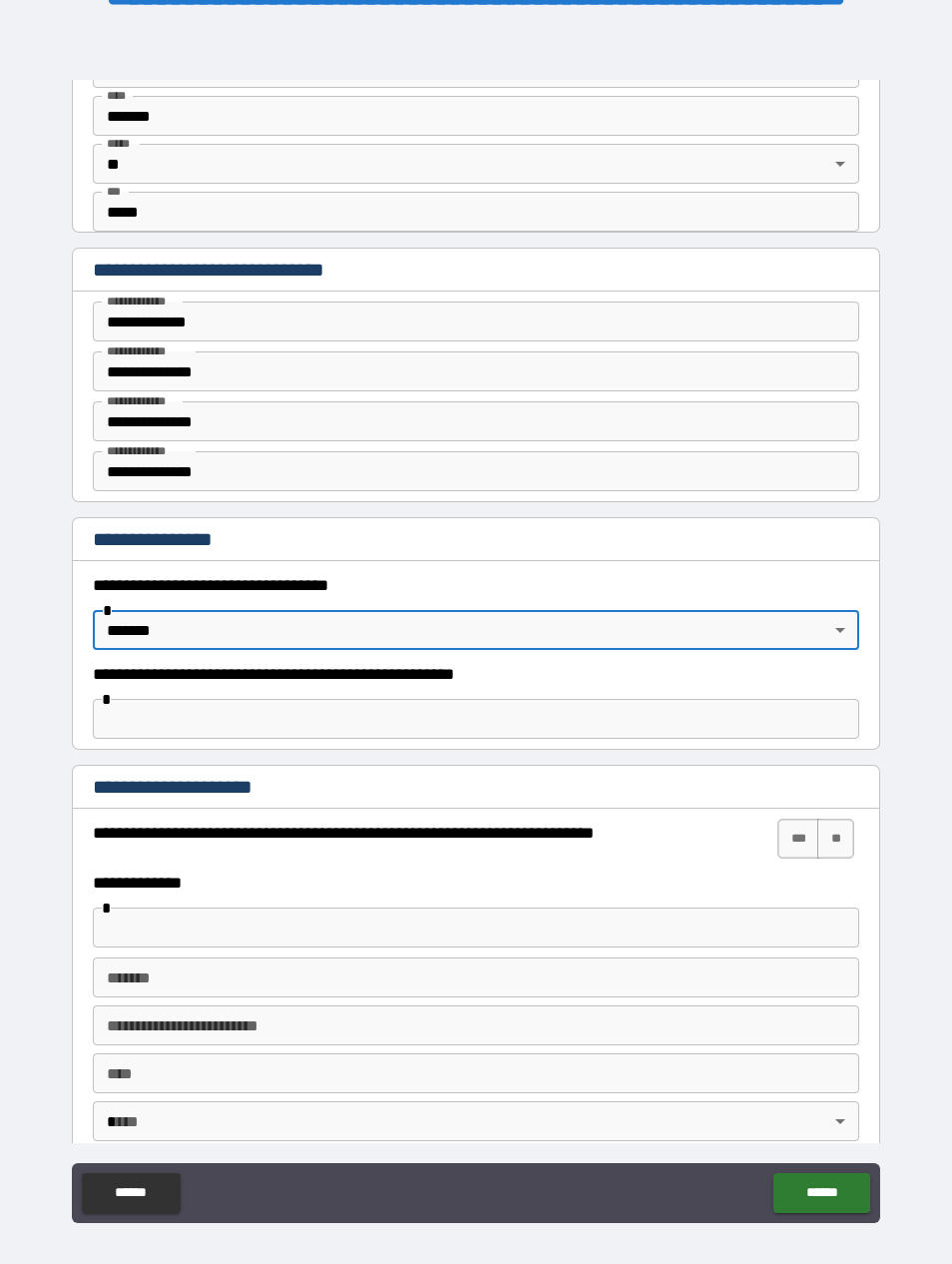 type on "*******" 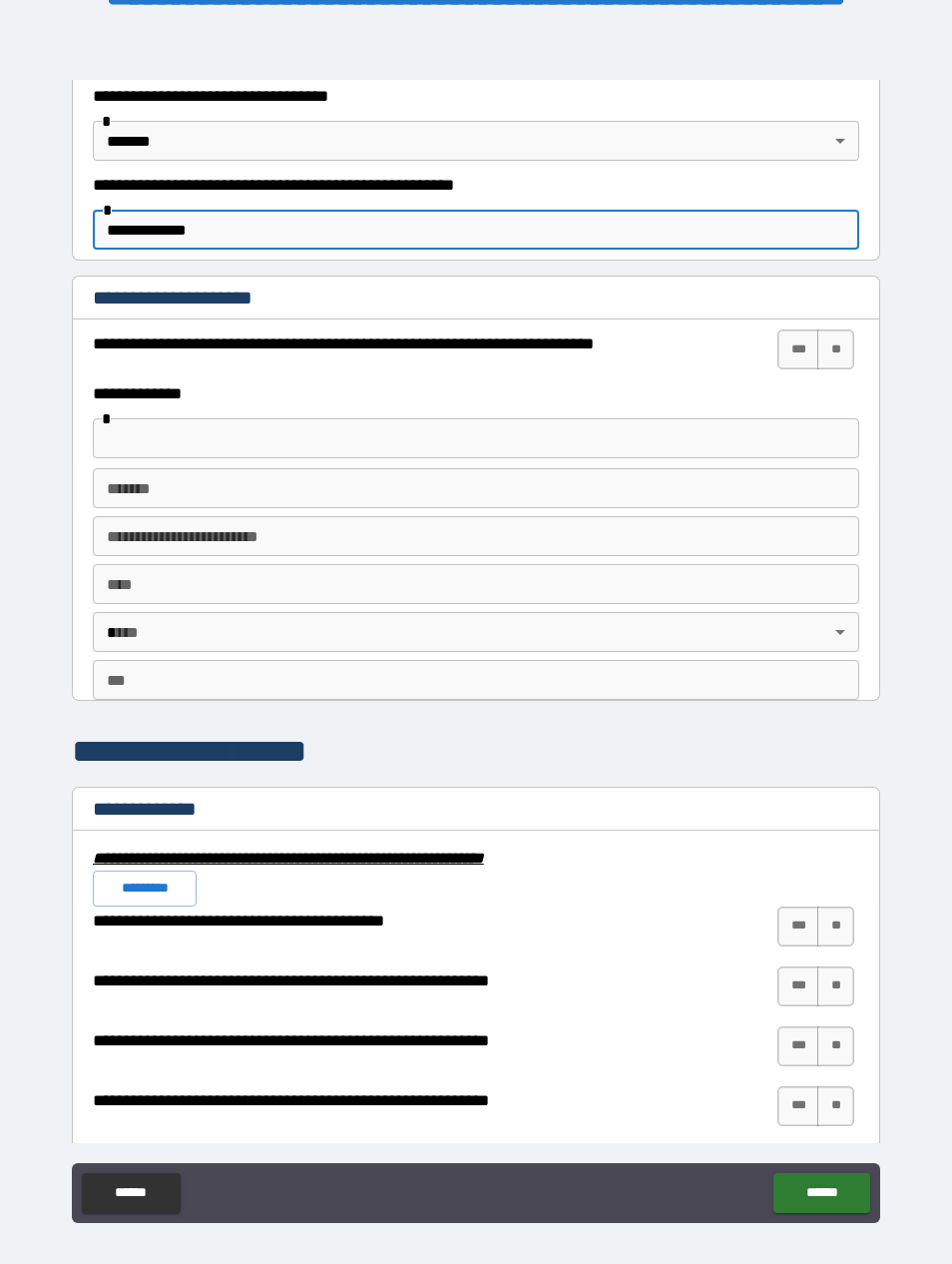 scroll, scrollTop: 1300, scrollLeft: 0, axis: vertical 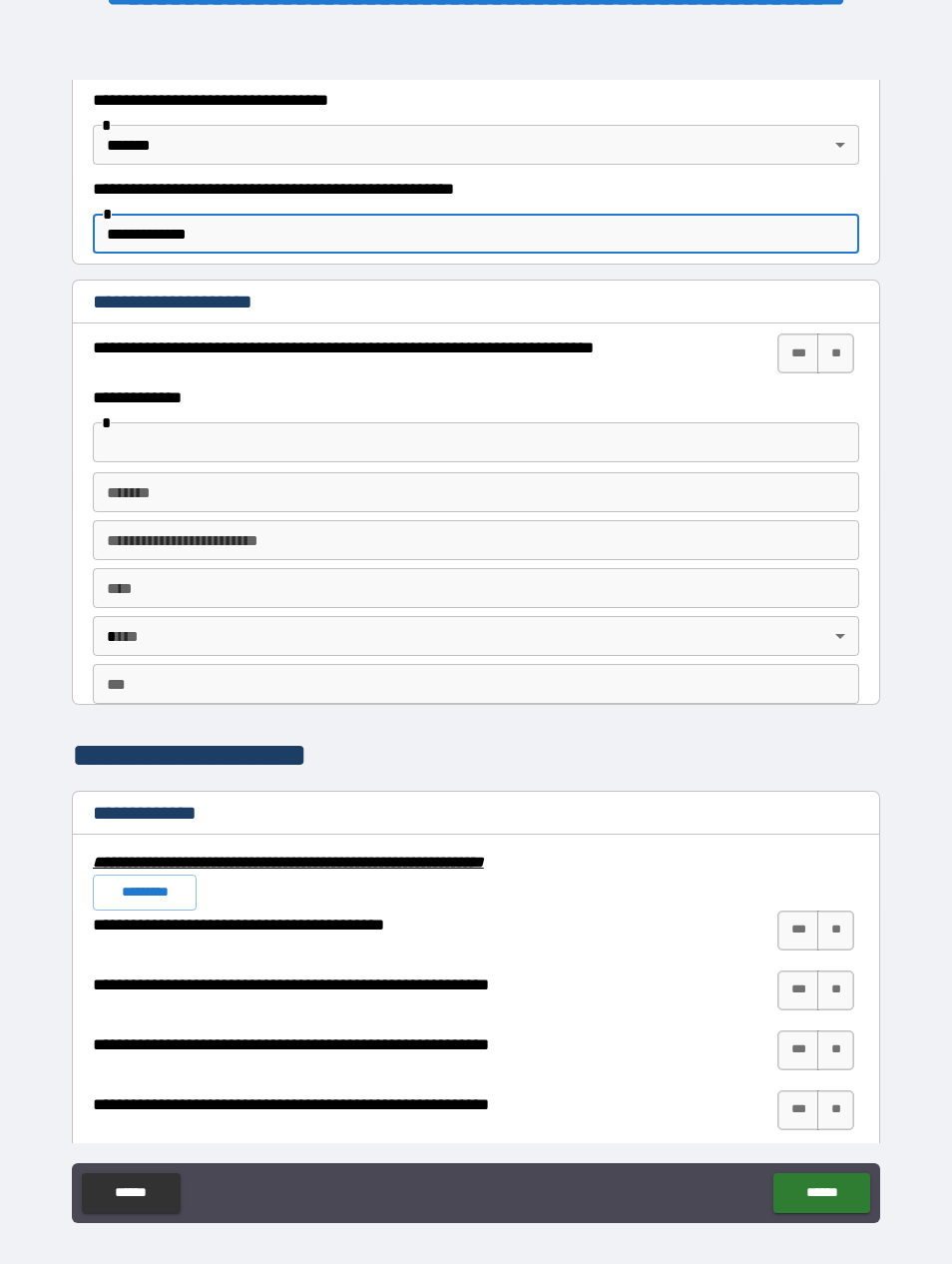 type on "**********" 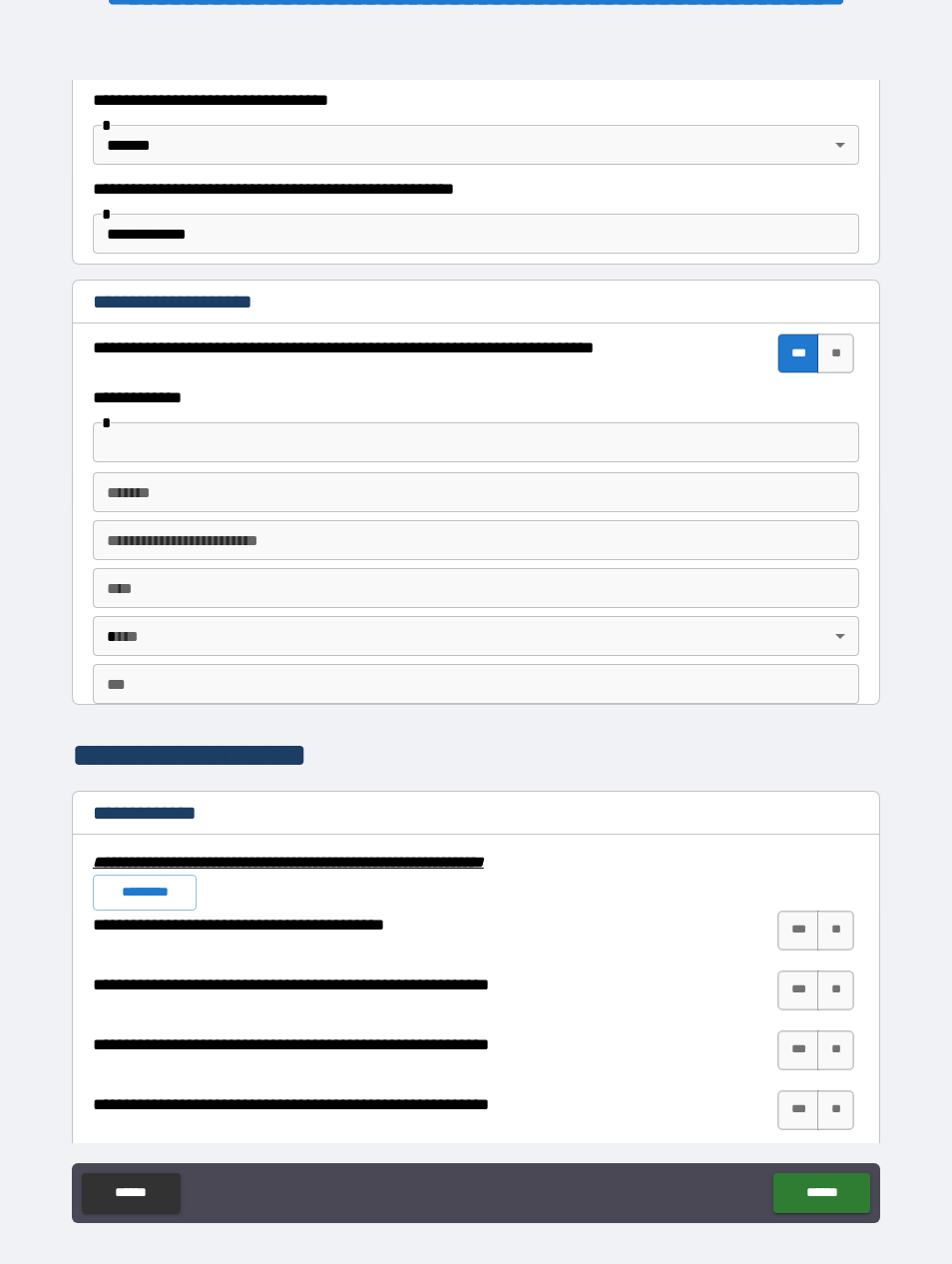 click at bounding box center (476, 442) 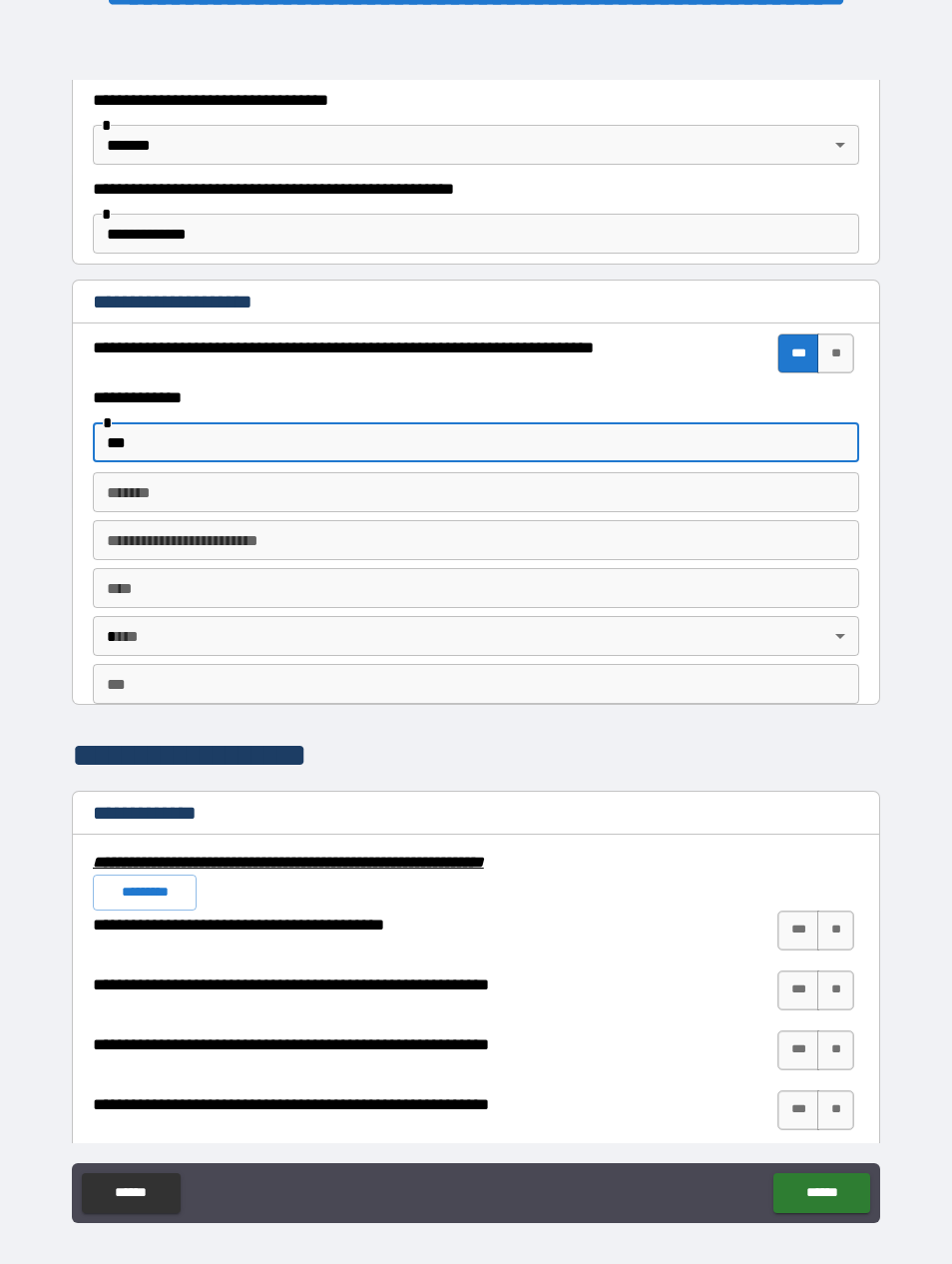 type on "***" 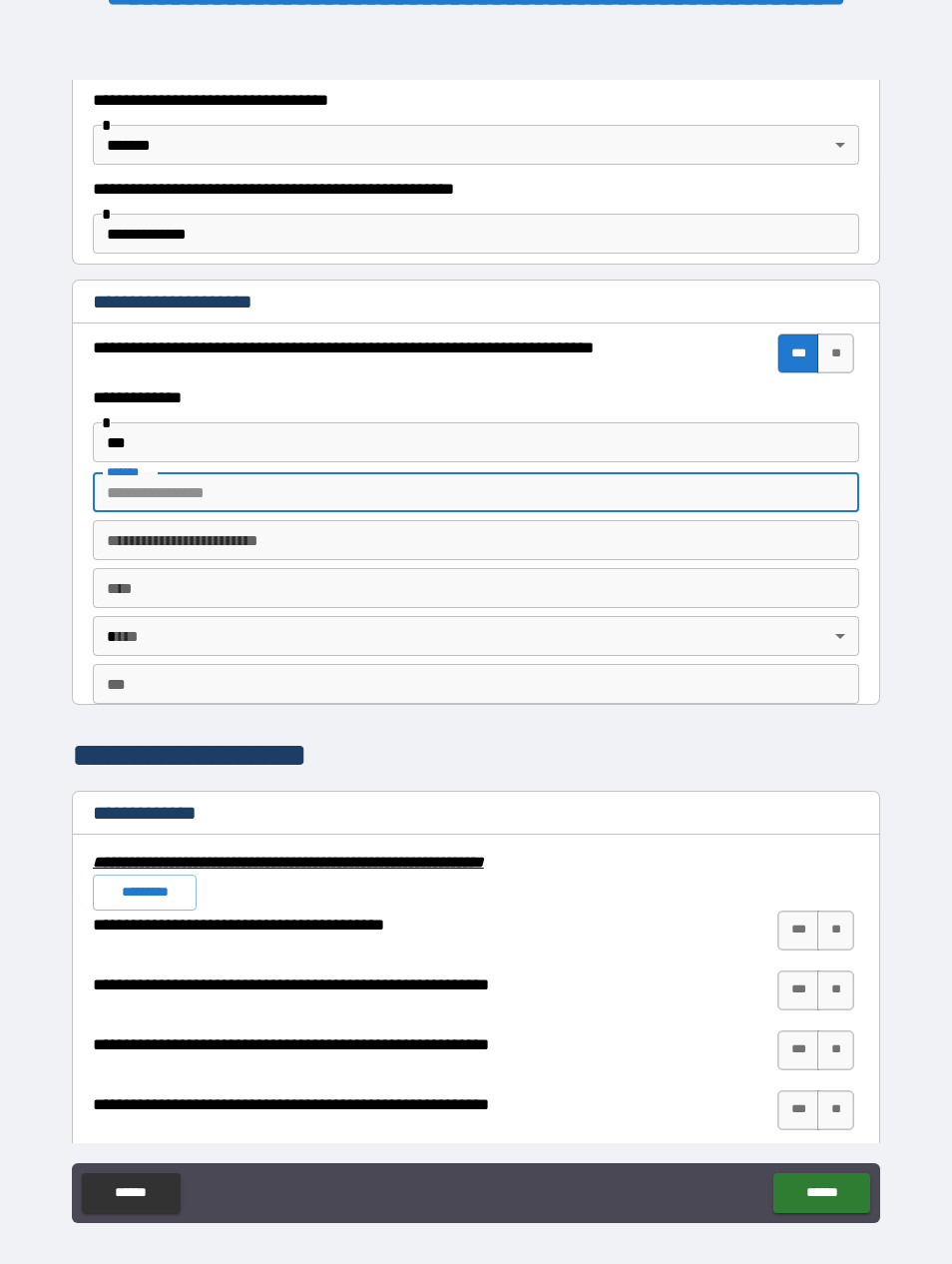 click on "****" at bounding box center (476, 588) 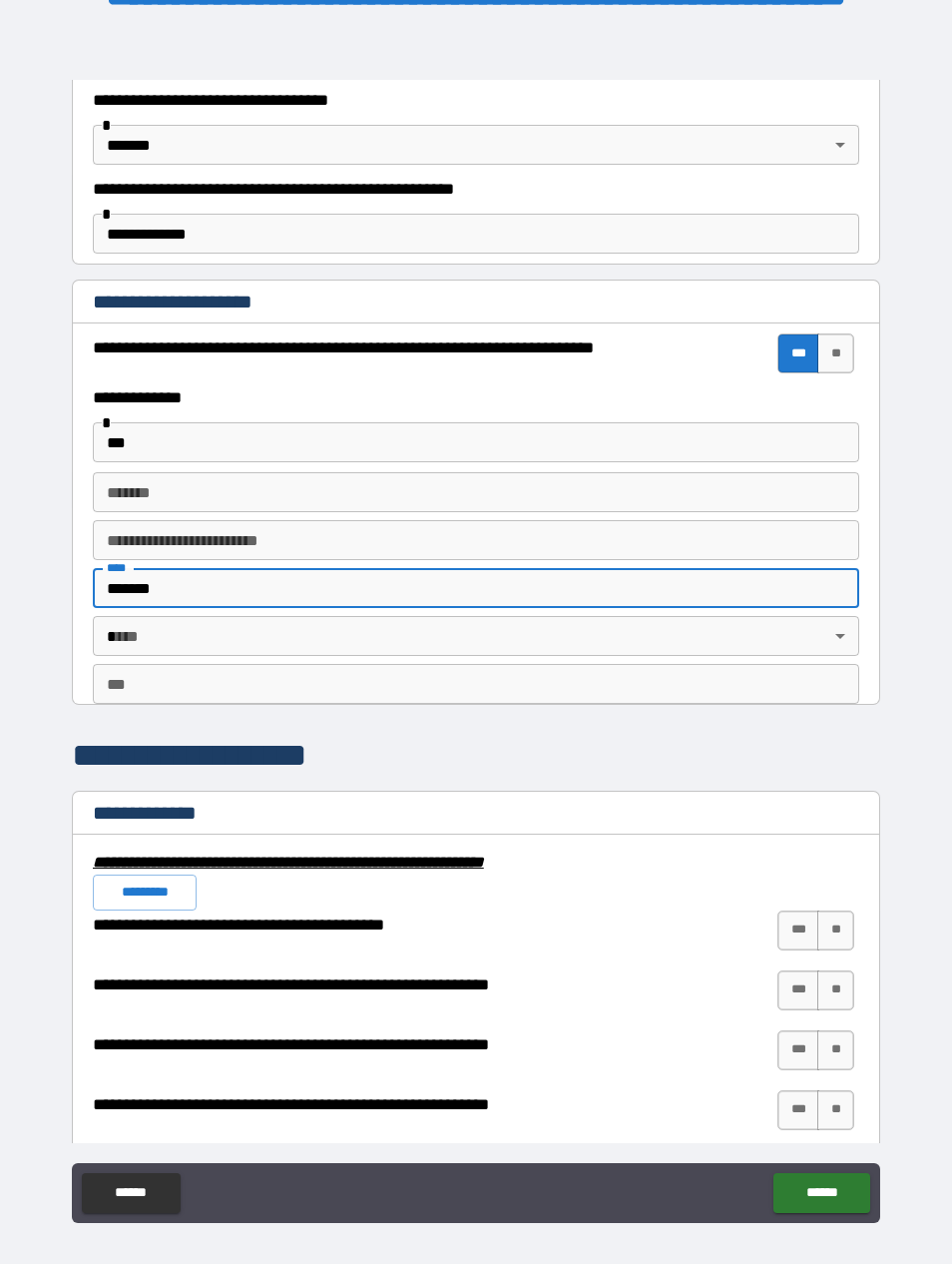type on "*******" 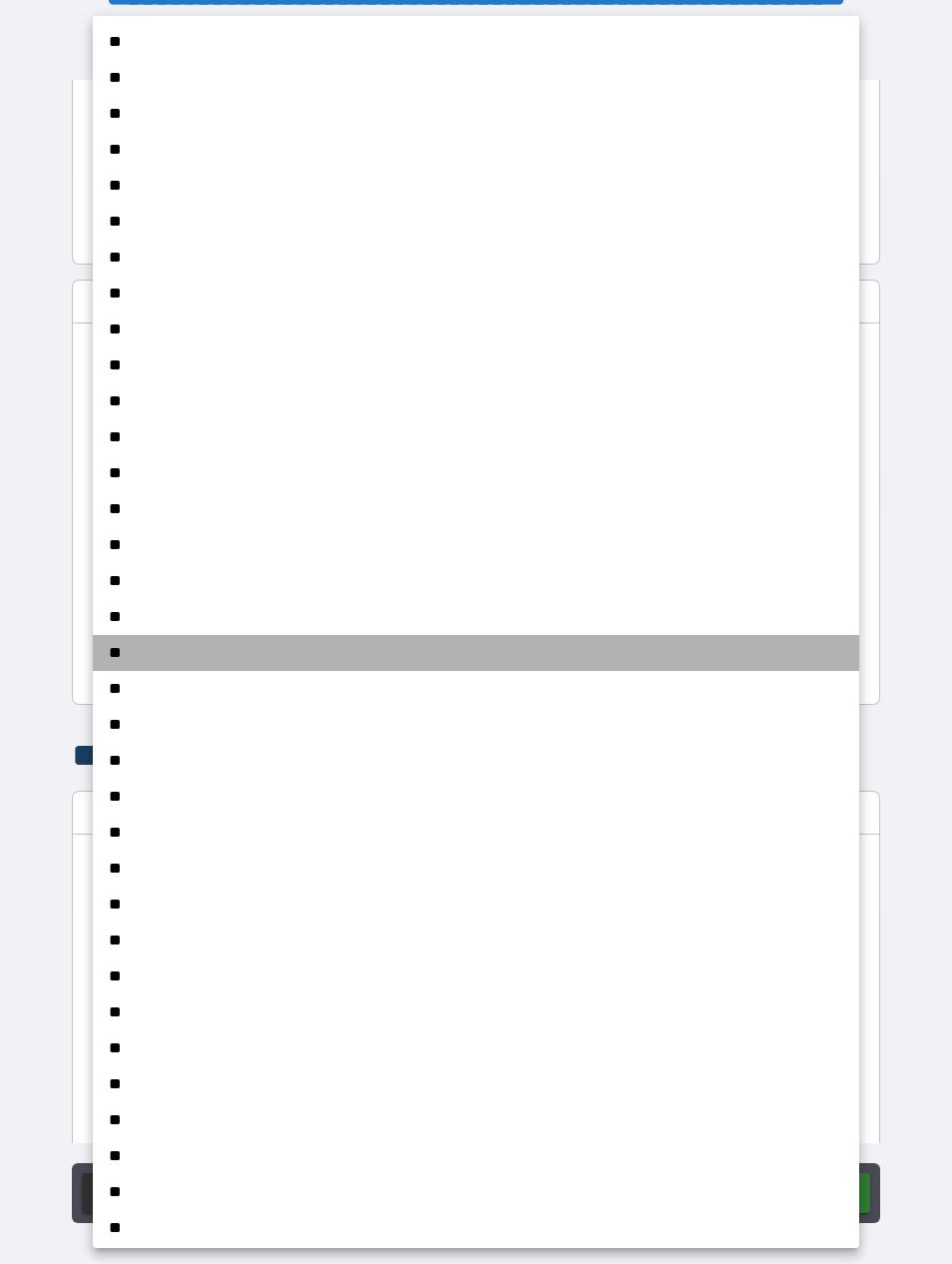 click on "**" at bounding box center (476, 653) 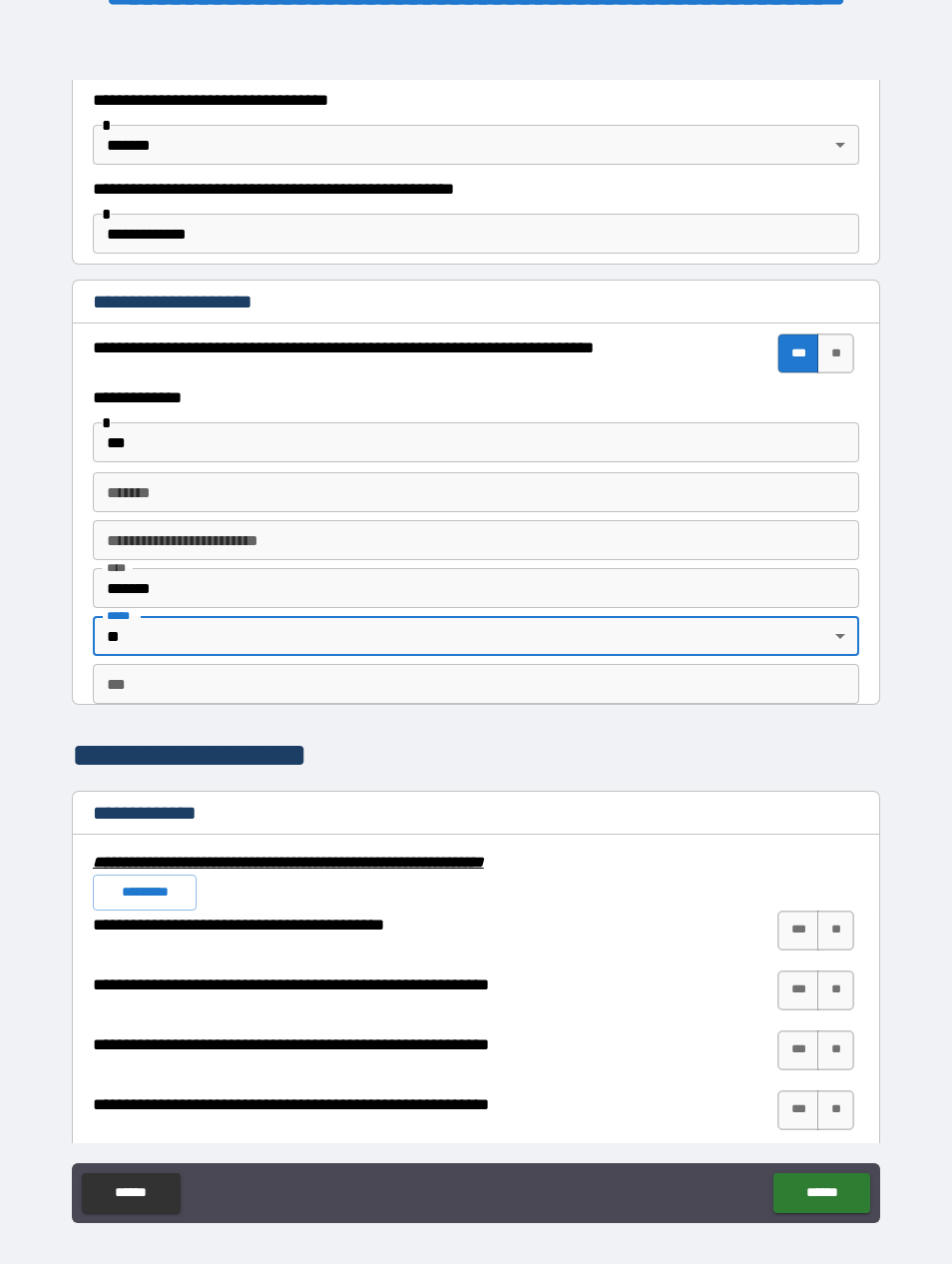 click on "***" at bounding box center [476, 684] 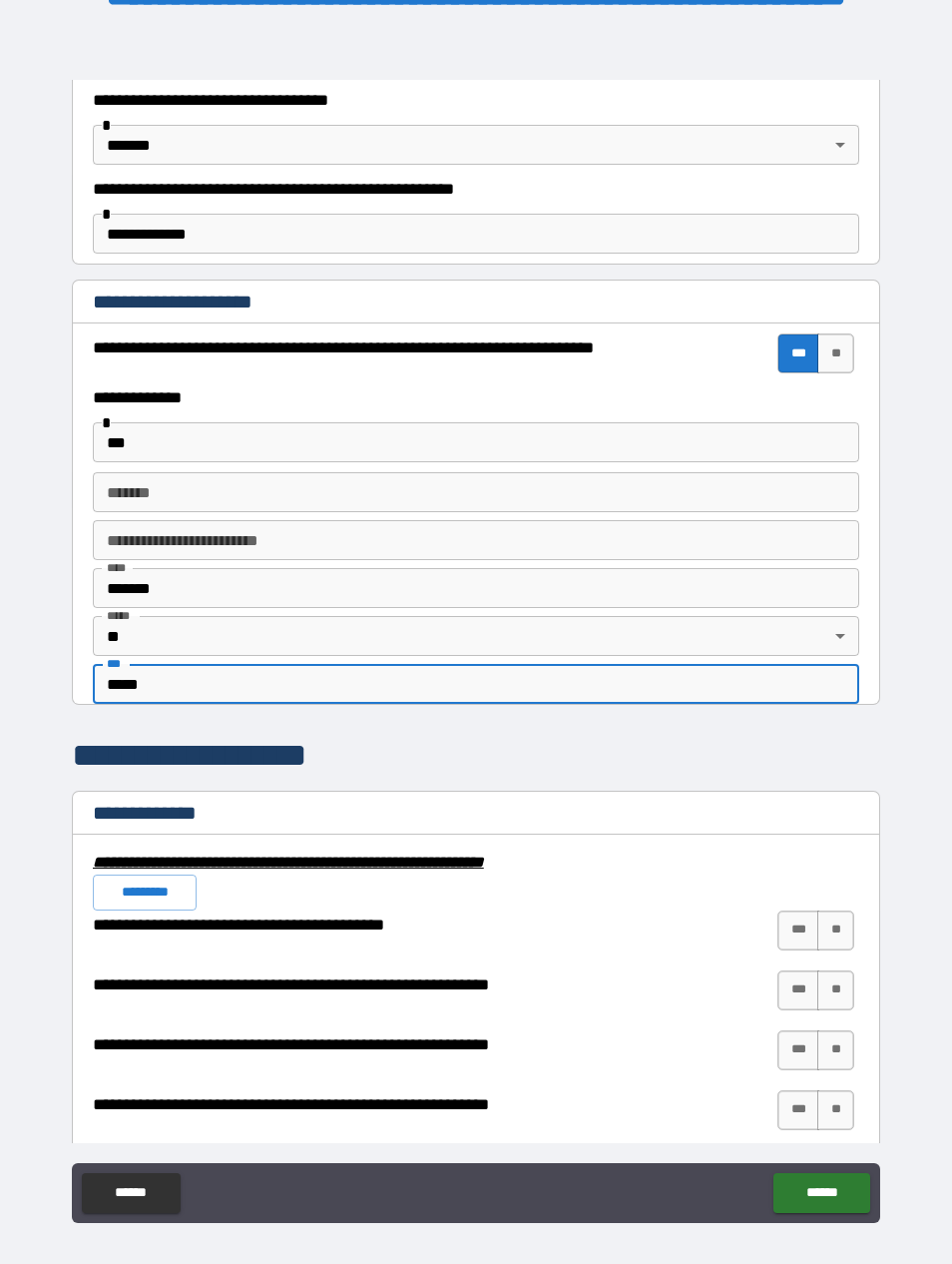 type on "*****" 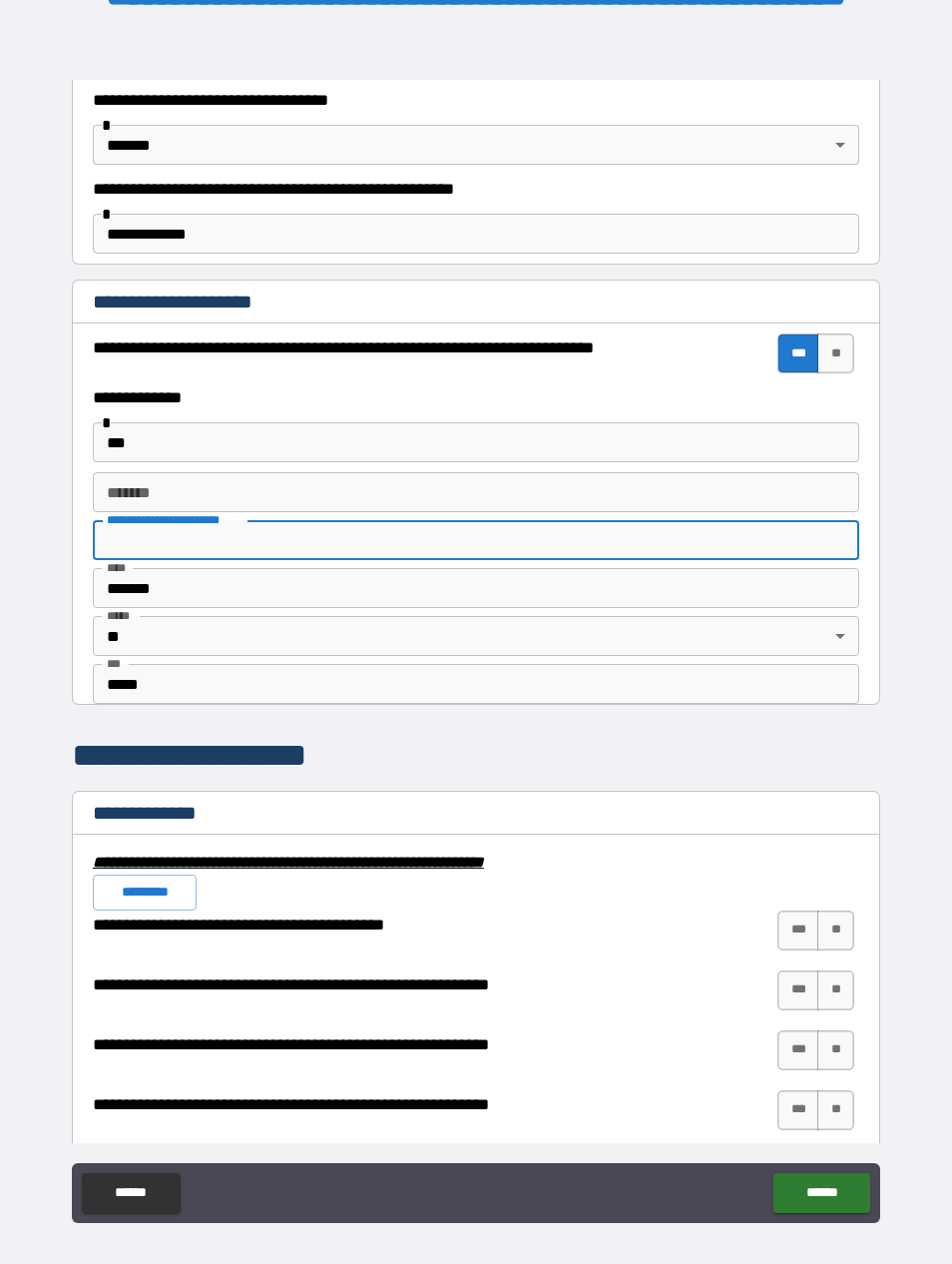 click on "*******" at bounding box center [476, 492] 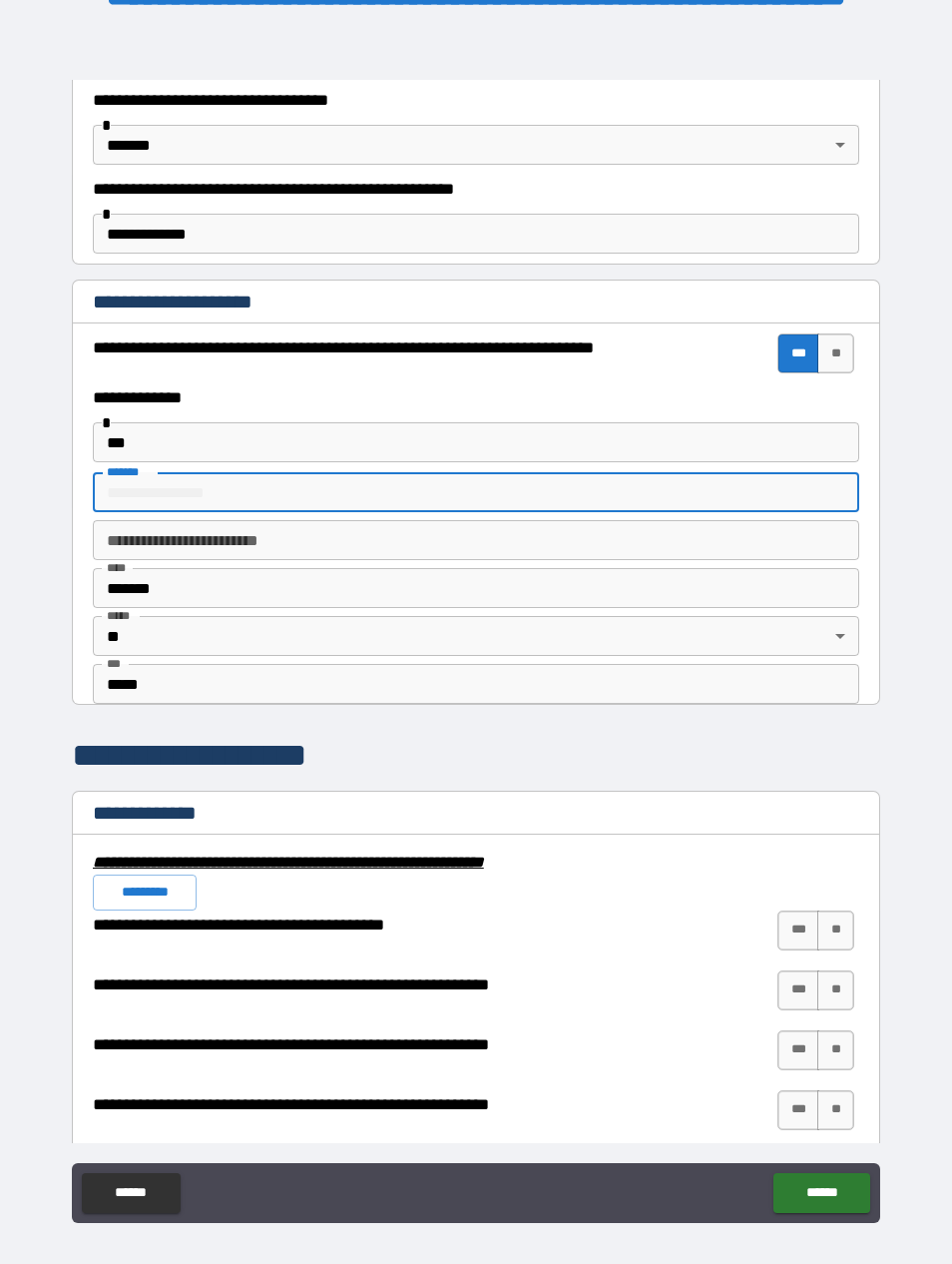 type on "*" 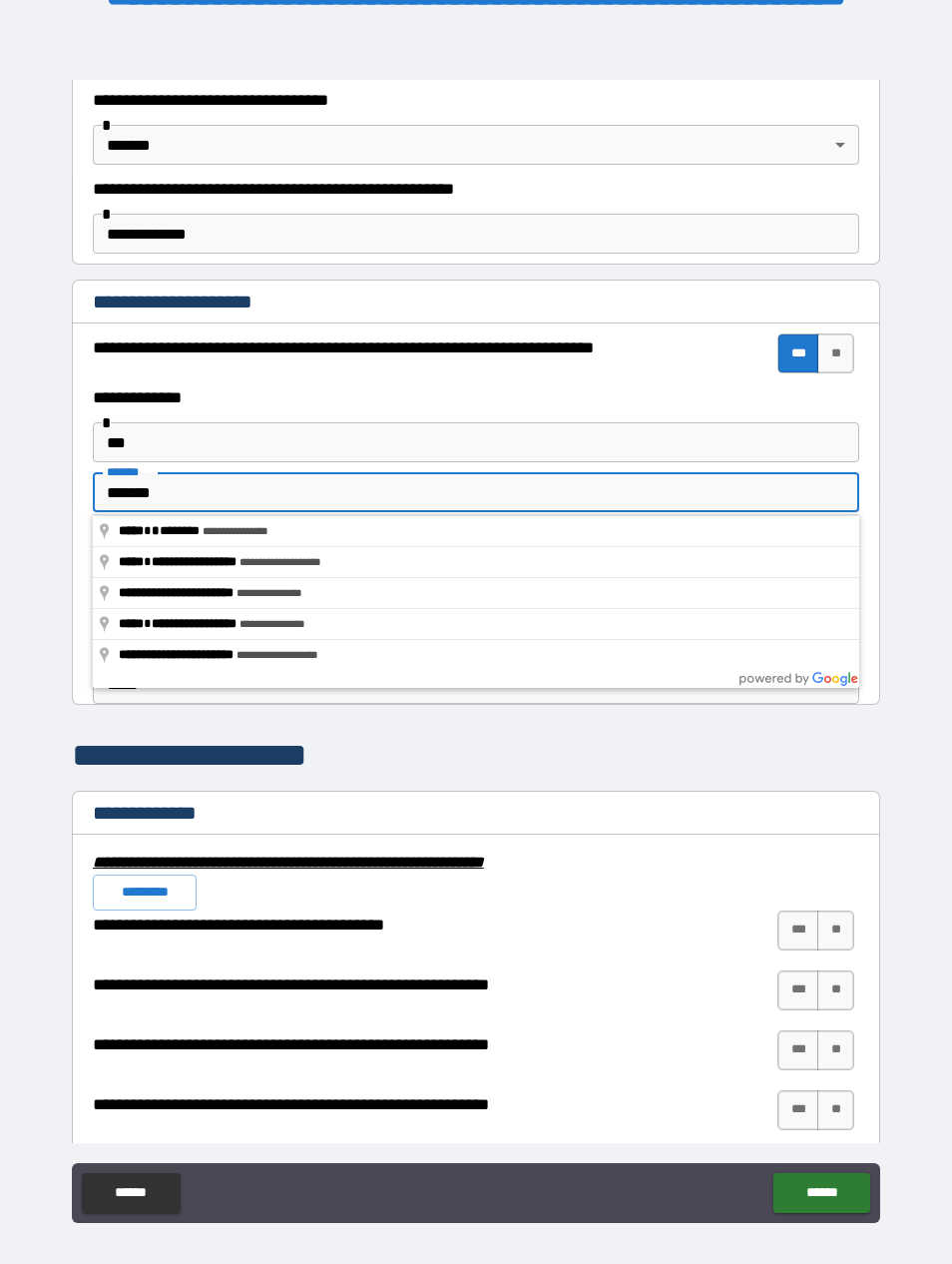 type on "**********" 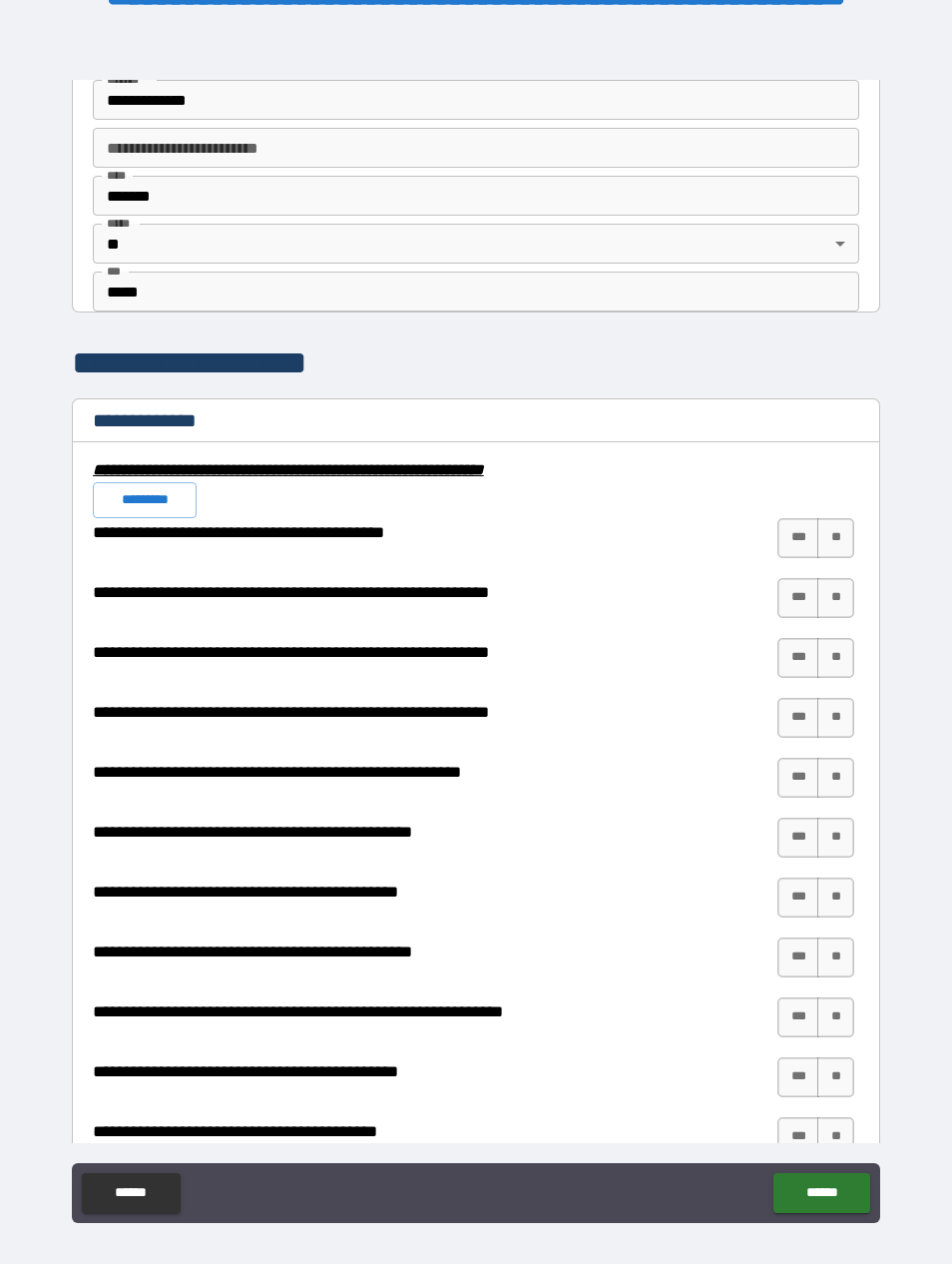 scroll, scrollTop: 1694, scrollLeft: 0, axis: vertical 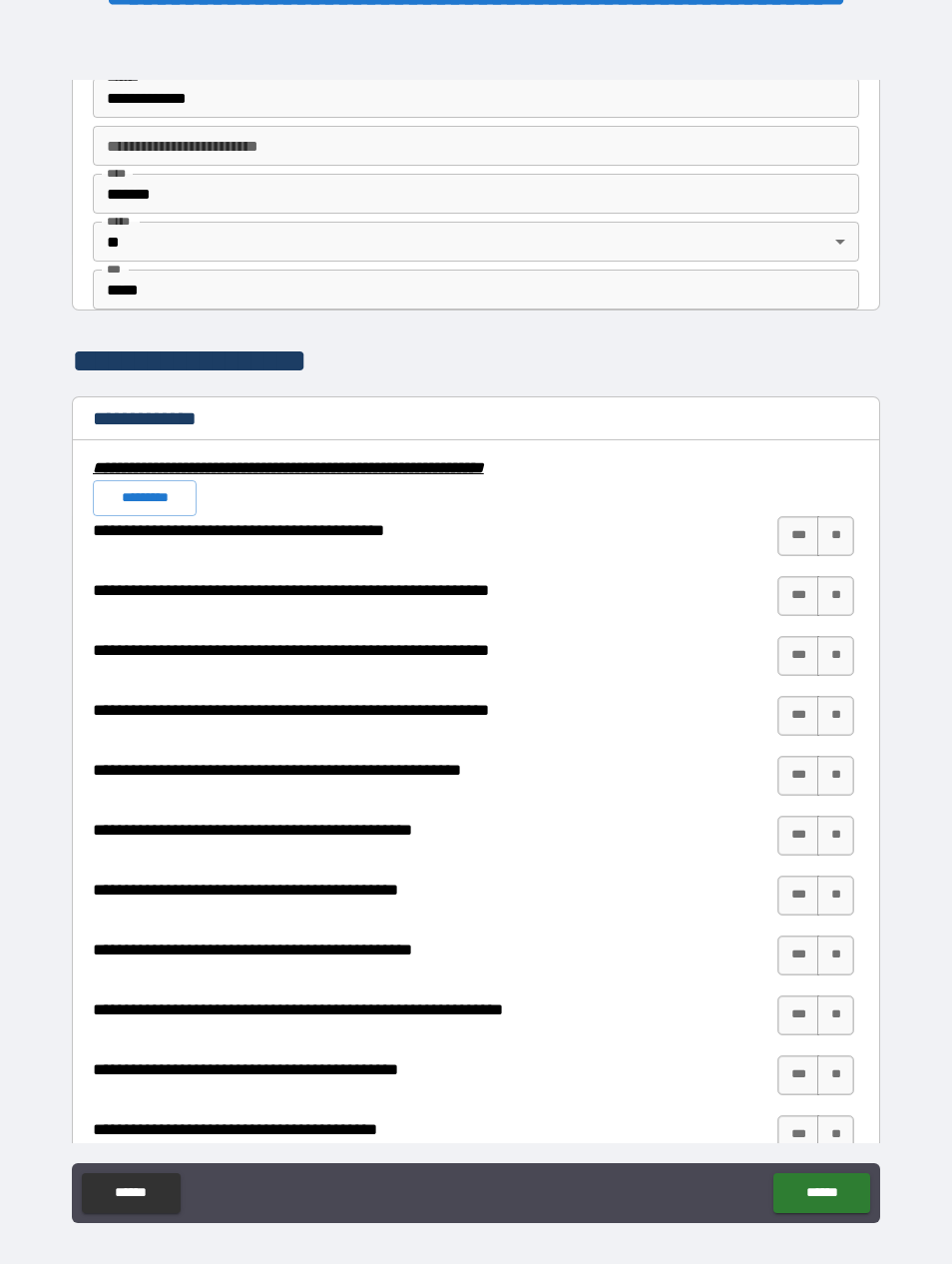 click on "**" at bounding box center [835, 536] 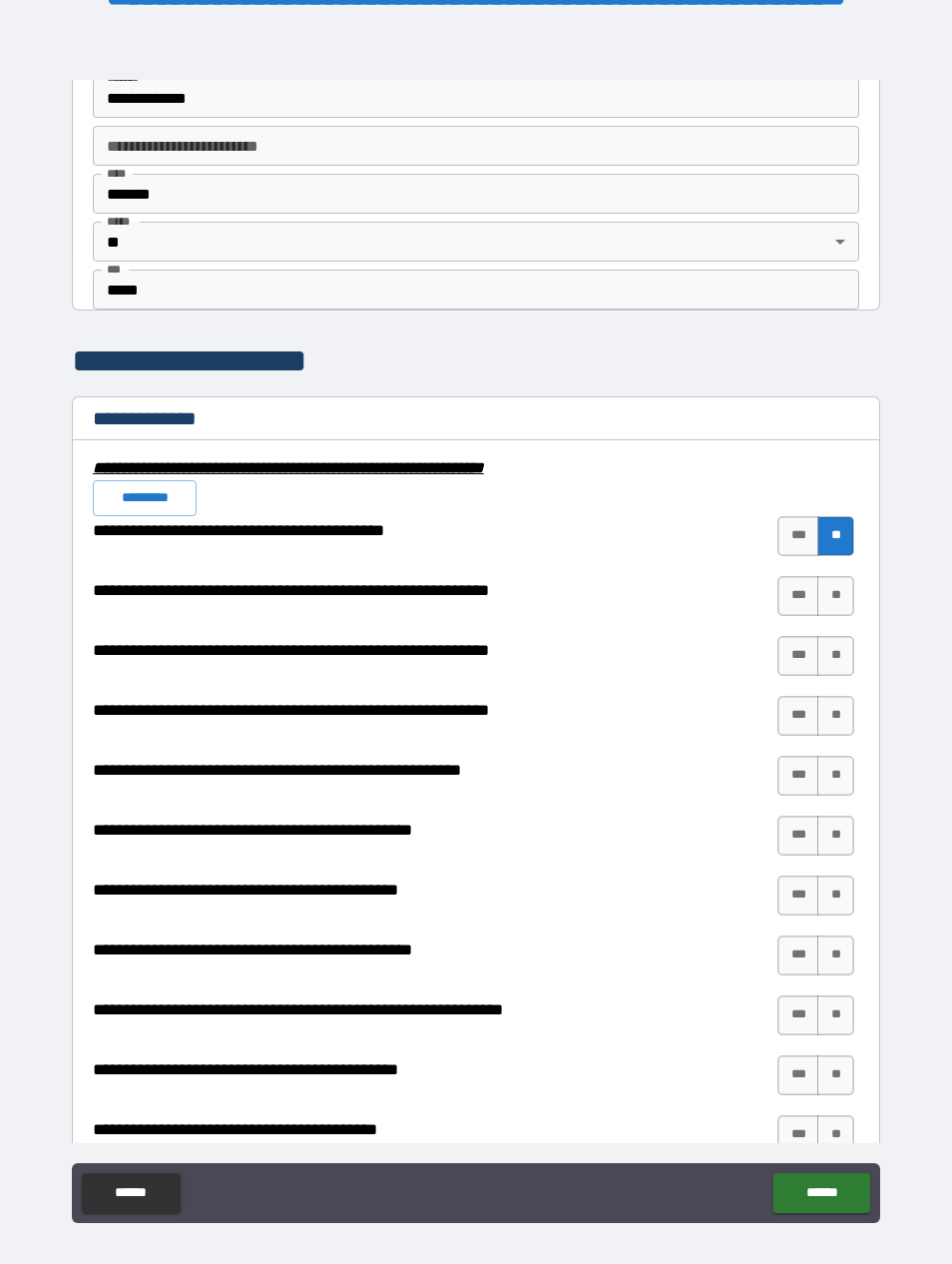 click on "**" at bounding box center [835, 596] 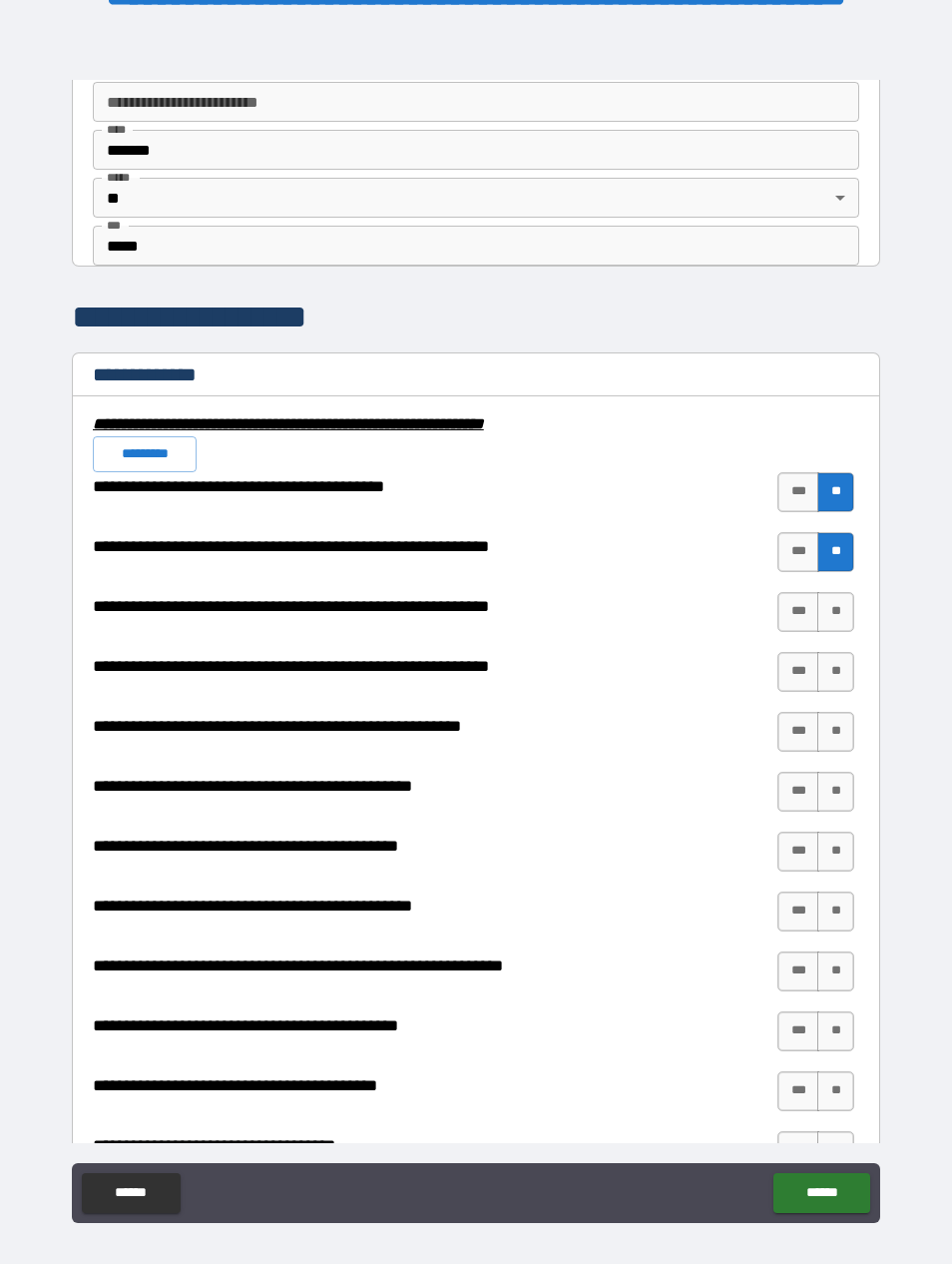 scroll, scrollTop: 1745, scrollLeft: 0, axis: vertical 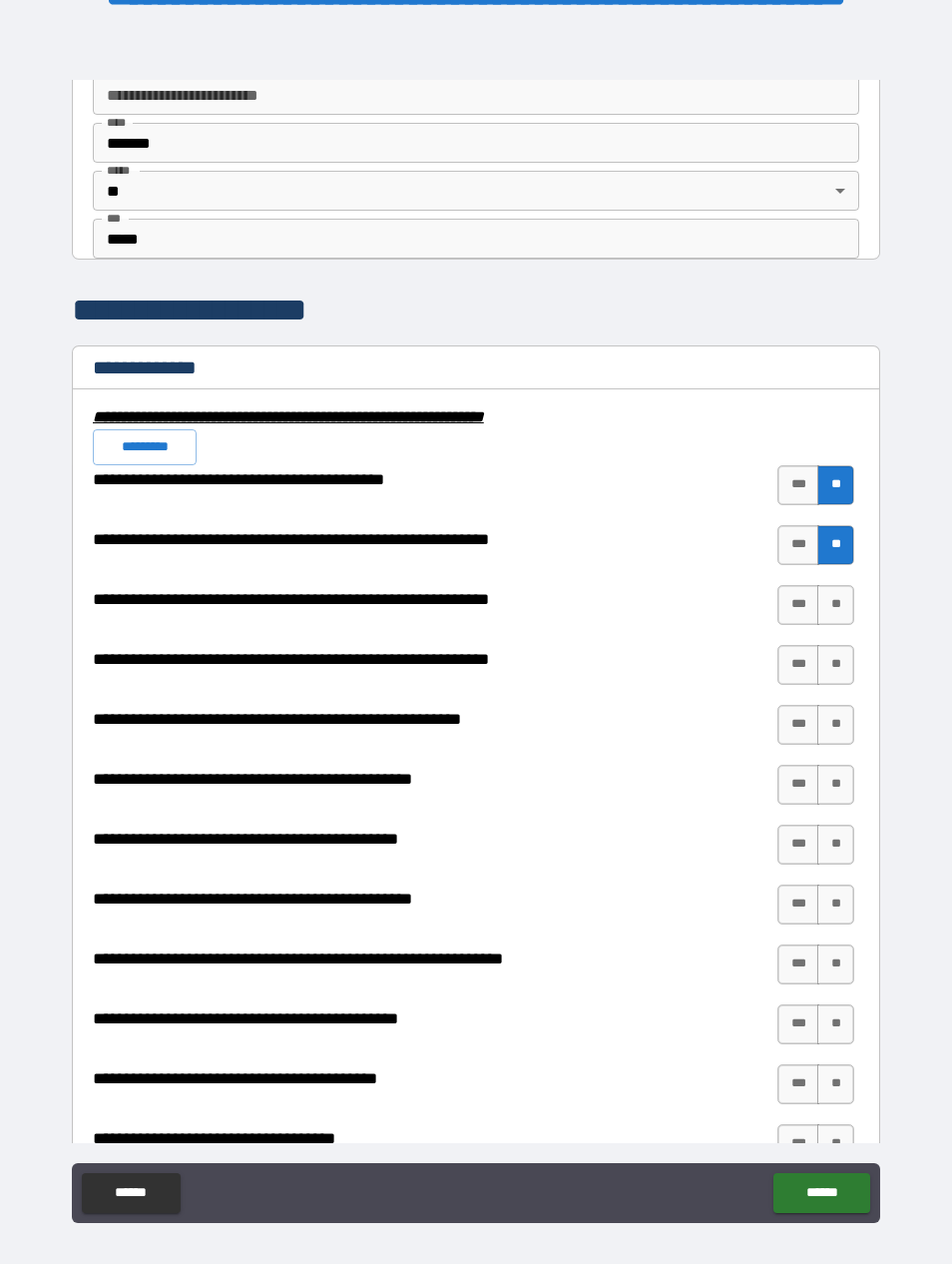 click on "**" at bounding box center (835, 605) 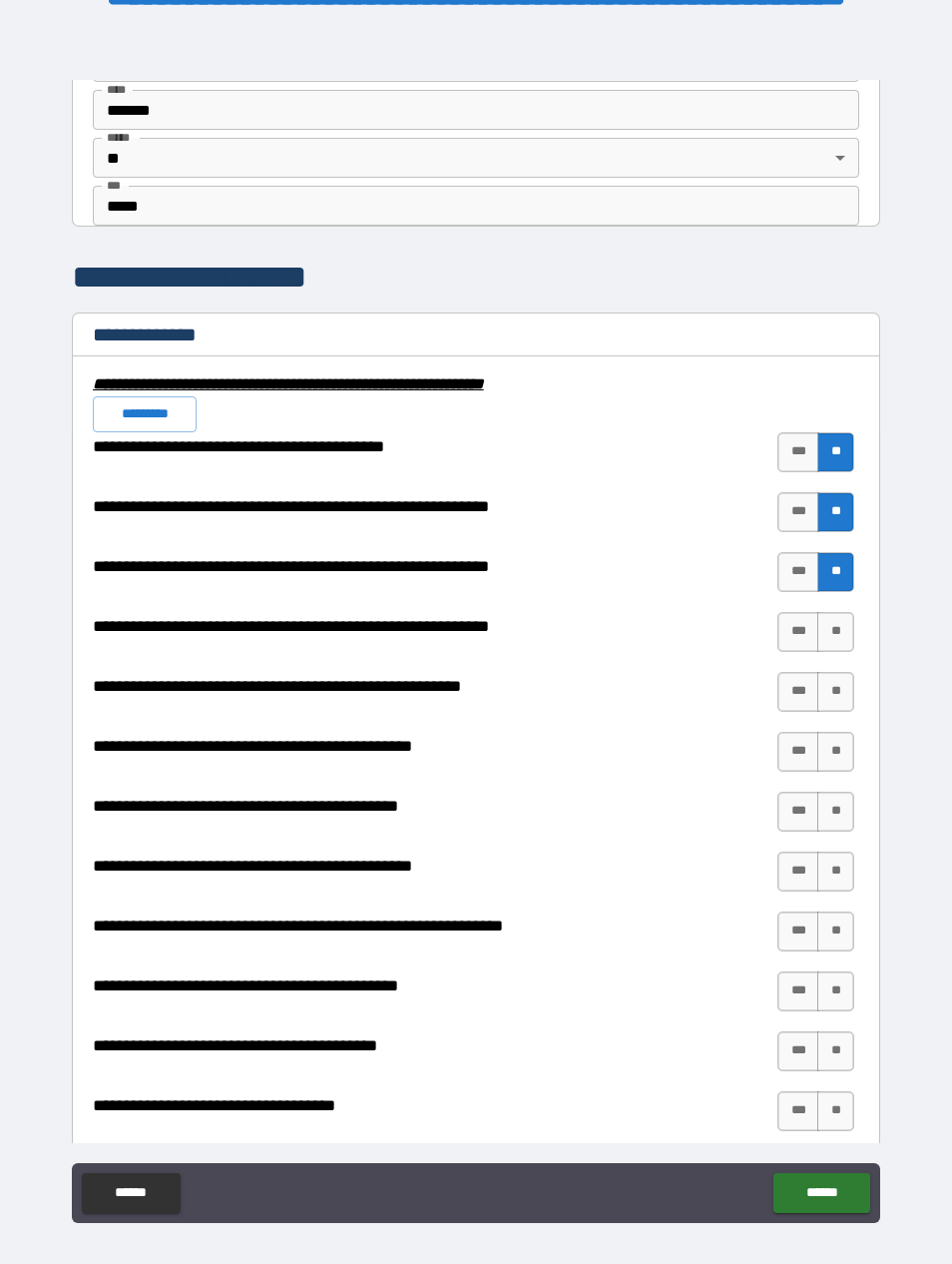 scroll, scrollTop: 1780, scrollLeft: 0, axis: vertical 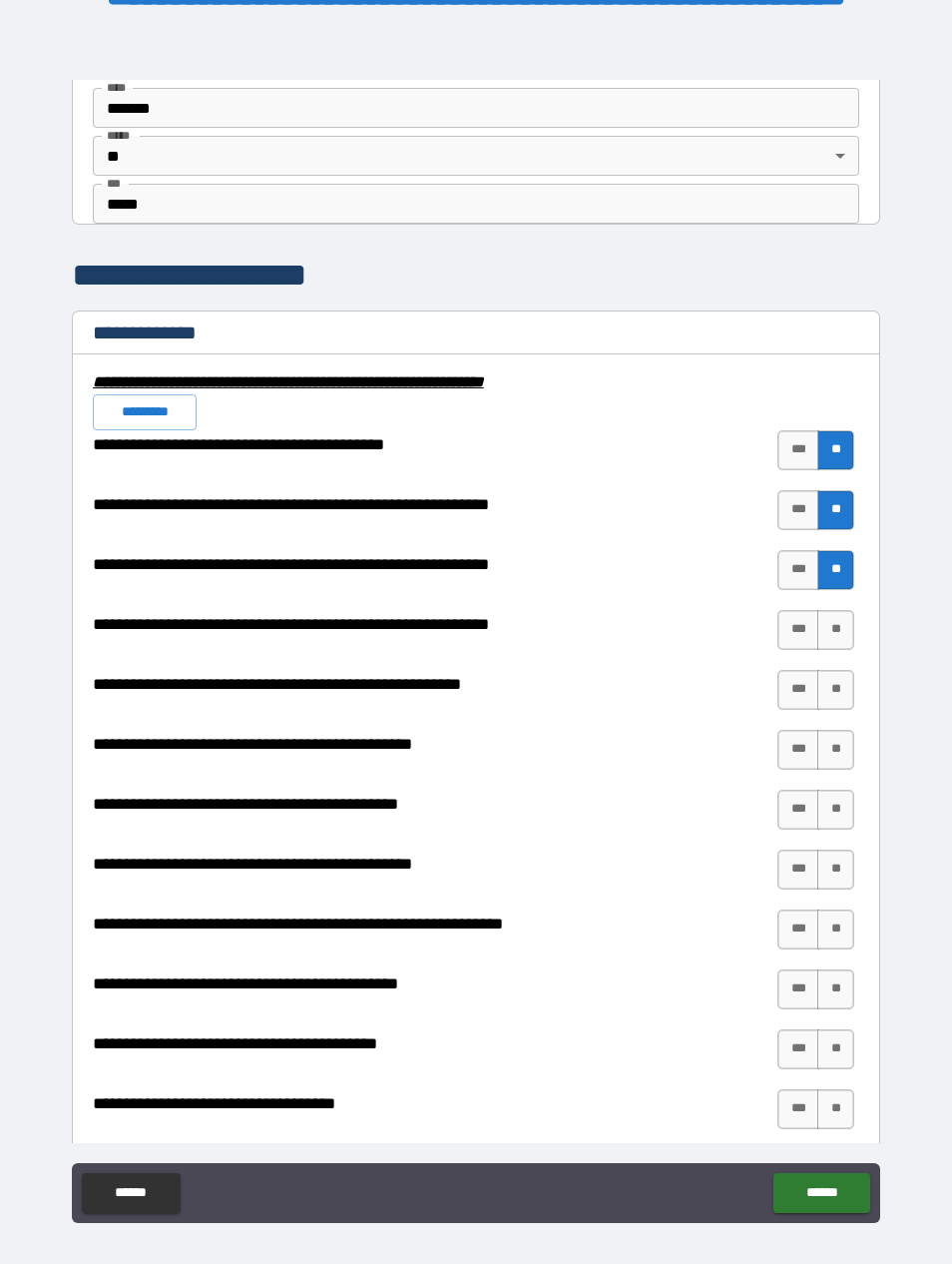 click on "**" at bounding box center (835, 630) 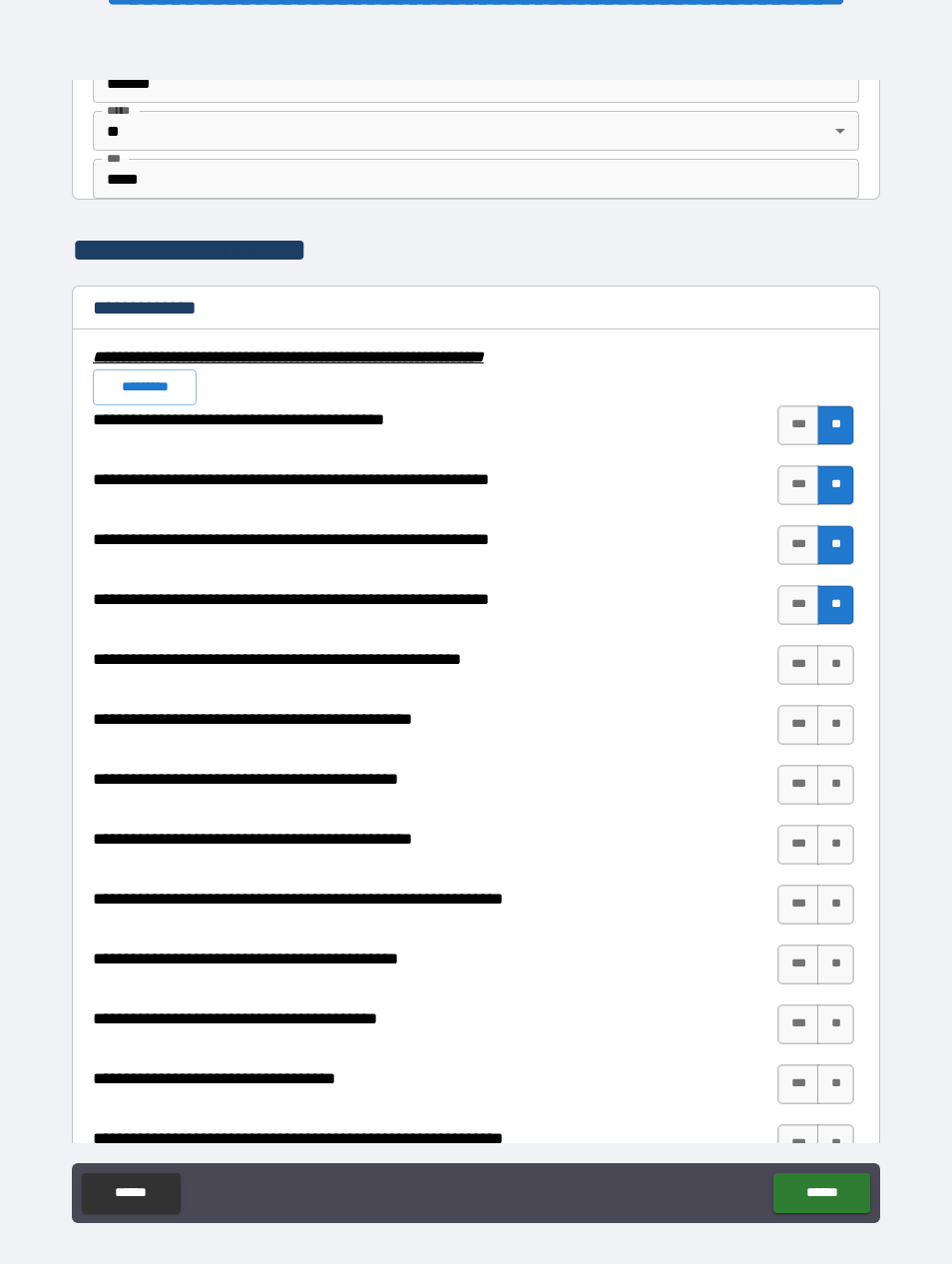 scroll, scrollTop: 1812, scrollLeft: 0, axis: vertical 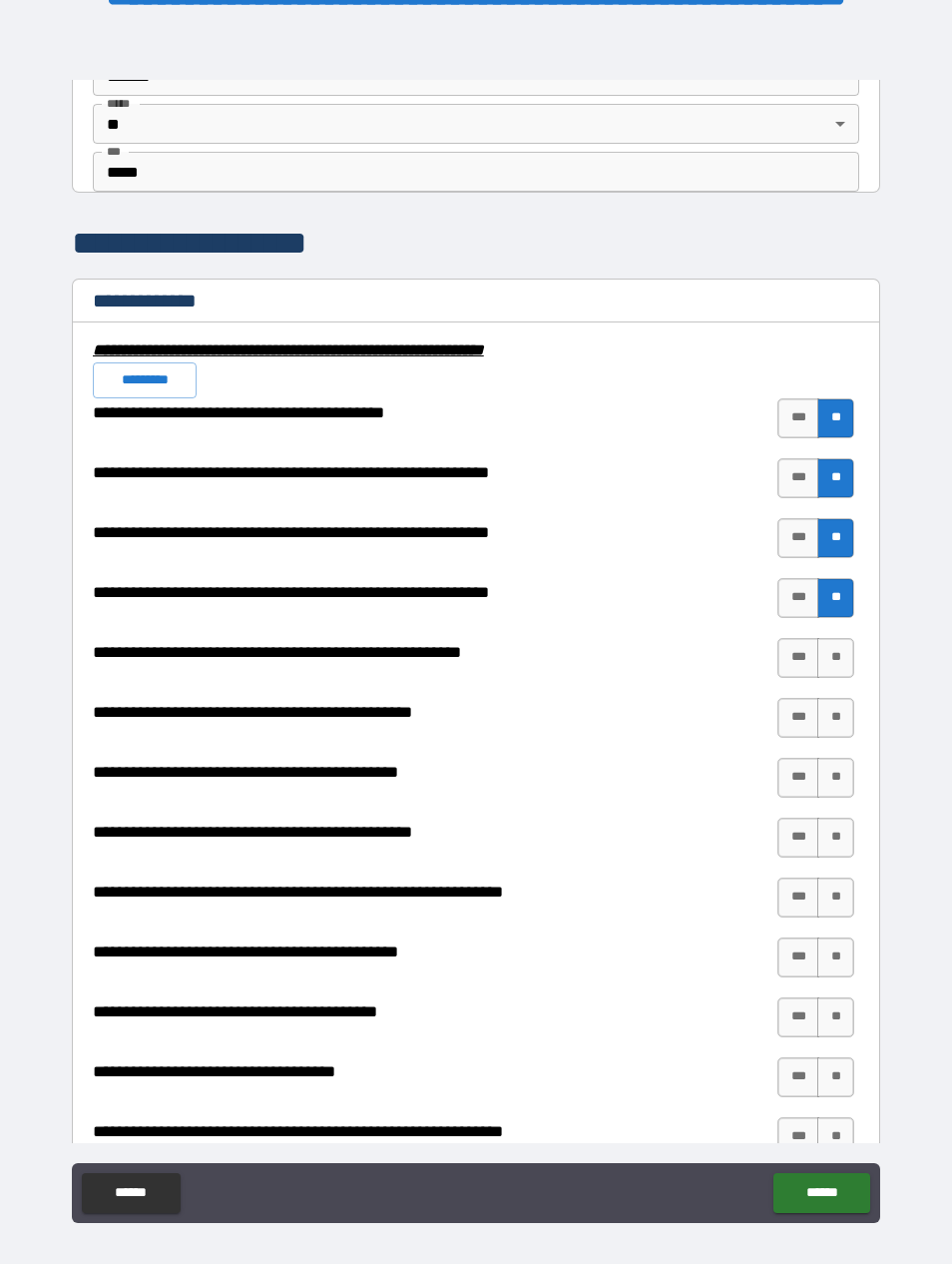click on "**********" at bounding box center (476, 613) 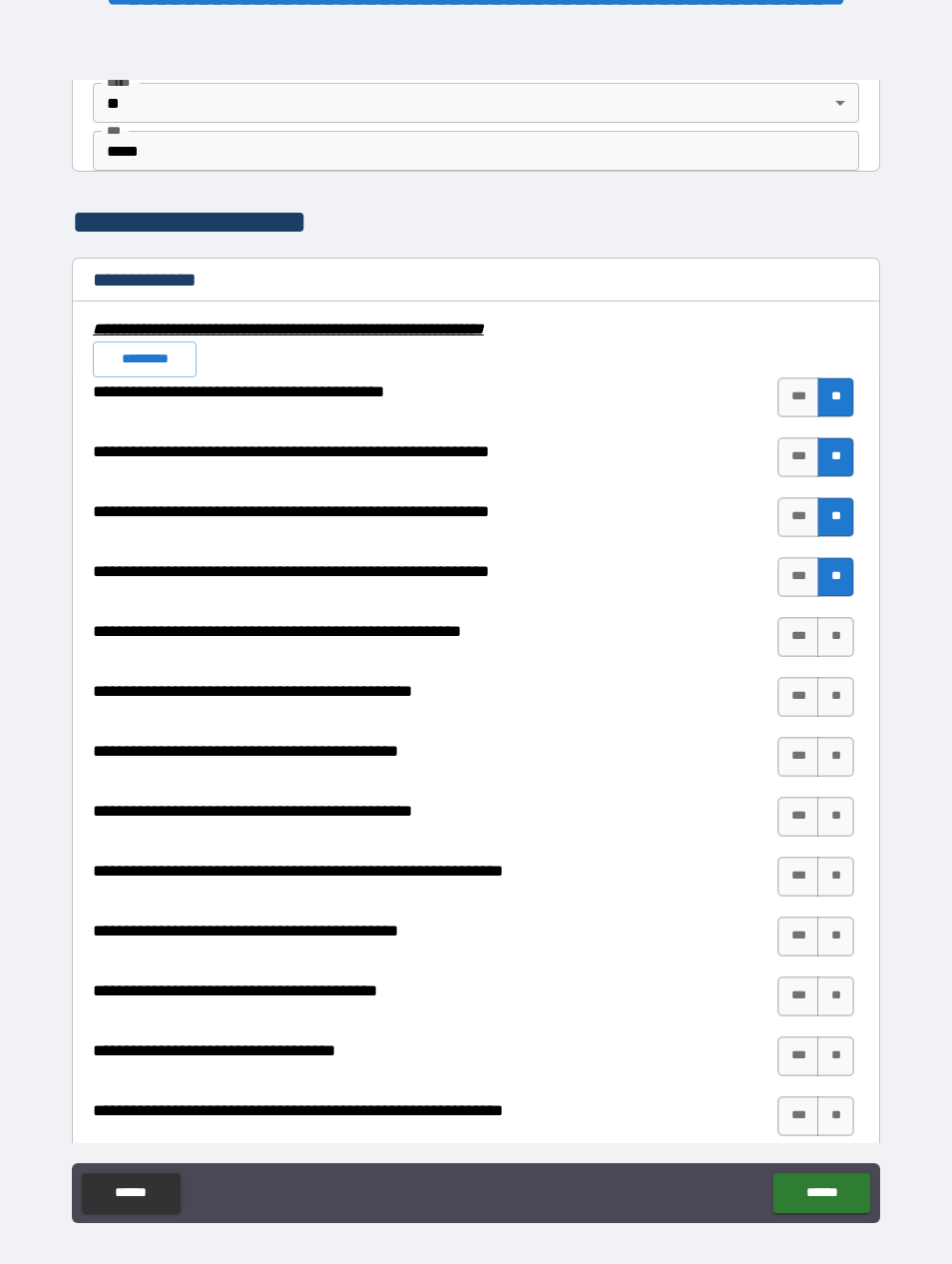 click on "**" at bounding box center (835, 637) 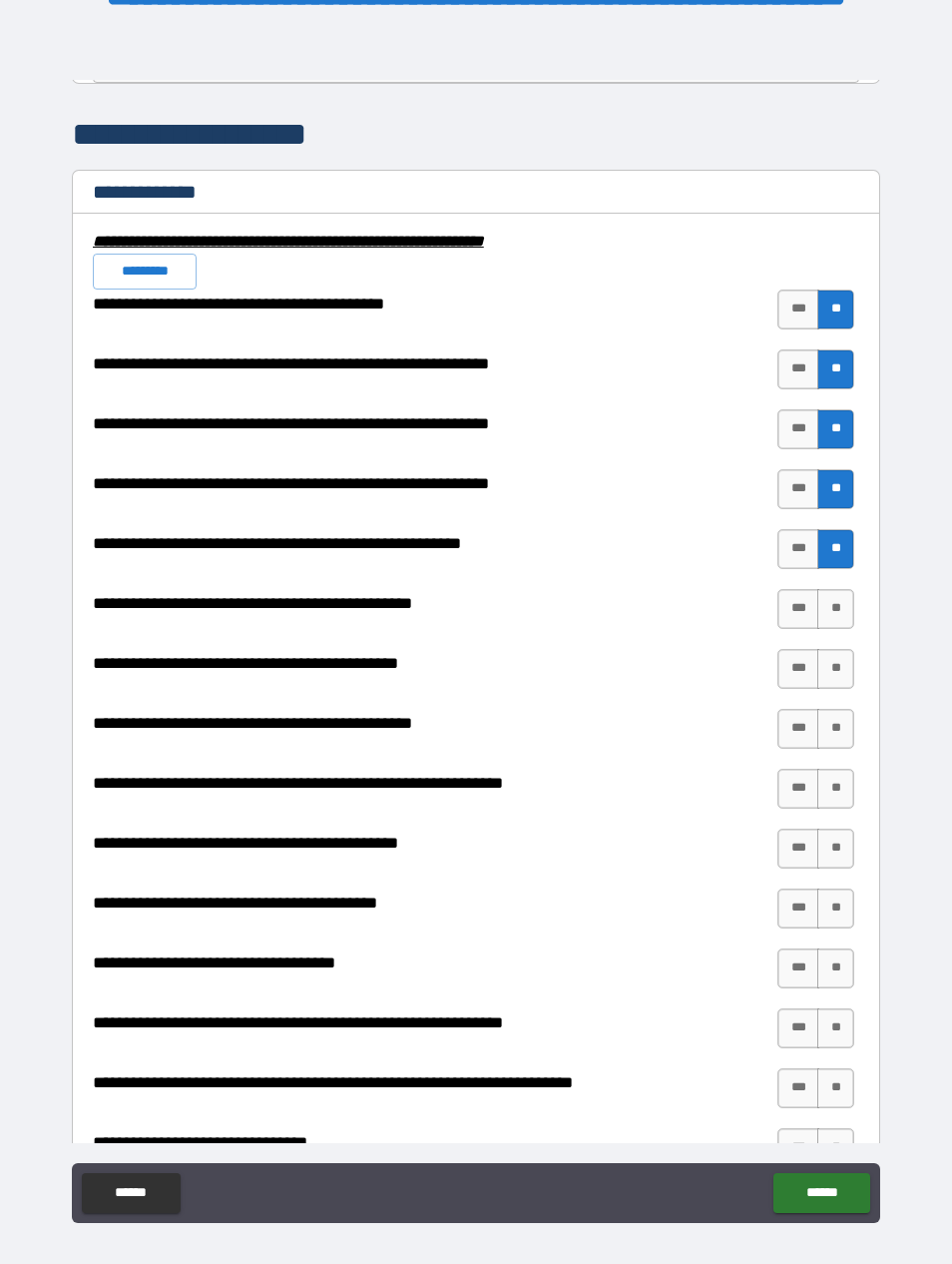 scroll, scrollTop: 1925, scrollLeft: 0, axis: vertical 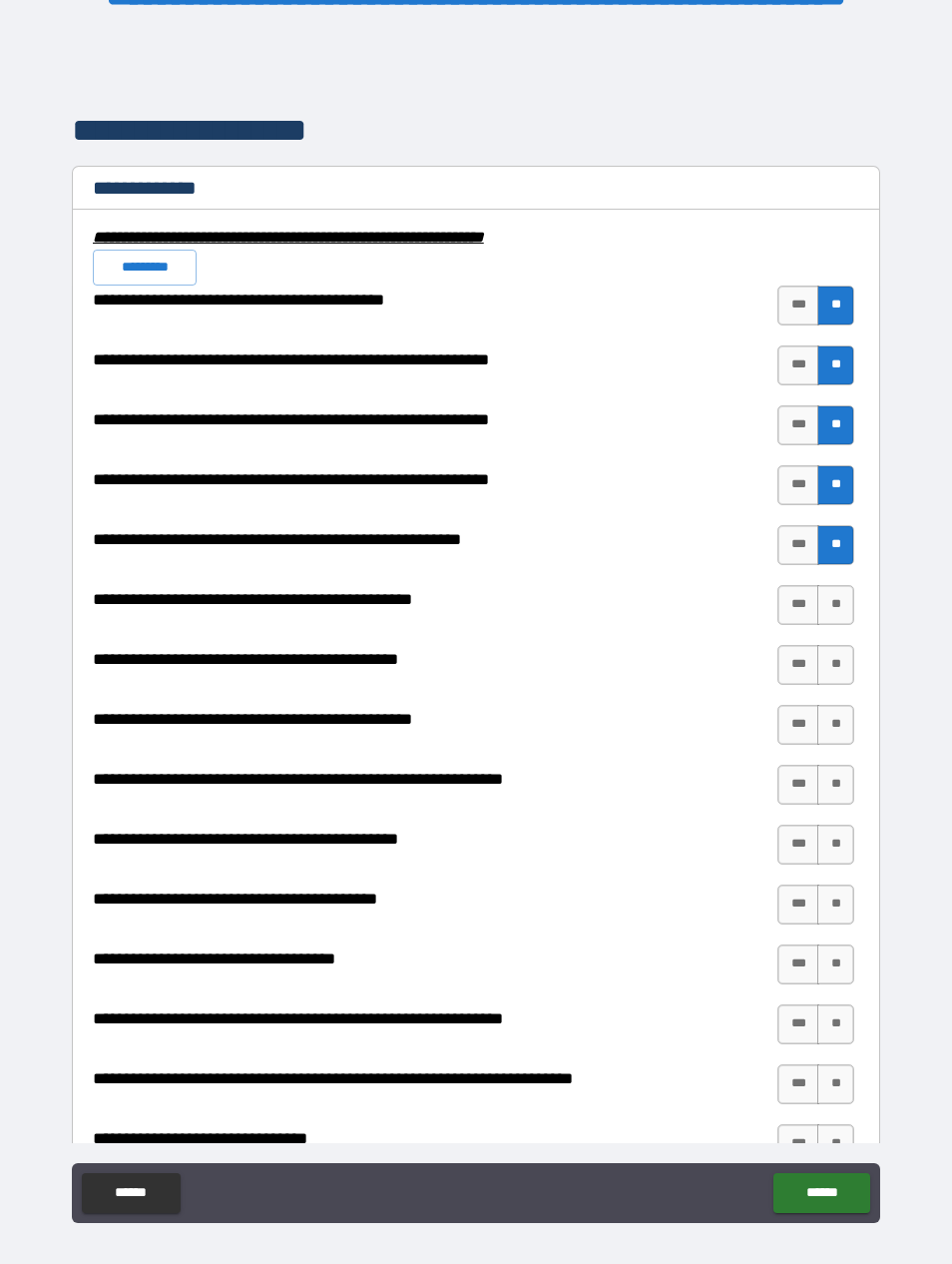 click on "**" at bounding box center [835, 605] 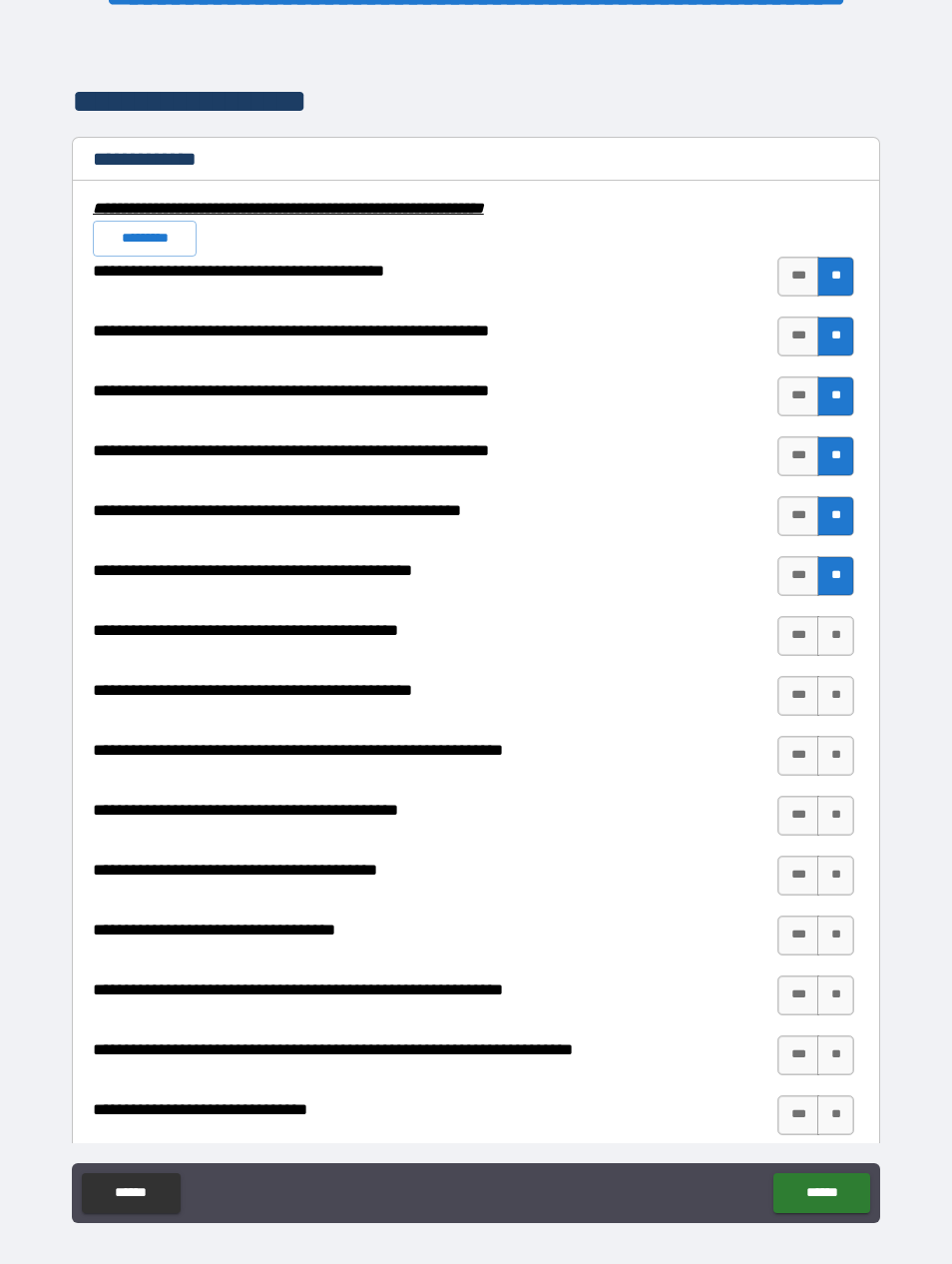 scroll, scrollTop: 1958, scrollLeft: 0, axis: vertical 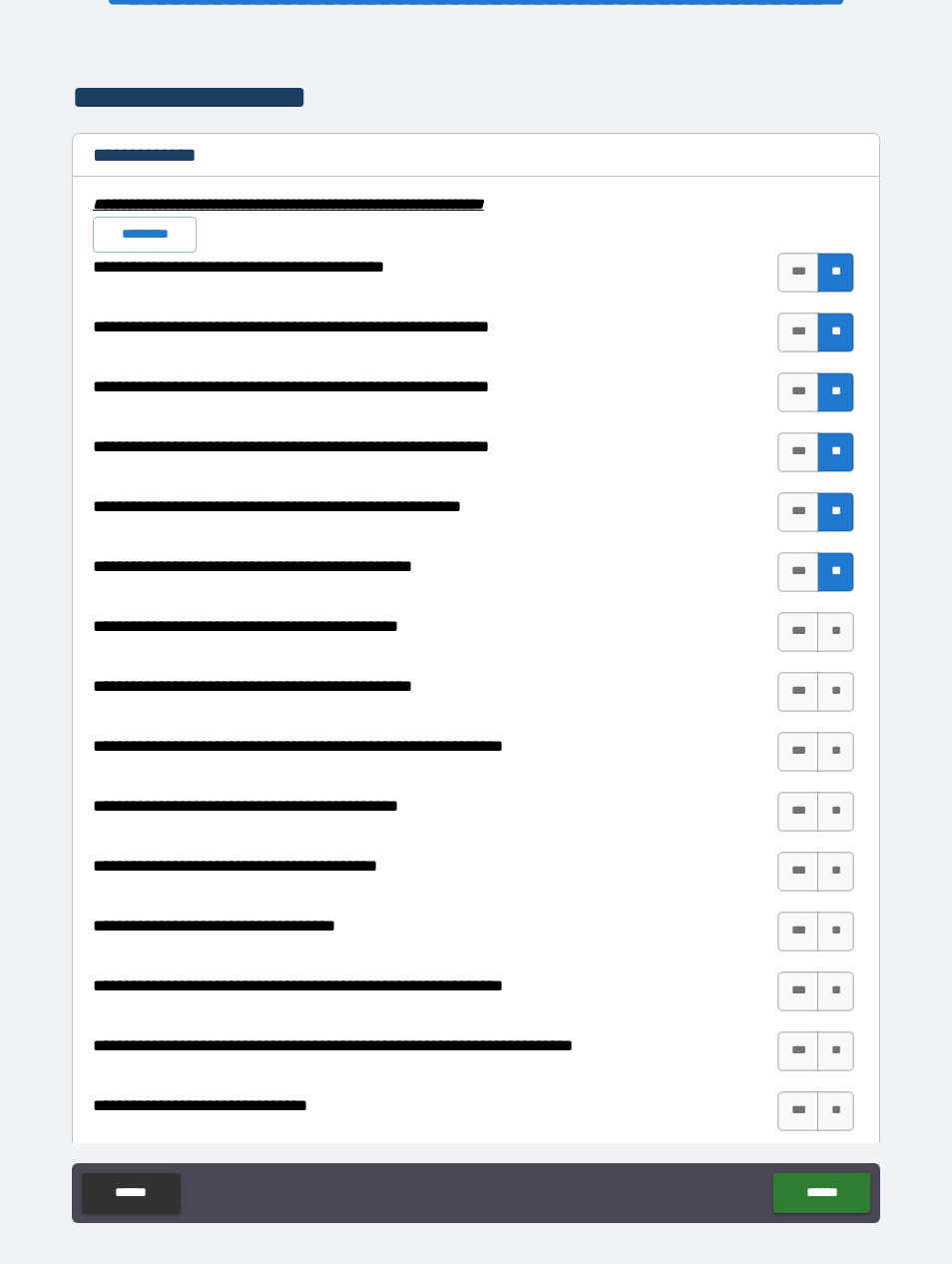 click on "**" at bounding box center (835, 632) 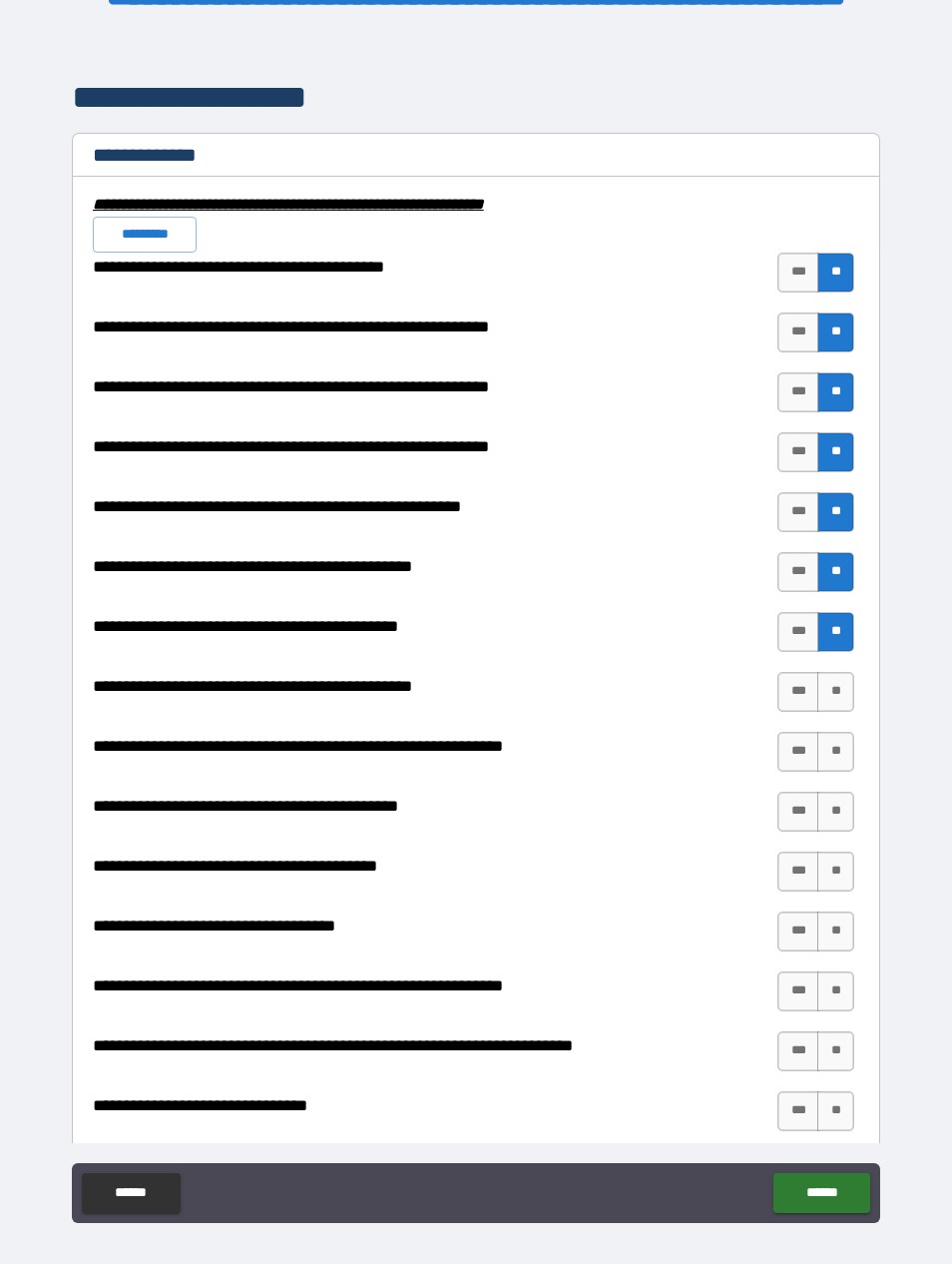 click on "**" at bounding box center [835, 692] 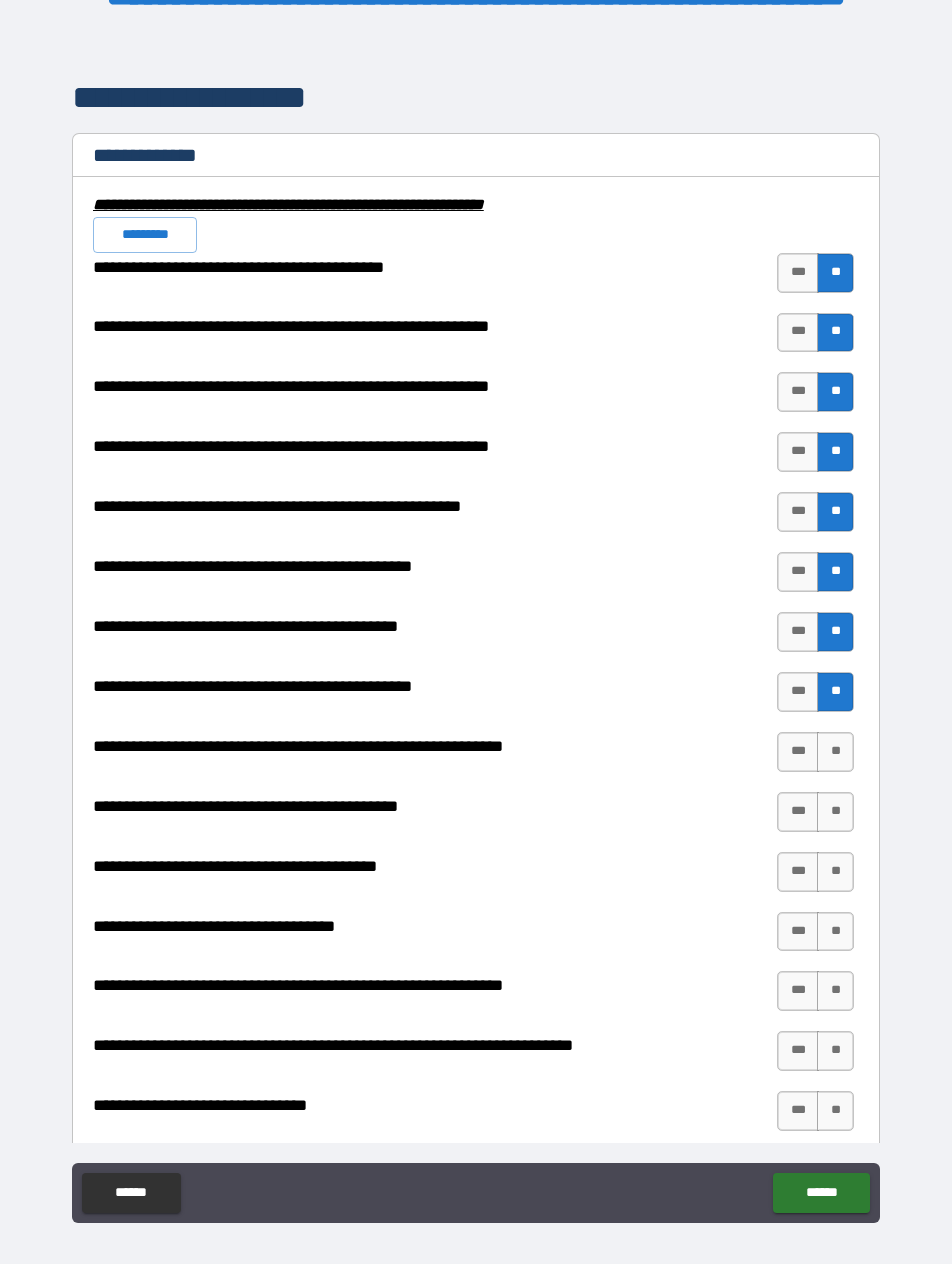 click on "**" at bounding box center (835, 752) 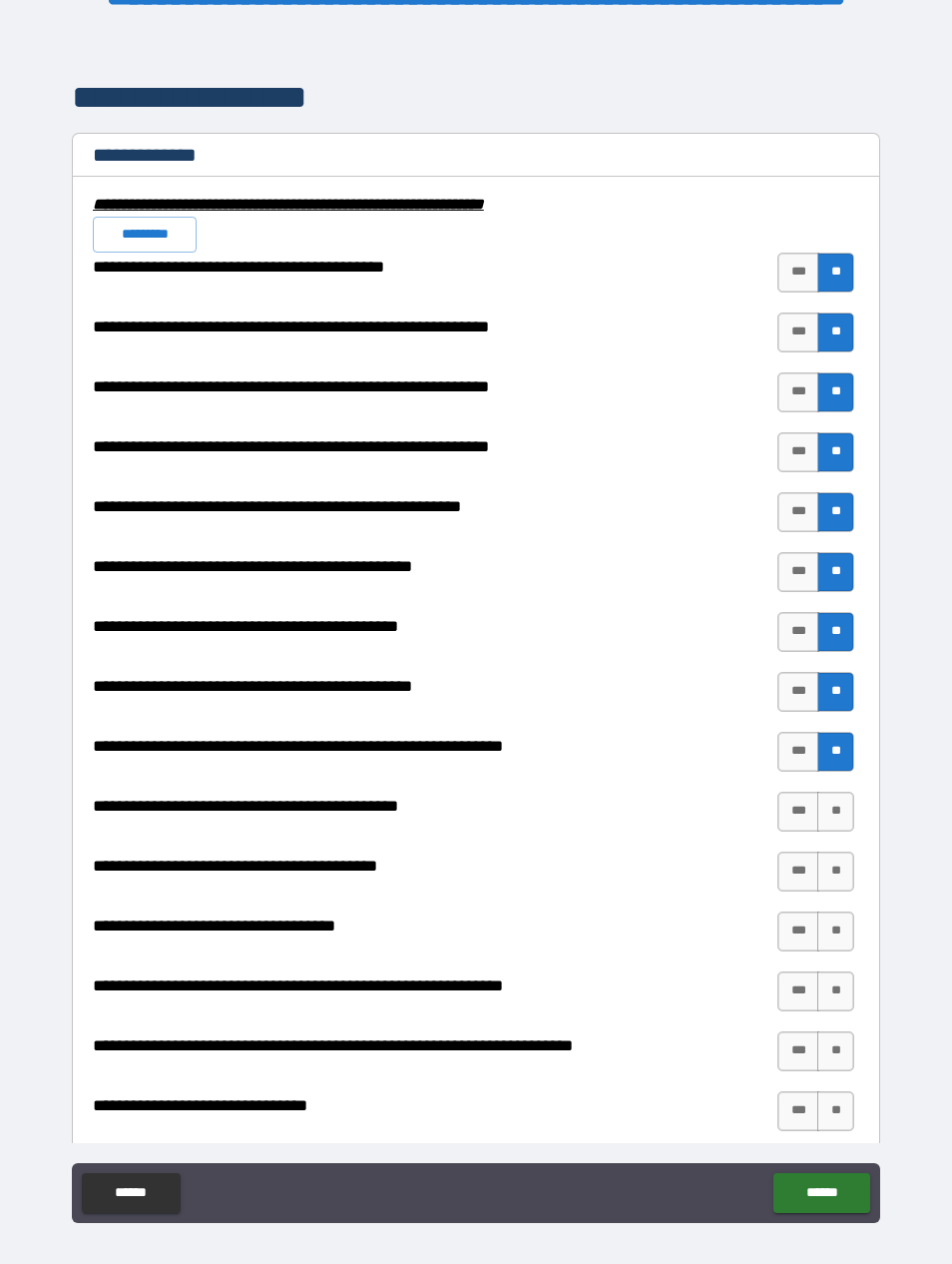 click on "**" at bounding box center (835, 812) 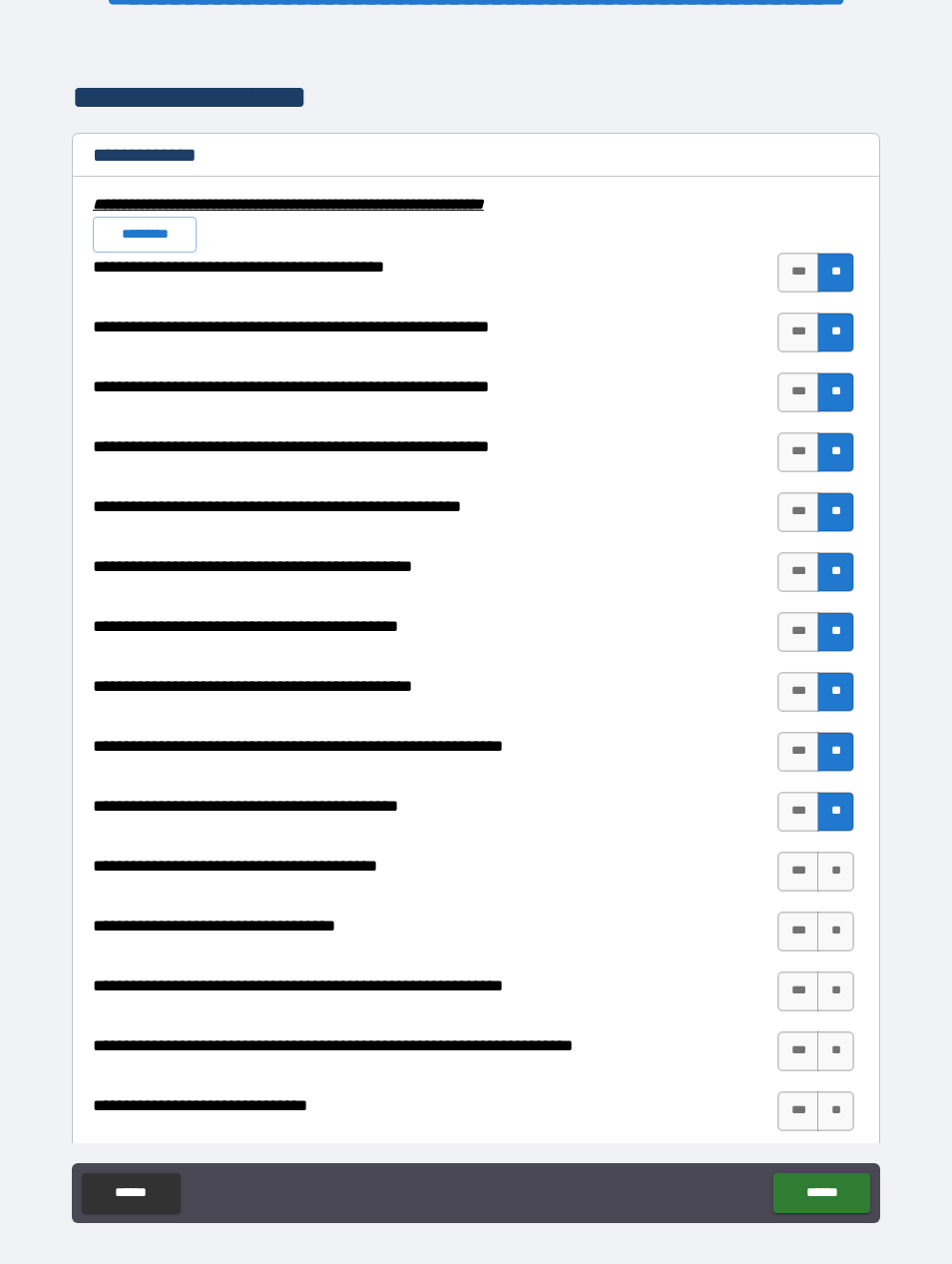 click on "***" at bounding box center [798, 812] 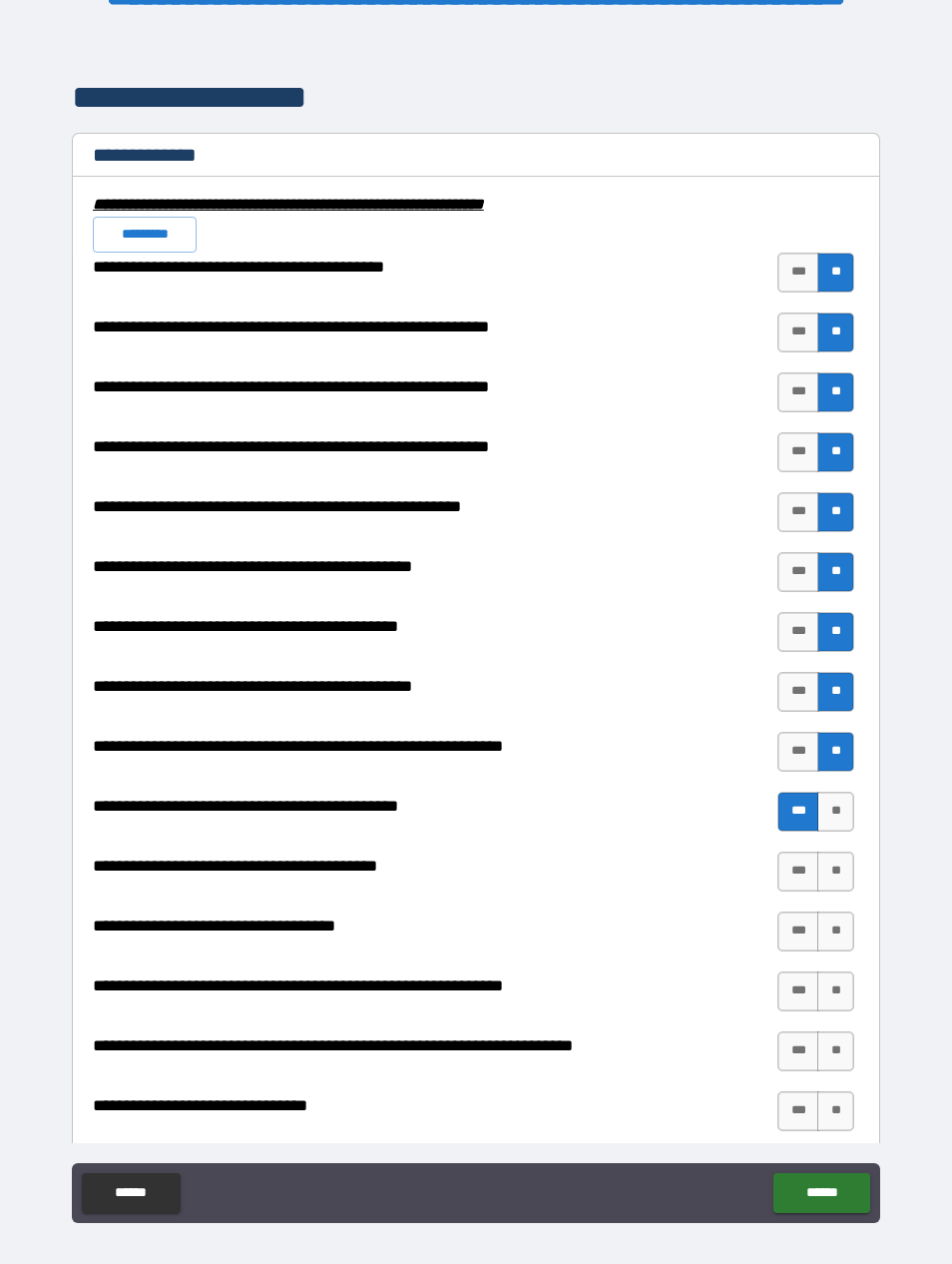 click on "**" at bounding box center [835, 872] 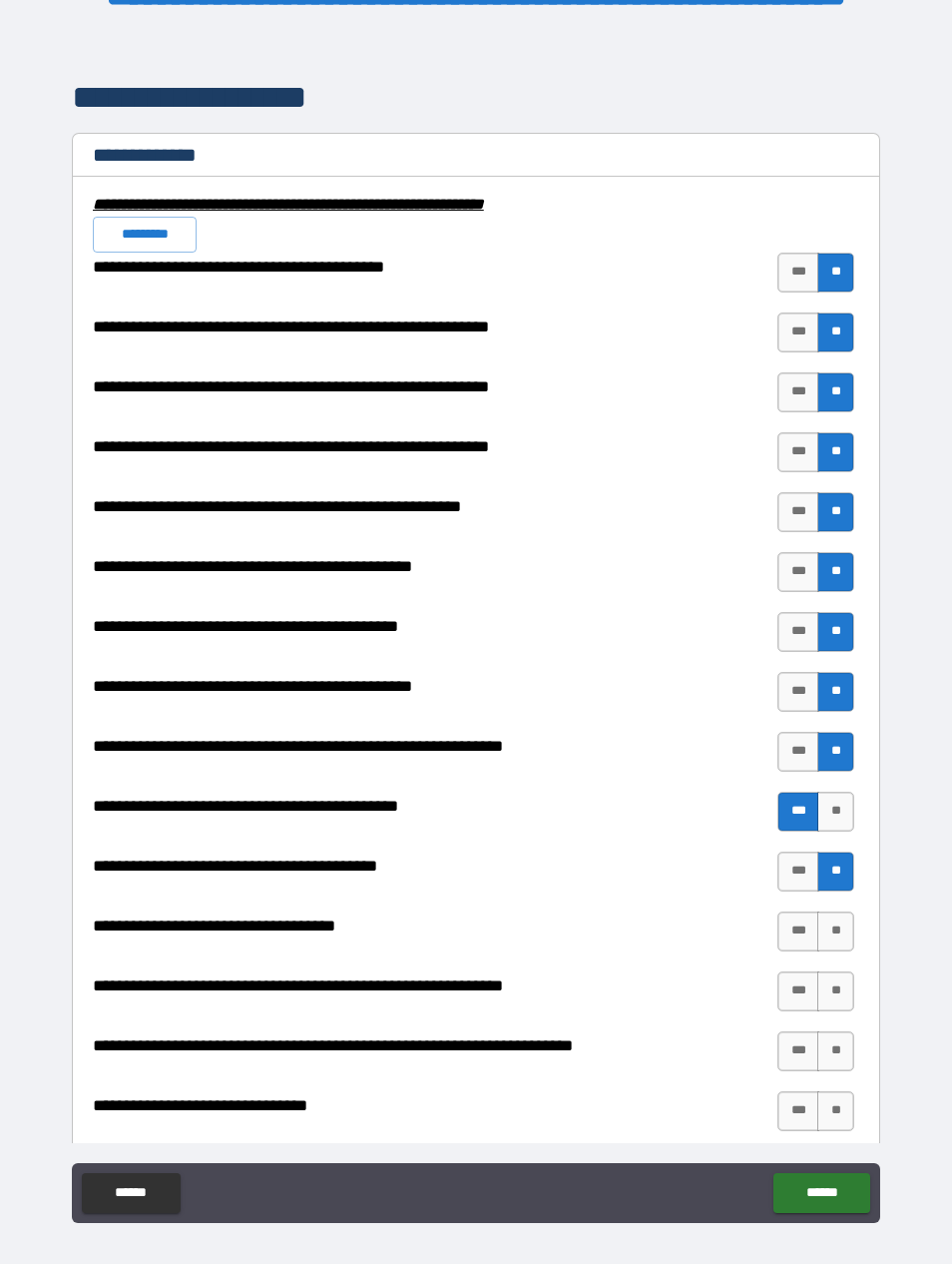 click on "**" at bounding box center (835, 932) 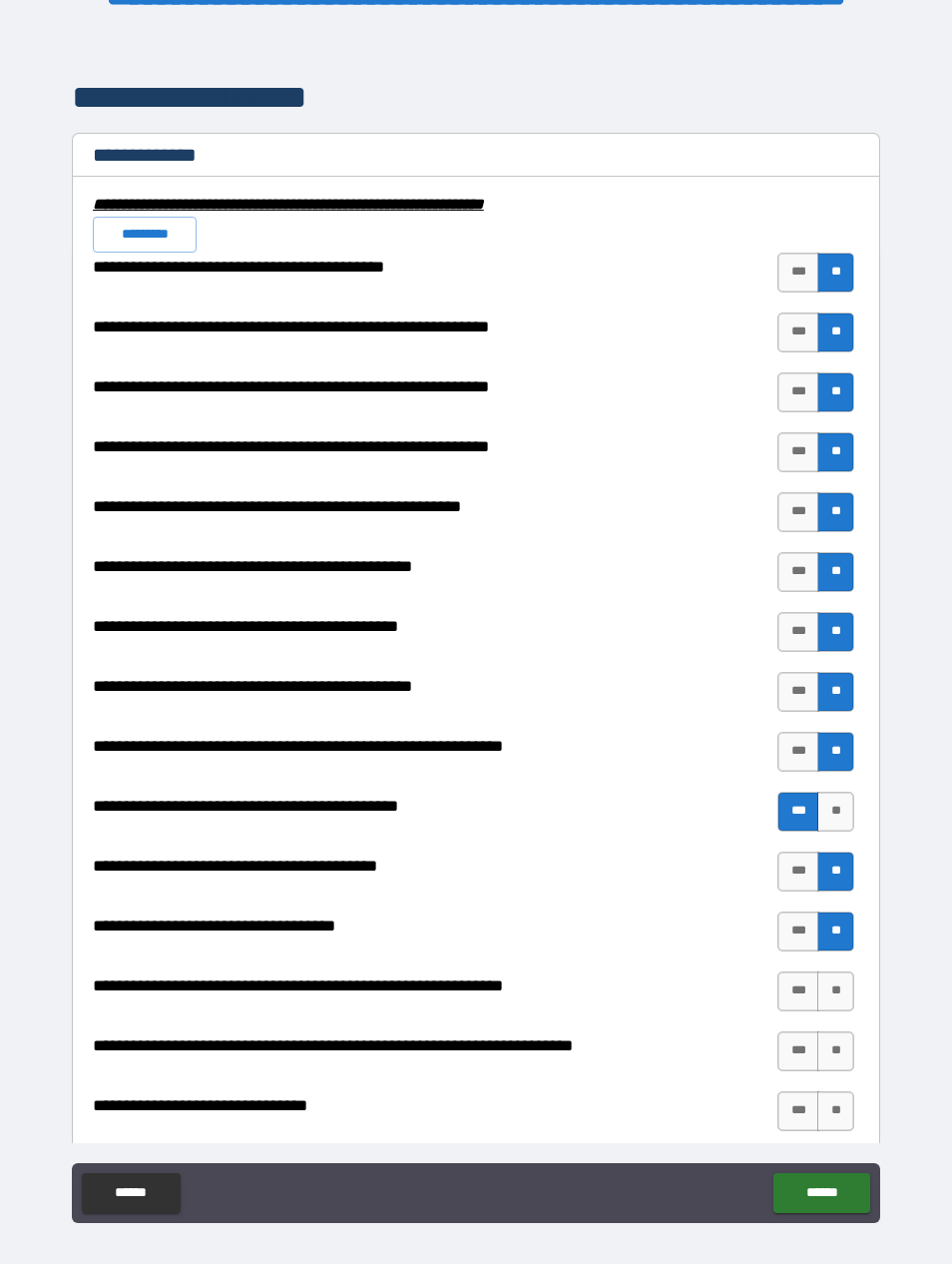 click on "**" at bounding box center (835, 991) 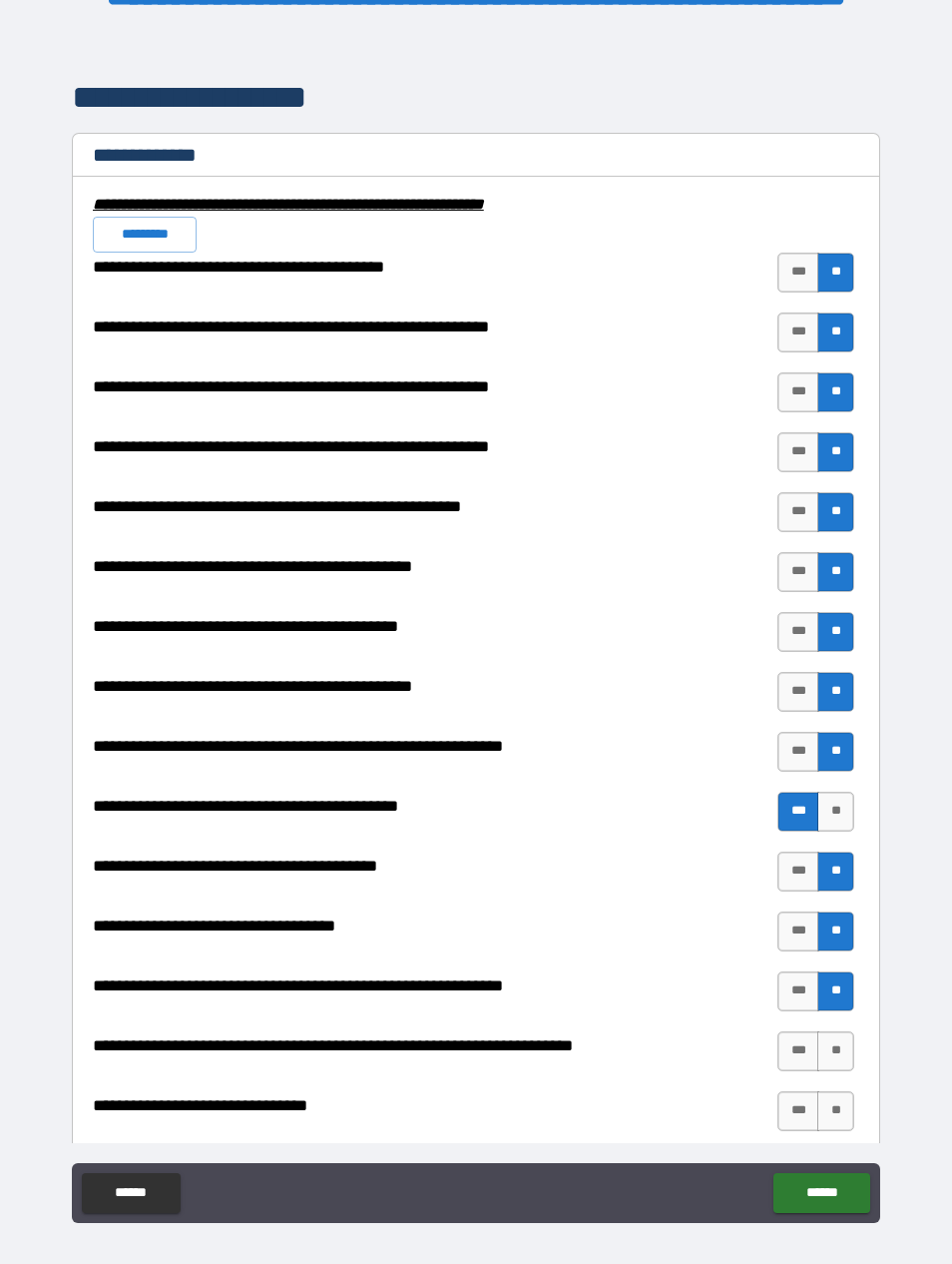 click on "**" at bounding box center [835, 1051] 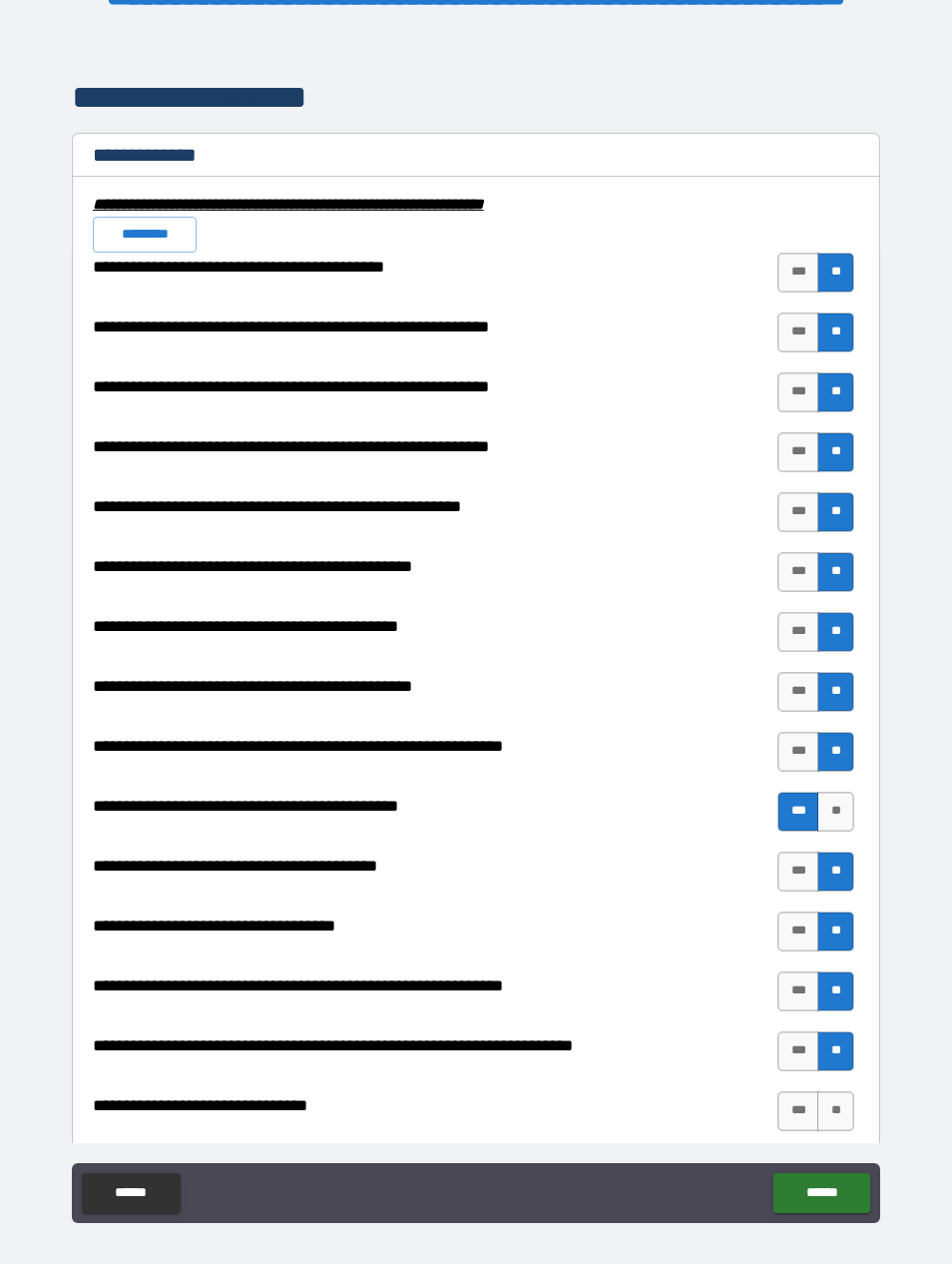 click on "**" at bounding box center [835, 1111] 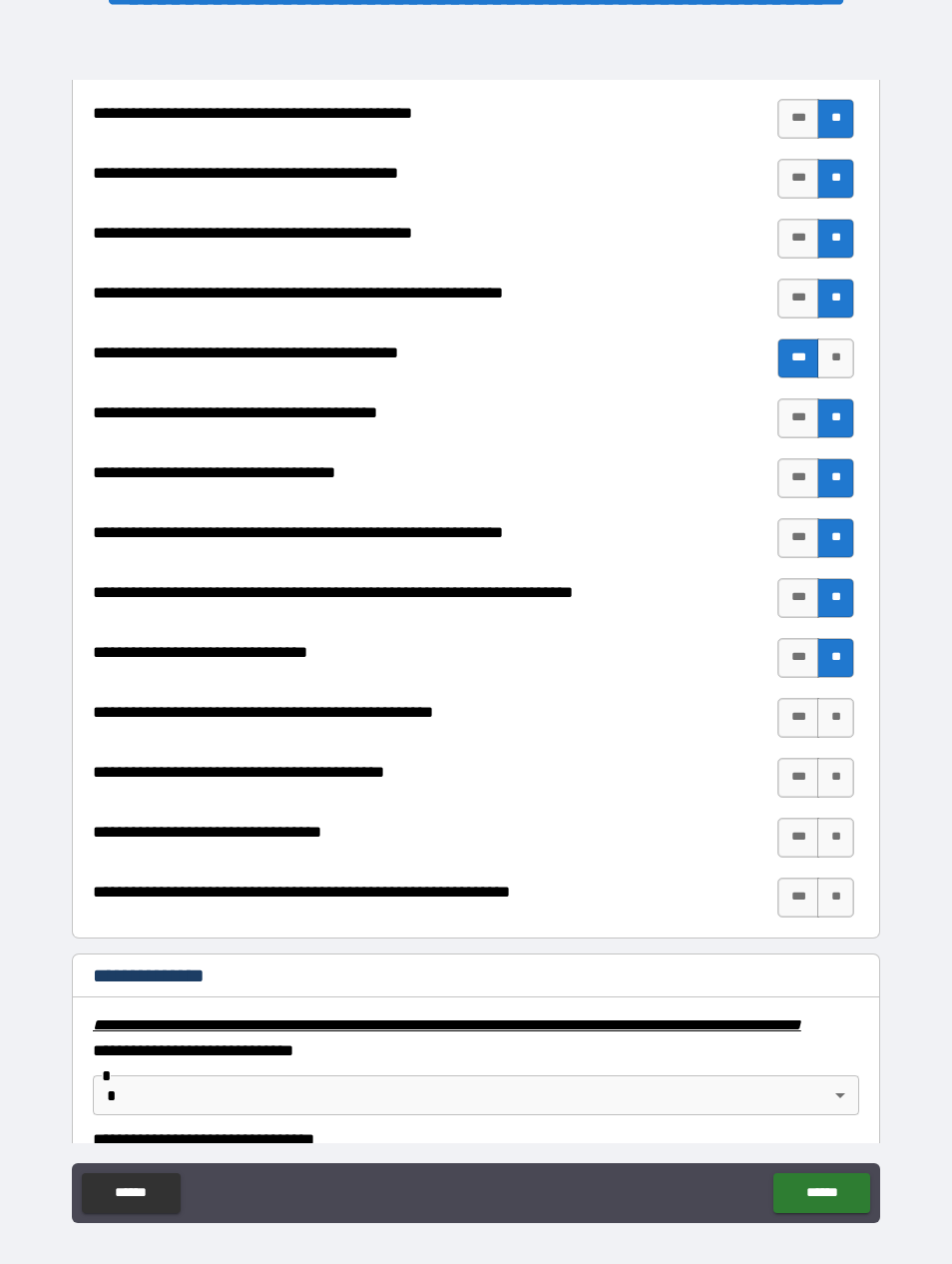 scroll, scrollTop: 2414, scrollLeft: 0, axis: vertical 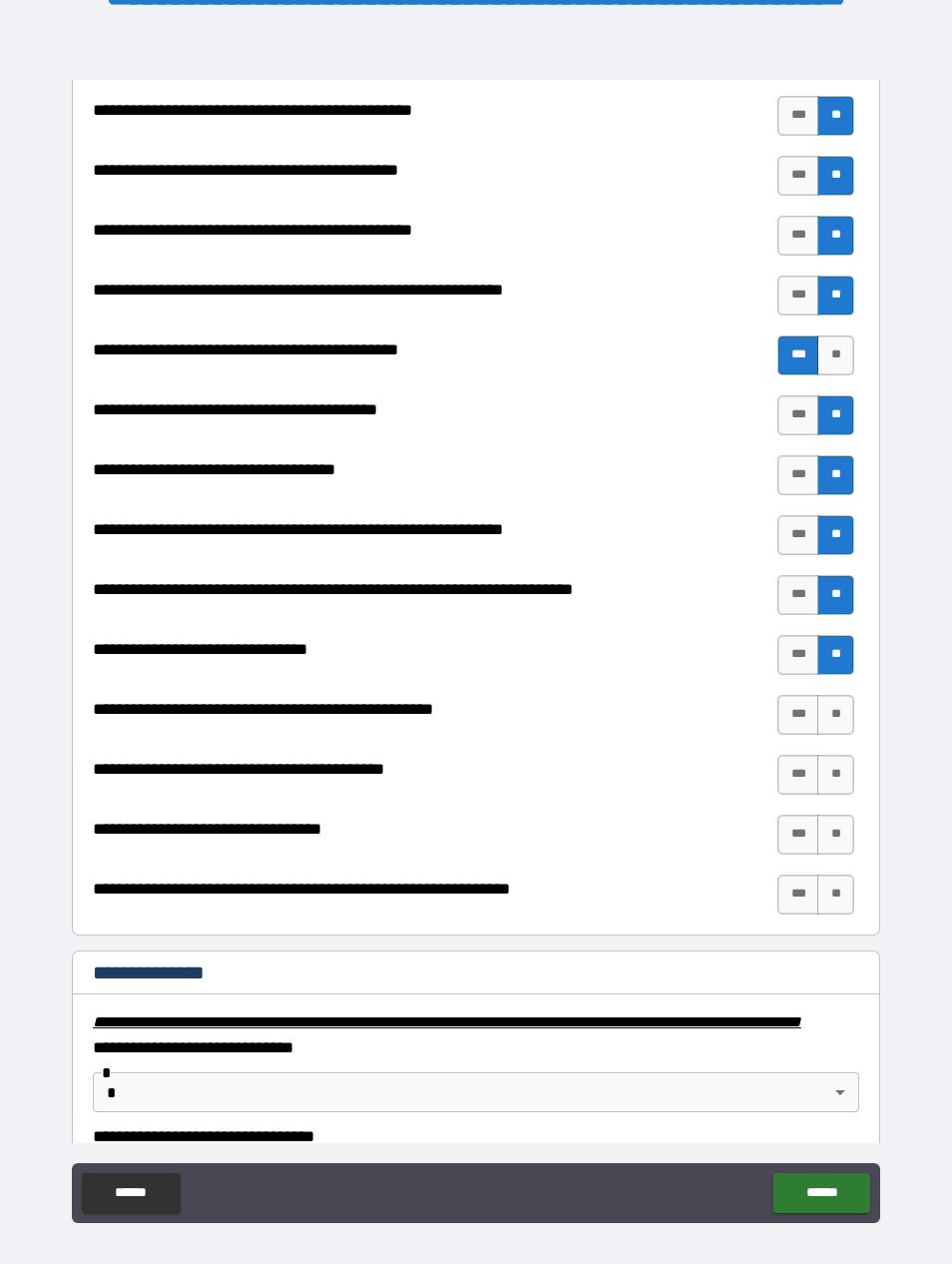 click on "***" at bounding box center (798, 715) 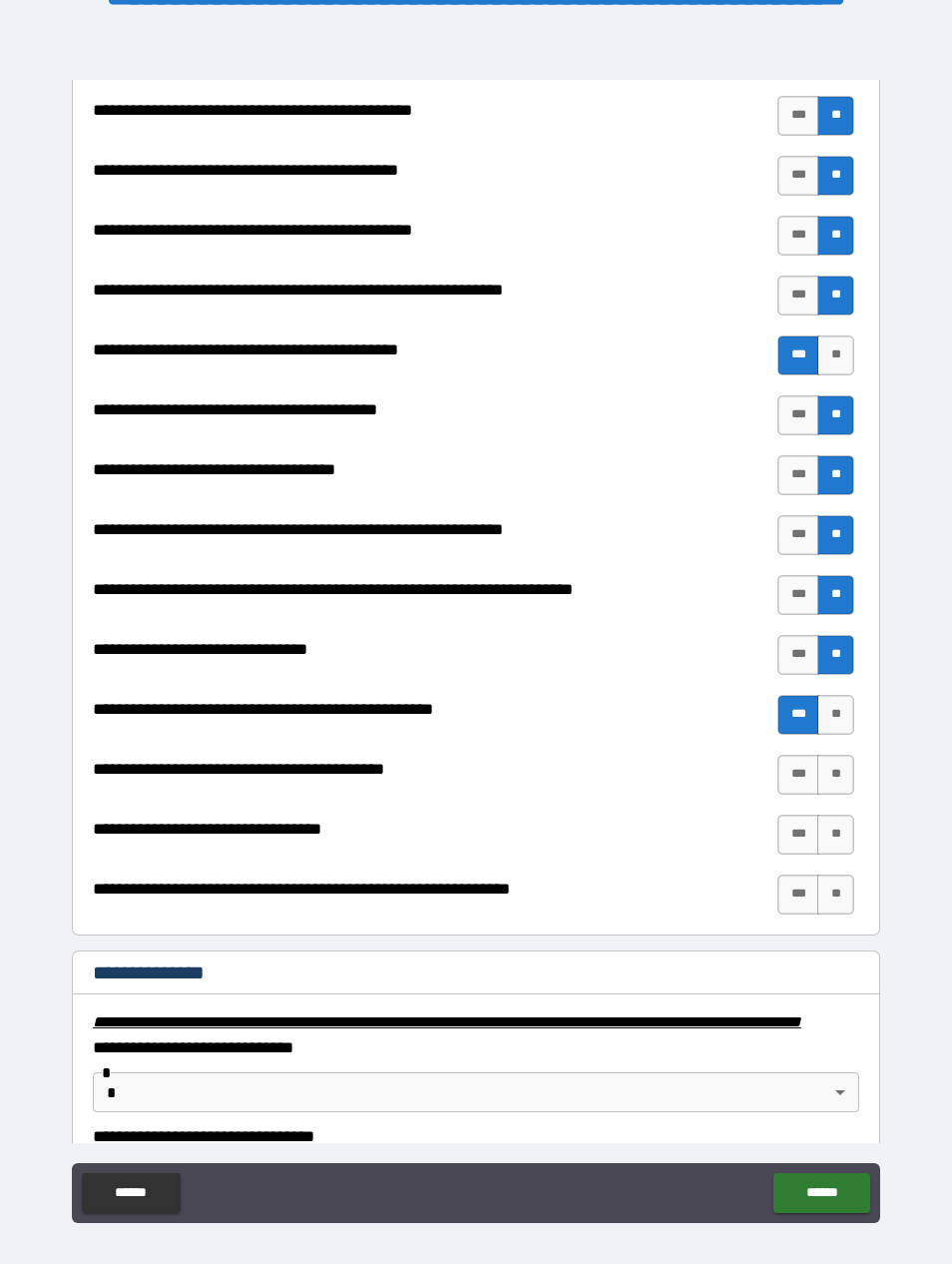 click on "**" at bounding box center [835, 775] 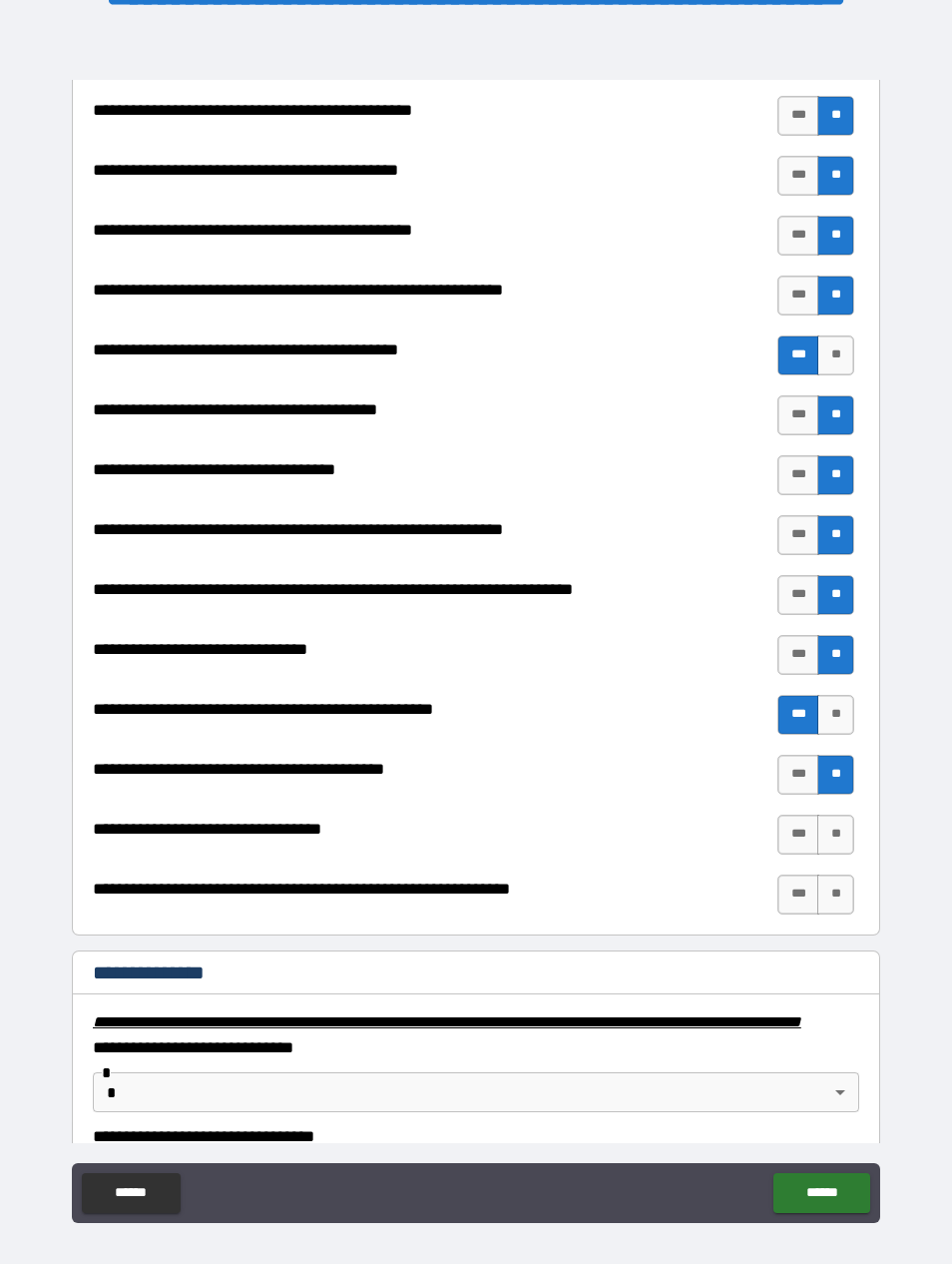 click on "**********" at bounding box center [476, 365] 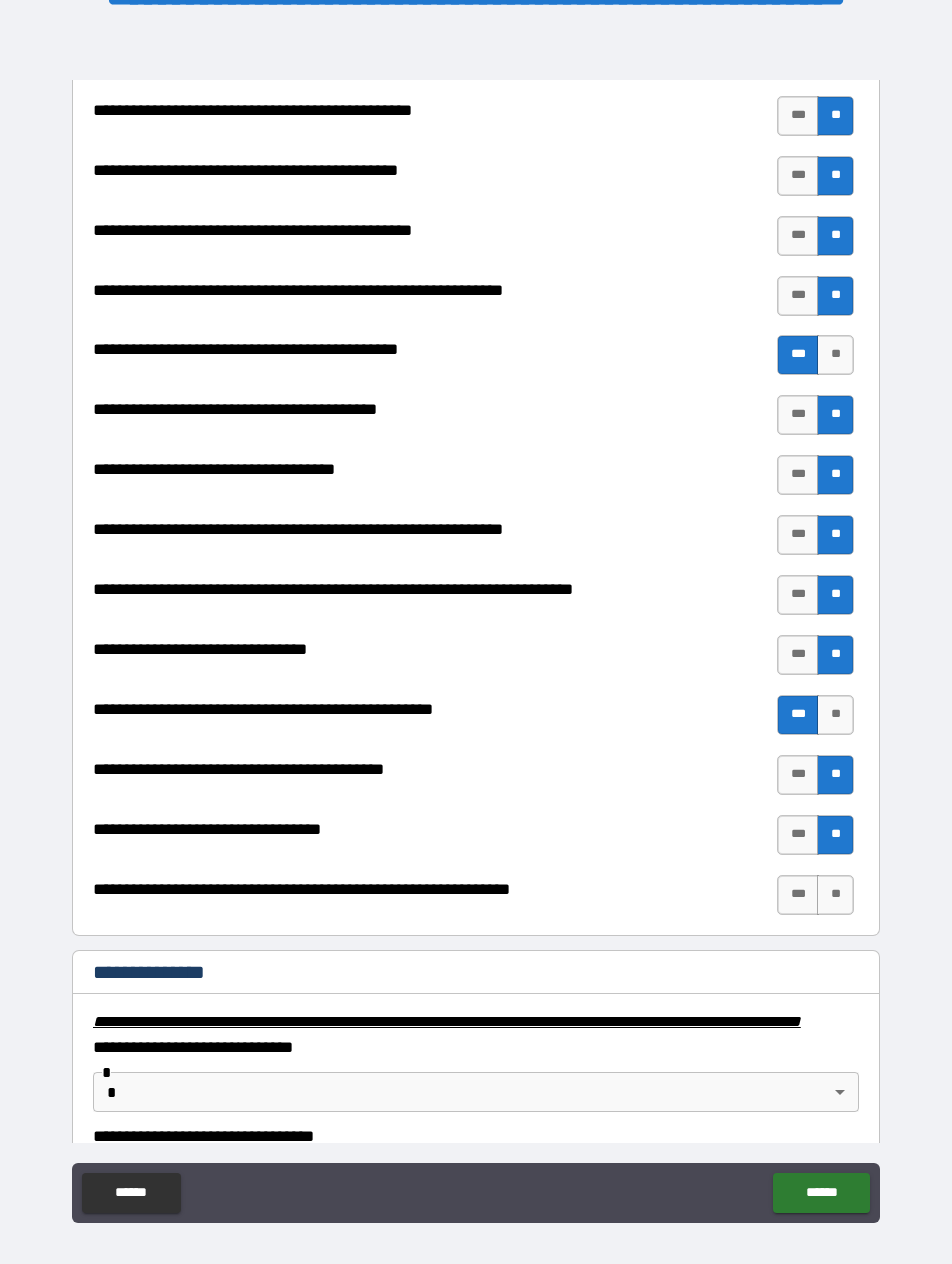 click on "**" at bounding box center [835, 895] 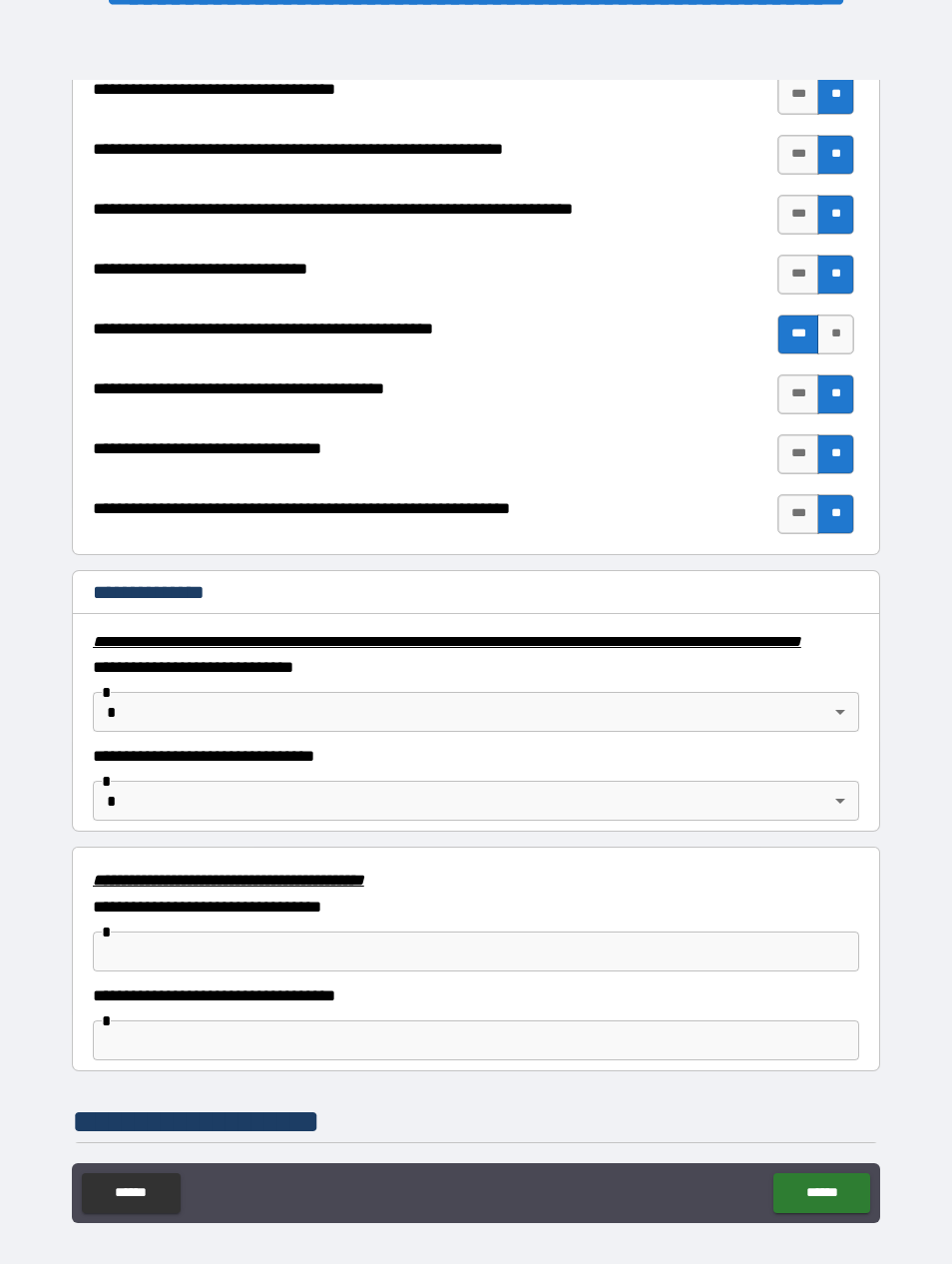 scroll, scrollTop: 2797, scrollLeft: 0, axis: vertical 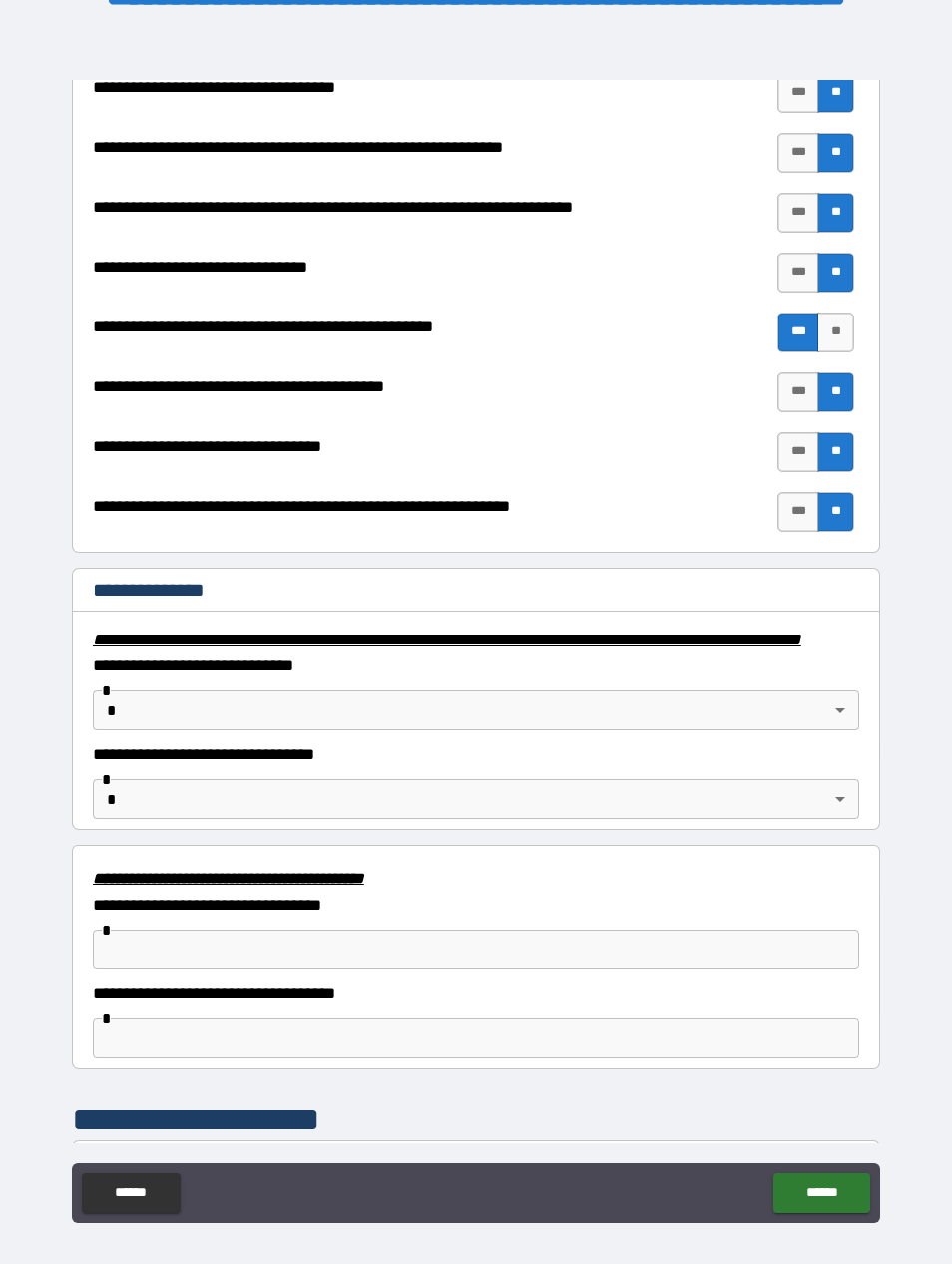 click on "**********" at bounding box center [476, 611] 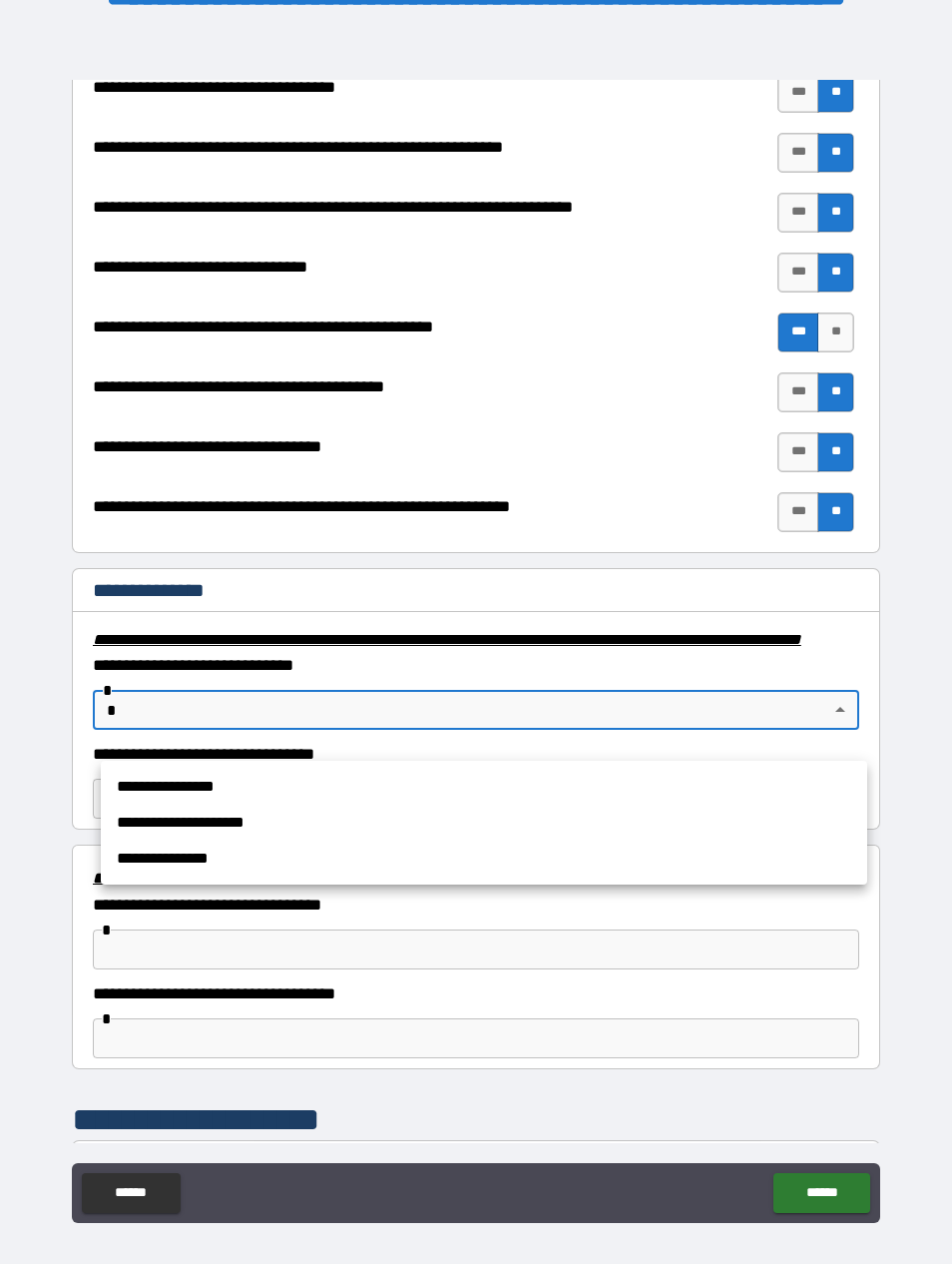 click on "**********" at bounding box center (484, 787) 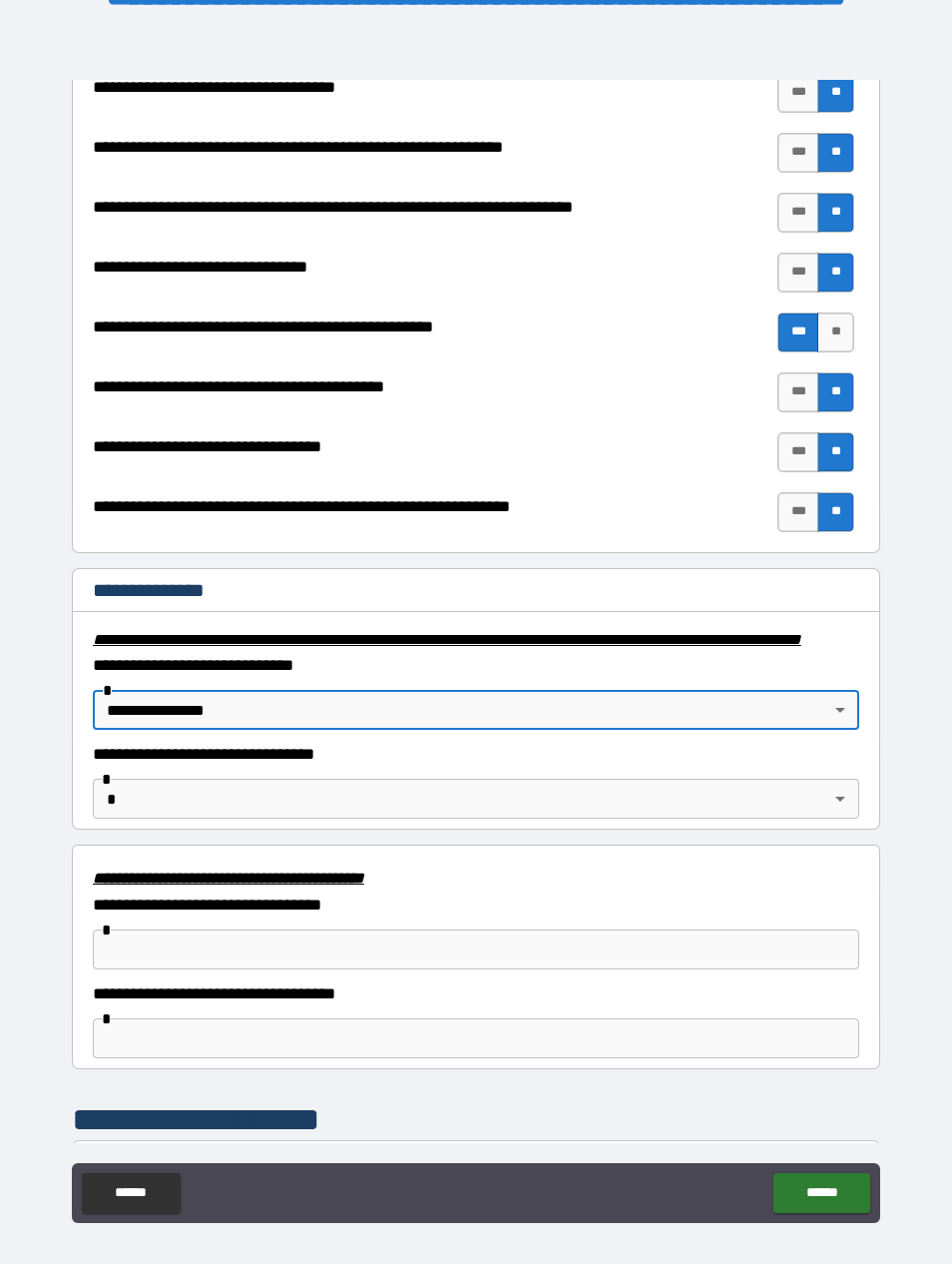 click on "**********" at bounding box center (476, 611) 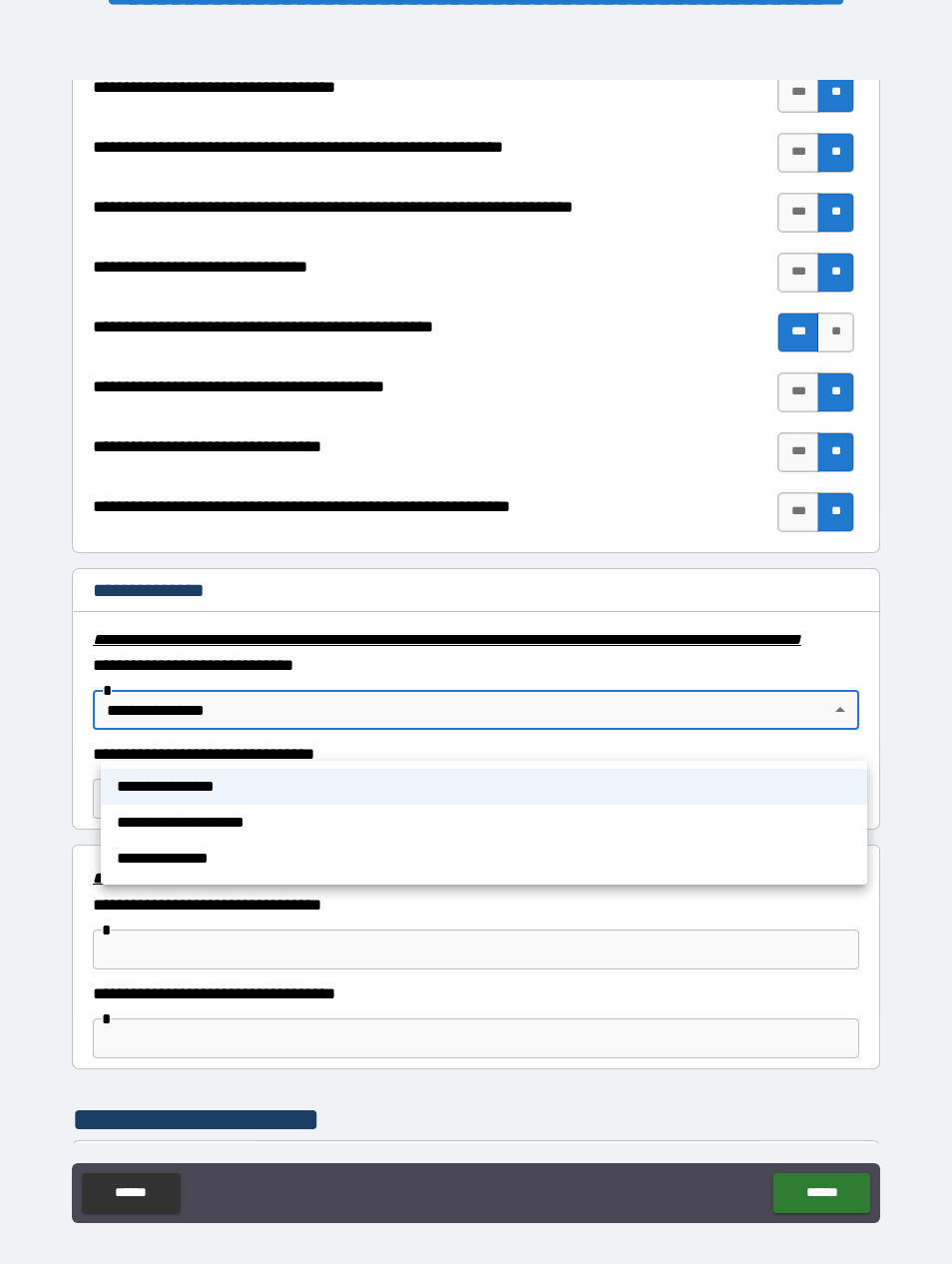 click on "**********" at bounding box center (484, 823) 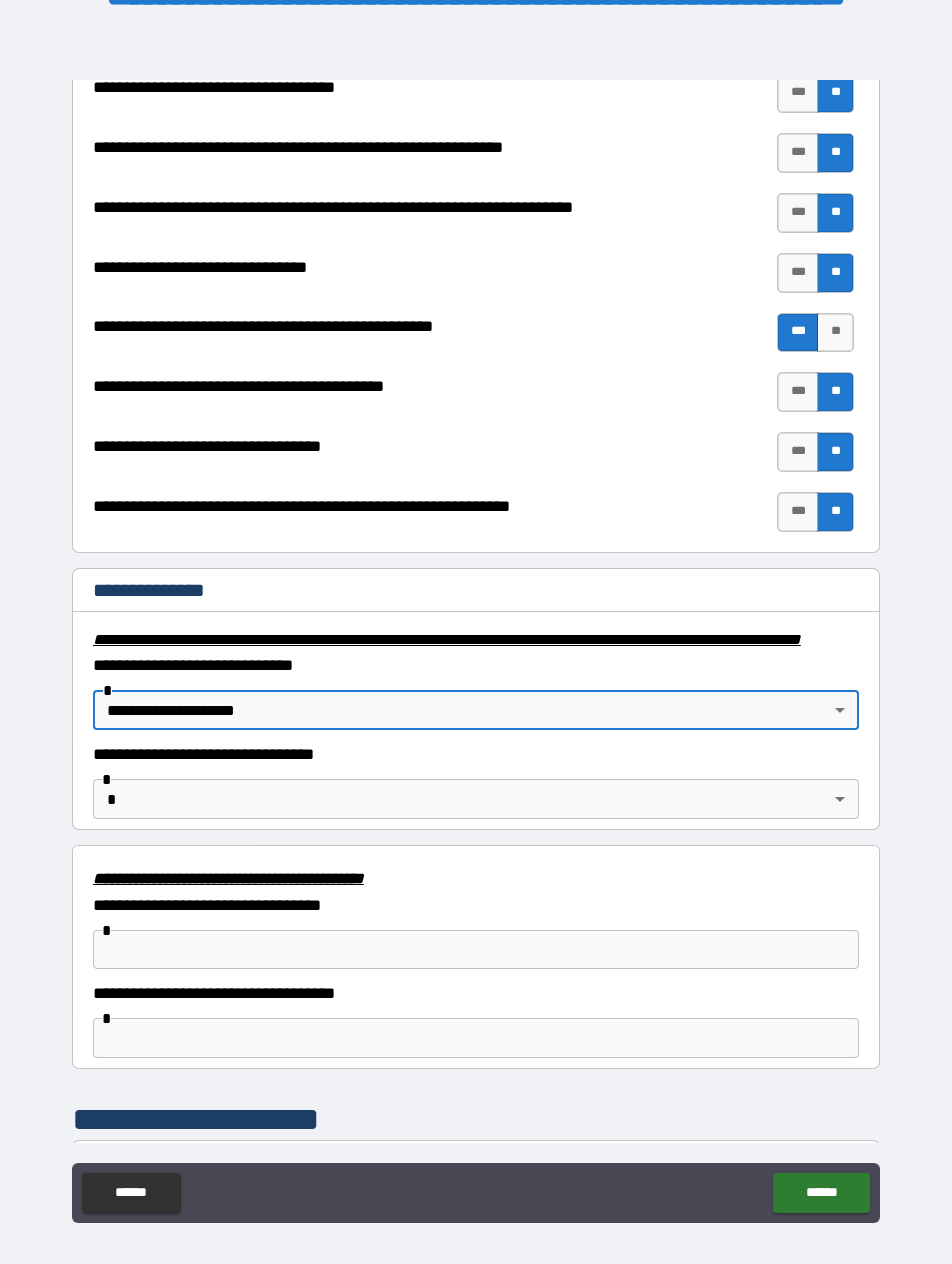 click on "**********" at bounding box center (476, 611) 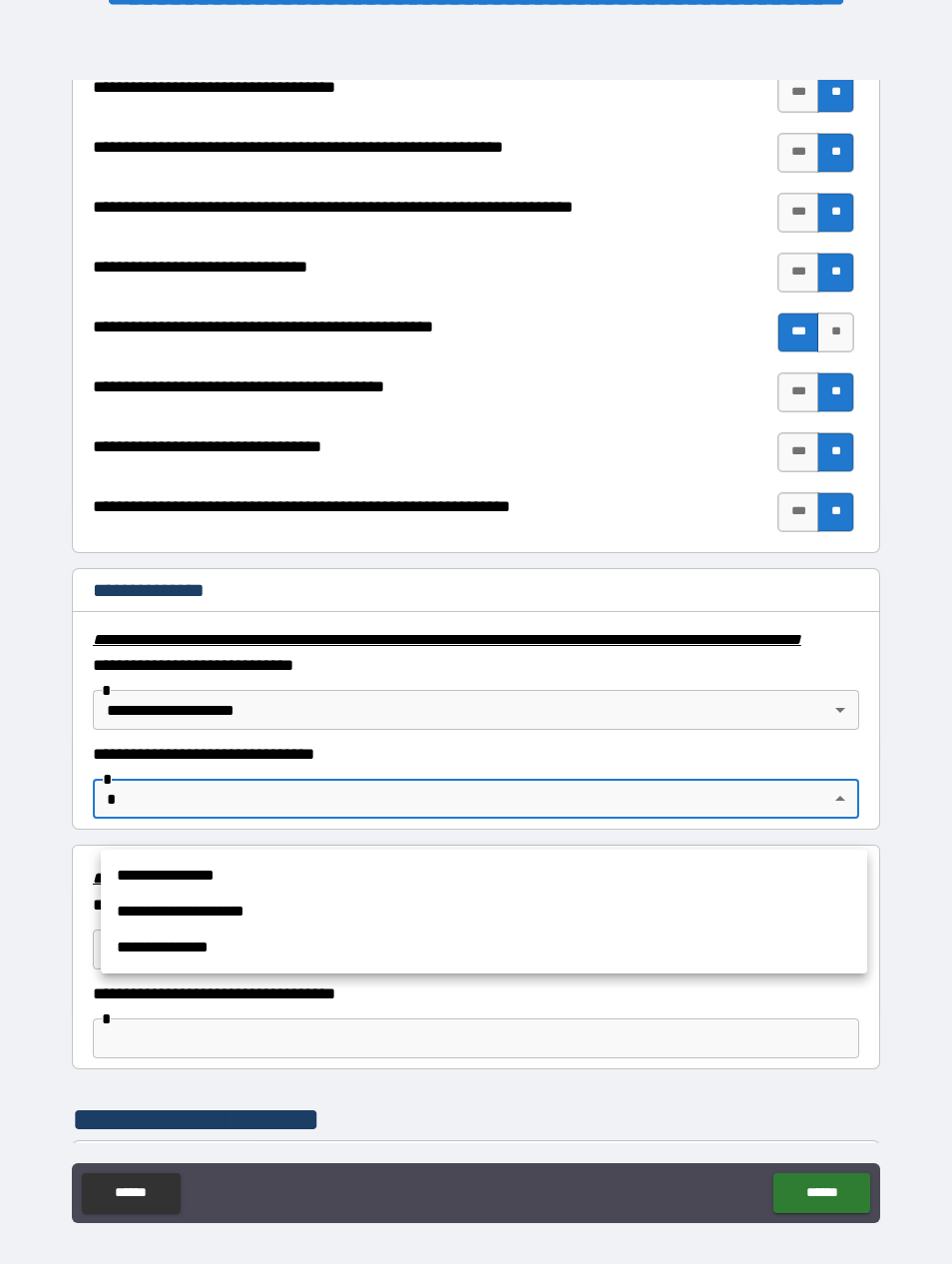 click at bounding box center (476, 632) 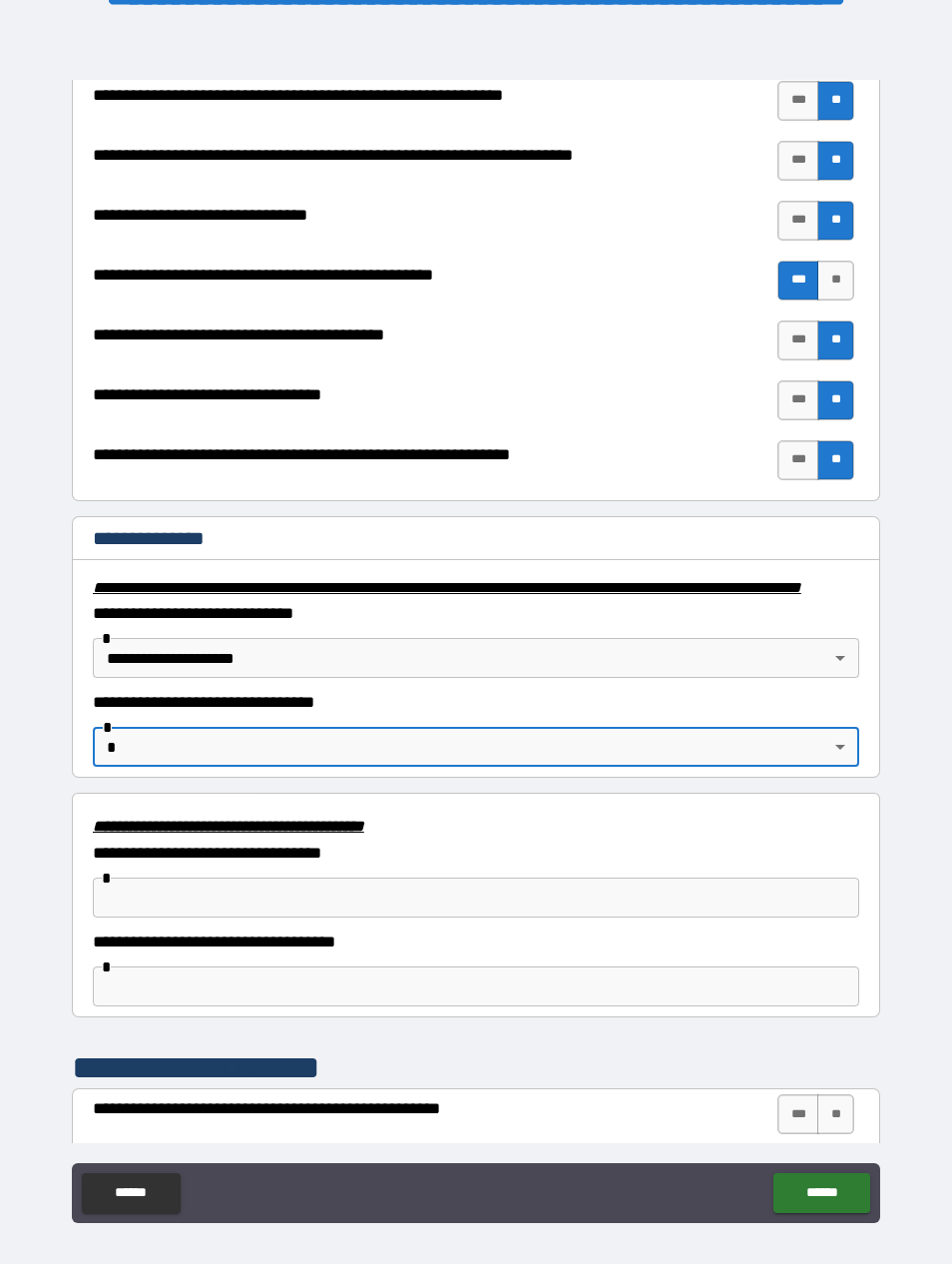 scroll, scrollTop: 2858, scrollLeft: 0, axis: vertical 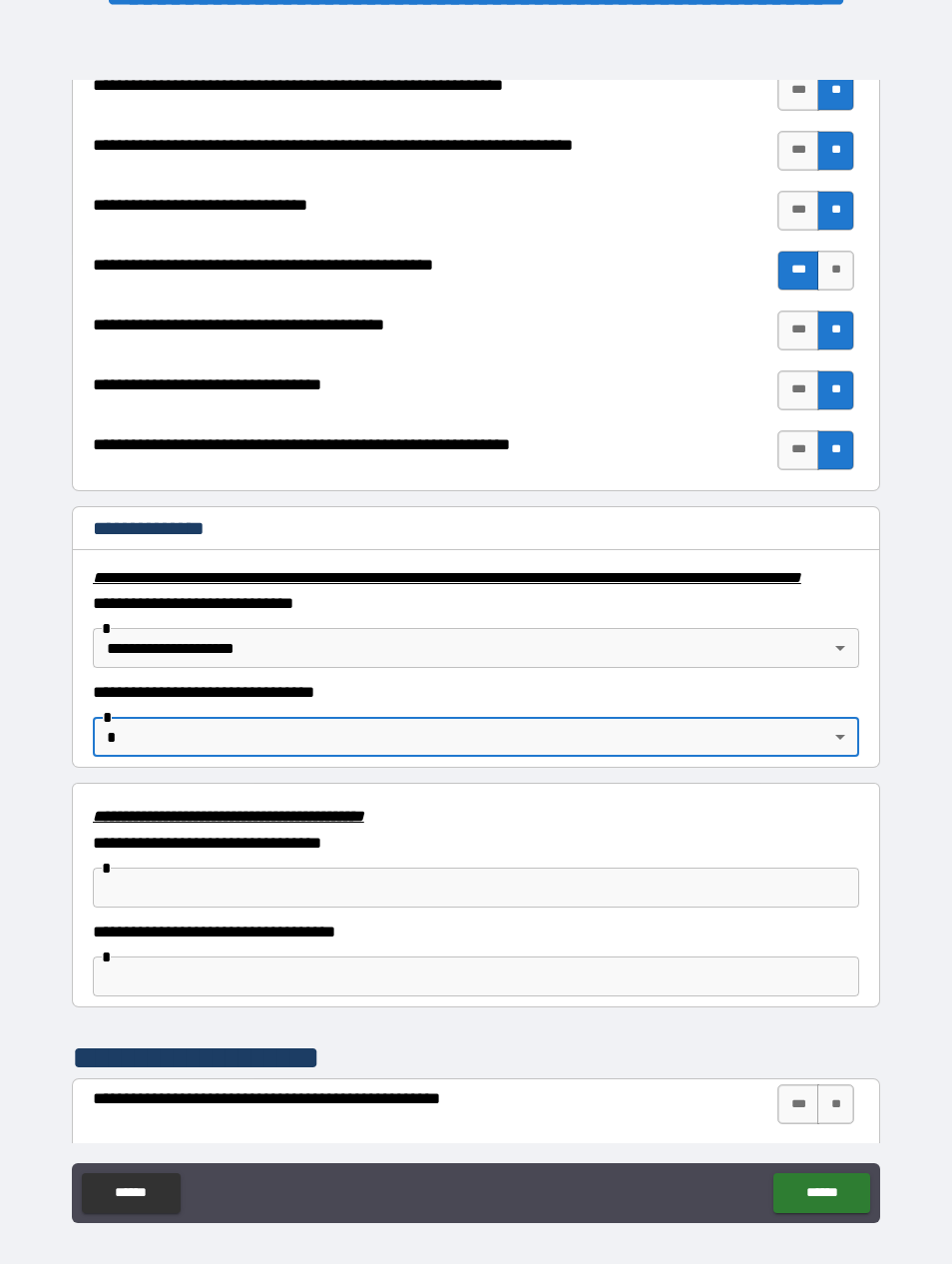 click at bounding box center [476, 888] 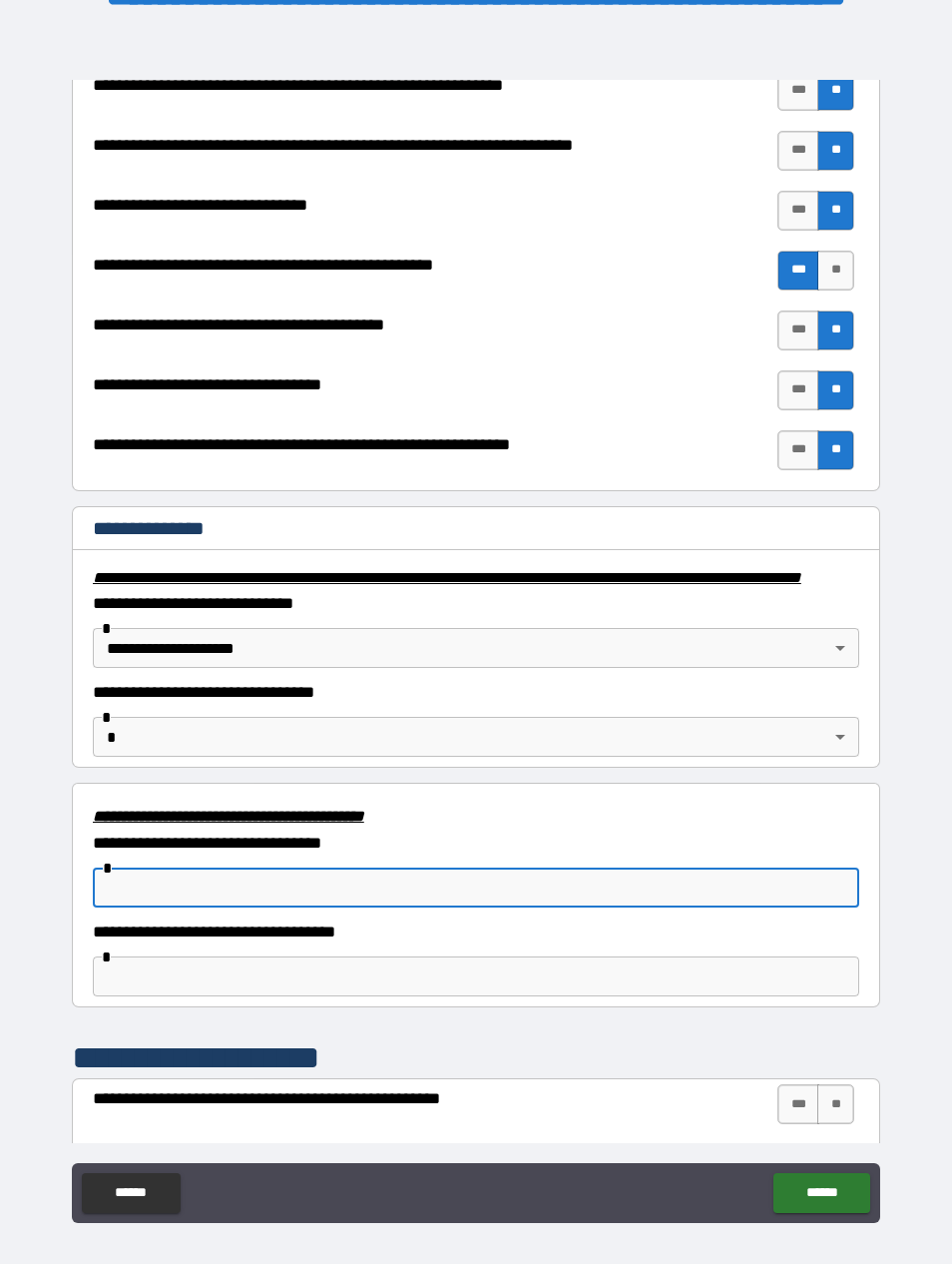 scroll, scrollTop: 64, scrollLeft: 0, axis: vertical 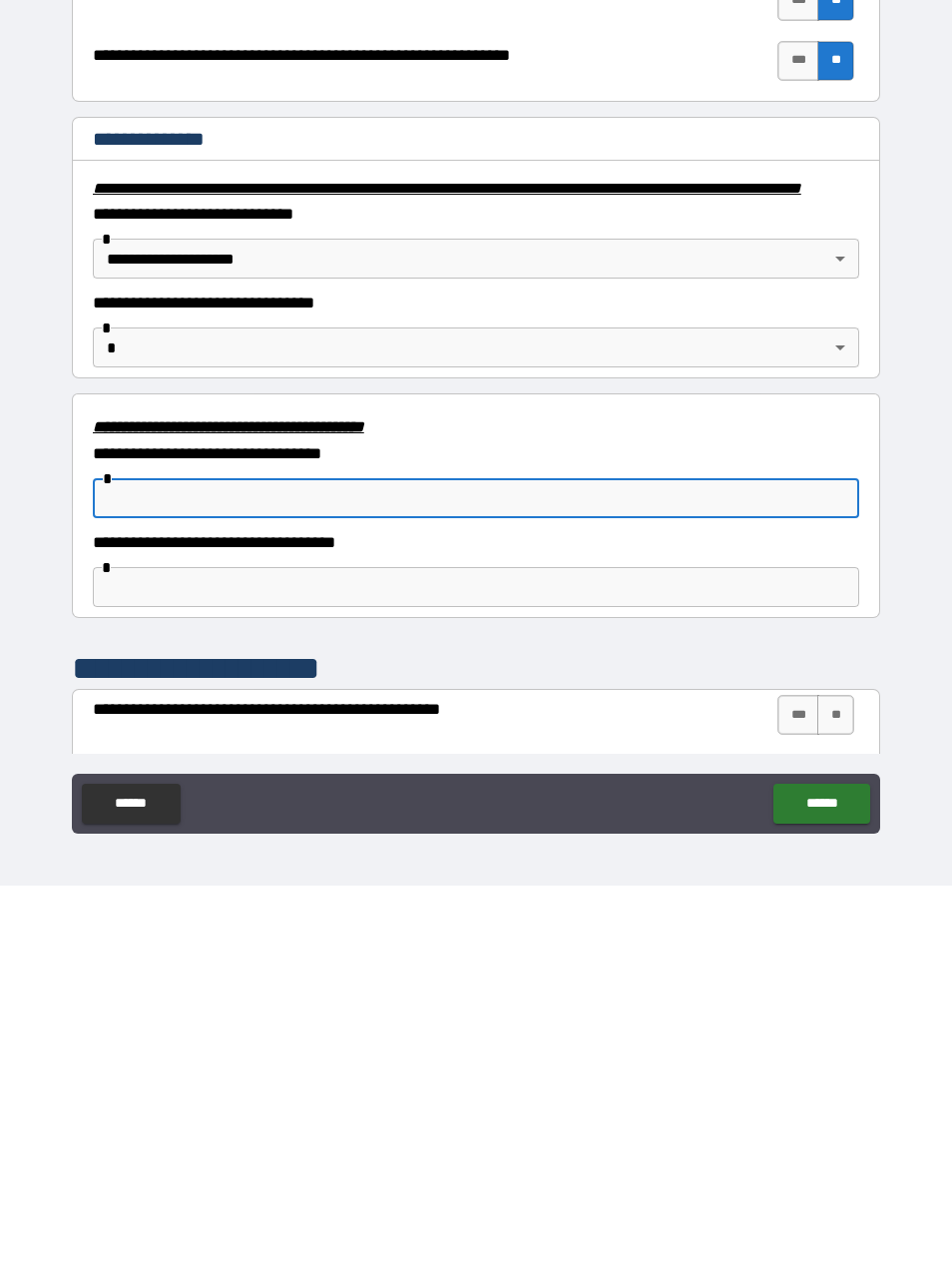 click on "**********" at bounding box center [476, 681] 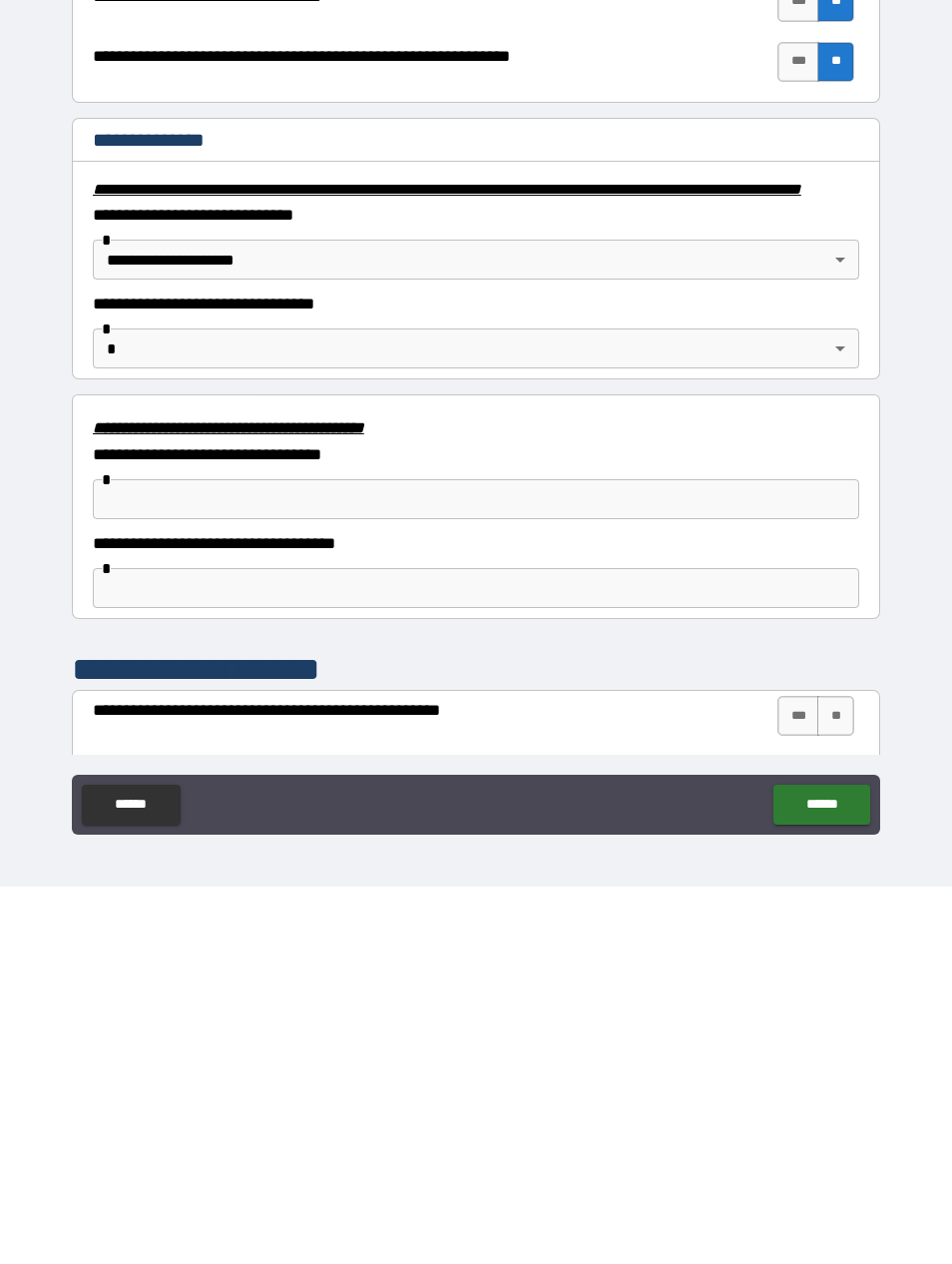 click on "**********" at bounding box center (476, 600) 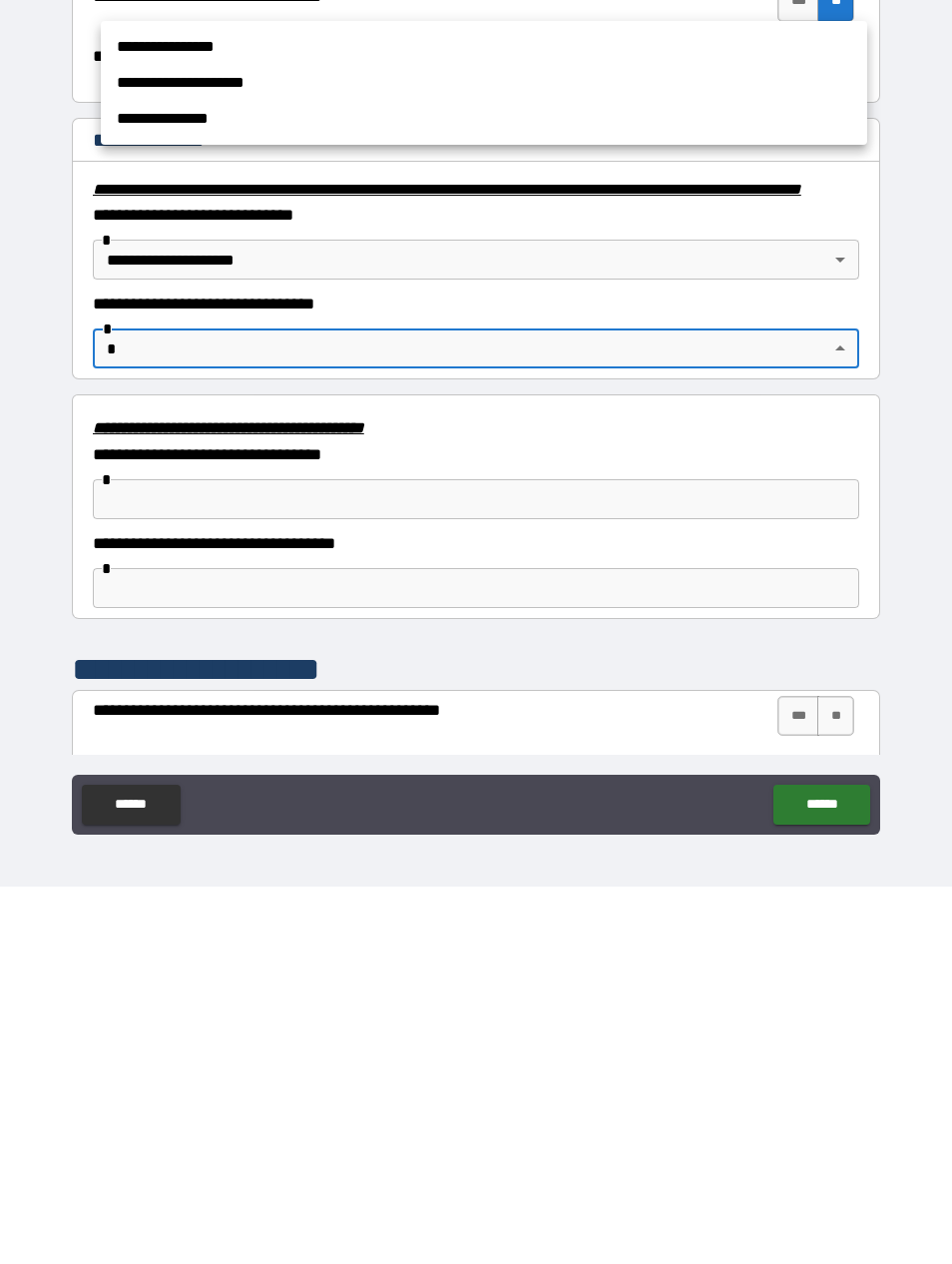 scroll, scrollTop: 64, scrollLeft: 0, axis: vertical 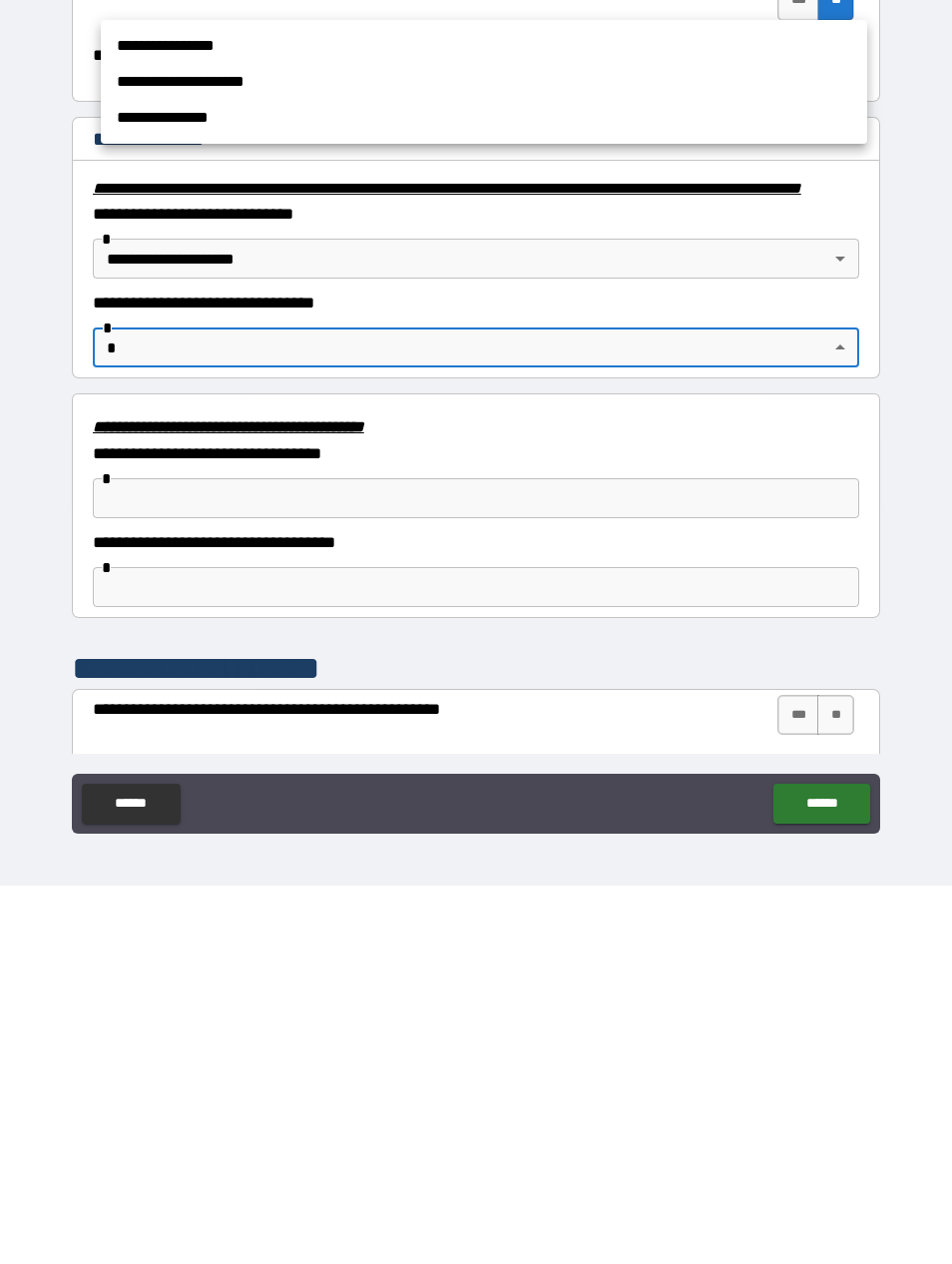 click at bounding box center (476, 632) 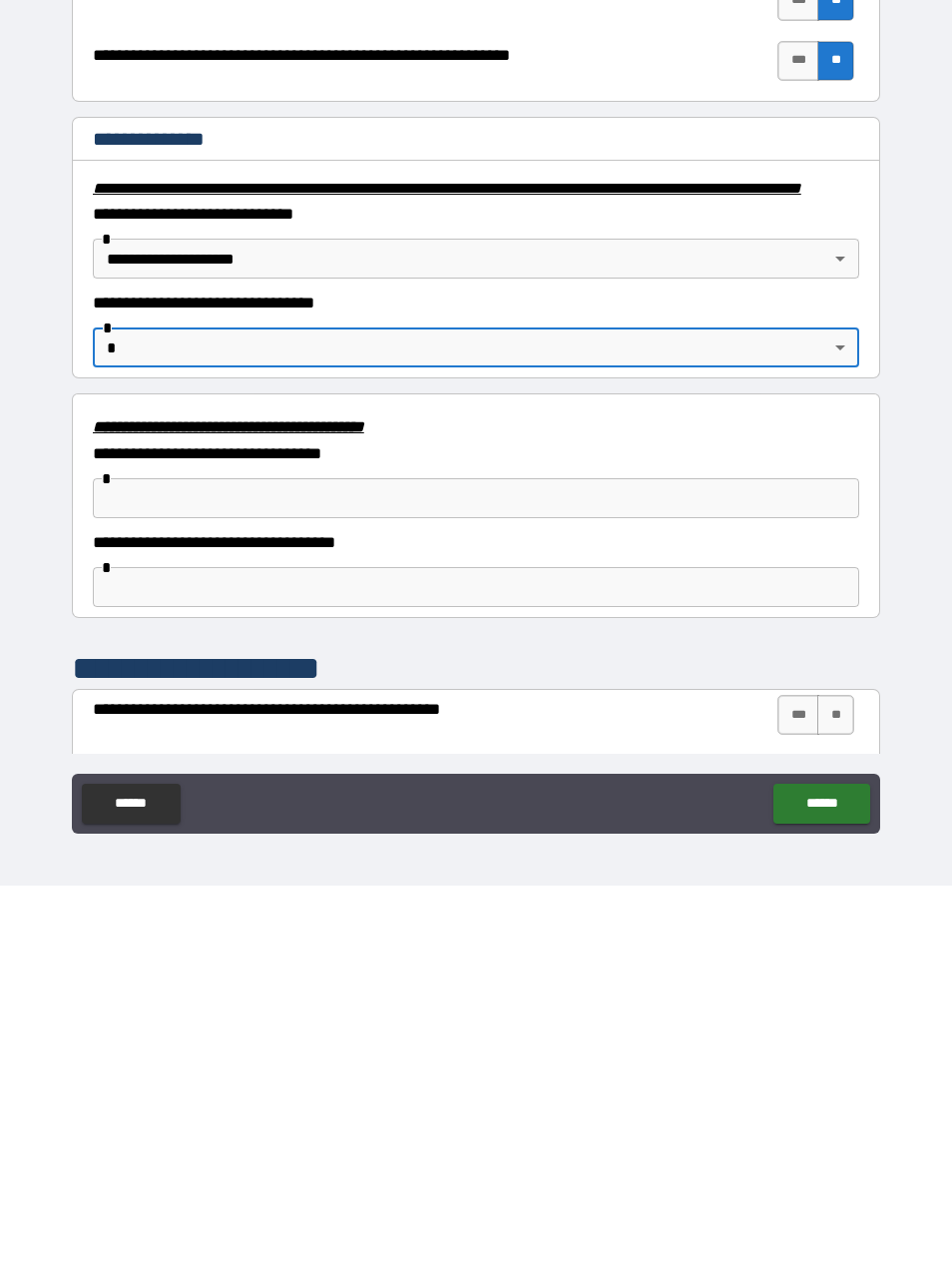 click on "**********" at bounding box center [476, 681] 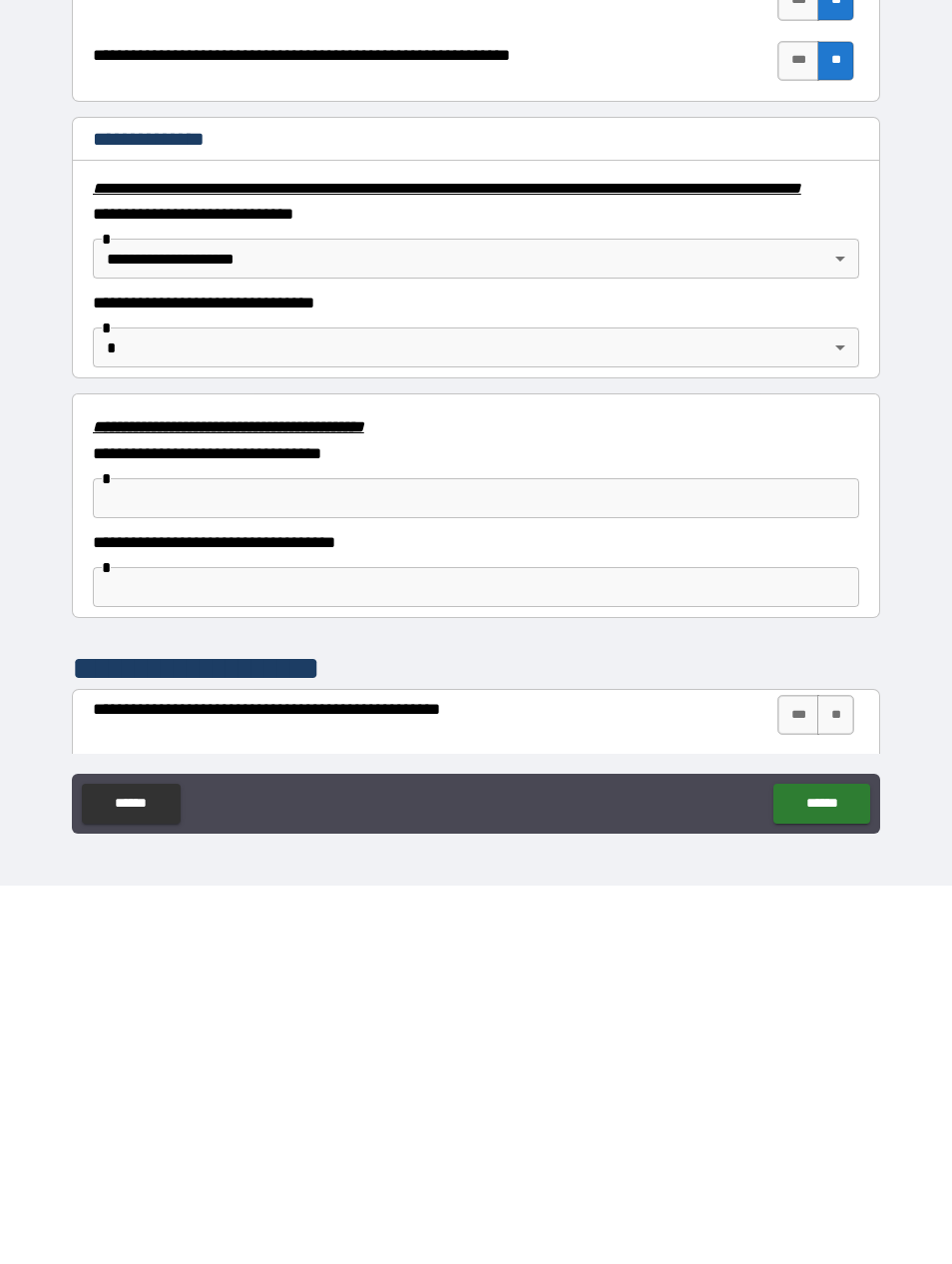 click on "**********" at bounding box center [476, 600] 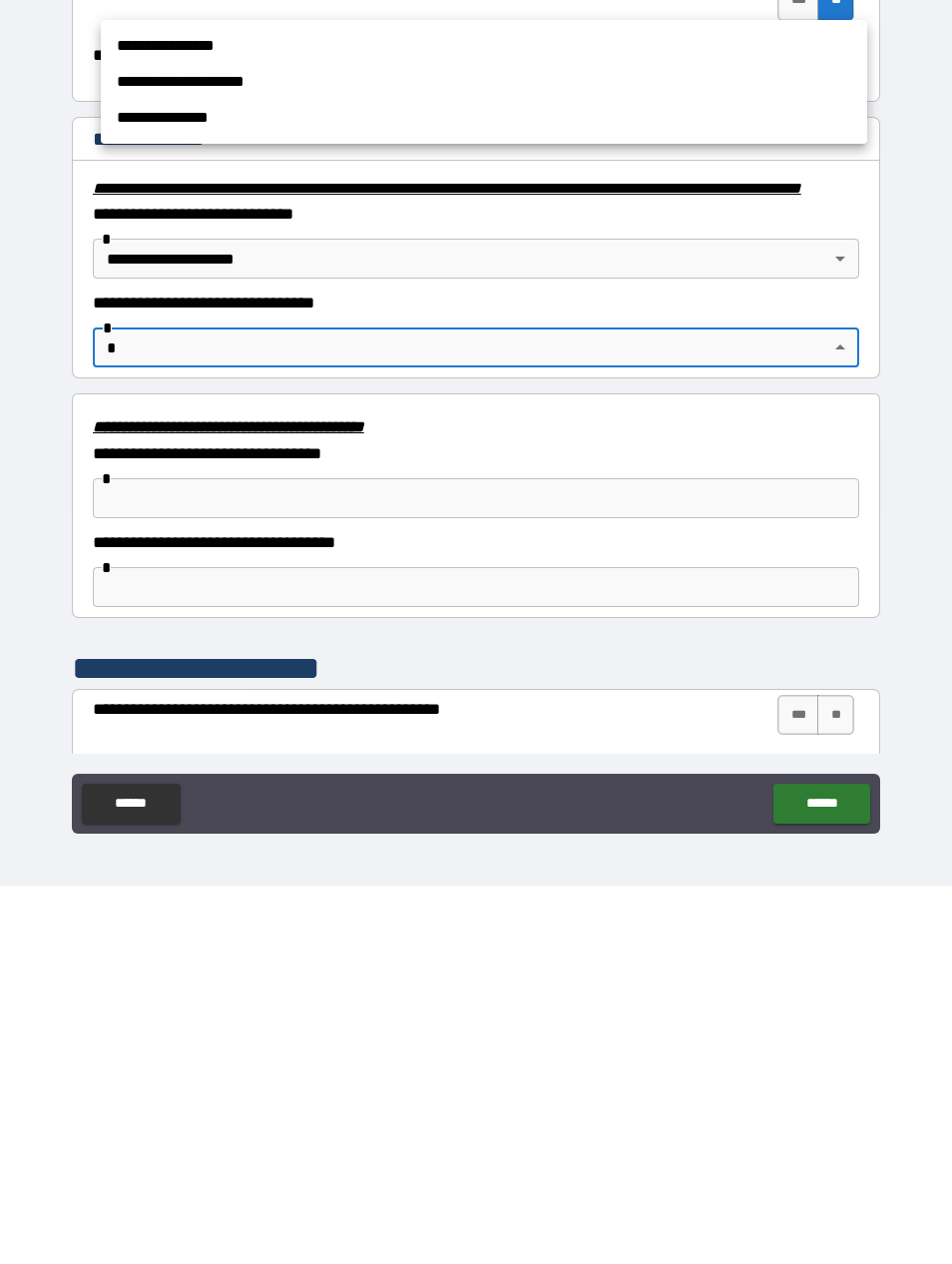 click at bounding box center (476, 632) 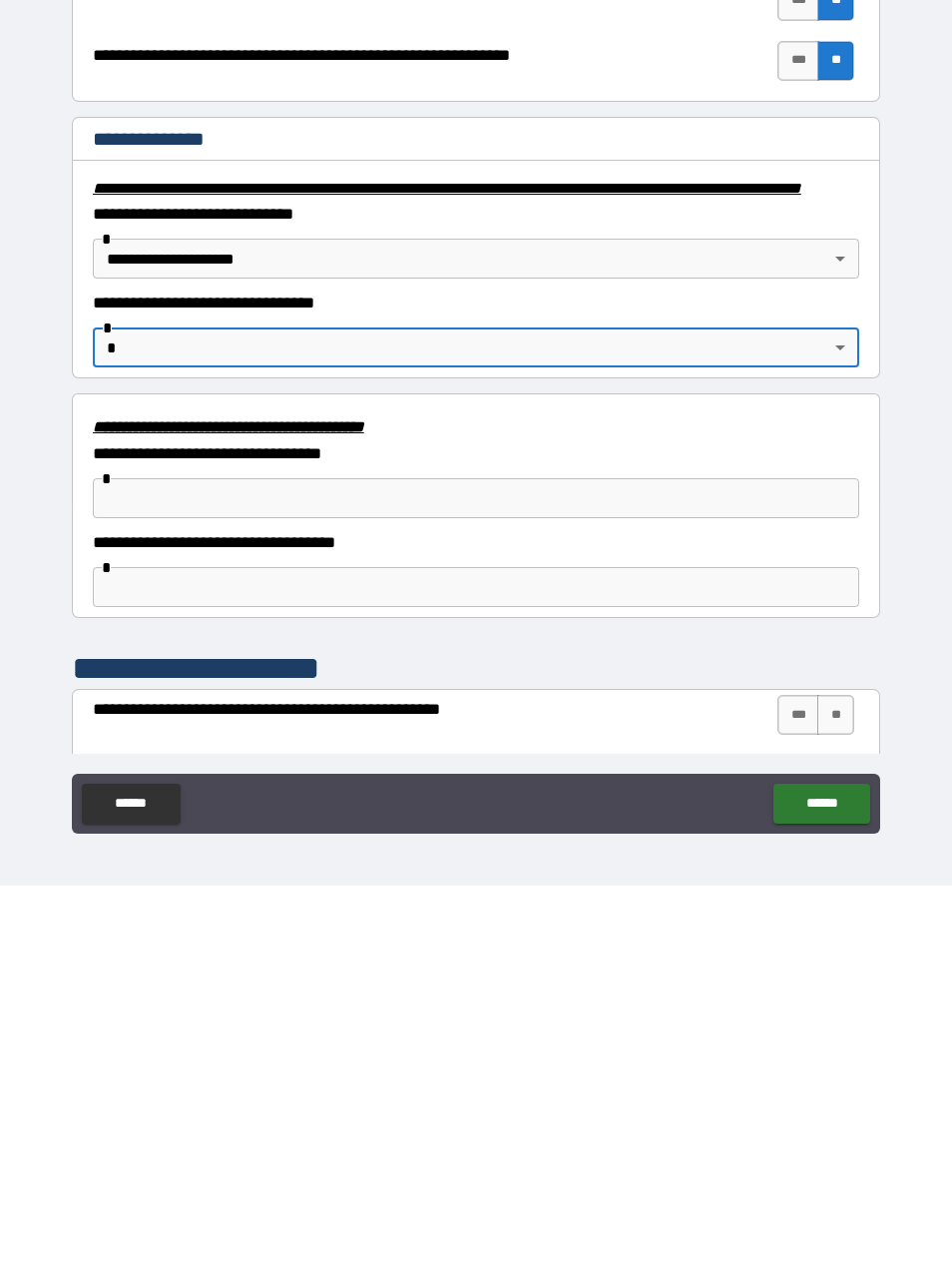 click on "**********" at bounding box center (476, 600) 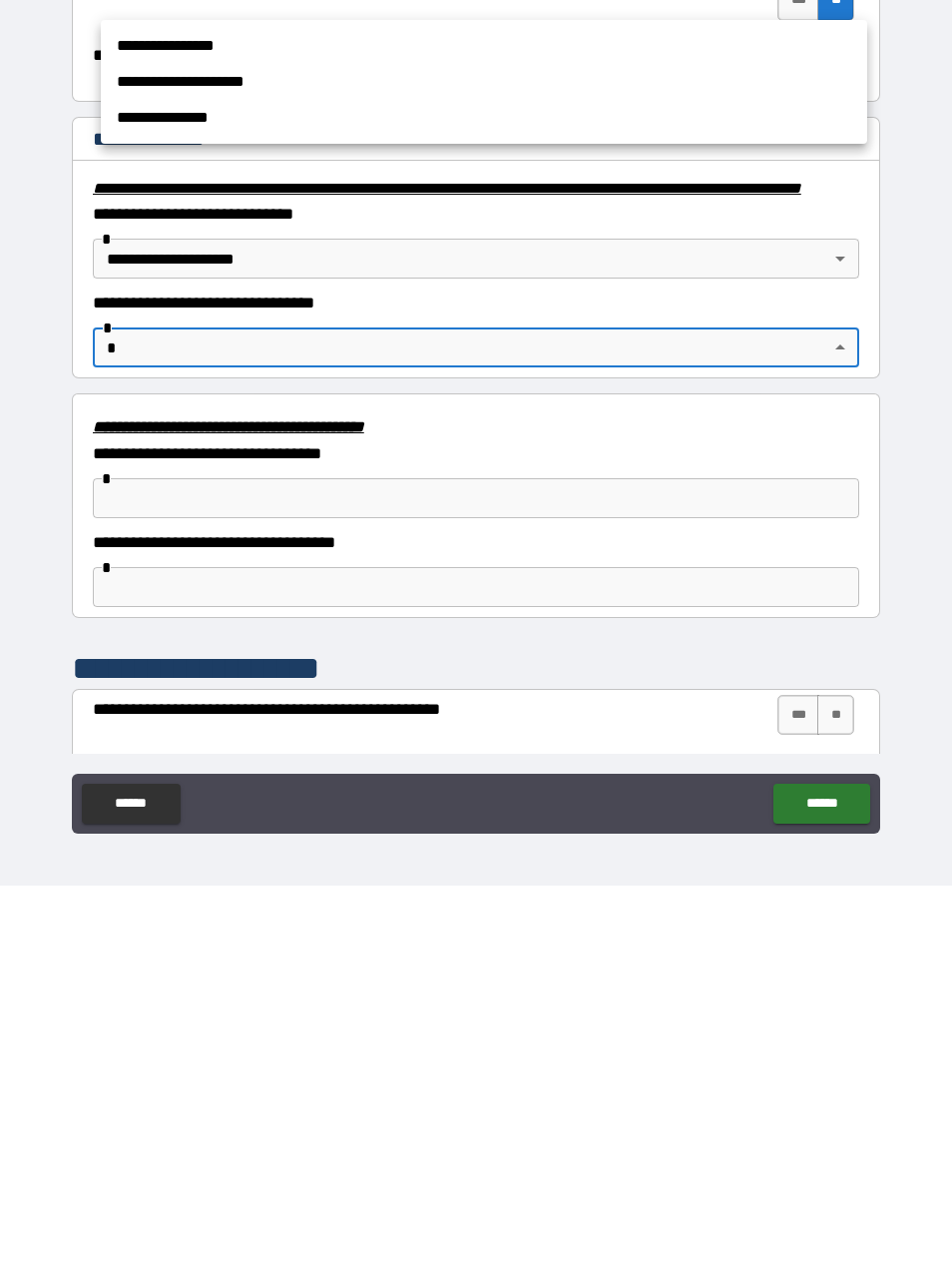 click at bounding box center (476, 632) 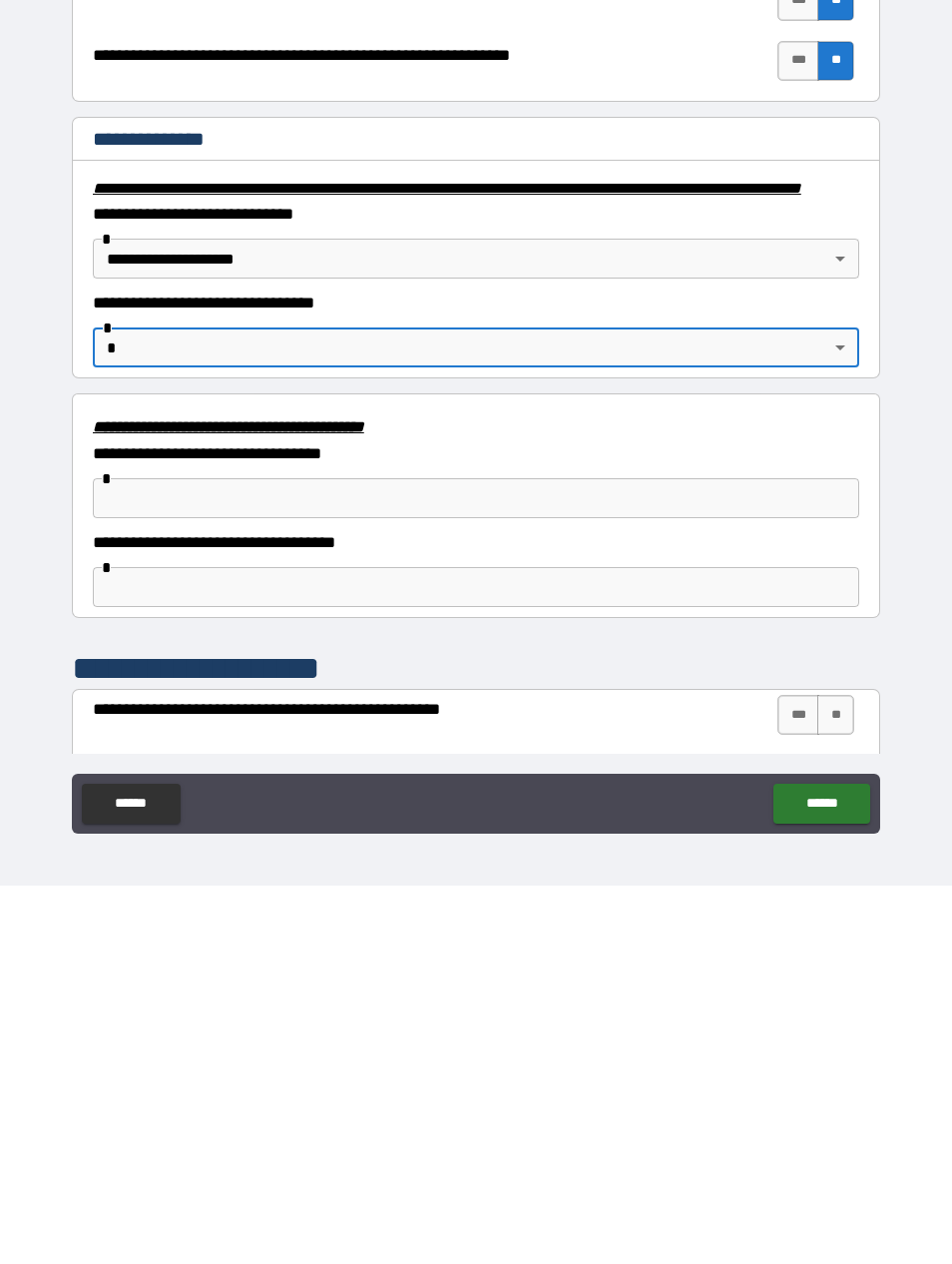 click on "**********" at bounding box center [476, 600] 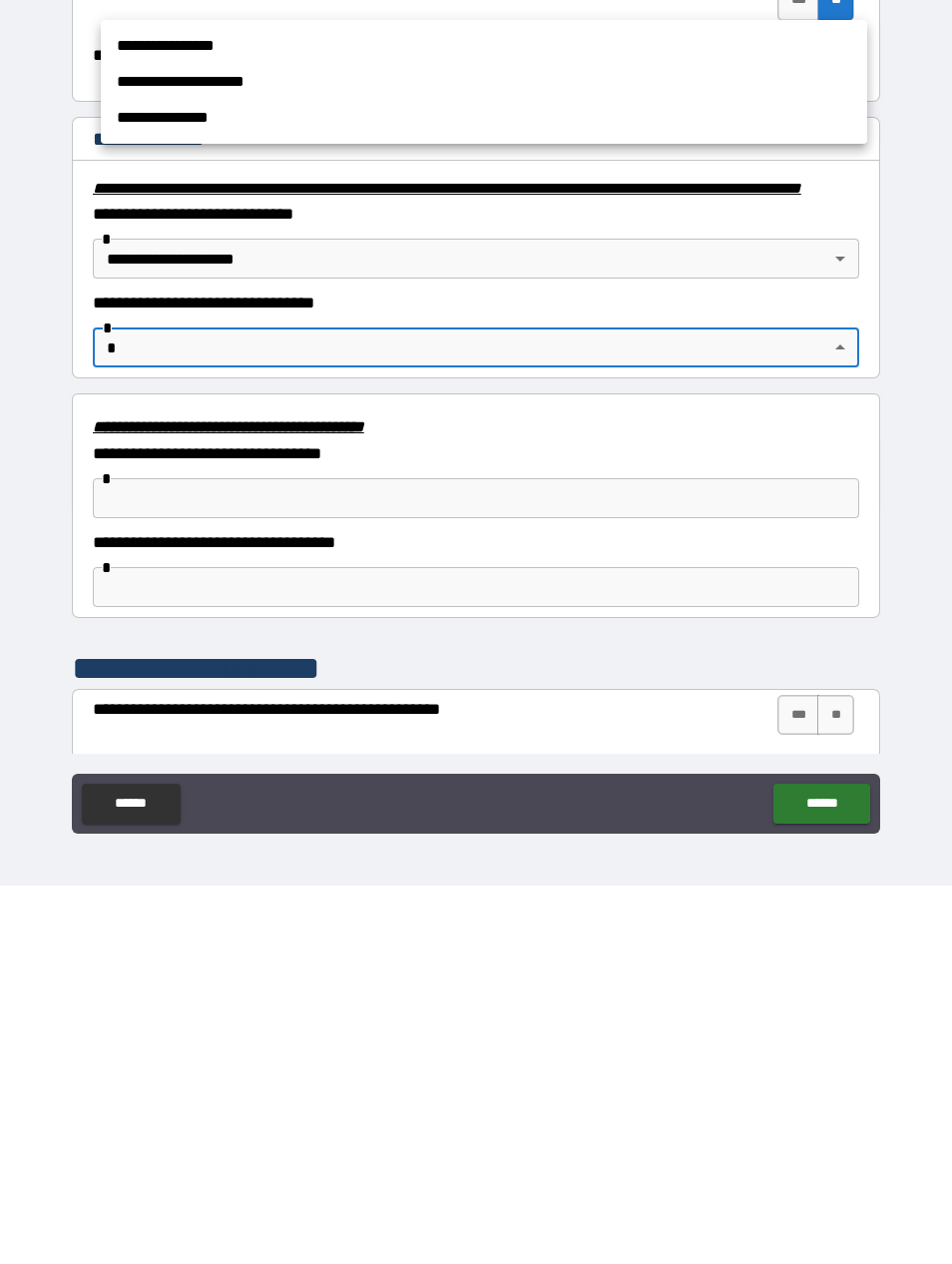 click at bounding box center [476, 632] 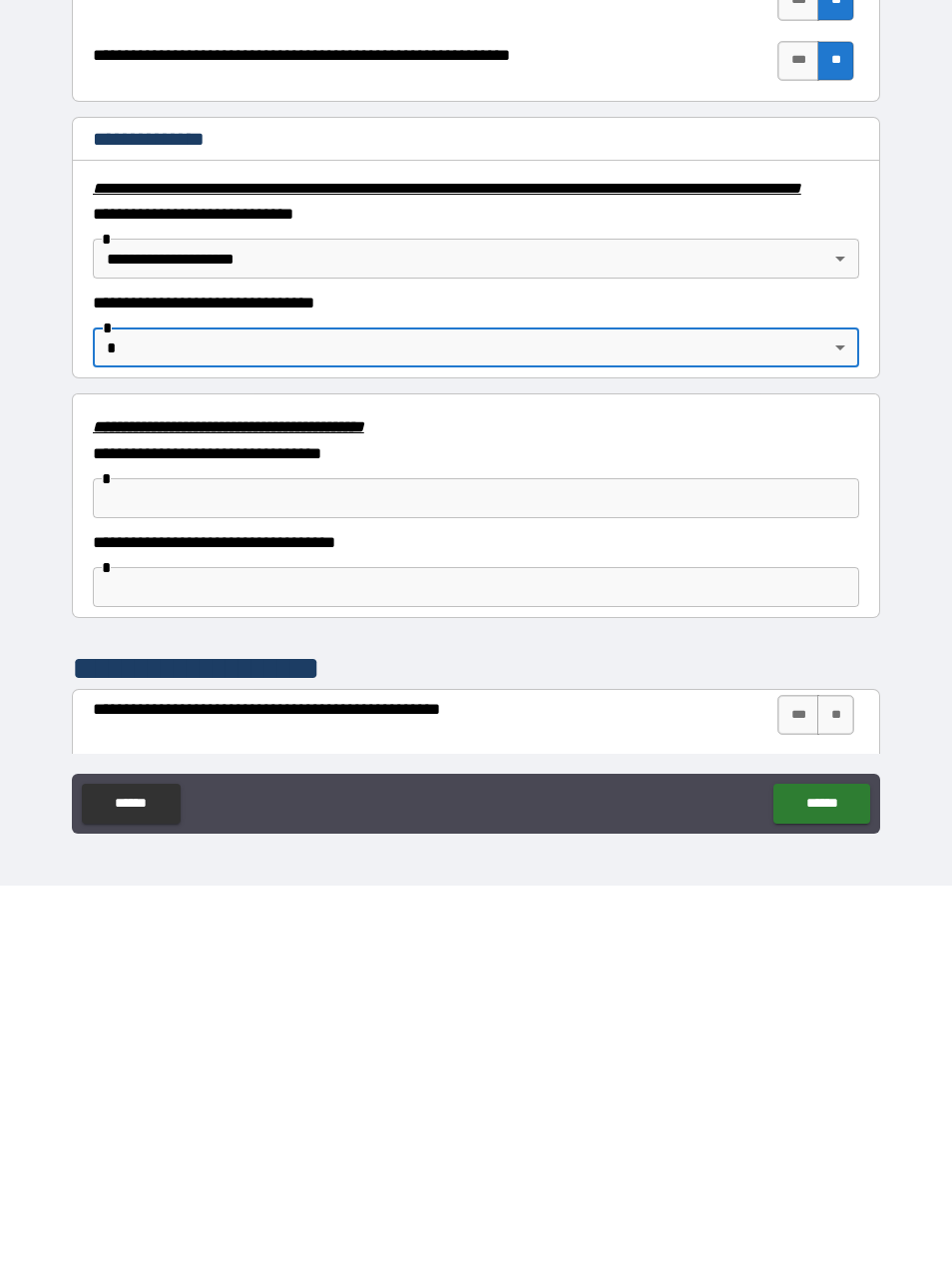 click on "**********" at bounding box center (476, 711) 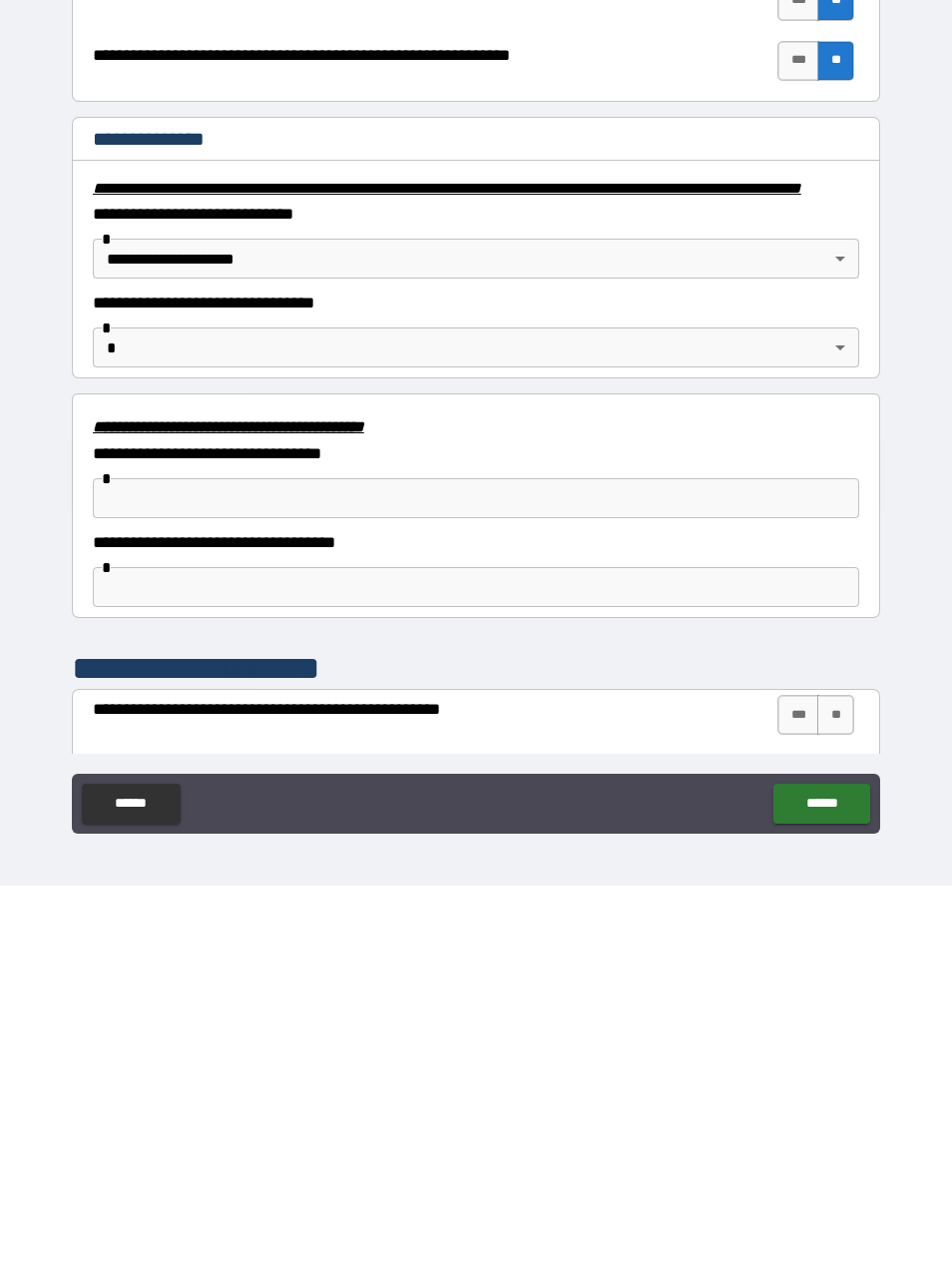 click on "**********" at bounding box center [476, 600] 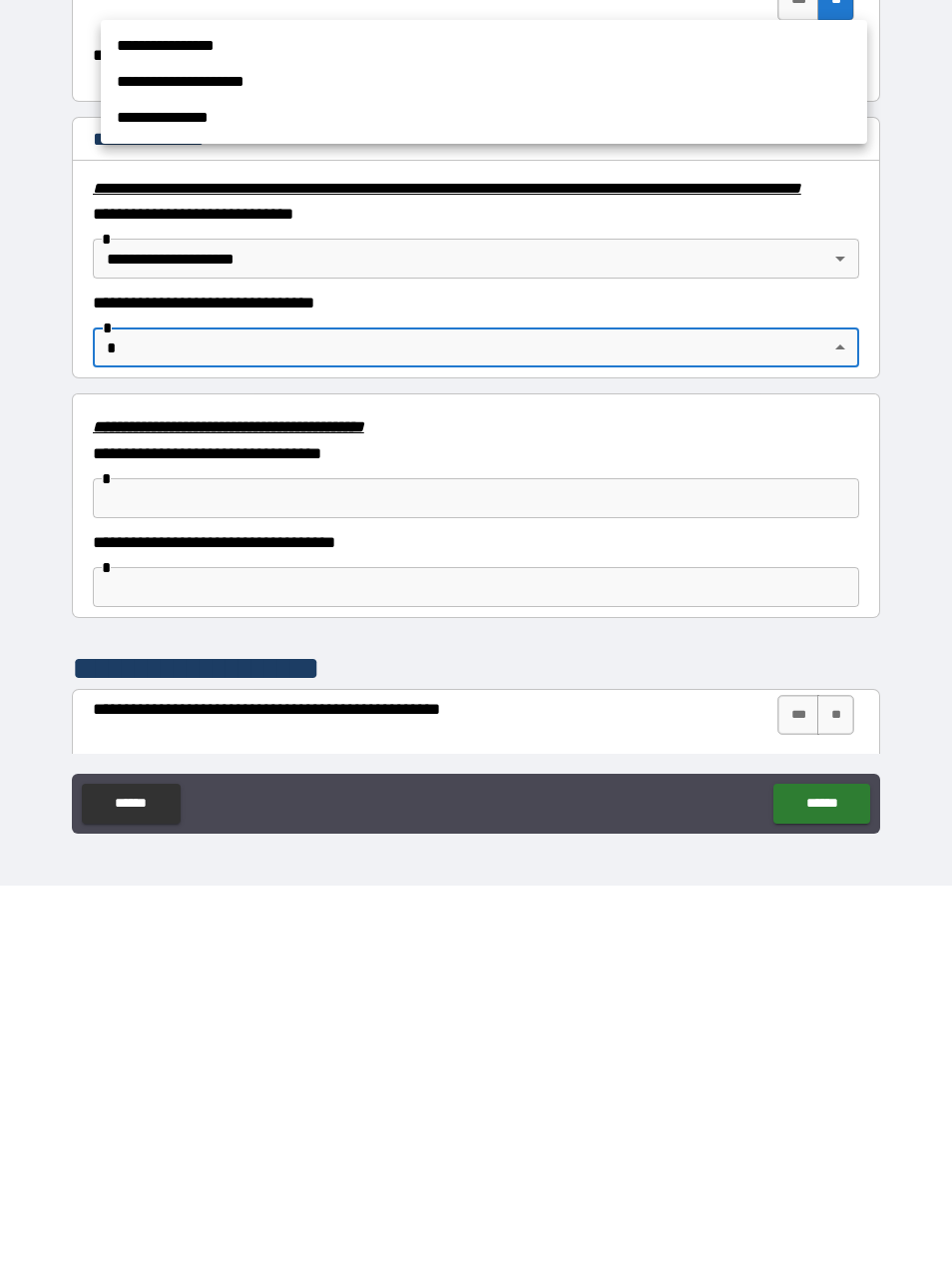 click at bounding box center [476, 632] 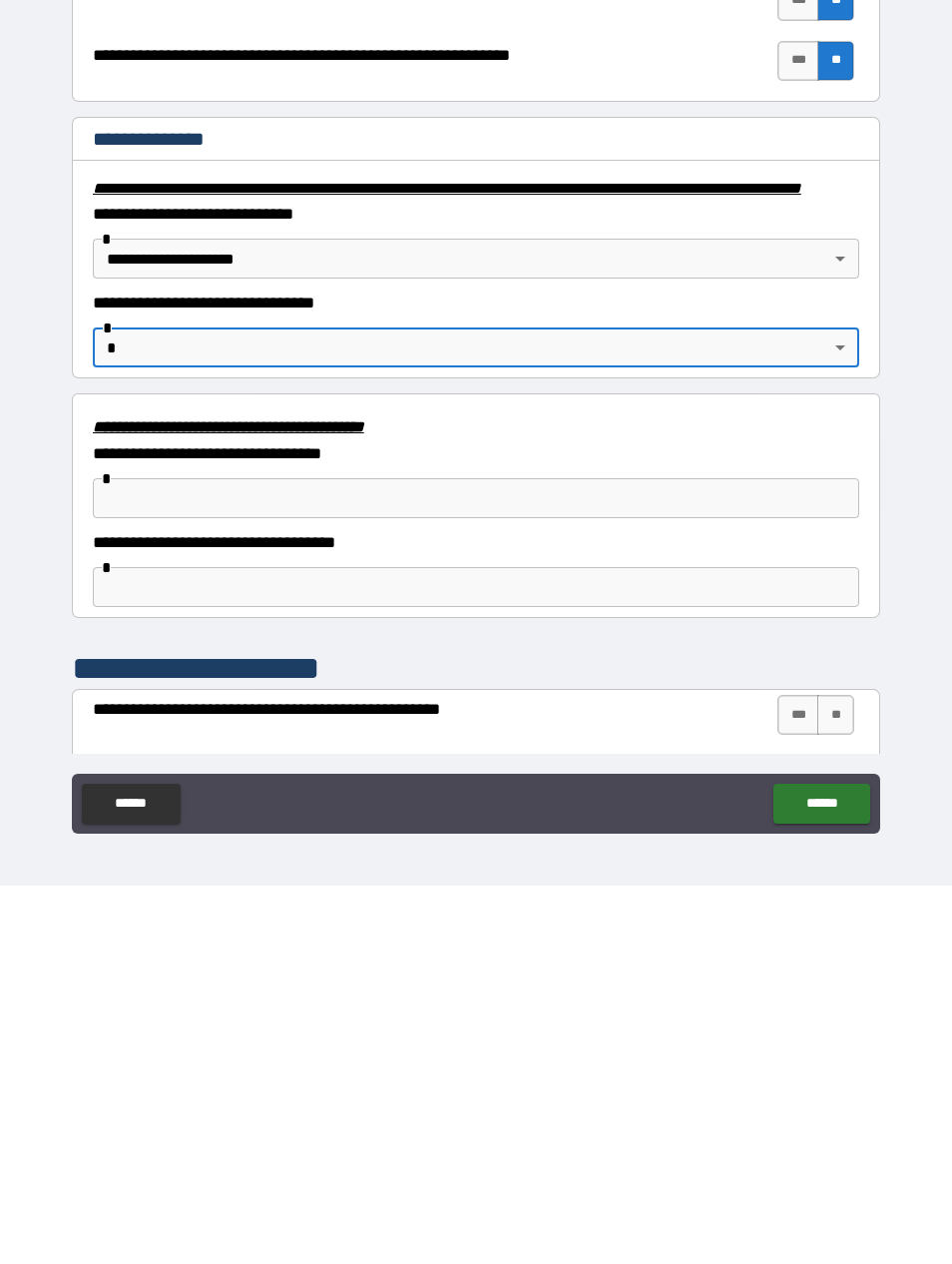 click on "**********" at bounding box center (476, 712) 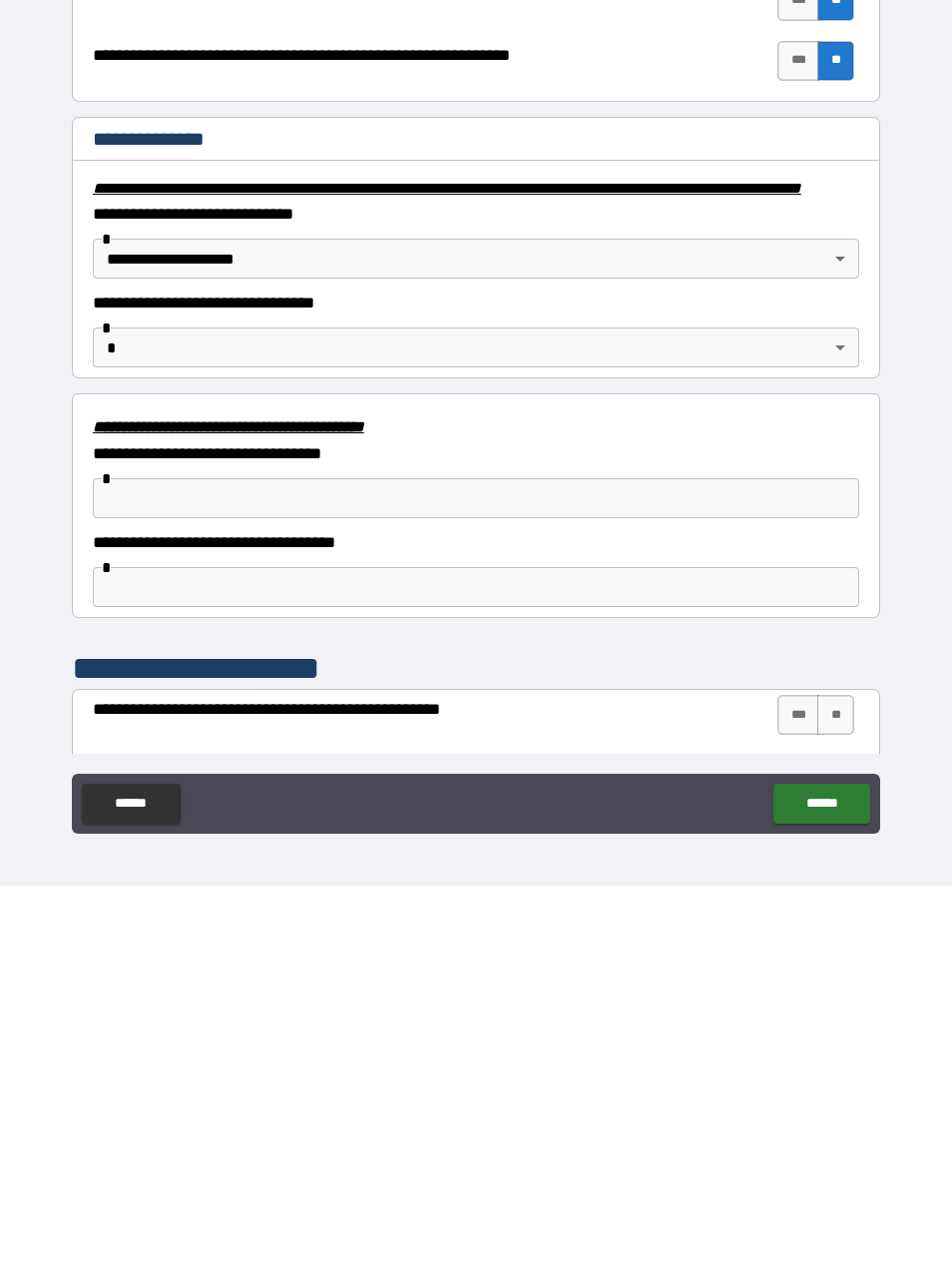 click on "**********" at bounding box center [476, 712] 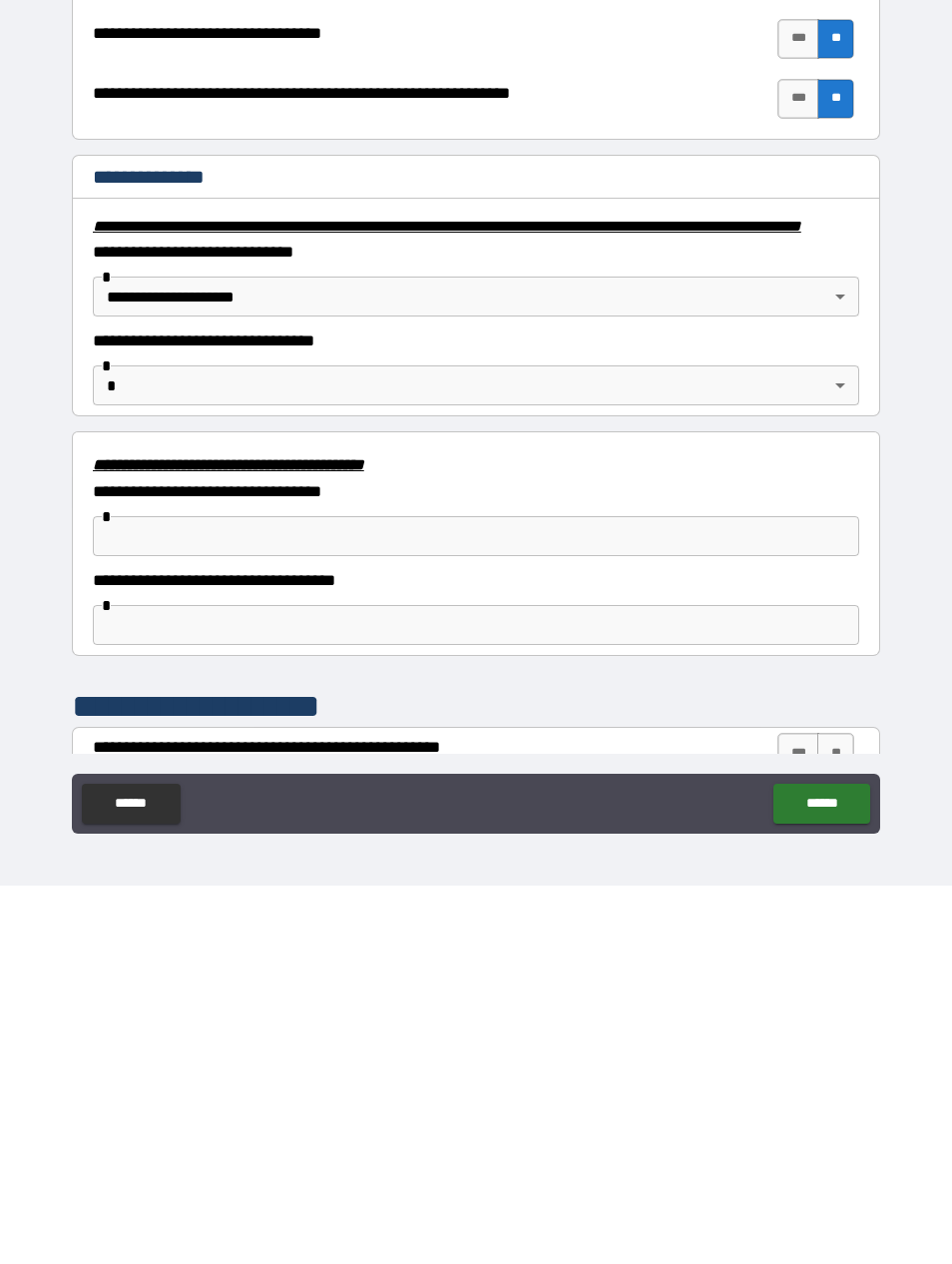 scroll, scrollTop: 2817, scrollLeft: 0, axis: vertical 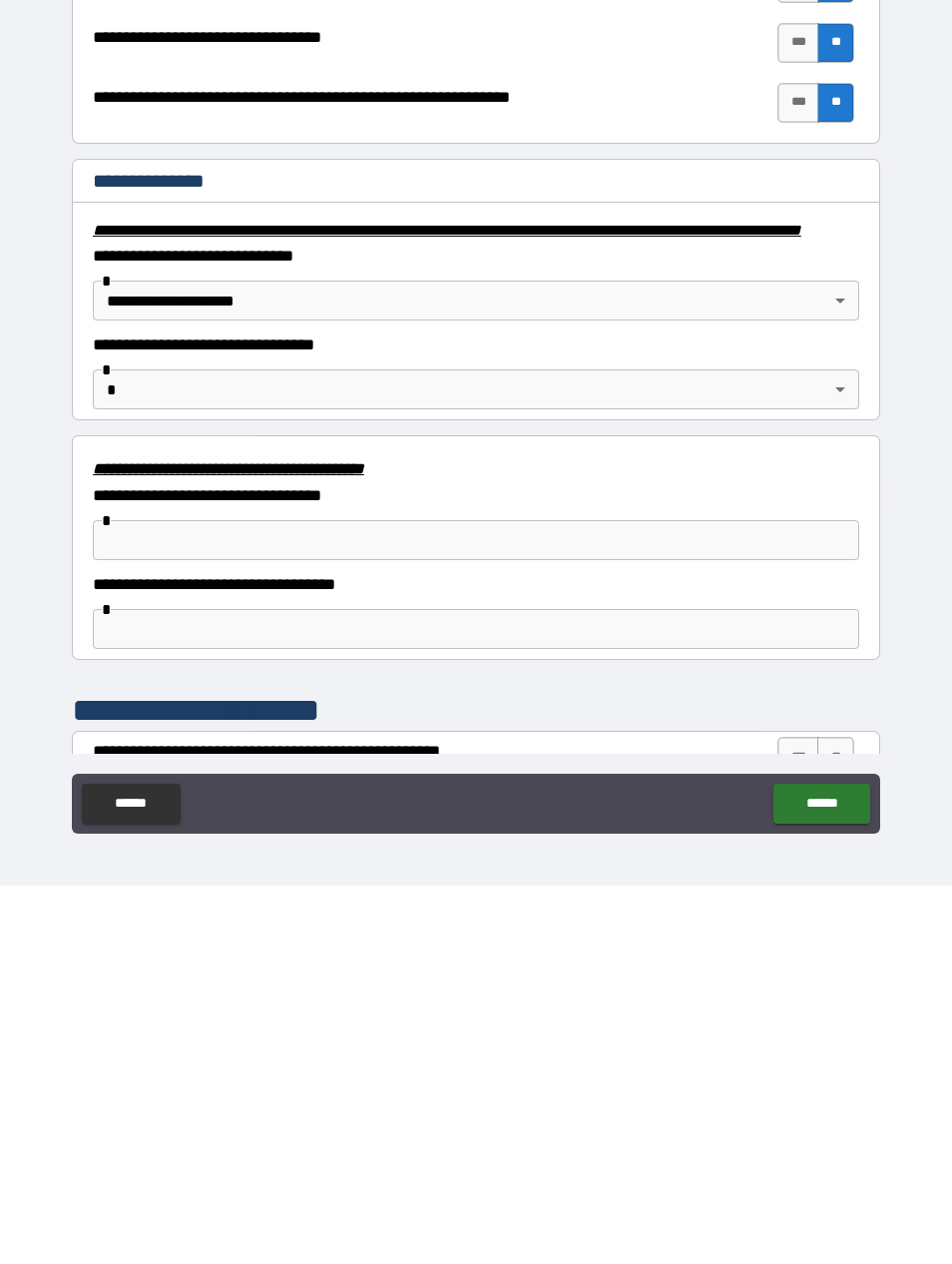 click on "**********" at bounding box center [476, 600] 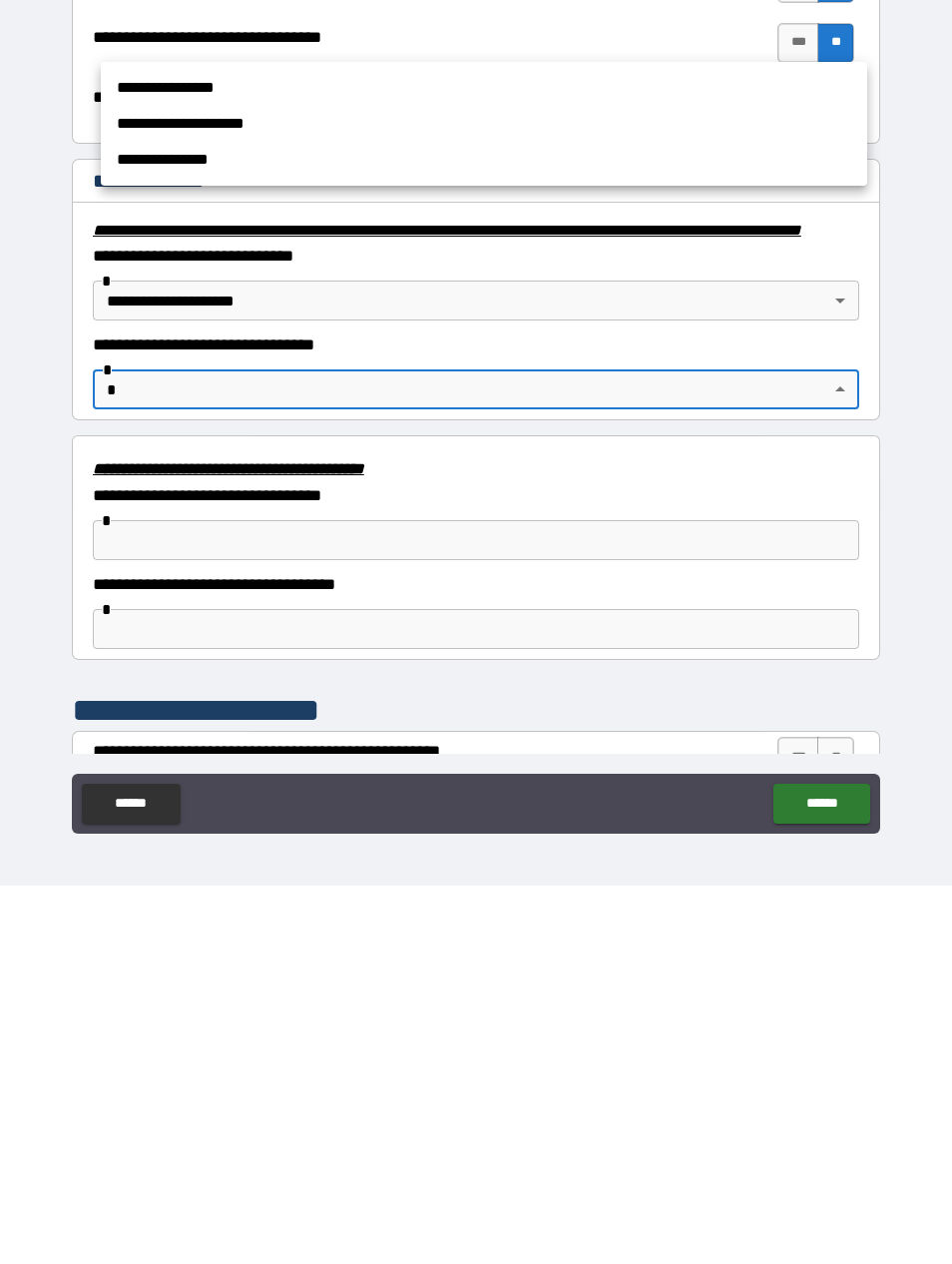 click at bounding box center (476, 632) 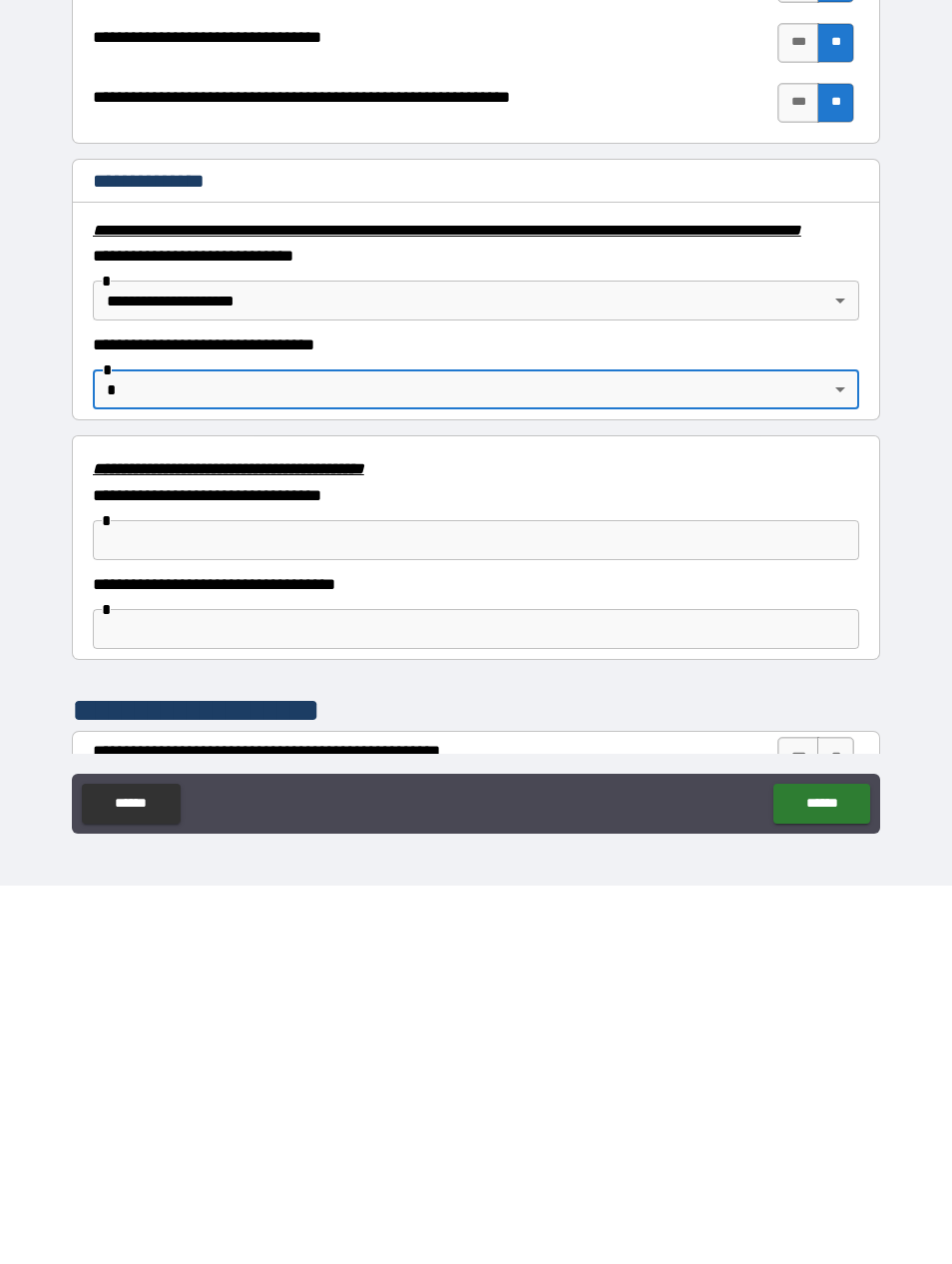 click on "**********" at bounding box center (476, 600) 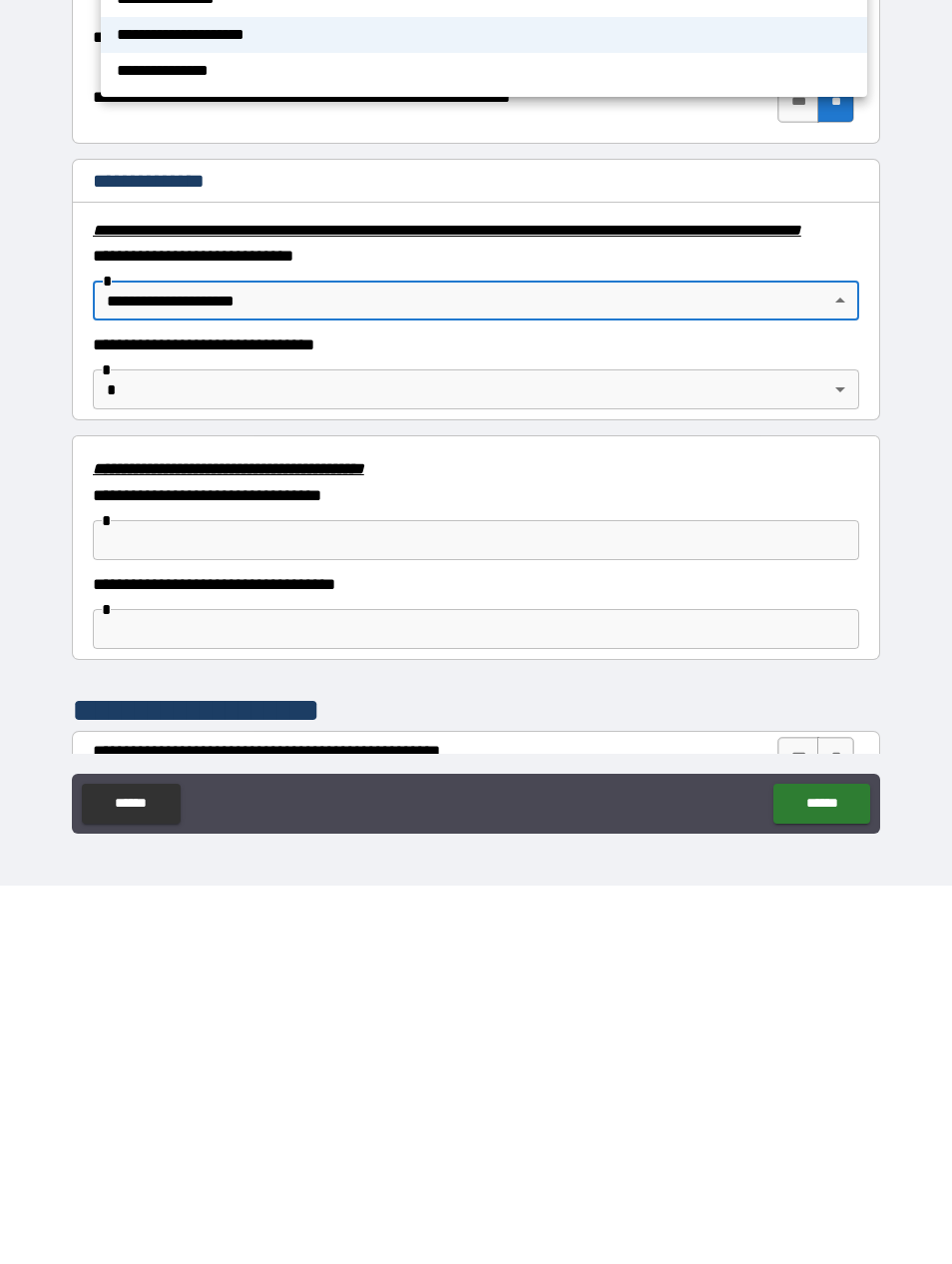 click at bounding box center [476, 632] 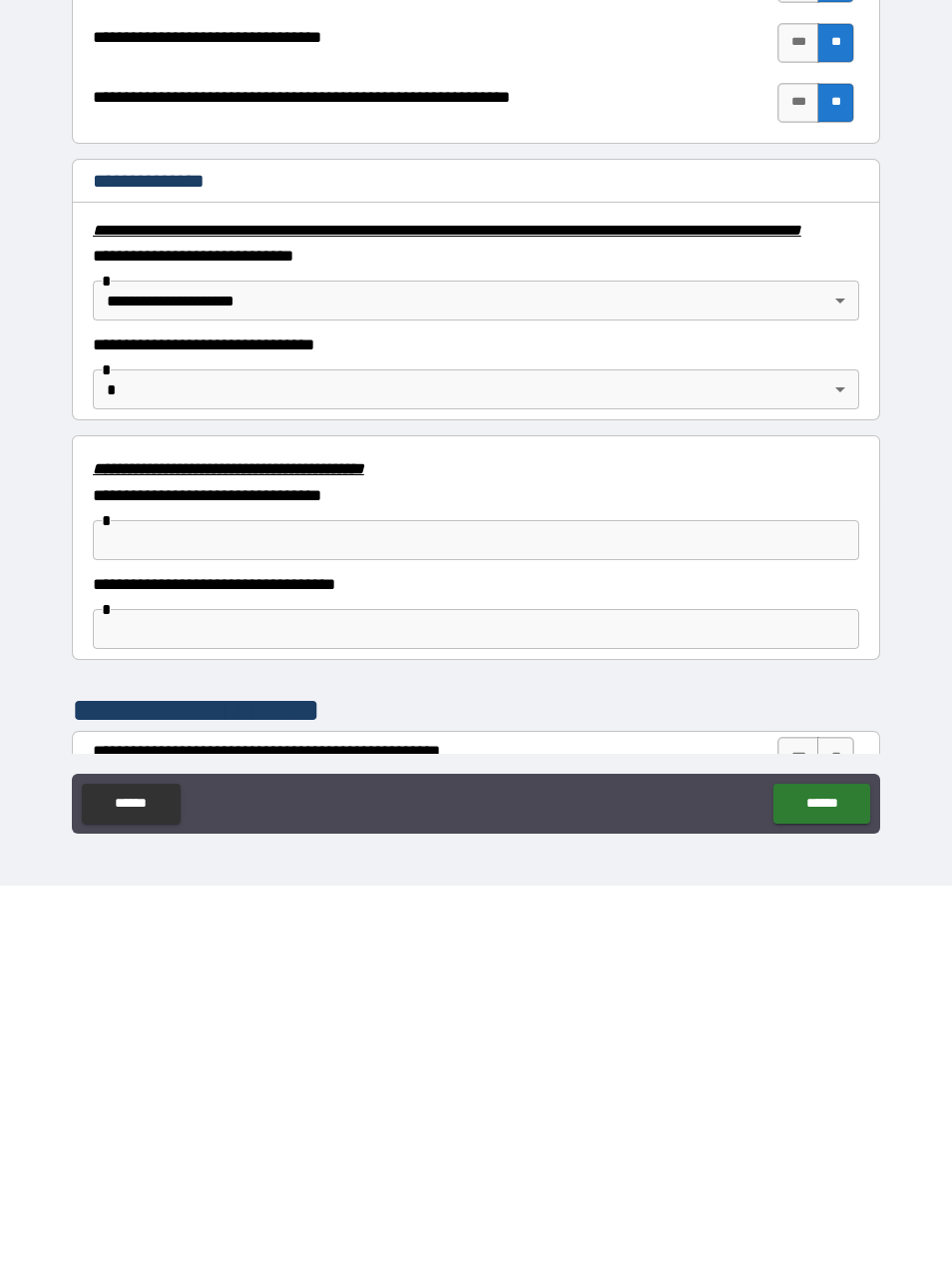 click on "**********" at bounding box center (476, 600) 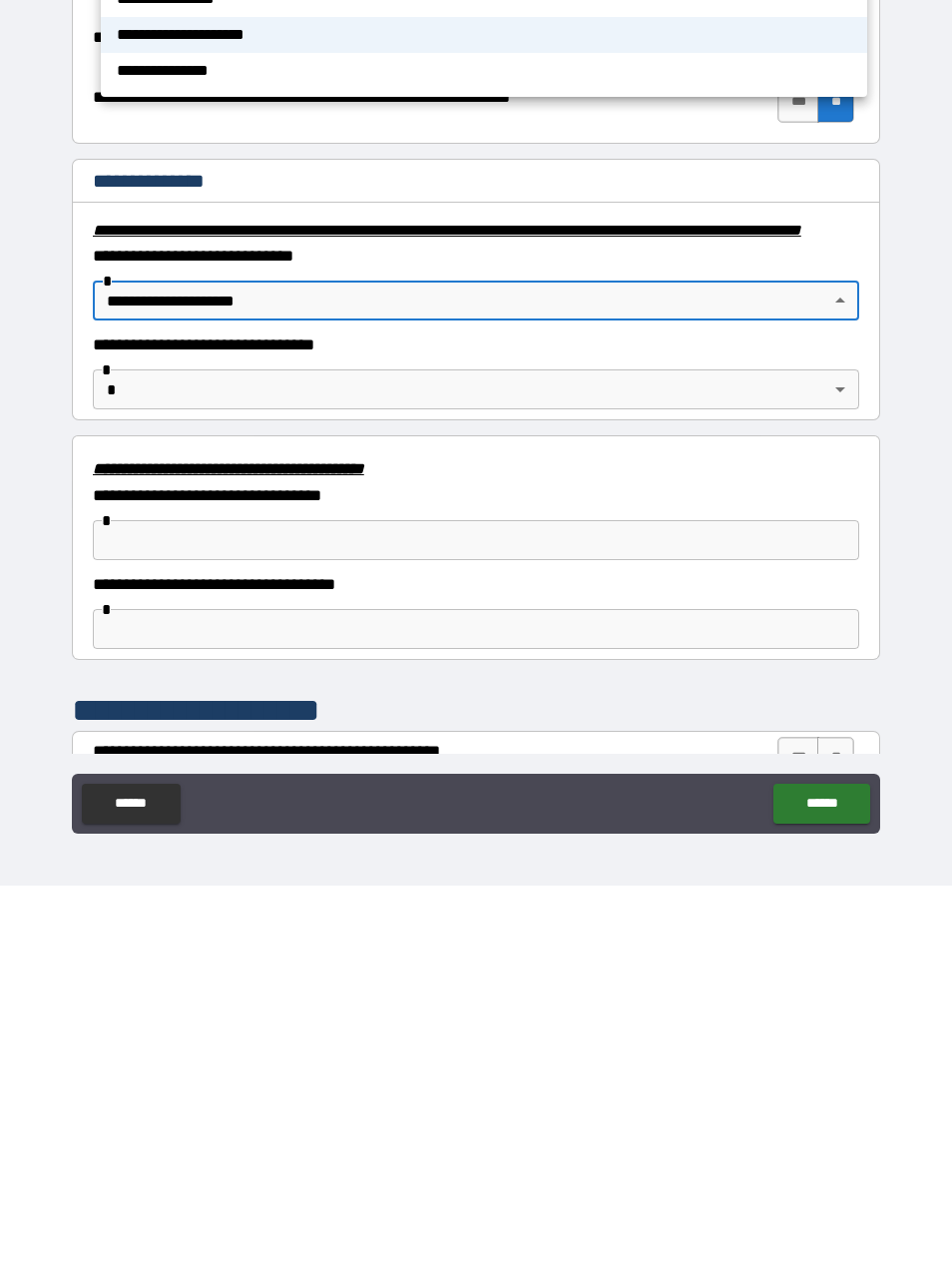 click at bounding box center [476, 632] 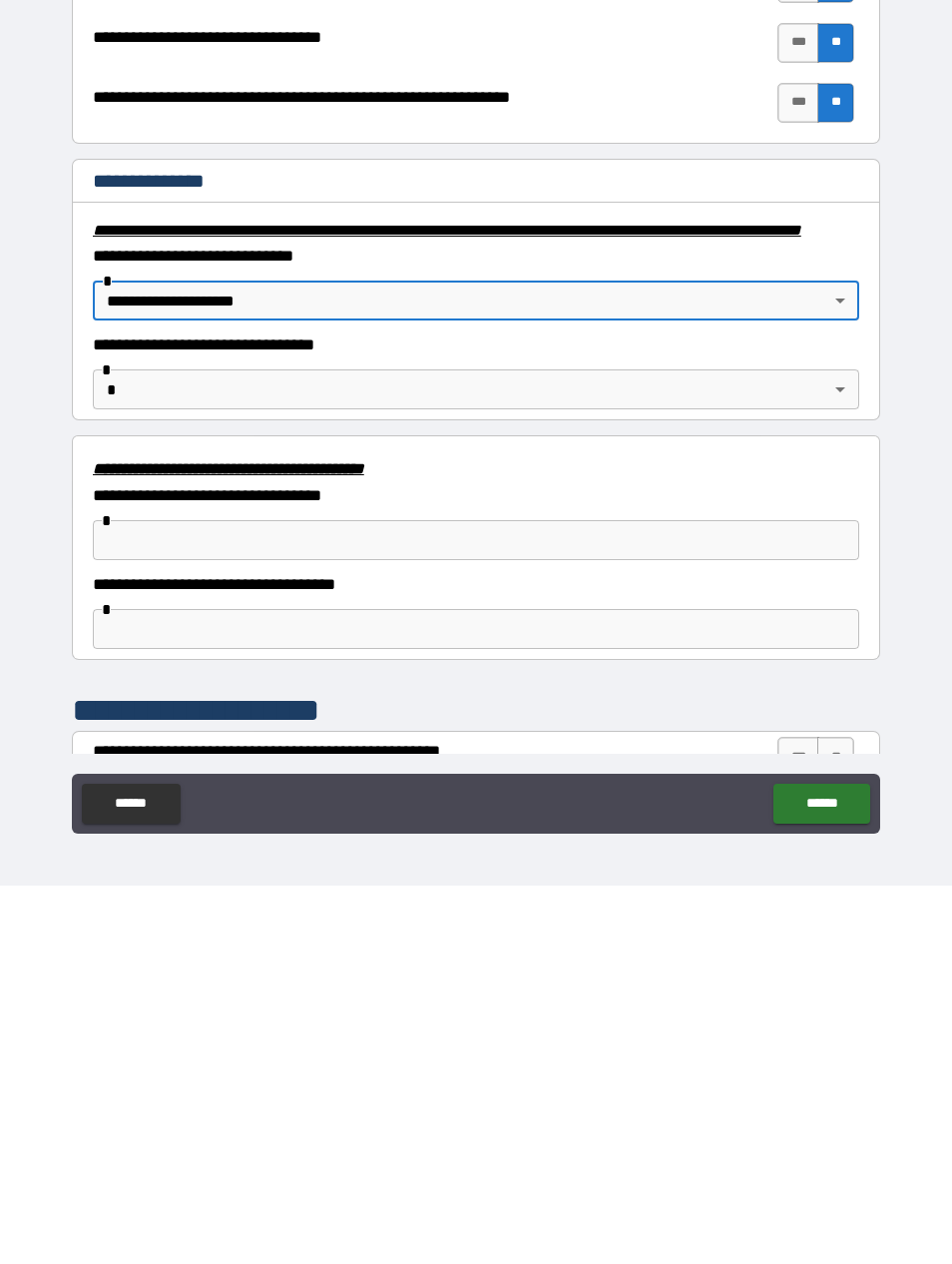 click on "**********" at bounding box center [476, 600] 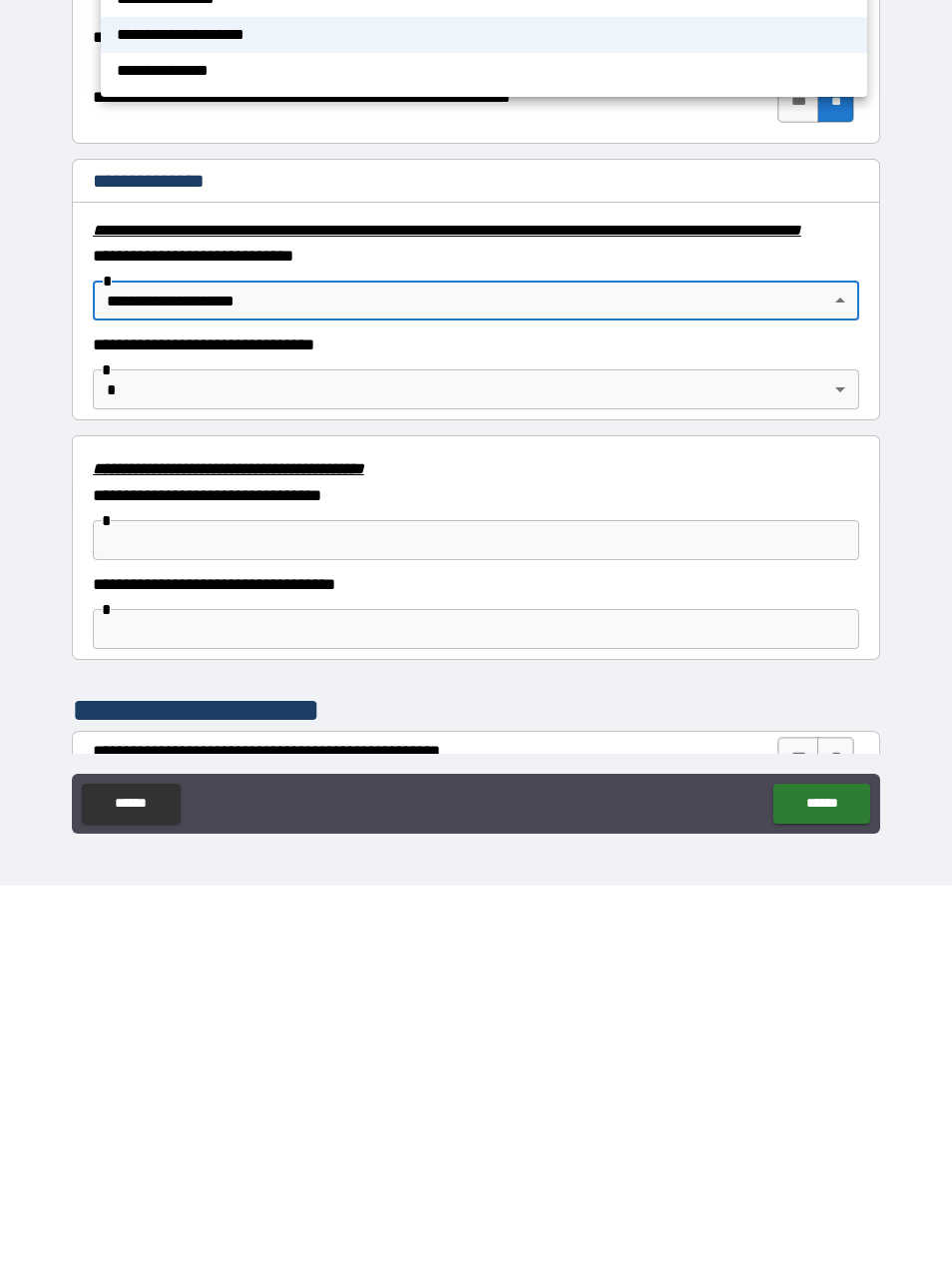 click at bounding box center [476, 632] 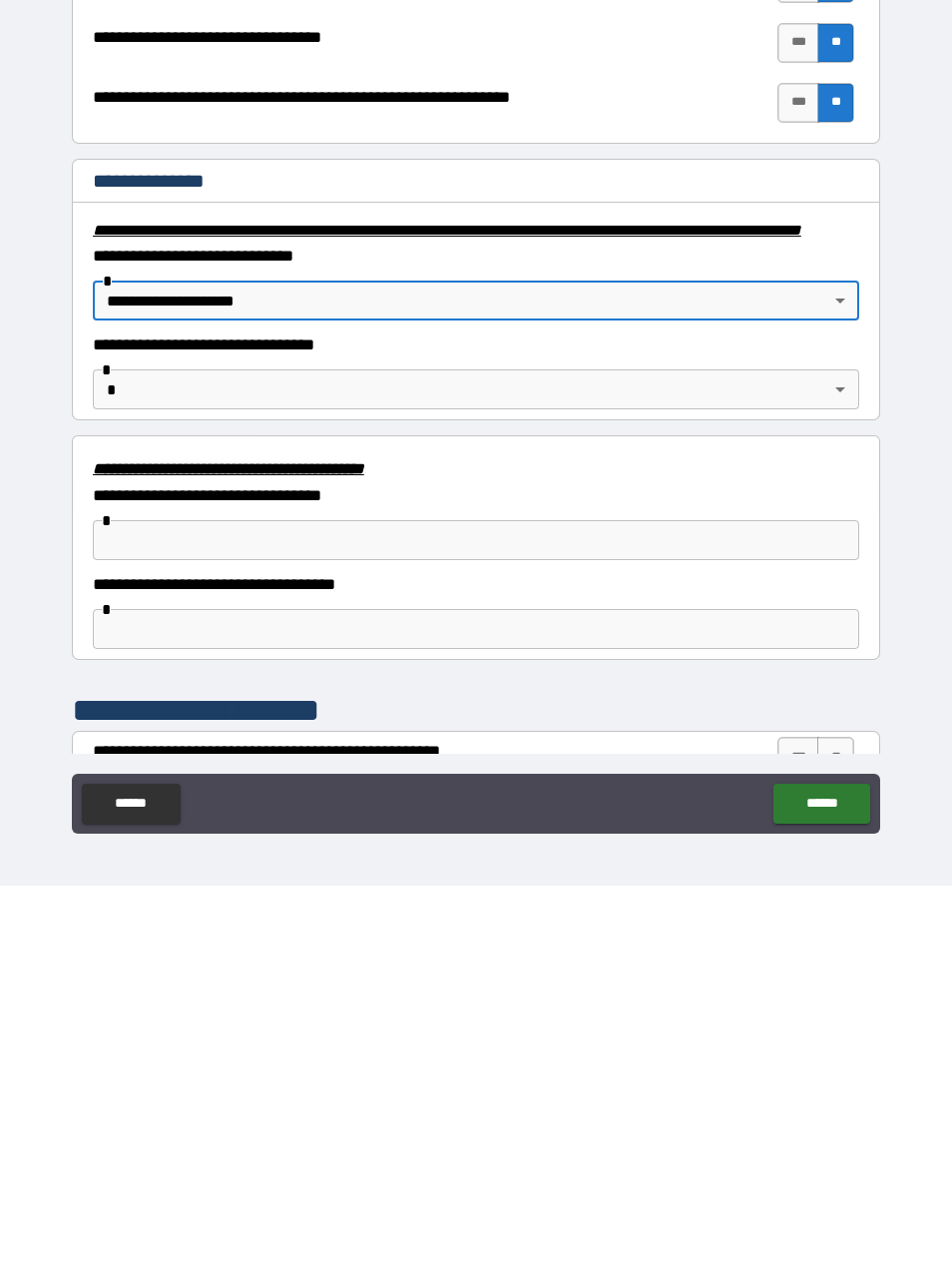 click on "**********" at bounding box center (476, 664) 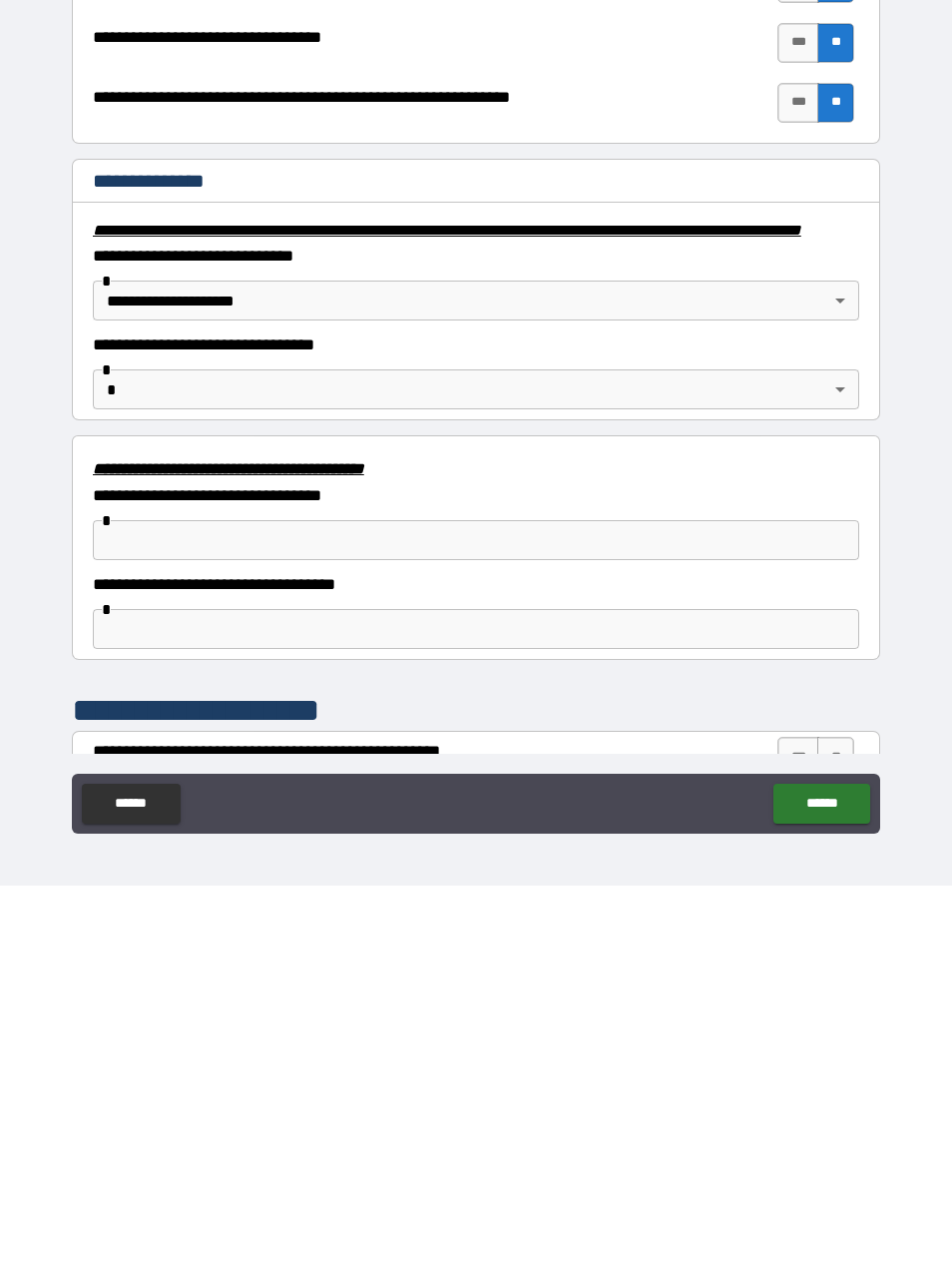 click on "**********" at bounding box center [476, 600] 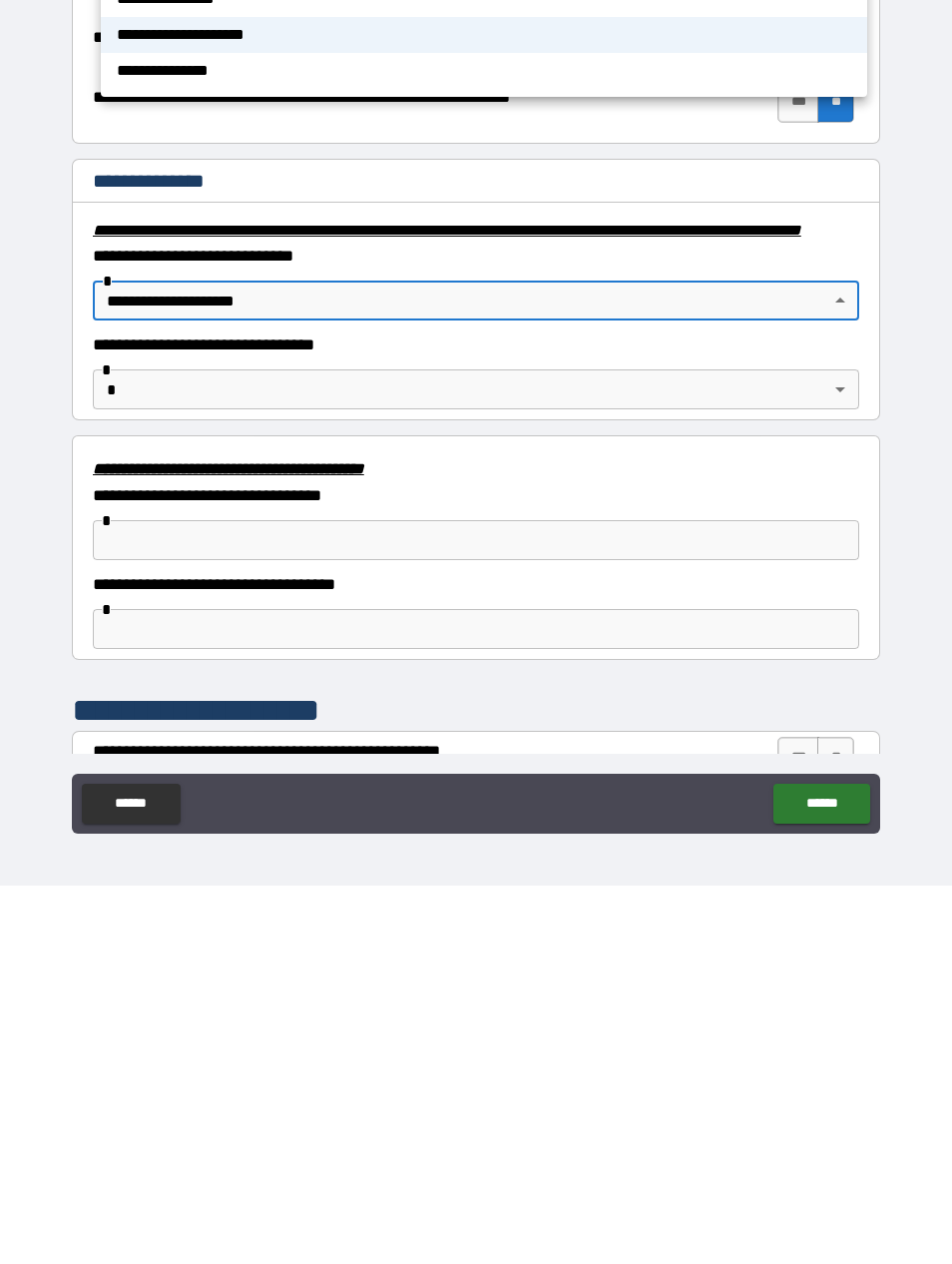 click at bounding box center [476, 632] 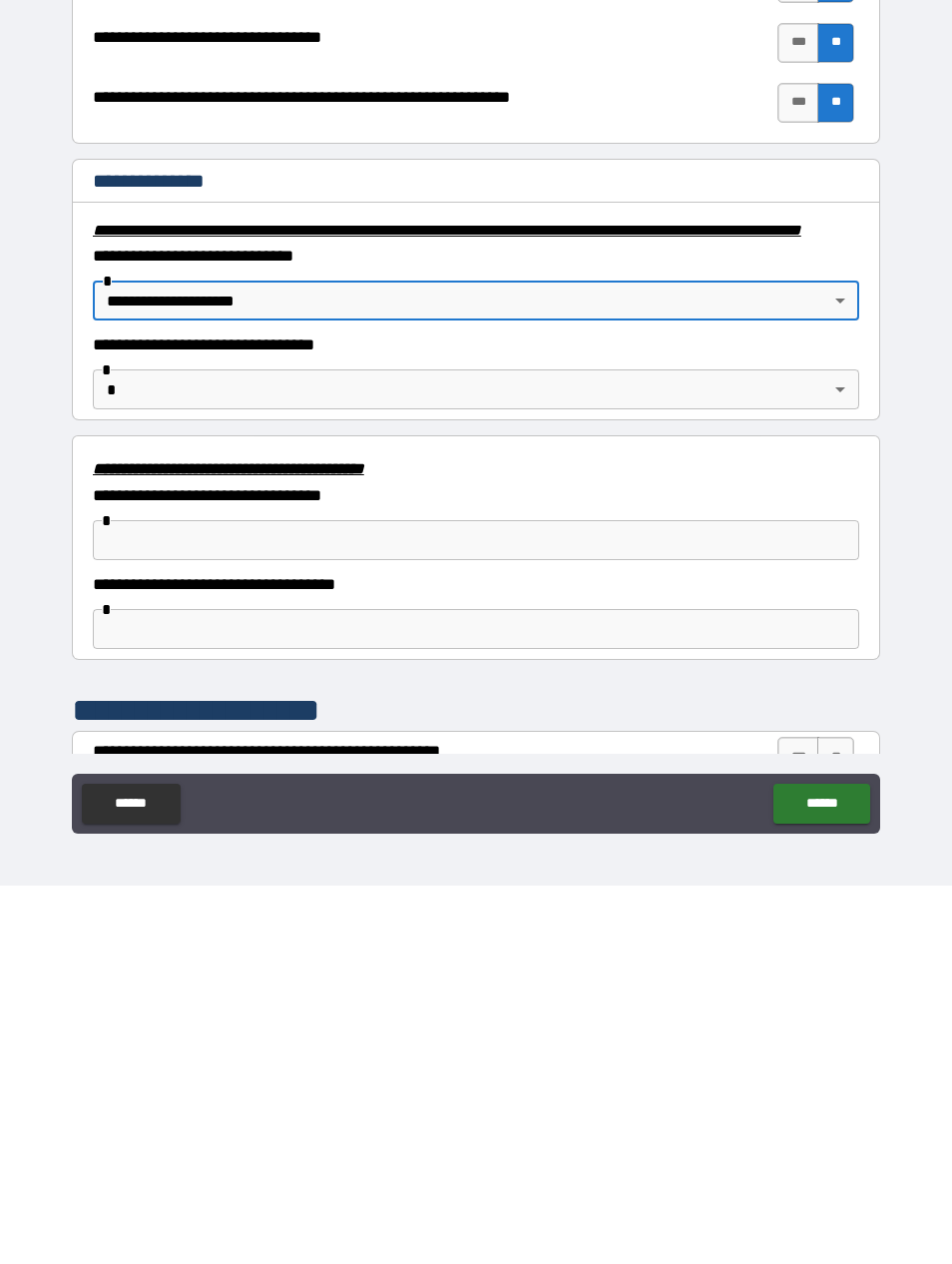 click on "**********" at bounding box center [476, 723] 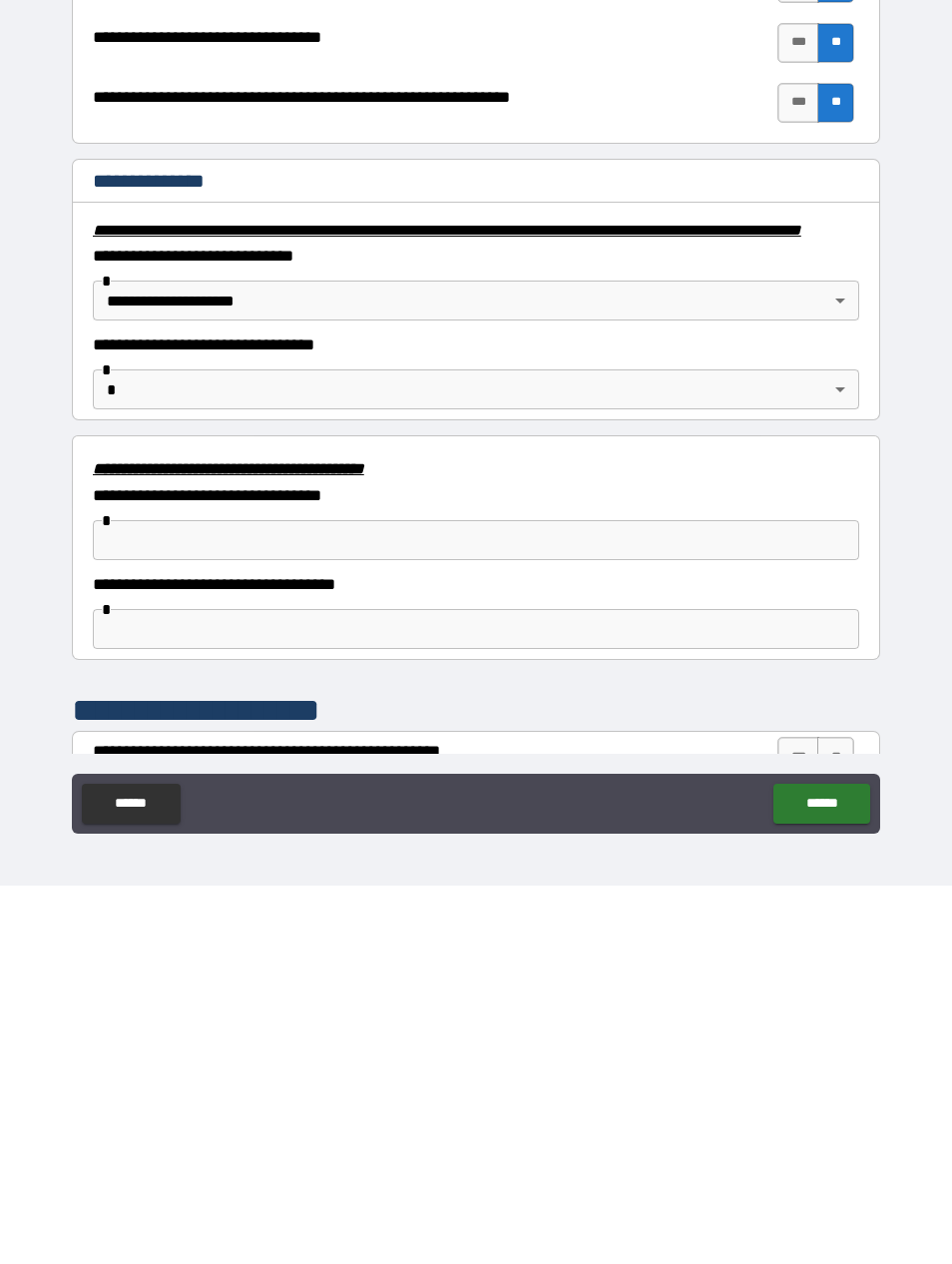 click on "**********" at bounding box center (476, 600) 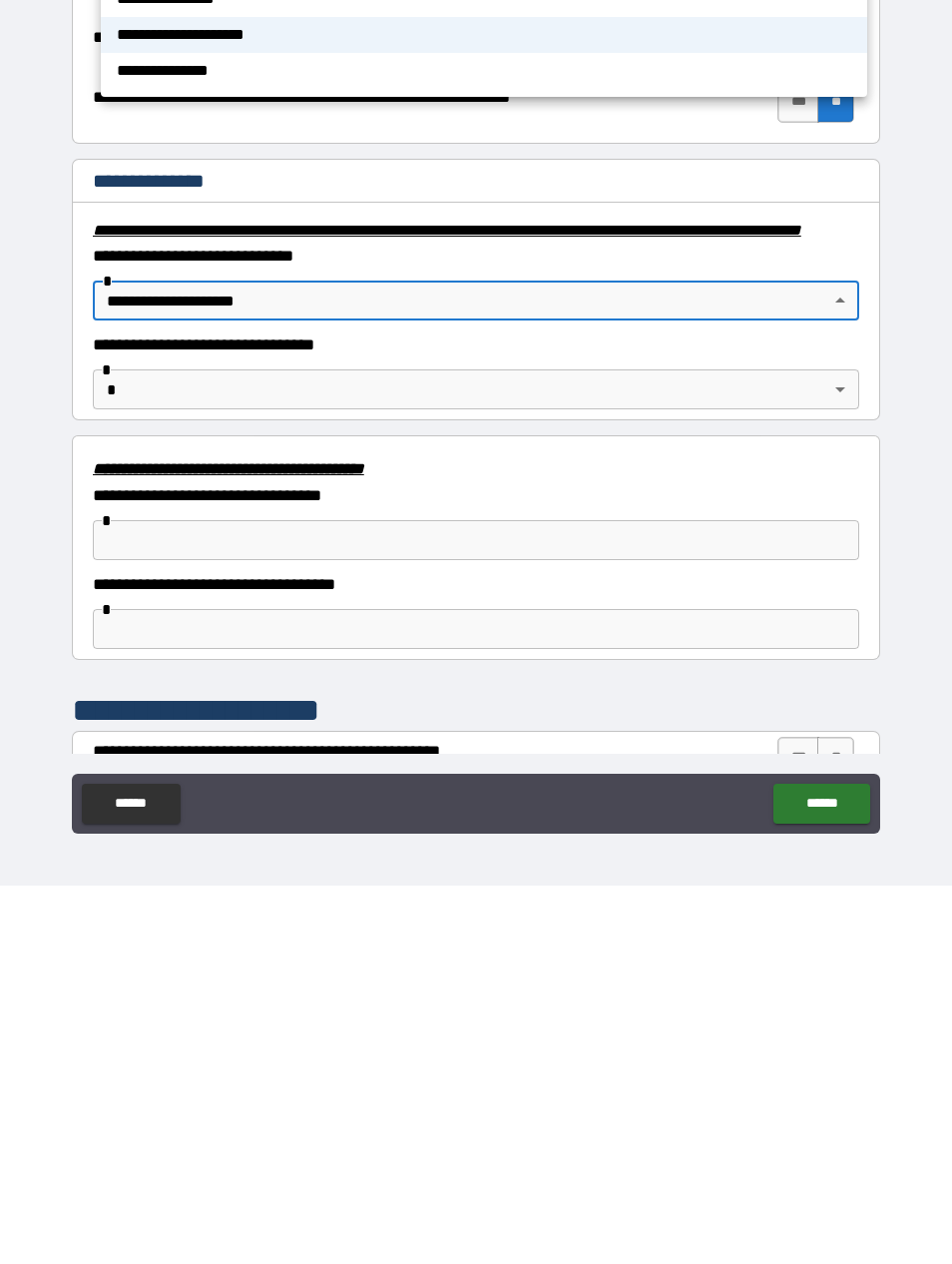 click at bounding box center [476, 632] 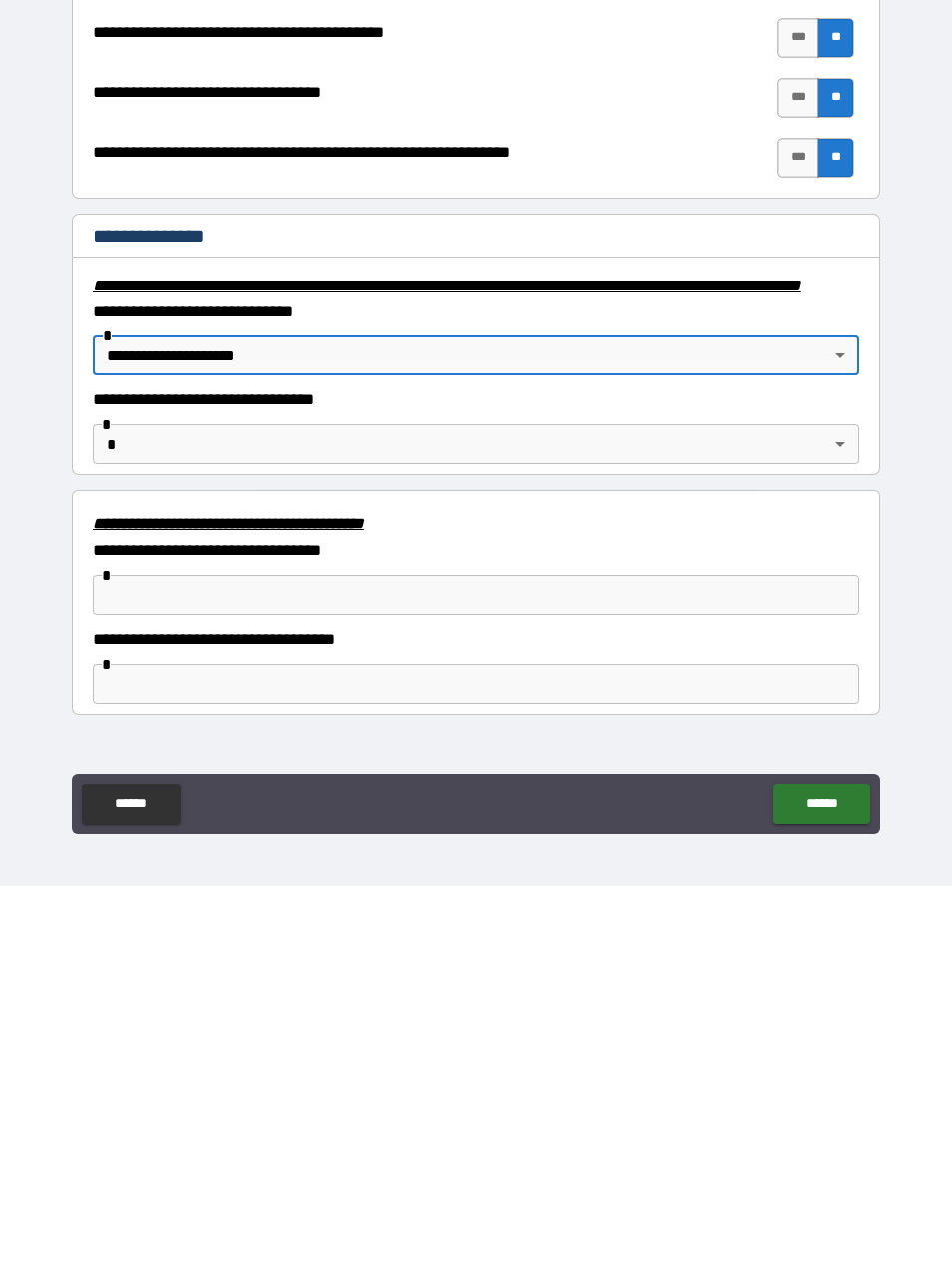 scroll, scrollTop: 2761, scrollLeft: 0, axis: vertical 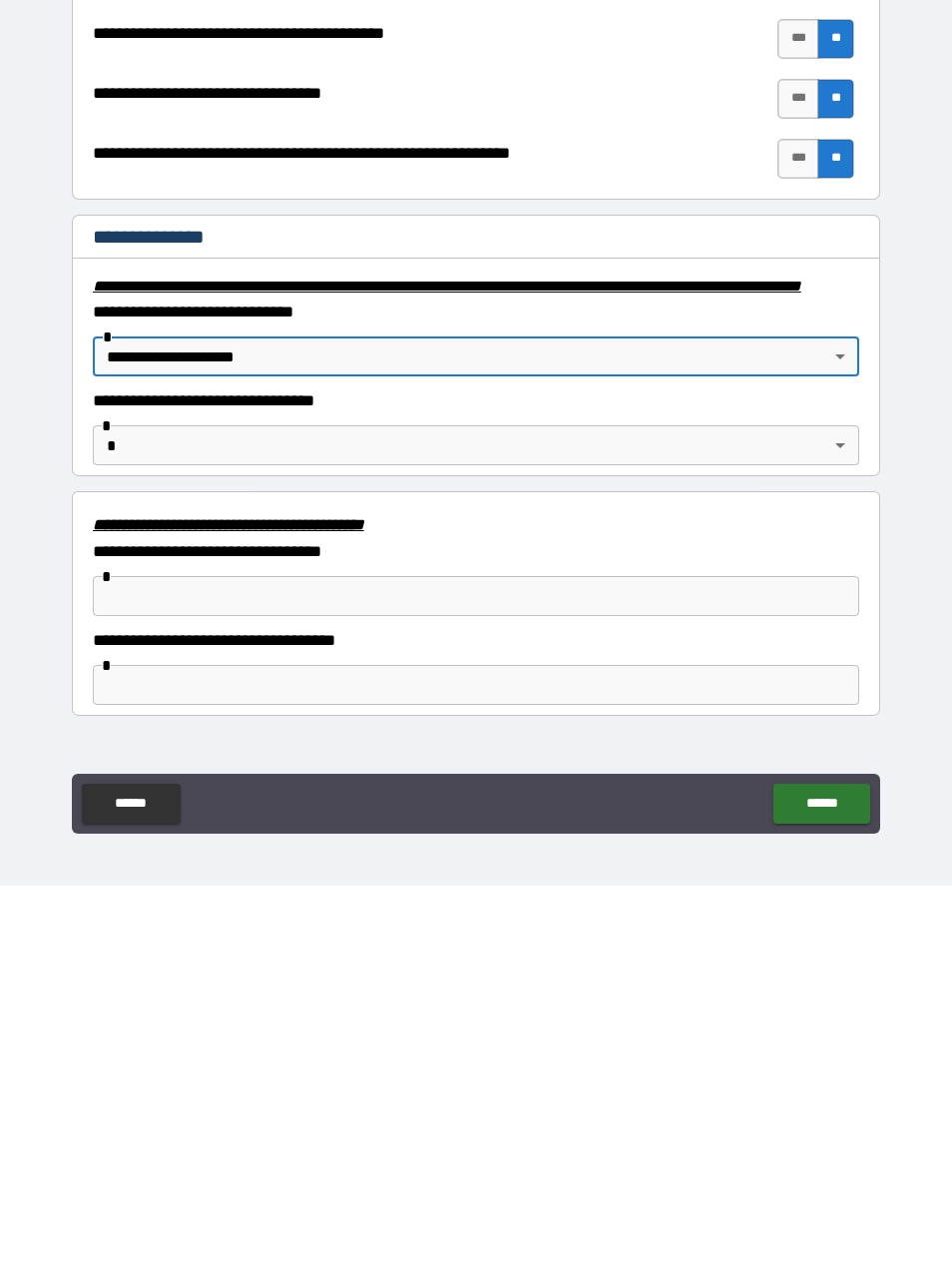 click on "**********" at bounding box center (476, 600) 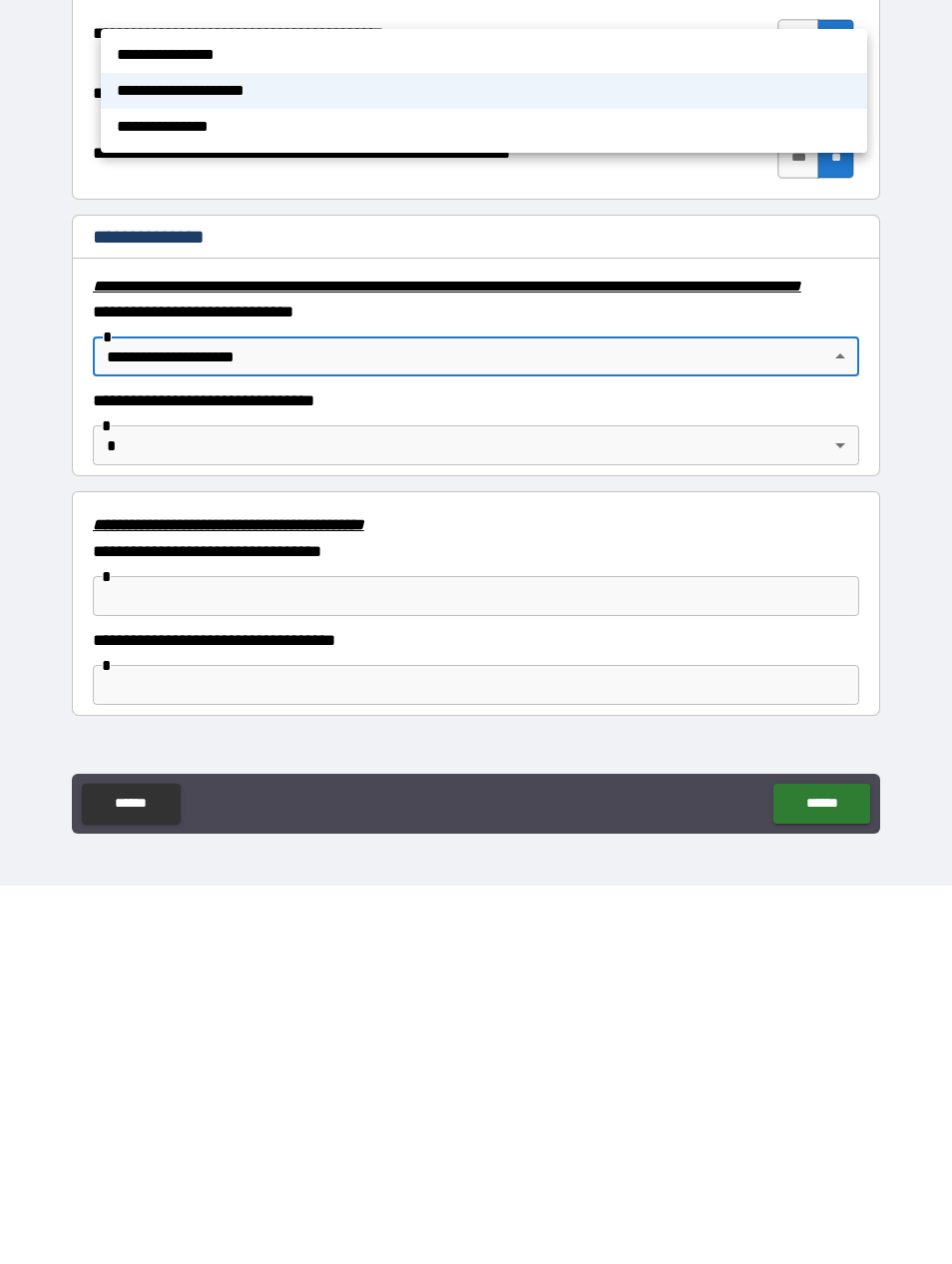 click at bounding box center (476, 632) 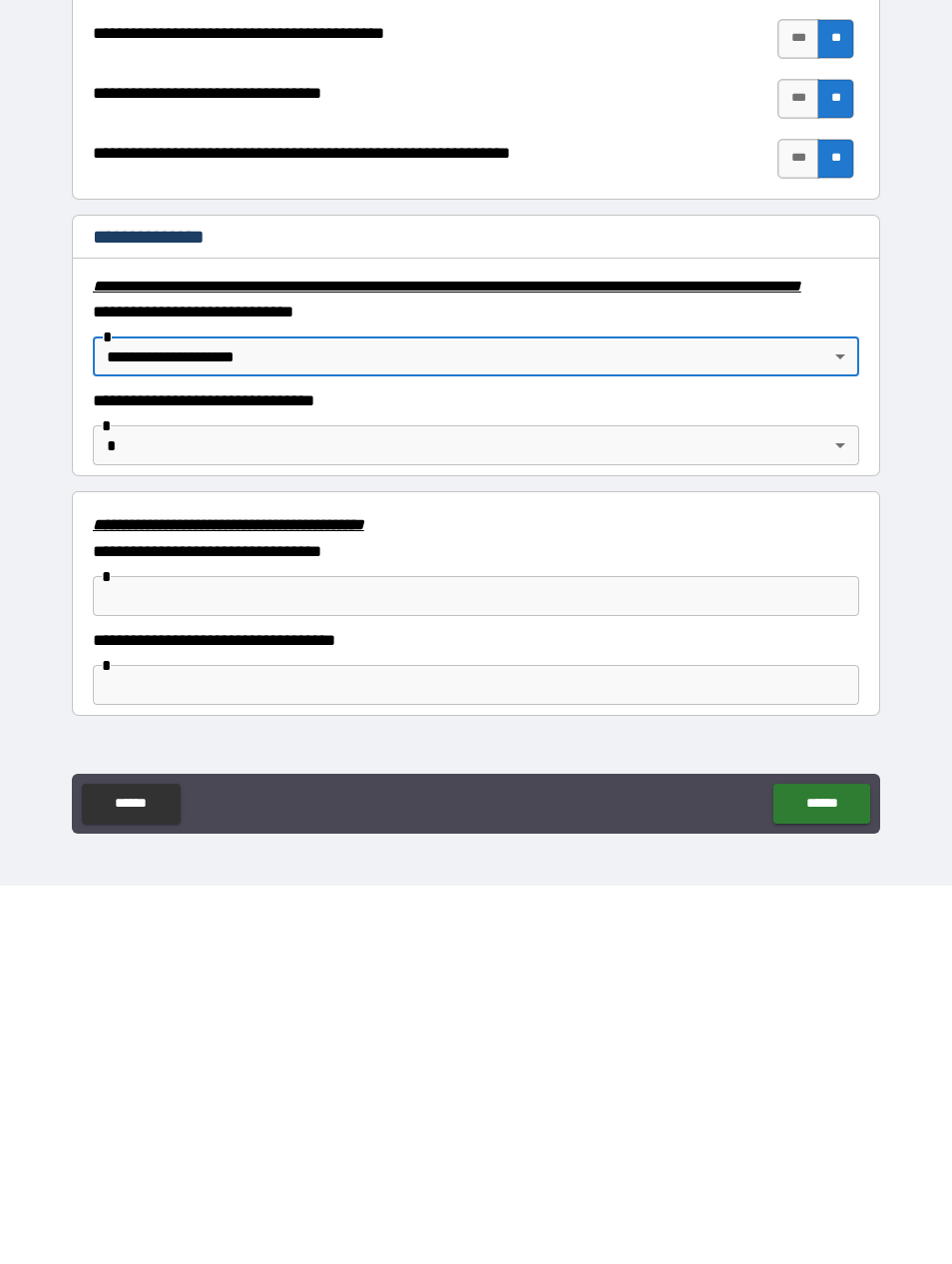 click on "**********" at bounding box center (476, 720) 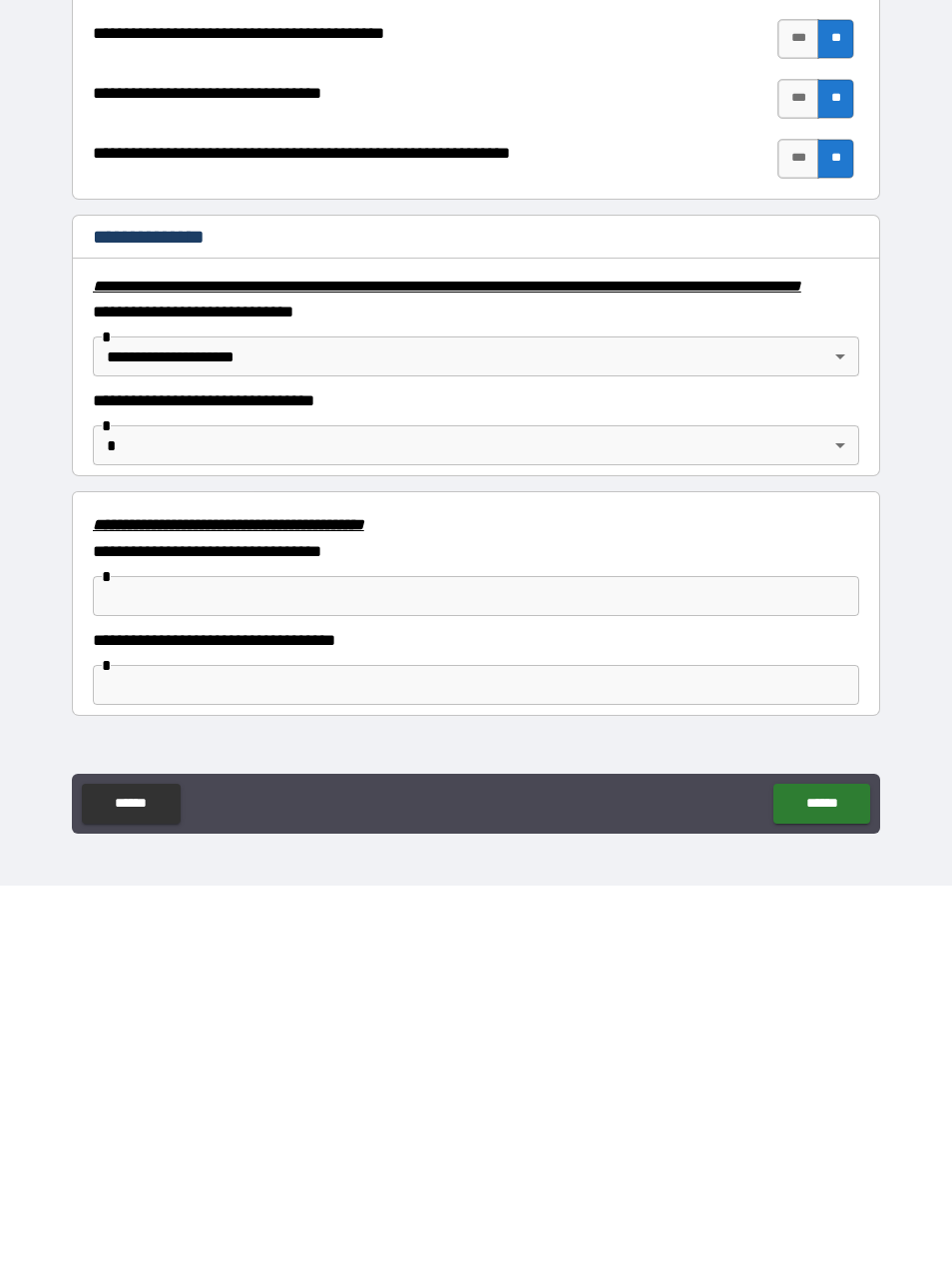 click on "**********" at bounding box center (476, 720) 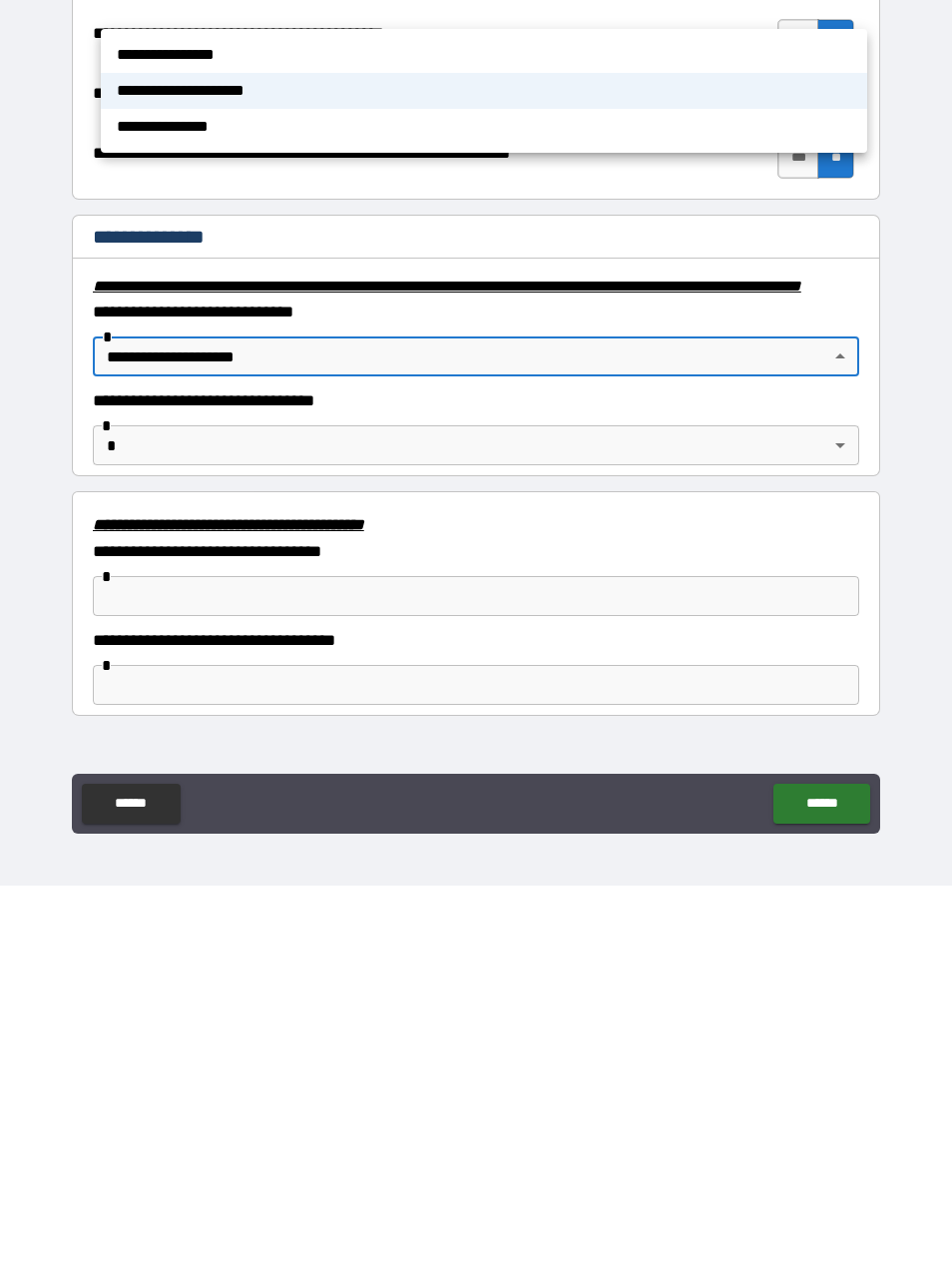click at bounding box center (476, 632) 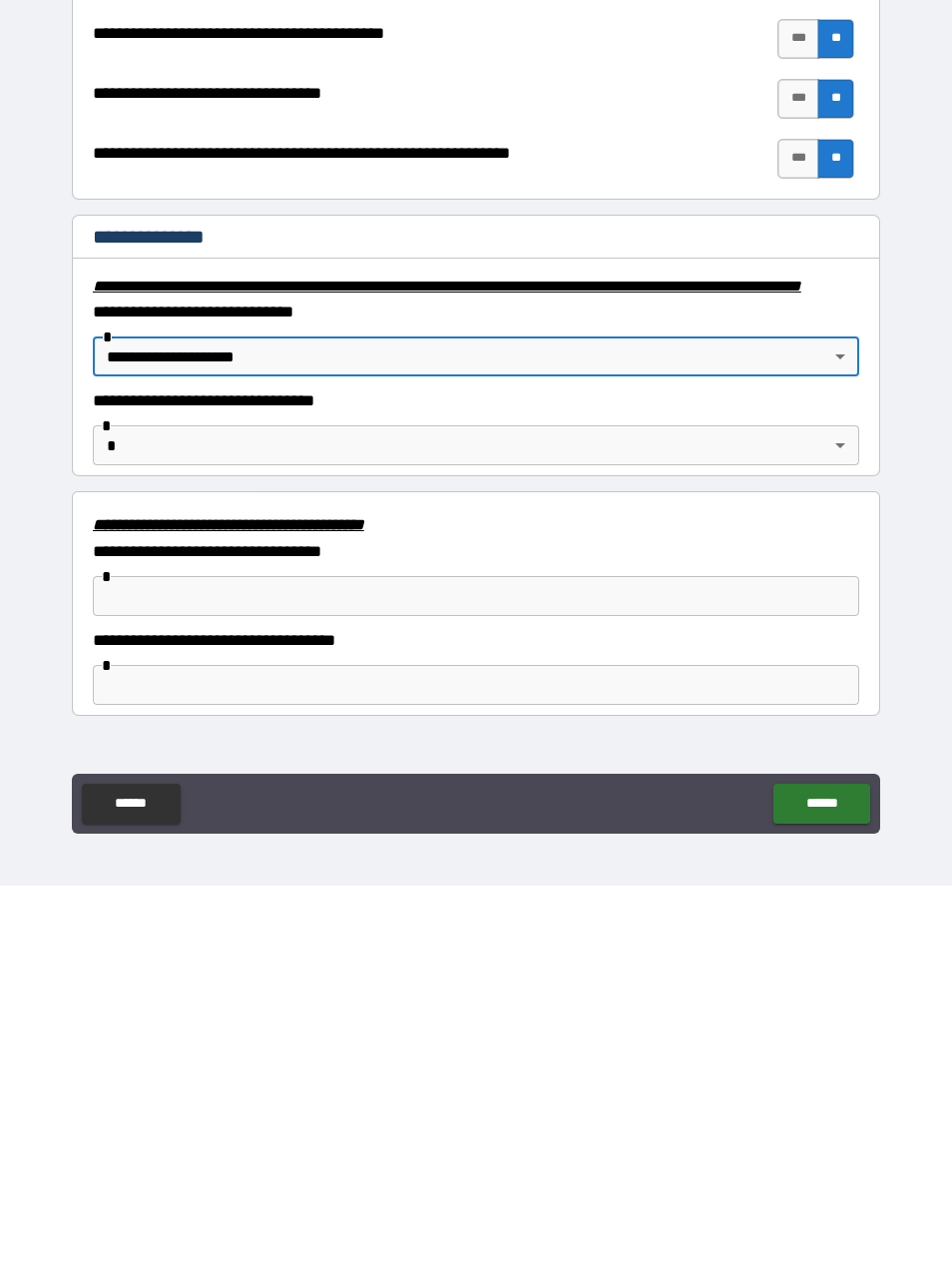 click on "**********" at bounding box center (476, 600) 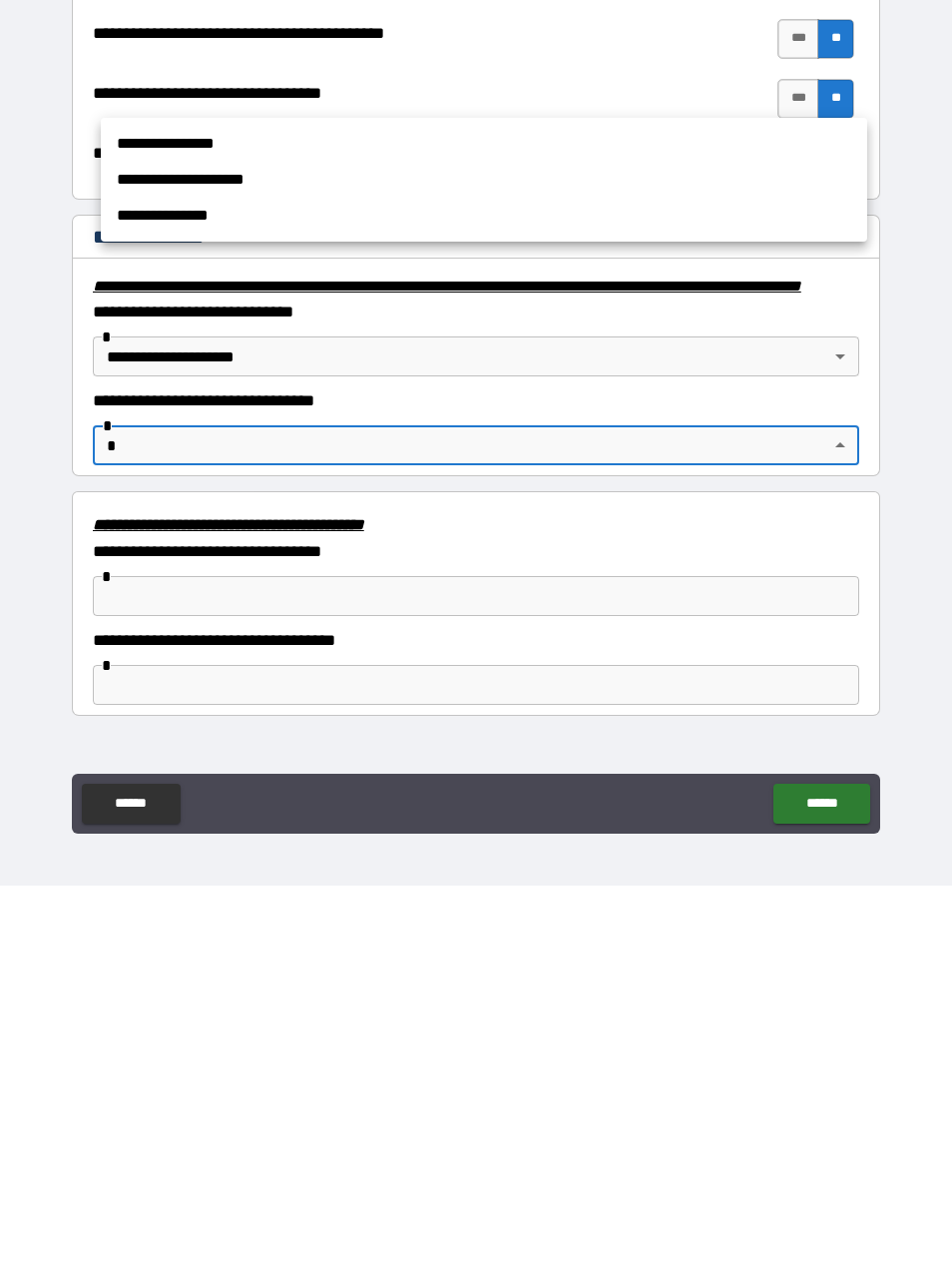 click at bounding box center (476, 632) 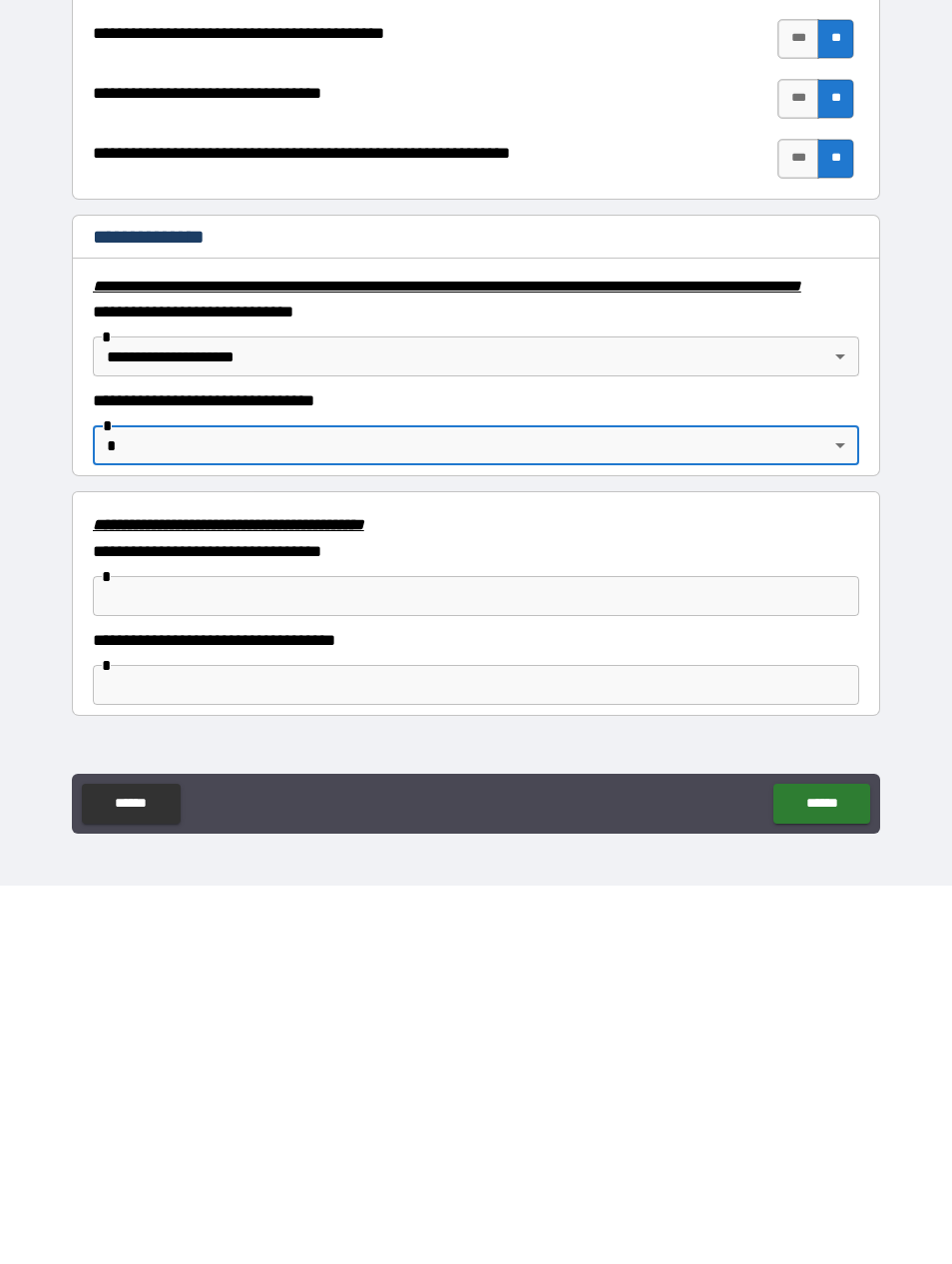 click on "**********" at bounding box center [476, 600] 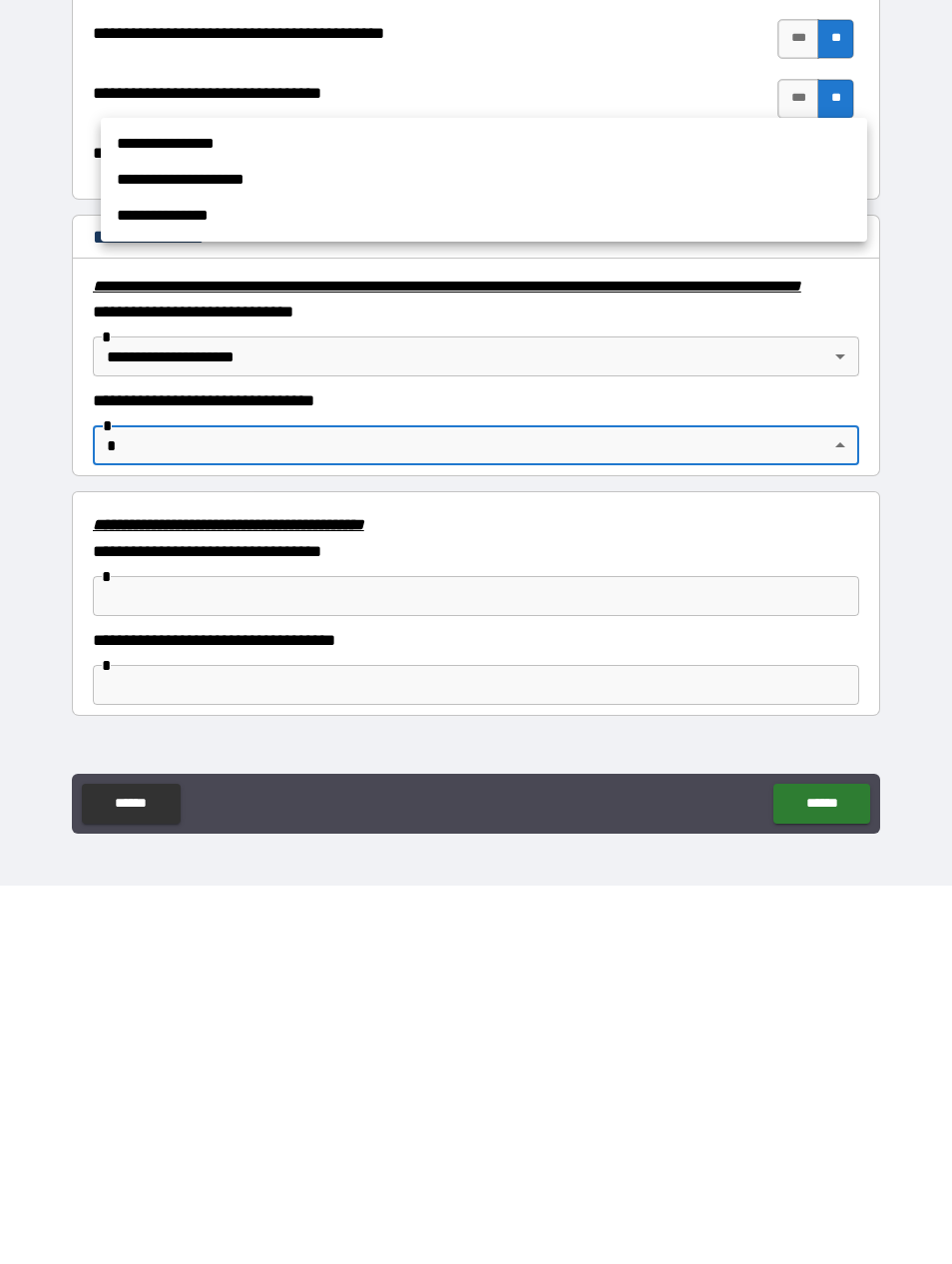 click at bounding box center [476, 632] 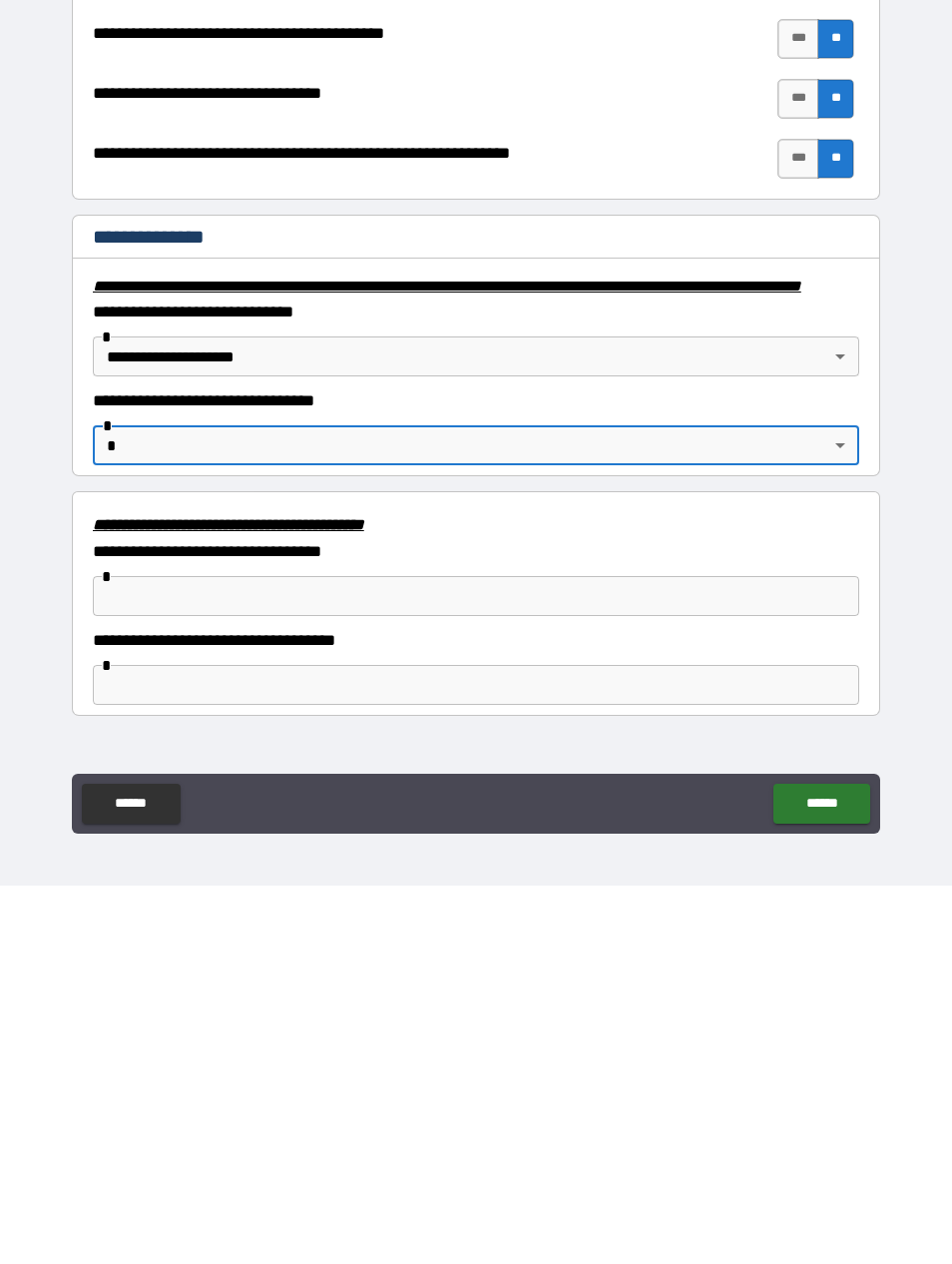 click at bounding box center [476, 974] 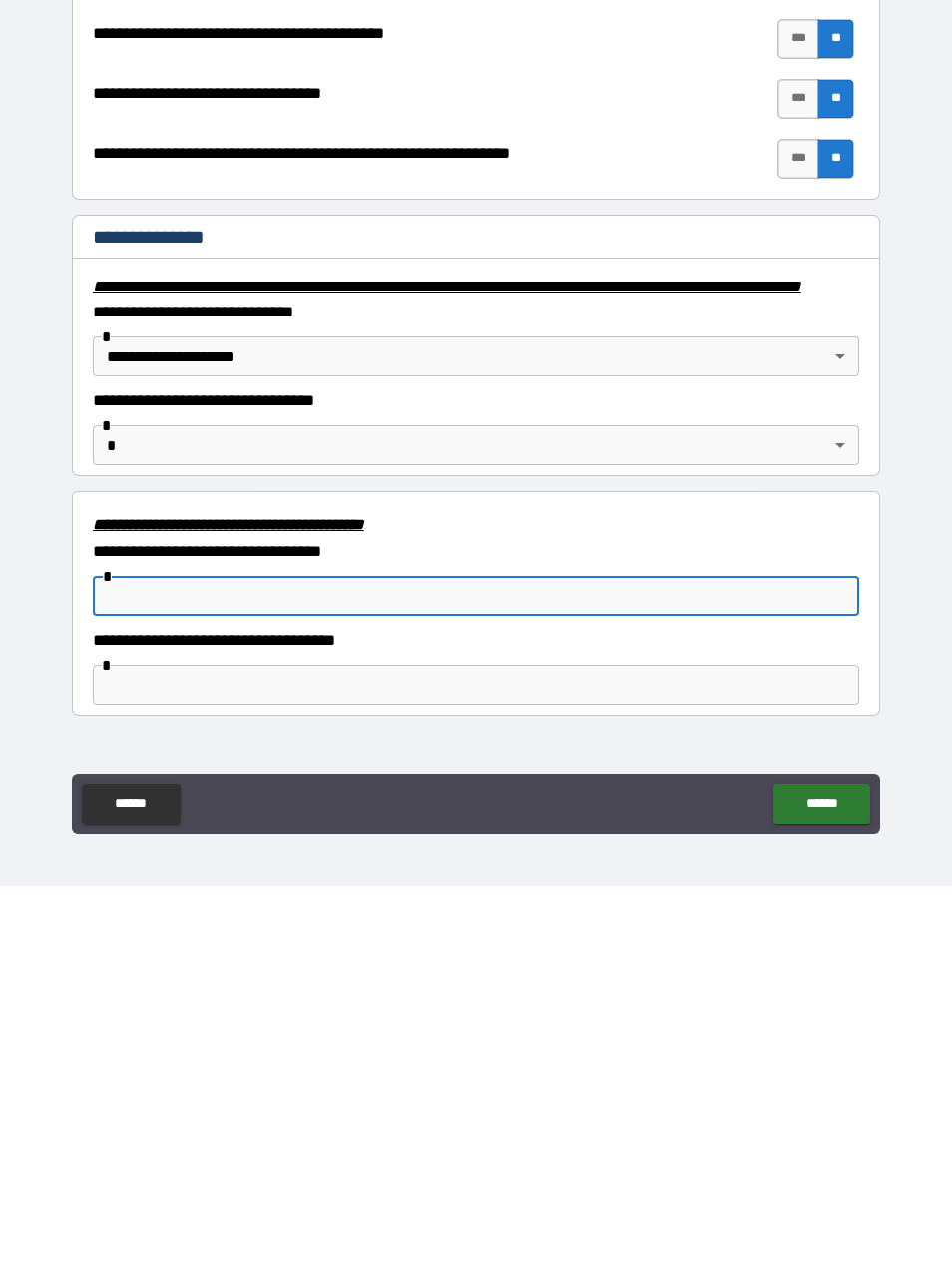 click on "**********" at bounding box center [476, 1004] 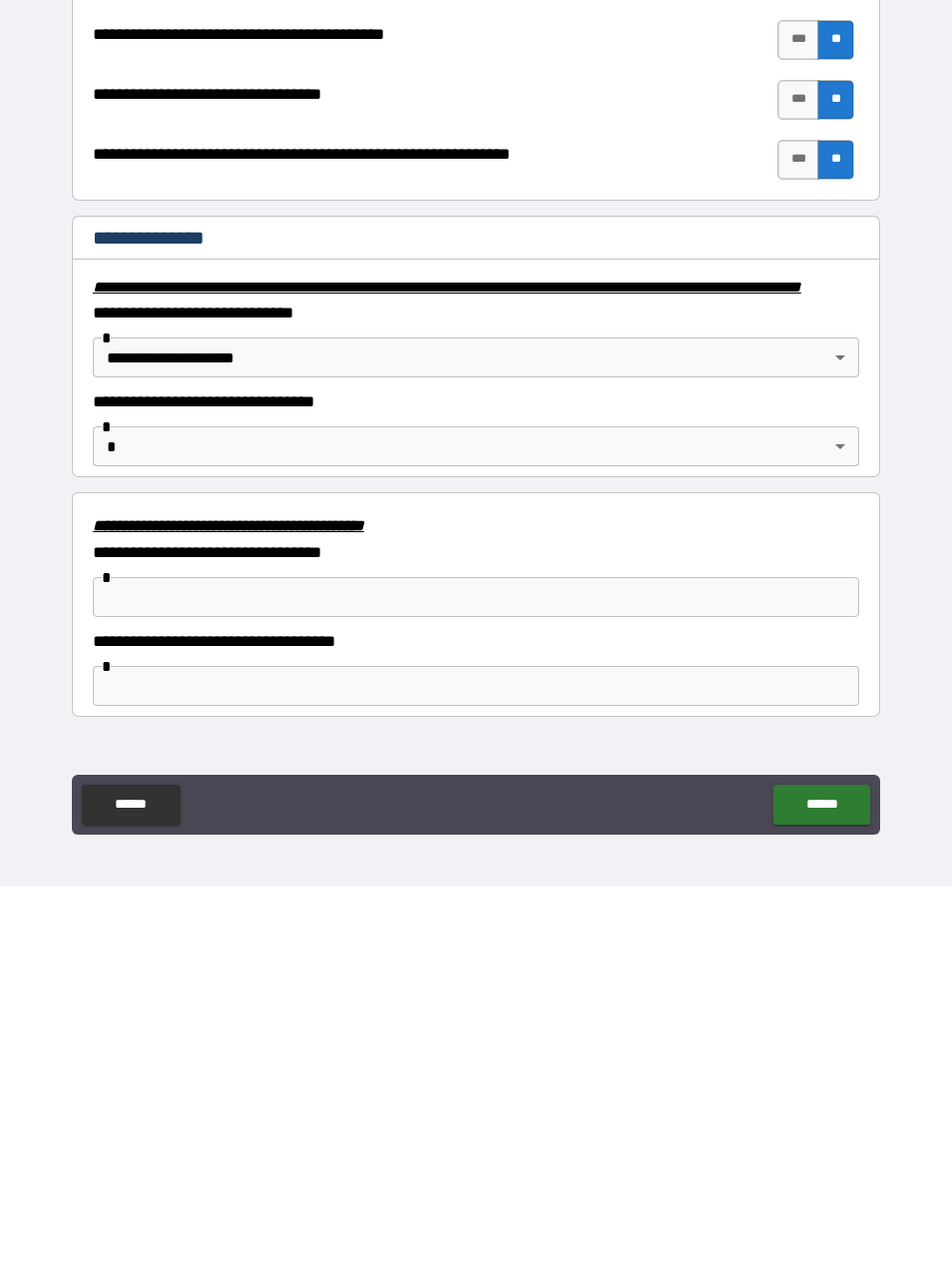 click on "**********" at bounding box center (476, 600) 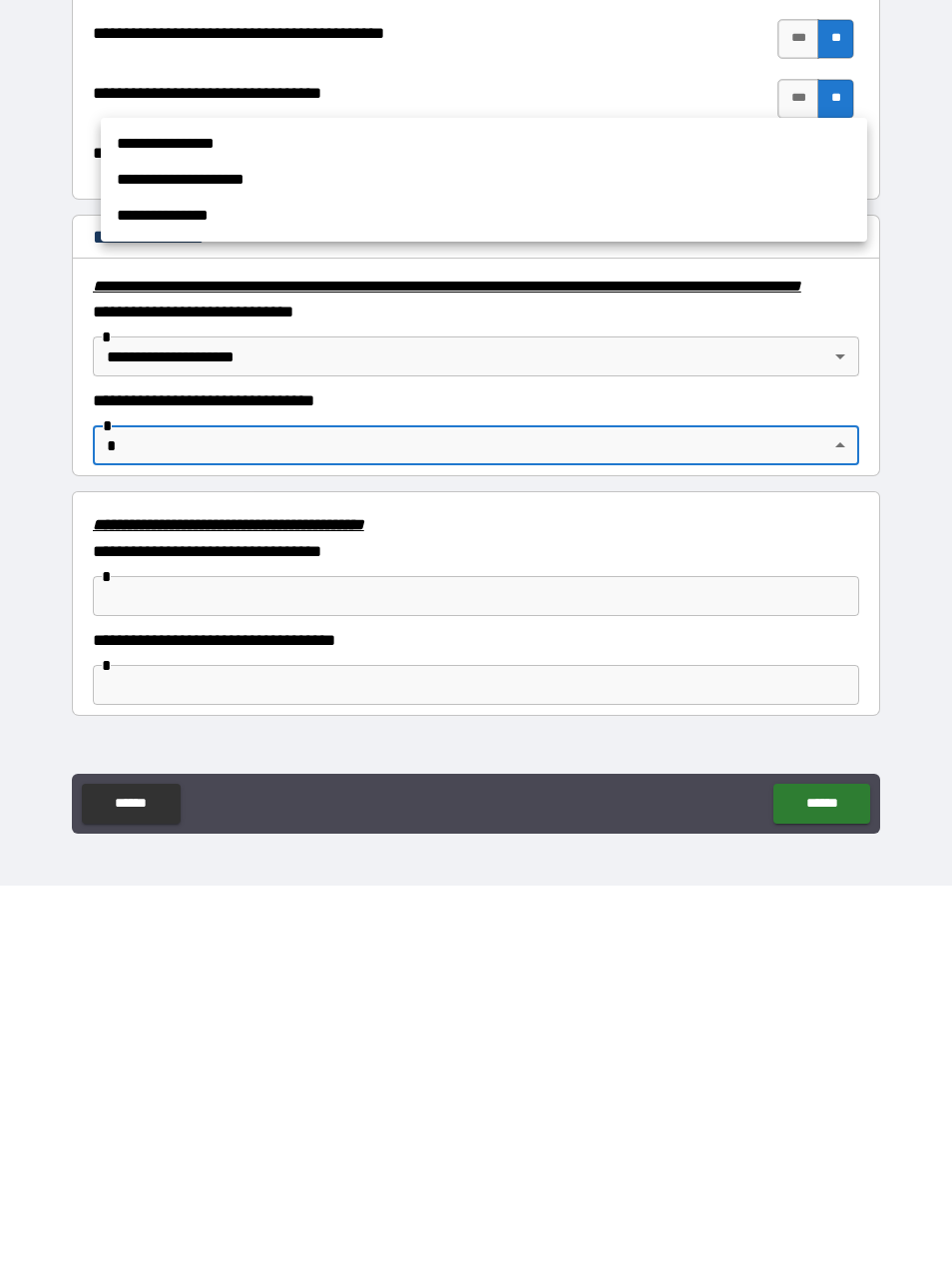 click at bounding box center [476, 632] 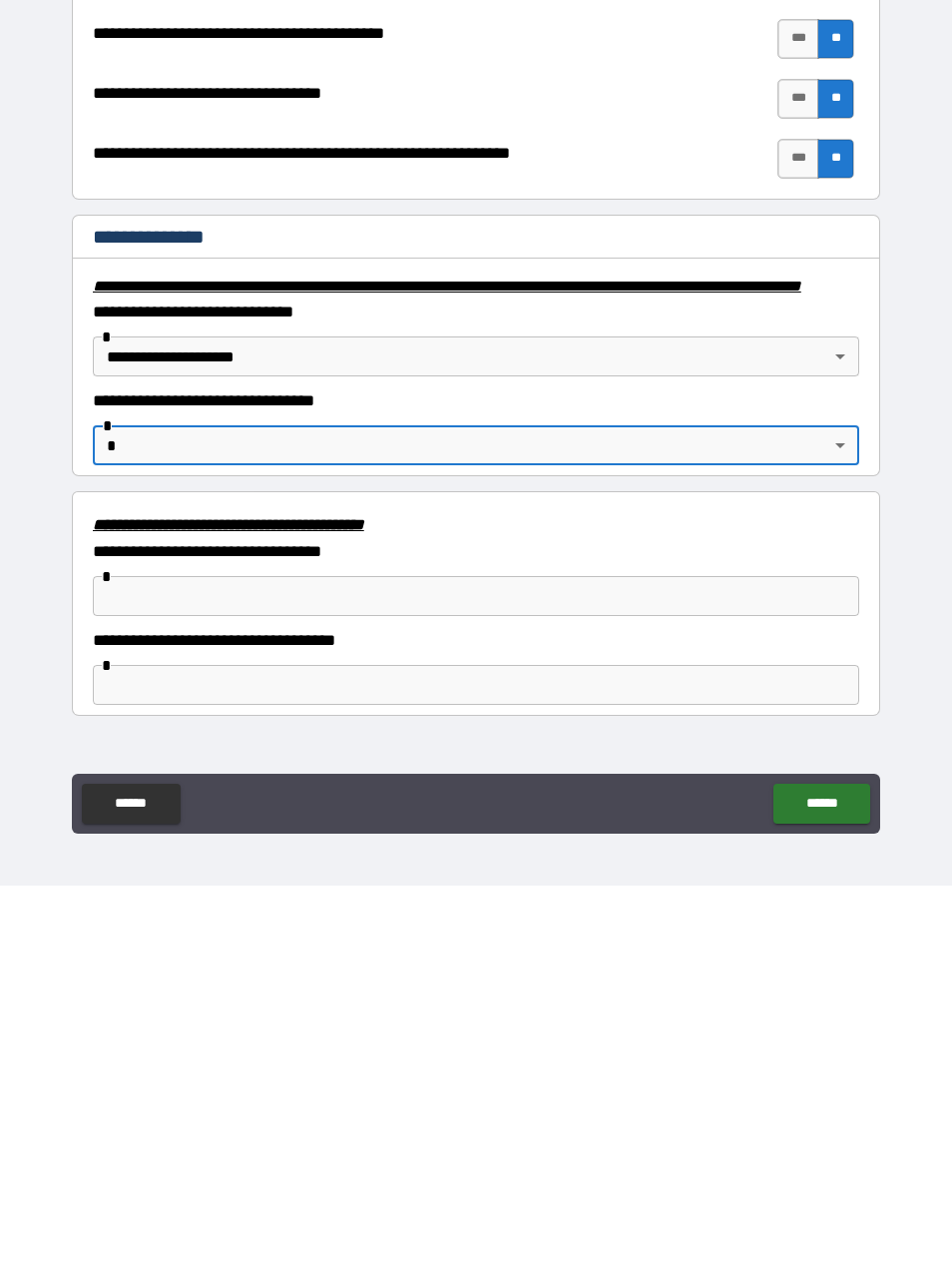 click on "**********" at bounding box center (476, 632) 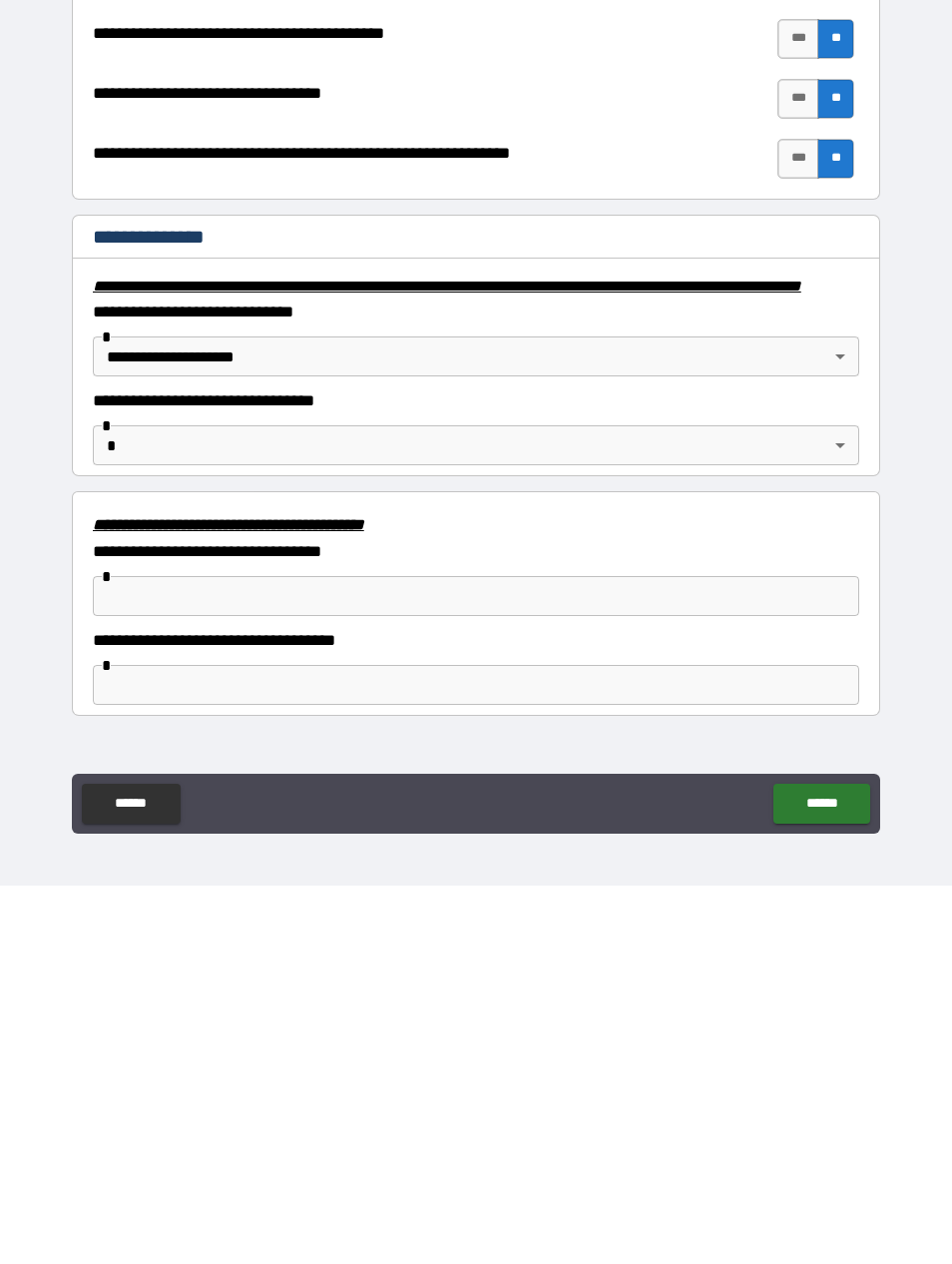 click on "**********" at bounding box center (476, 600) 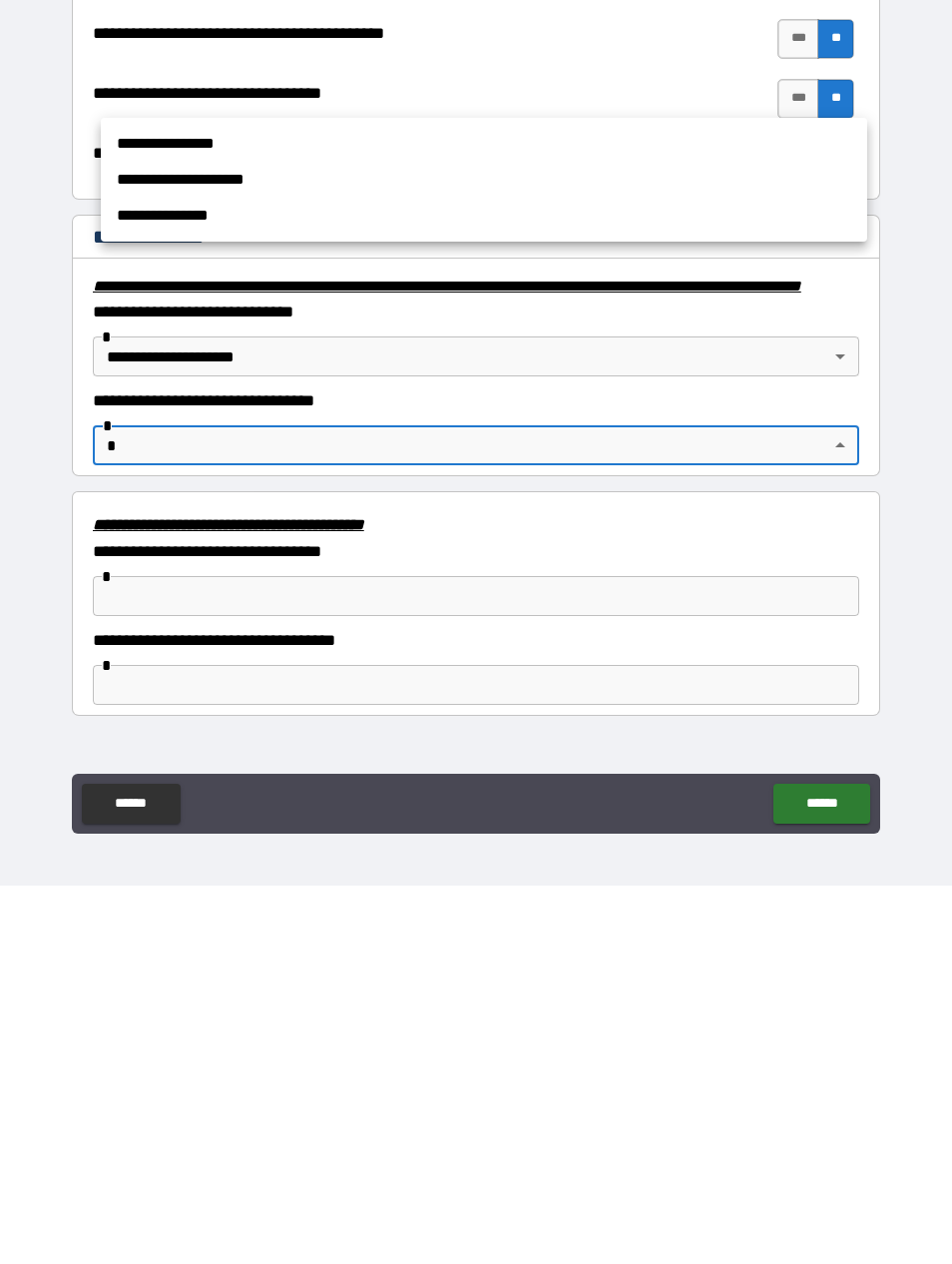 click at bounding box center [476, 632] 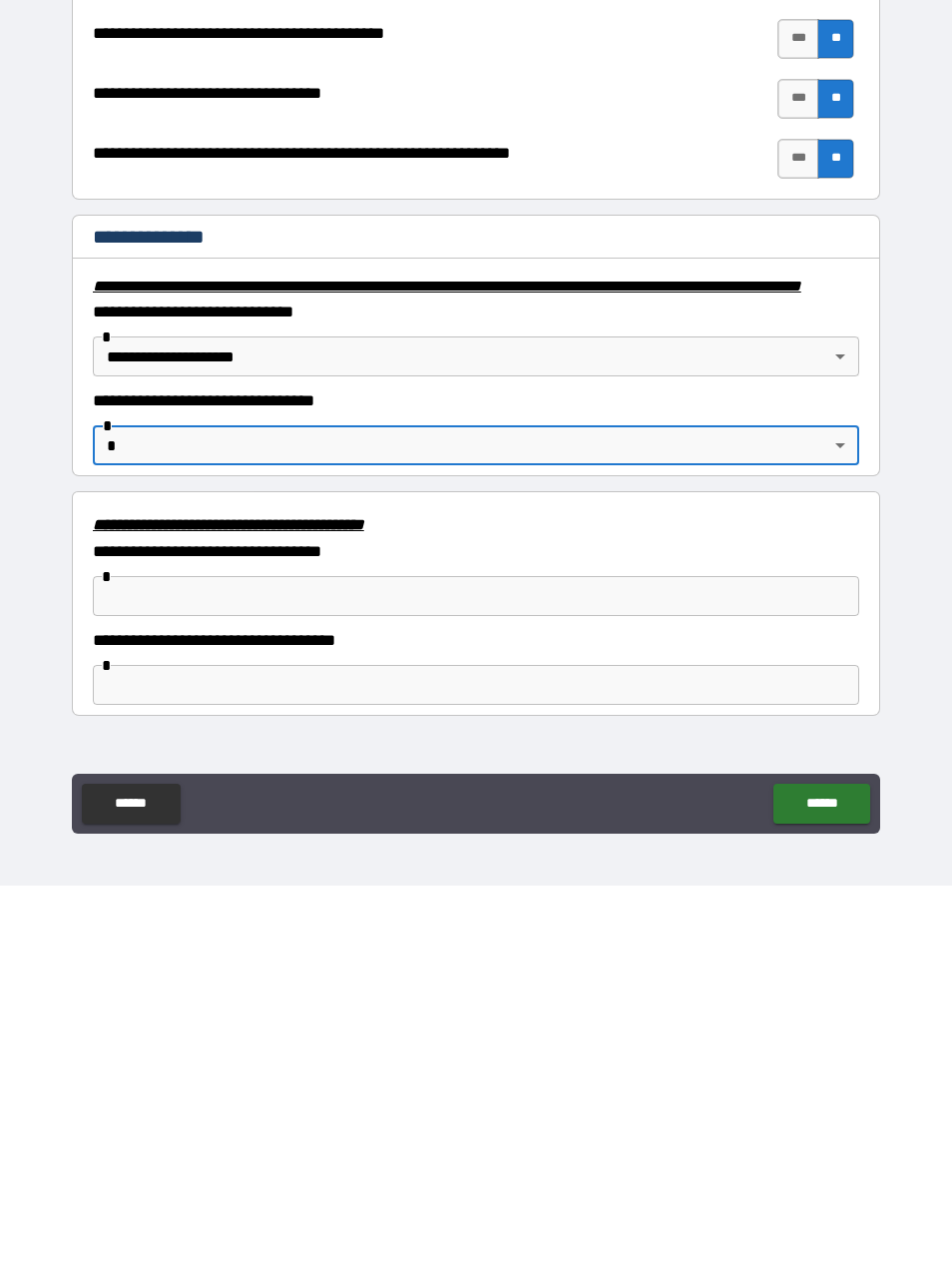 click on "**********" at bounding box center (476, 600) 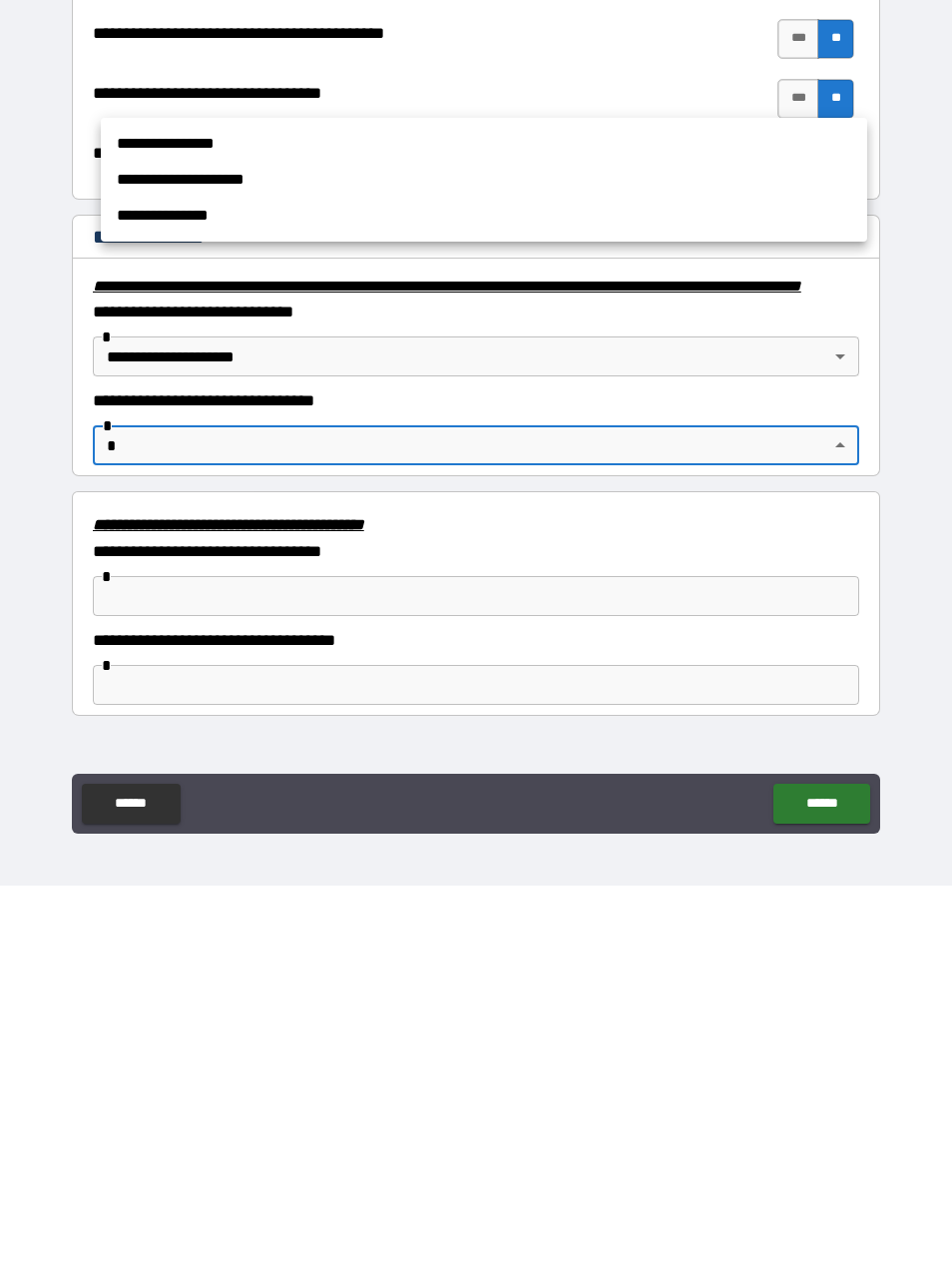 click at bounding box center [476, 632] 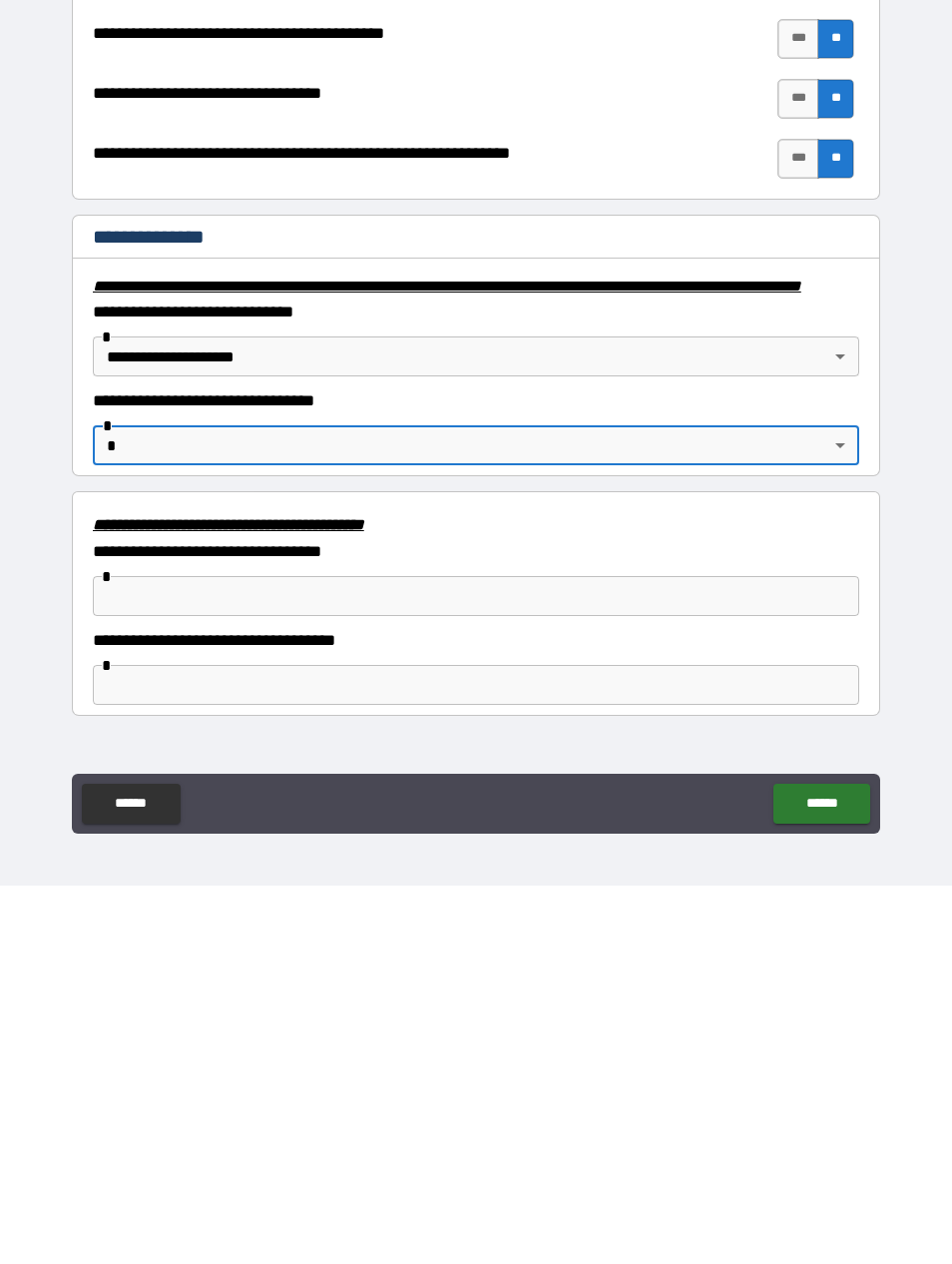 click on "**********" at bounding box center [476, 600] 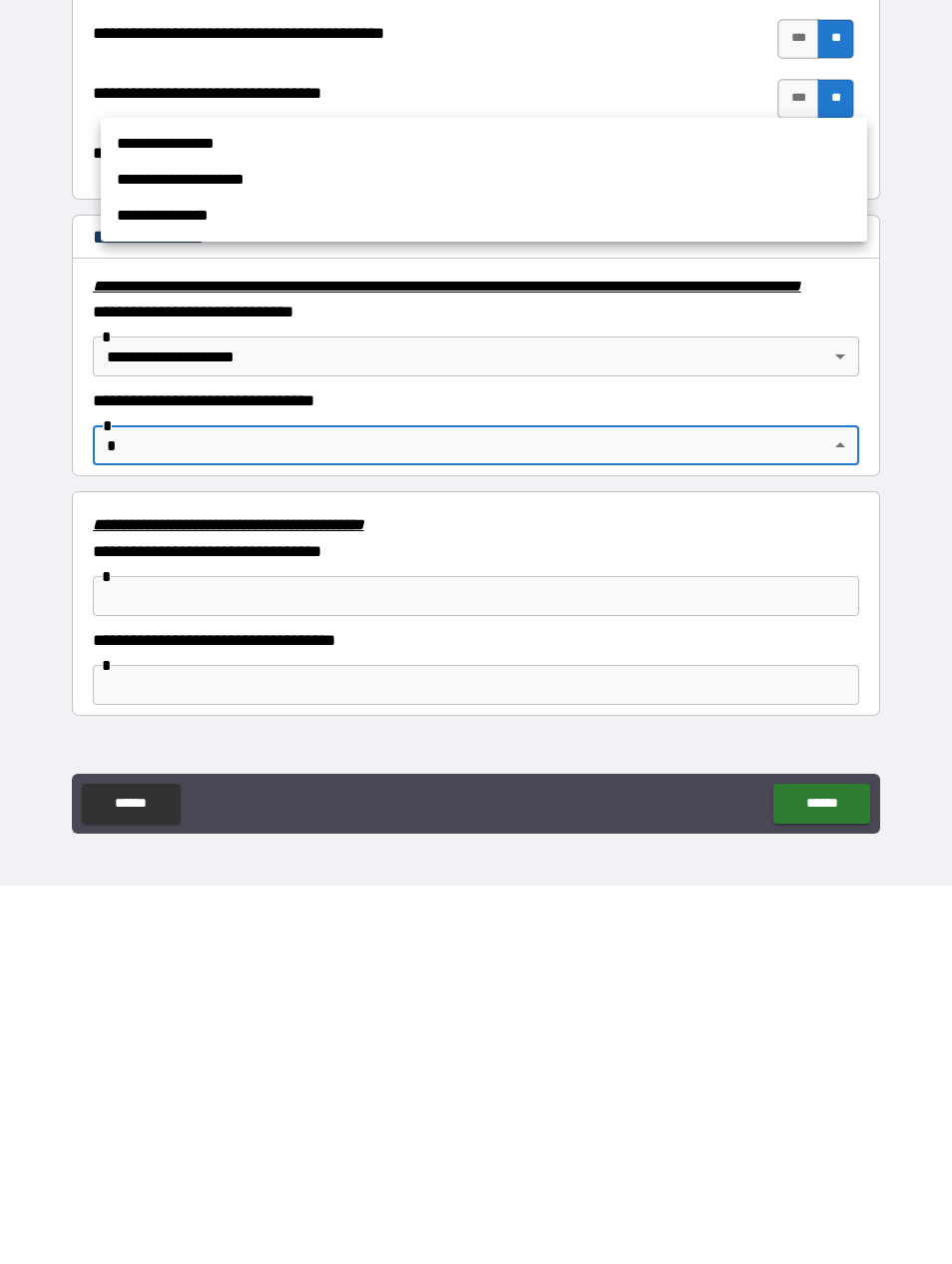 click at bounding box center [476, 632] 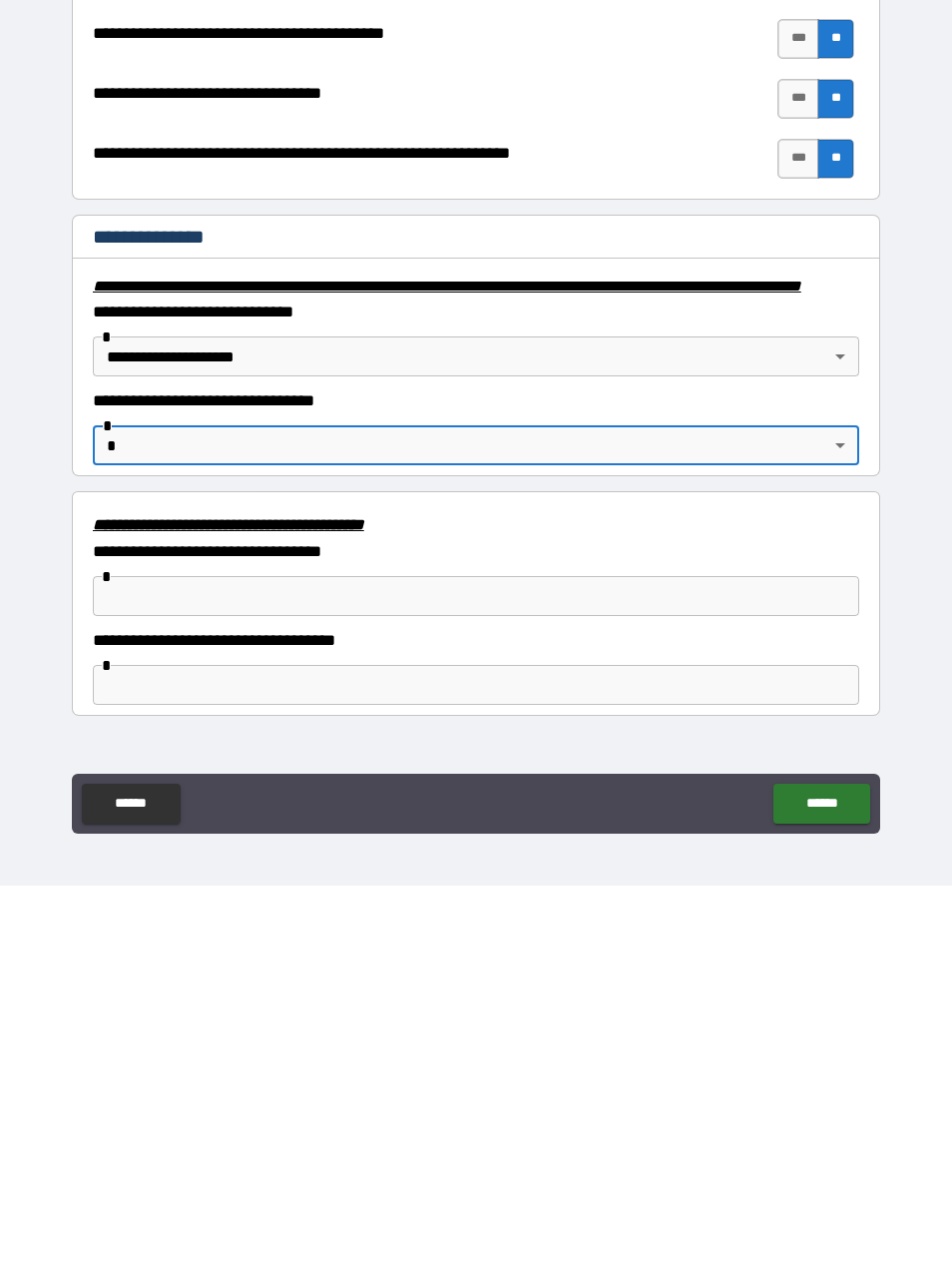 click on "**********" at bounding box center [476, 600] 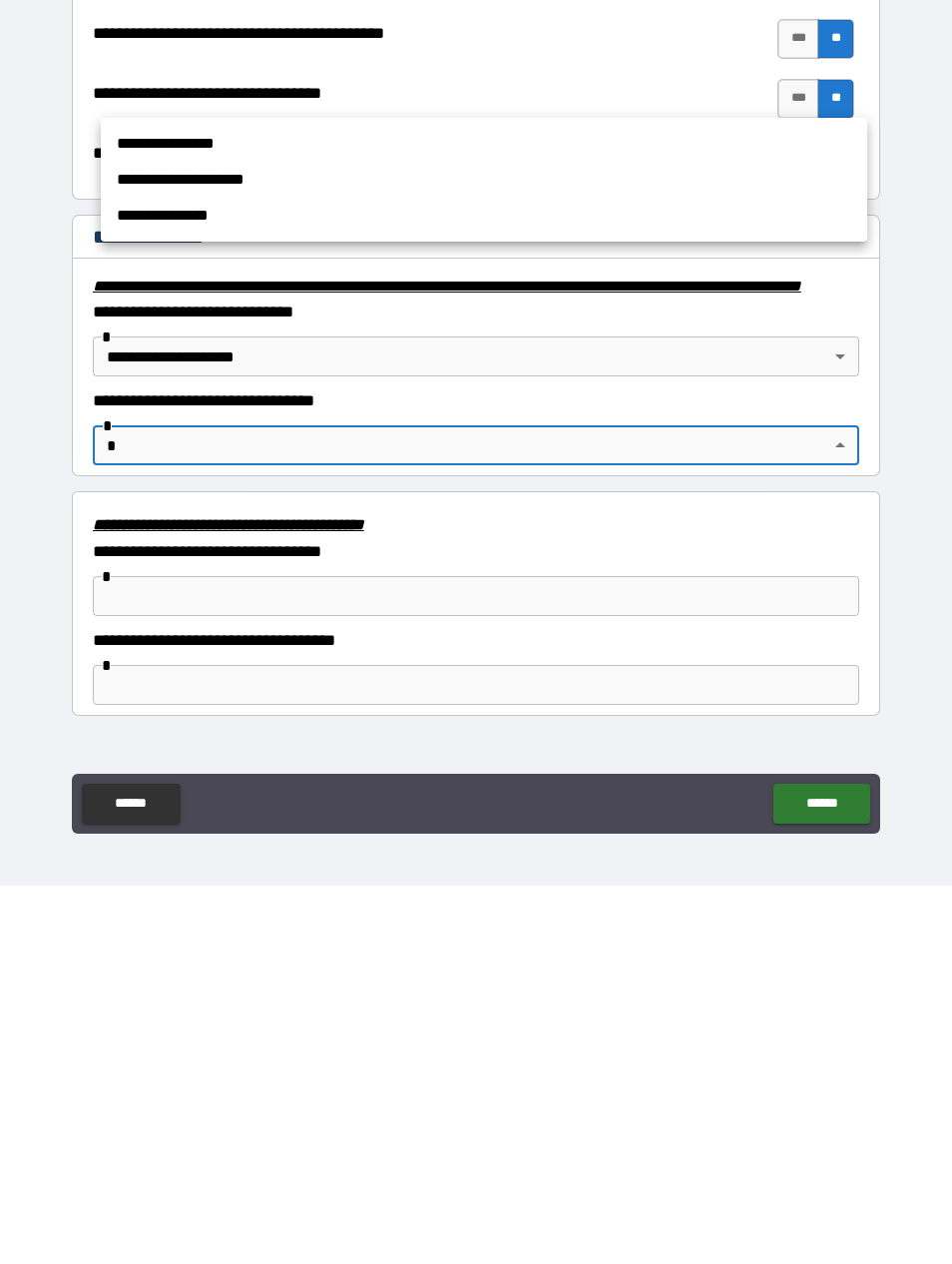 click at bounding box center [476, 632] 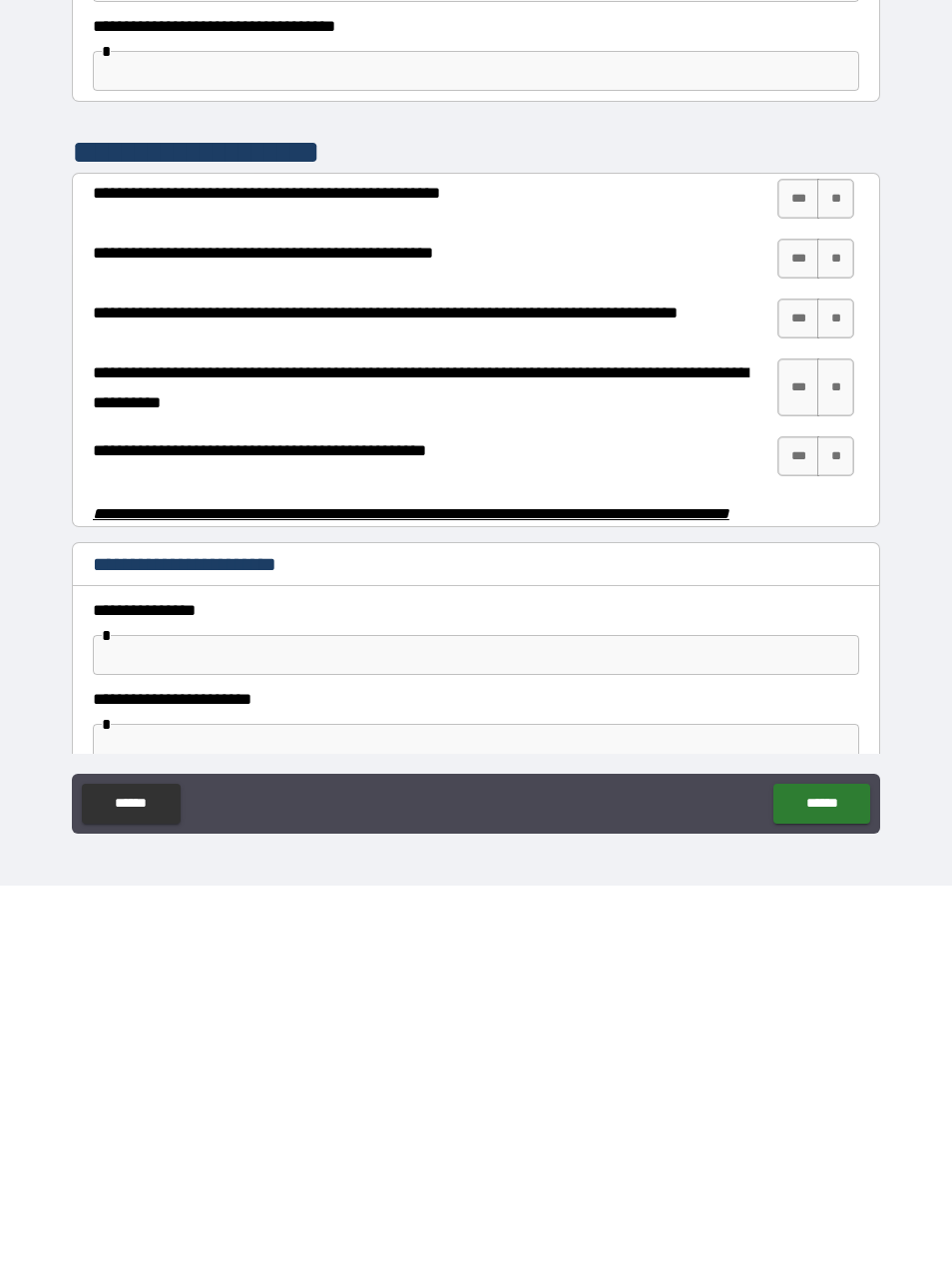scroll, scrollTop: 3374, scrollLeft: 0, axis: vertical 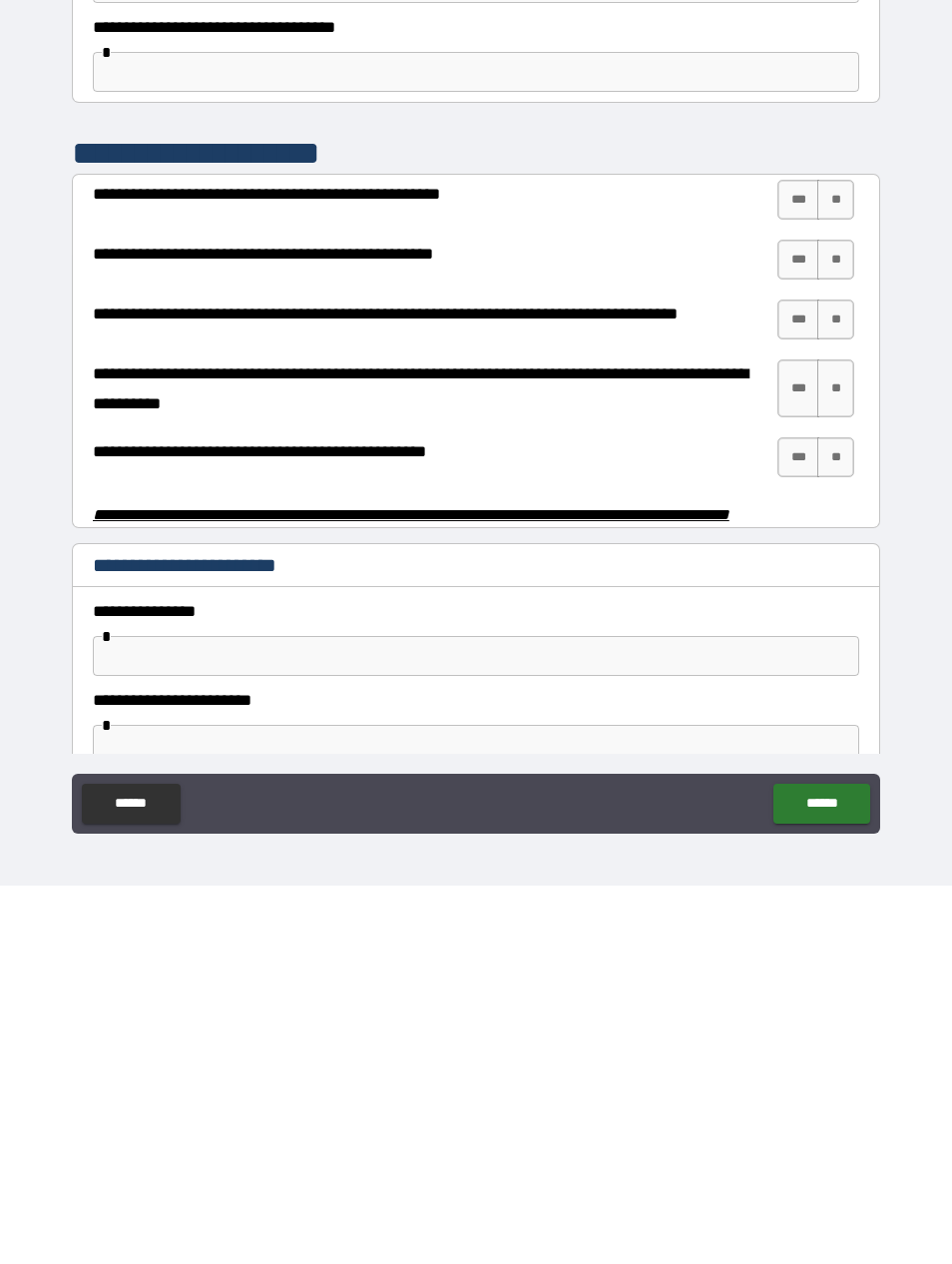 click on "**" at bounding box center (835, 578) 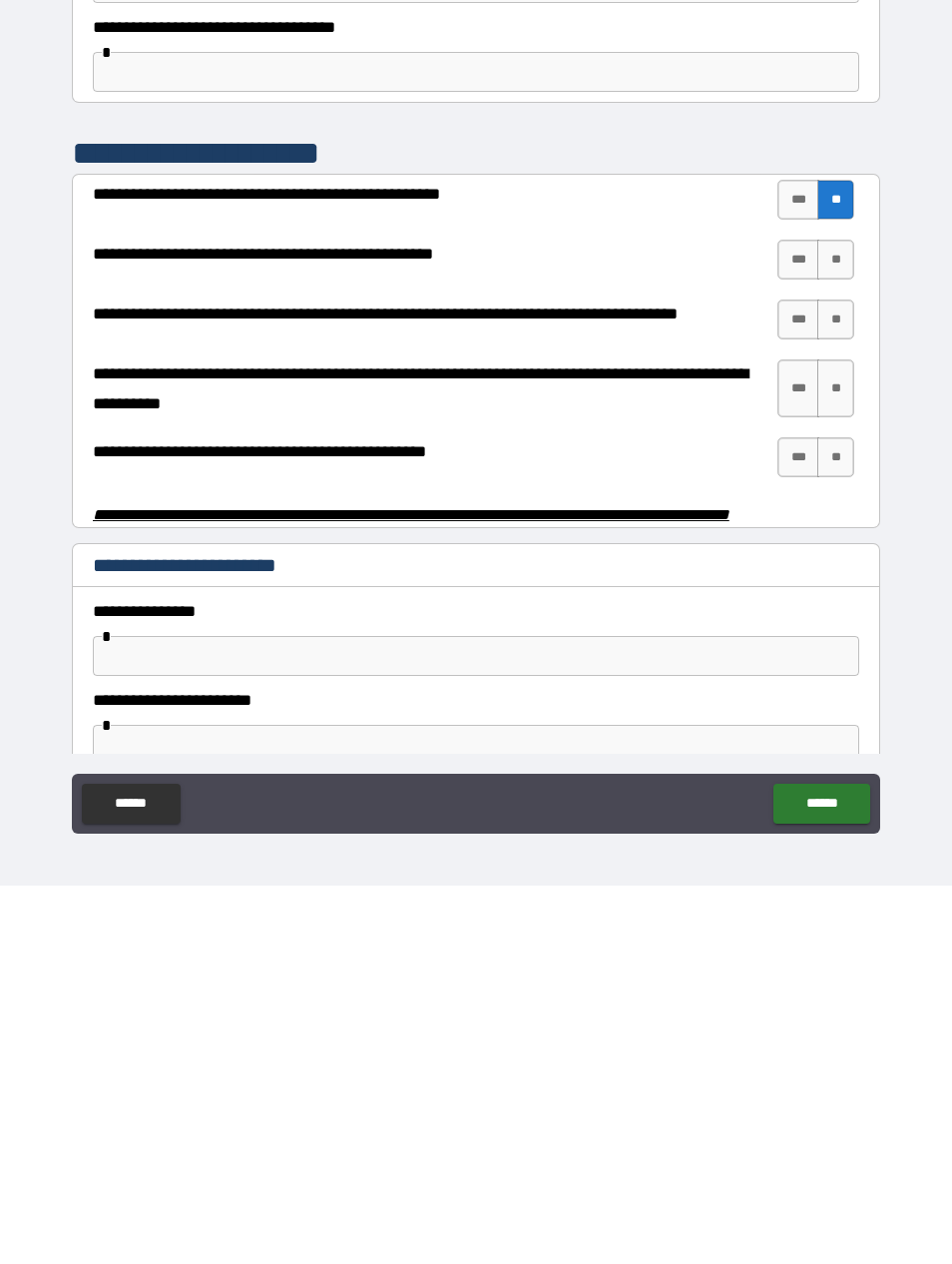 click on "**" at bounding box center (835, 638) 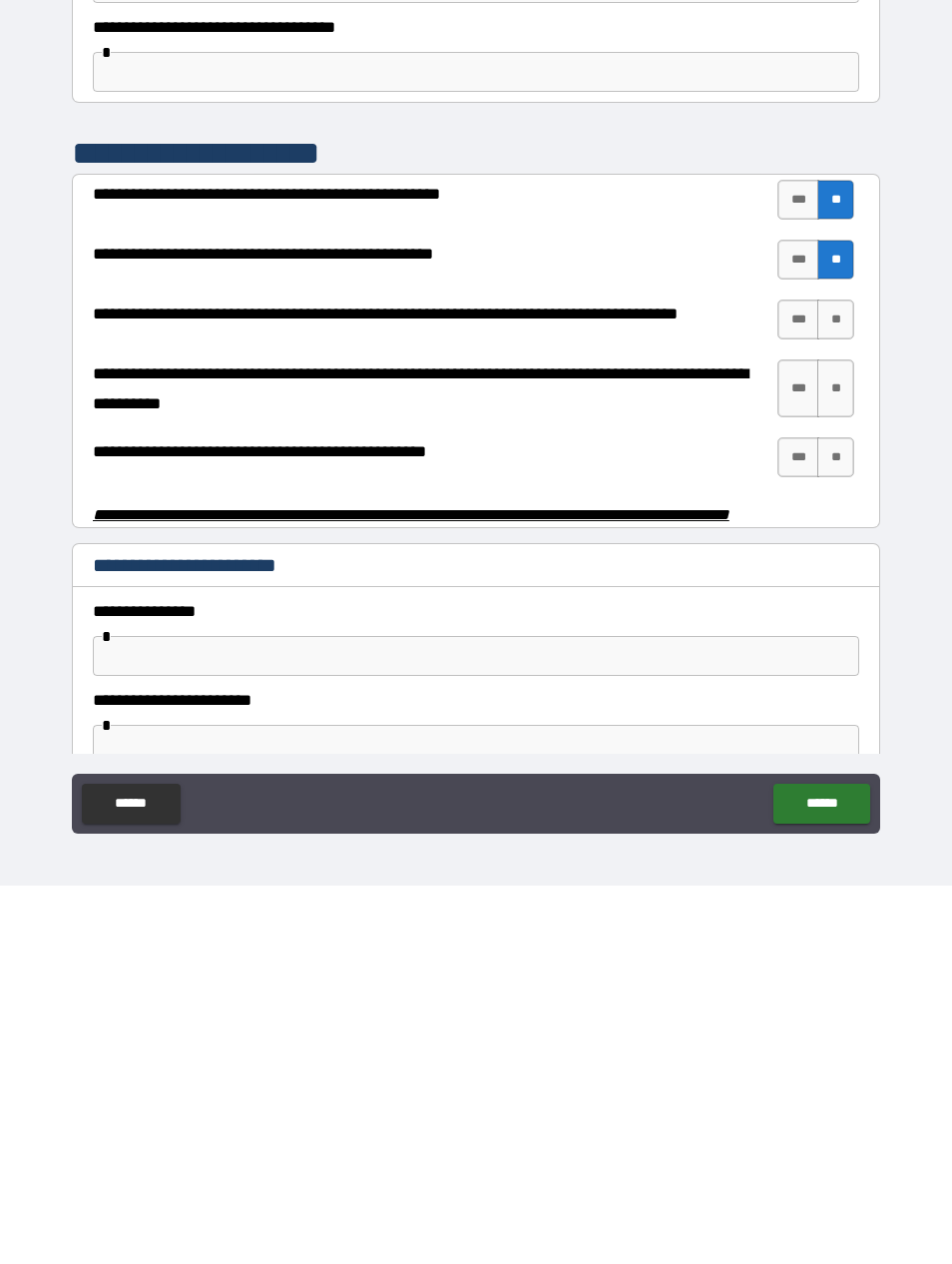 click on "**" at bounding box center (835, 698) 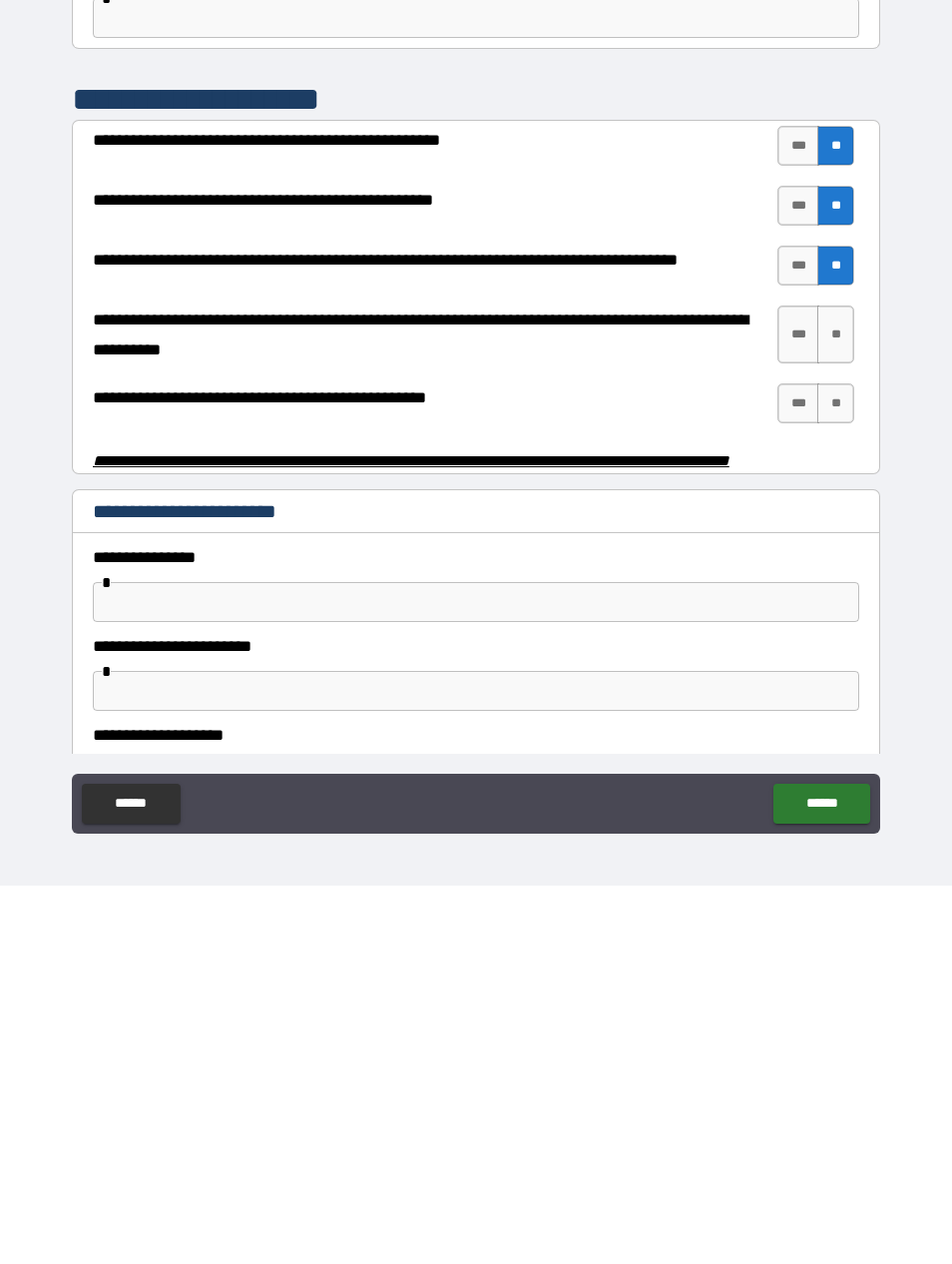 scroll, scrollTop: 3431, scrollLeft: 0, axis: vertical 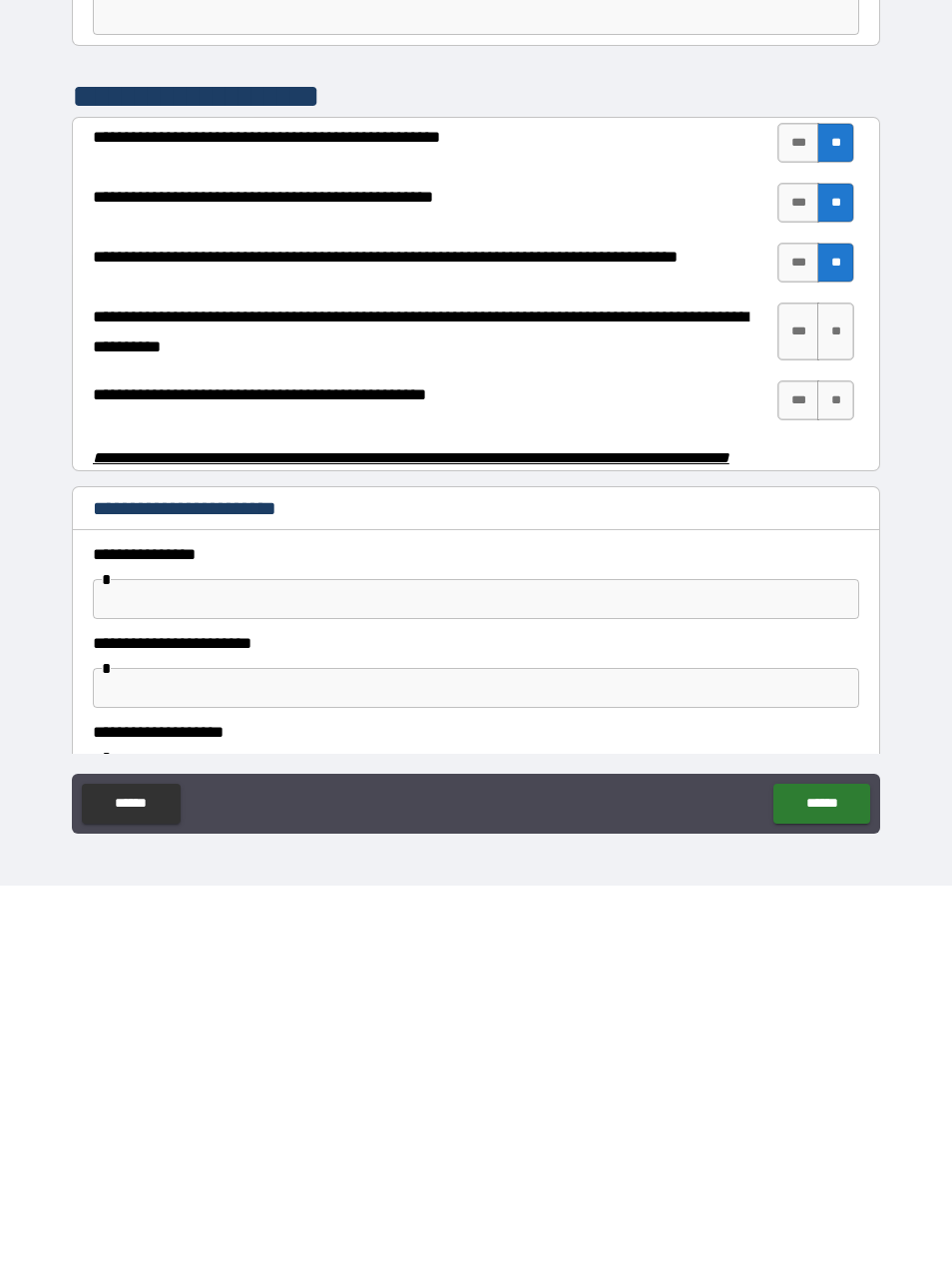 click on "**" at bounding box center [835, 710] 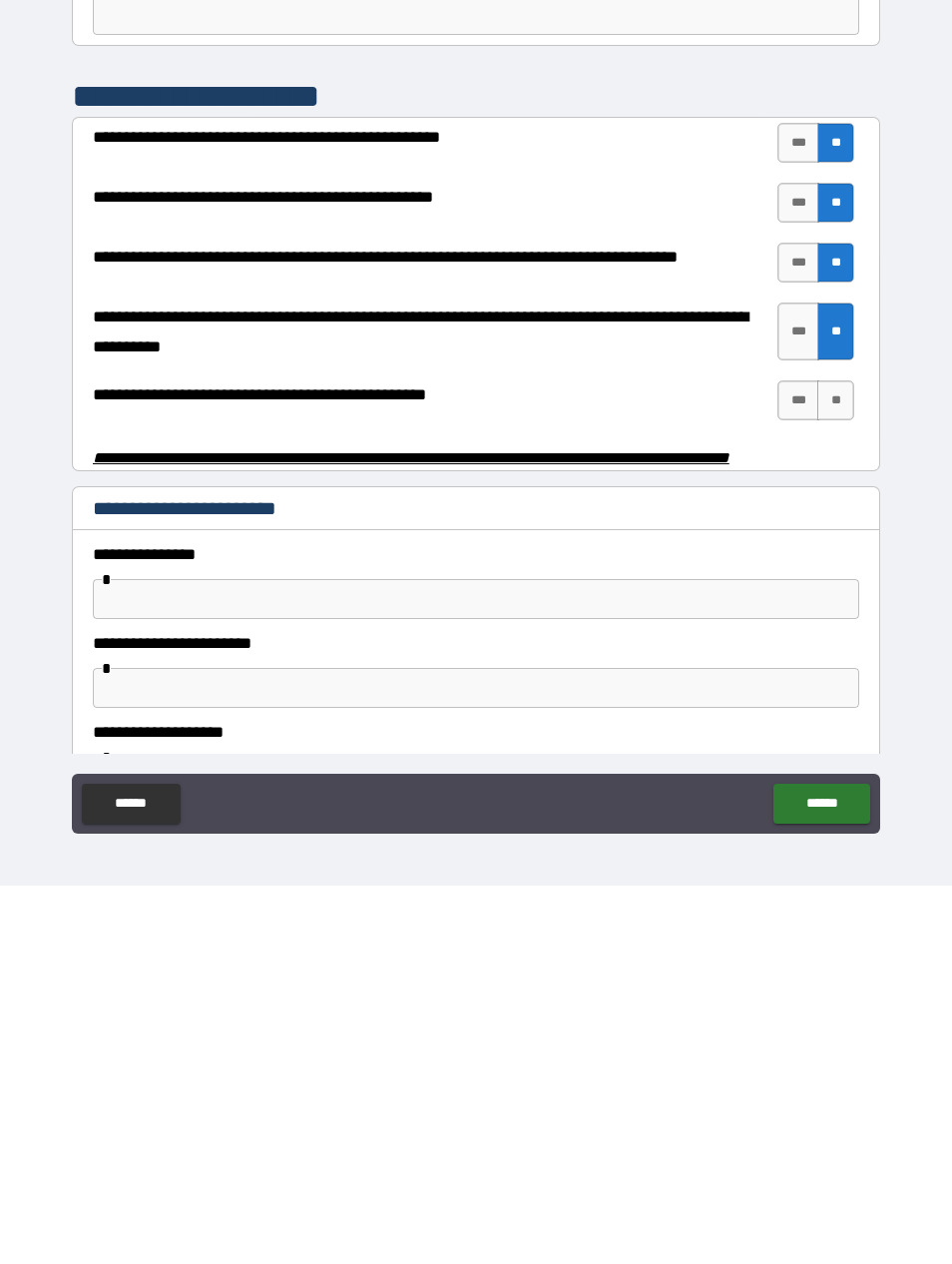 click on "**" at bounding box center [835, 779] 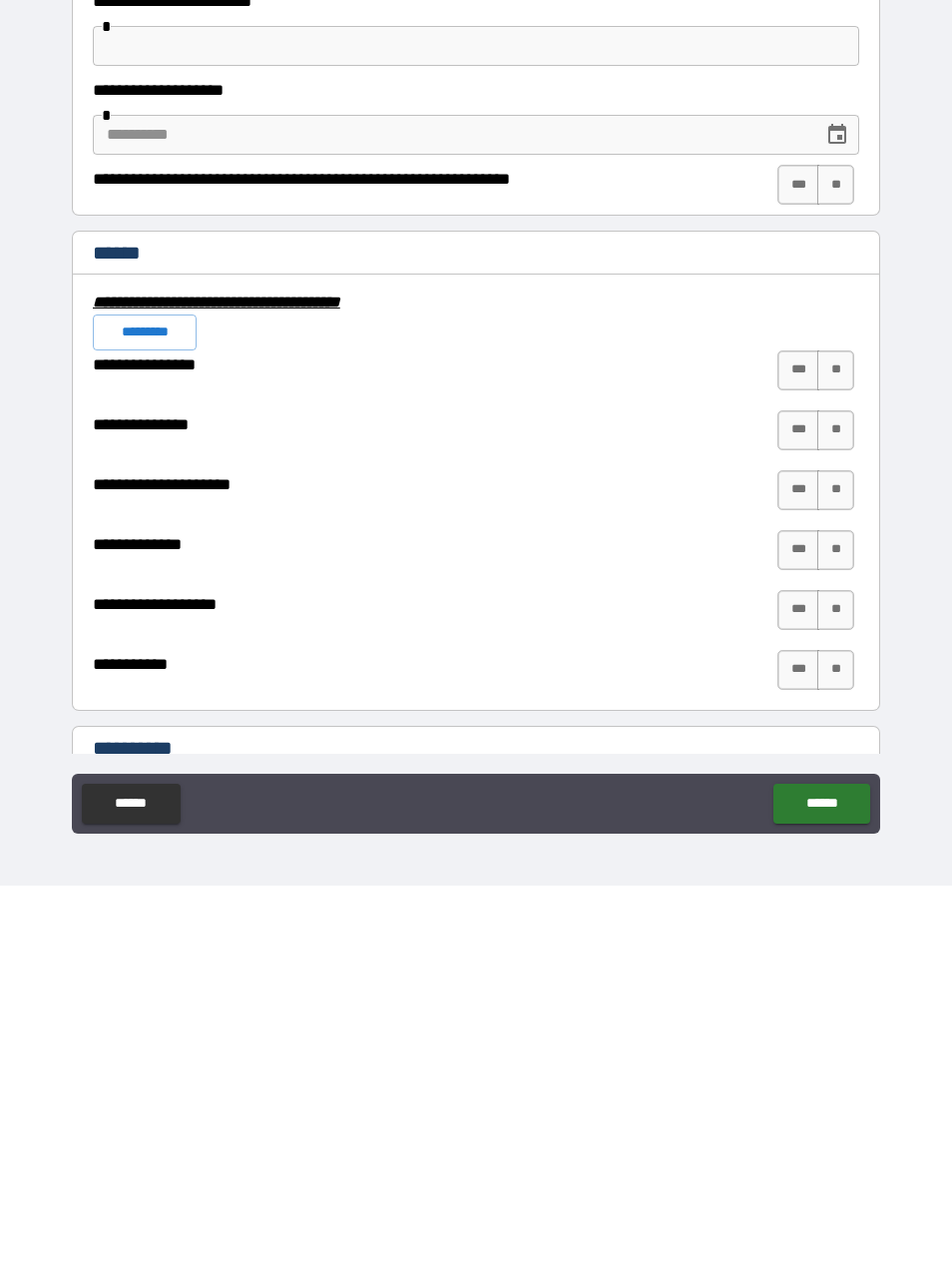 scroll, scrollTop: 4087, scrollLeft: 0, axis: vertical 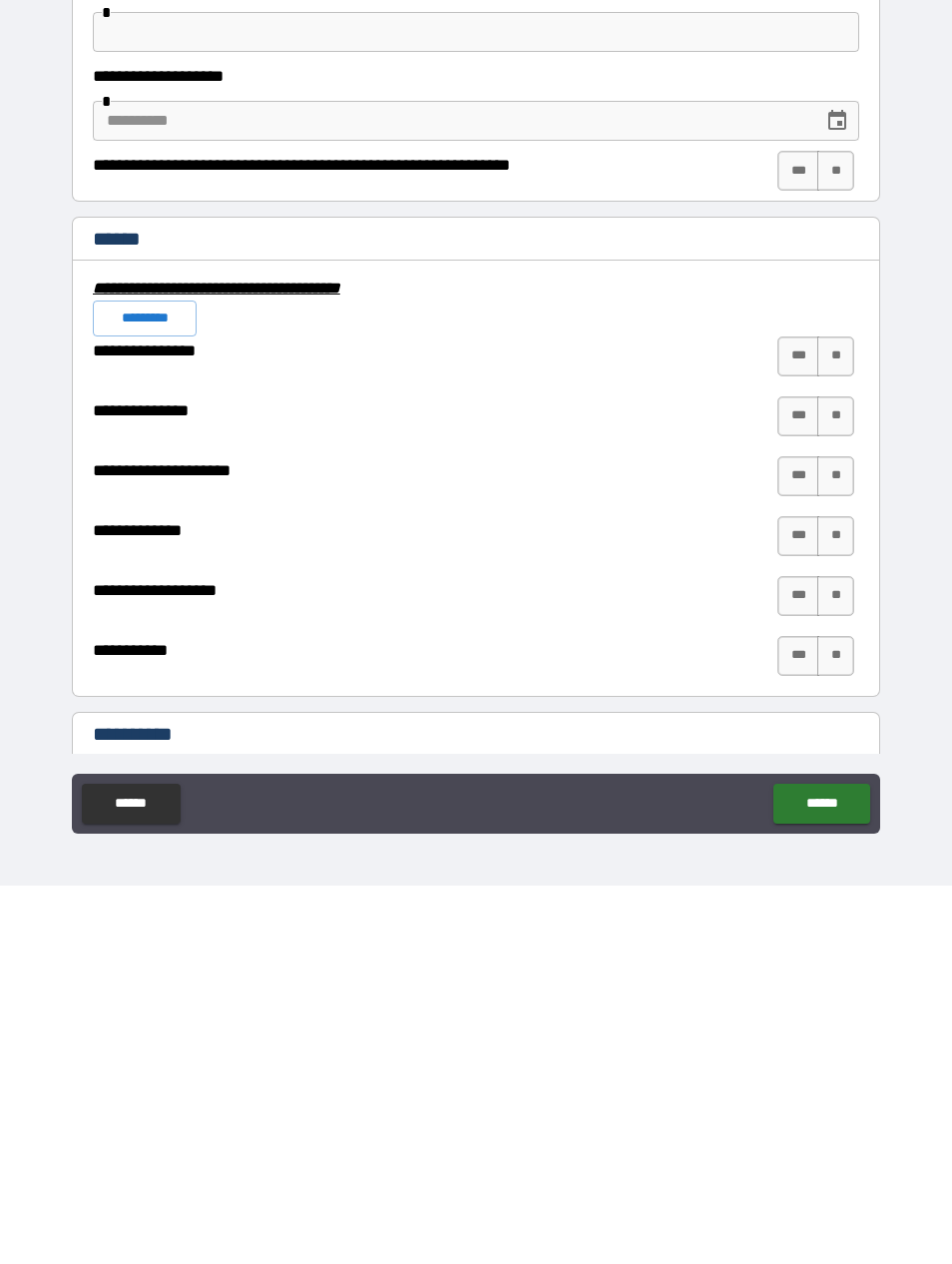click on "**" at bounding box center [835, 735] 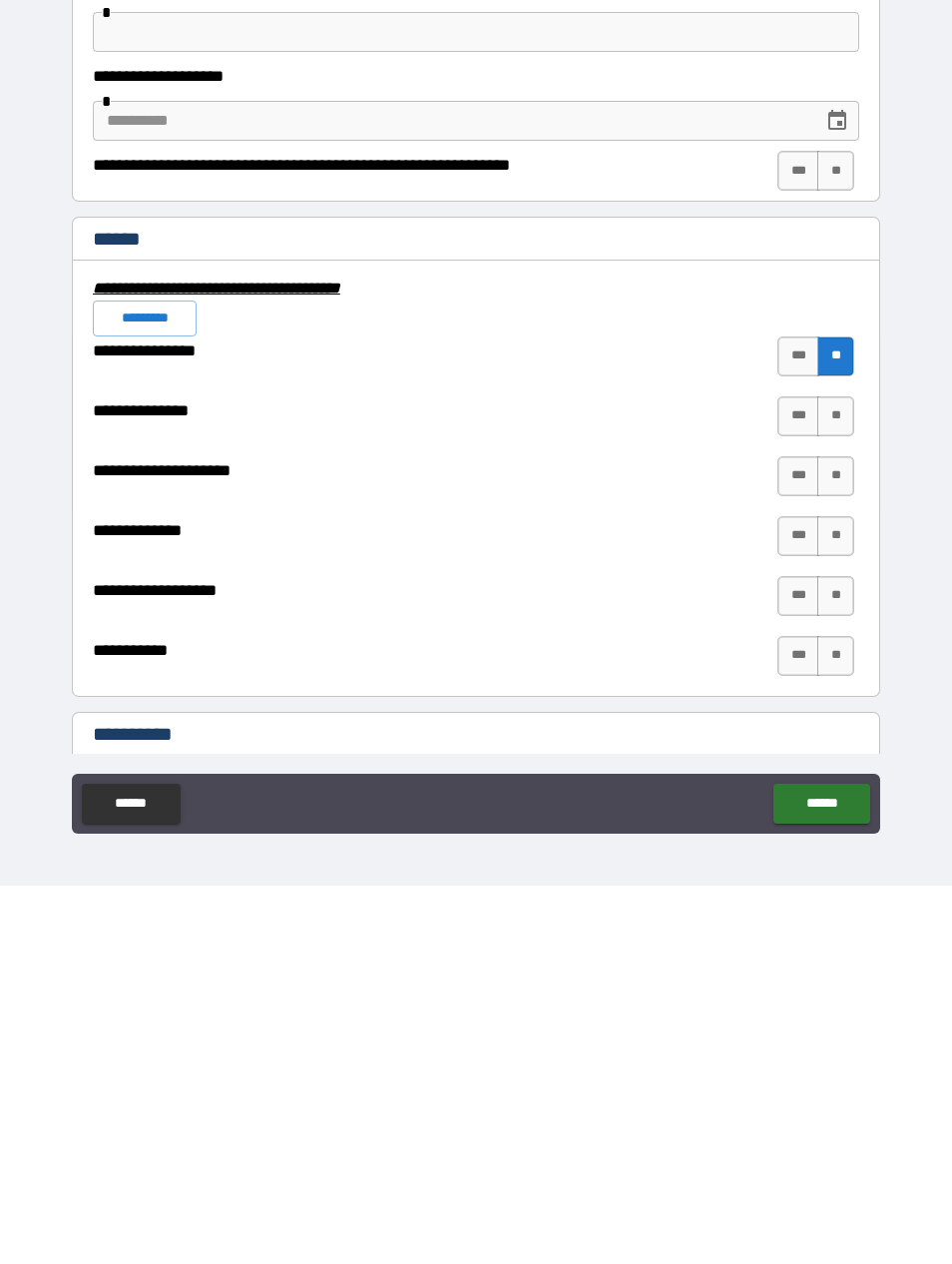 click on "**" at bounding box center (835, 795) 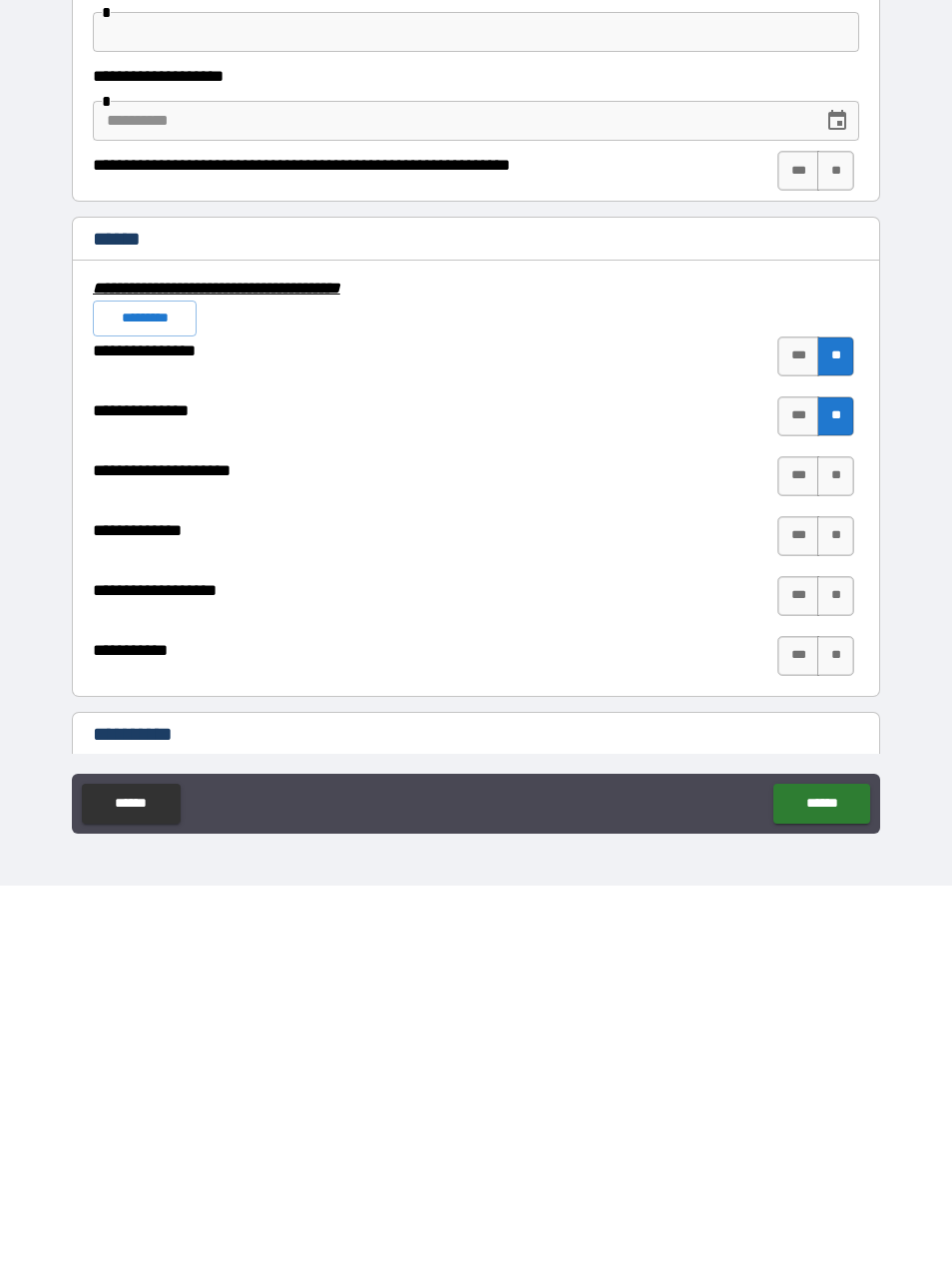 click on "**" at bounding box center [835, 855] 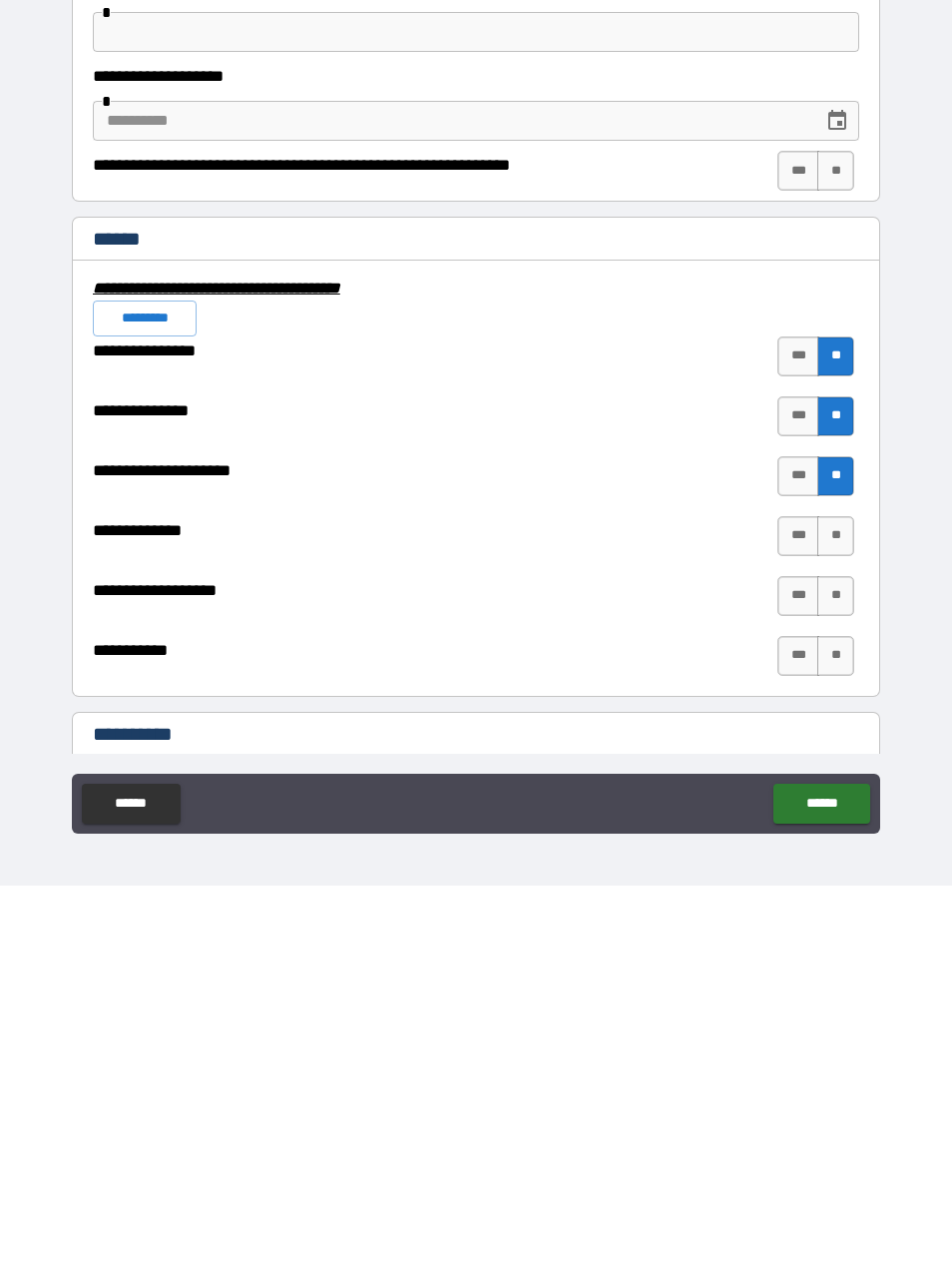click on "**" at bounding box center [835, 915] 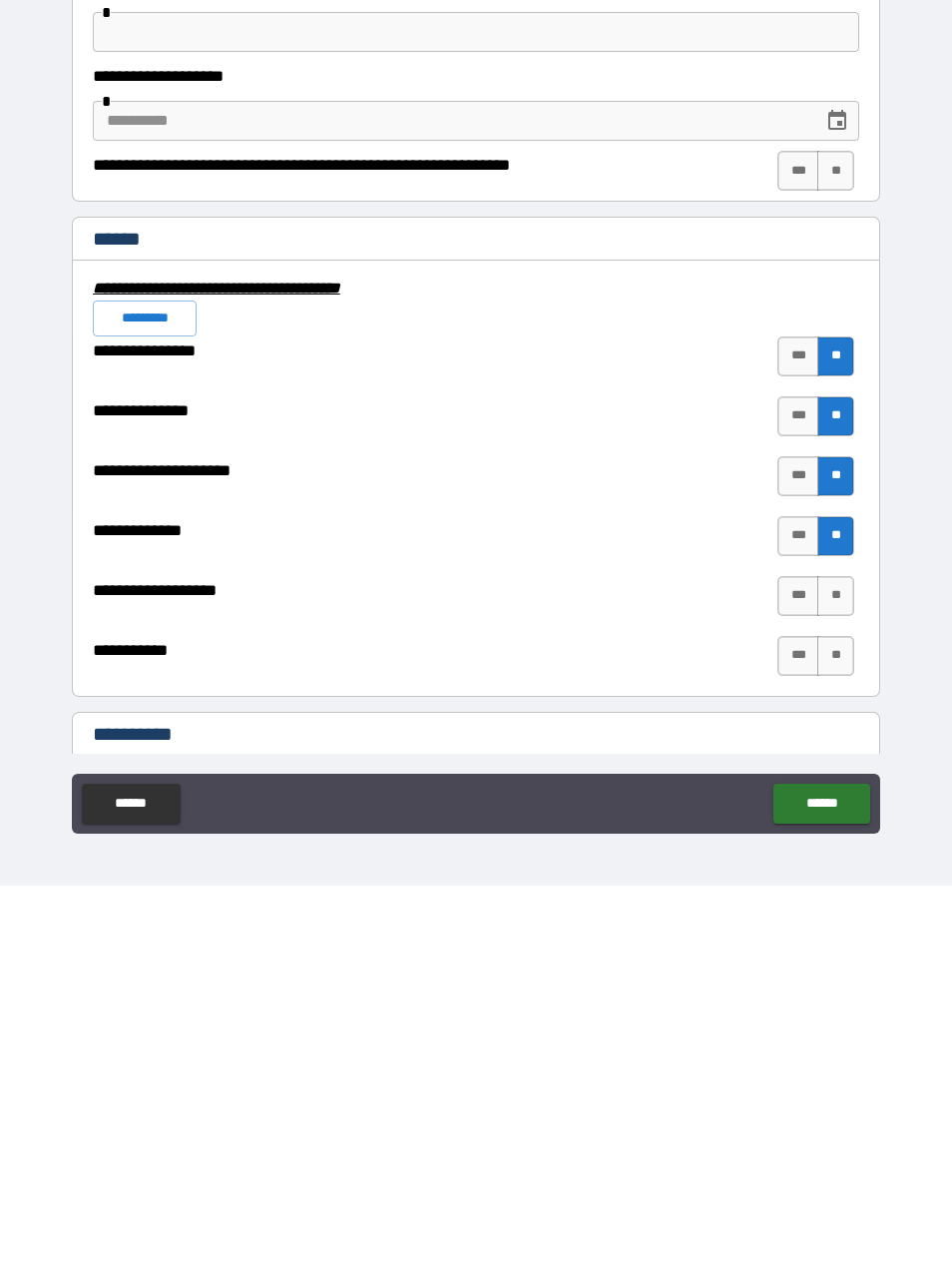 click on "**" at bounding box center [835, 974] 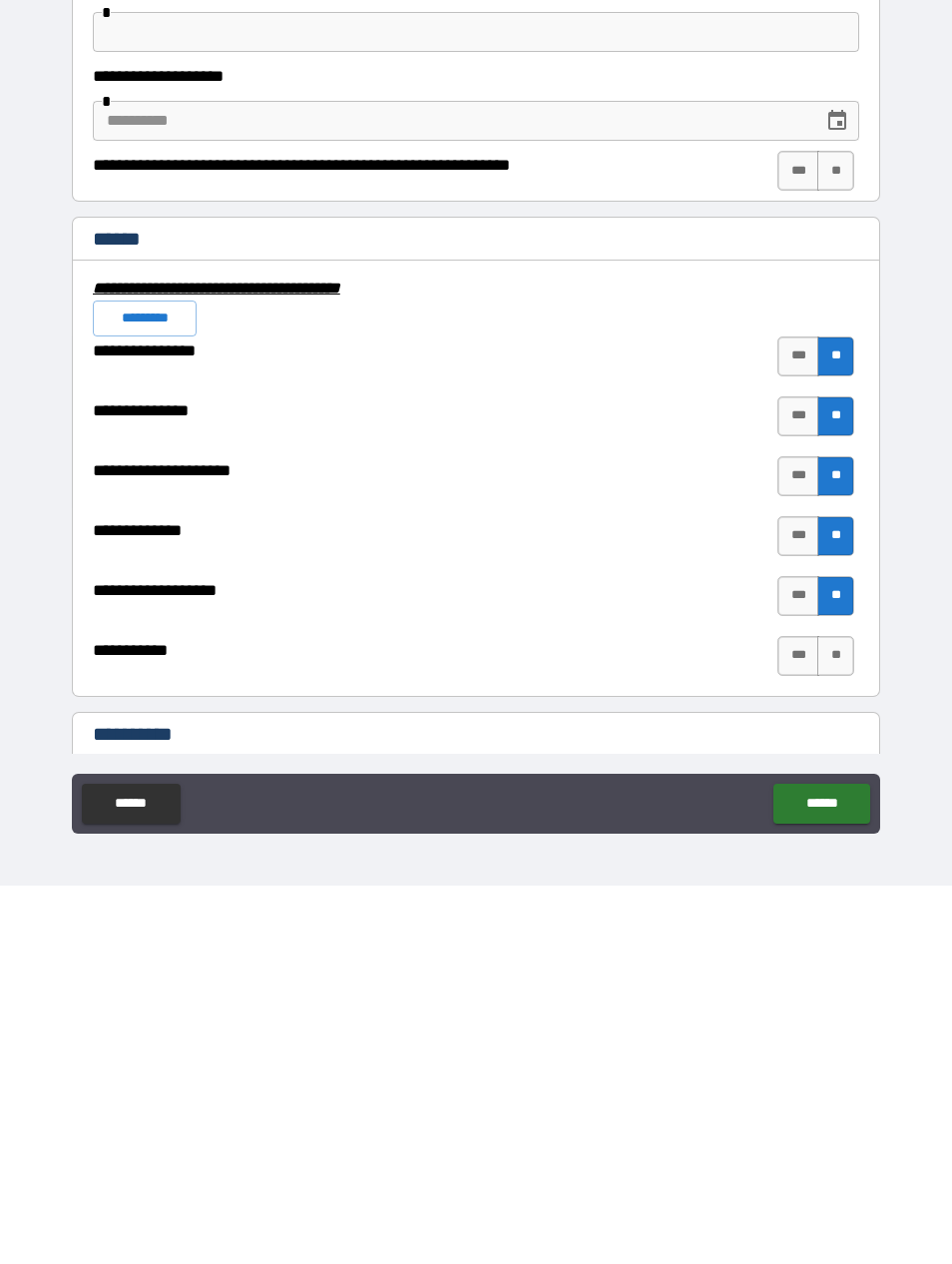 click on "***" at bounding box center (798, 1034) 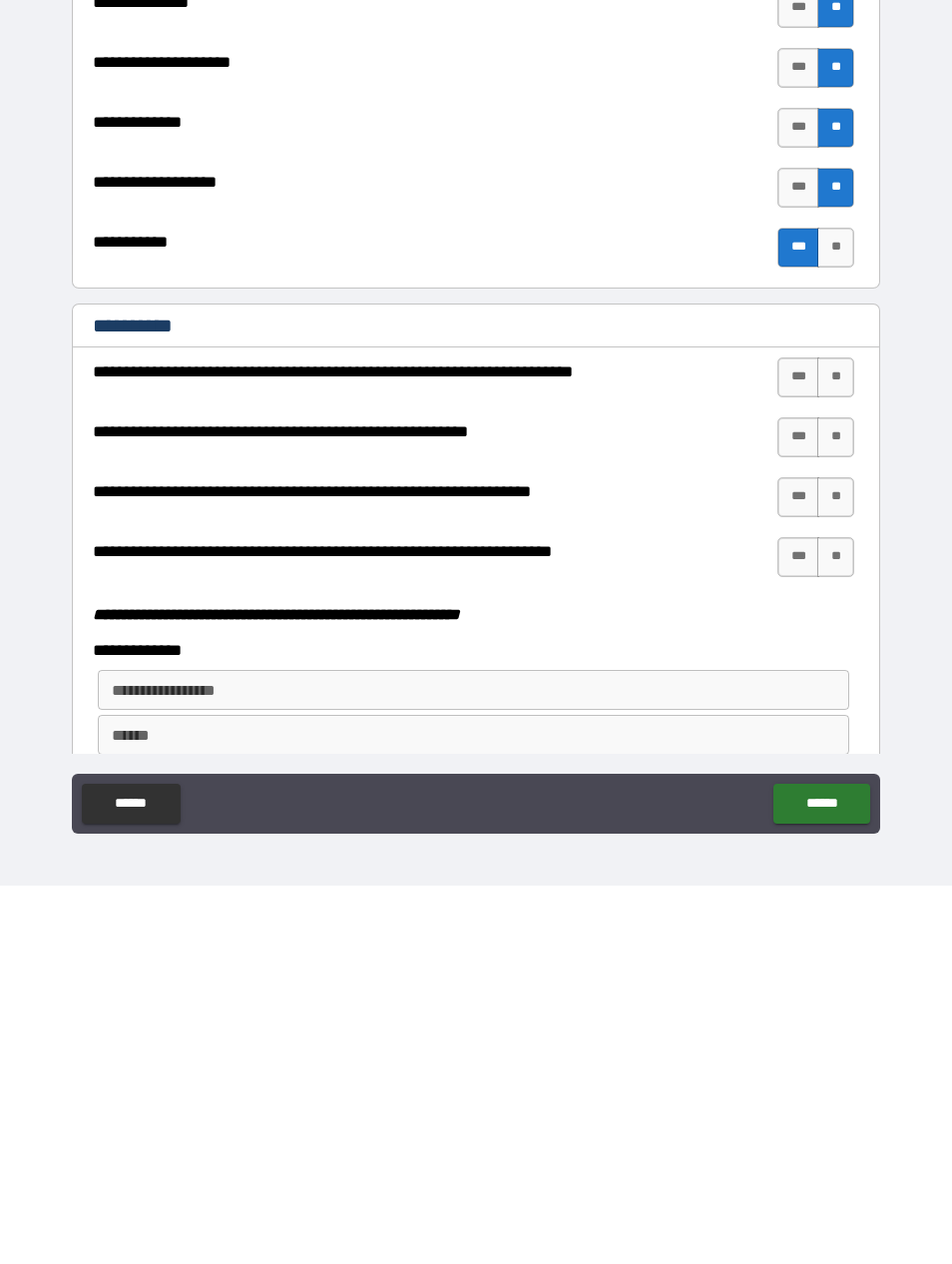 scroll, scrollTop: 4502, scrollLeft: 0, axis: vertical 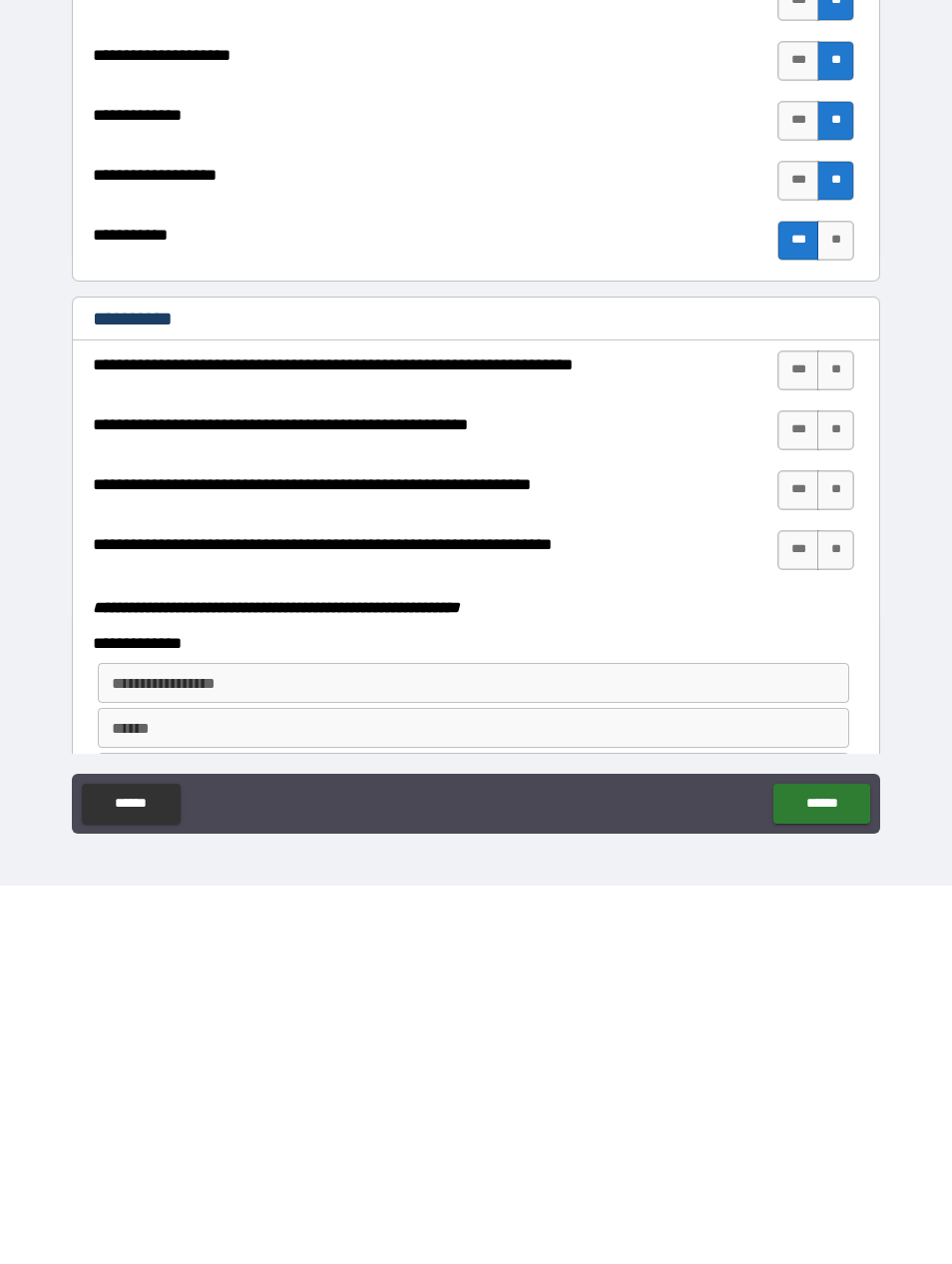click on "**" at bounding box center [835, 749] 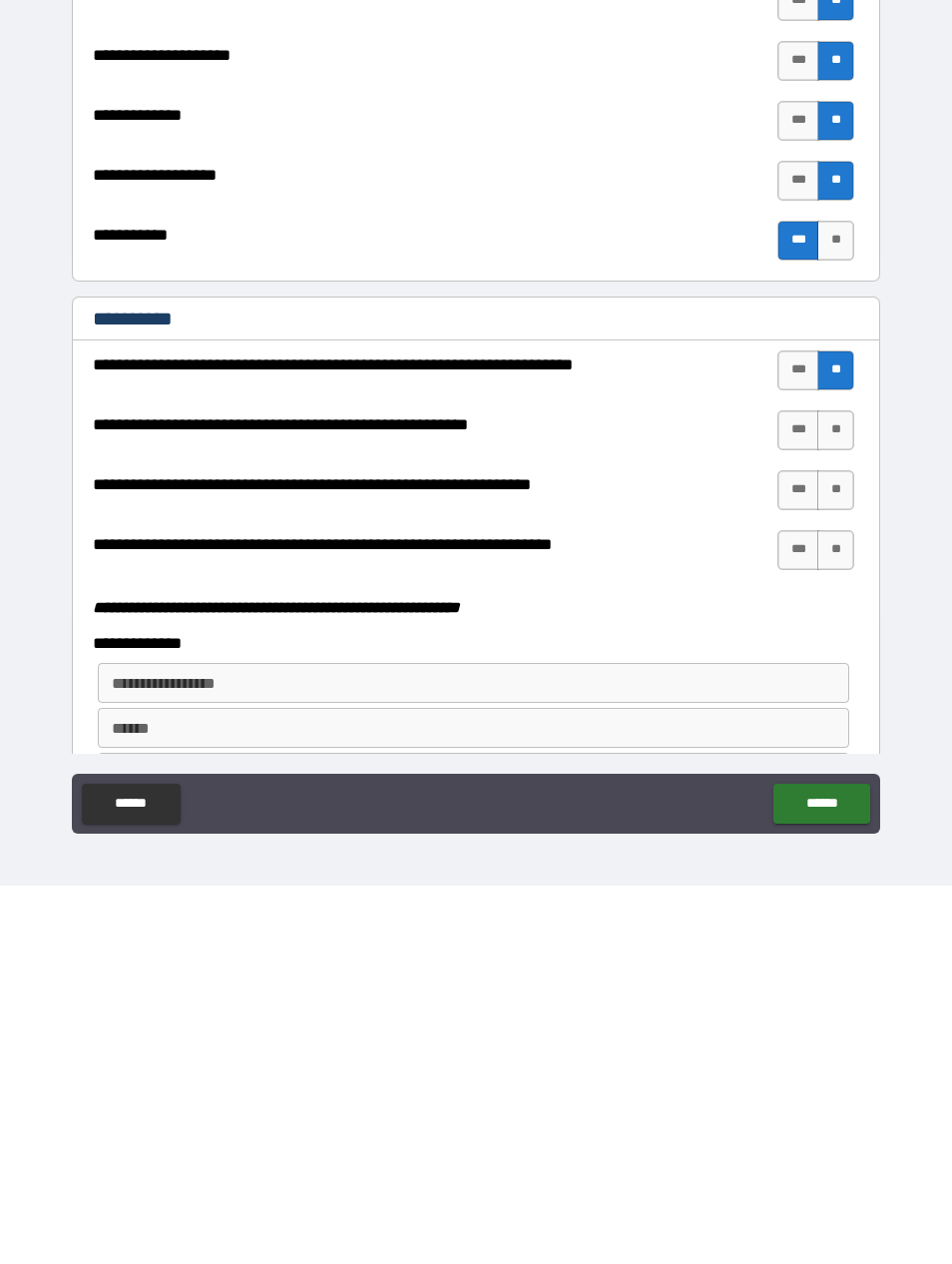 click on "**" at bounding box center [835, 809] 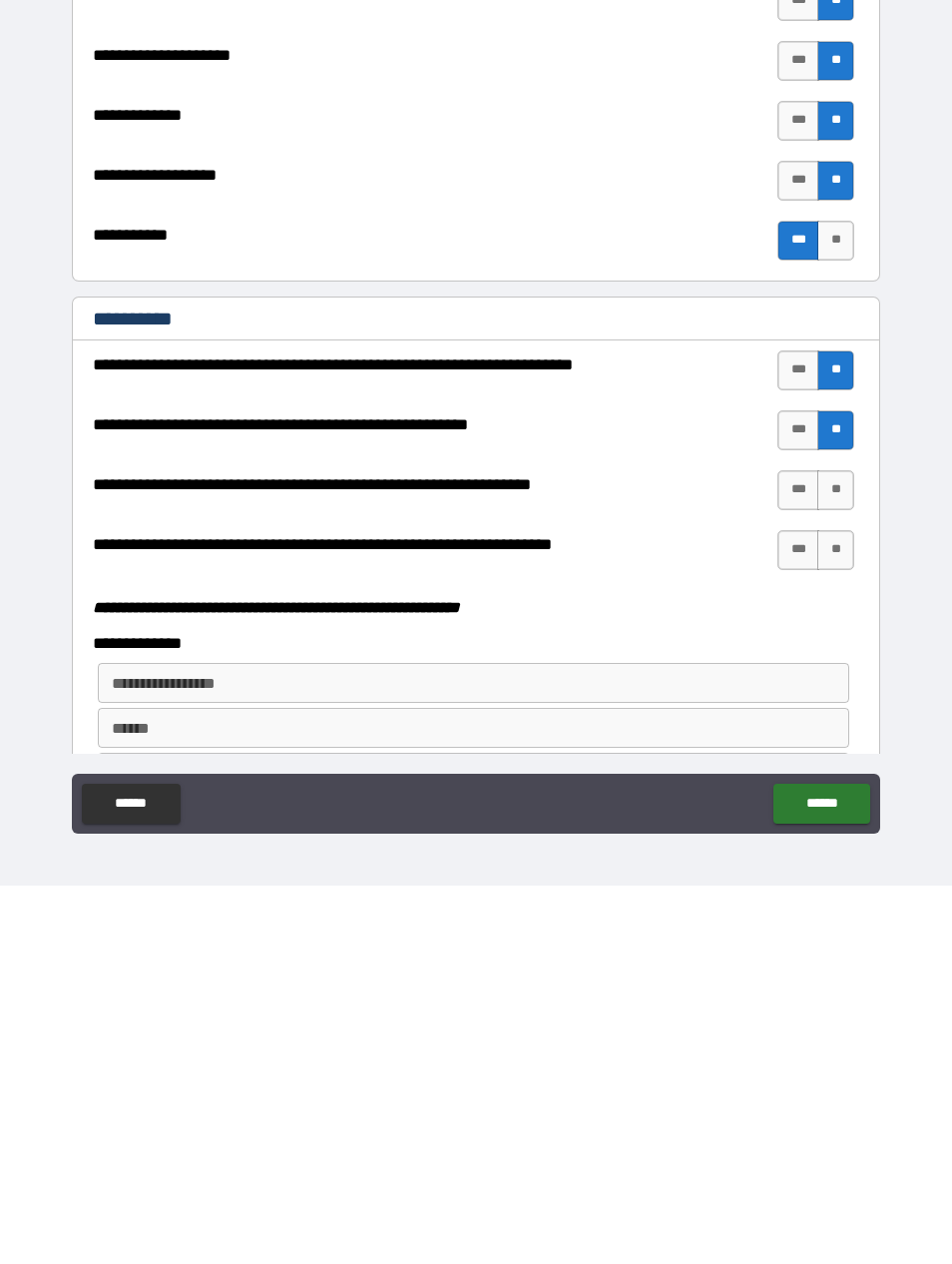 click on "**" at bounding box center [835, 869] 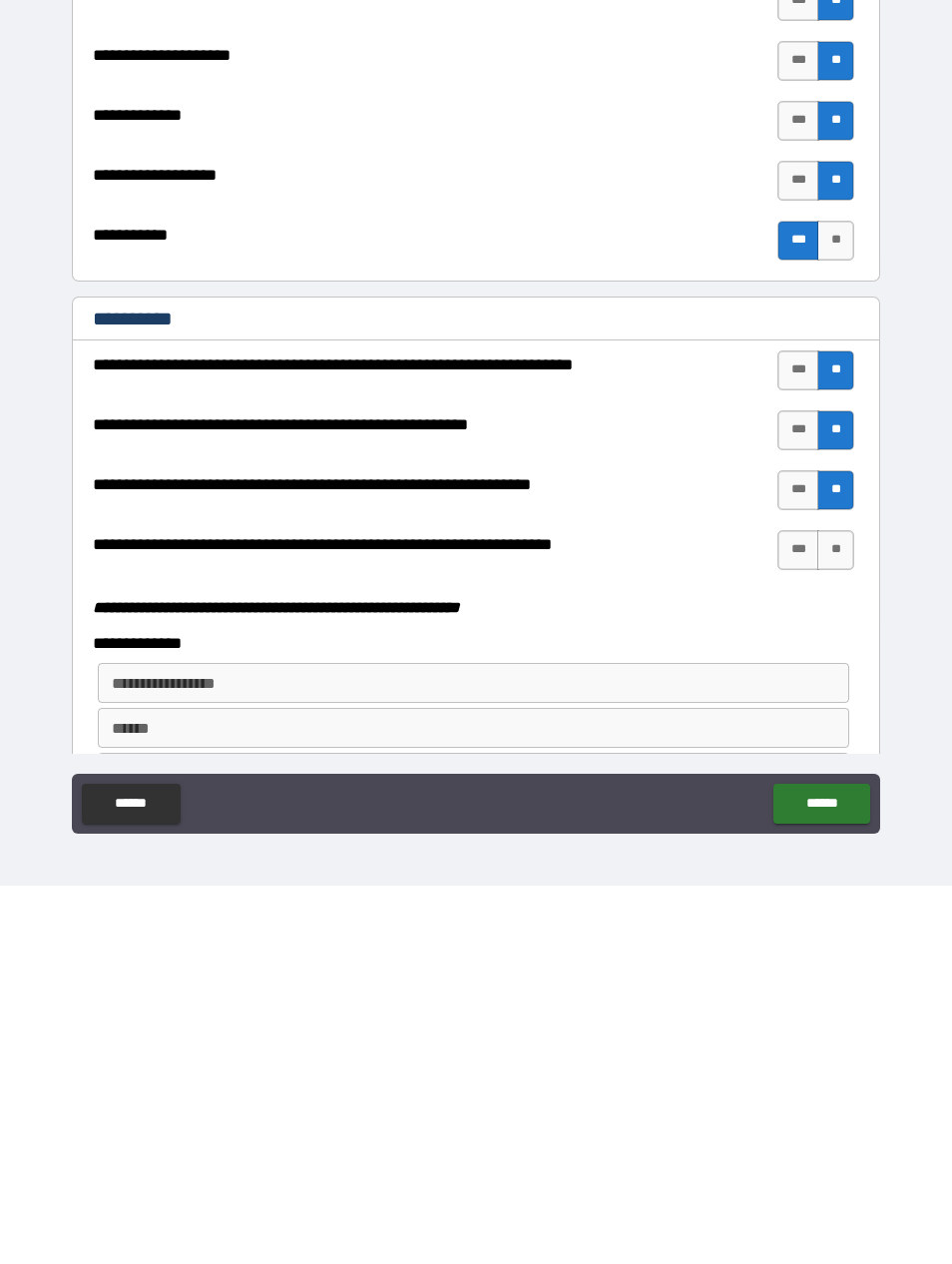 click on "**" at bounding box center [835, 929] 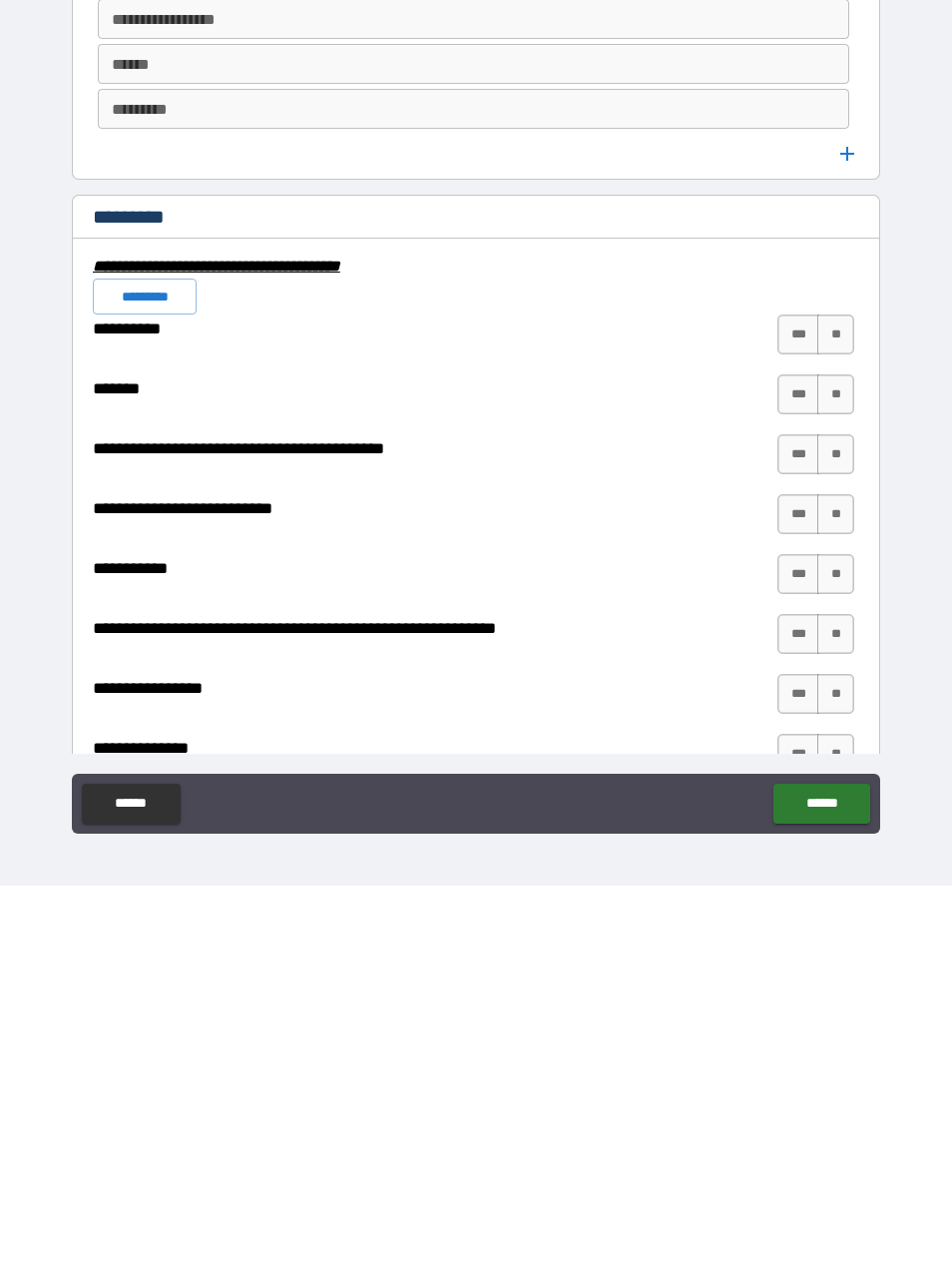 scroll, scrollTop: 5225, scrollLeft: 0, axis: vertical 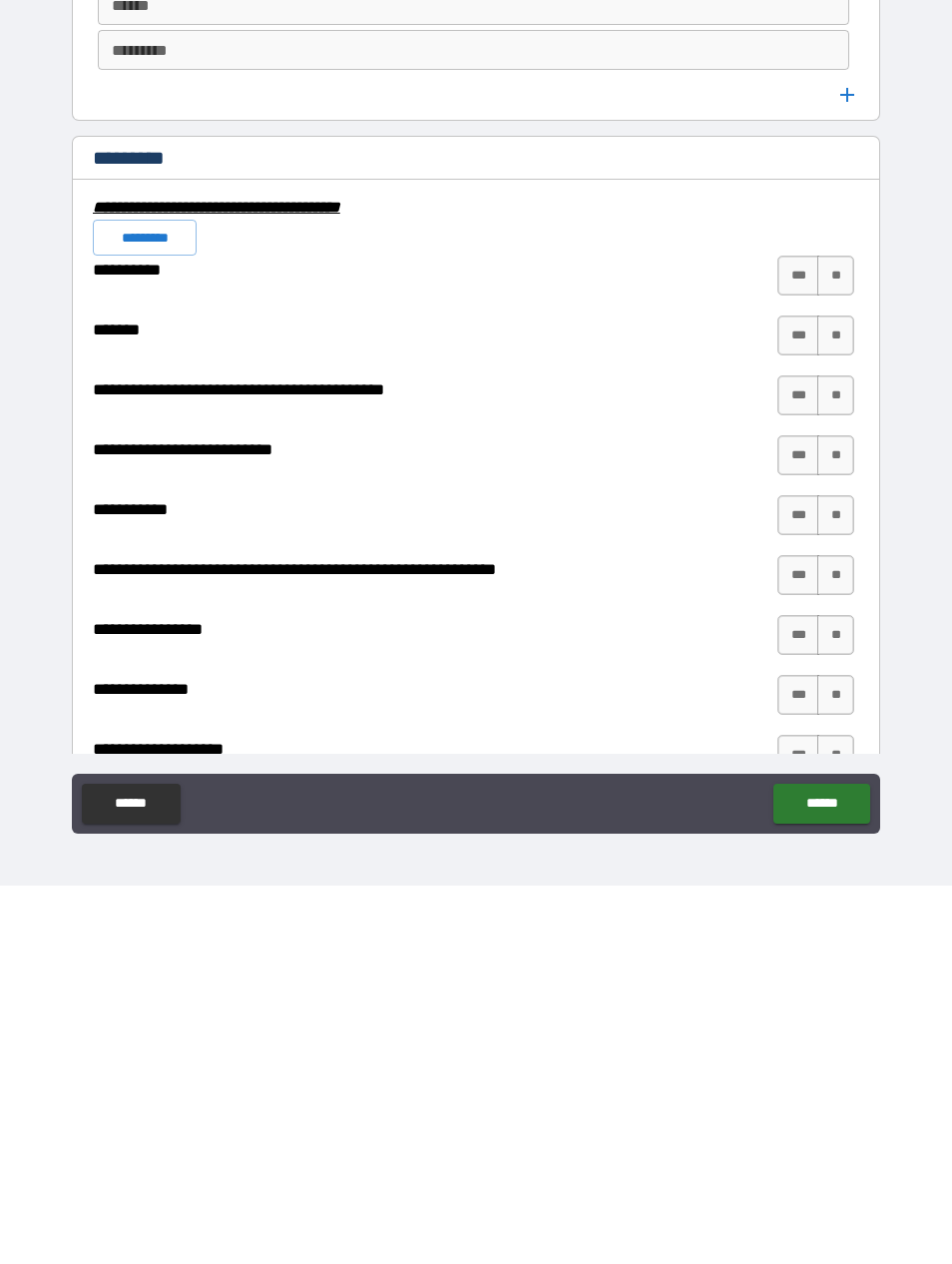 click on "**" at bounding box center (835, 654) 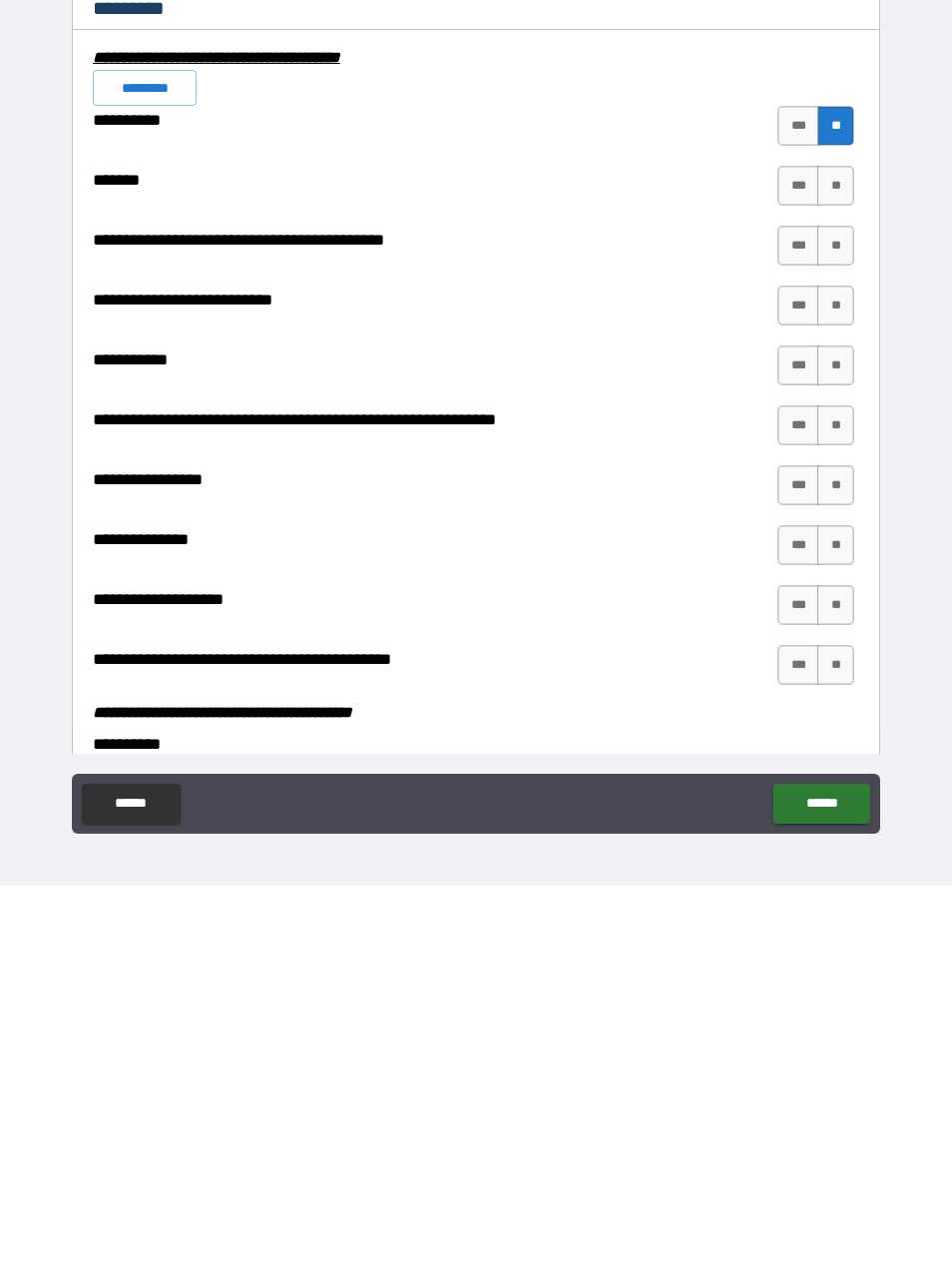 scroll, scrollTop: 5371, scrollLeft: 0, axis: vertical 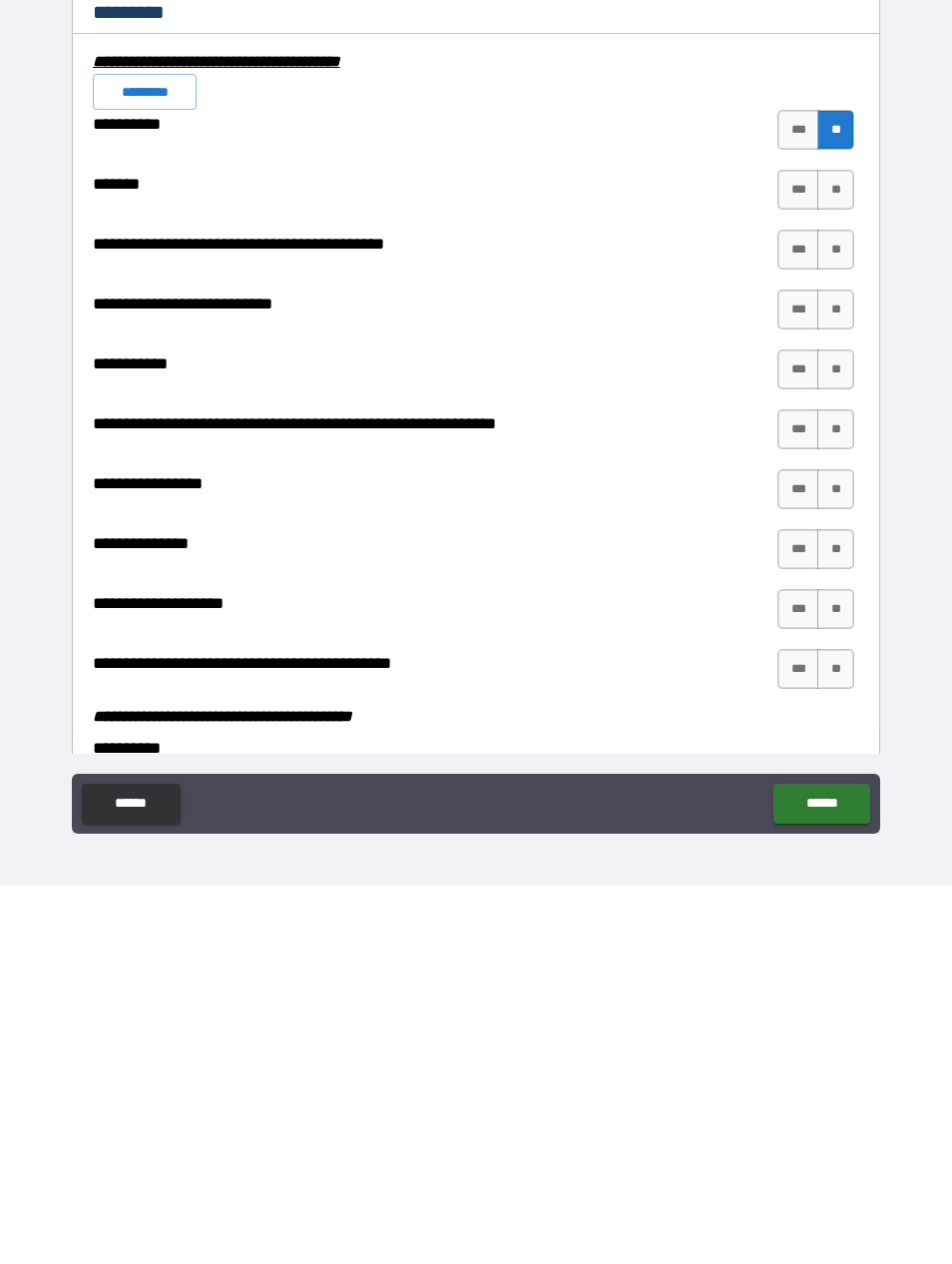click on "**" at bounding box center [835, 568] 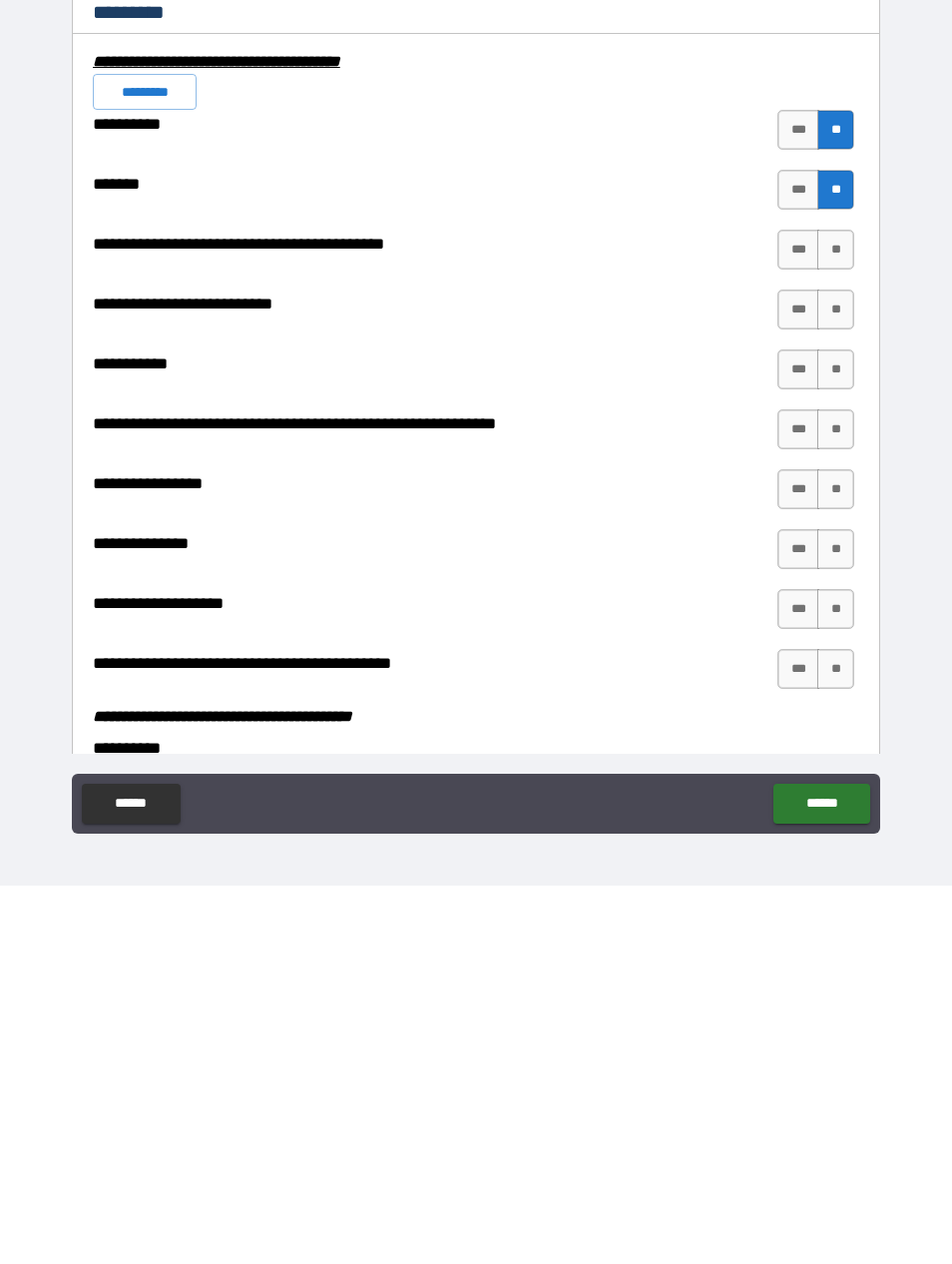 click on "***" at bounding box center [798, 568] 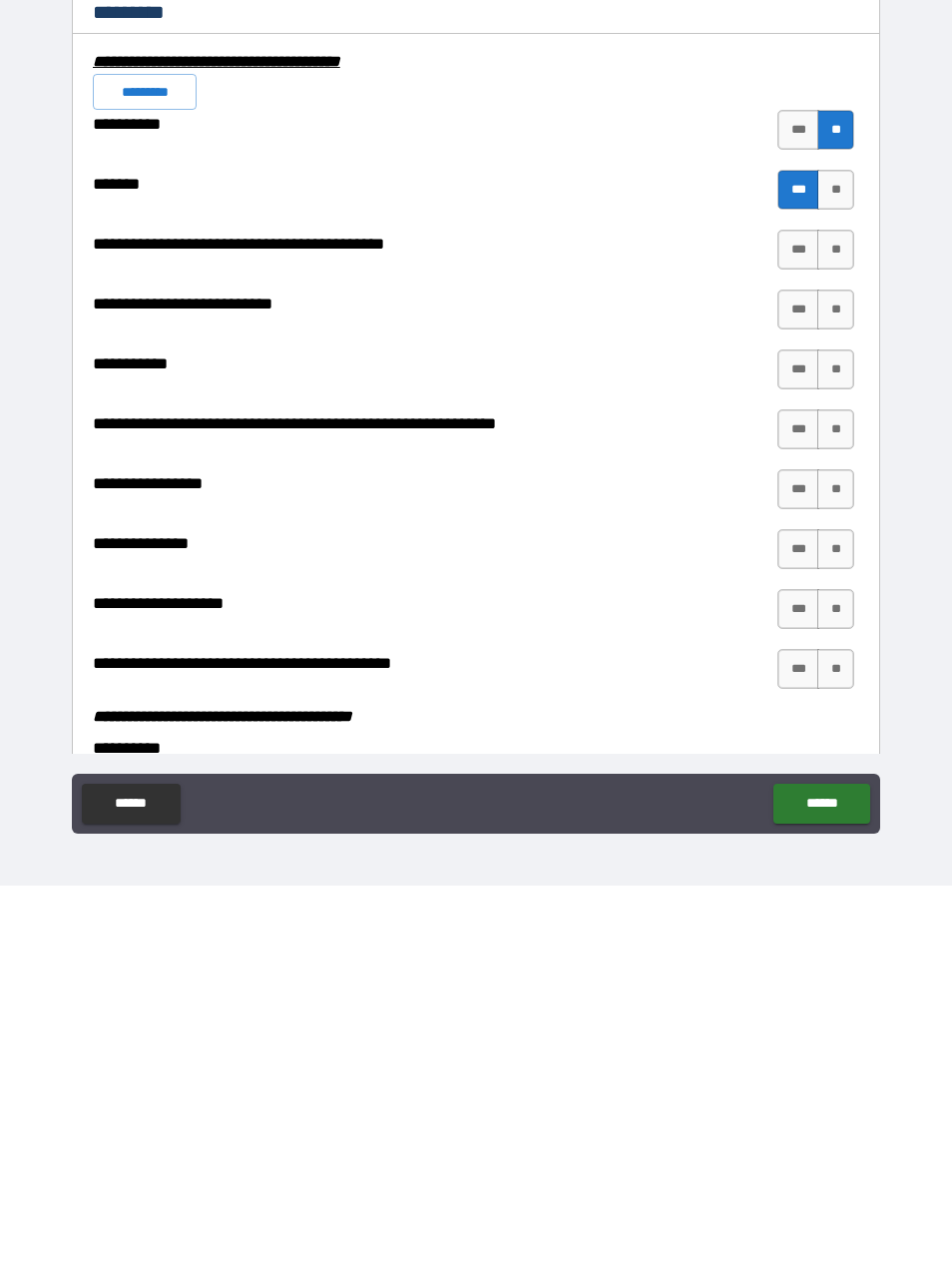 click on "**" at bounding box center [835, 568] 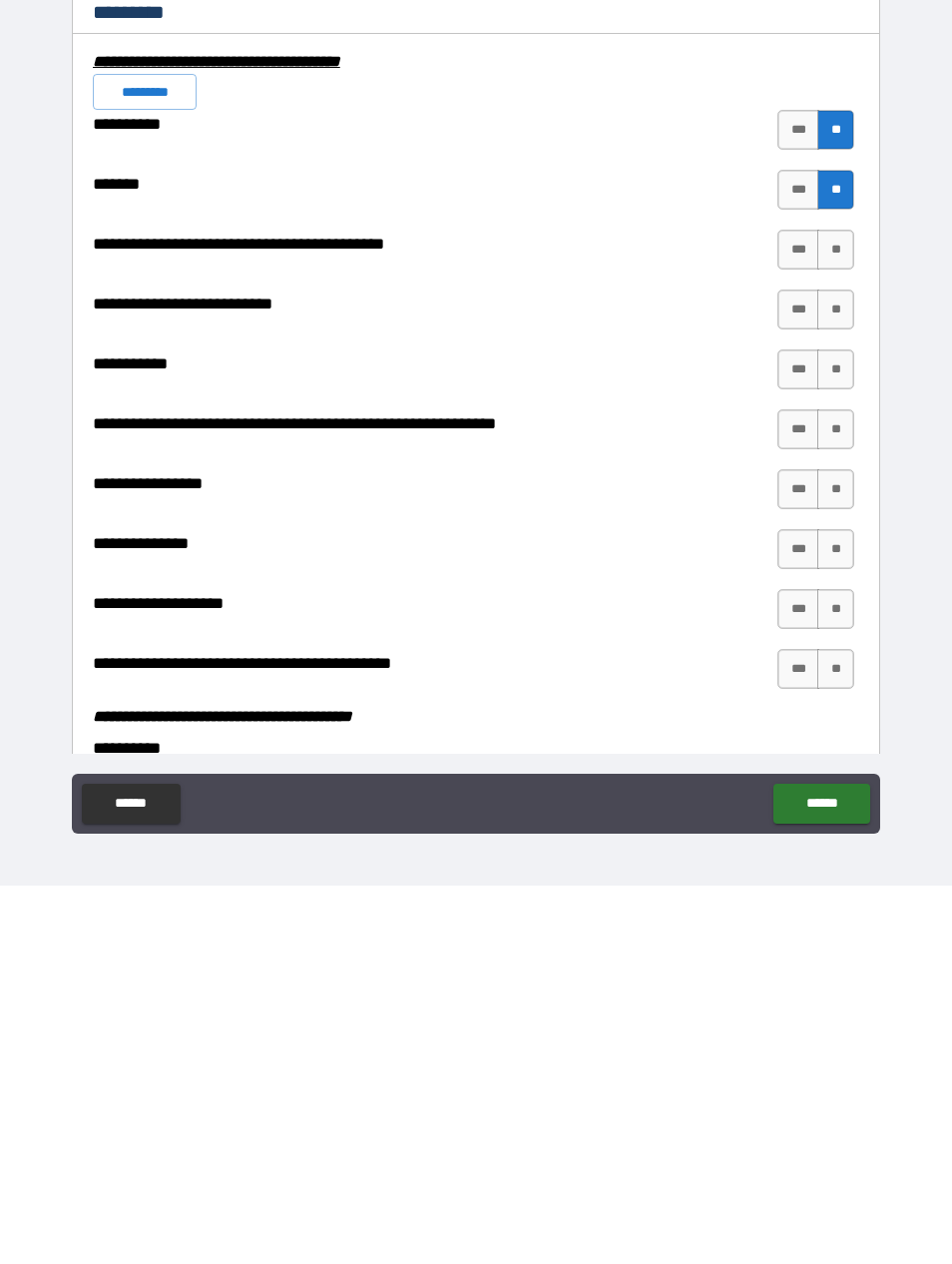 click on "**" at bounding box center (835, 628) 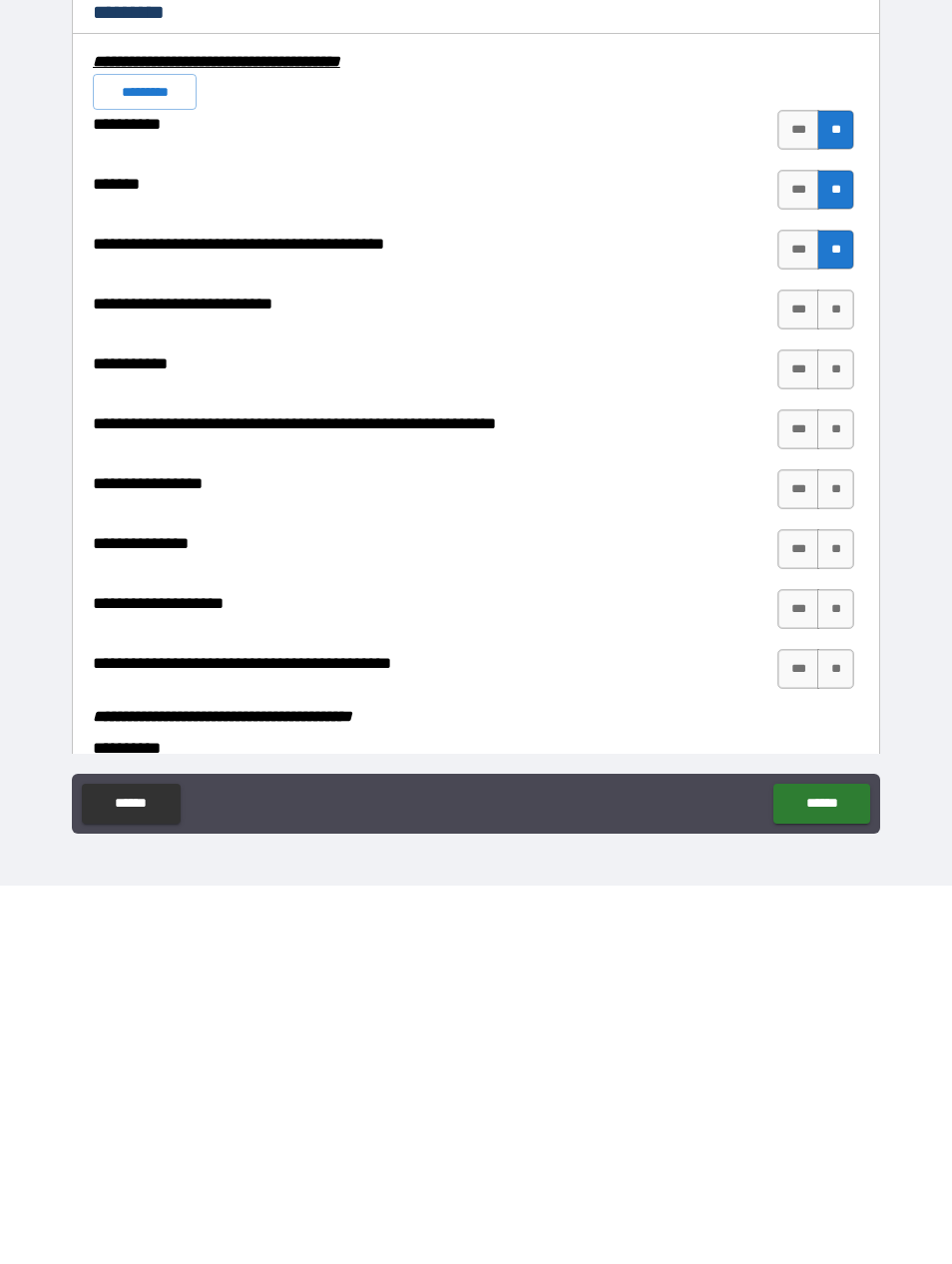 click on "**" at bounding box center (835, 688) 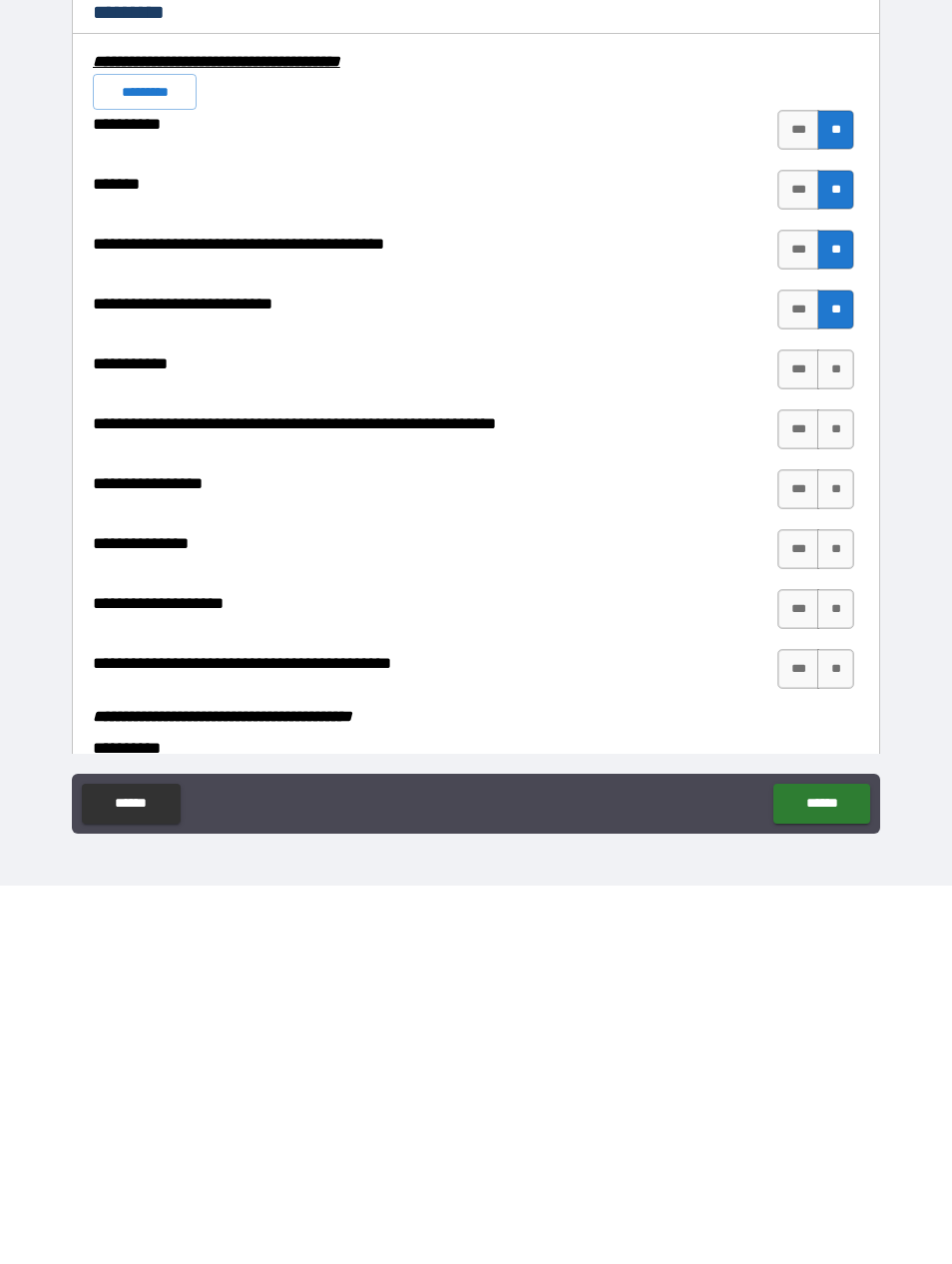 click on "**" at bounding box center [835, 748] 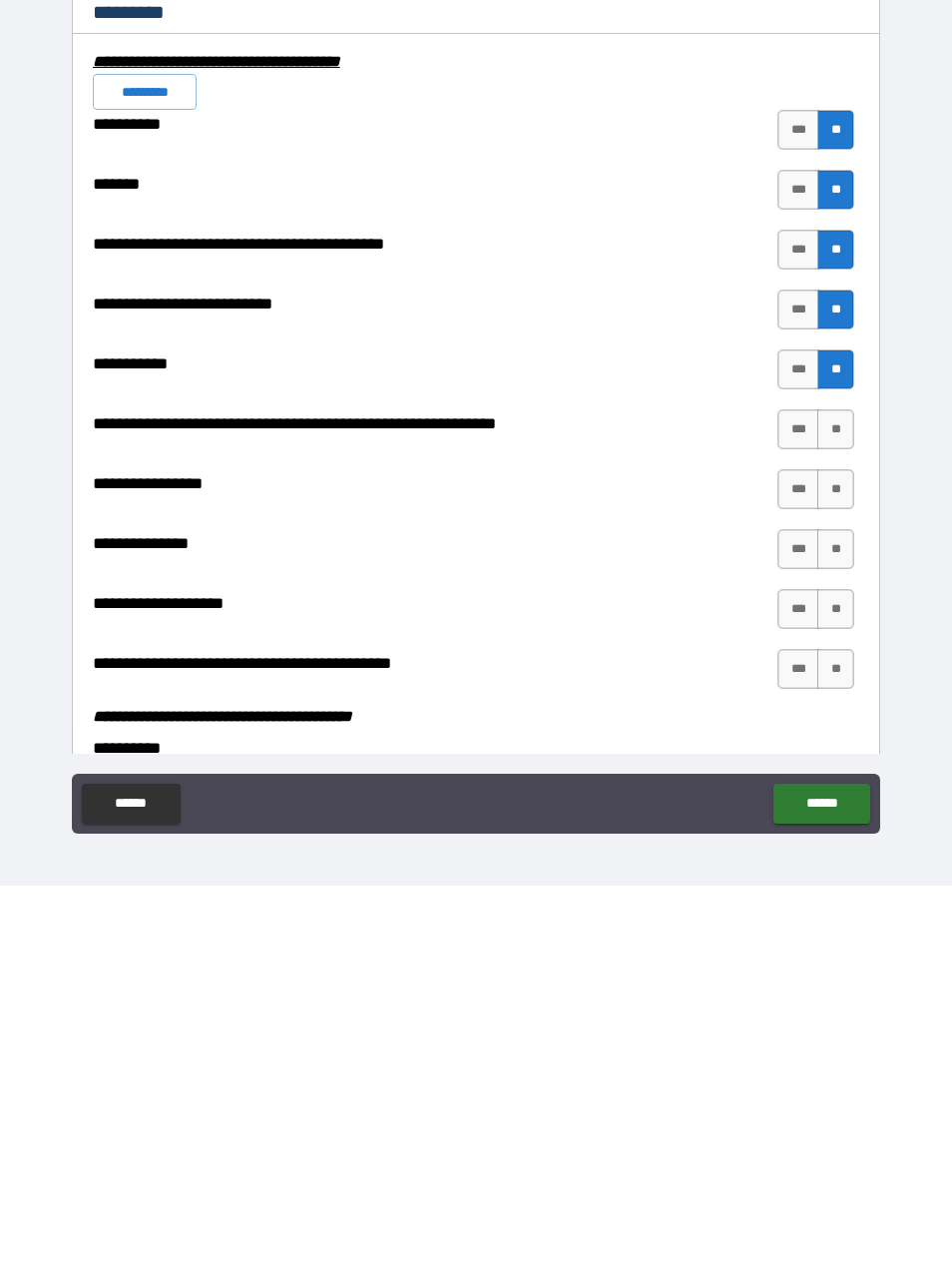 click on "***" at bounding box center [798, 808] 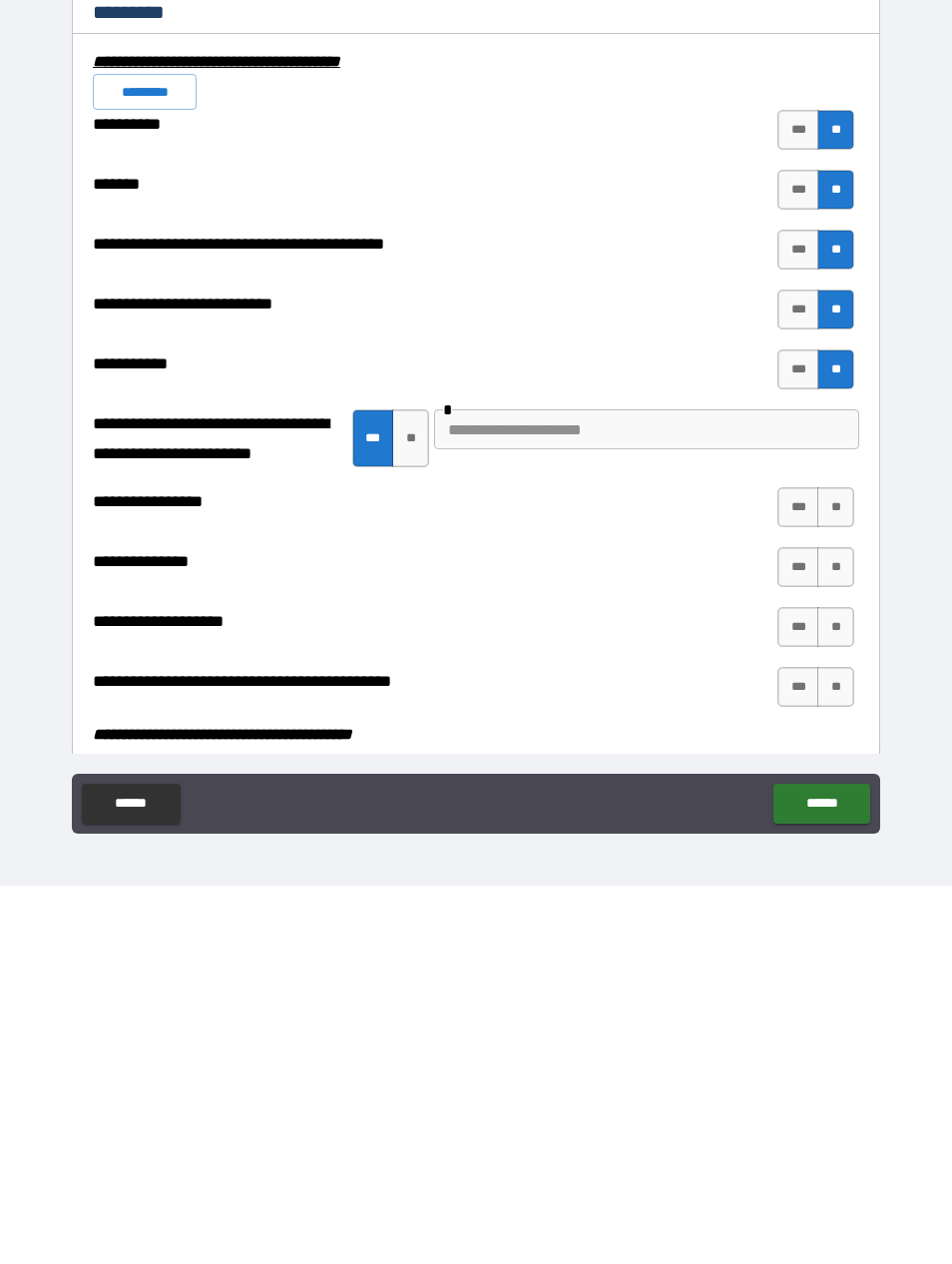 click at bounding box center (647, 808) 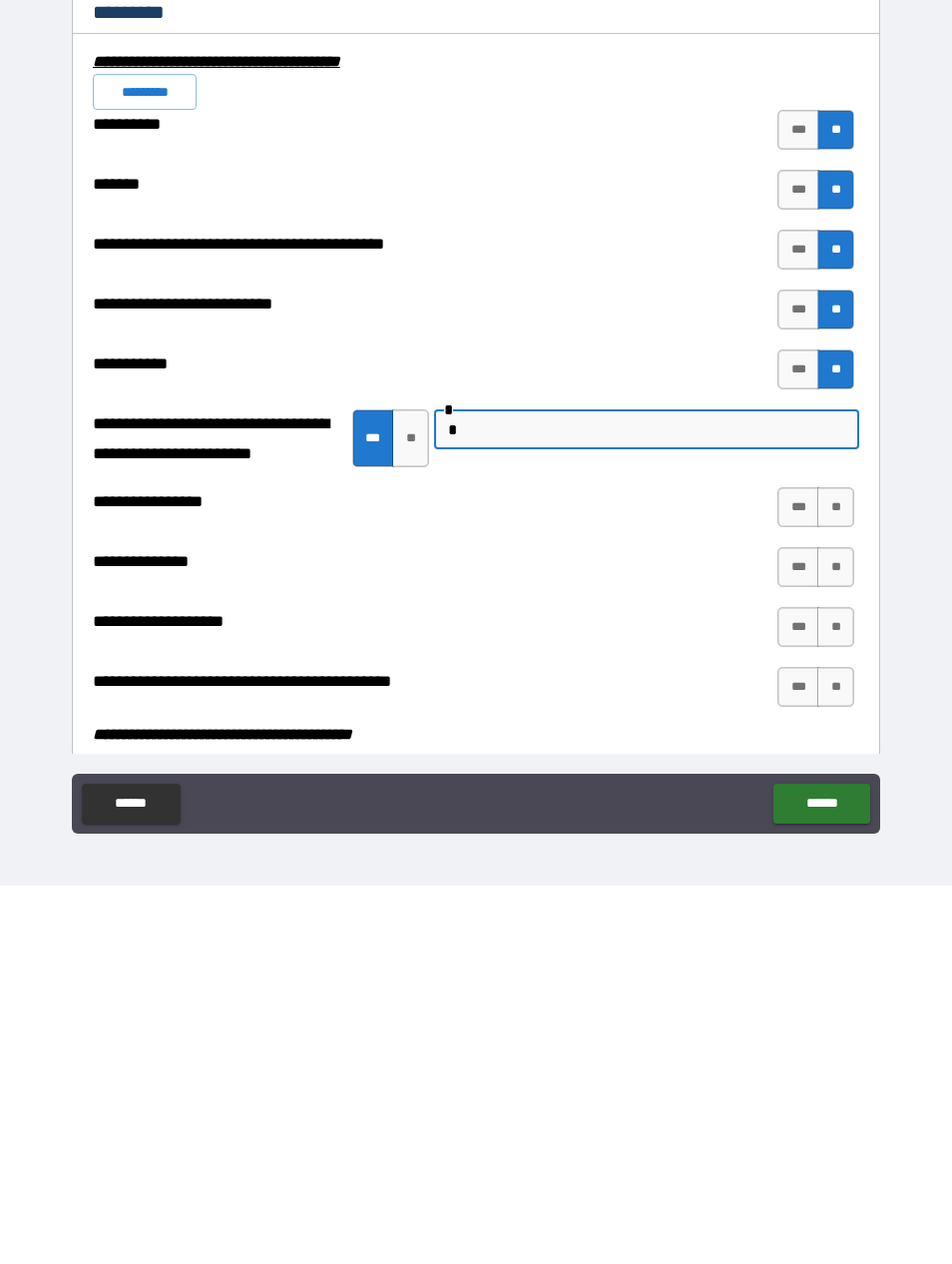 scroll, scrollTop: 64, scrollLeft: 0, axis: vertical 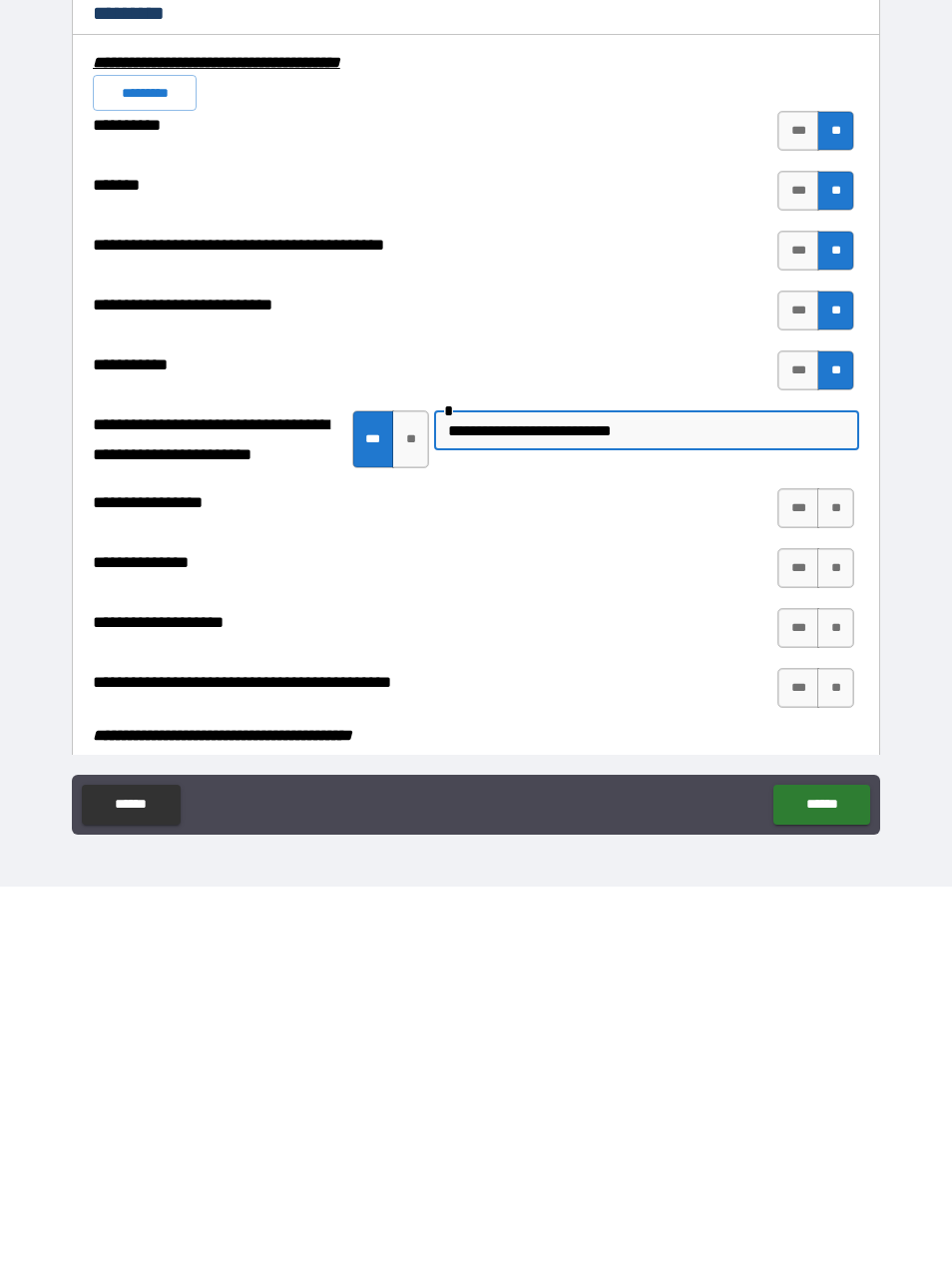type on "**********" 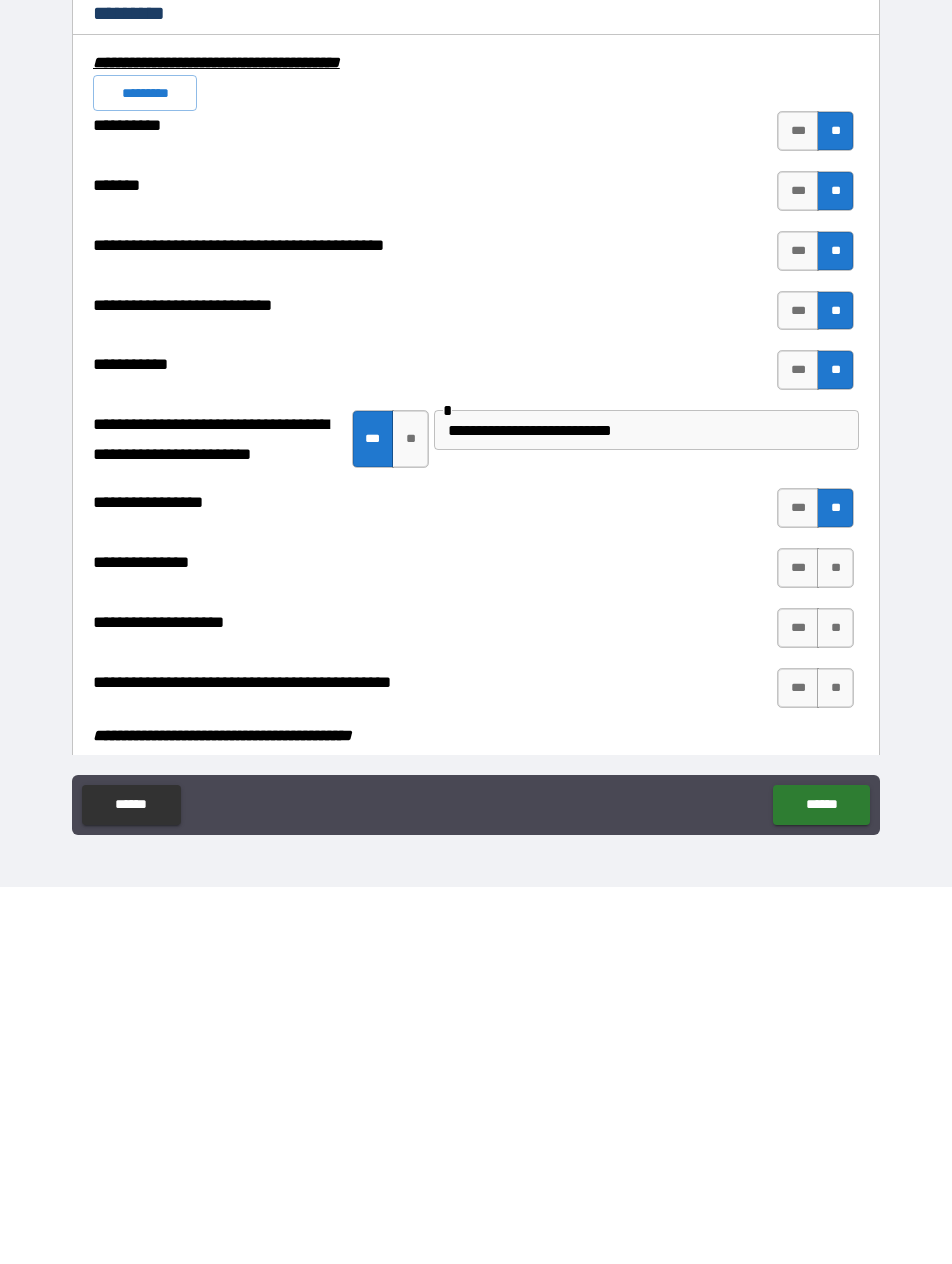 click on "**" at bounding box center (835, 946) 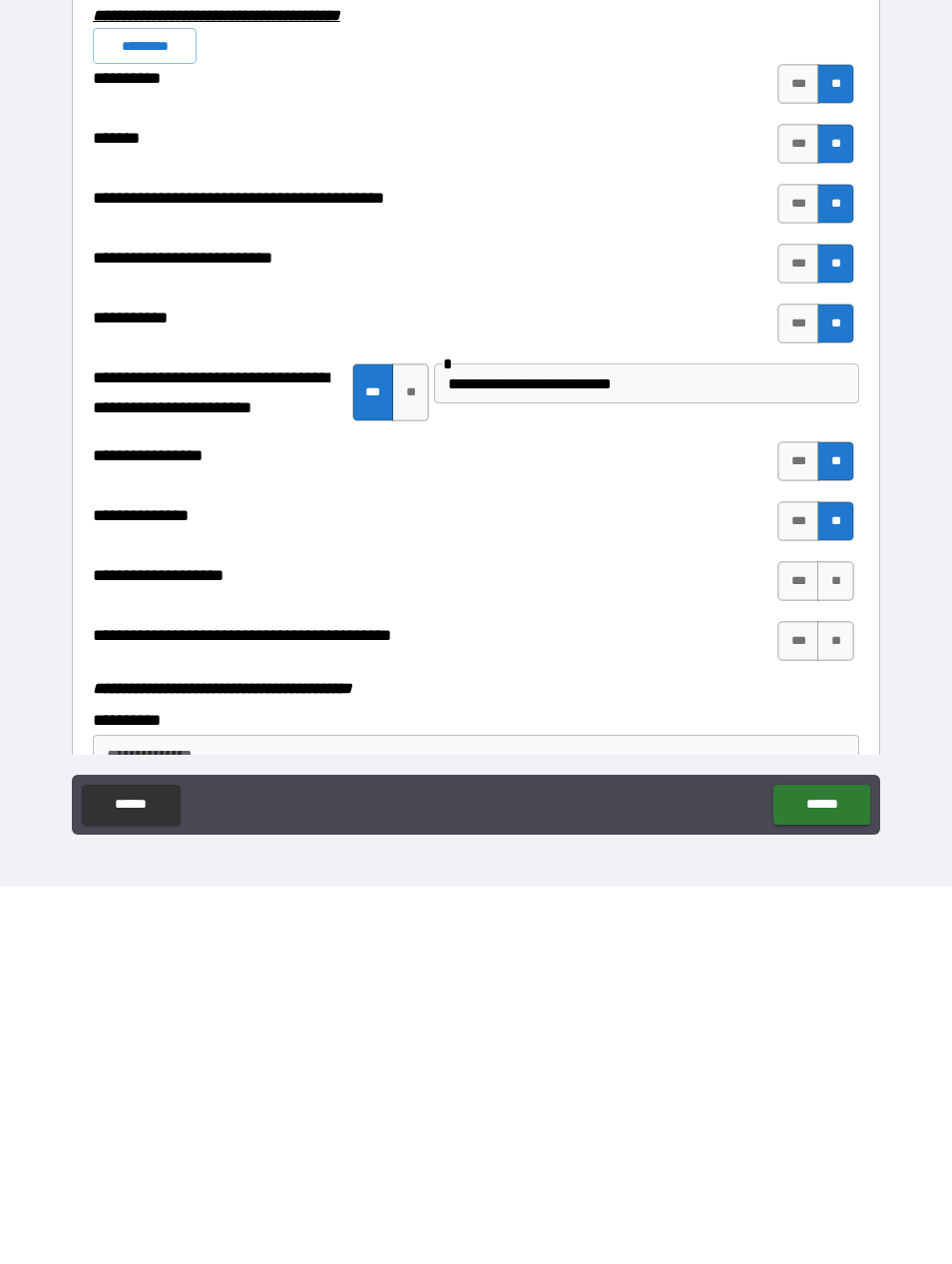 scroll, scrollTop: 5421, scrollLeft: 0, axis: vertical 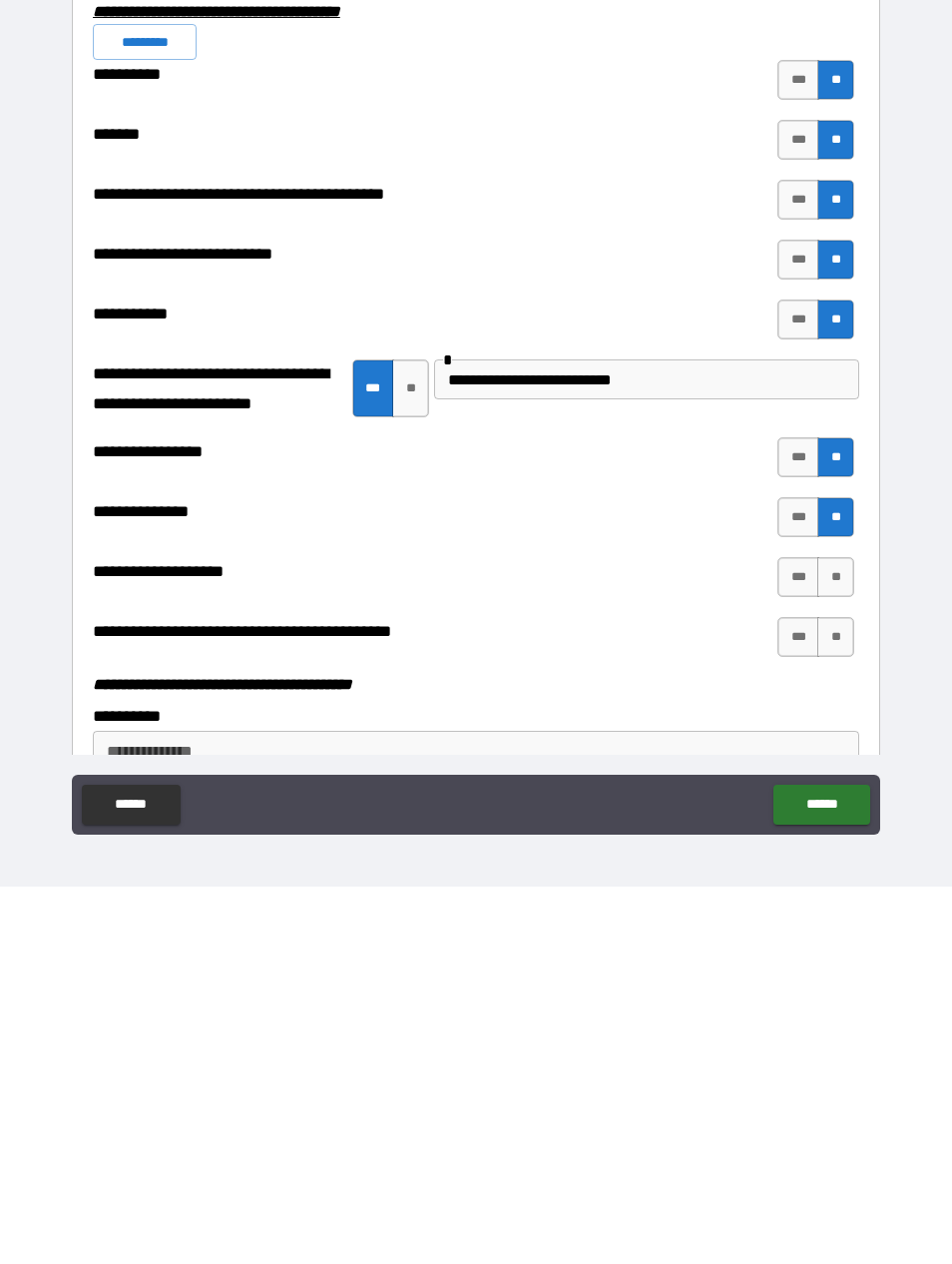 click on "**" at bounding box center [835, 954] 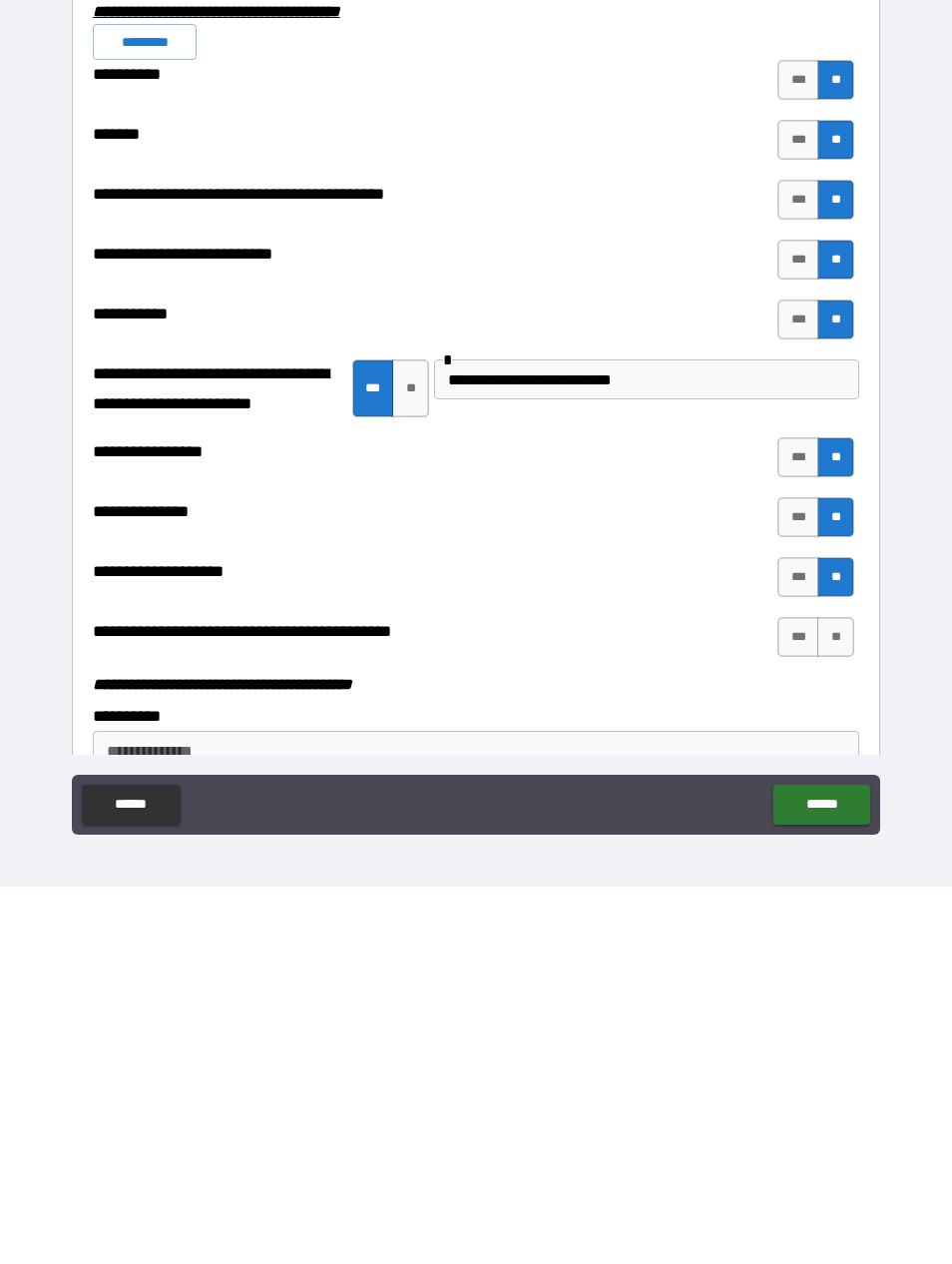 click on "**" at bounding box center [835, 1014] 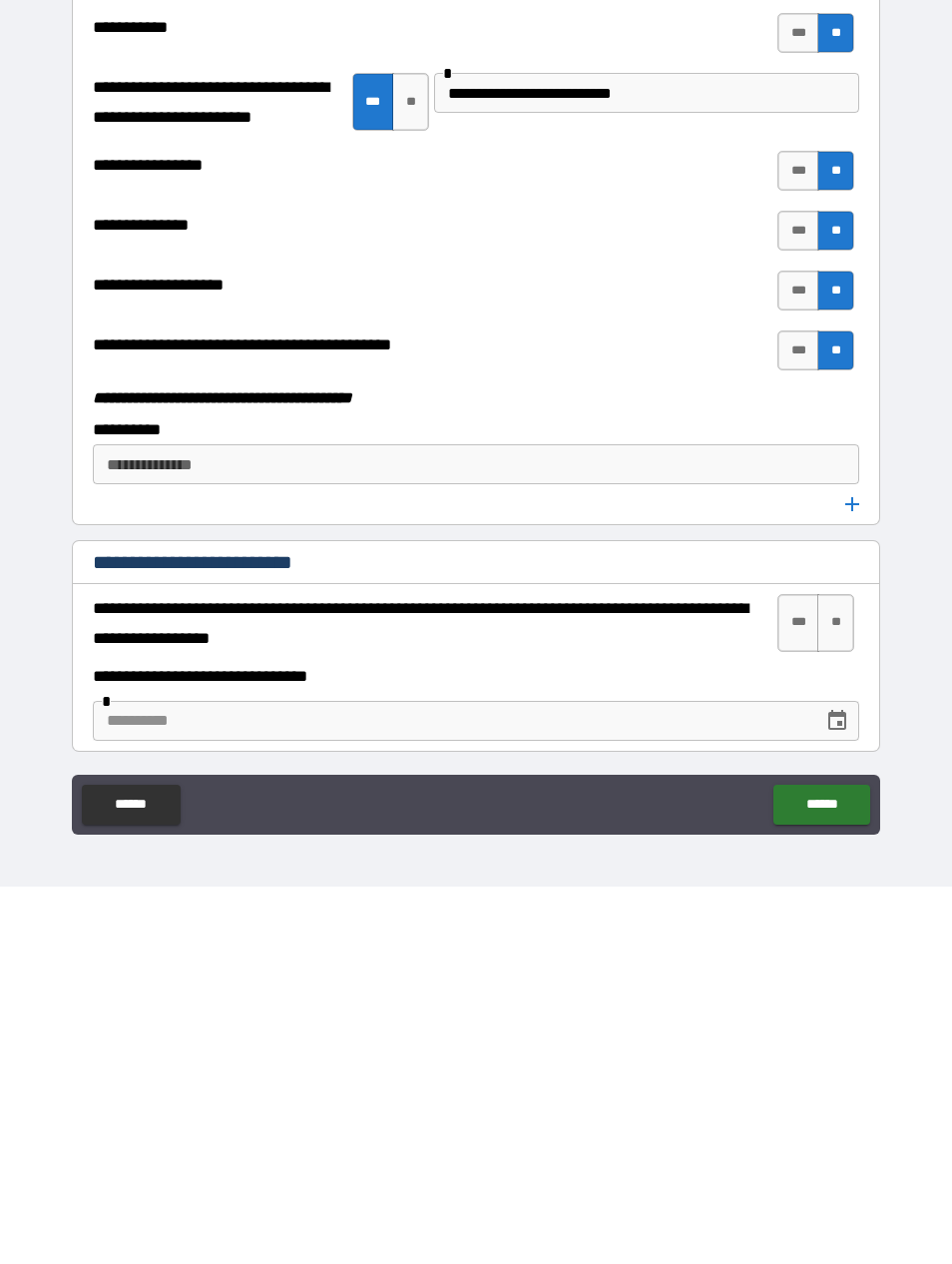 scroll, scrollTop: 5805, scrollLeft: 0, axis: vertical 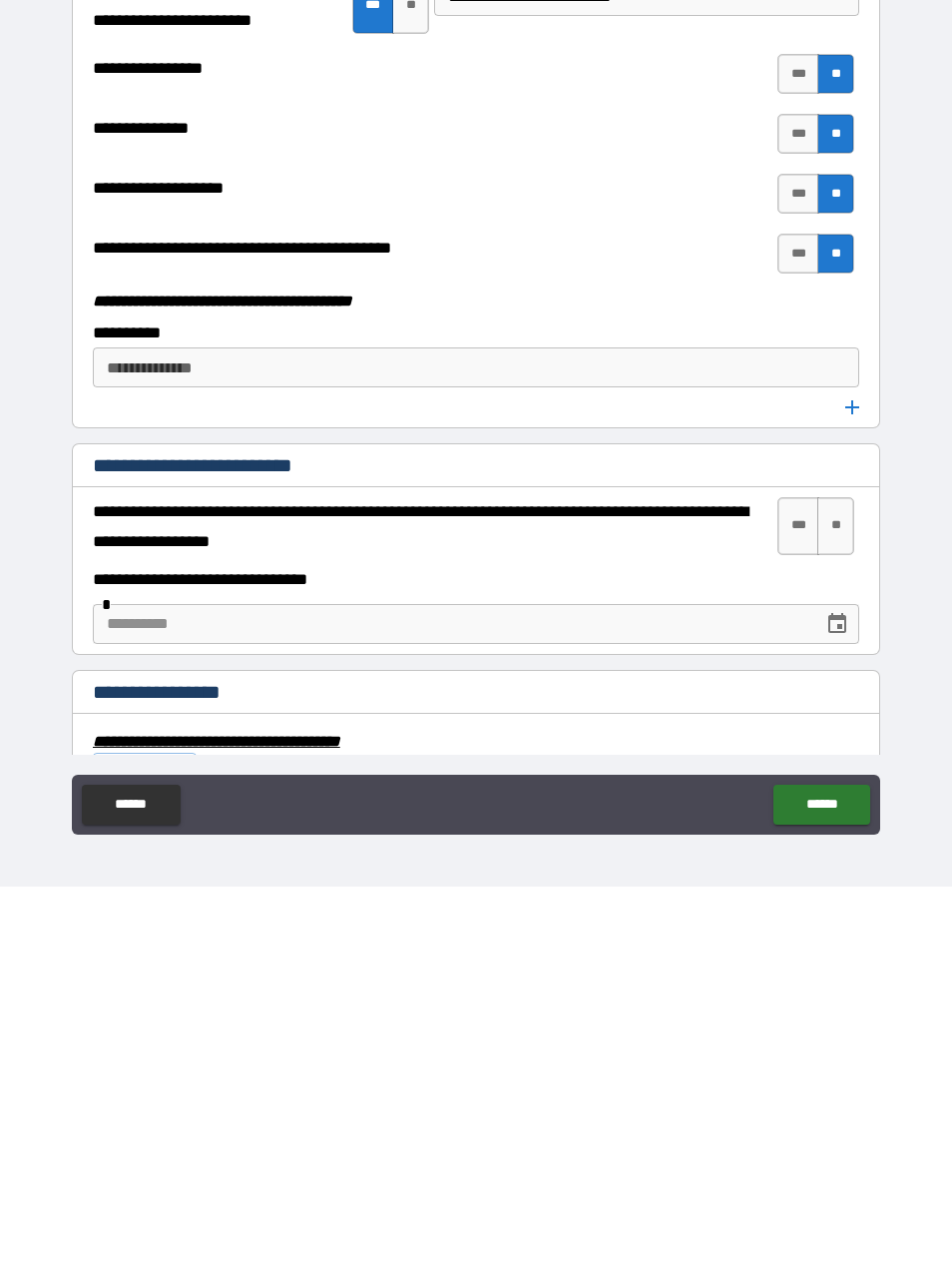click on "**" at bounding box center (835, 904) 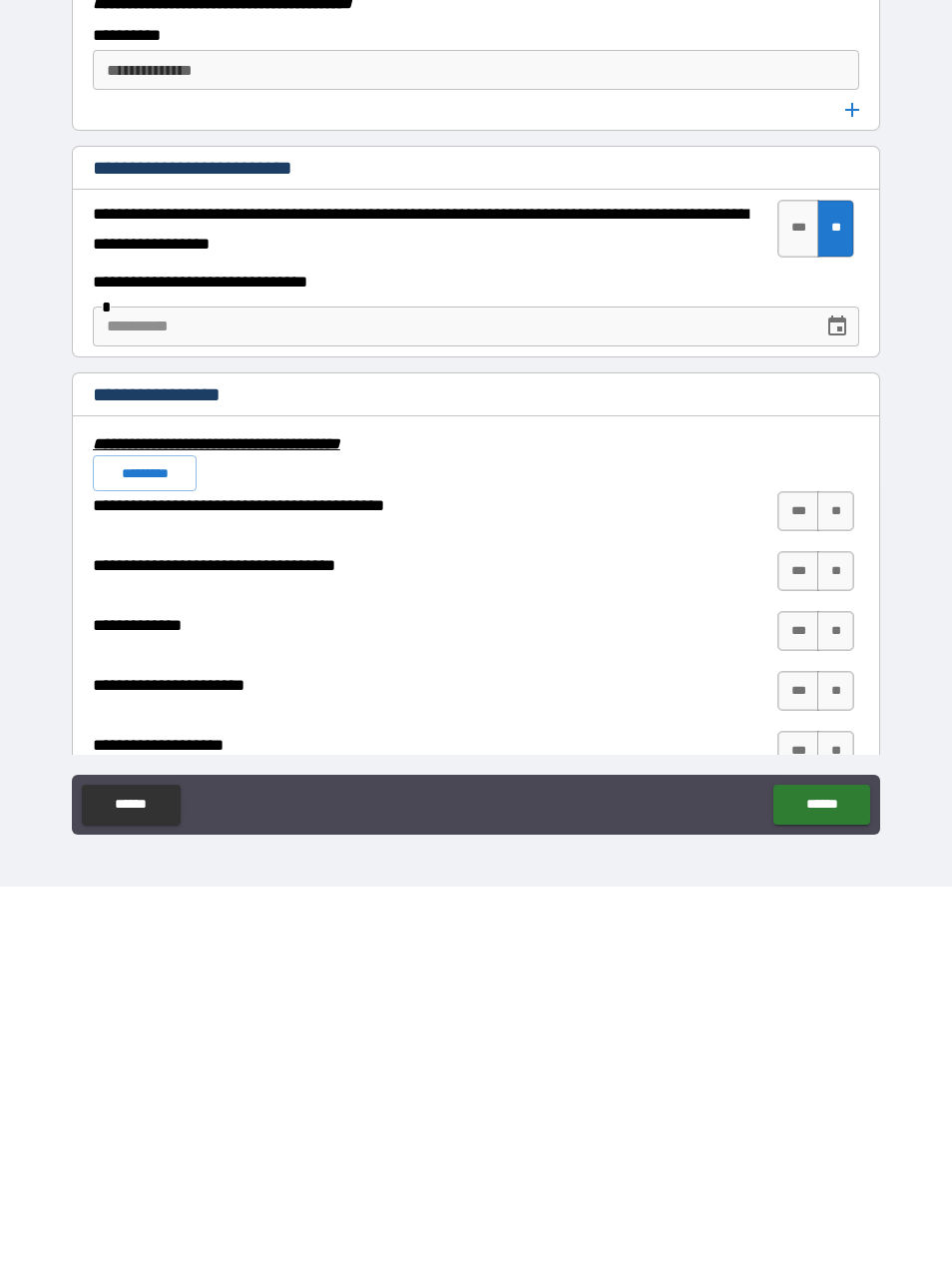scroll, scrollTop: 6145, scrollLeft: 0, axis: vertical 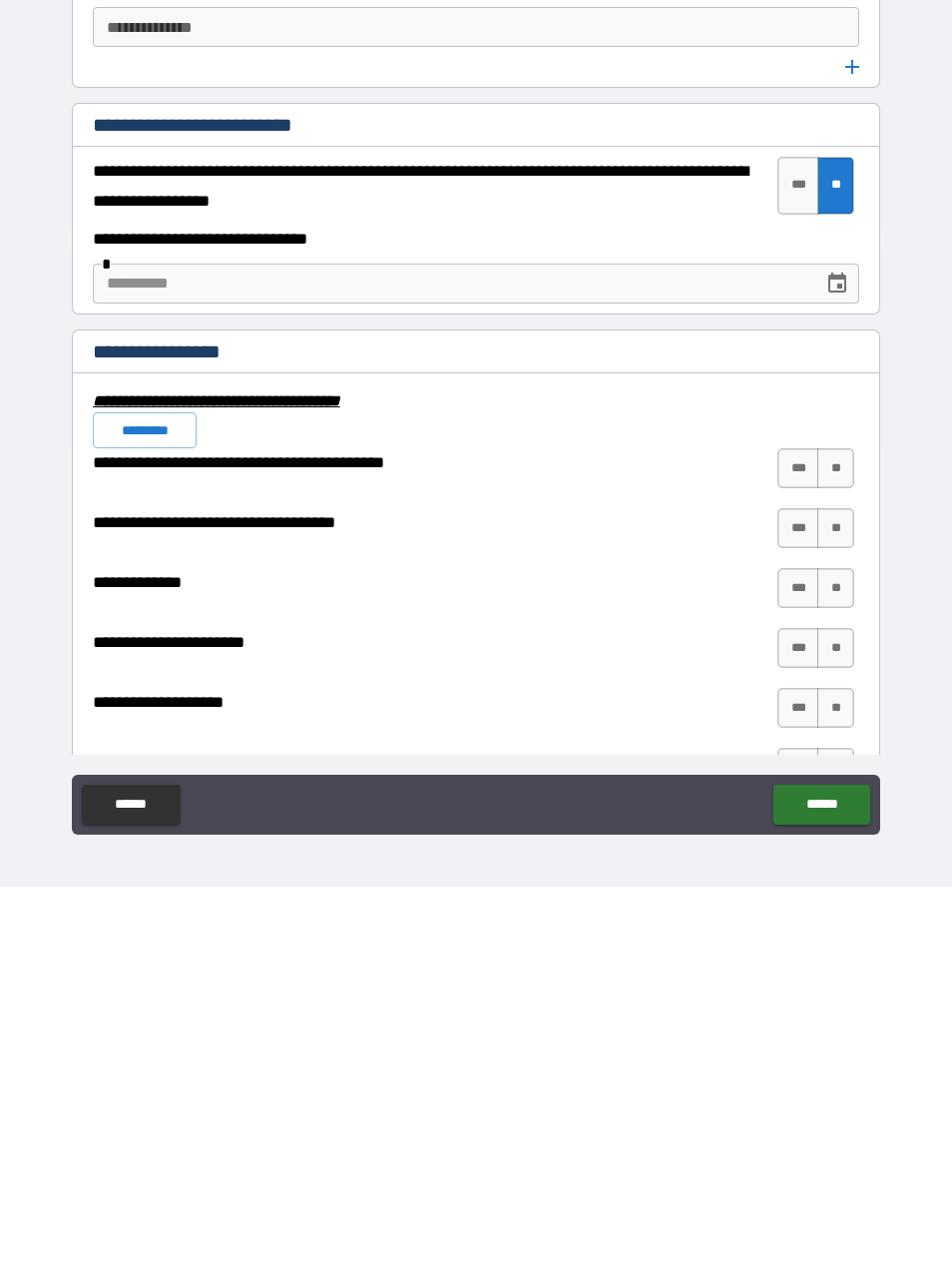 click on "**" at bounding box center (835, 846) 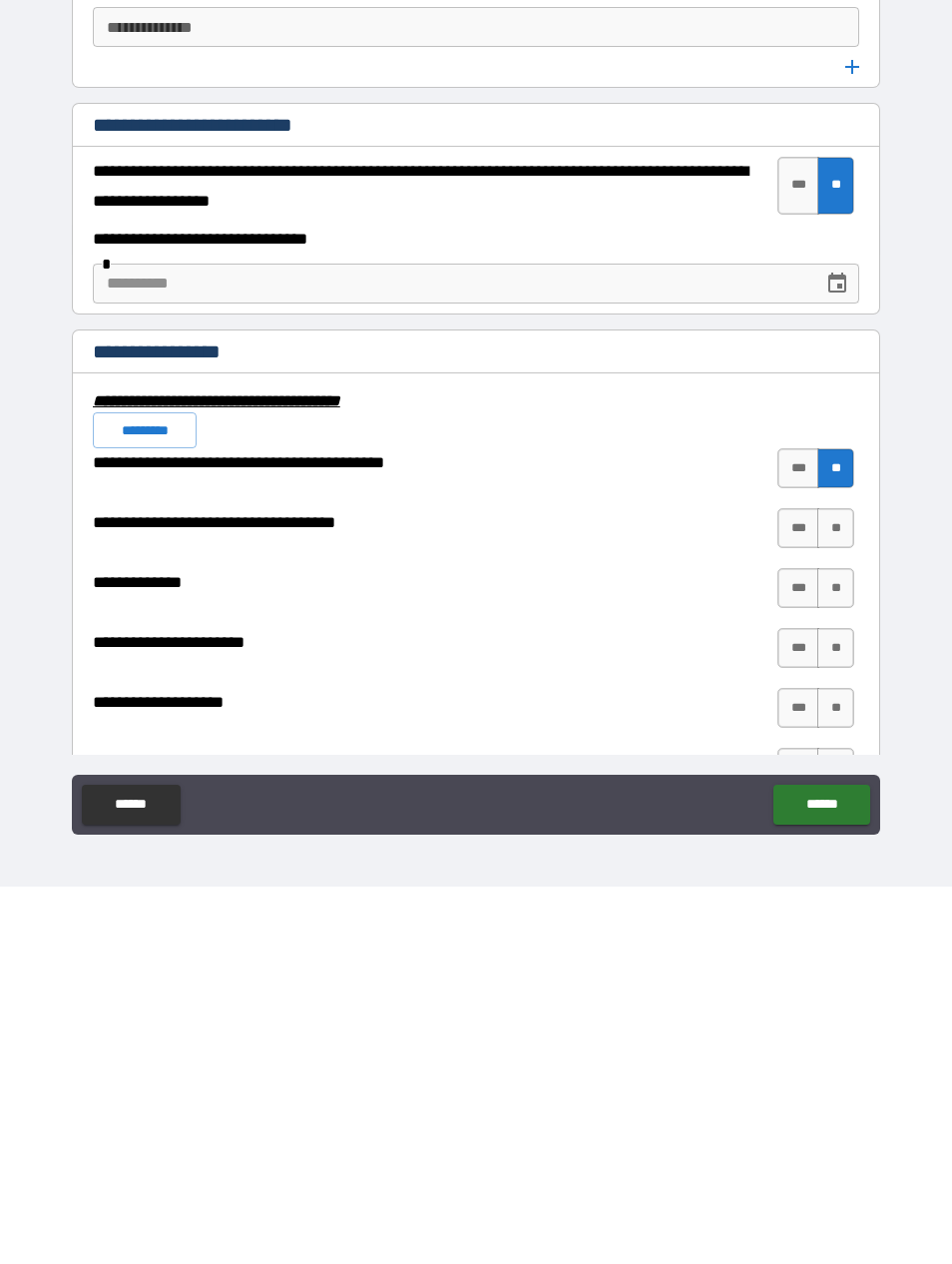 click on "**" at bounding box center [835, 906] 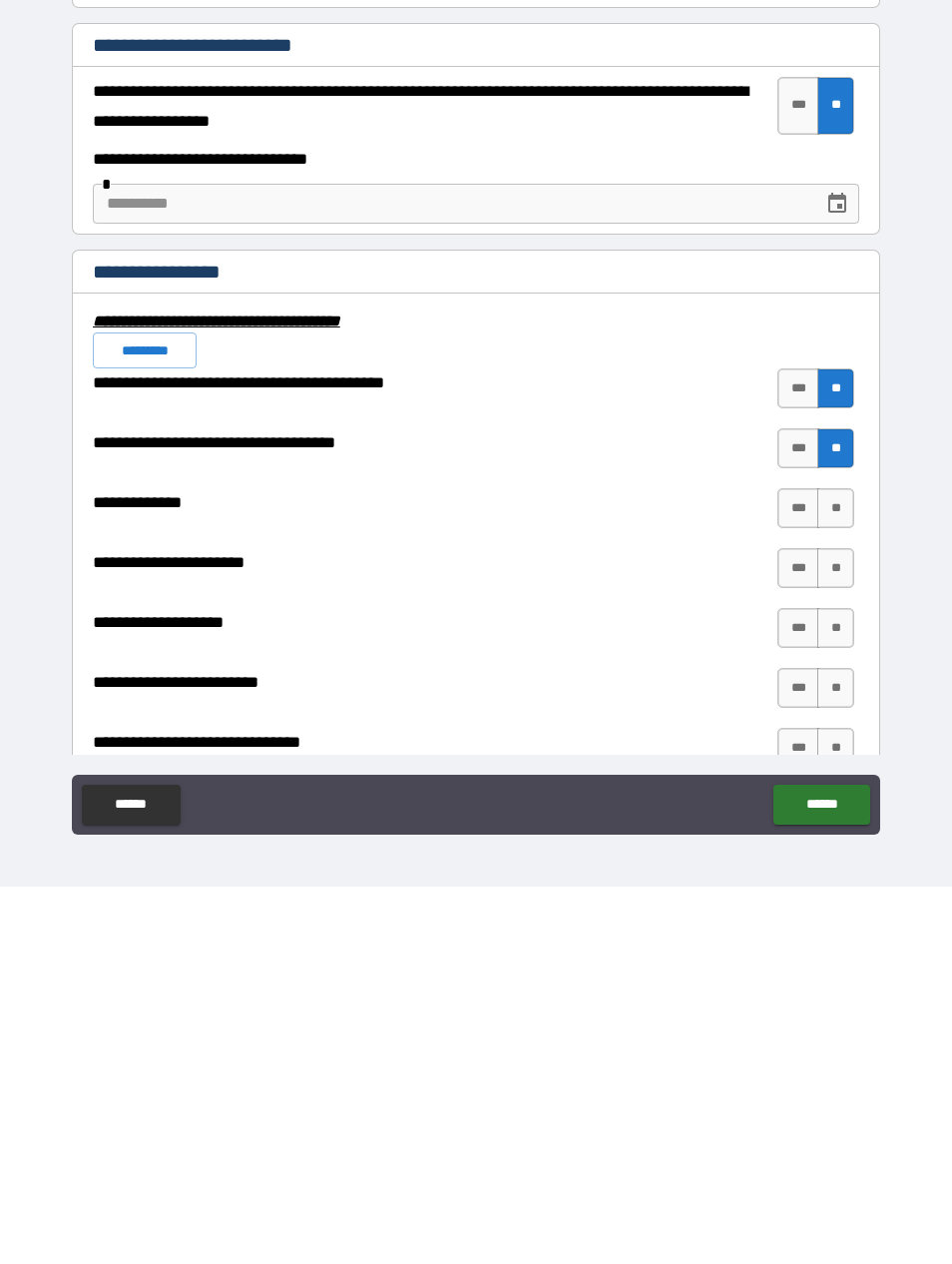 scroll, scrollTop: 6248, scrollLeft: 0, axis: vertical 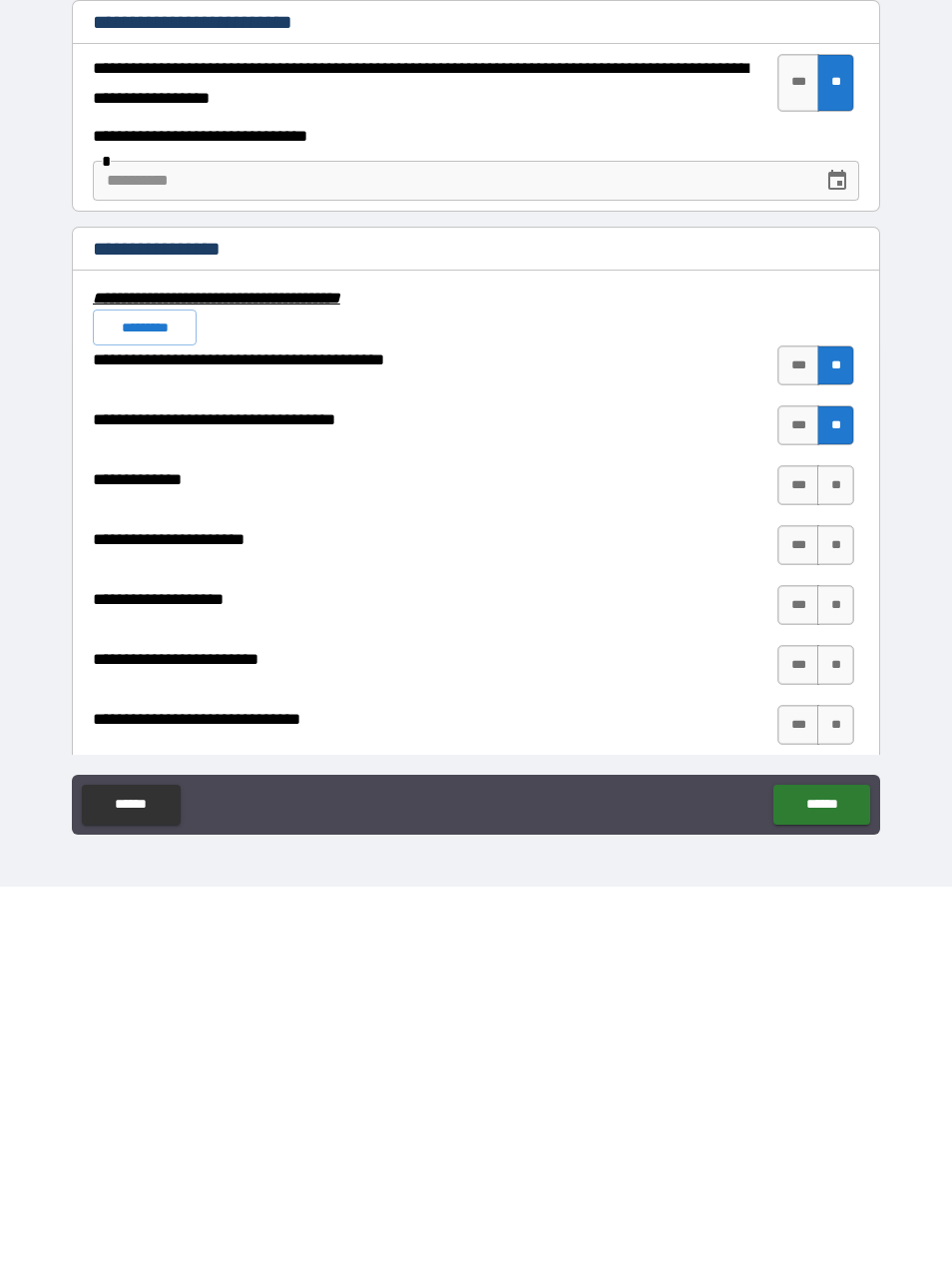 click on "**" at bounding box center [835, 863] 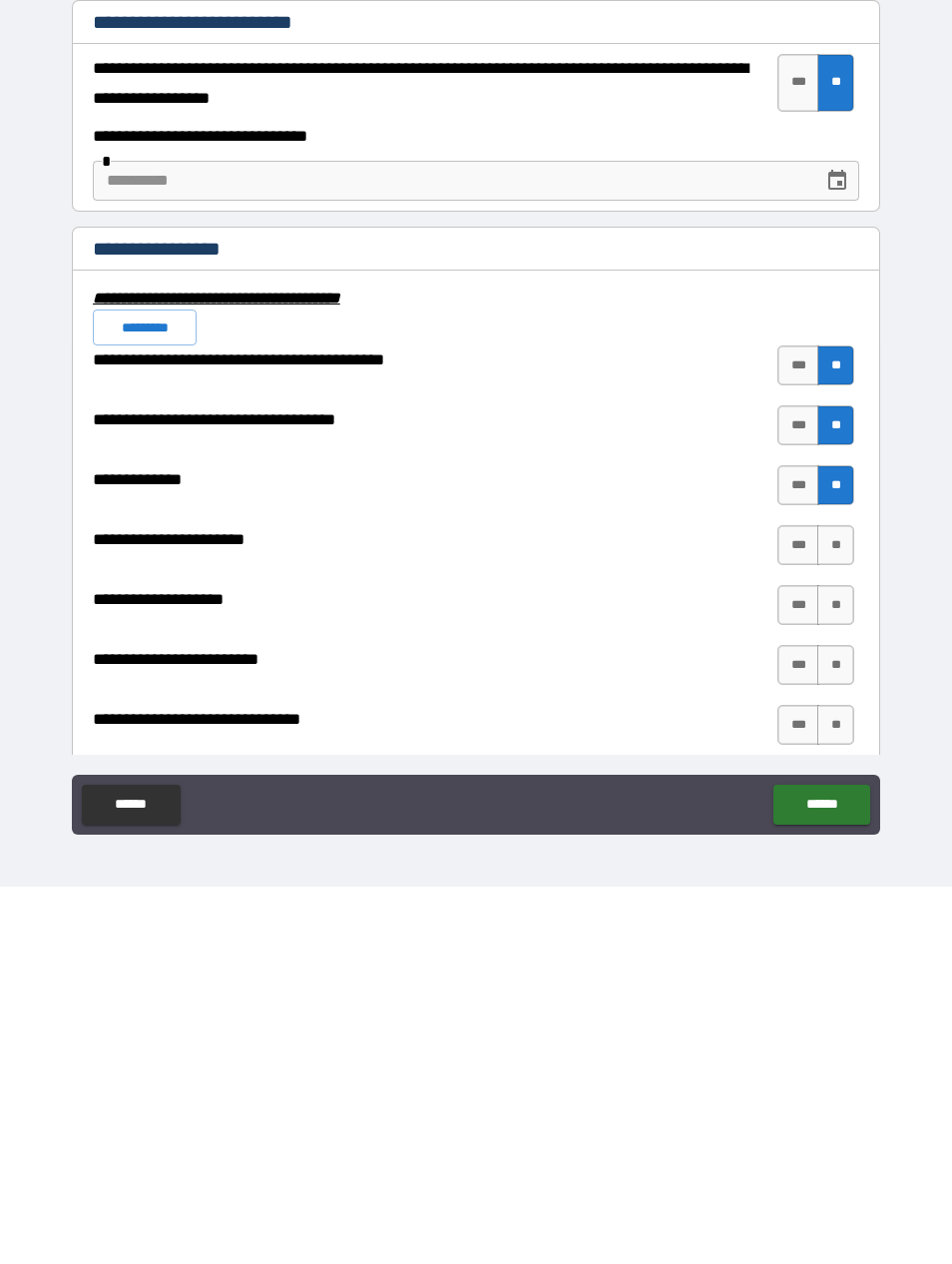 click on "**" at bounding box center [835, 923] 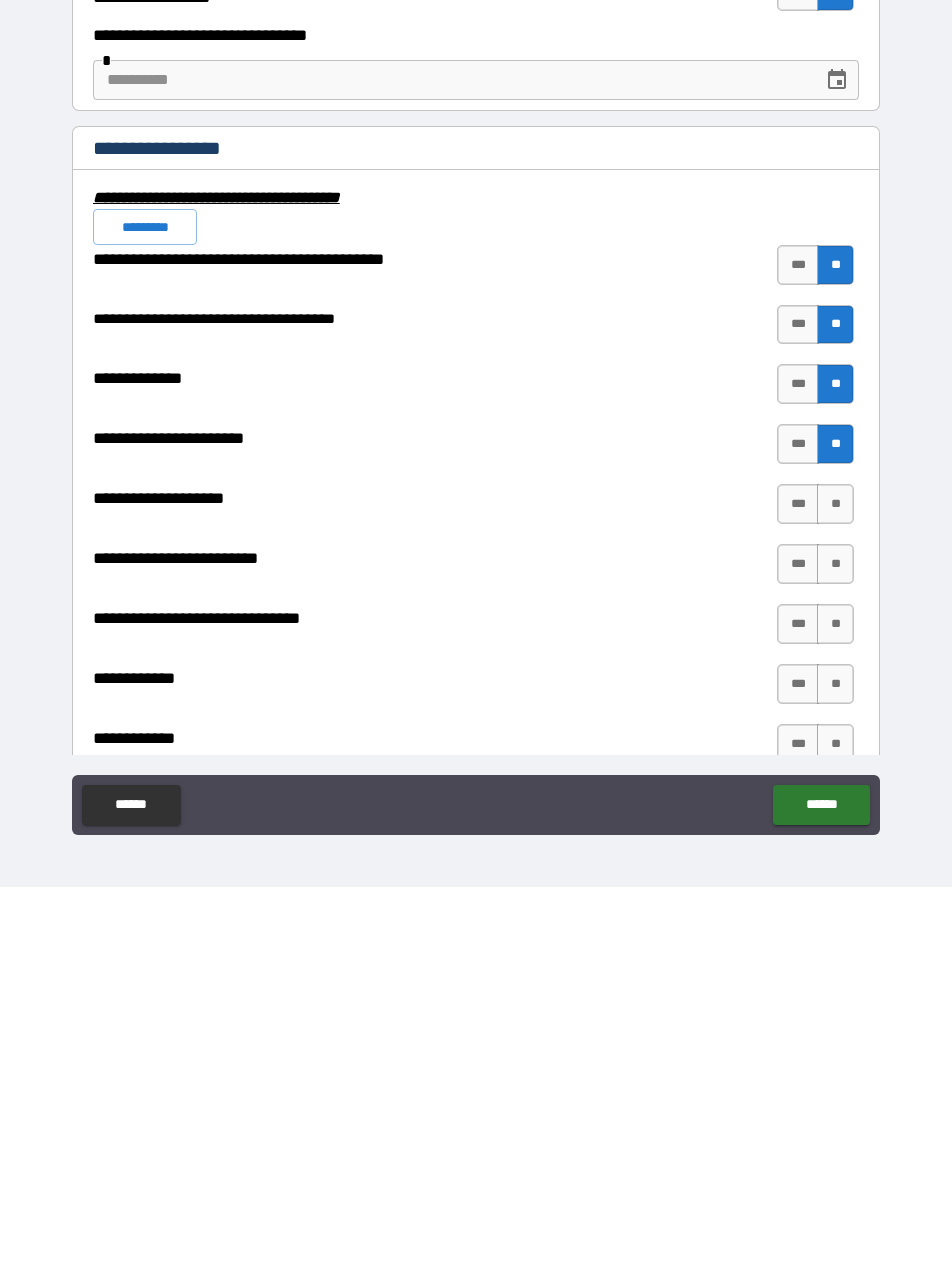 scroll, scrollTop: 6364, scrollLeft: 0, axis: vertical 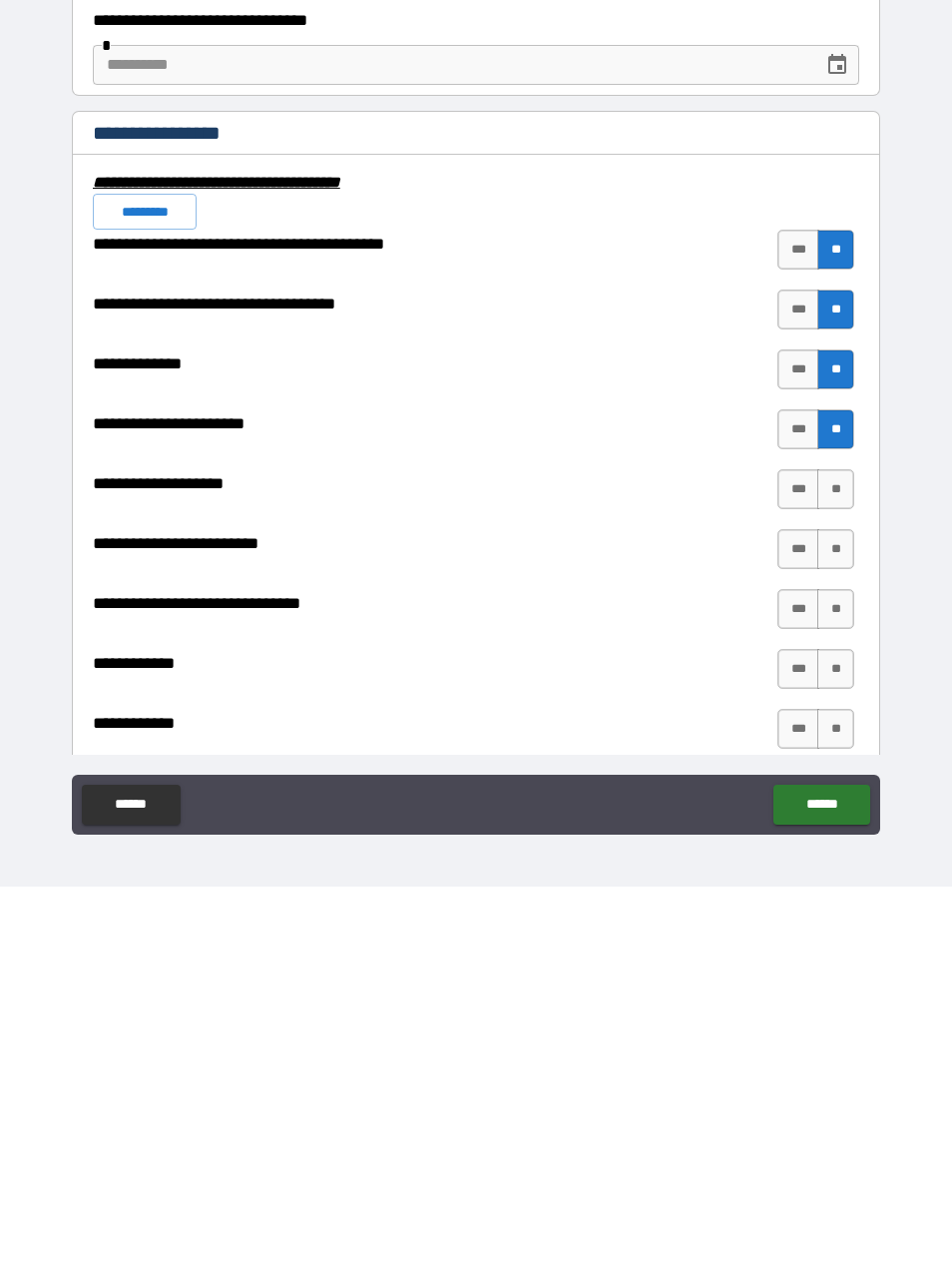 click on "**" at bounding box center (835, 867) 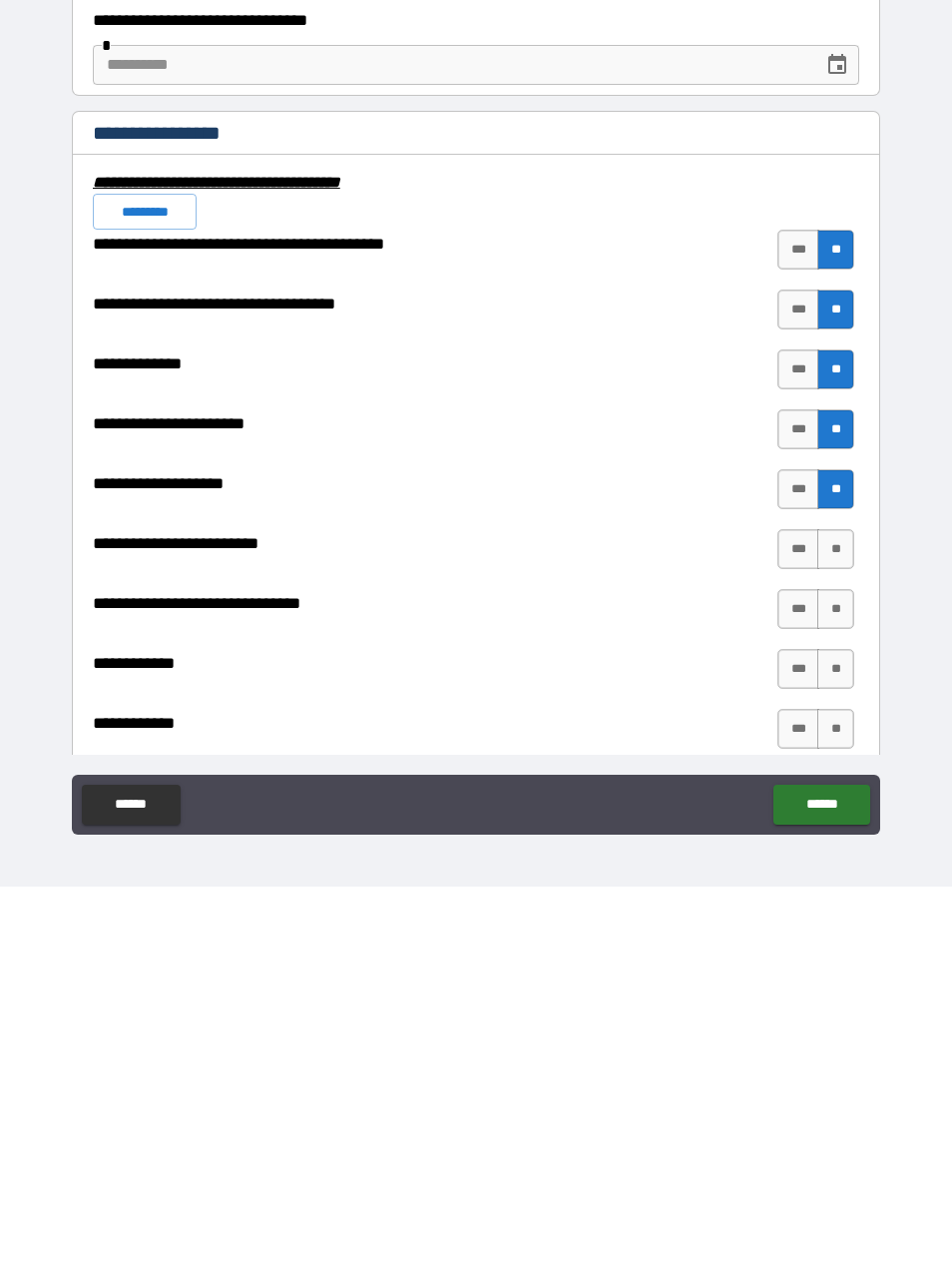 click on "**" at bounding box center (835, 927) 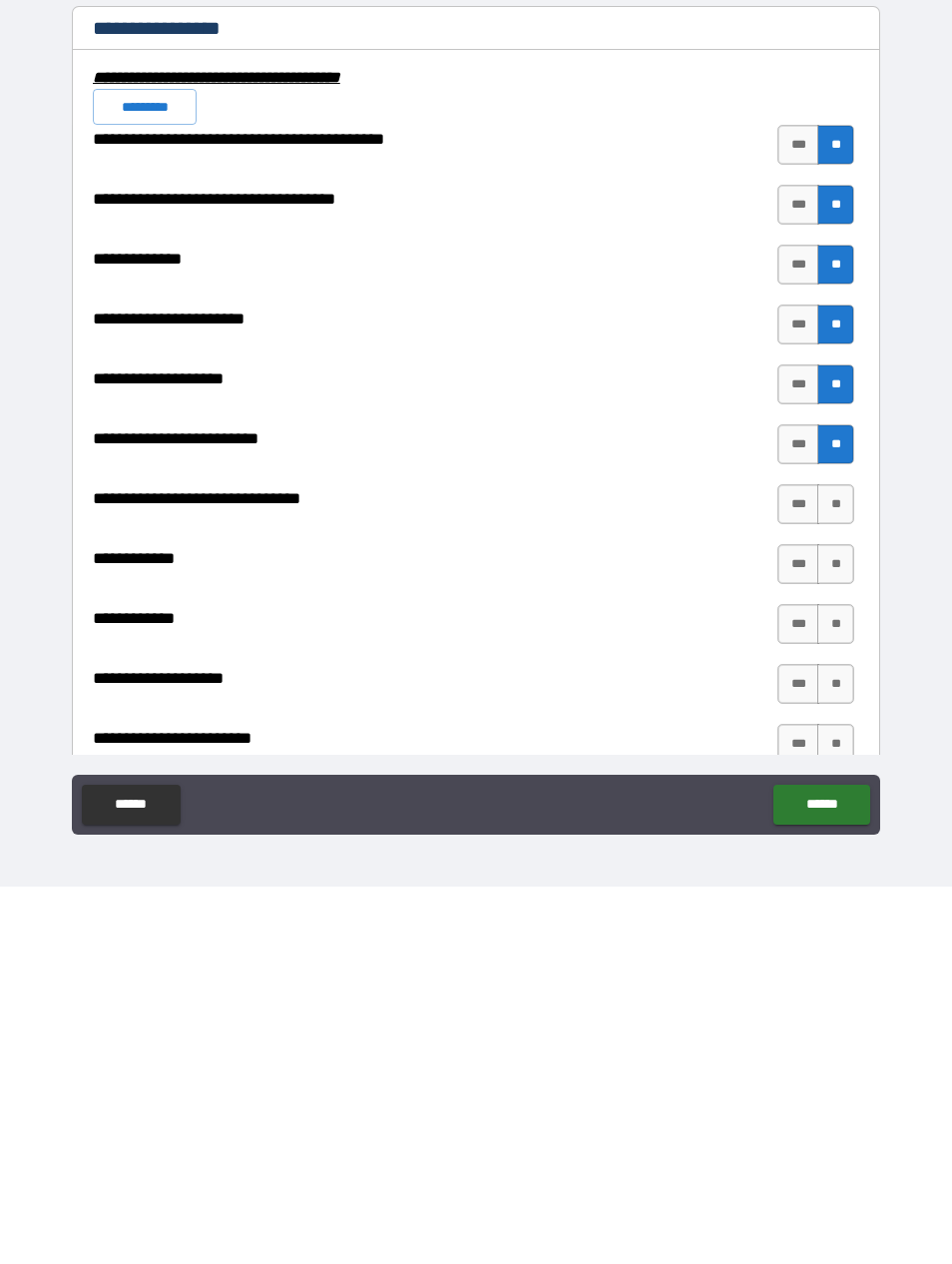 scroll, scrollTop: 6478, scrollLeft: 0, axis: vertical 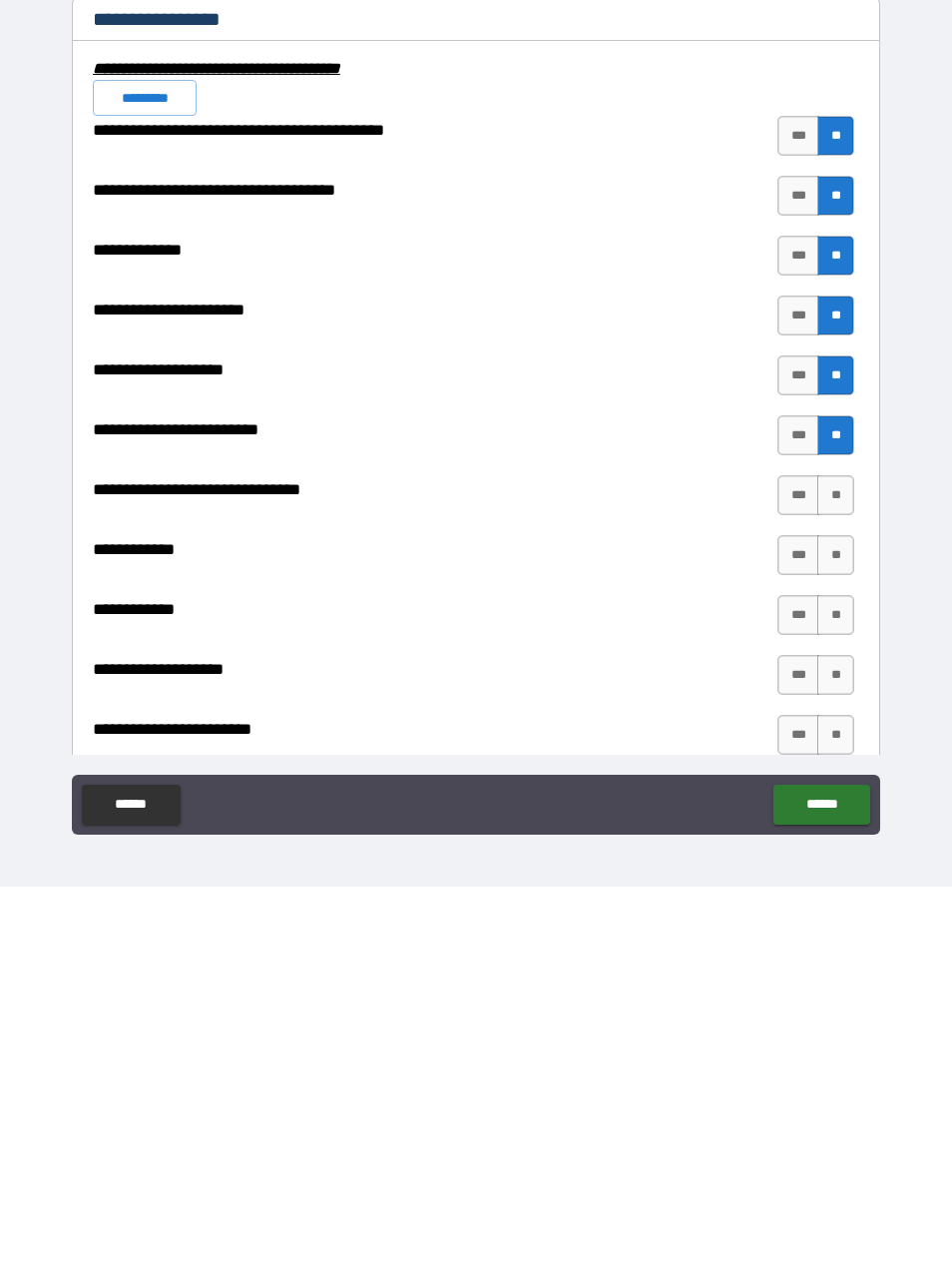 click on "**" at bounding box center (835, 873) 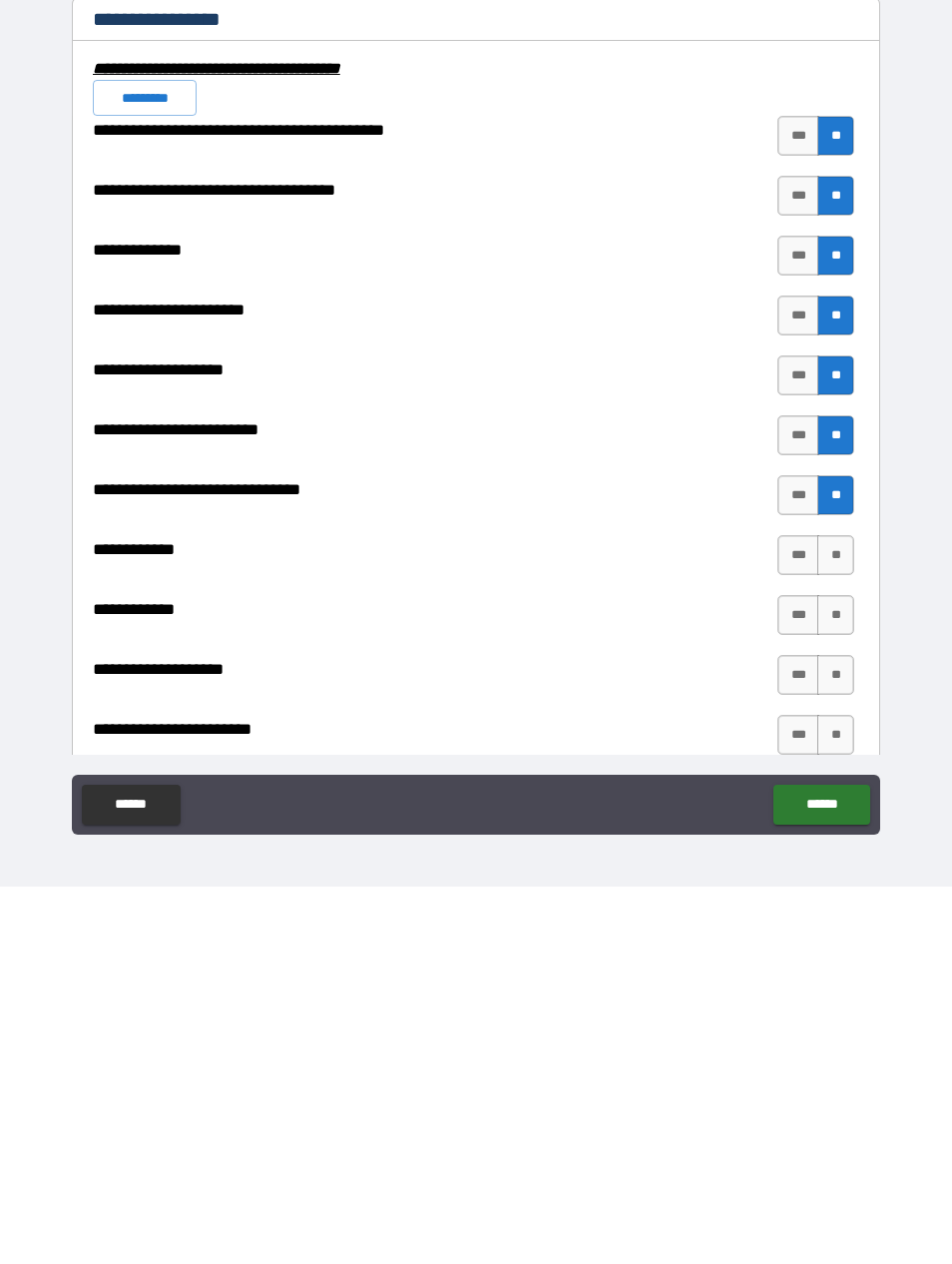 click on "**" at bounding box center (835, 933) 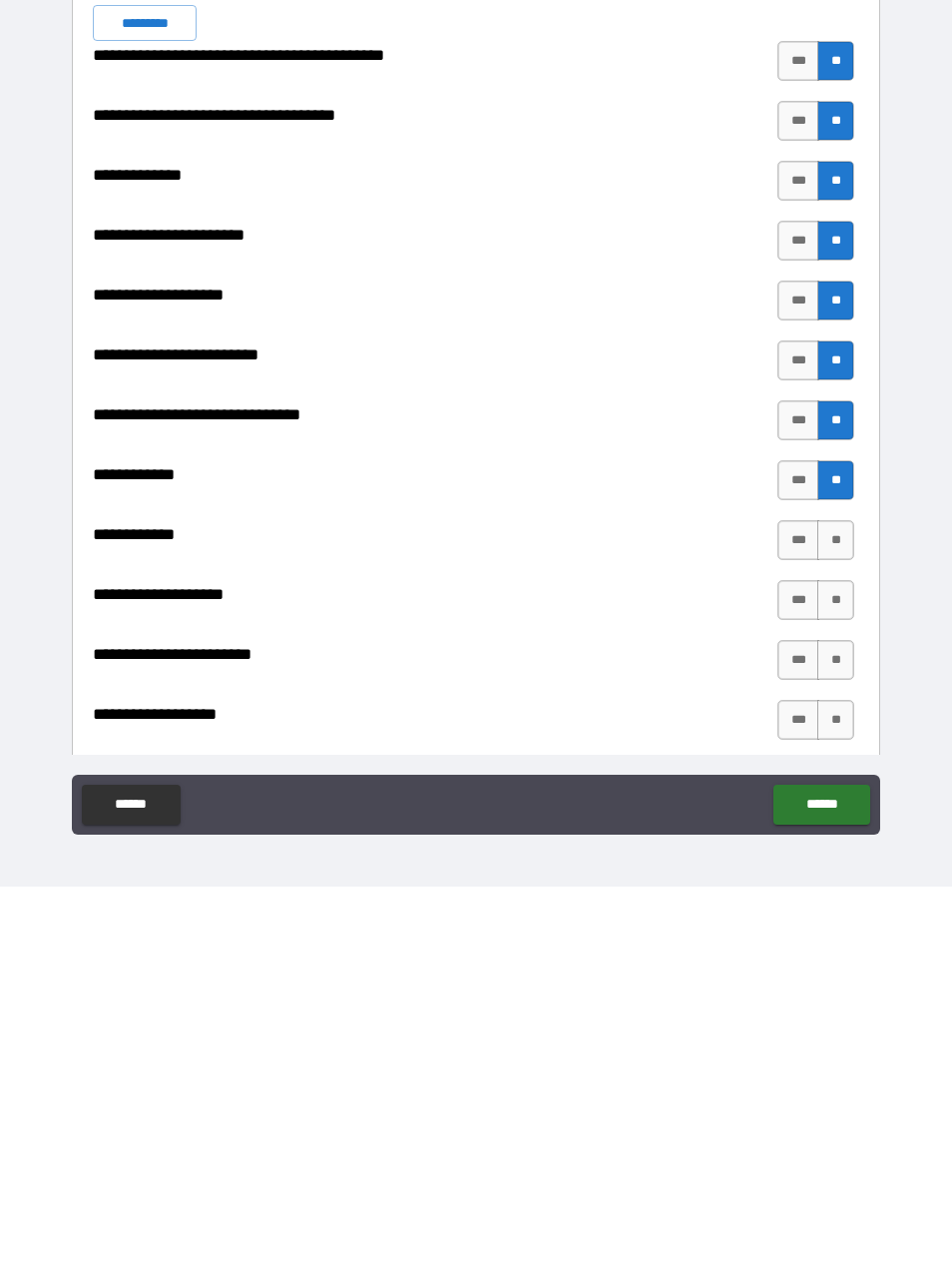 scroll, scrollTop: 6581, scrollLeft: 0, axis: vertical 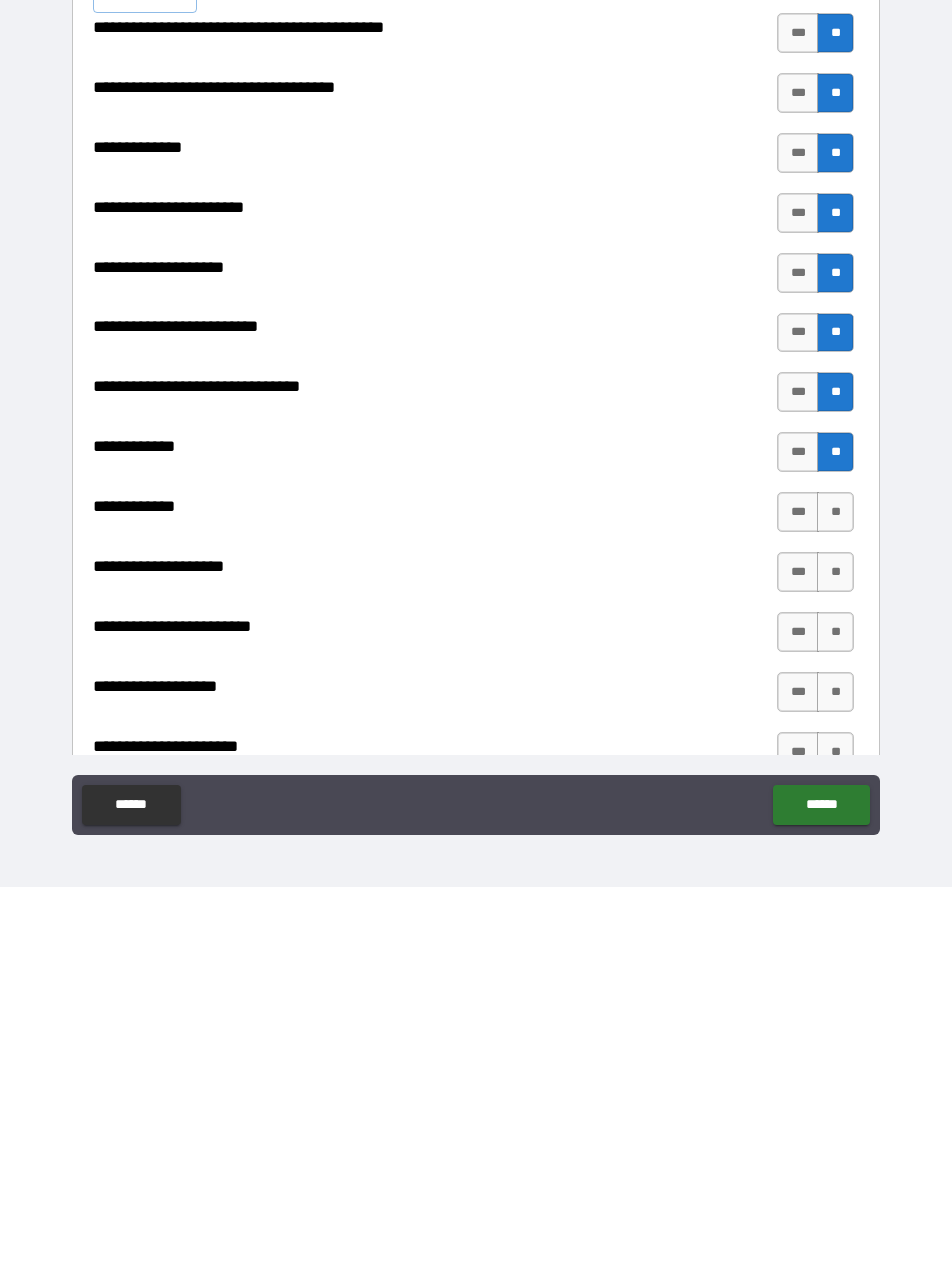 click on "**" at bounding box center [835, 890] 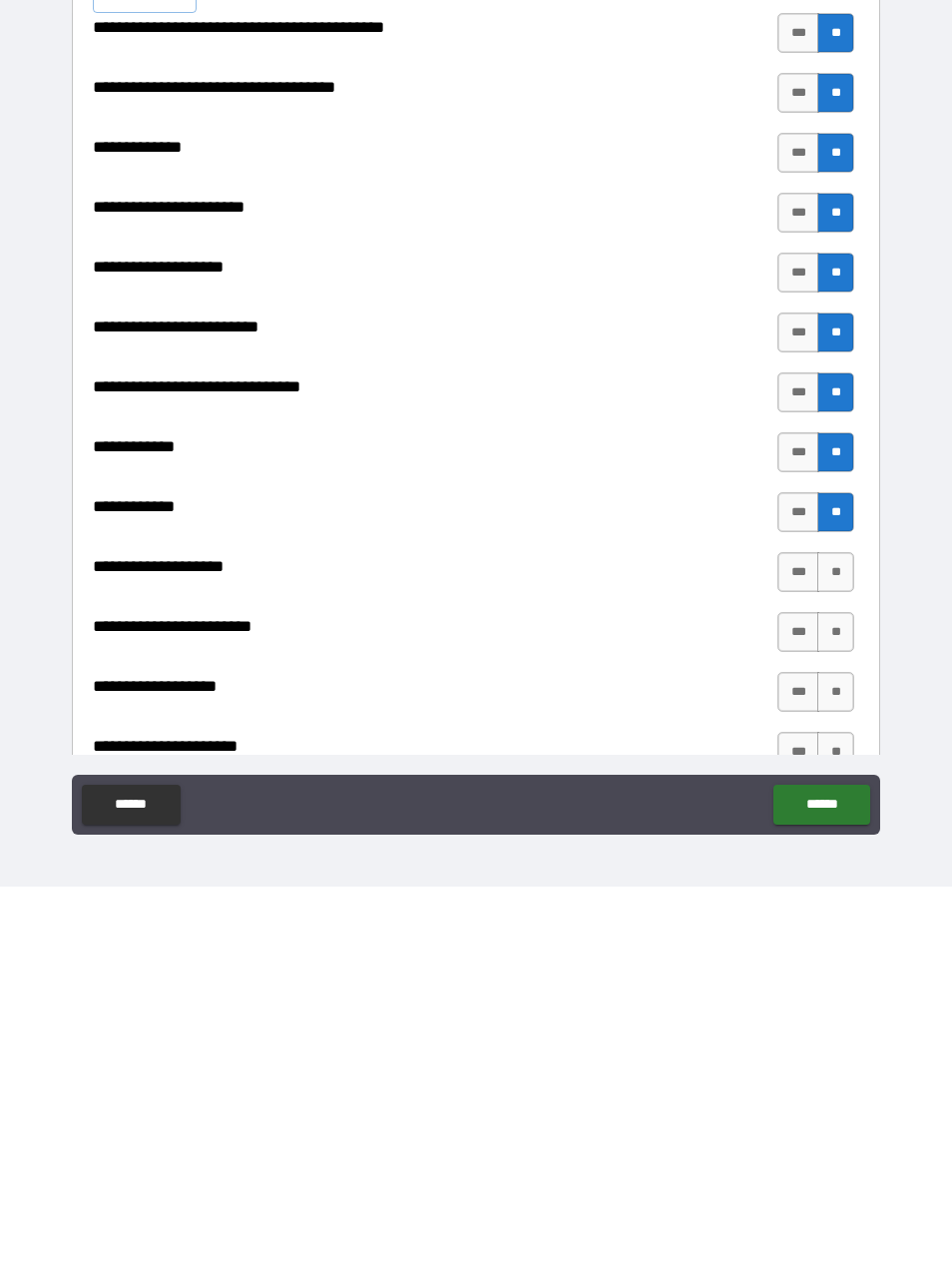 click on "**" at bounding box center (835, 949) 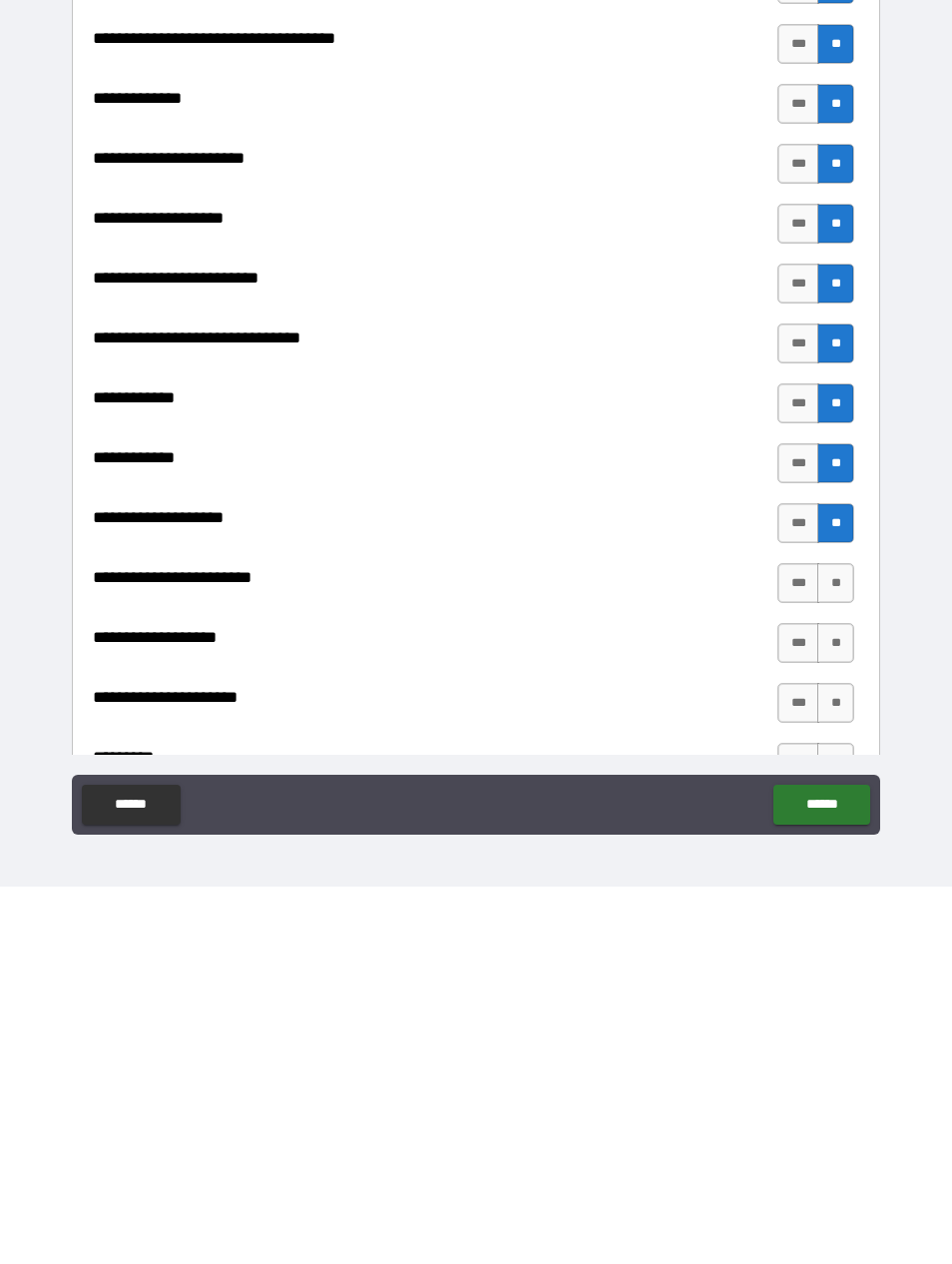 scroll, scrollTop: 6634, scrollLeft: 0, axis: vertical 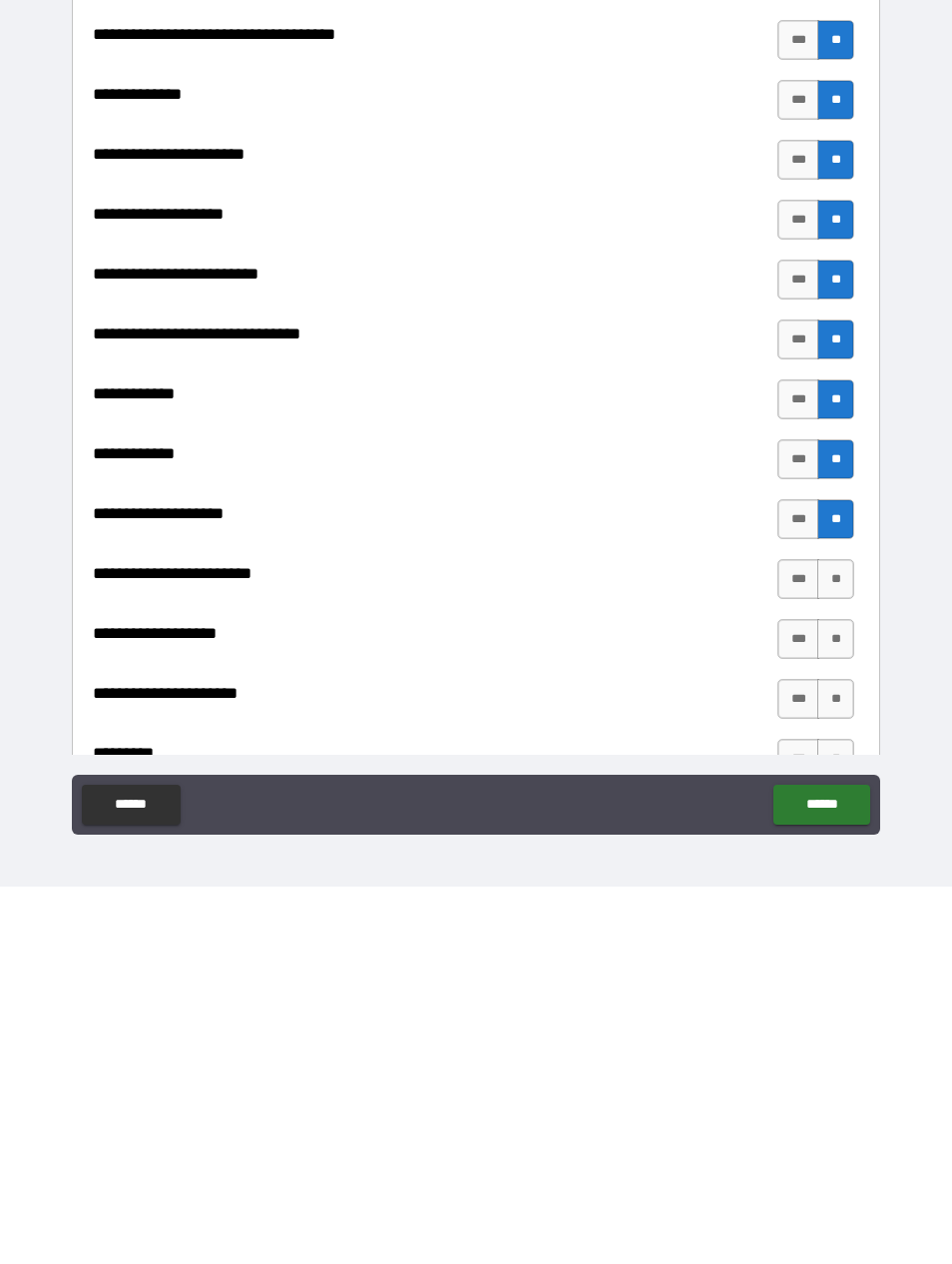 click on "**" at bounding box center [835, 956] 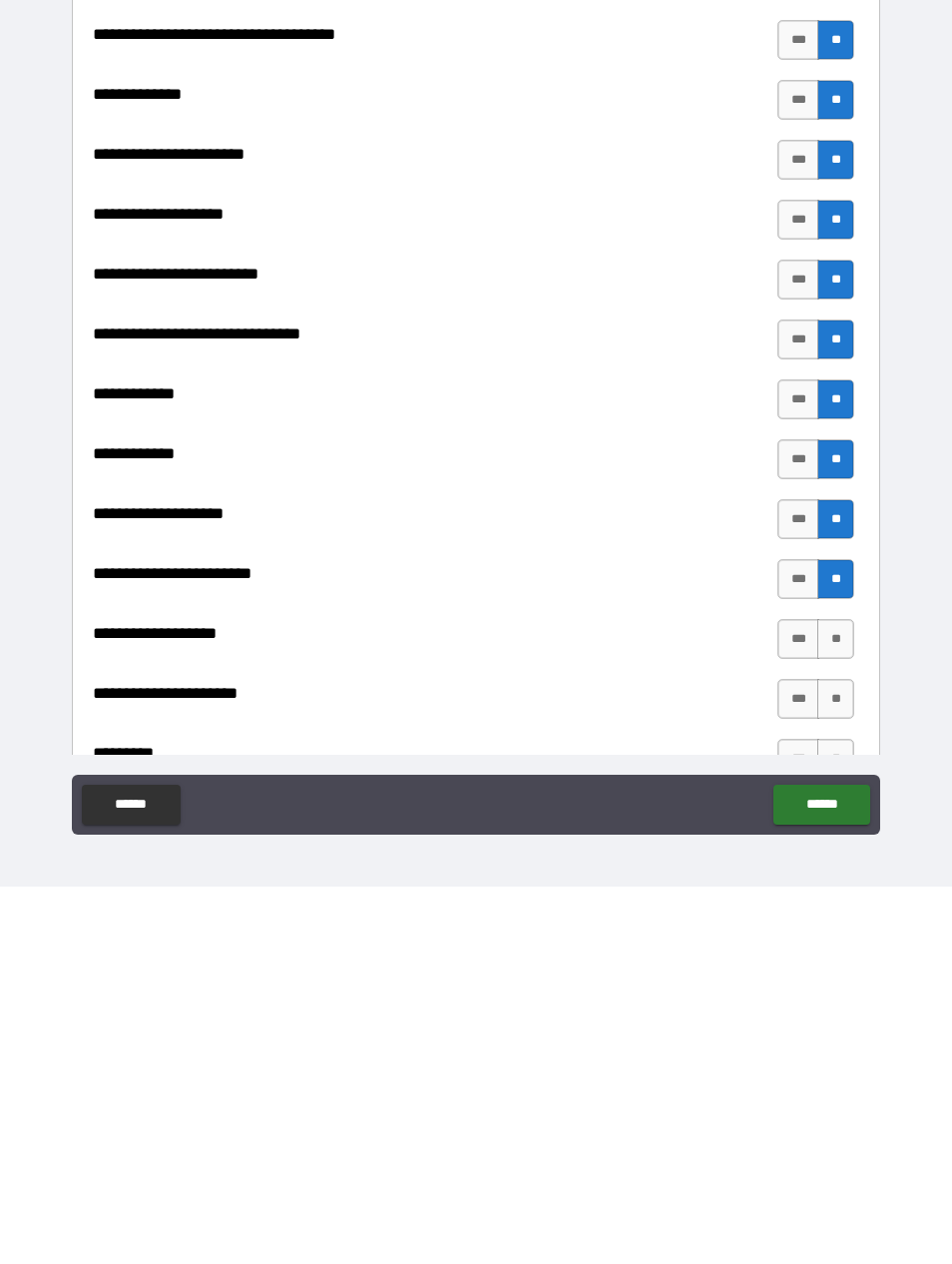 click on "**" at bounding box center (835, 1016) 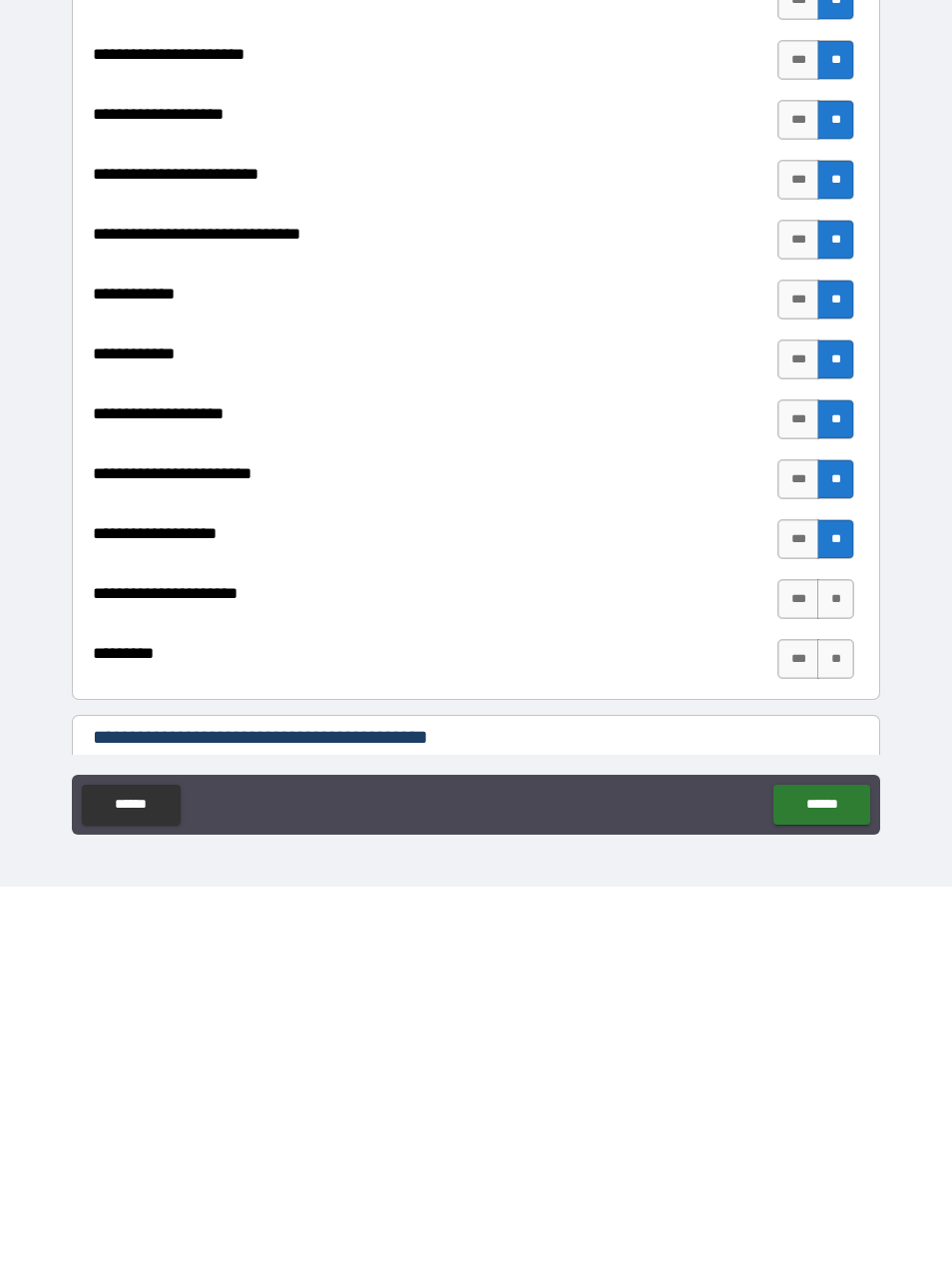 scroll, scrollTop: 6749, scrollLeft: 0, axis: vertical 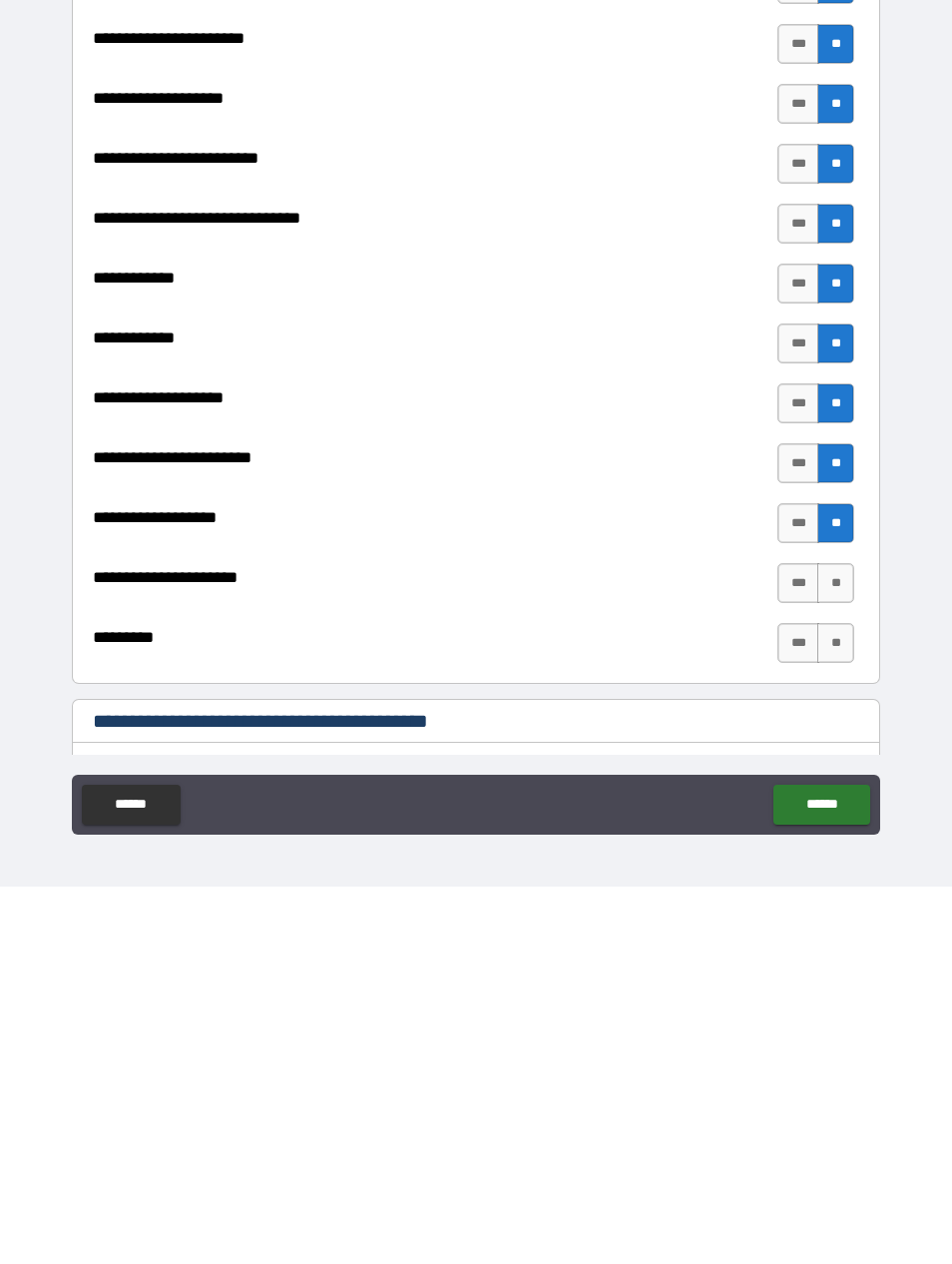 click on "**" at bounding box center [835, 960] 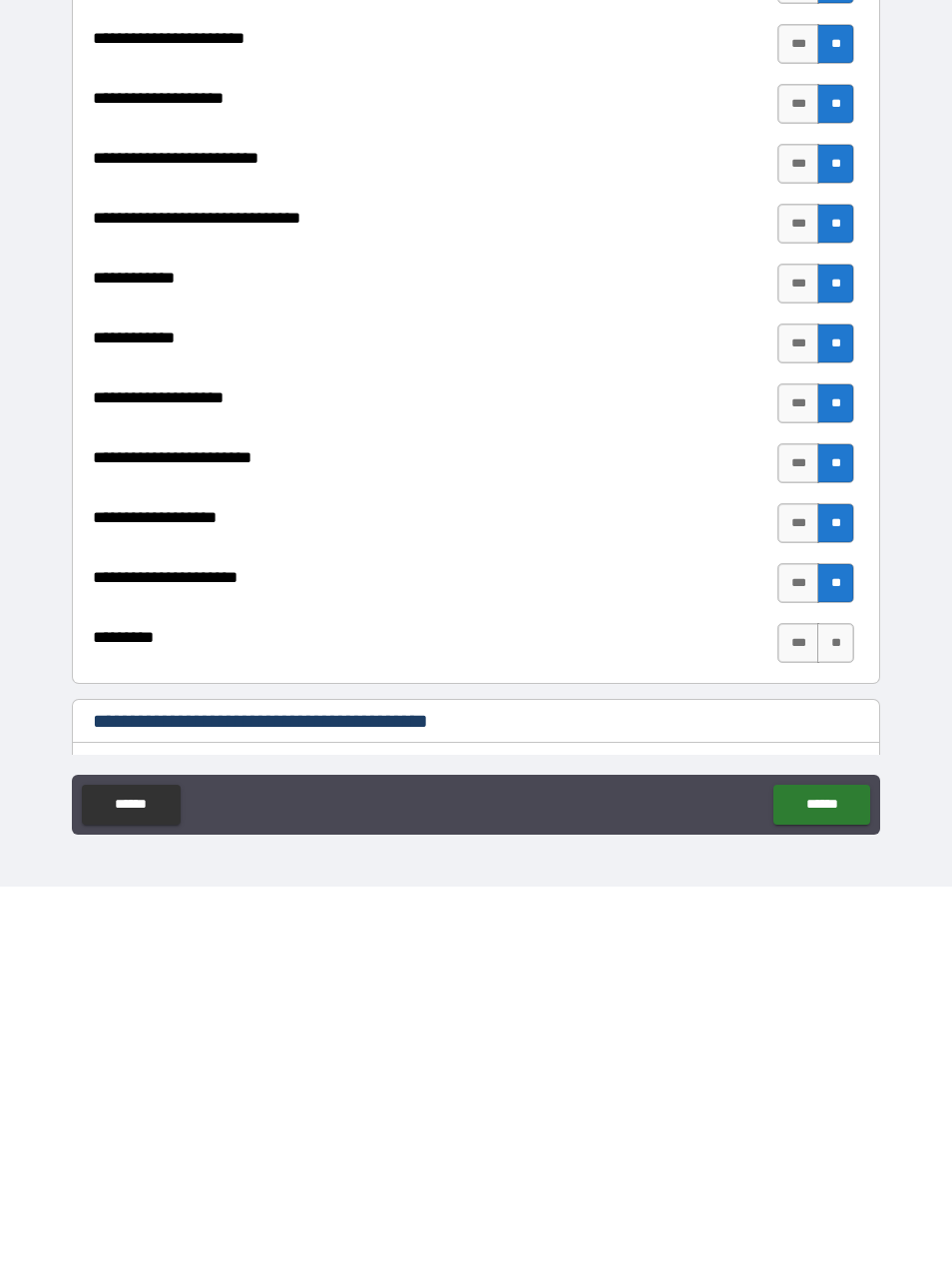 click on "**" at bounding box center (835, 1020) 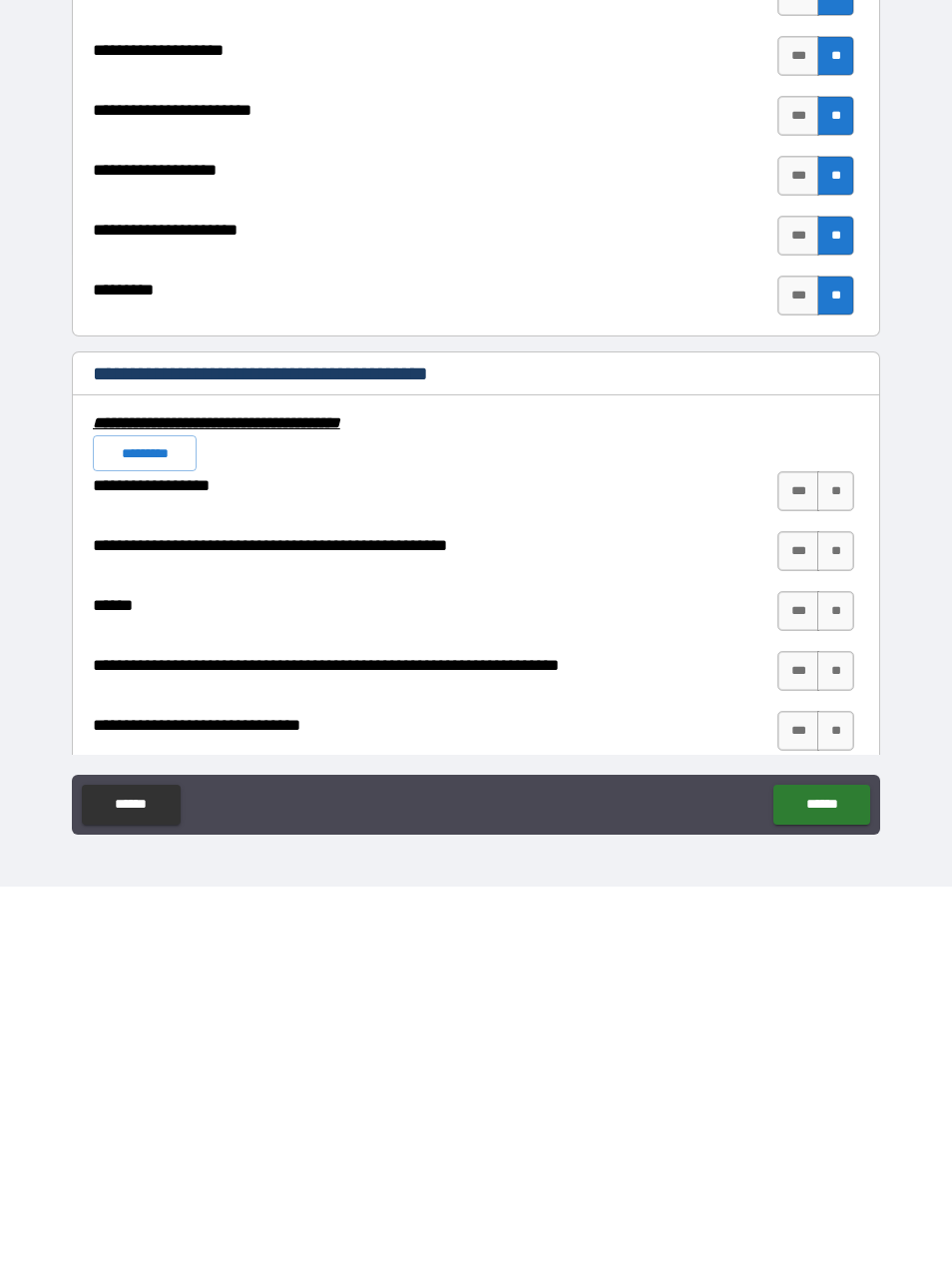 scroll, scrollTop: 7101, scrollLeft: 0, axis: vertical 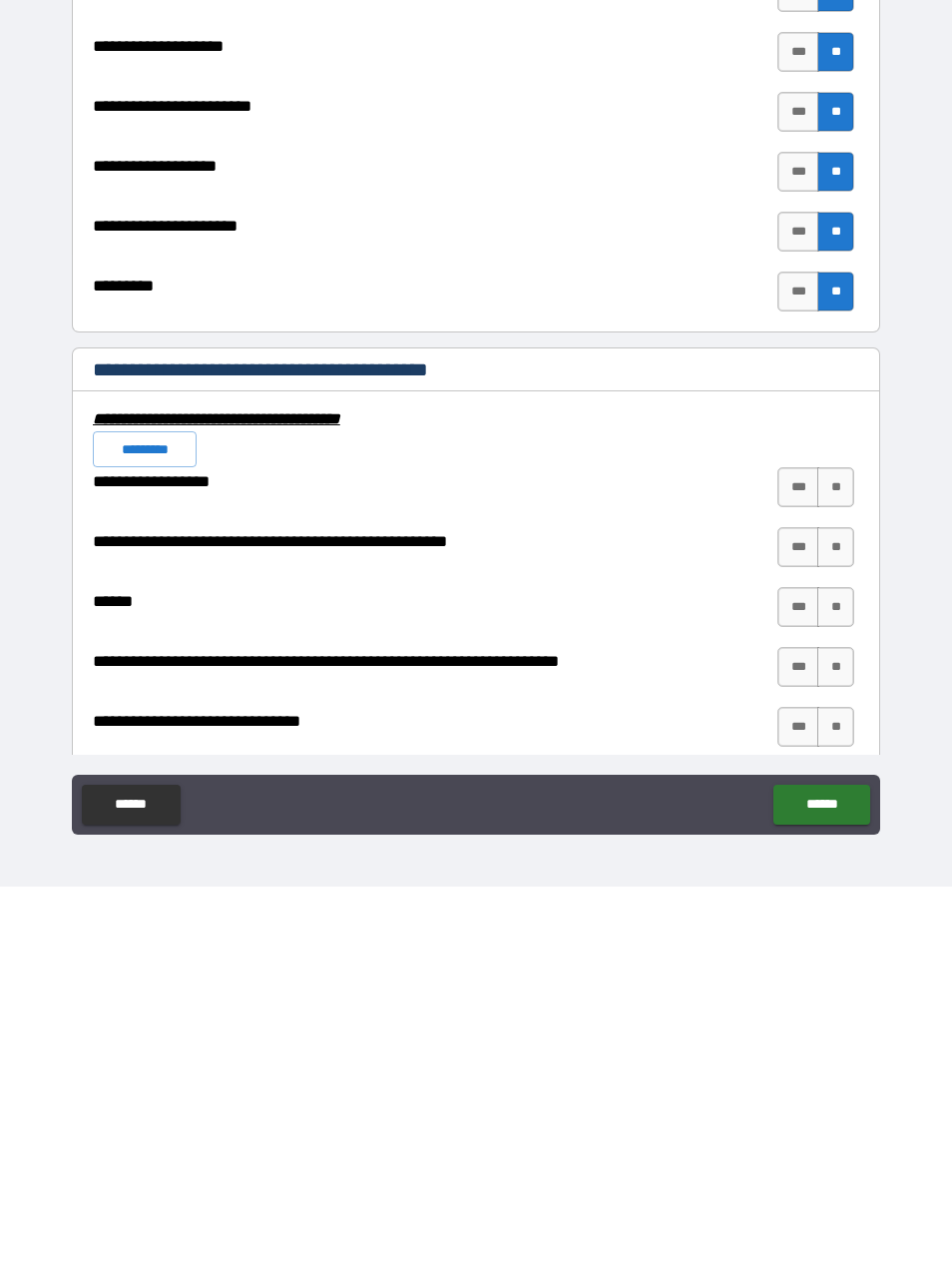 click on "**" at bounding box center [835, 865] 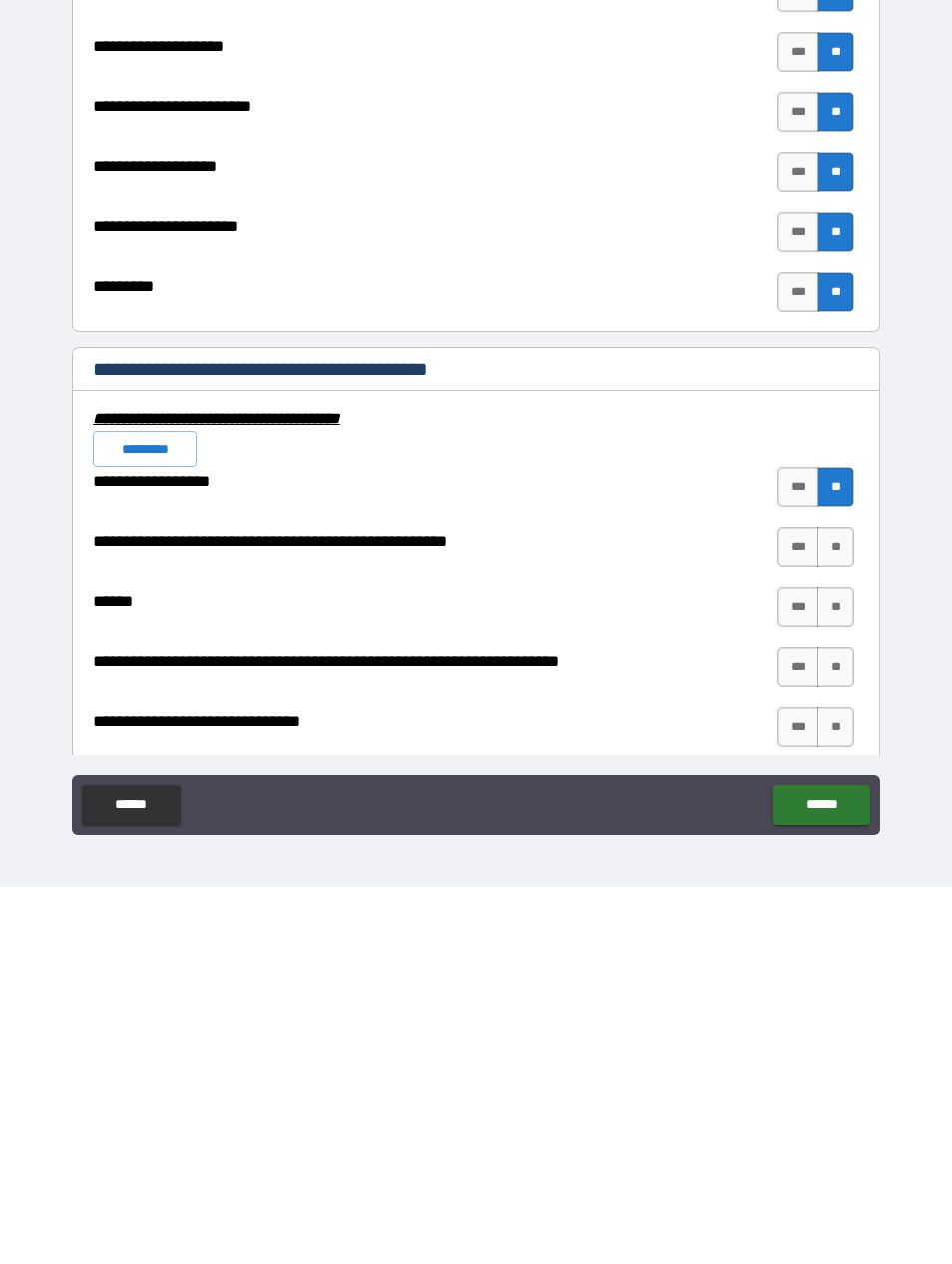 click on "**" at bounding box center [835, 925] 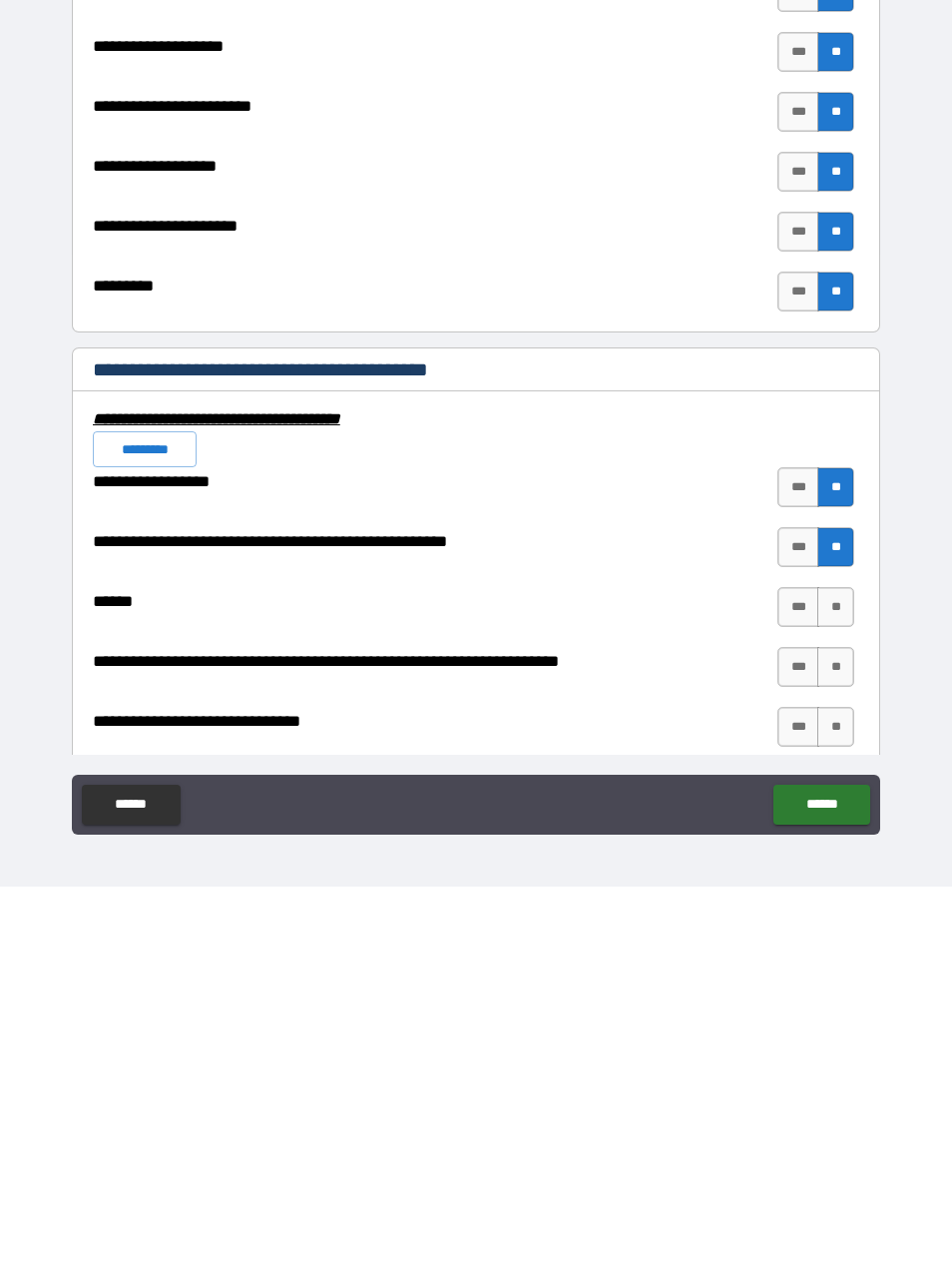 click on "**" at bounding box center (835, 984) 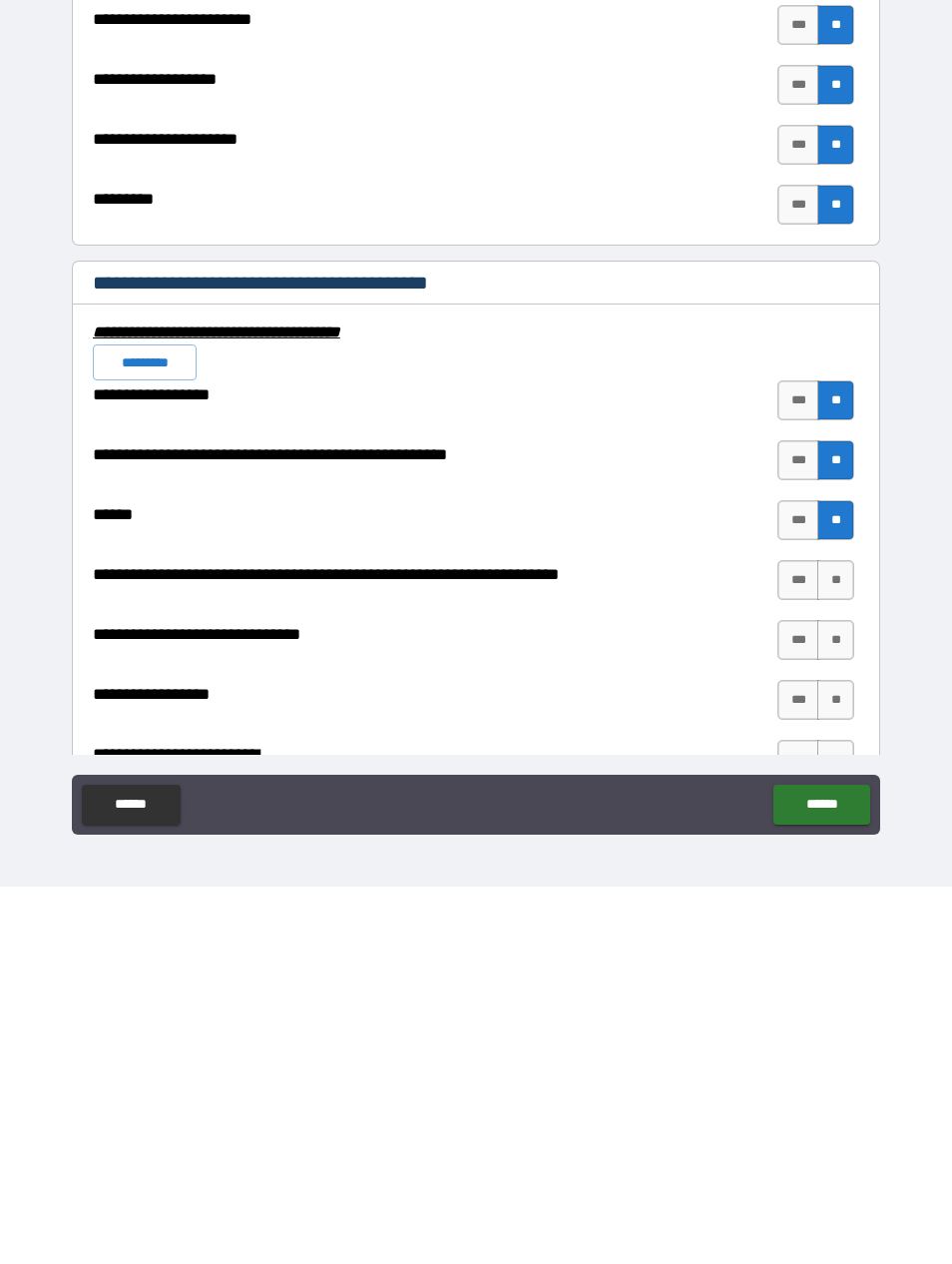 scroll, scrollTop: 7281, scrollLeft: 0, axis: vertical 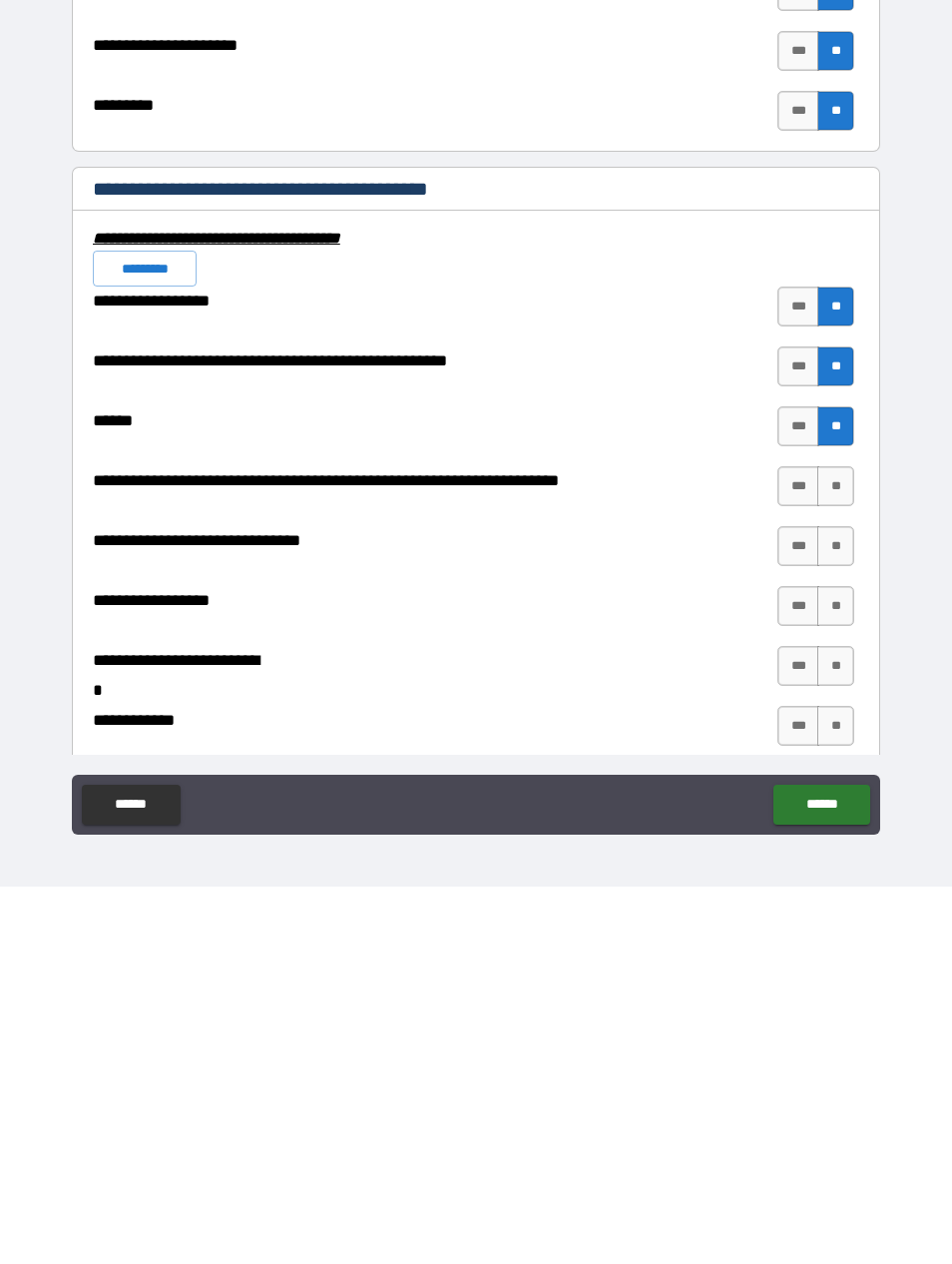 click on "**" at bounding box center [835, 864] 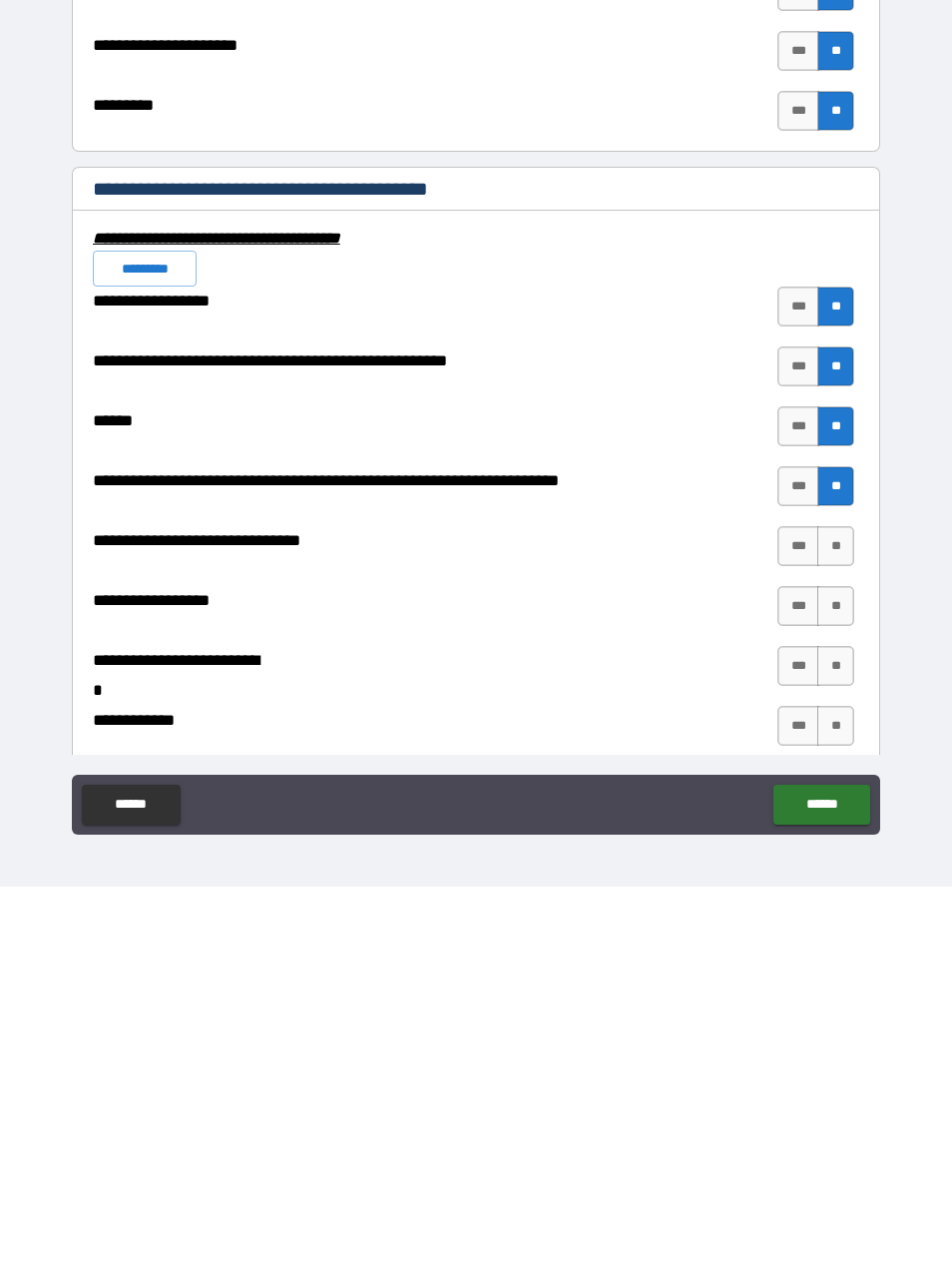 click on "**" at bounding box center [835, 924] 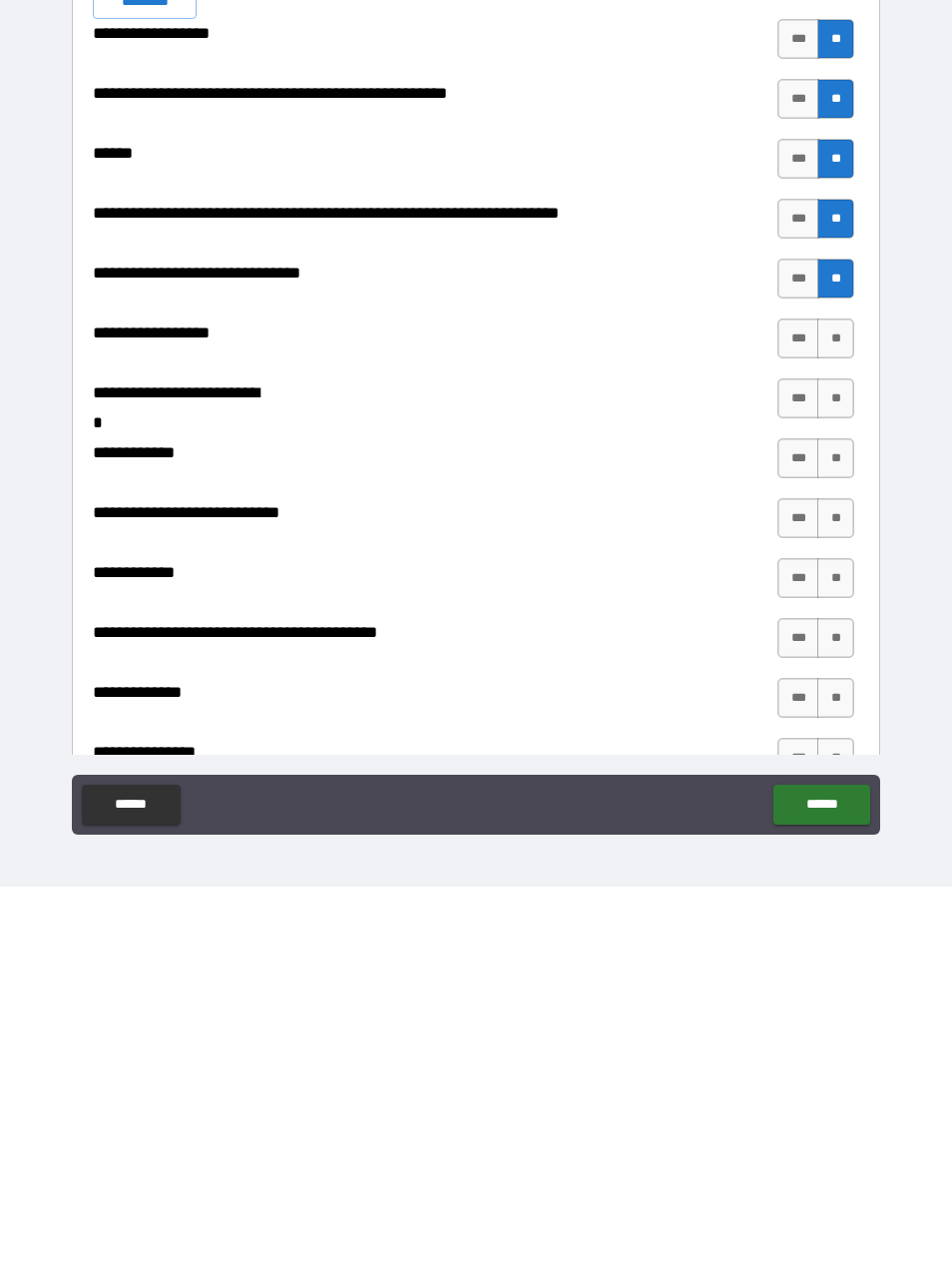 scroll, scrollTop: 7565, scrollLeft: 0, axis: vertical 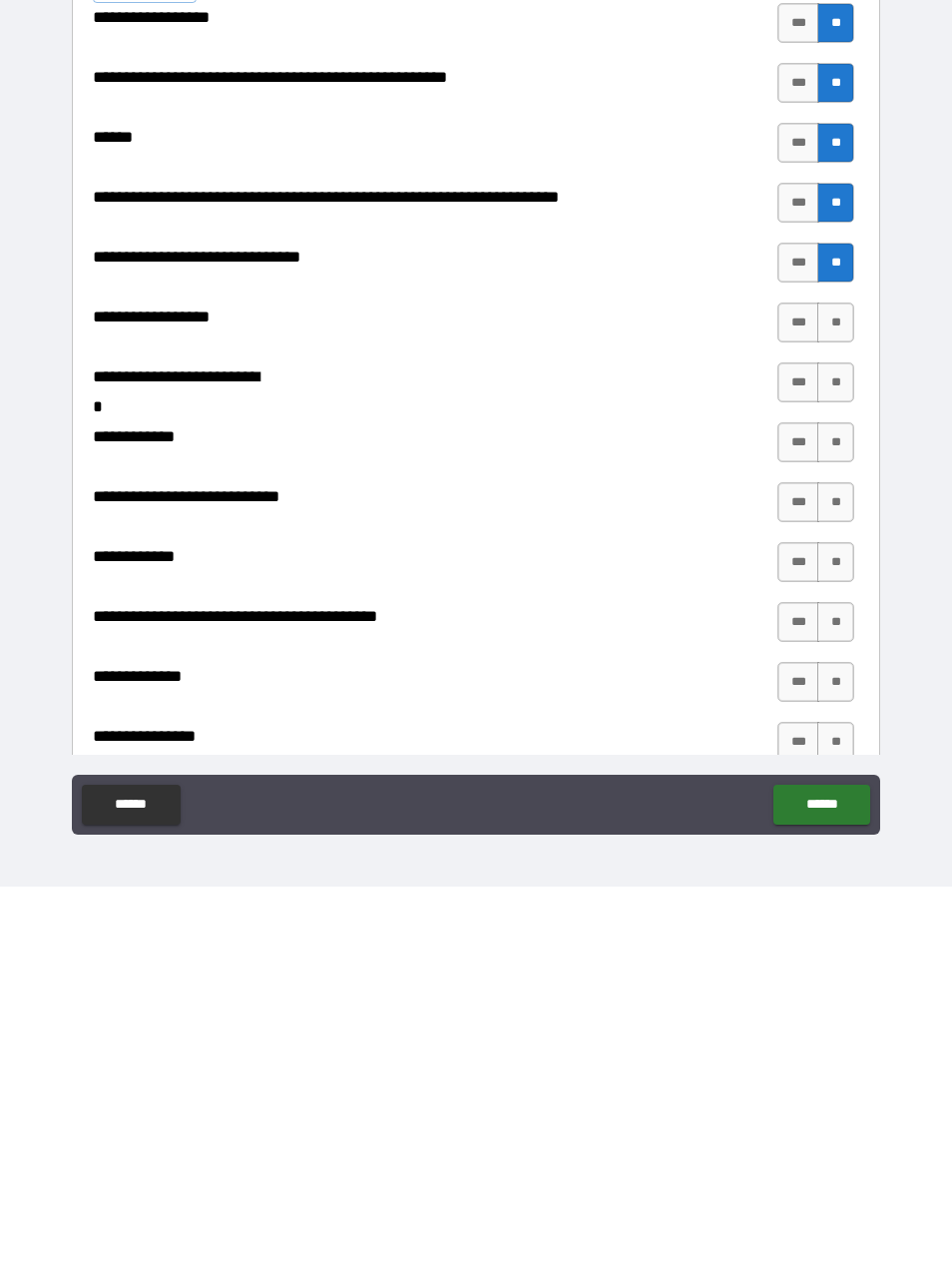 click on "**" at bounding box center (835, 700) 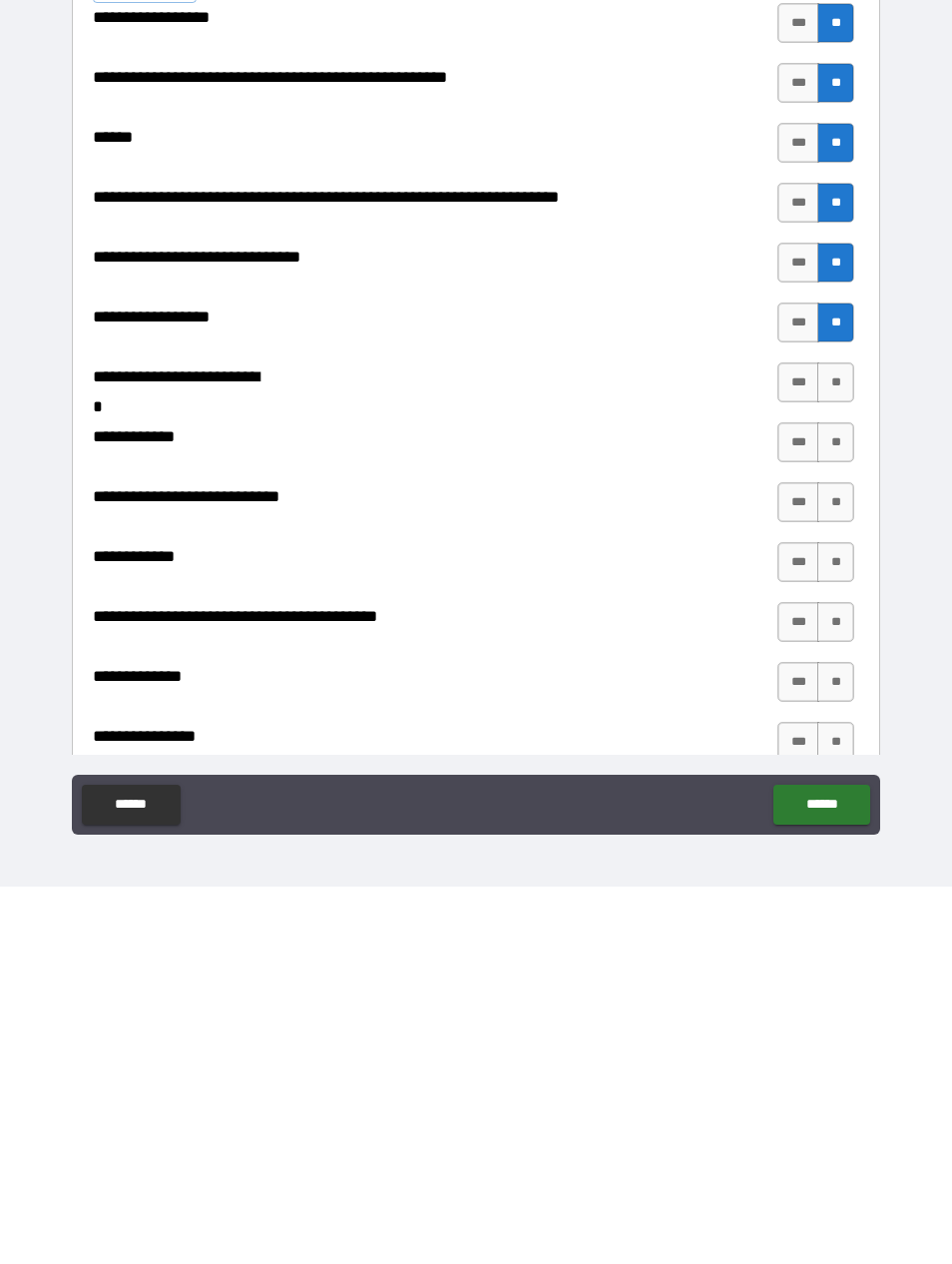 click on "**" at bounding box center (835, 760) 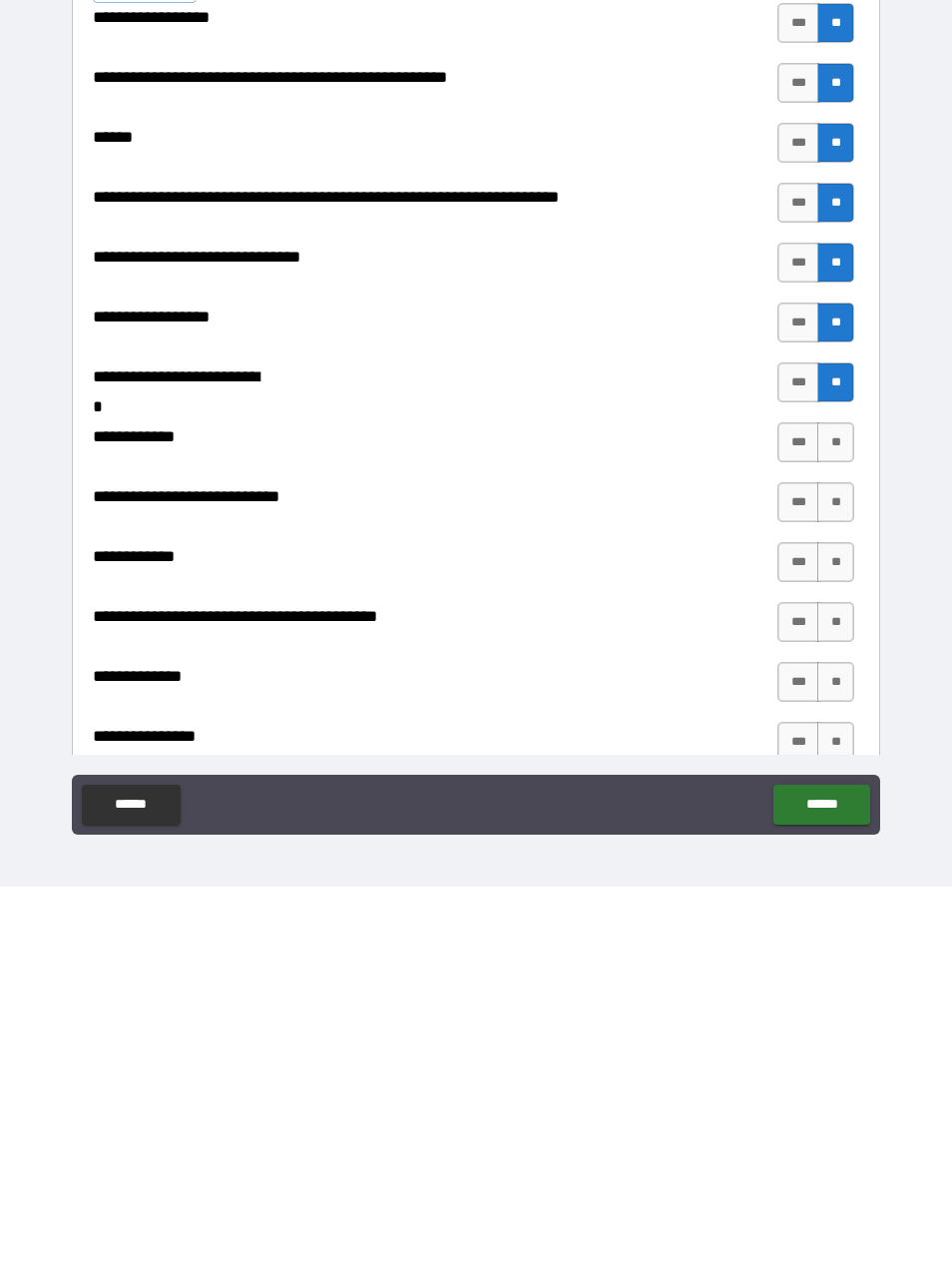click on "**" at bounding box center [835, 820] 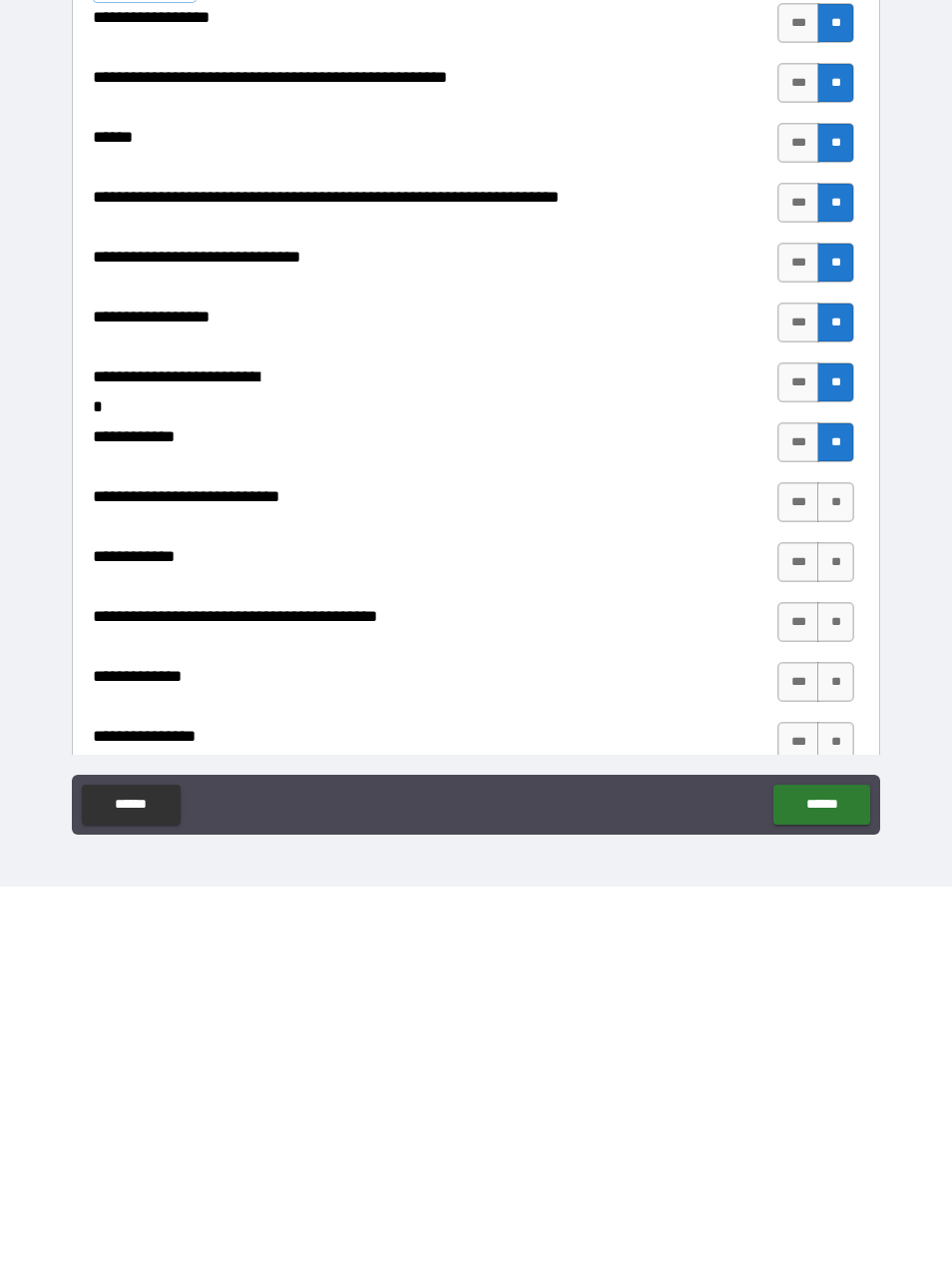 click on "**" at bounding box center [835, 880] 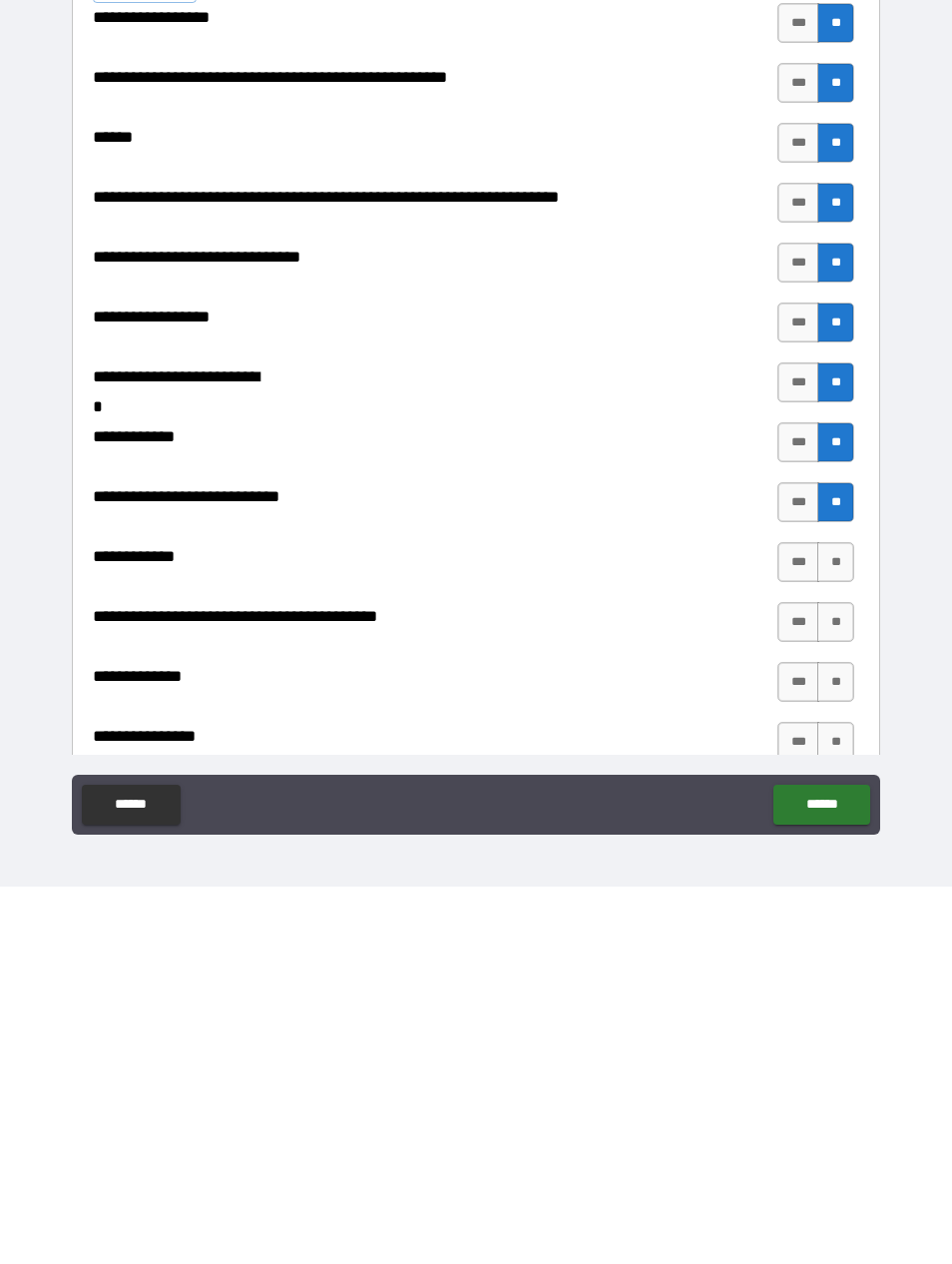 click on "**" at bounding box center [835, 940] 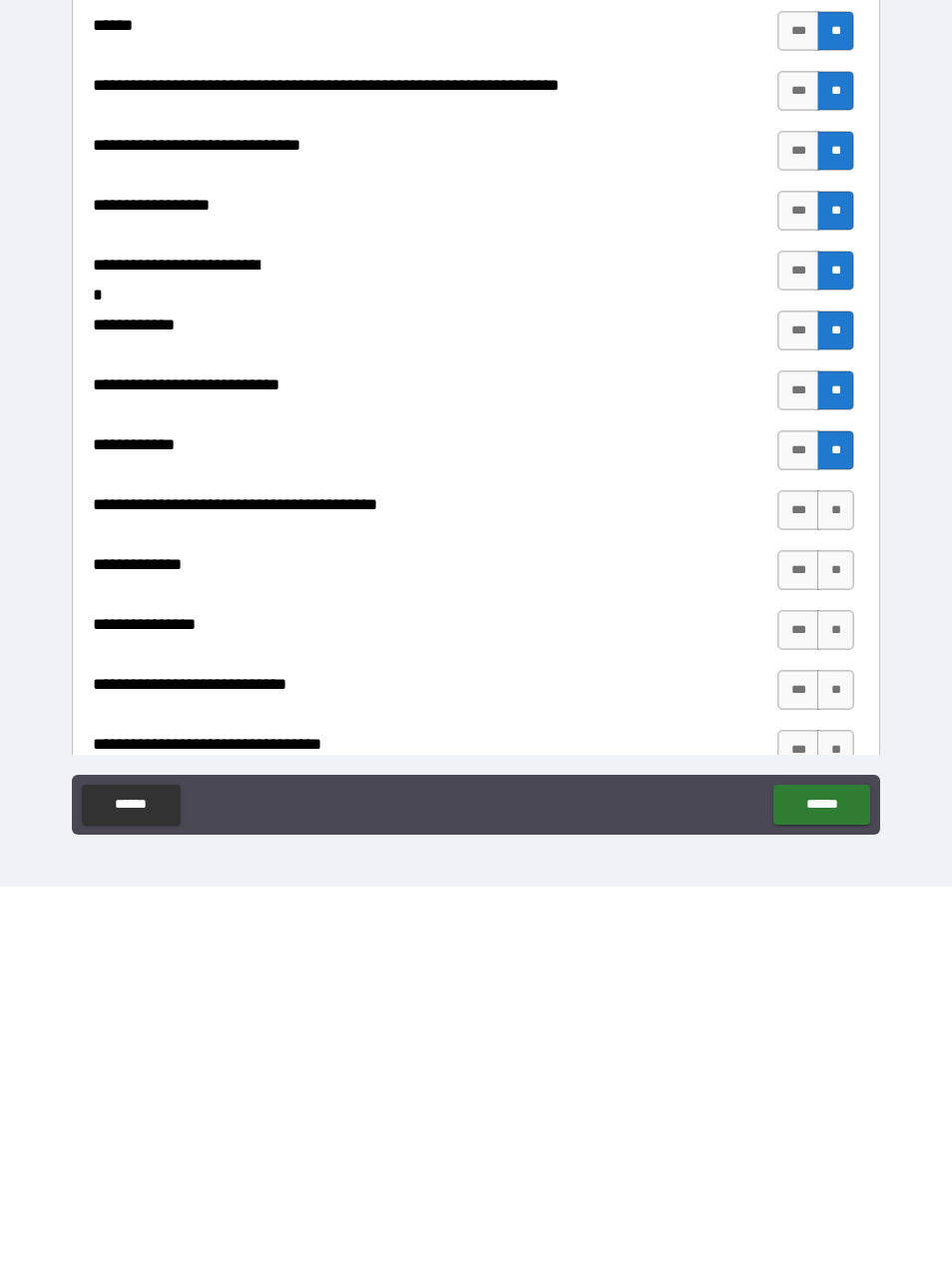 scroll, scrollTop: 7697, scrollLeft: 0, axis: vertical 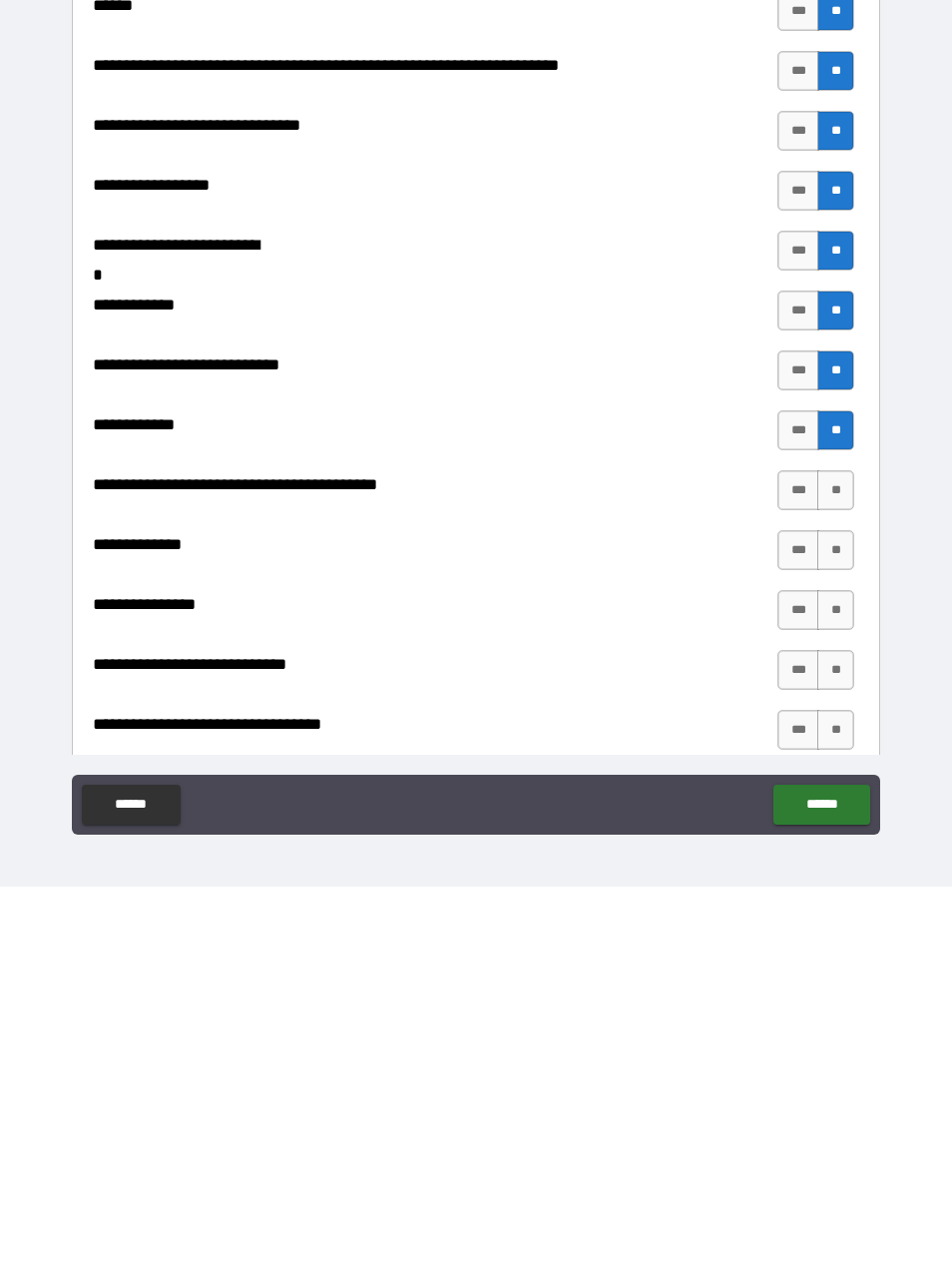 click on "**" at bounding box center (835, 868) 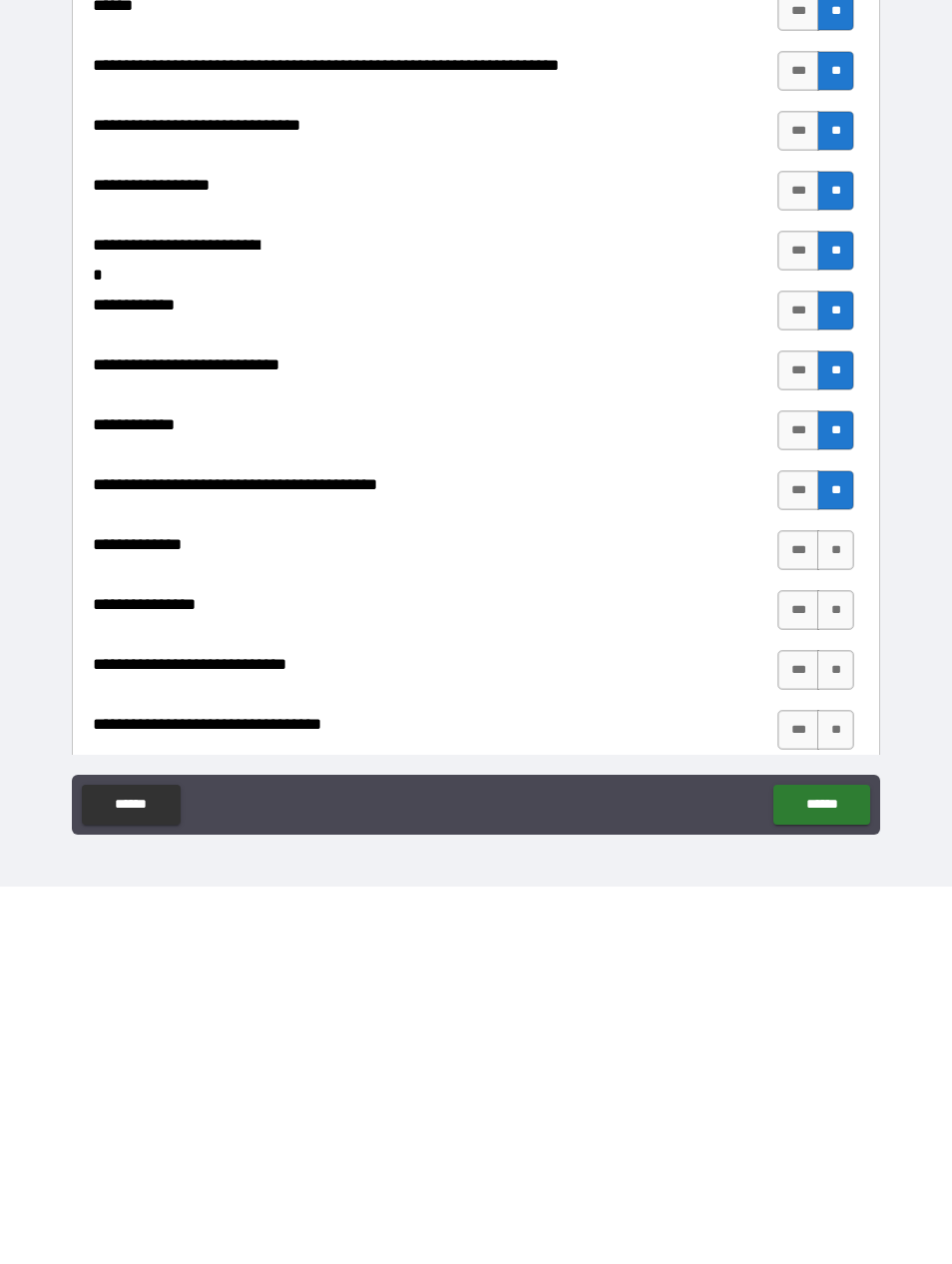 click on "**" at bounding box center [835, 928] 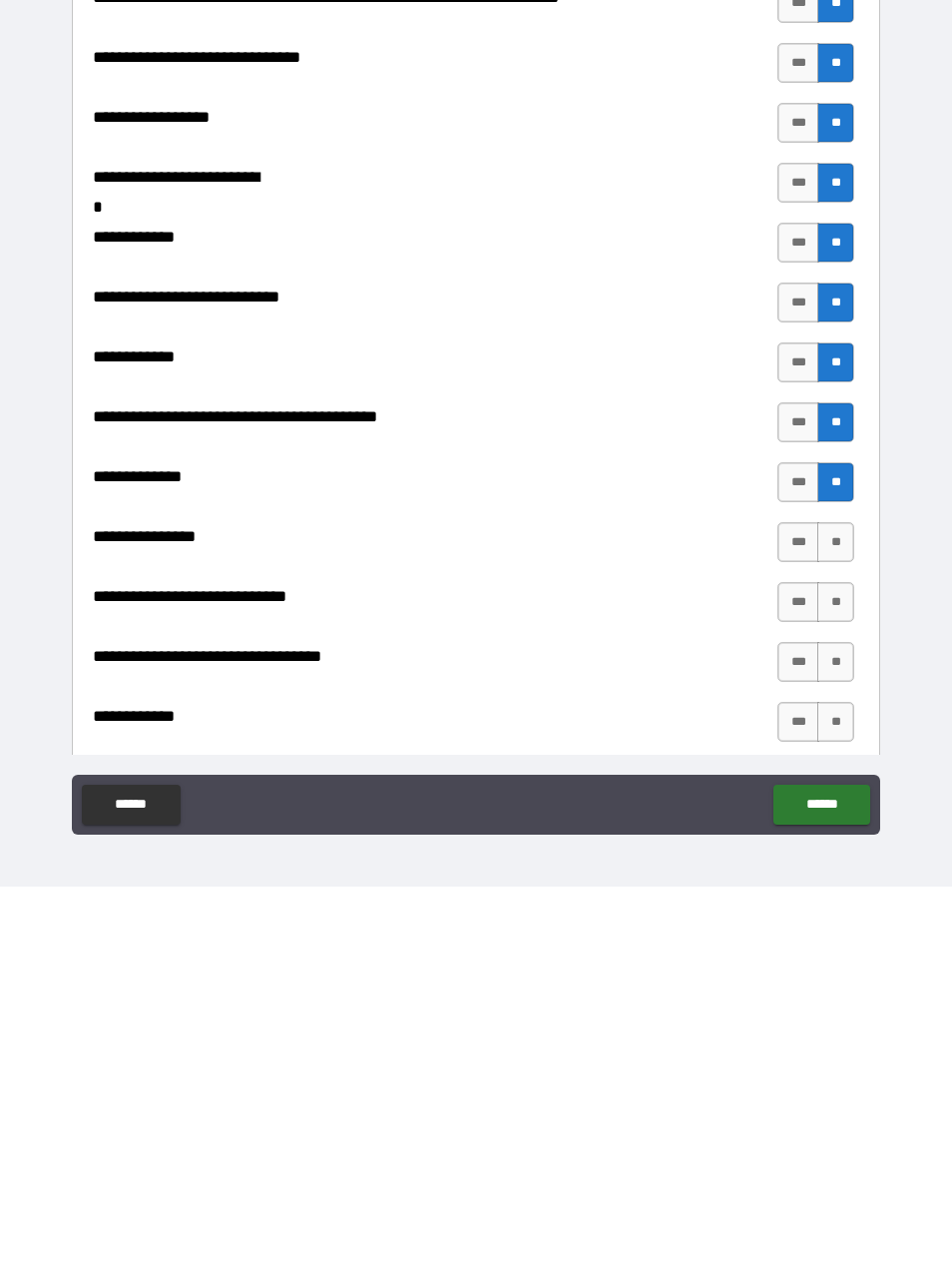scroll, scrollTop: 7787, scrollLeft: 0, axis: vertical 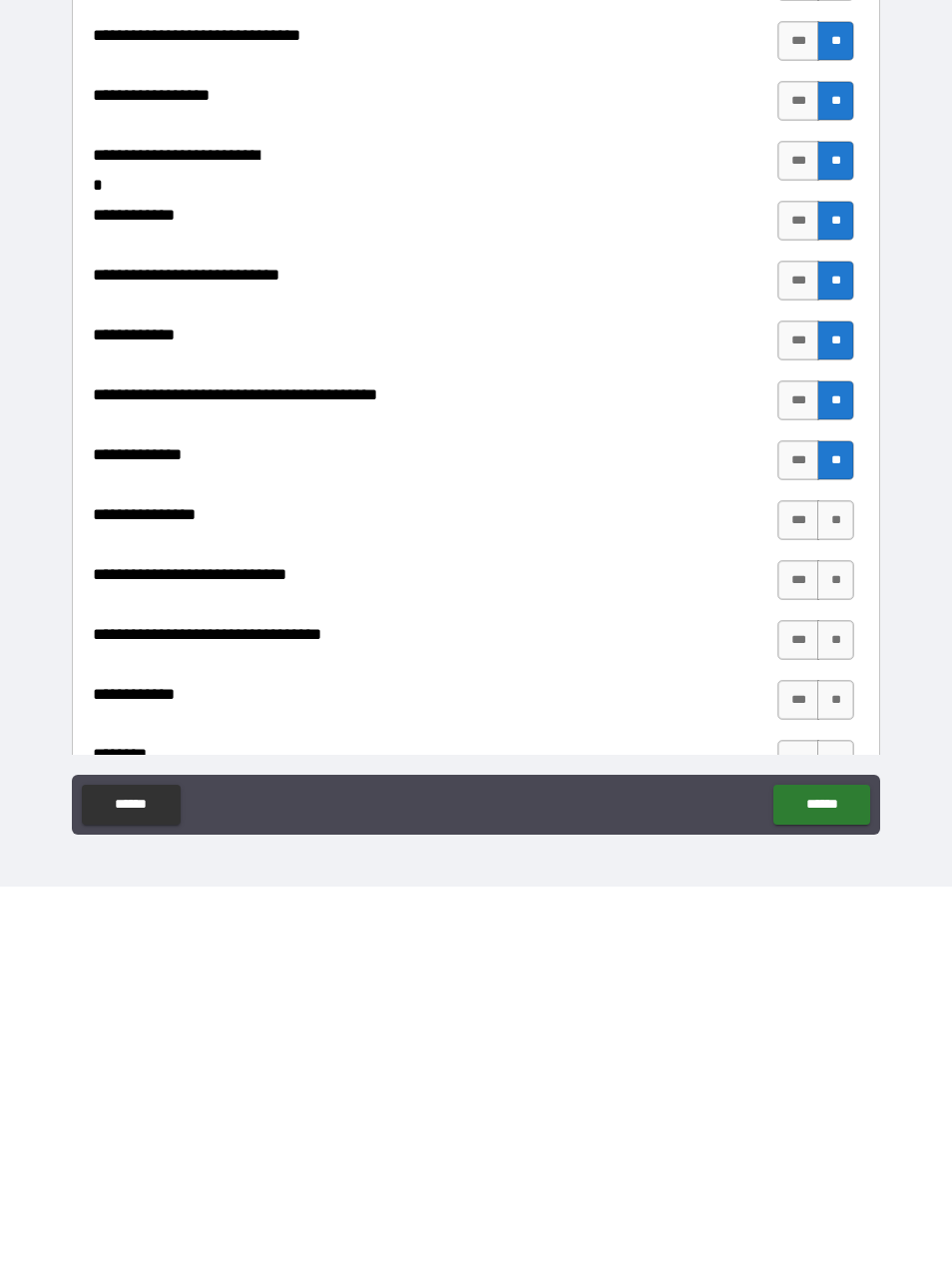 click on "**" at bounding box center (835, 898) 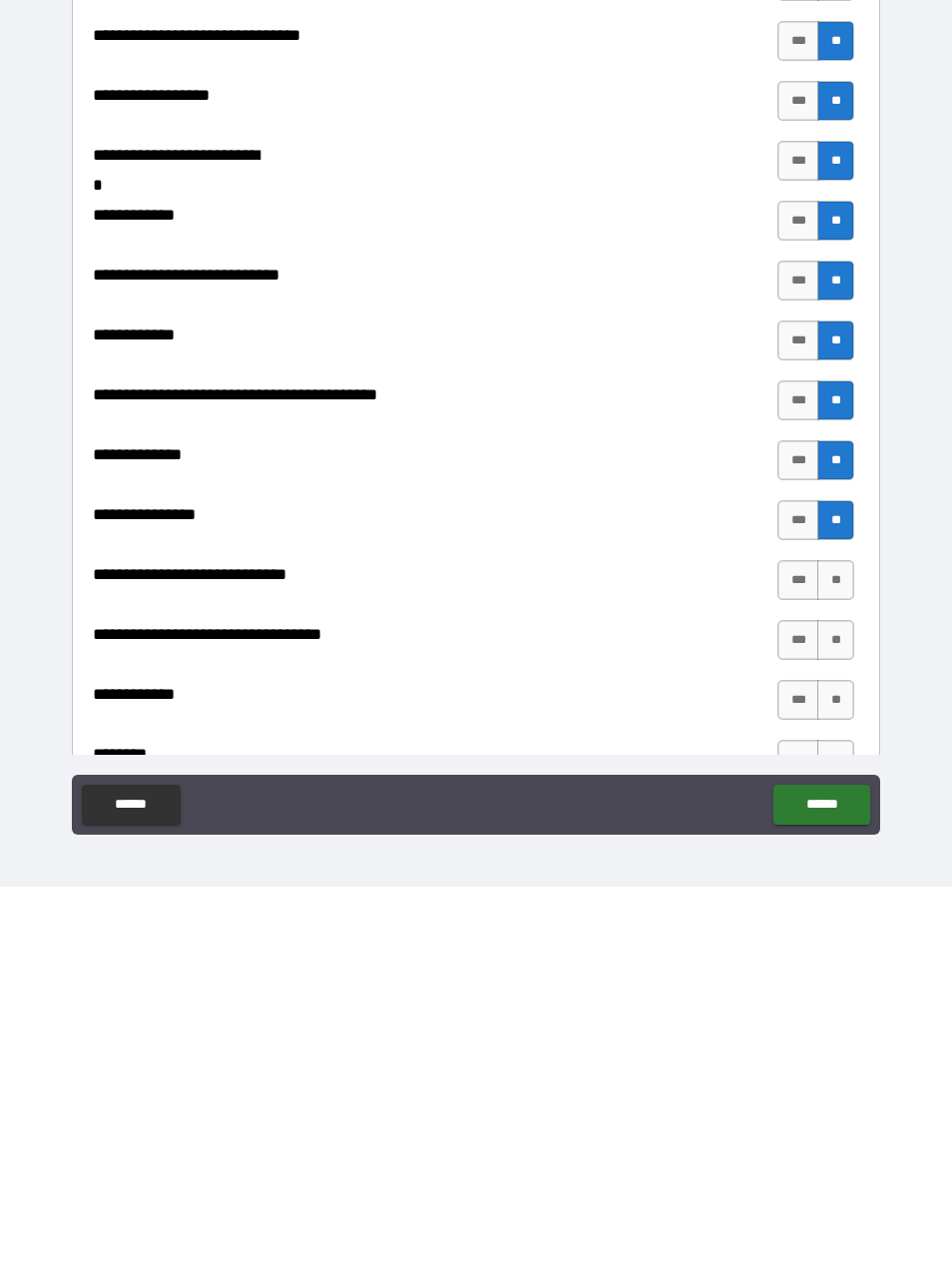 click on "**" at bounding box center (835, 957) 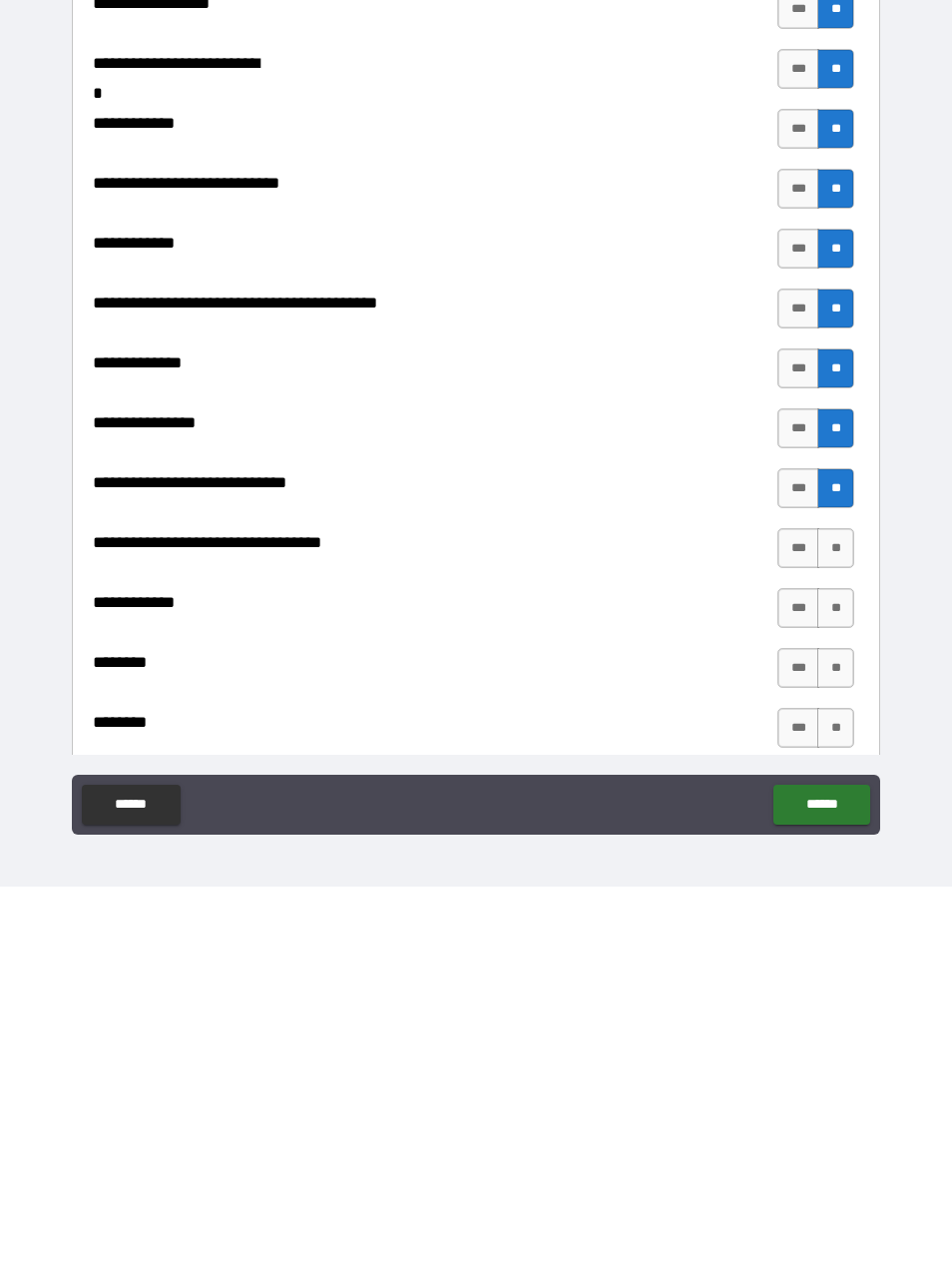 scroll, scrollTop: 7955, scrollLeft: 0, axis: vertical 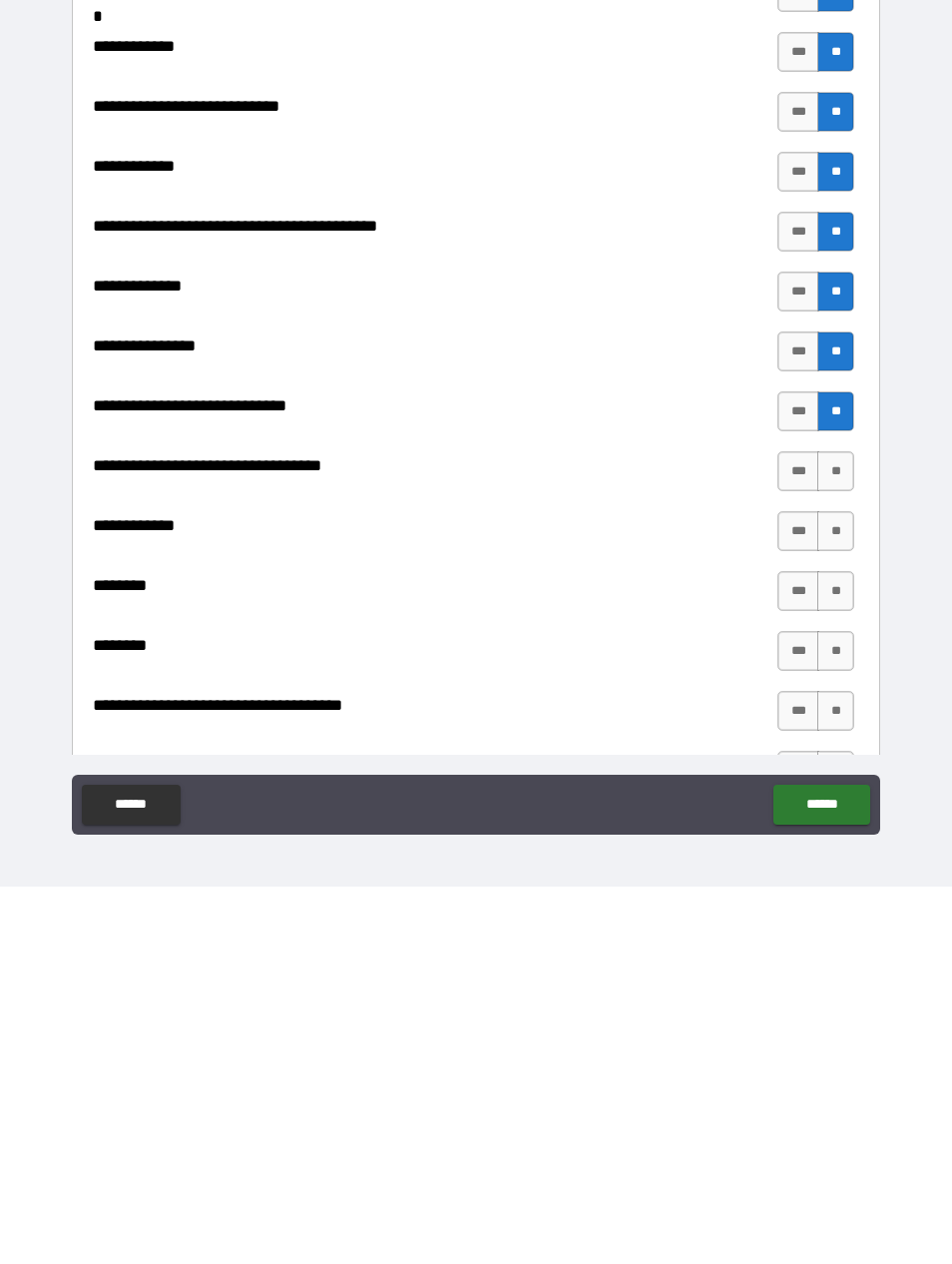 click on "**" at bounding box center [835, 849] 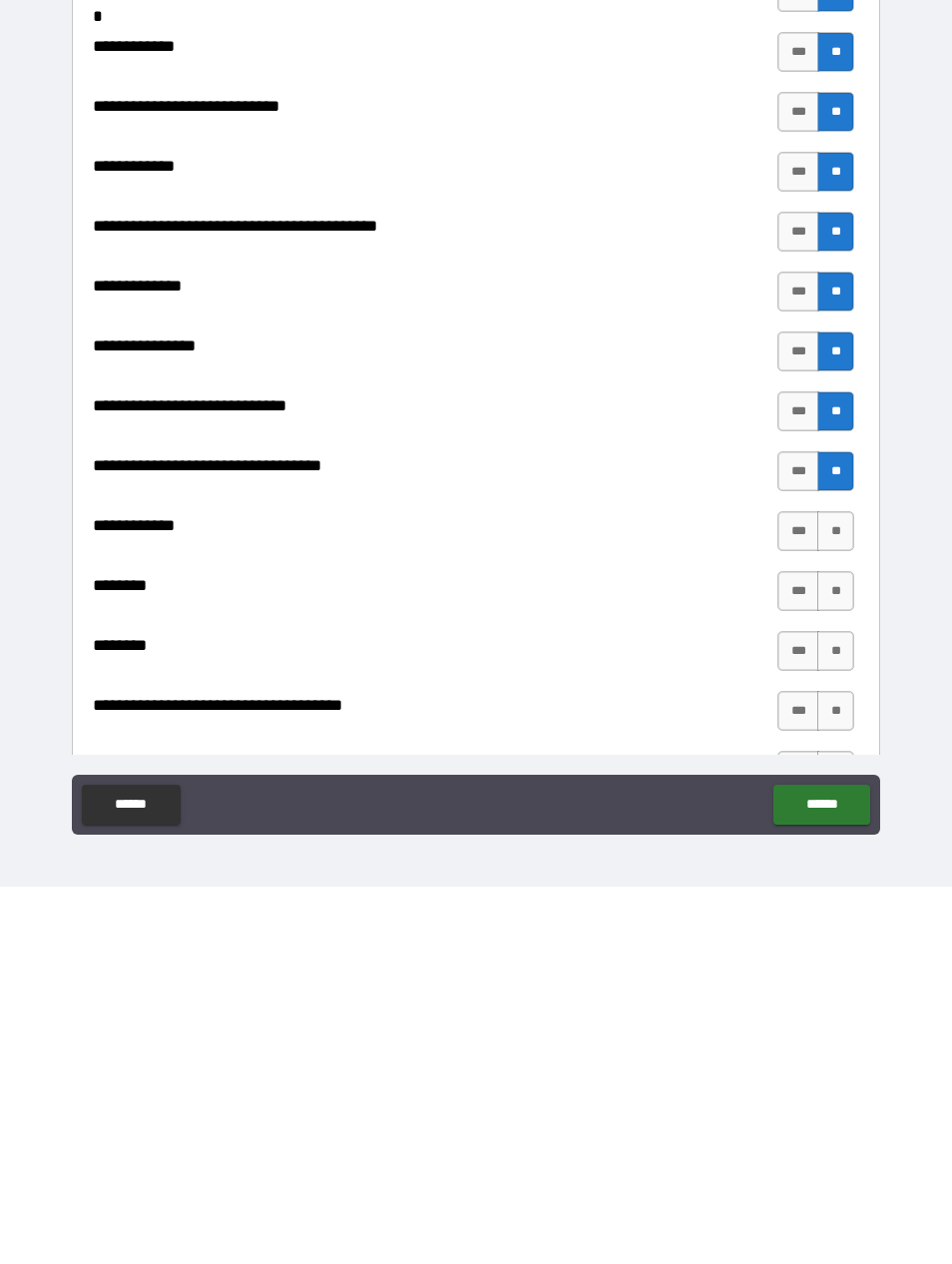 click on "**" at bounding box center (835, 909) 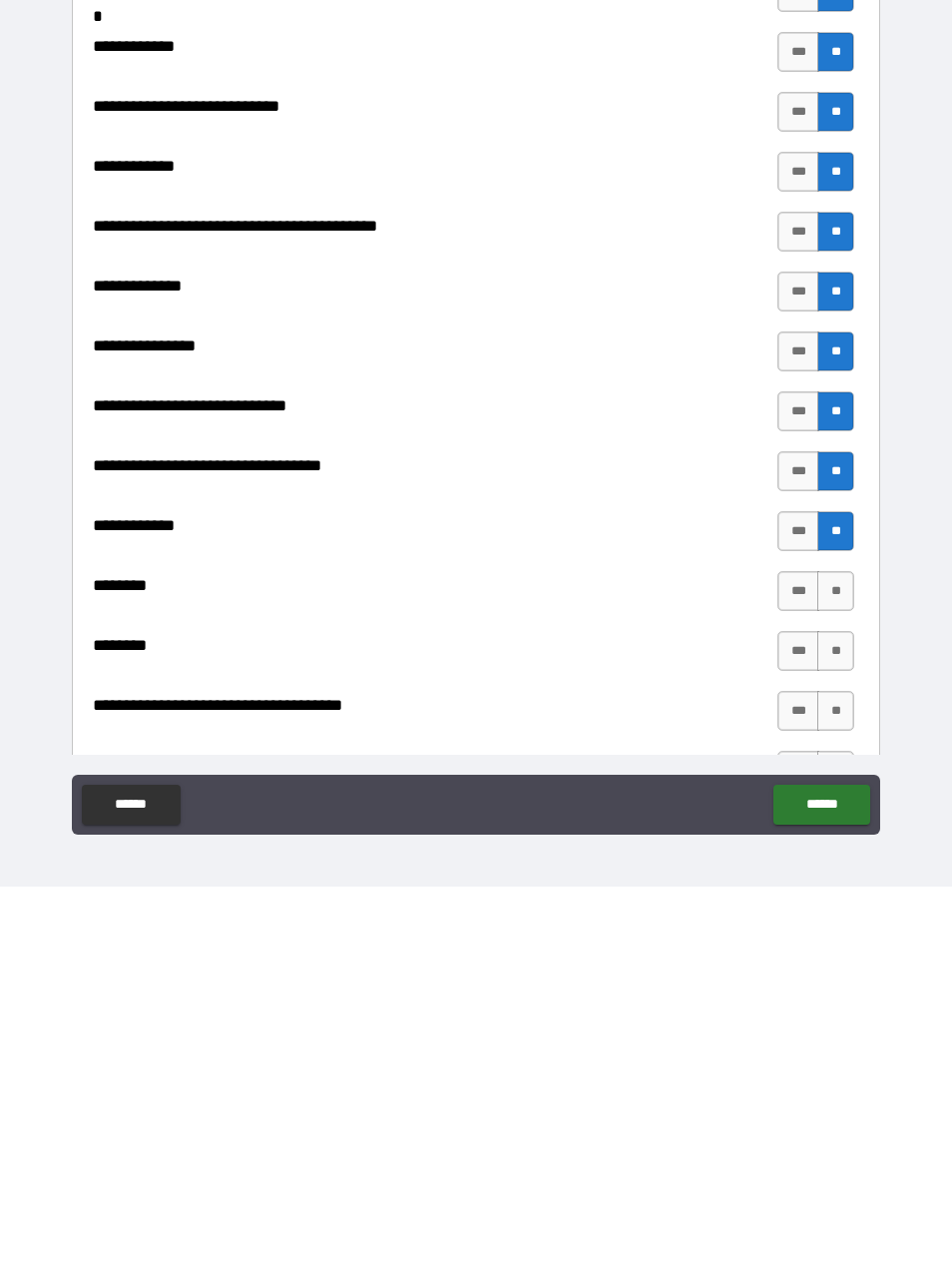 scroll, scrollTop: 8031, scrollLeft: 0, axis: vertical 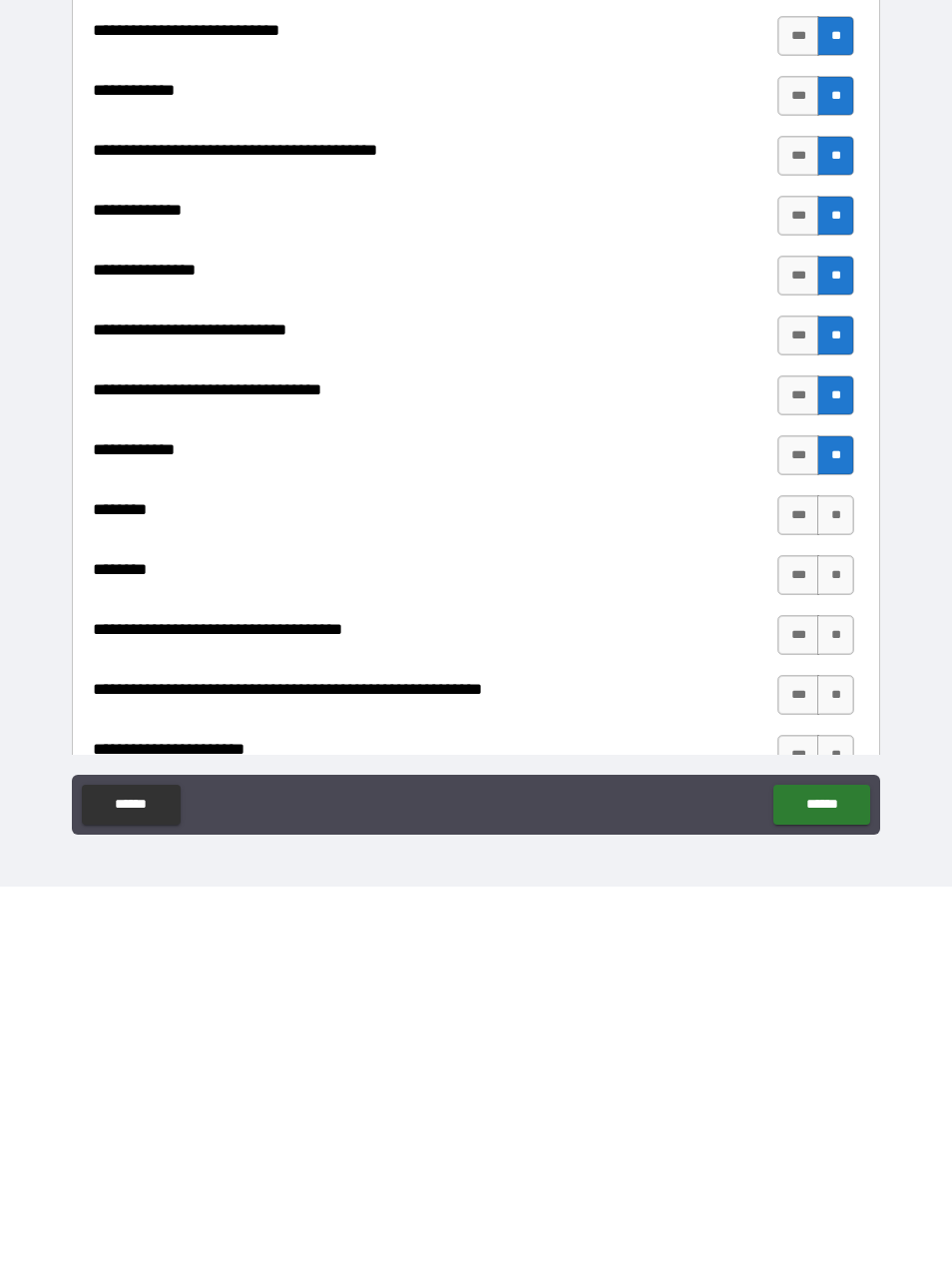 click on "**" at bounding box center [835, 893] 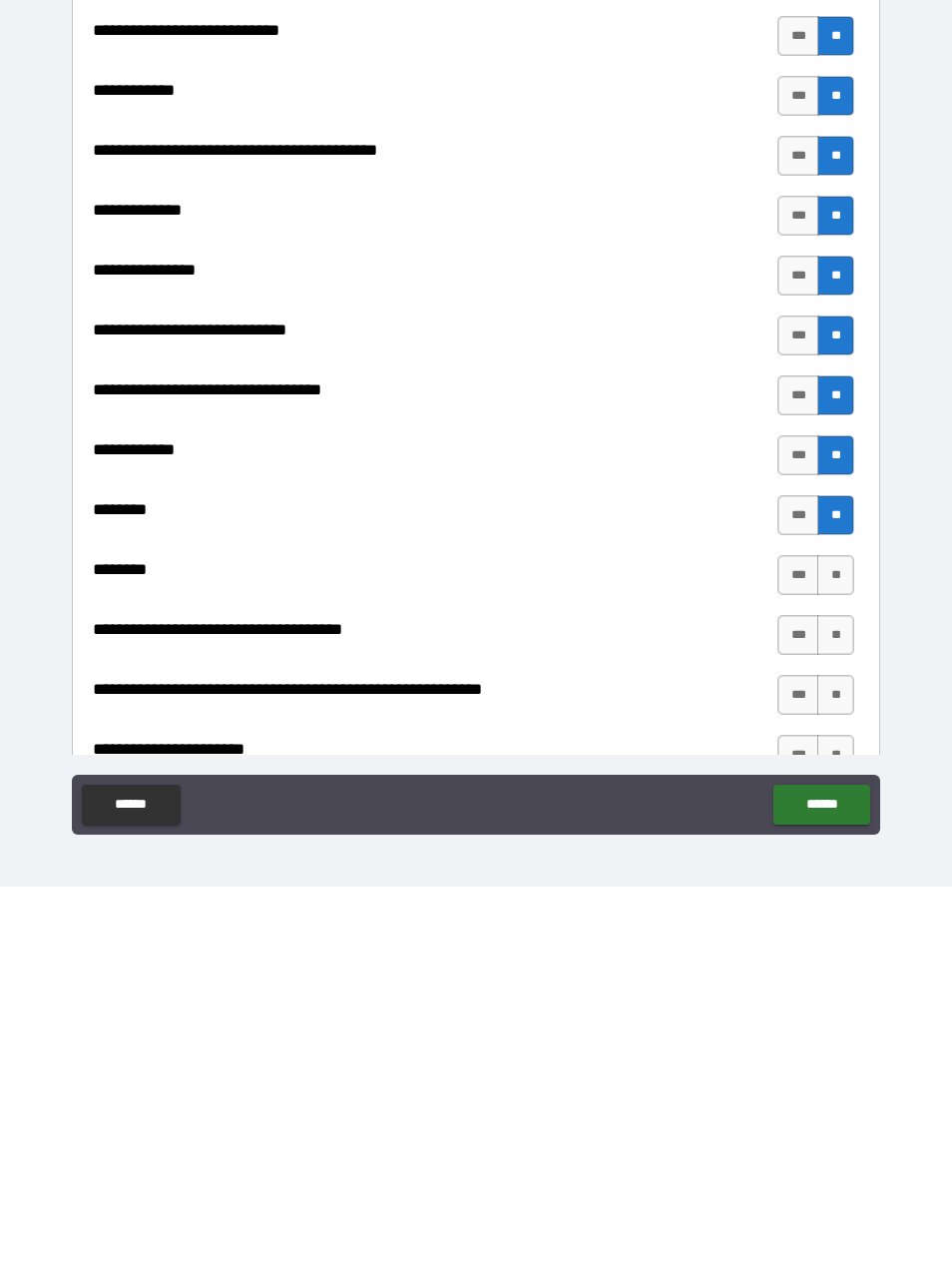 click on "**" at bounding box center [835, 952] 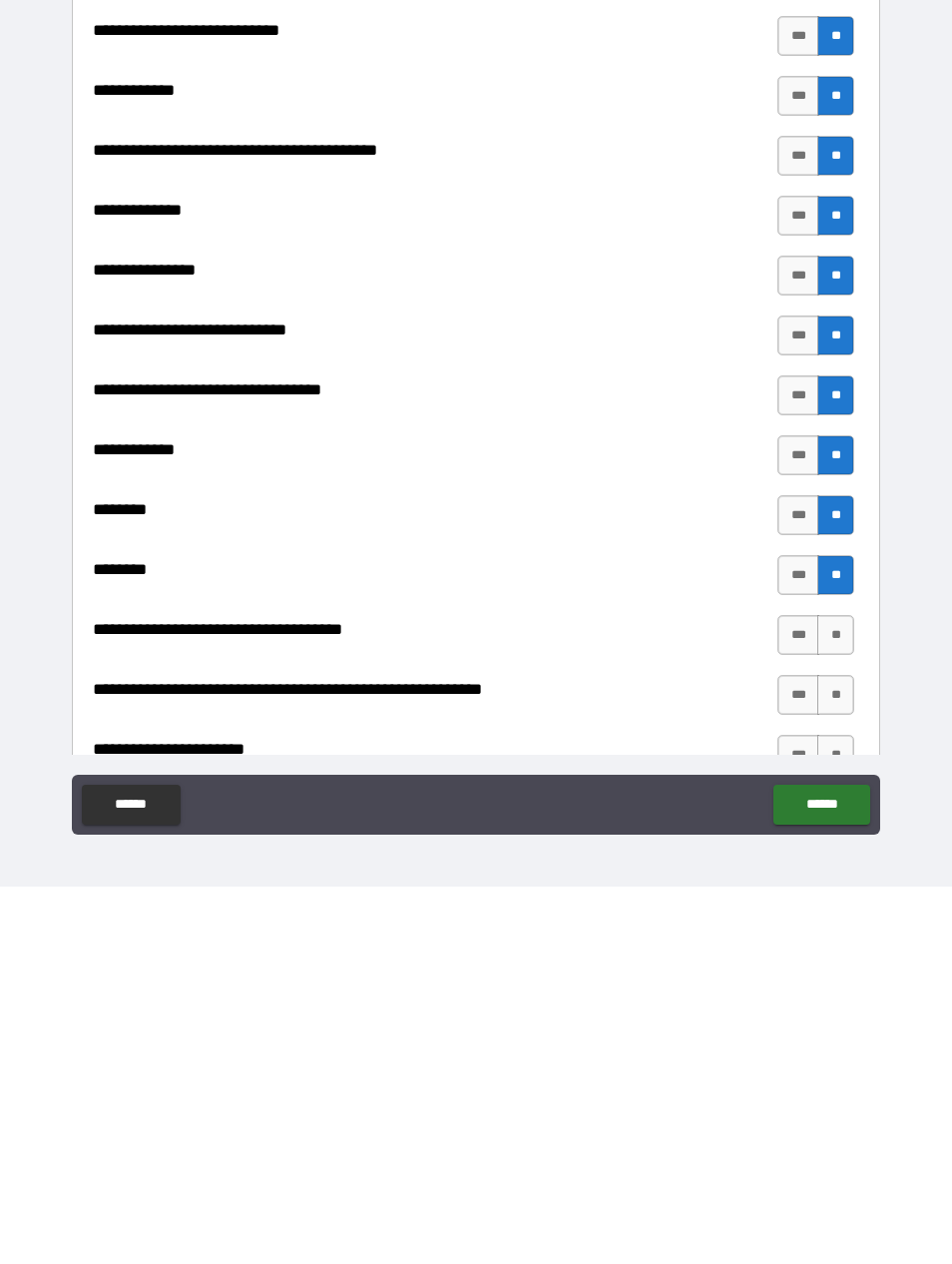 scroll, scrollTop: 8084, scrollLeft: 0, axis: vertical 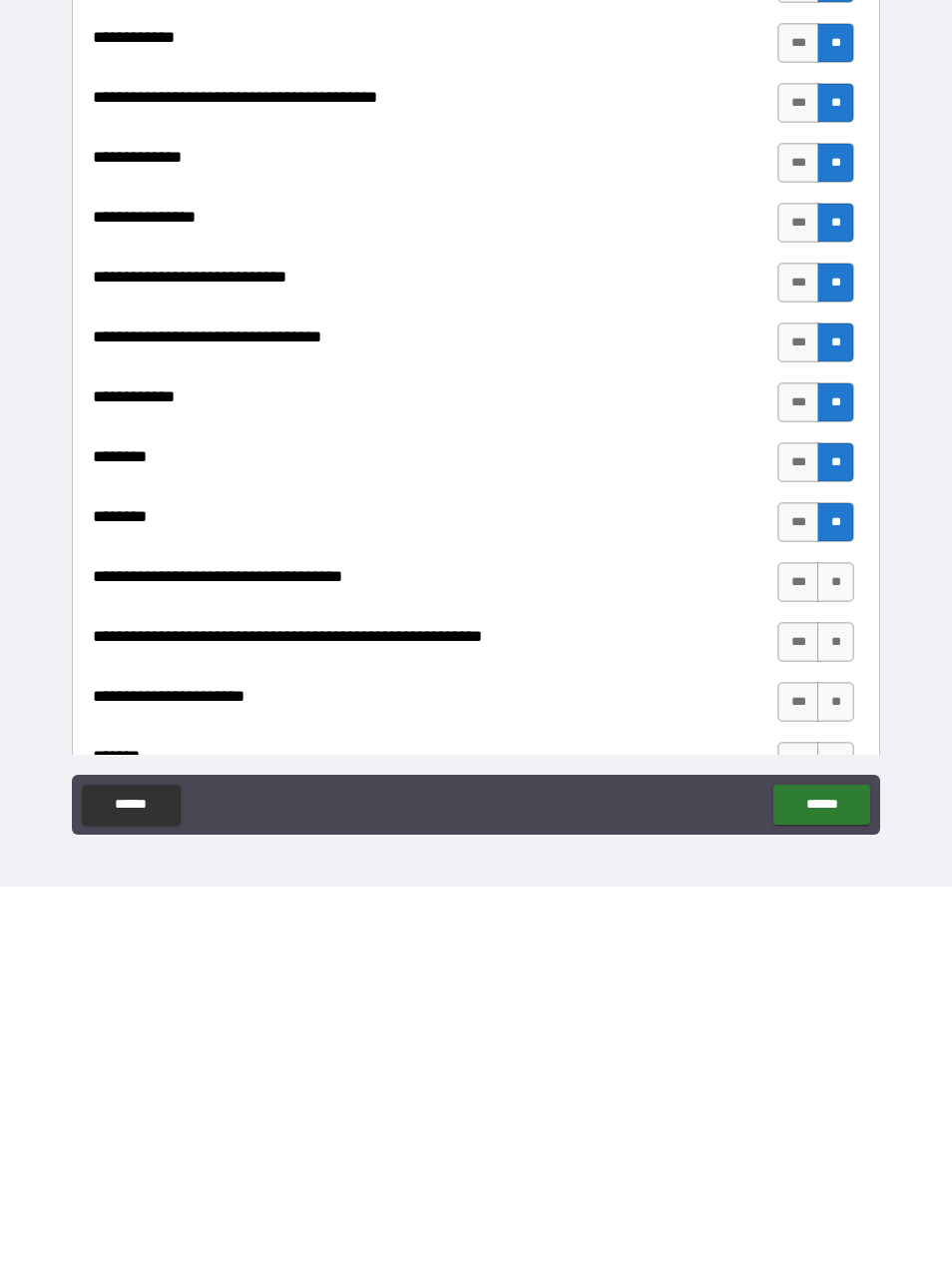 click on "**" at bounding box center (835, 959) 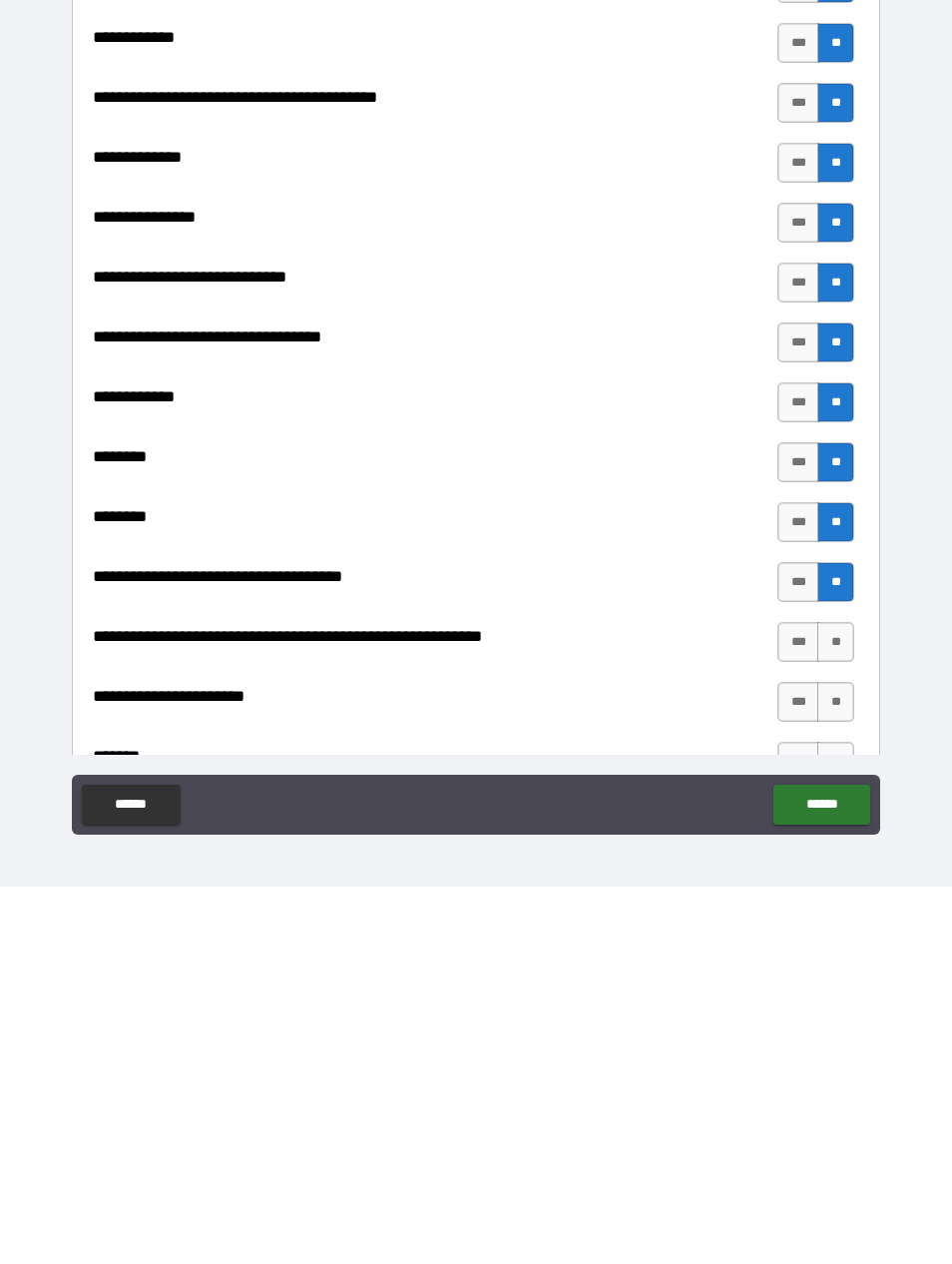 click on "**" at bounding box center [835, 959] 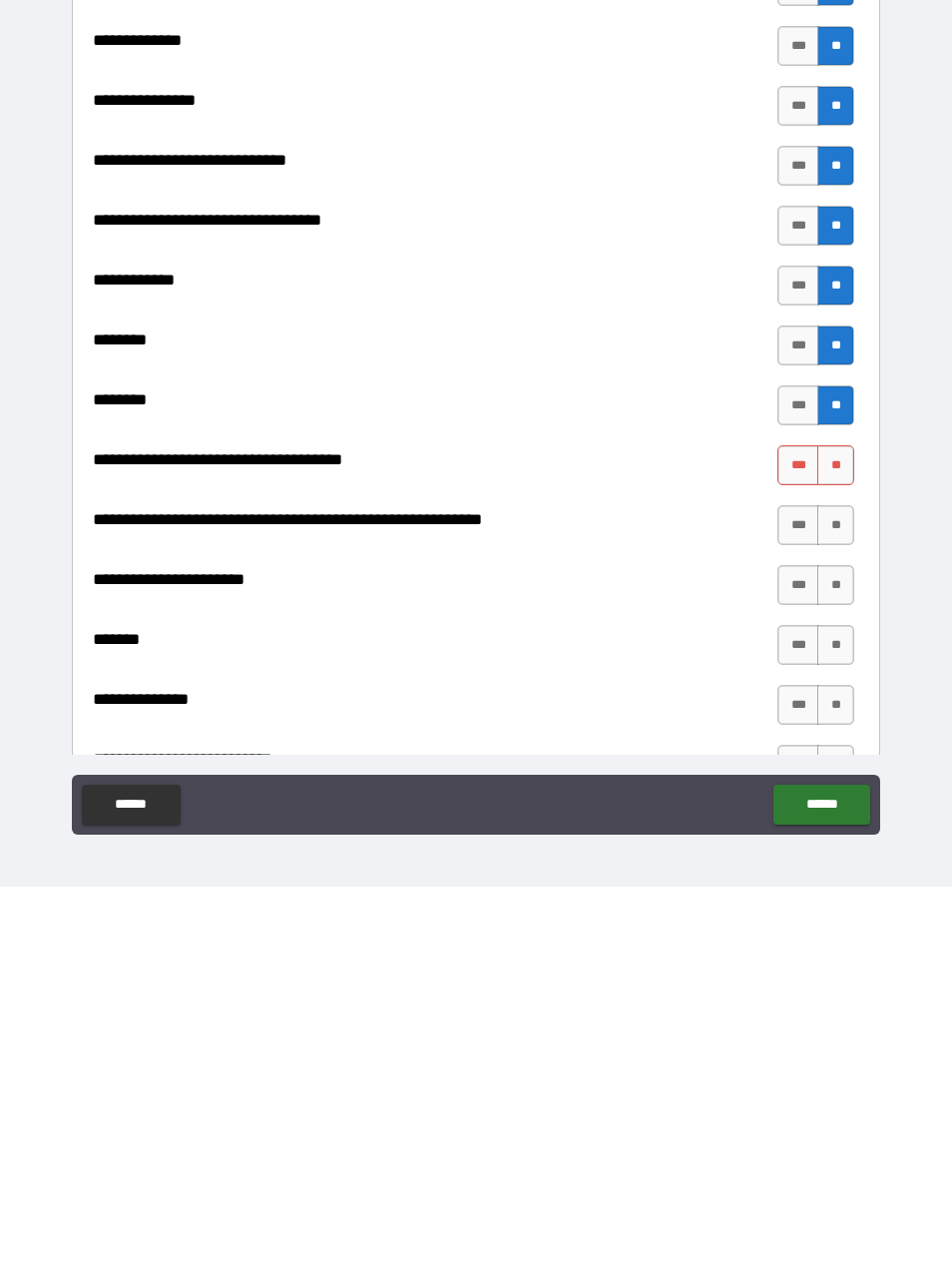 scroll, scrollTop: 8266, scrollLeft: 0, axis: vertical 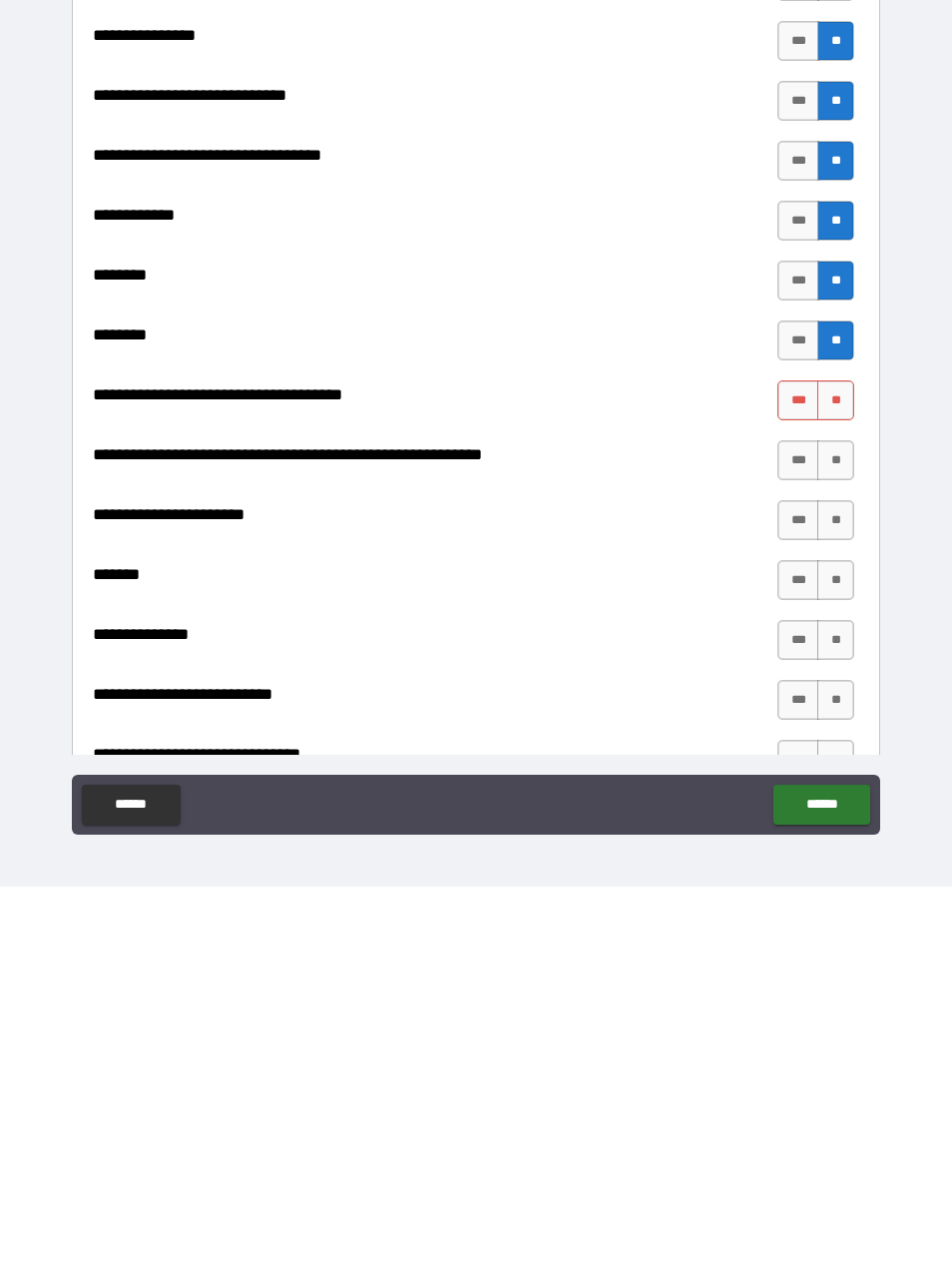 click on "**" at bounding box center (835, 778) 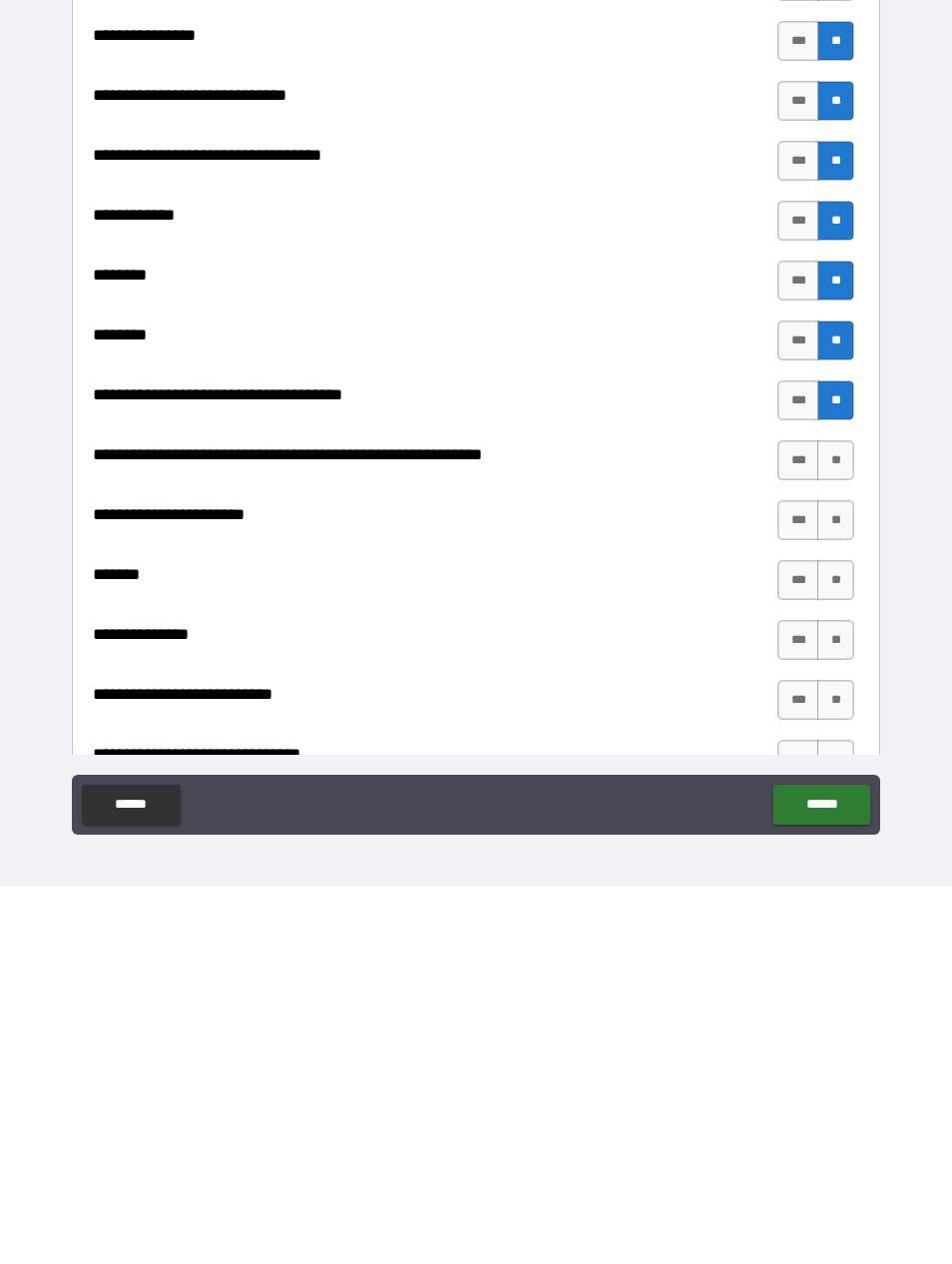 click on "**" at bounding box center (835, 838) 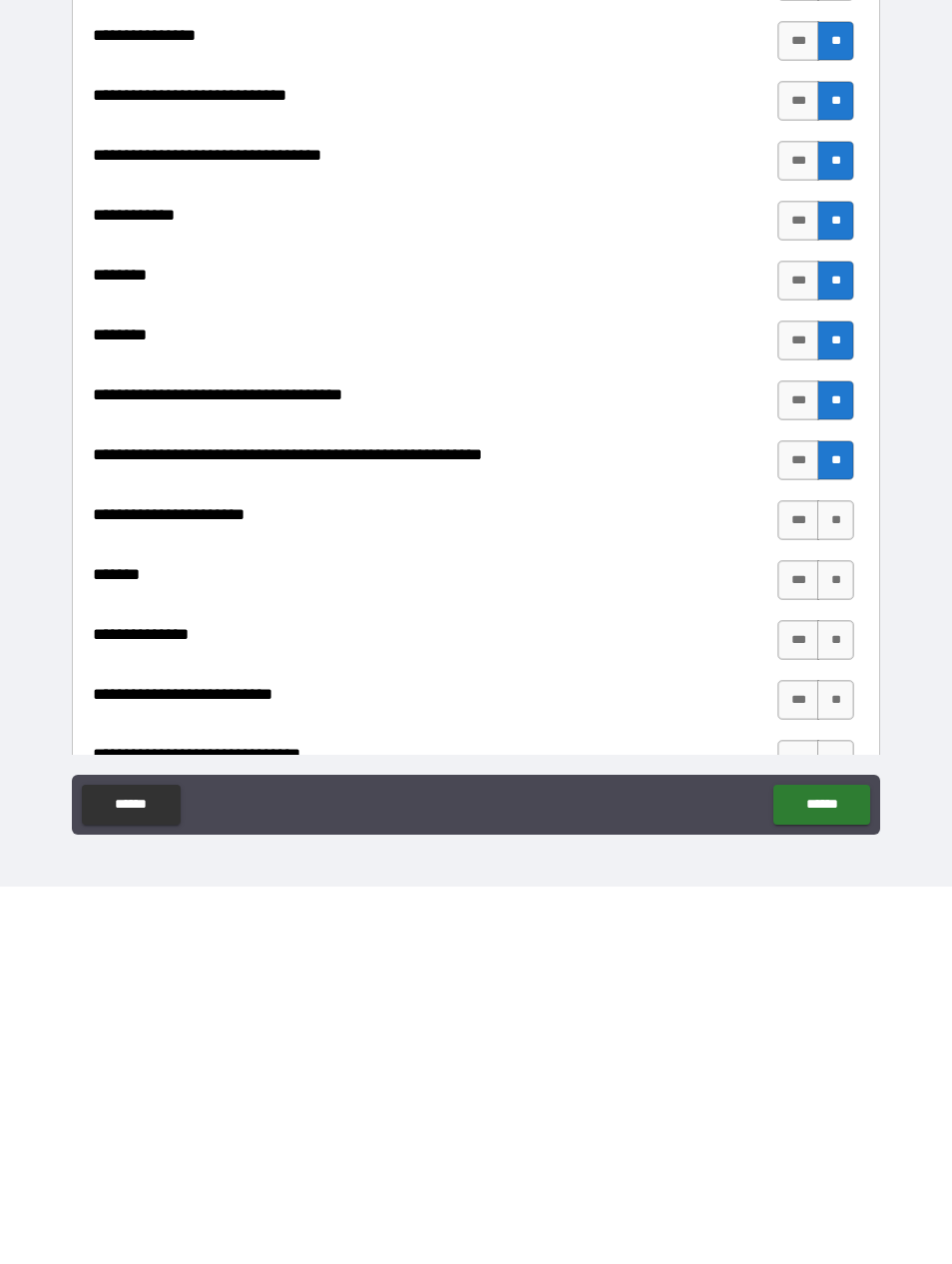 click on "**" at bounding box center [835, 898] 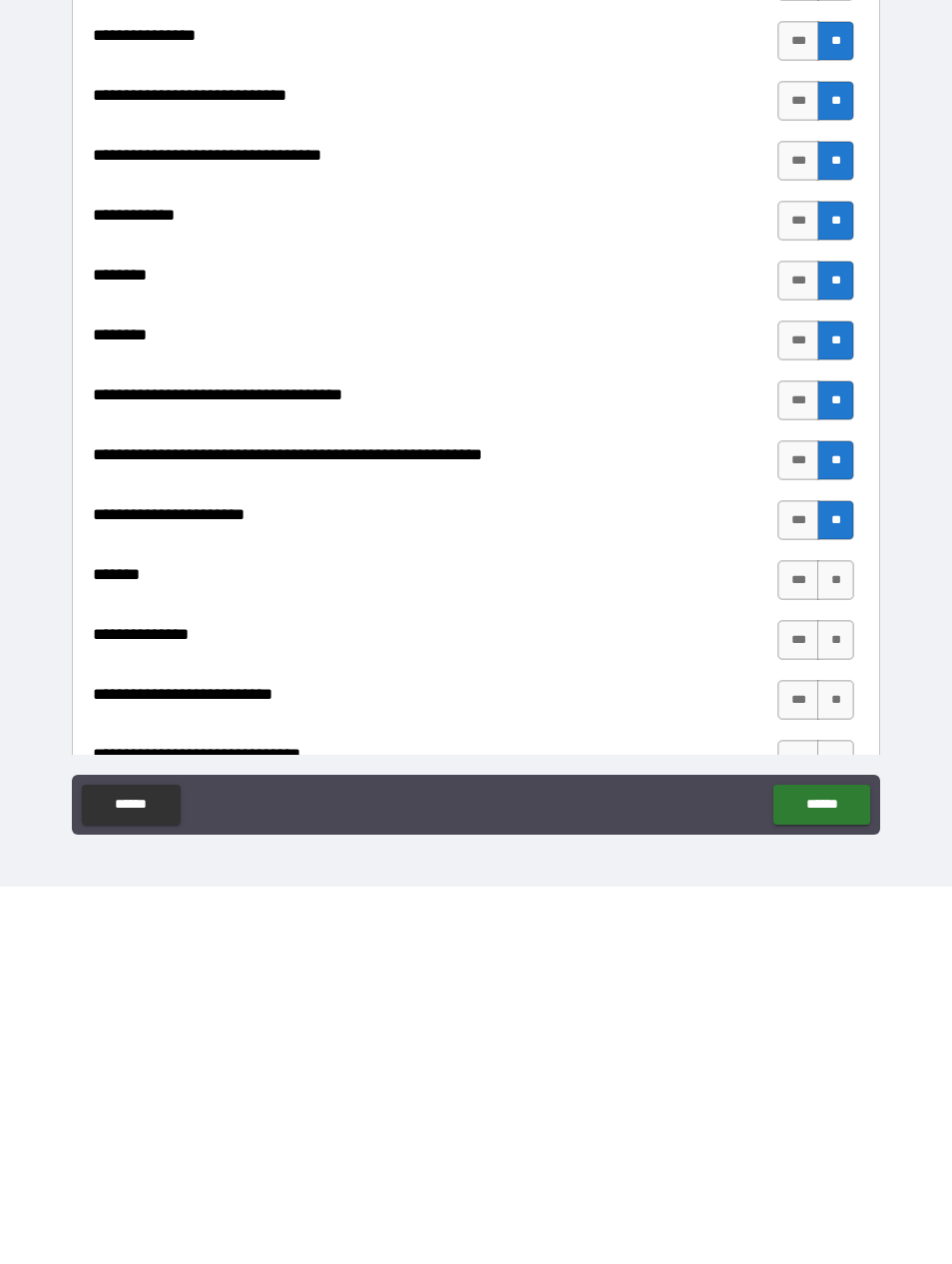 click on "**" at bounding box center [835, 957] 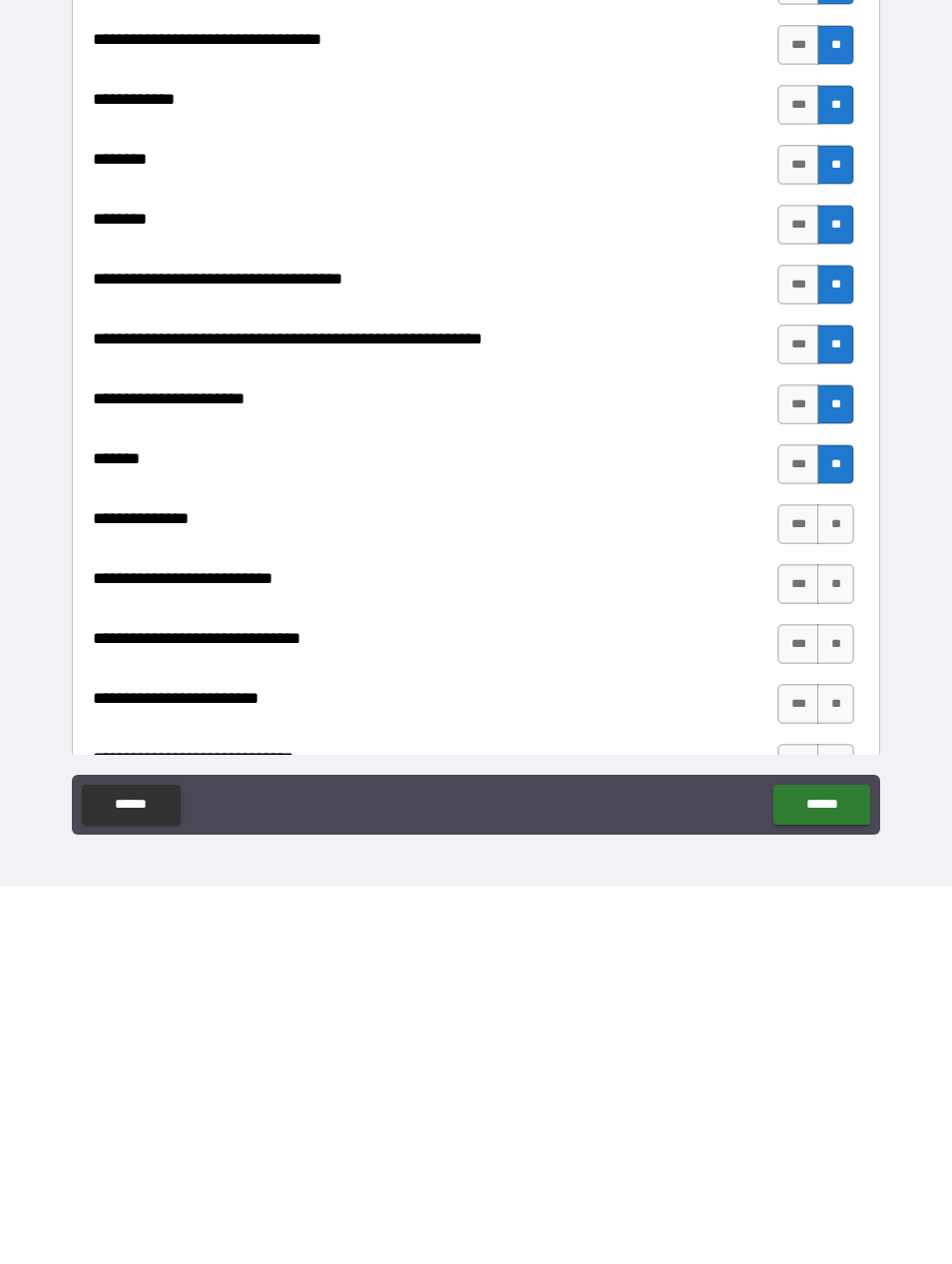 scroll, scrollTop: 8395, scrollLeft: 0, axis: vertical 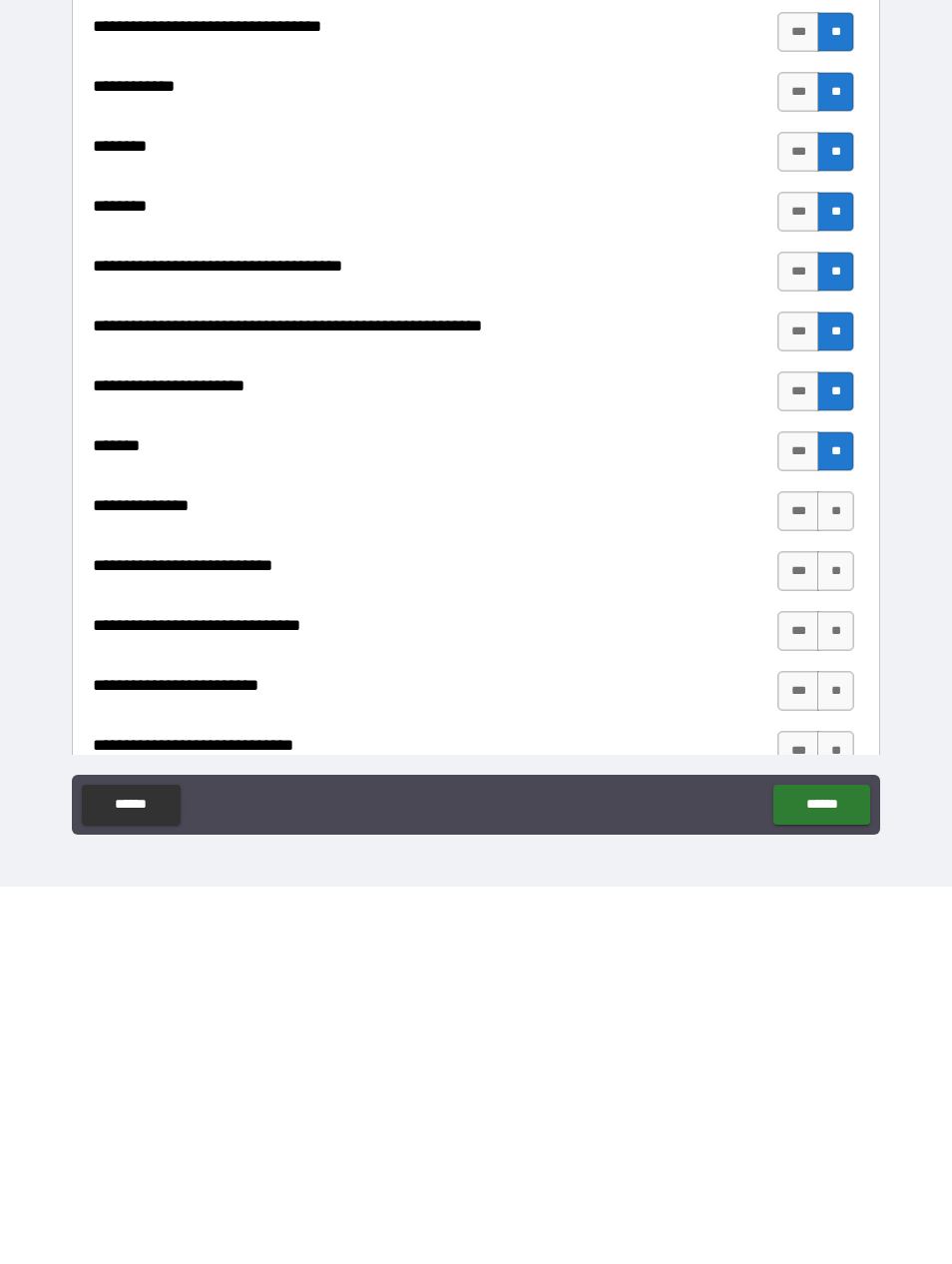 click on "**" at bounding box center [835, 889] 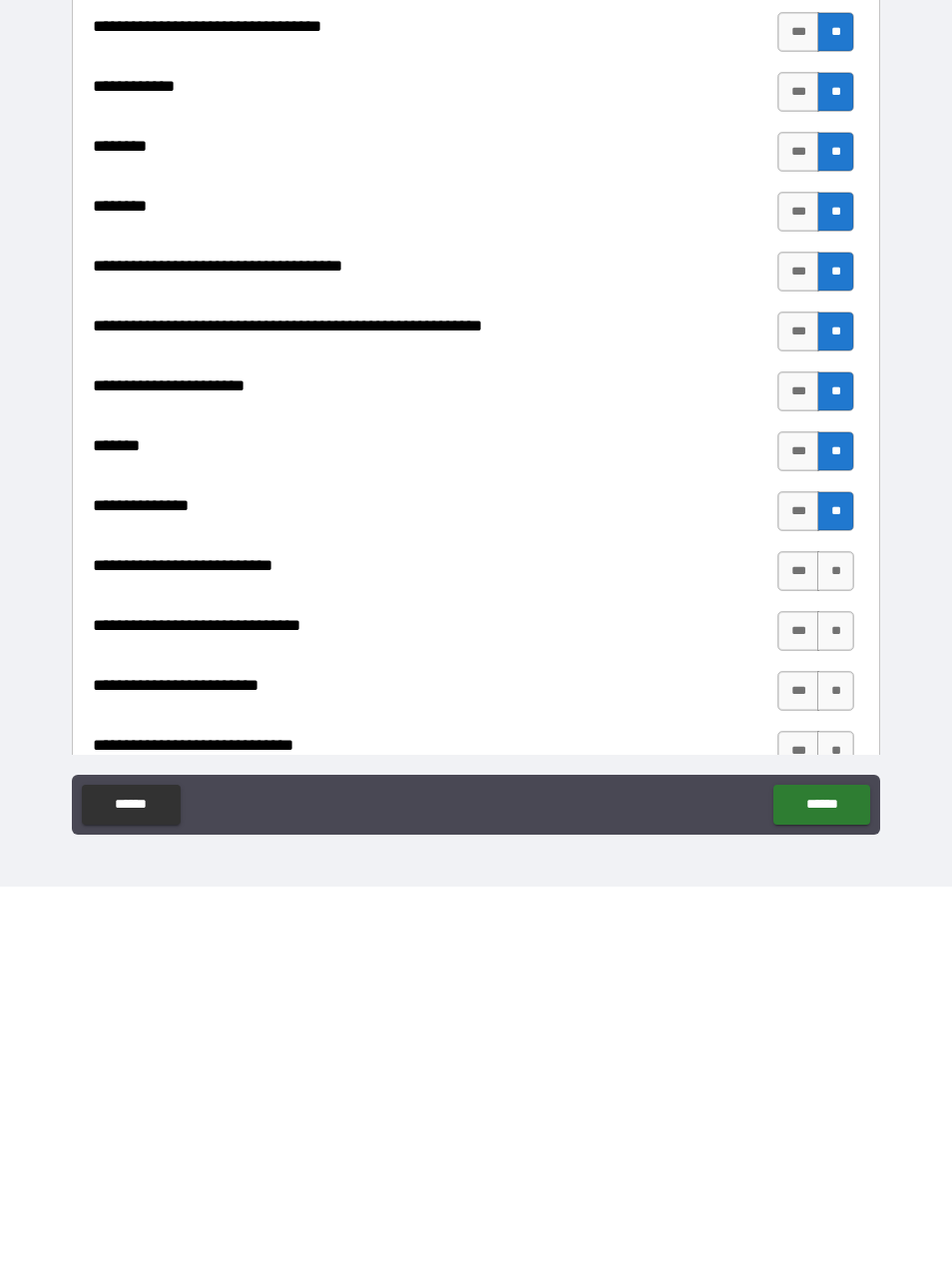 click on "**" at bounding box center (835, 889) 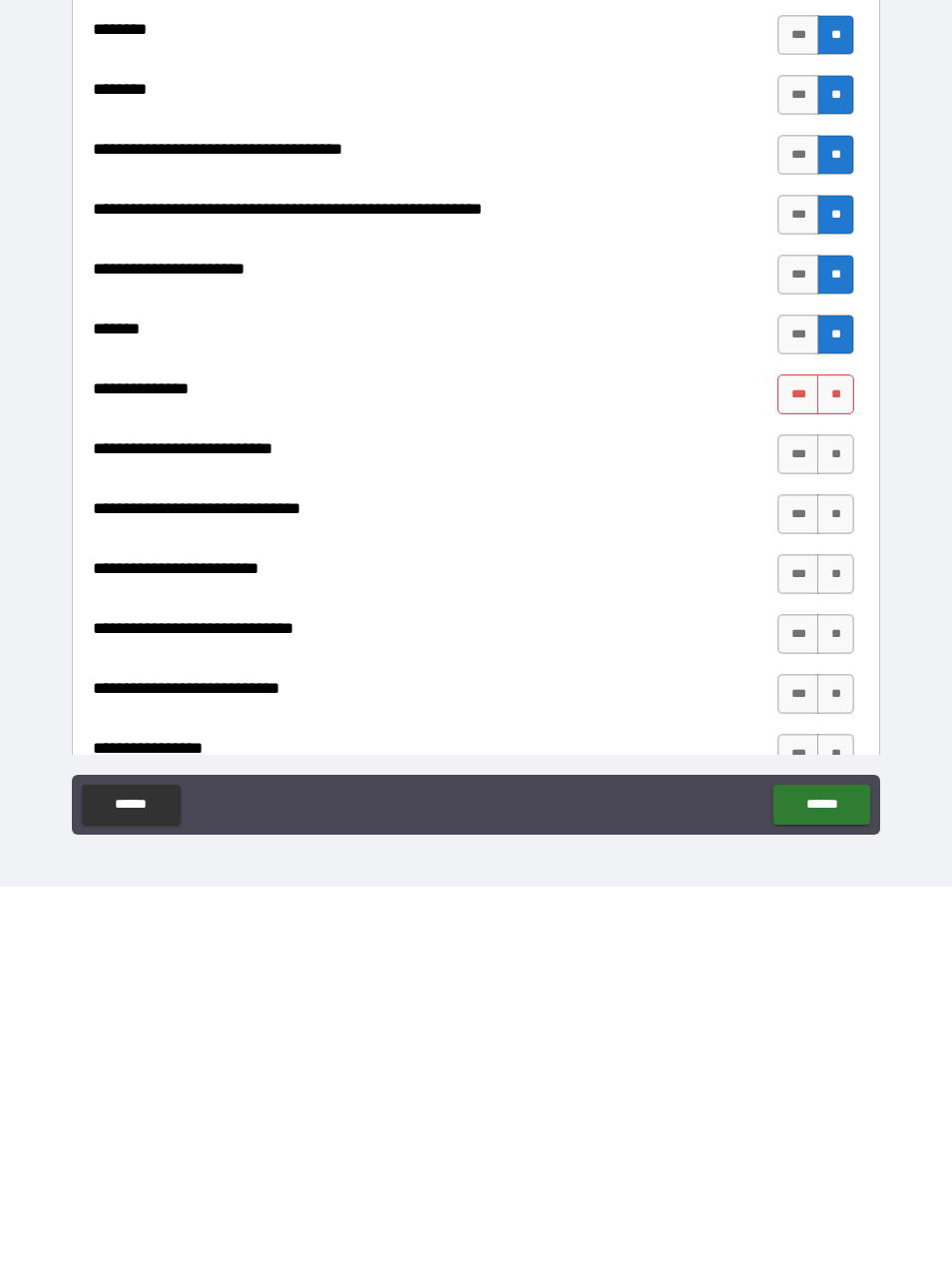 scroll, scrollTop: 8531, scrollLeft: 0, axis: vertical 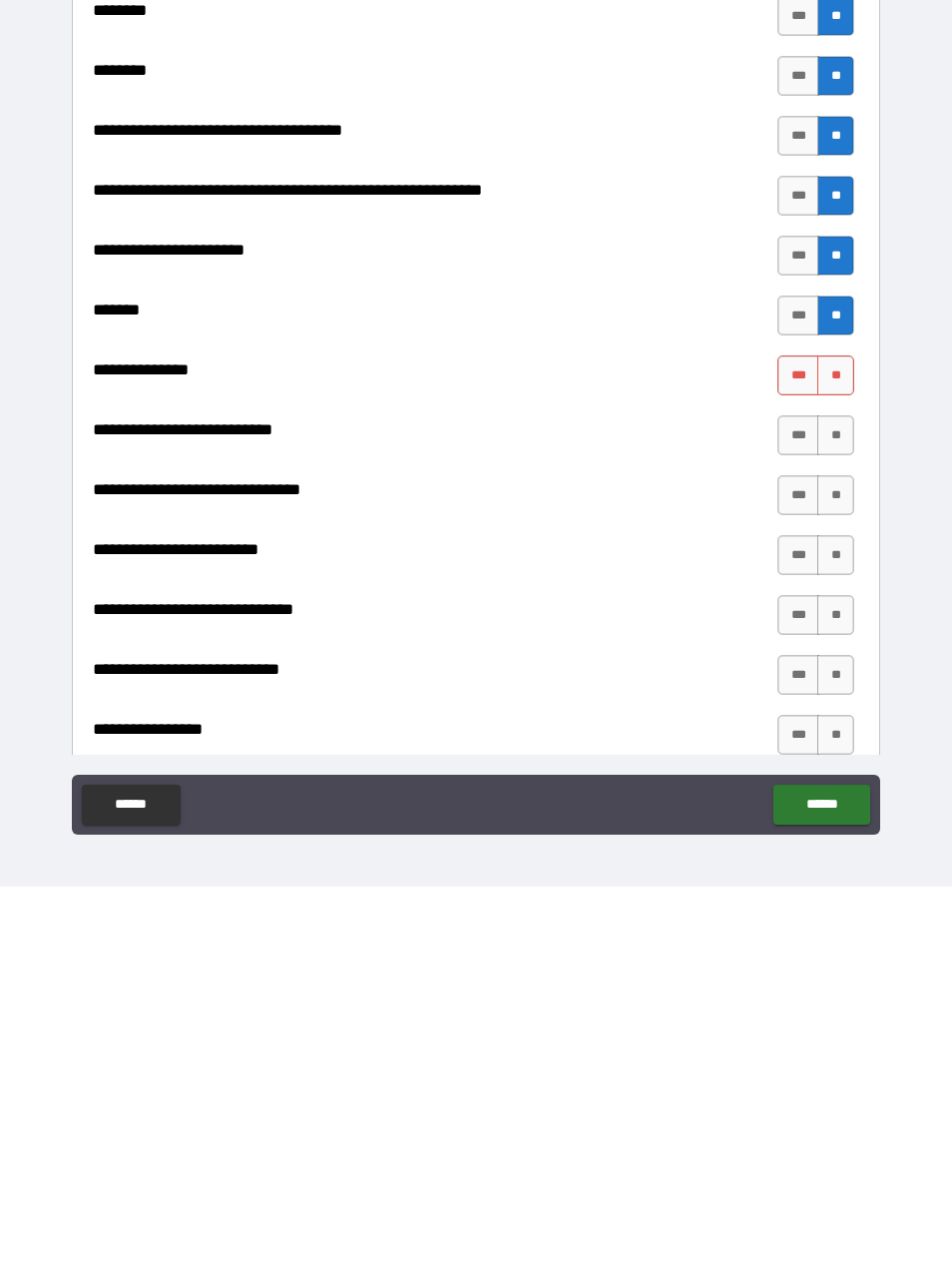 click on "**" at bounding box center (835, 813) 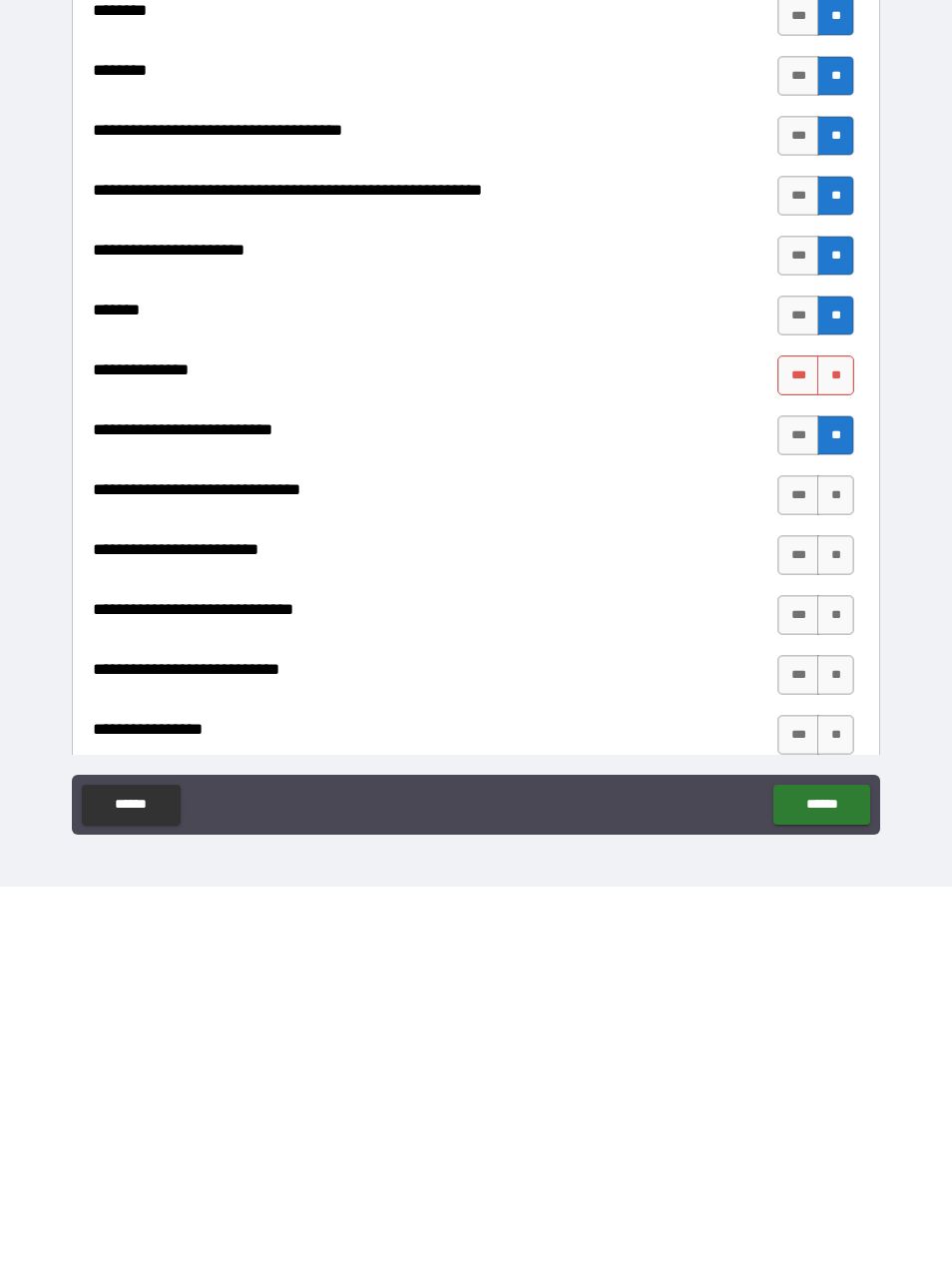 click on "**" at bounding box center (835, 753) 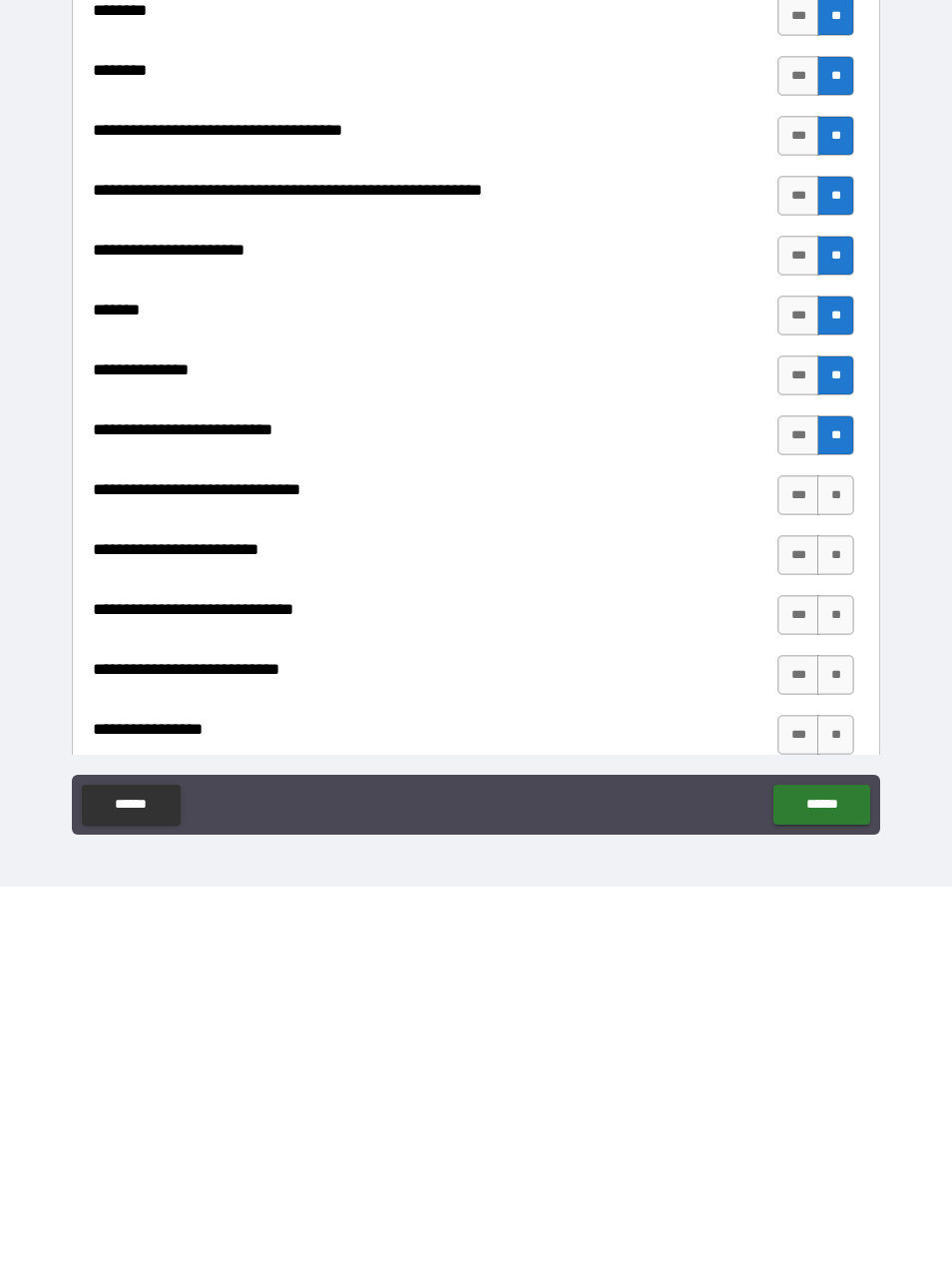 click on "**" at bounding box center (835, 873) 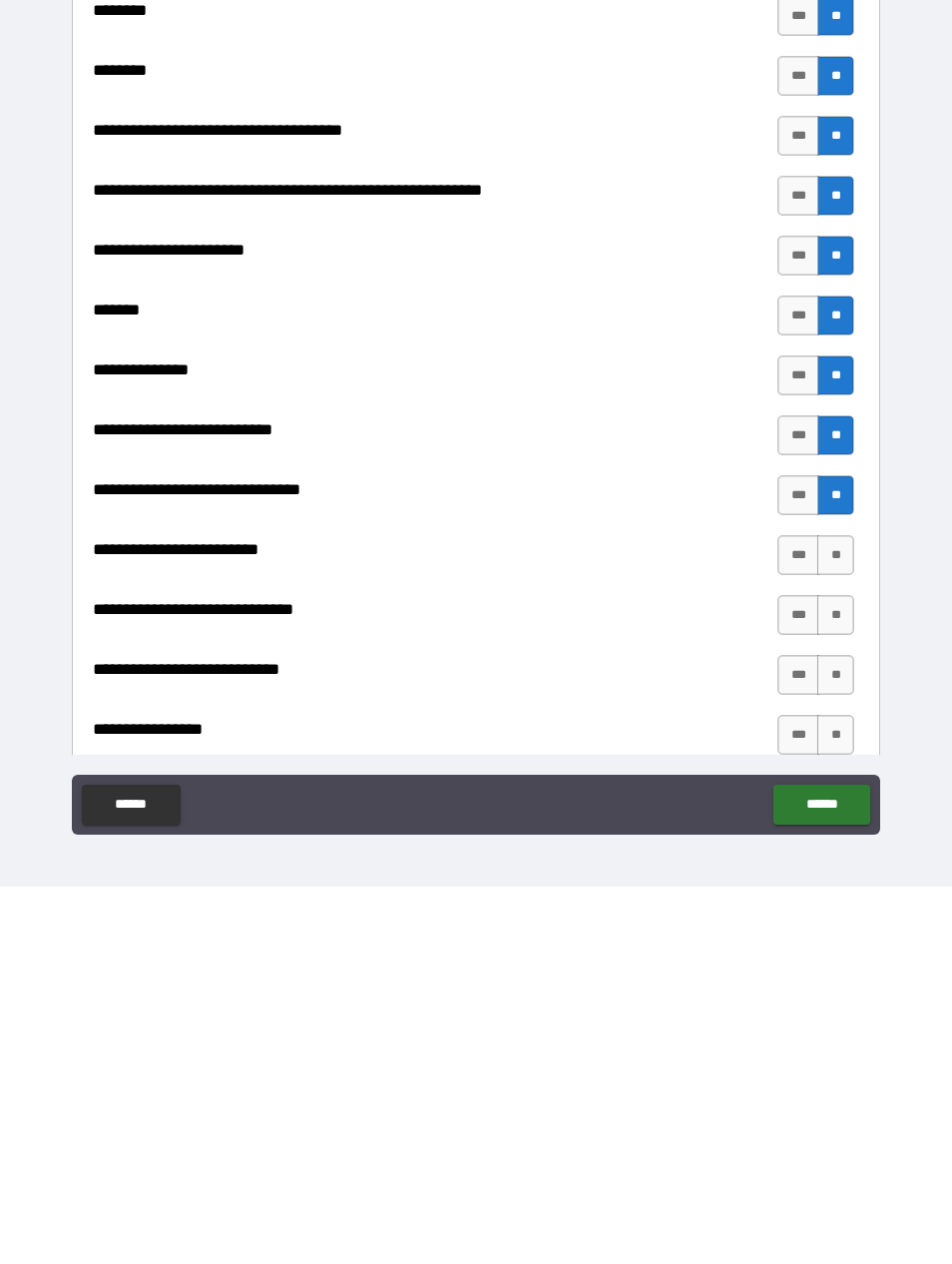 click on "**" at bounding box center (835, 933) 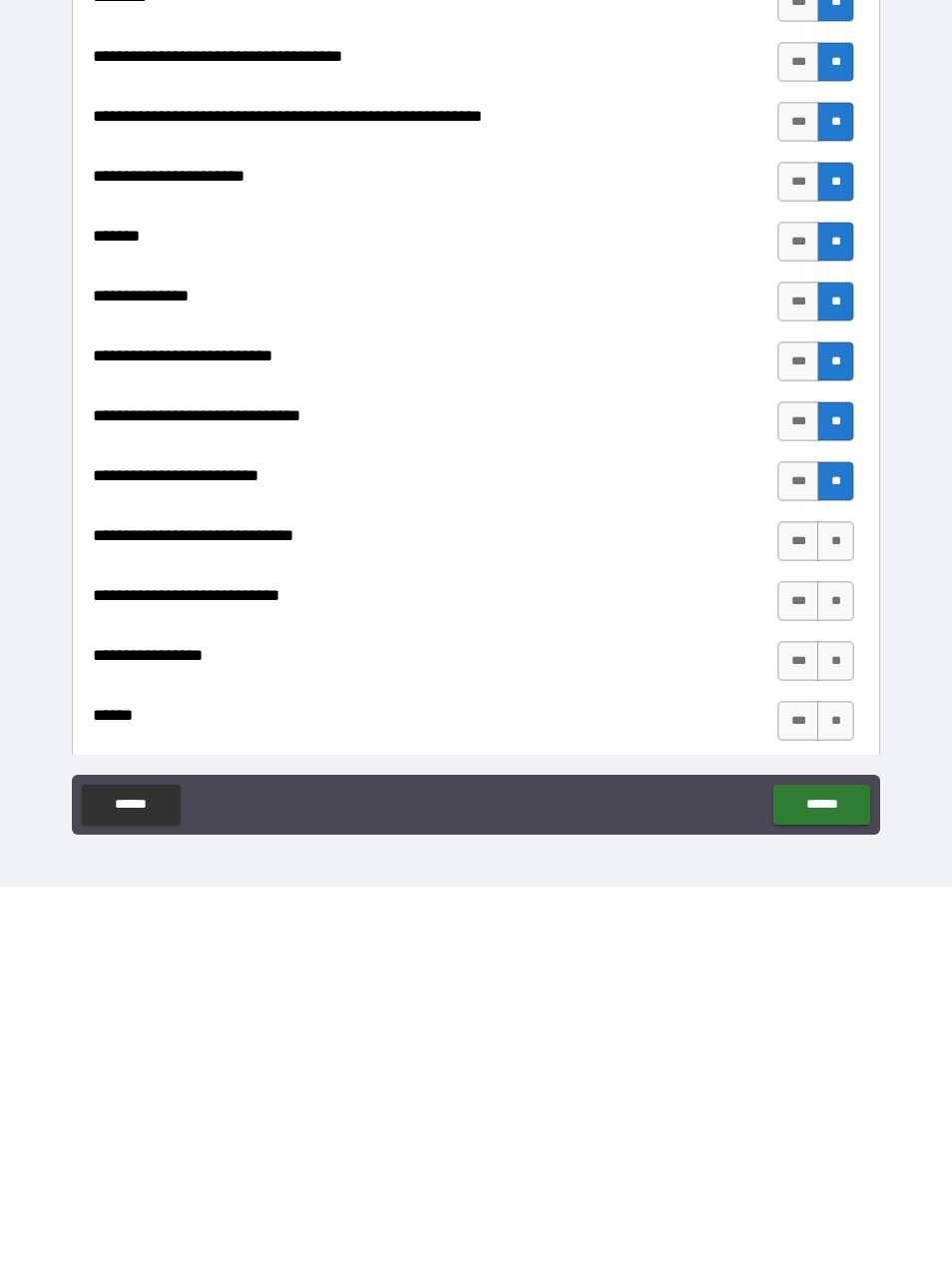 scroll, scrollTop: 8616, scrollLeft: 0, axis: vertical 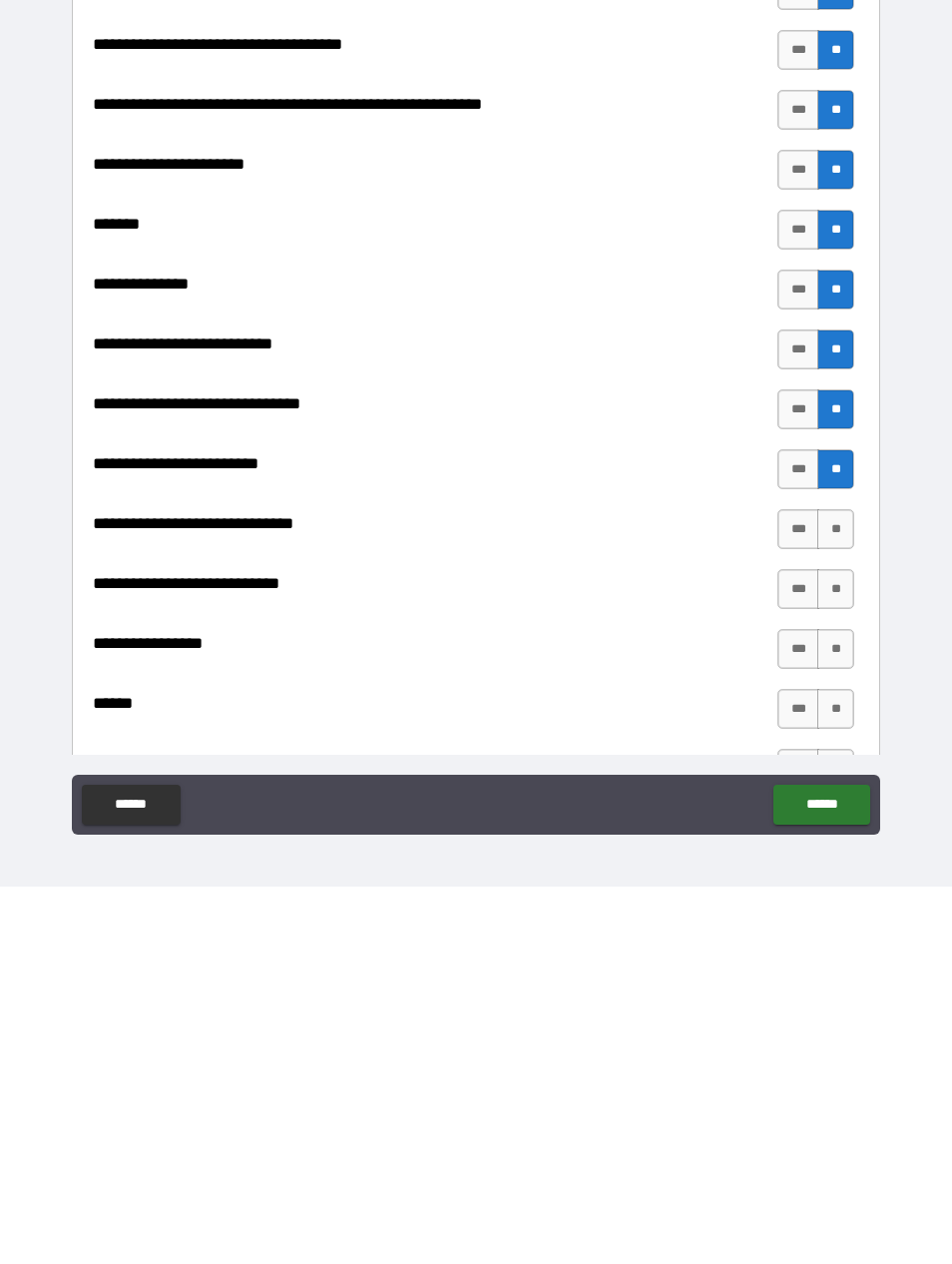 click on "**" at bounding box center (835, 907) 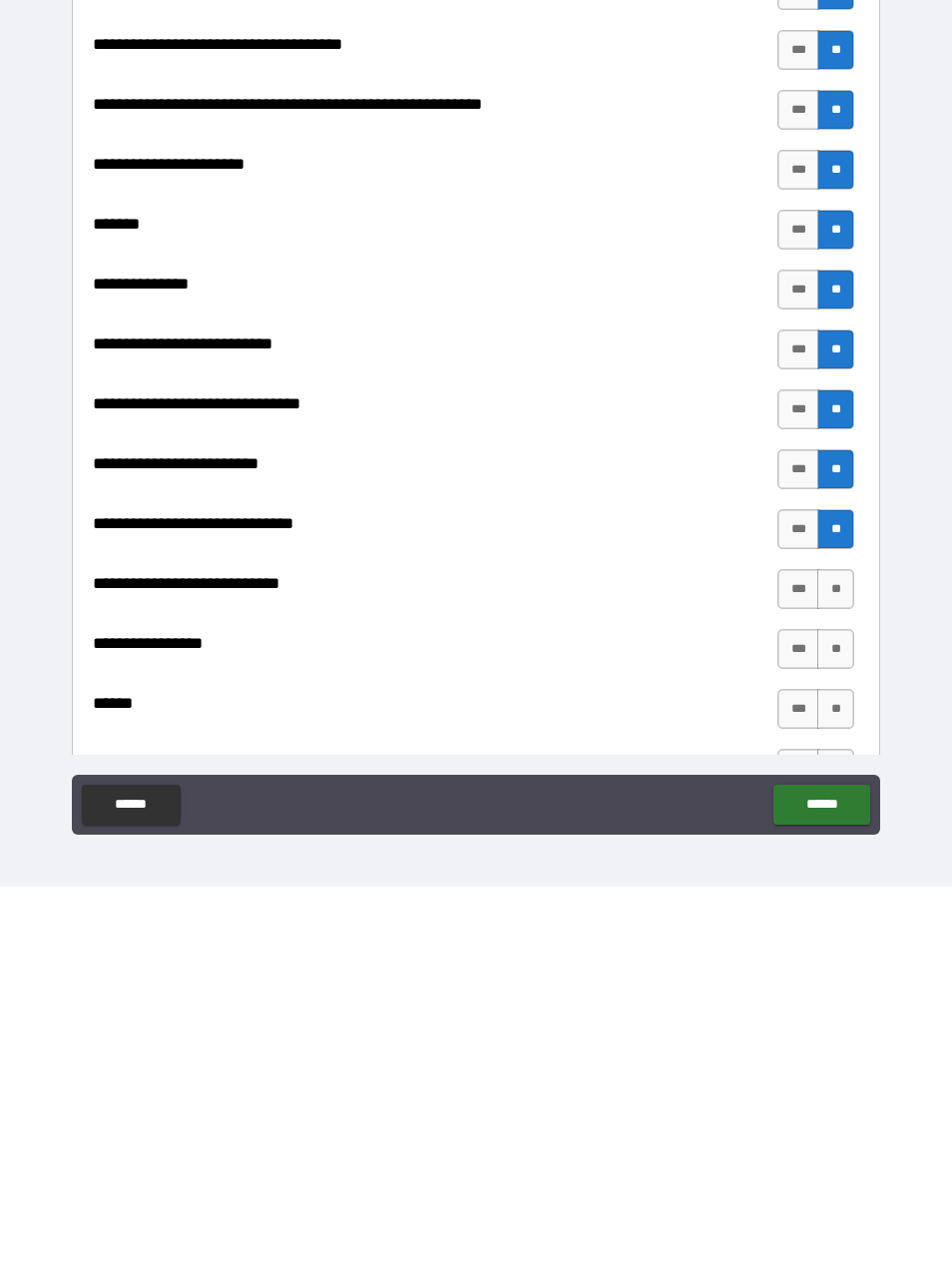 click on "**" at bounding box center (835, 966) 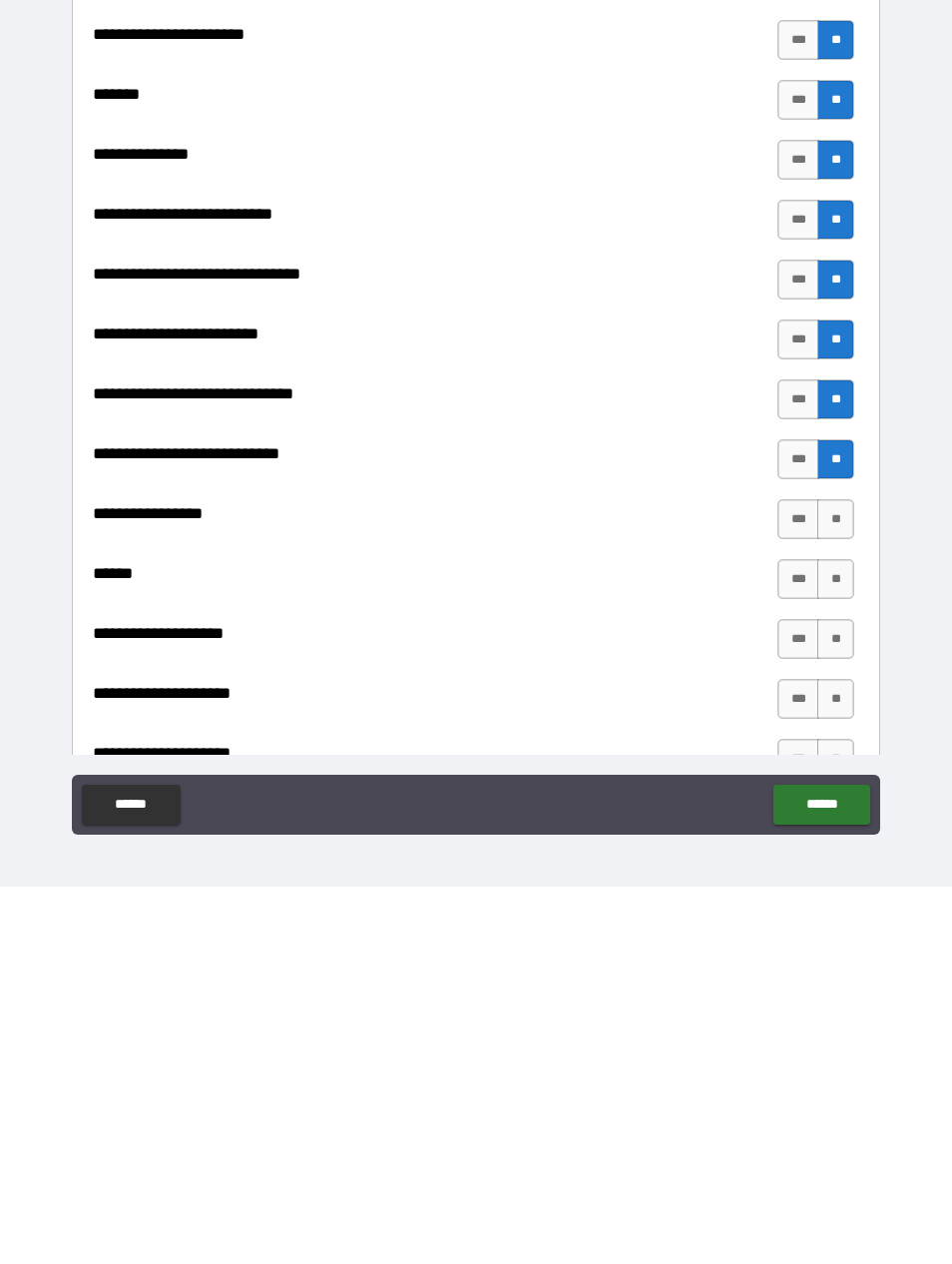 scroll, scrollTop: 8786, scrollLeft: 0, axis: vertical 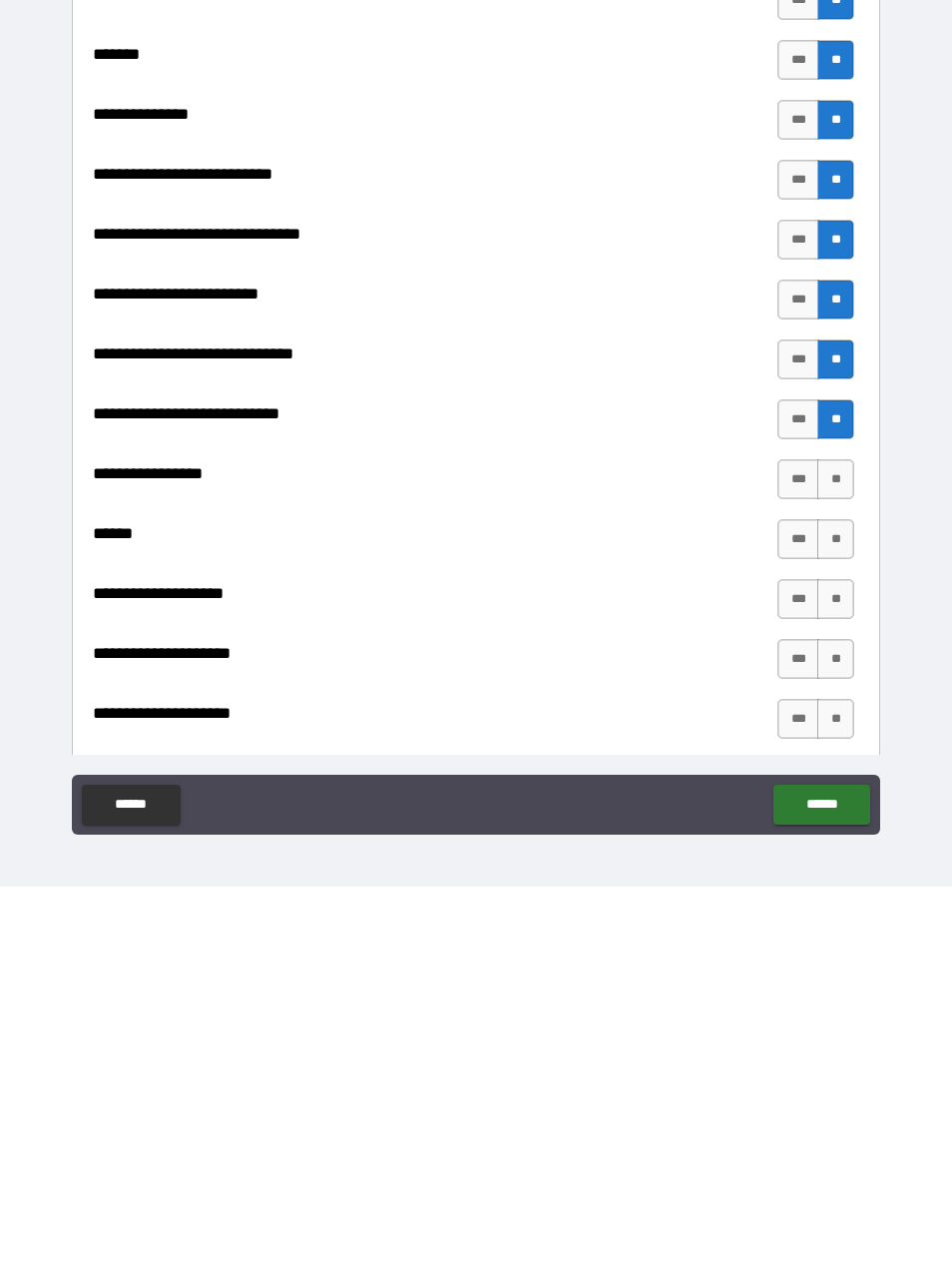 click on "**" at bounding box center [835, 857] 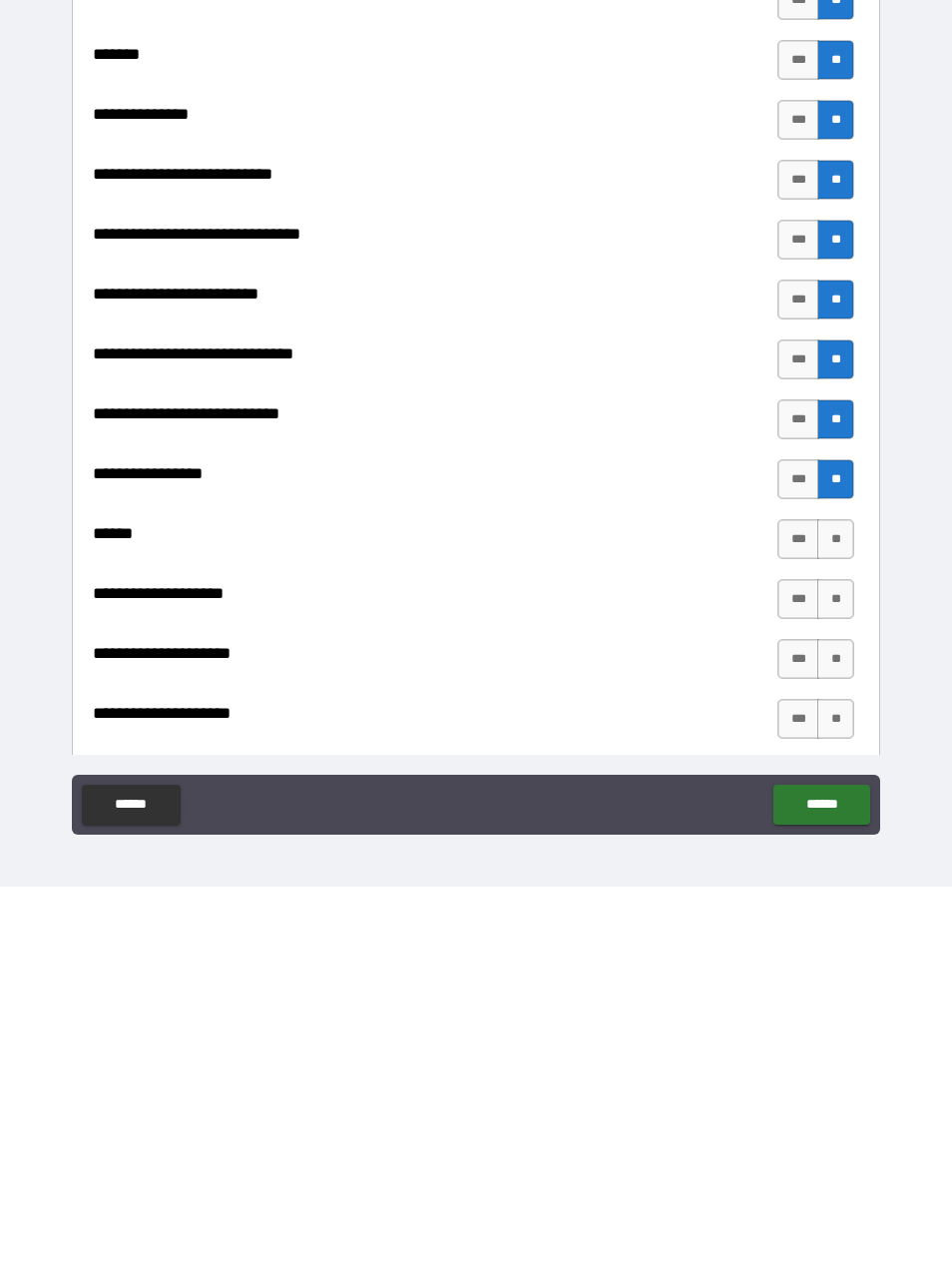 click on "**" at bounding box center [835, 917] 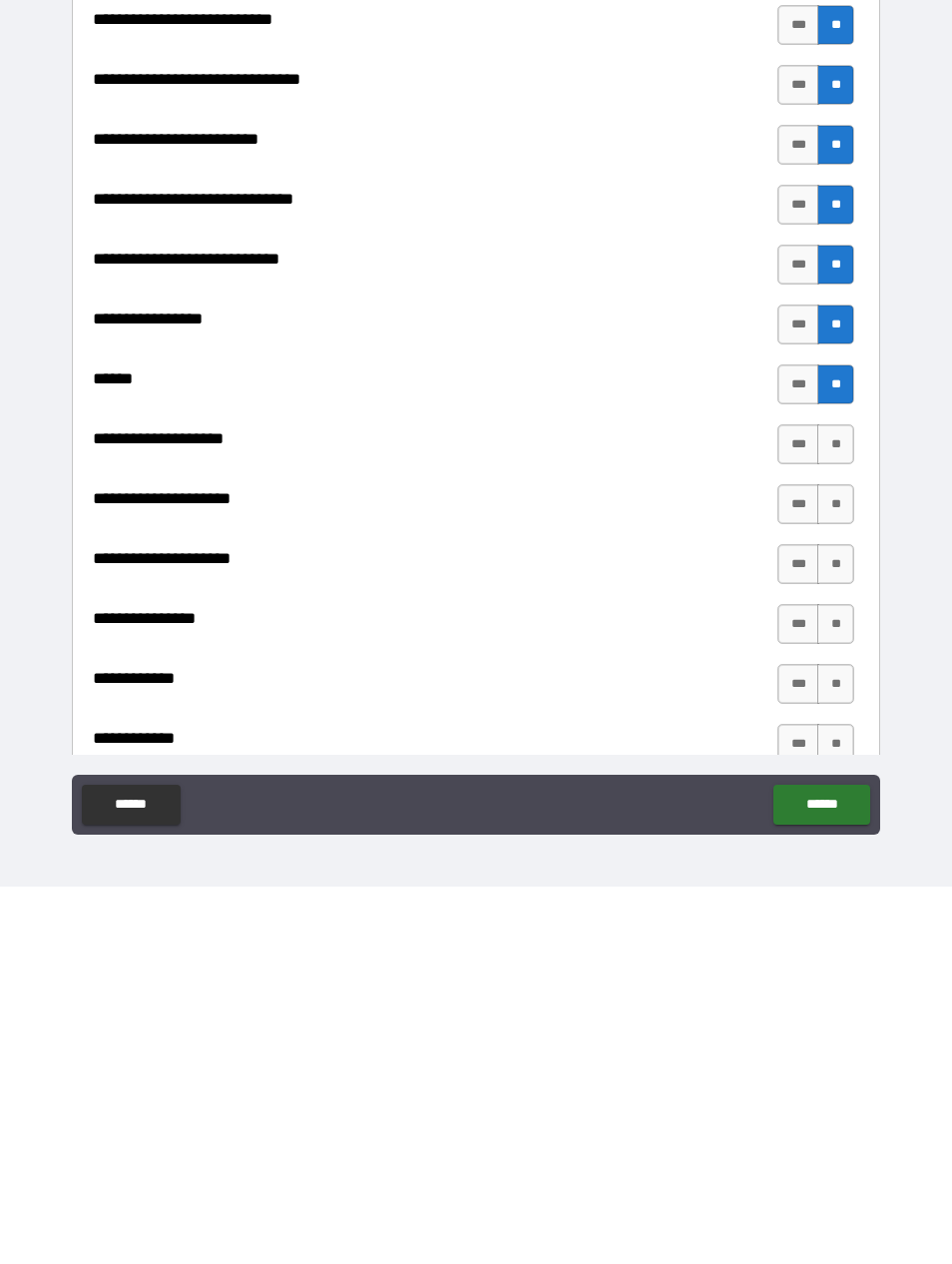 scroll, scrollTop: 8943, scrollLeft: 0, axis: vertical 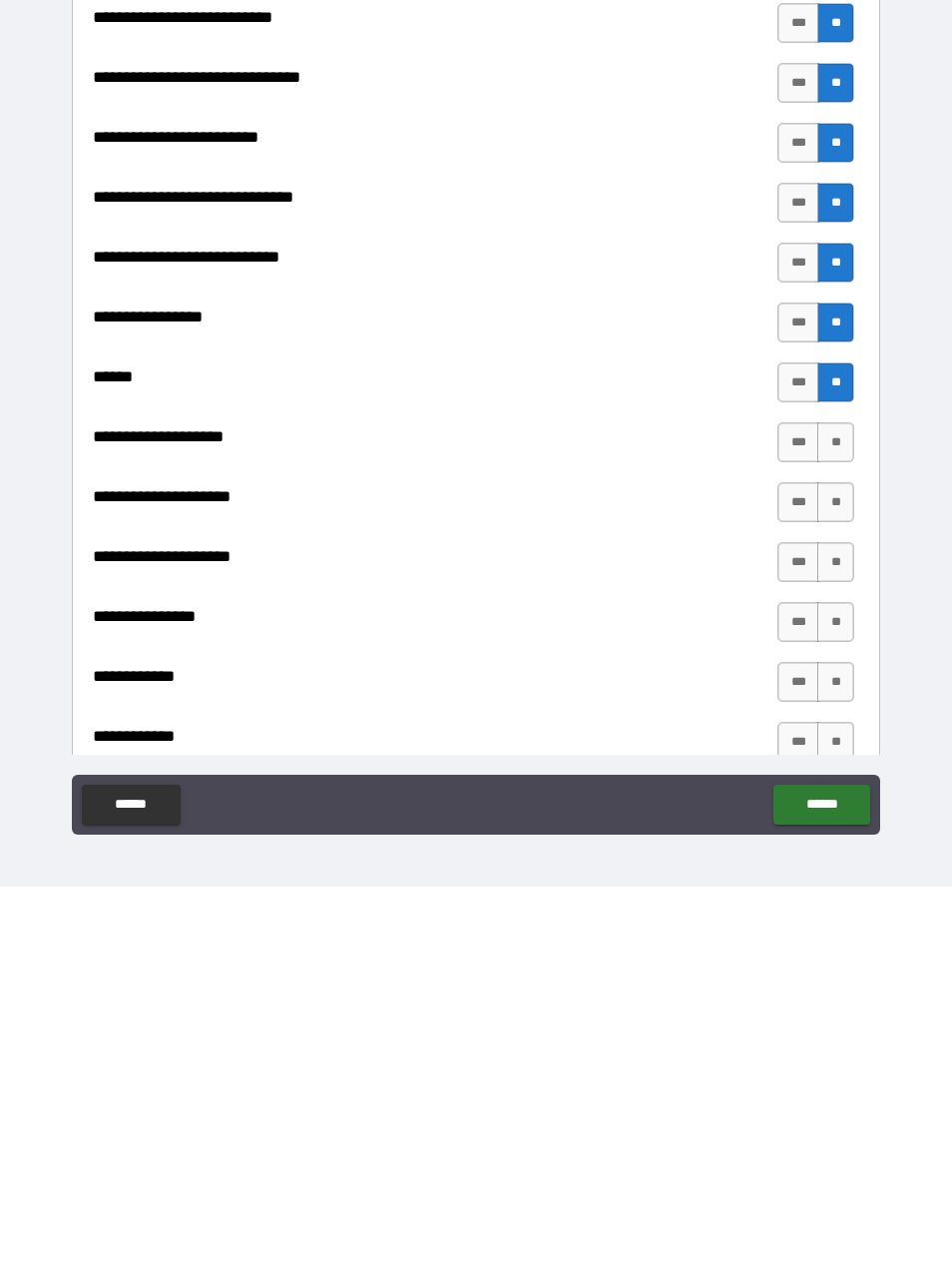 click on "**" at bounding box center (835, 820) 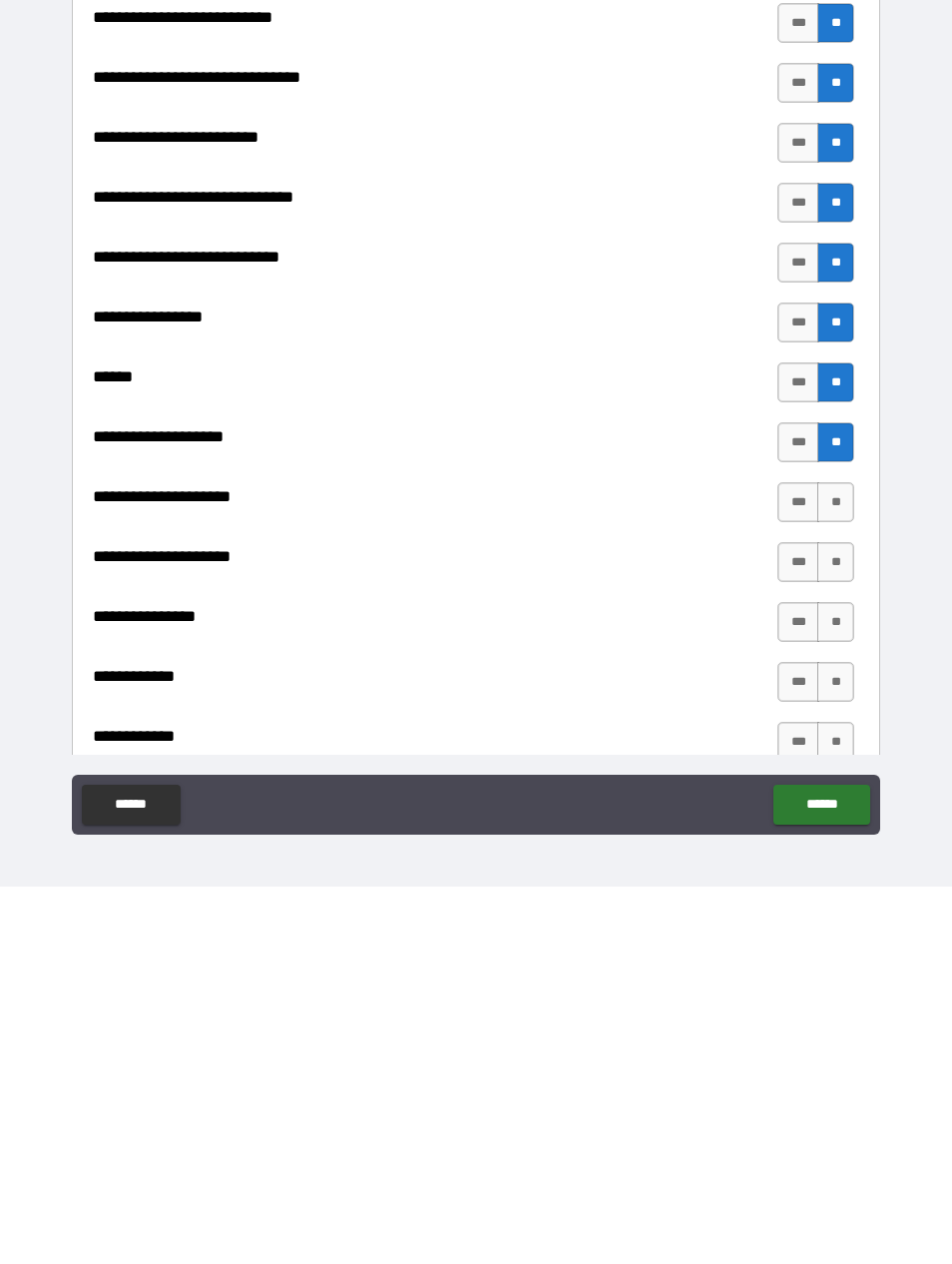click on "**" at bounding box center [835, 880] 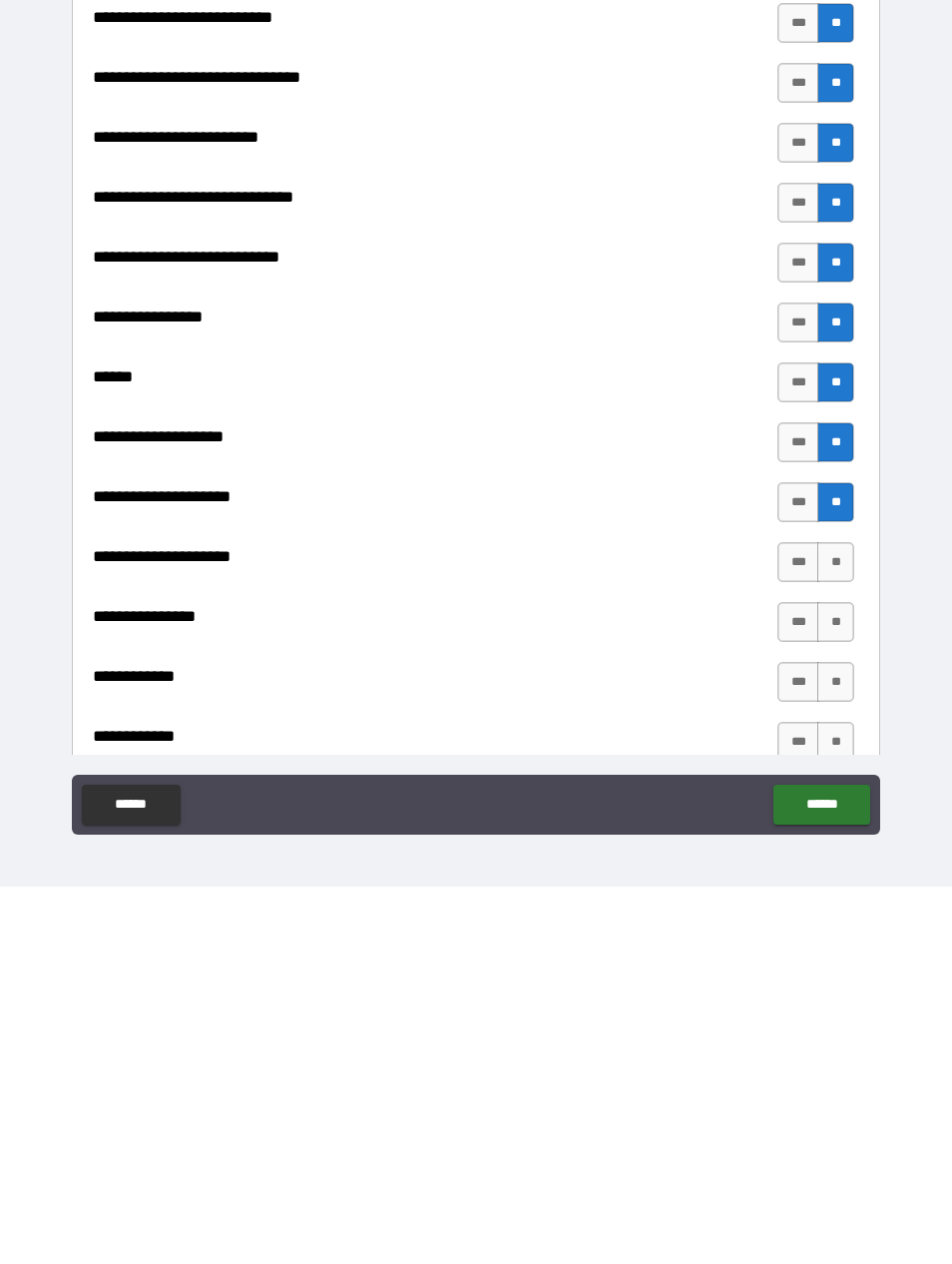 click on "**********" at bounding box center [476, 261] 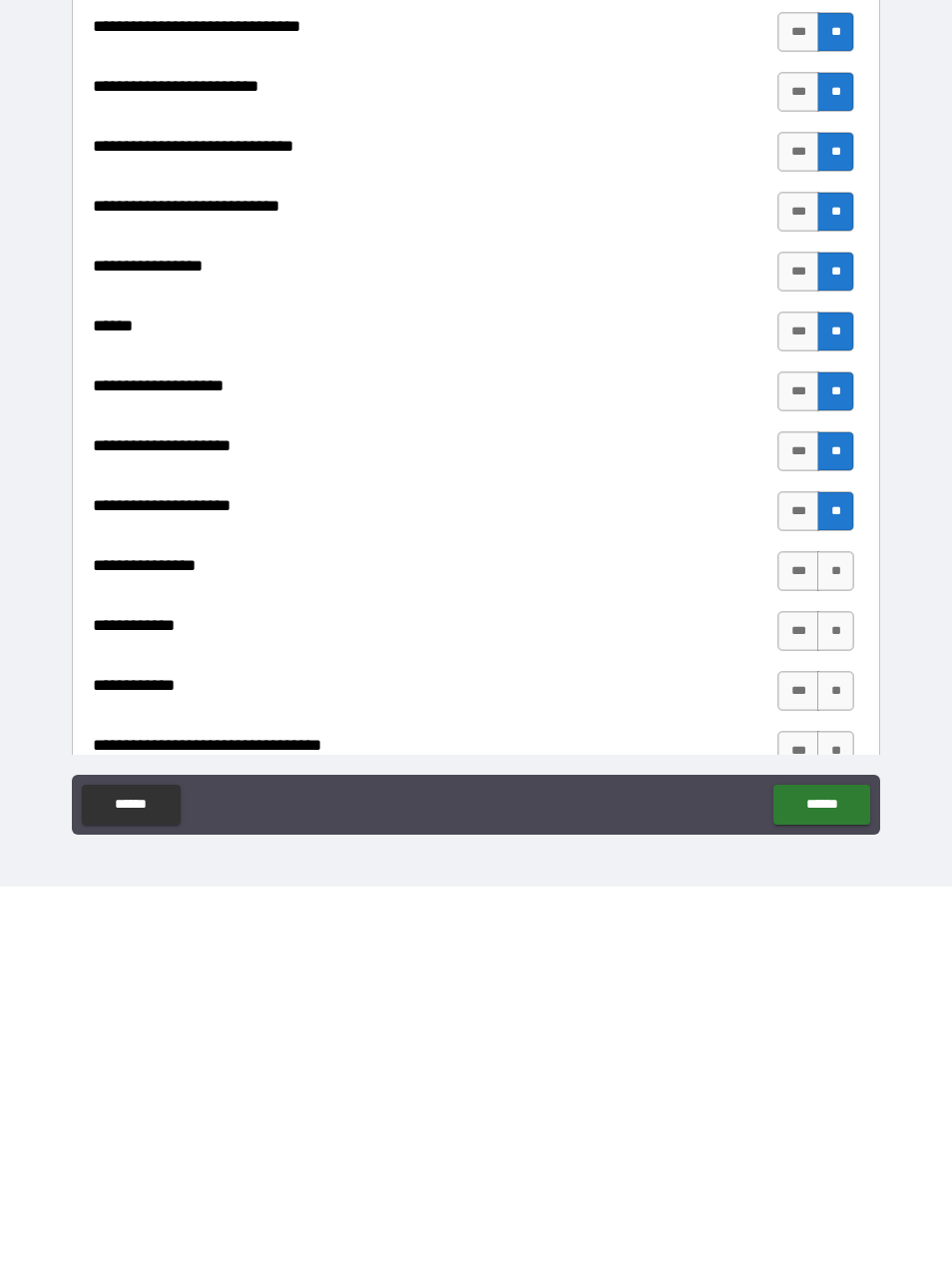scroll, scrollTop: 9006, scrollLeft: 0, axis: vertical 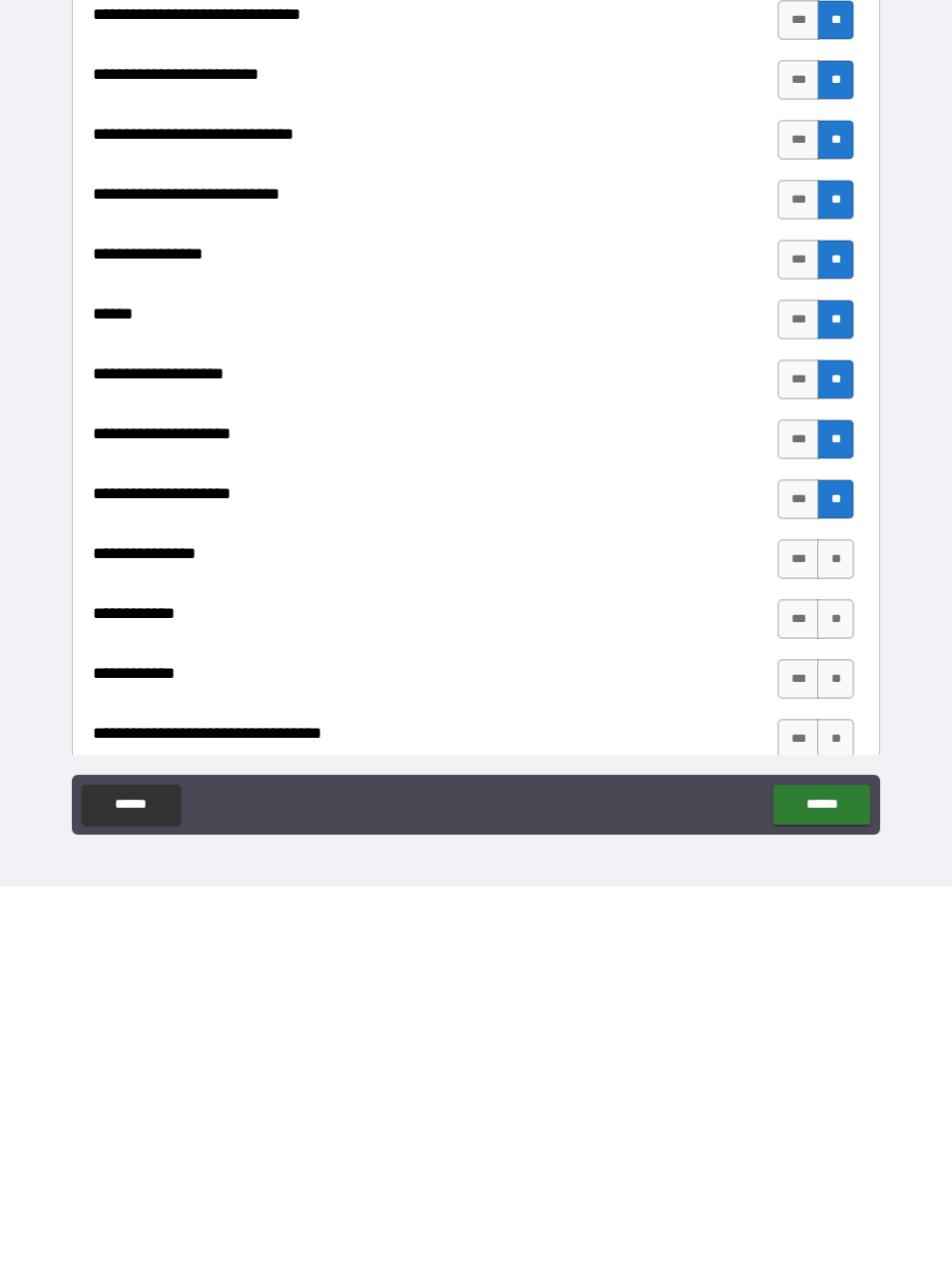 click on "**" at bounding box center (835, 937) 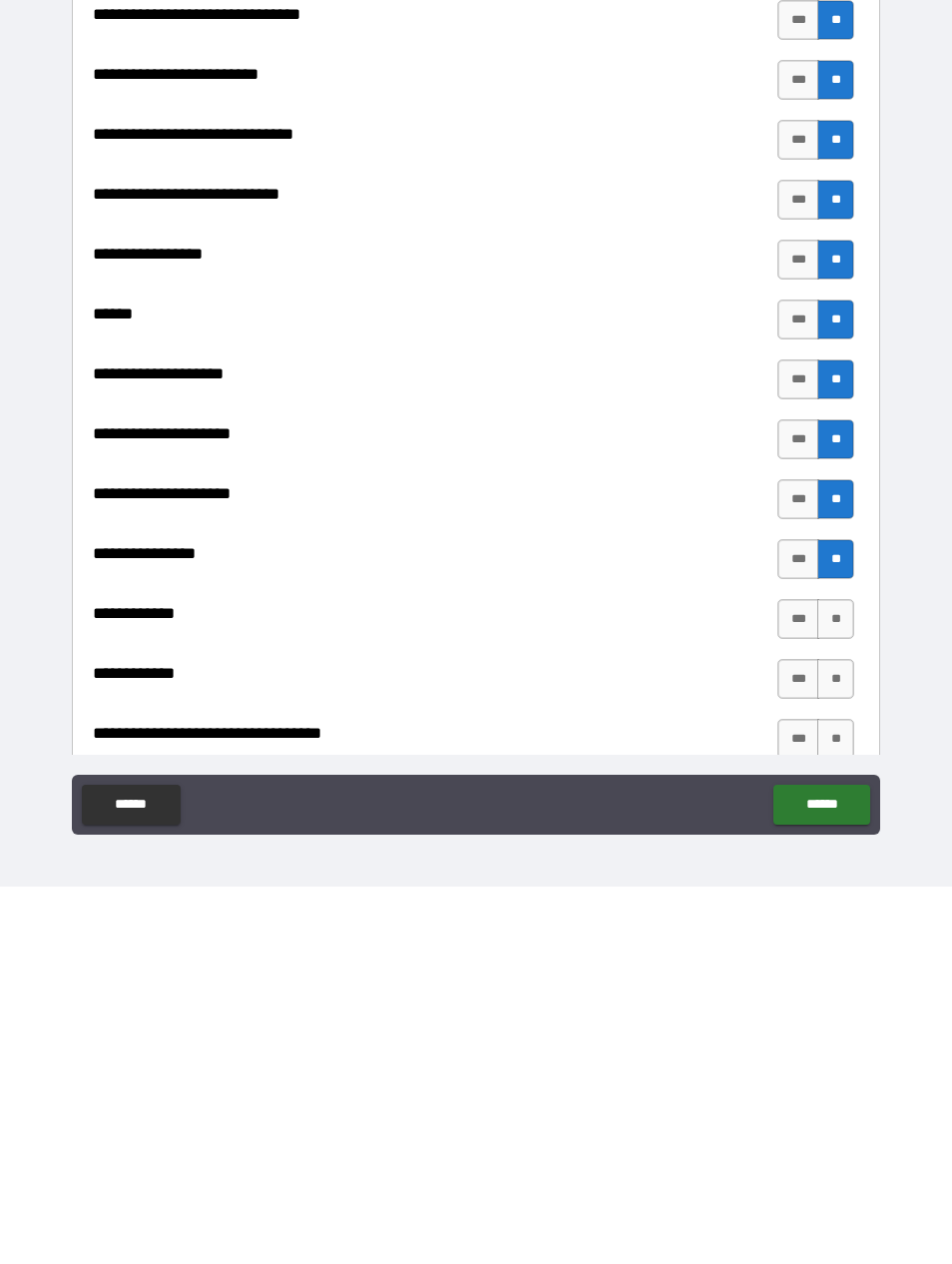 click on "**" at bounding box center [835, 996] 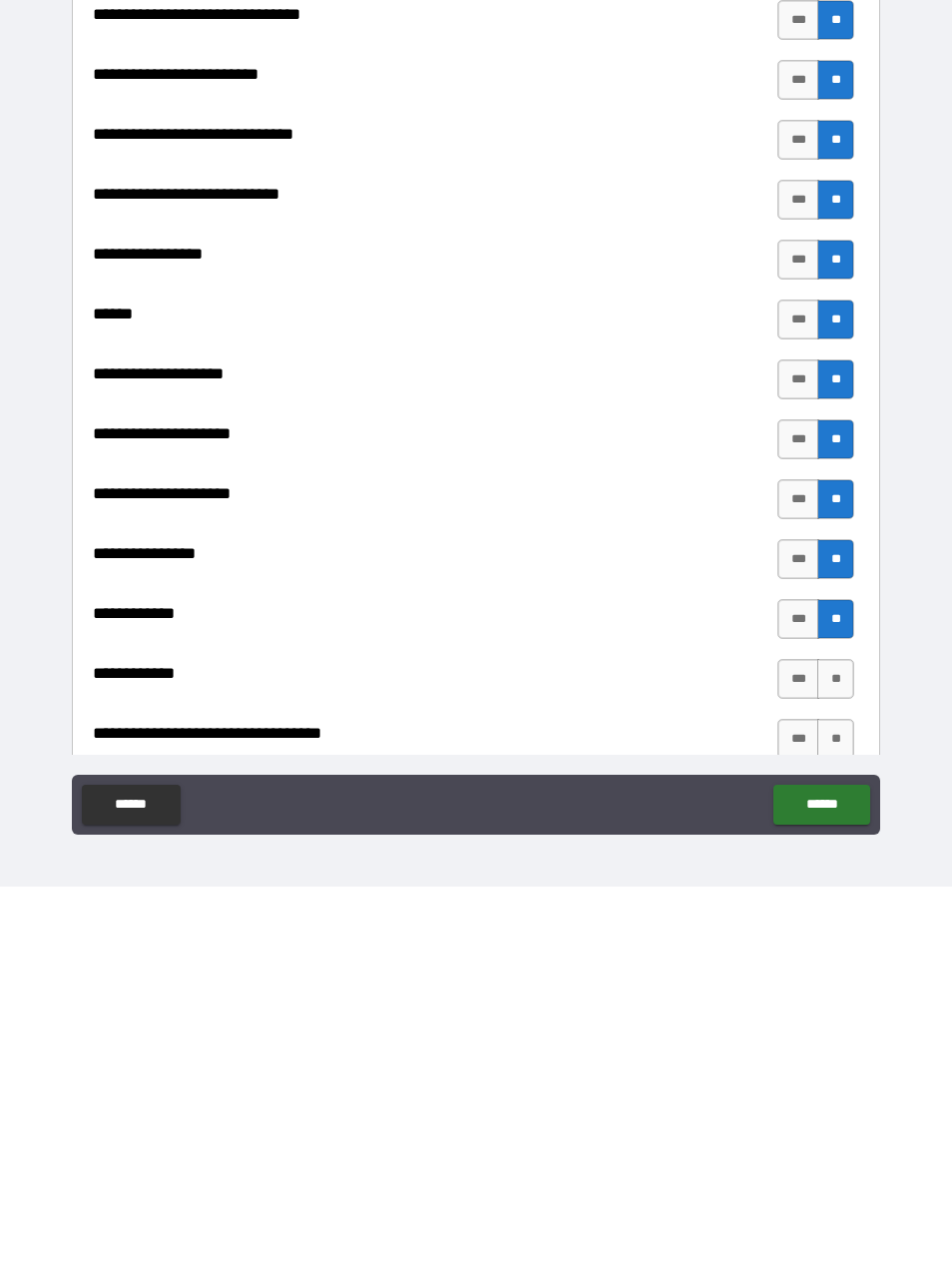 scroll, scrollTop: 9061, scrollLeft: 0, axis: vertical 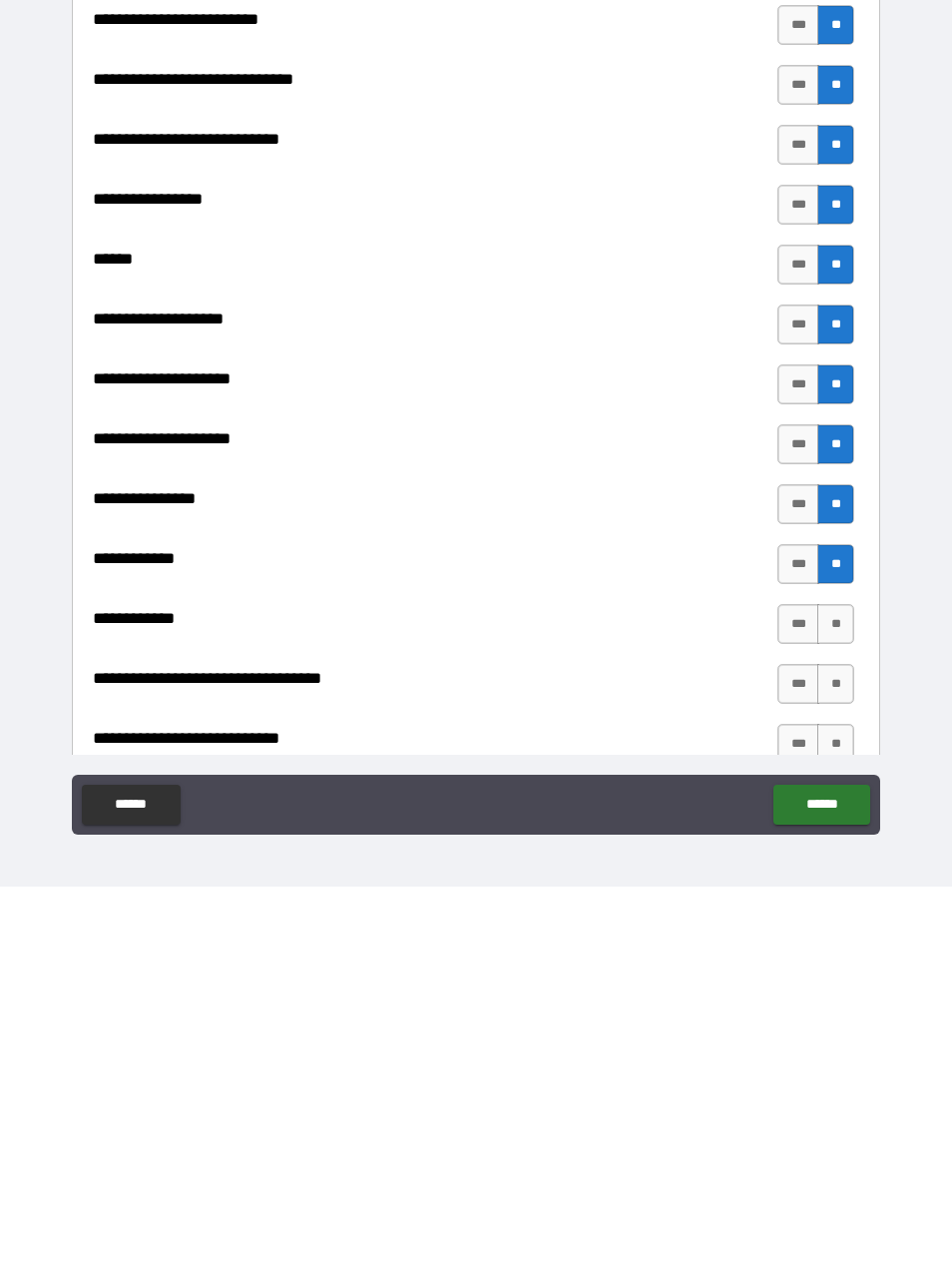 click on "**" at bounding box center (835, 1001) 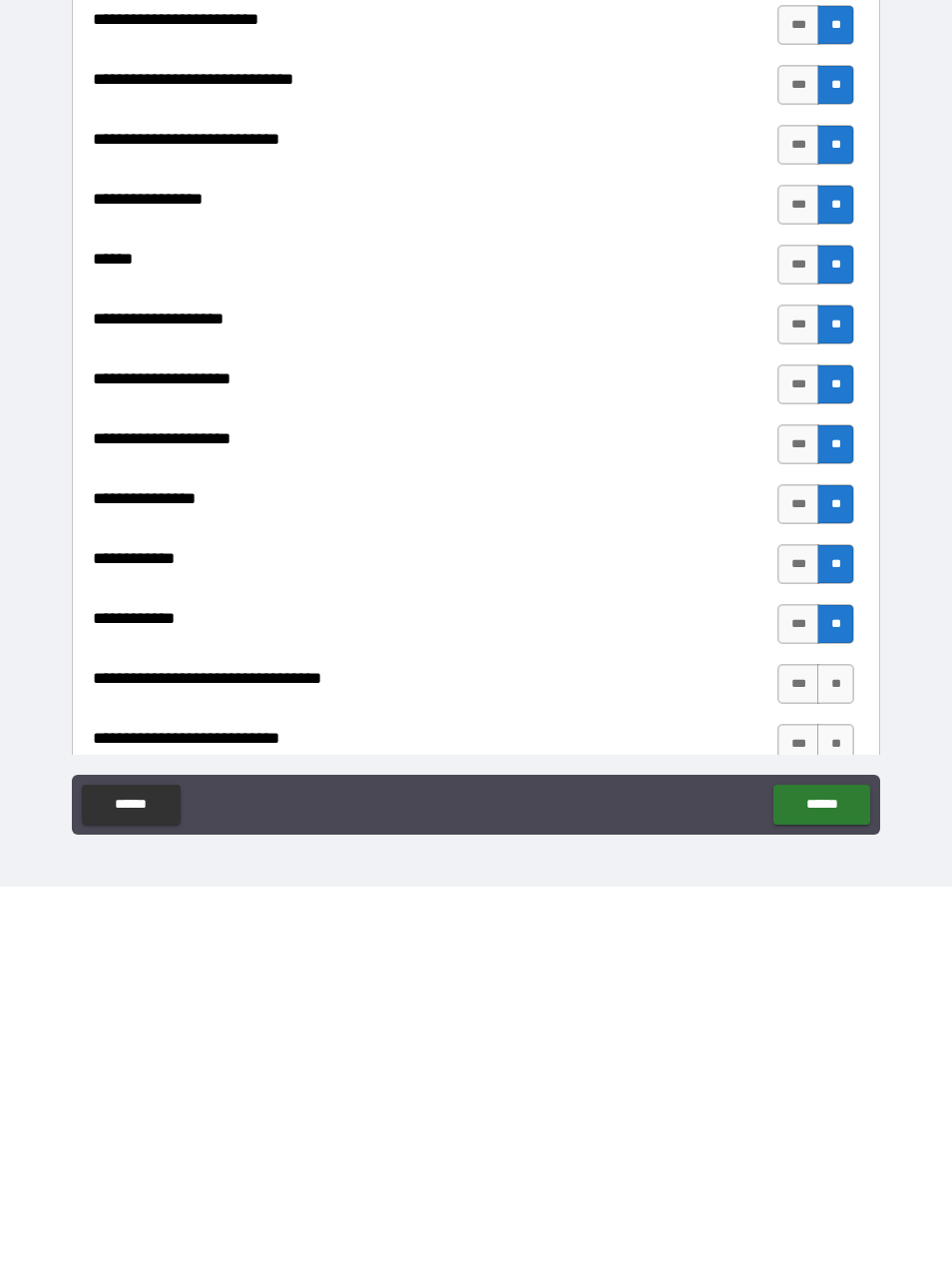 click on "**" at bounding box center (835, 1061) 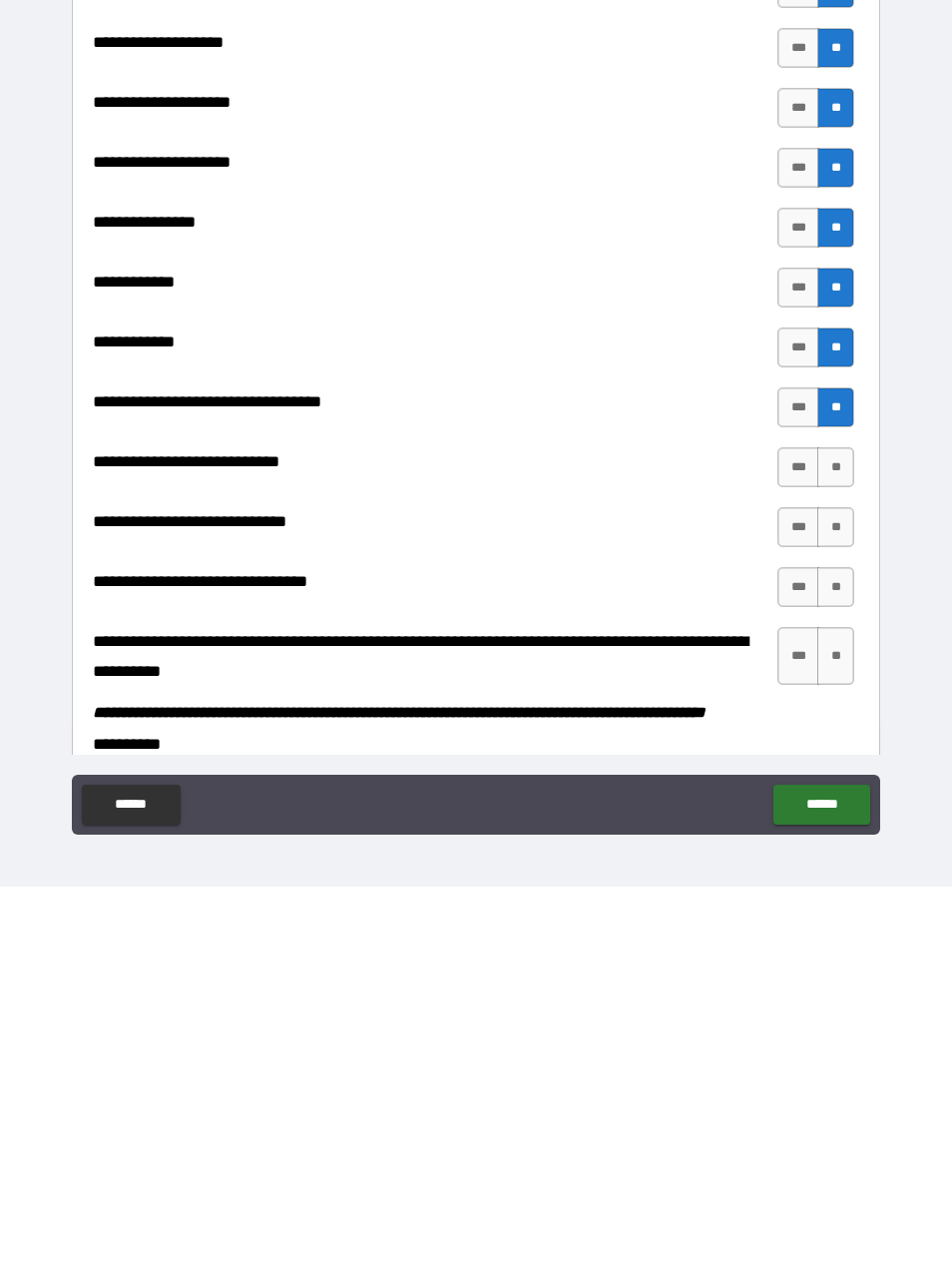 scroll, scrollTop: 9402, scrollLeft: 0, axis: vertical 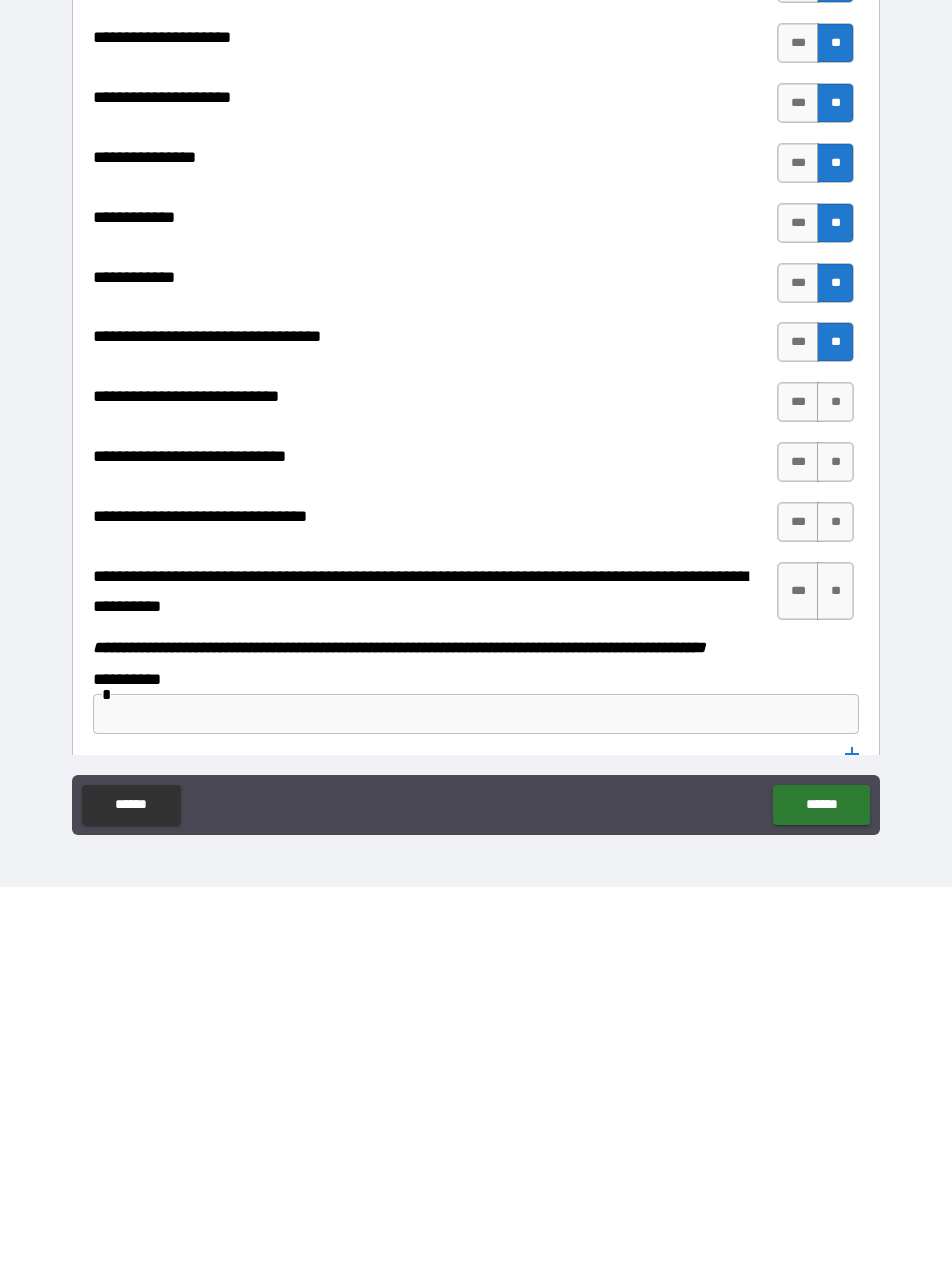 click on "**" at bounding box center (835, 780) 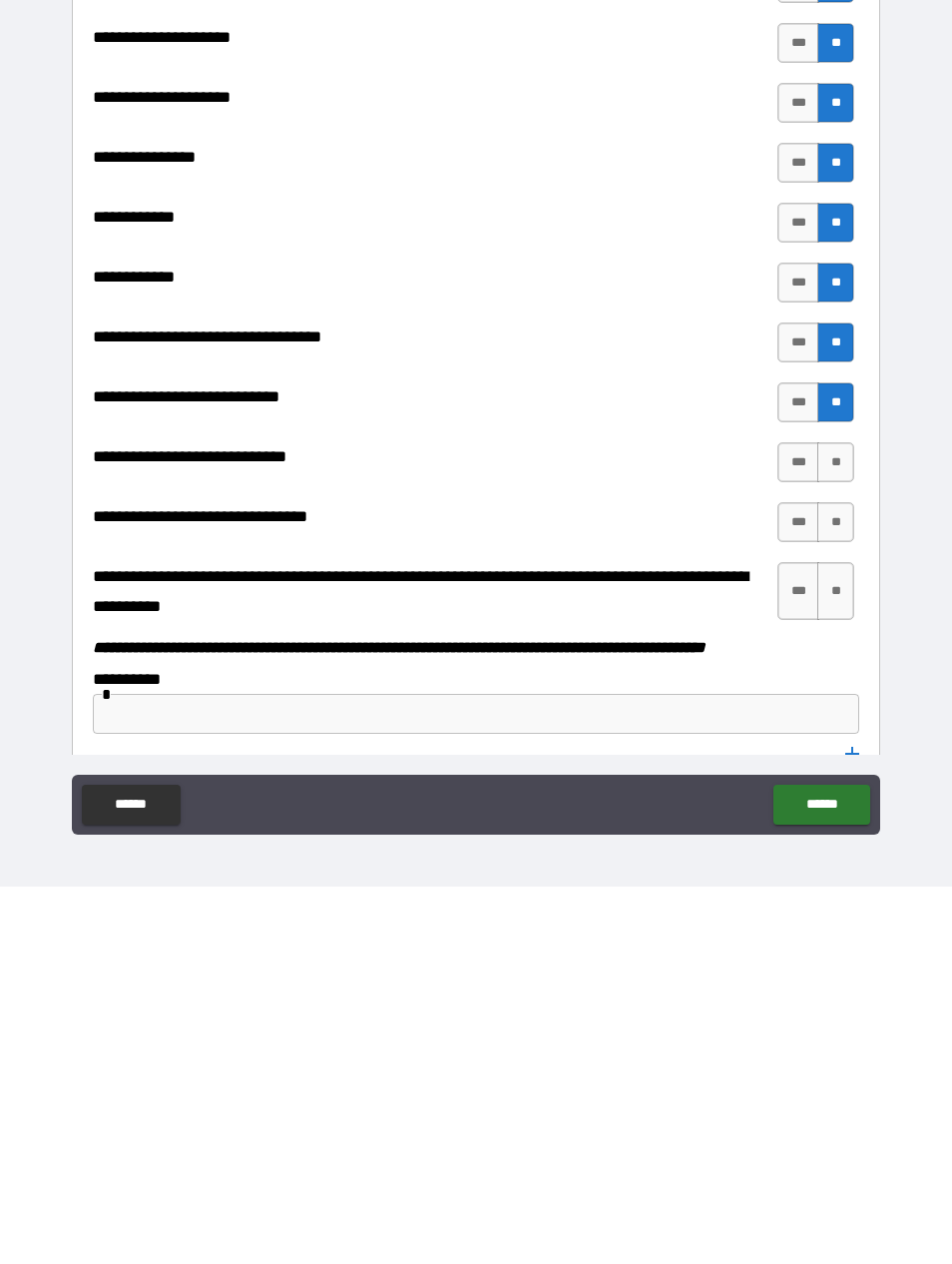 click on "**" at bounding box center [835, 840] 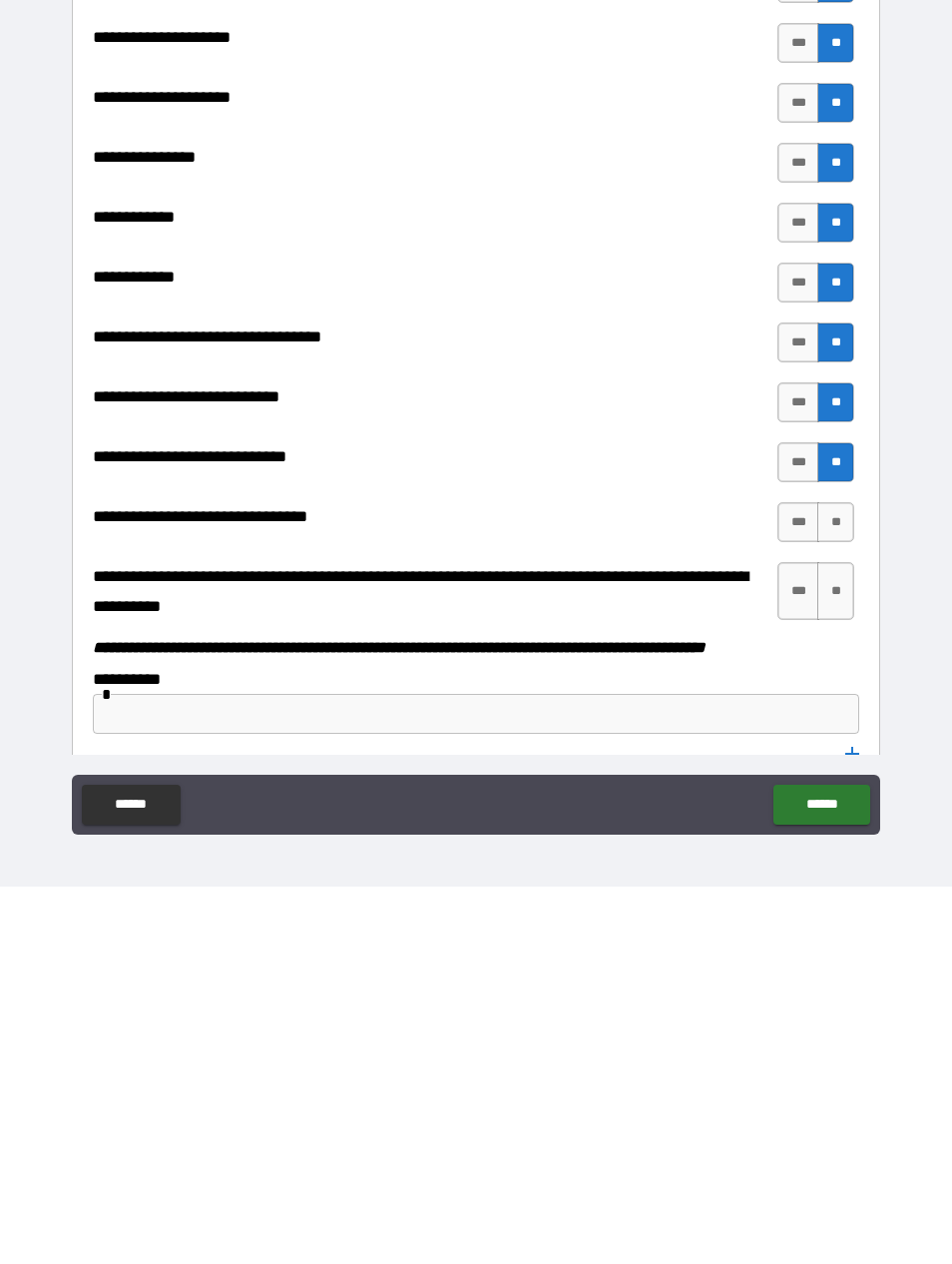 click on "**" at bounding box center [835, 900] 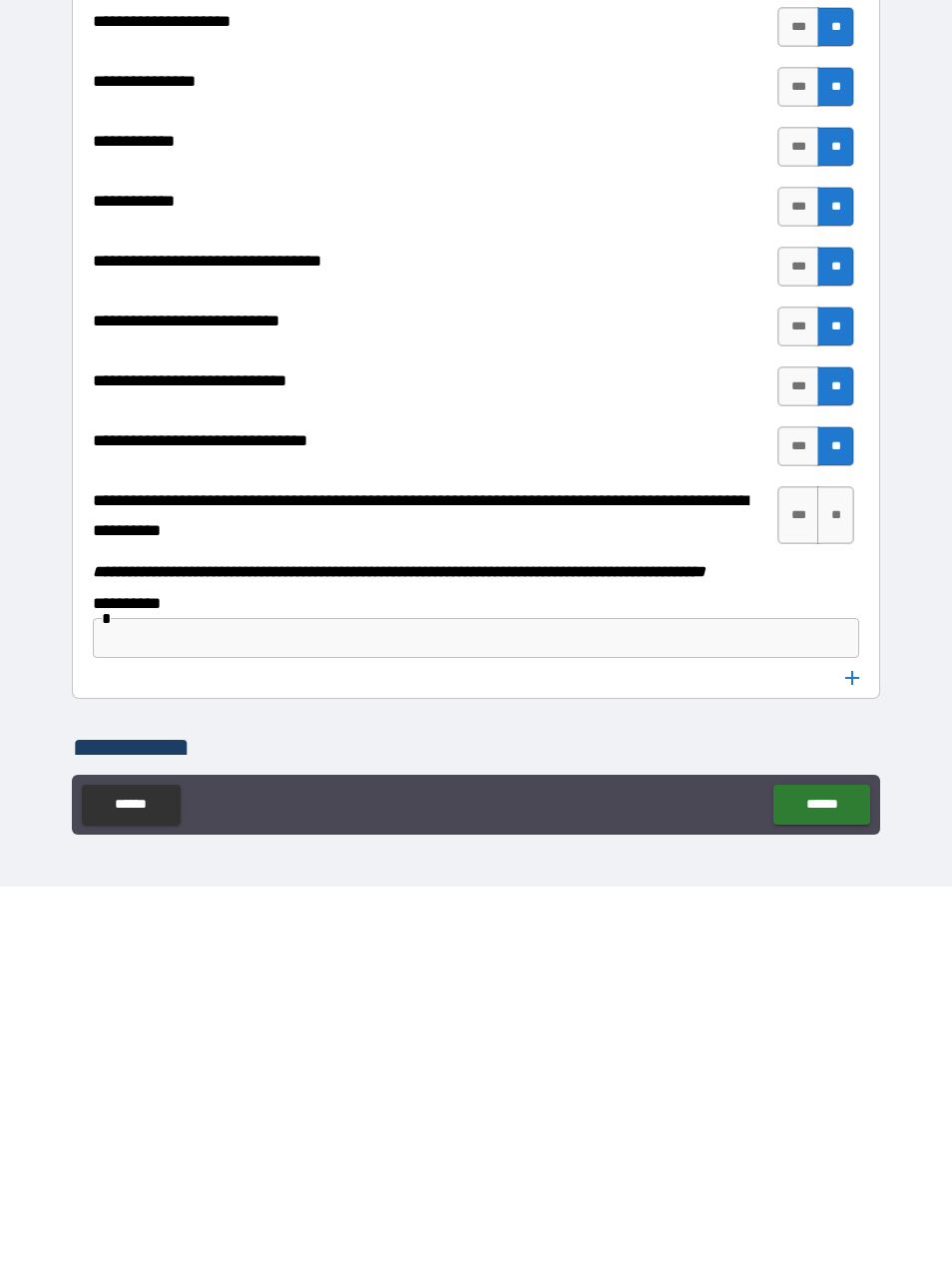 scroll, scrollTop: 9481, scrollLeft: 0, axis: vertical 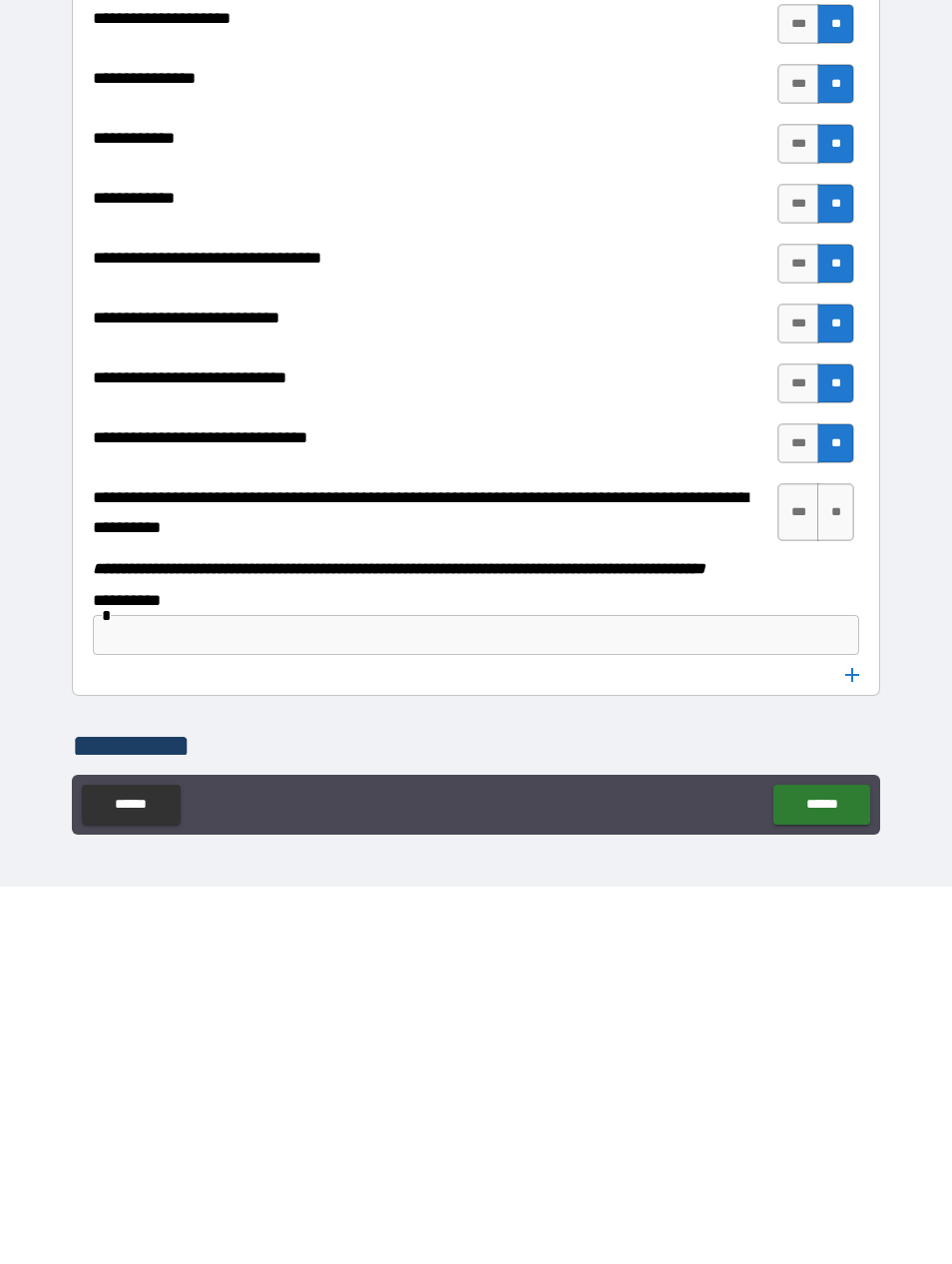 click on "**" at bounding box center (835, 890) 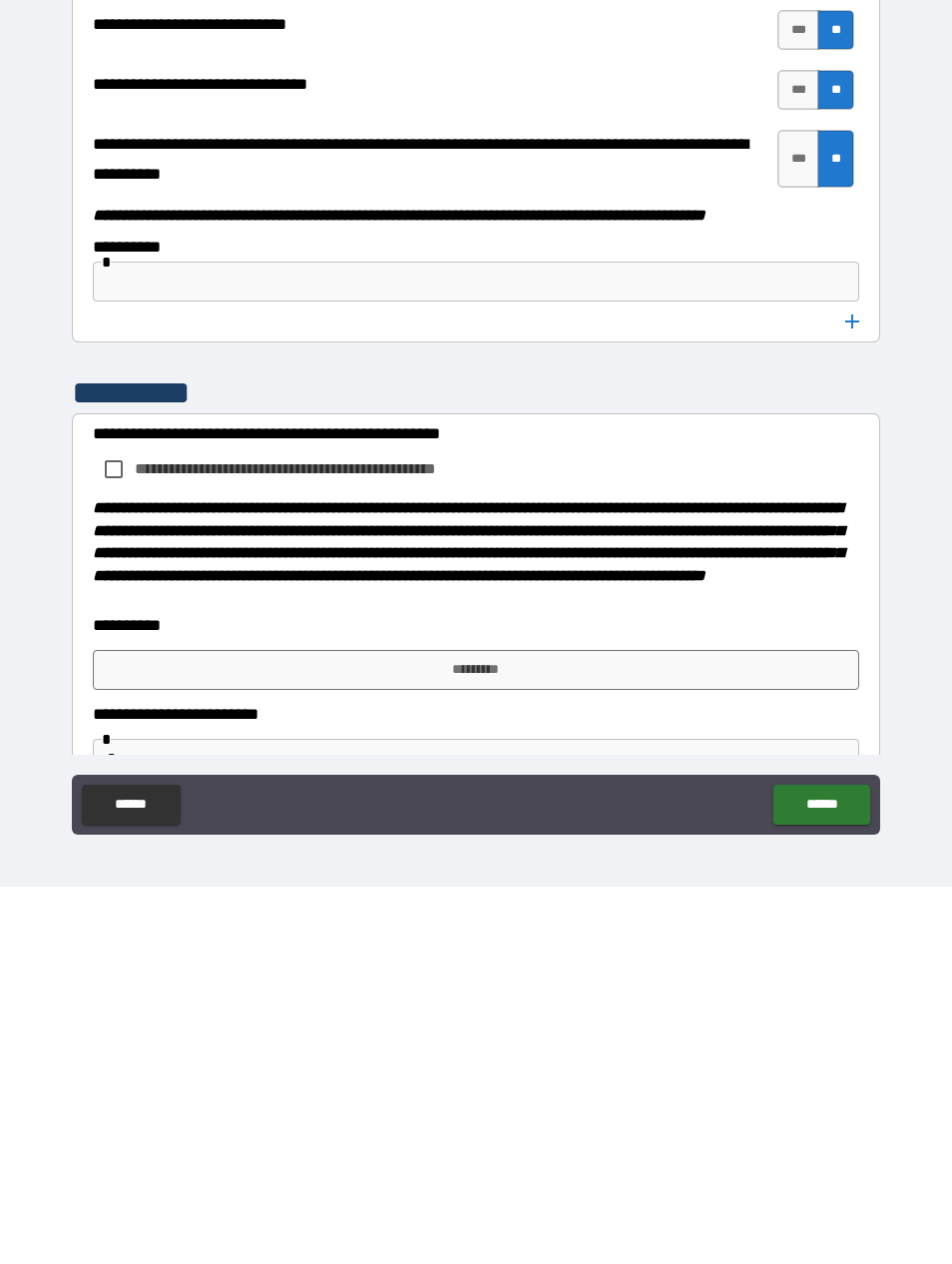 scroll, scrollTop: 9837, scrollLeft: 0, axis: vertical 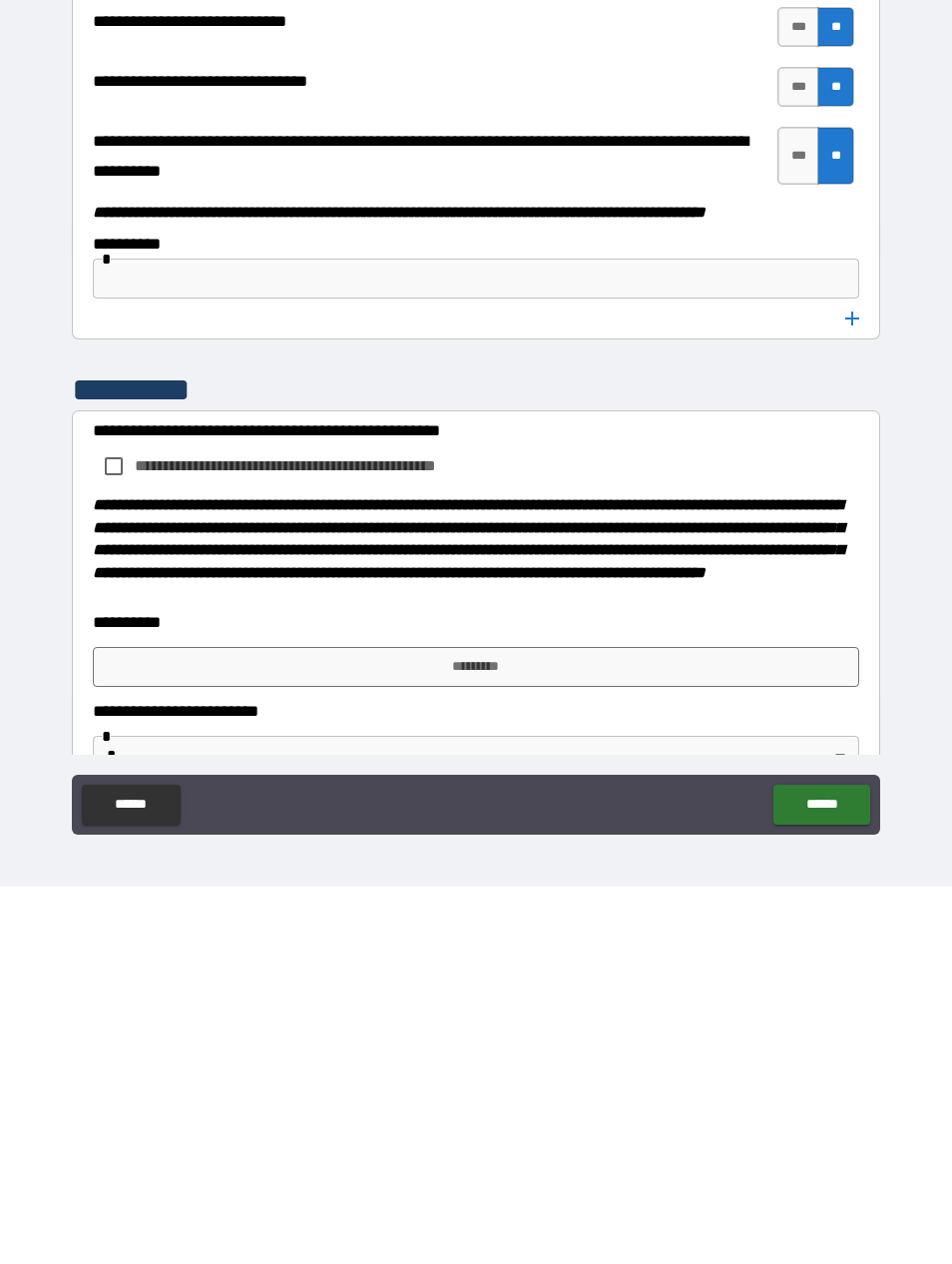 click on "**********" at bounding box center (476, 925) 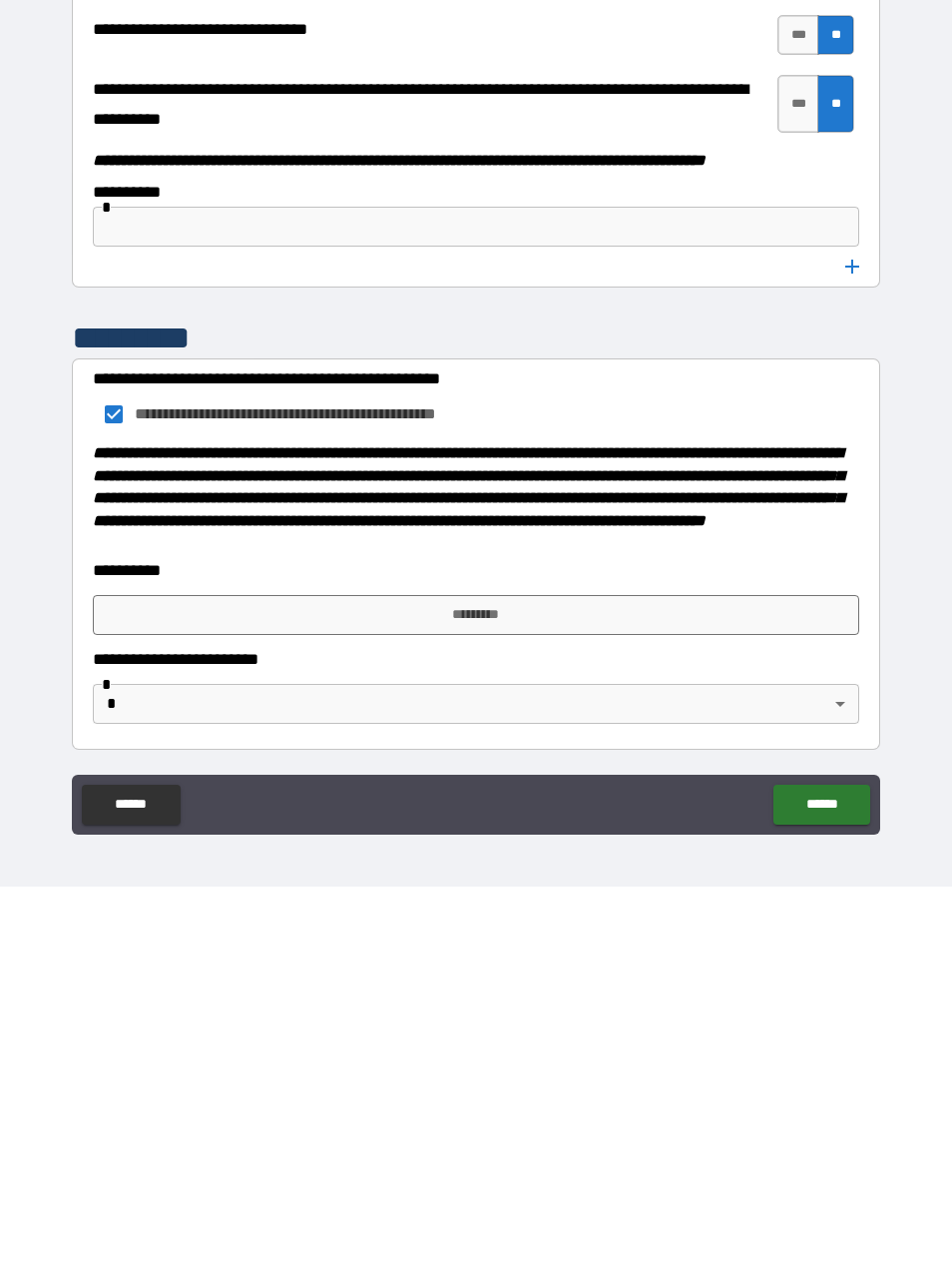 scroll, scrollTop: 9921, scrollLeft: 0, axis: vertical 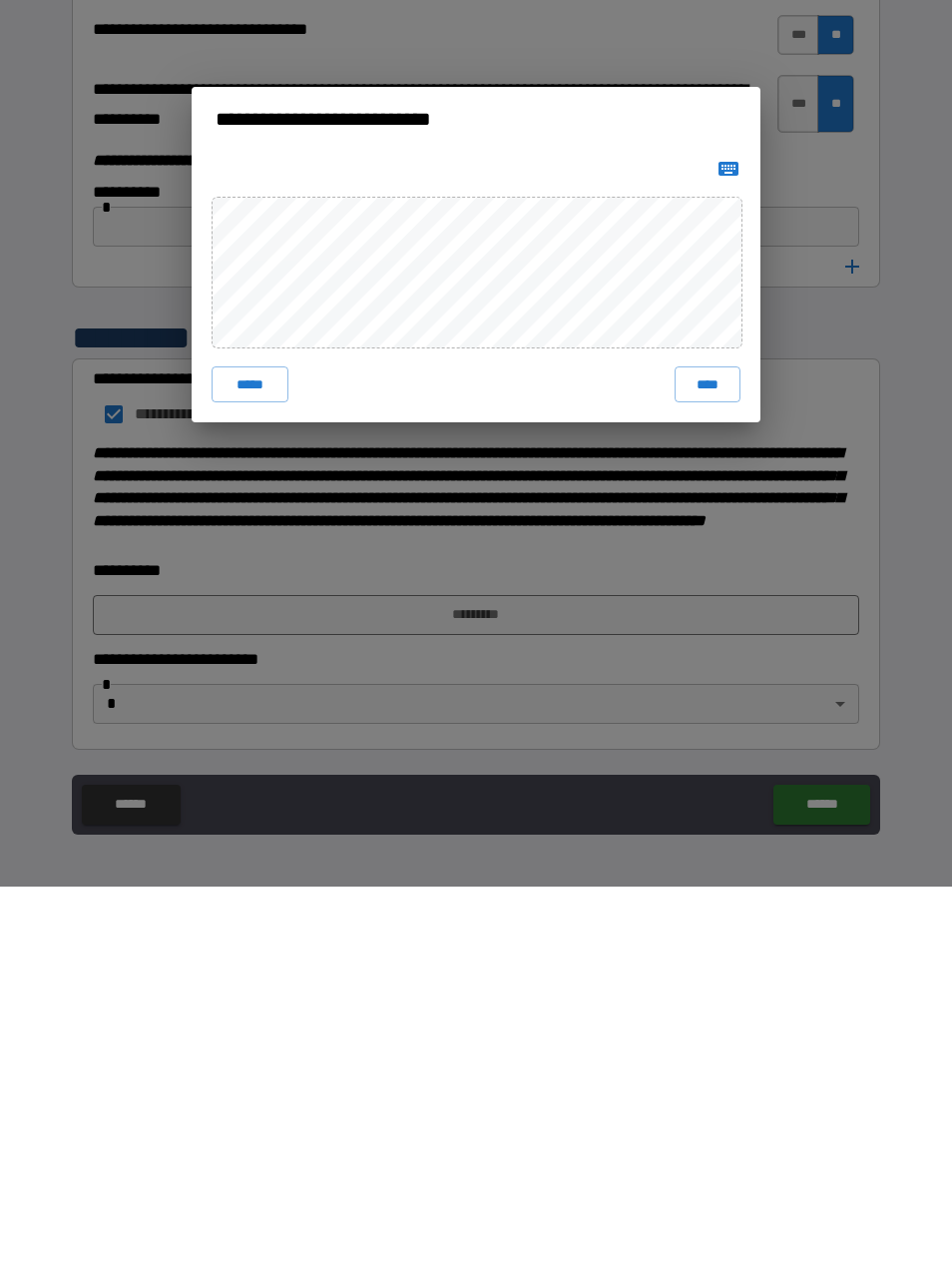 click on "**********" at bounding box center (476, 632) 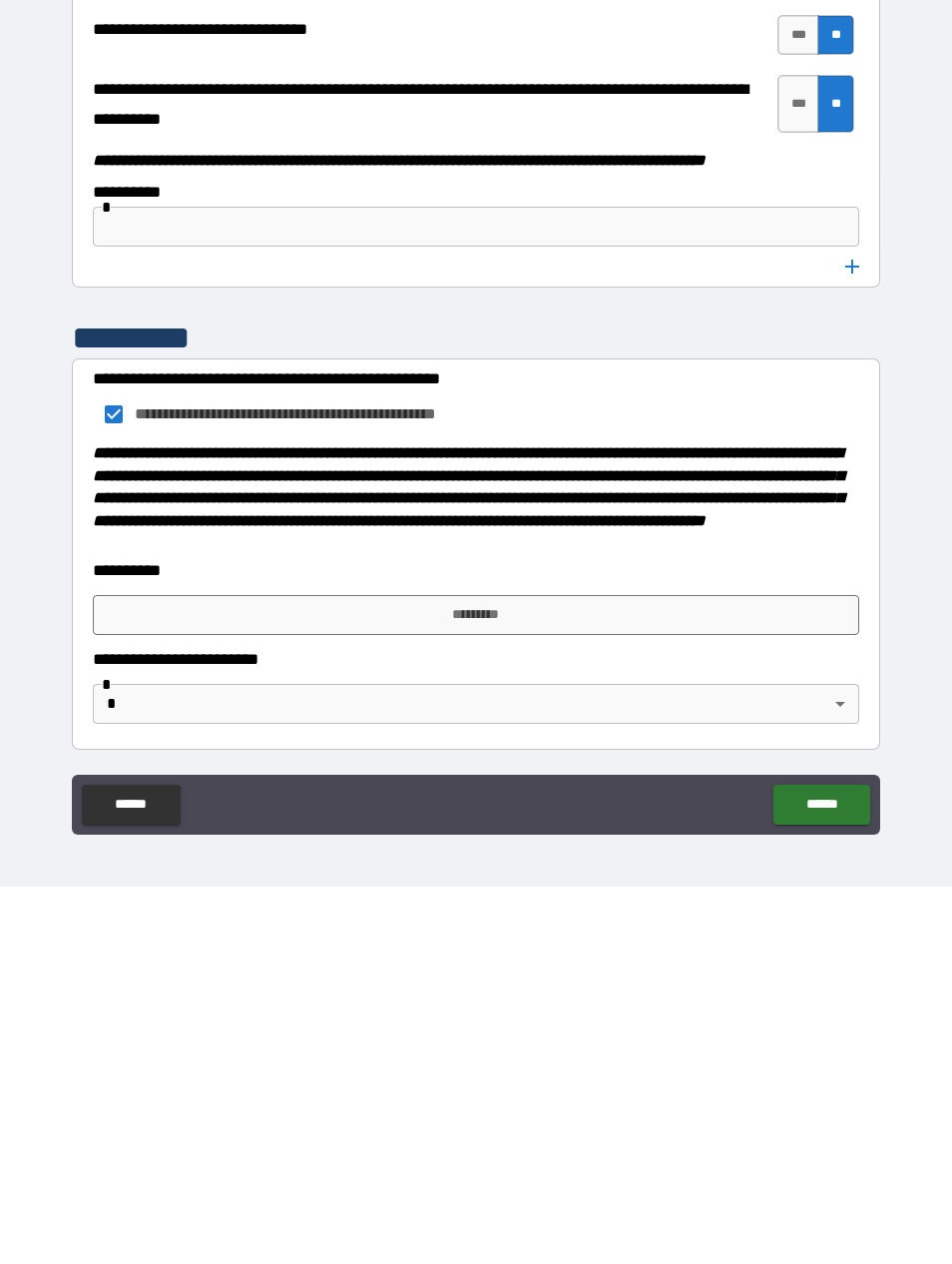 click on "*********" at bounding box center [476, 992] 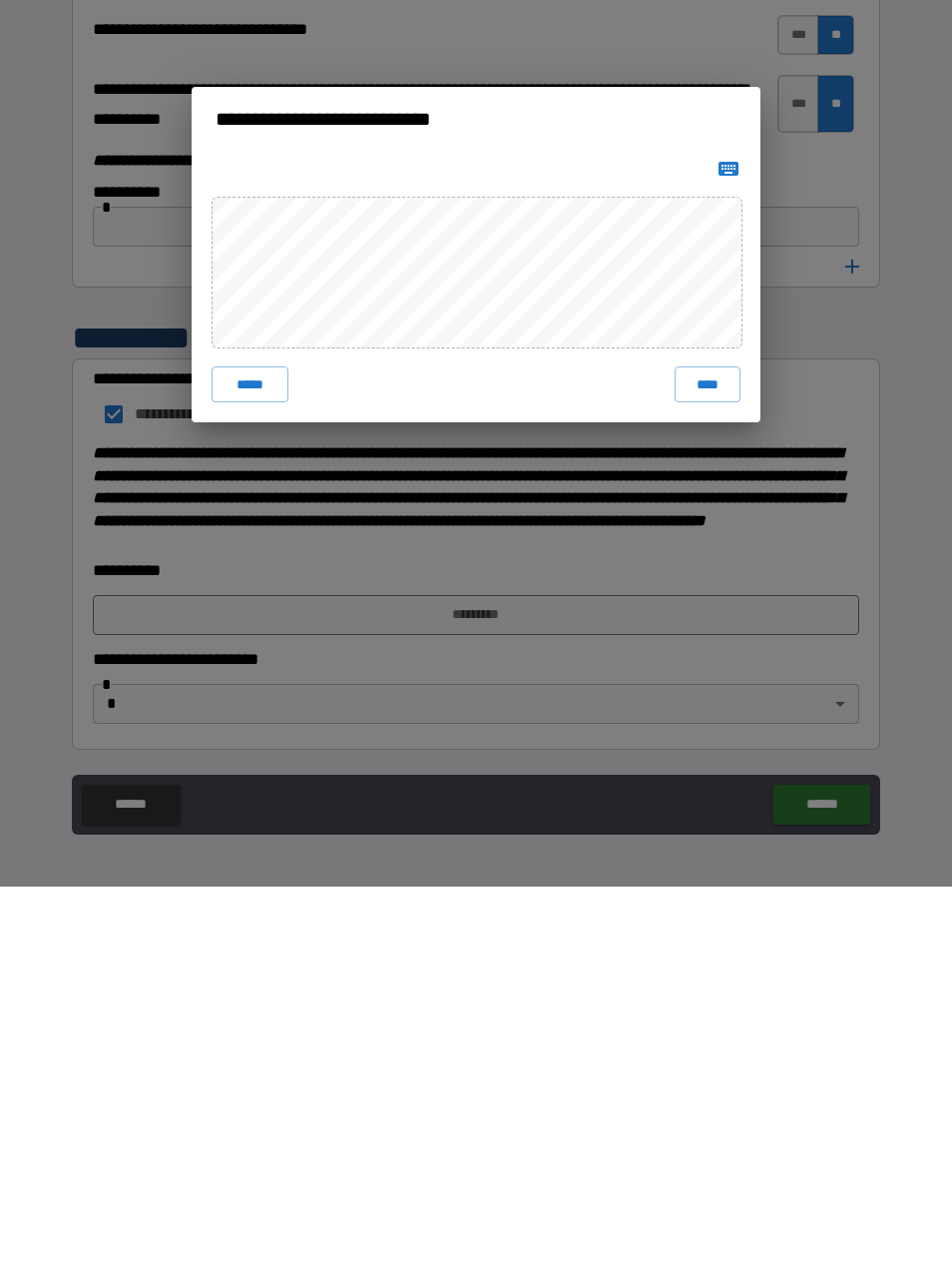 click on "**********" at bounding box center (476, 632) 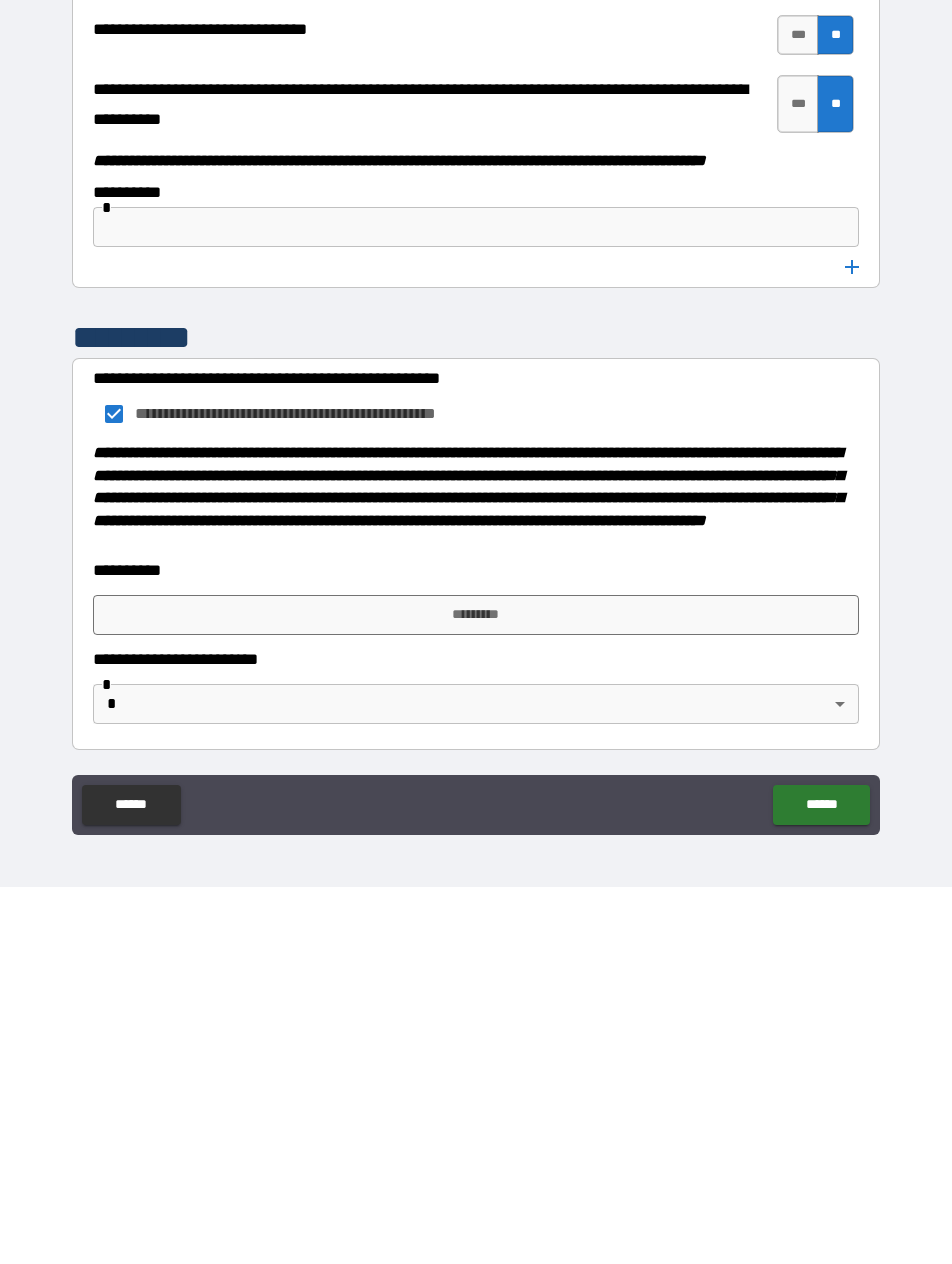 click on "*********" at bounding box center (476, 992) 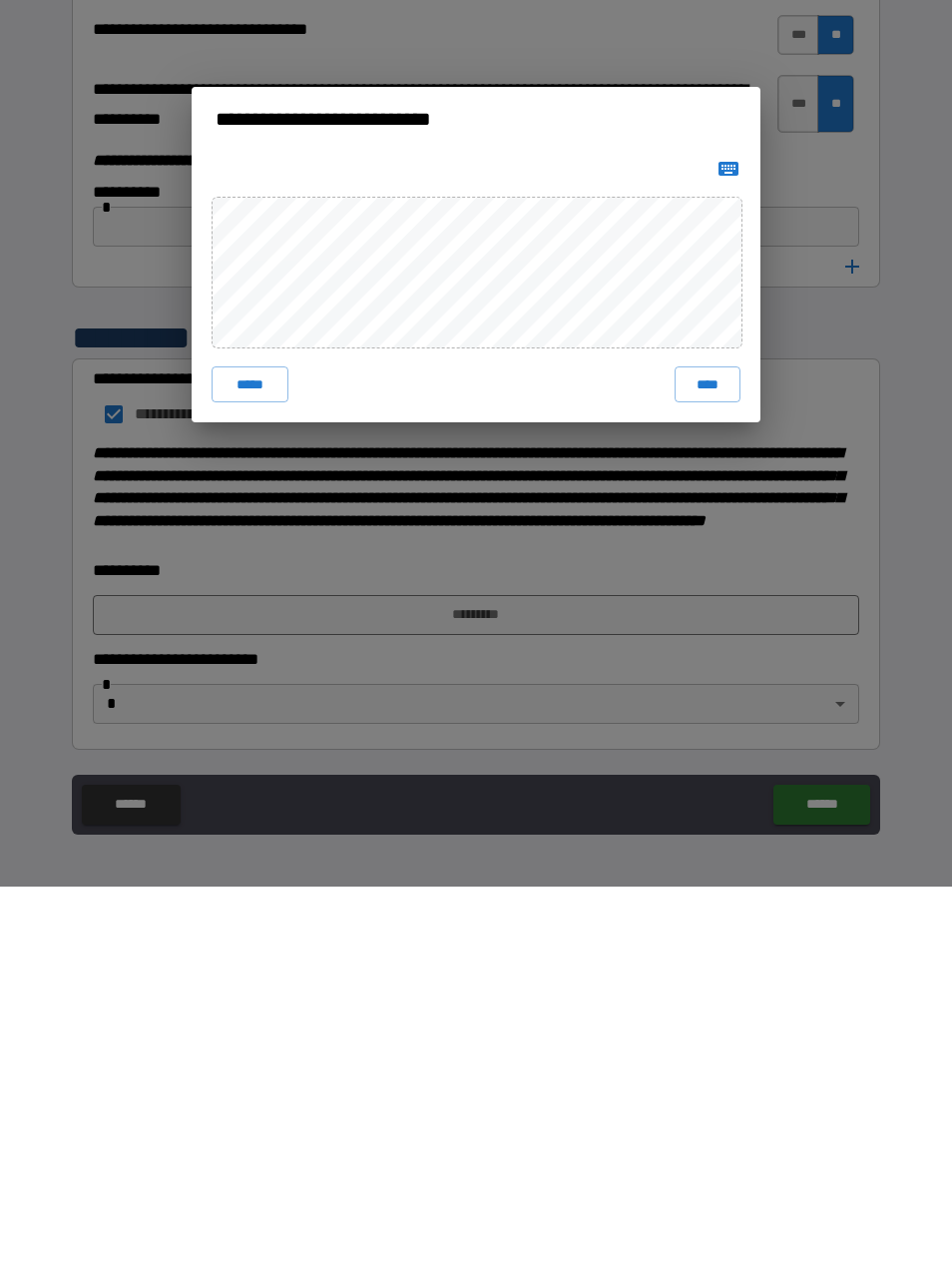 click on "**********" at bounding box center (476, 632) 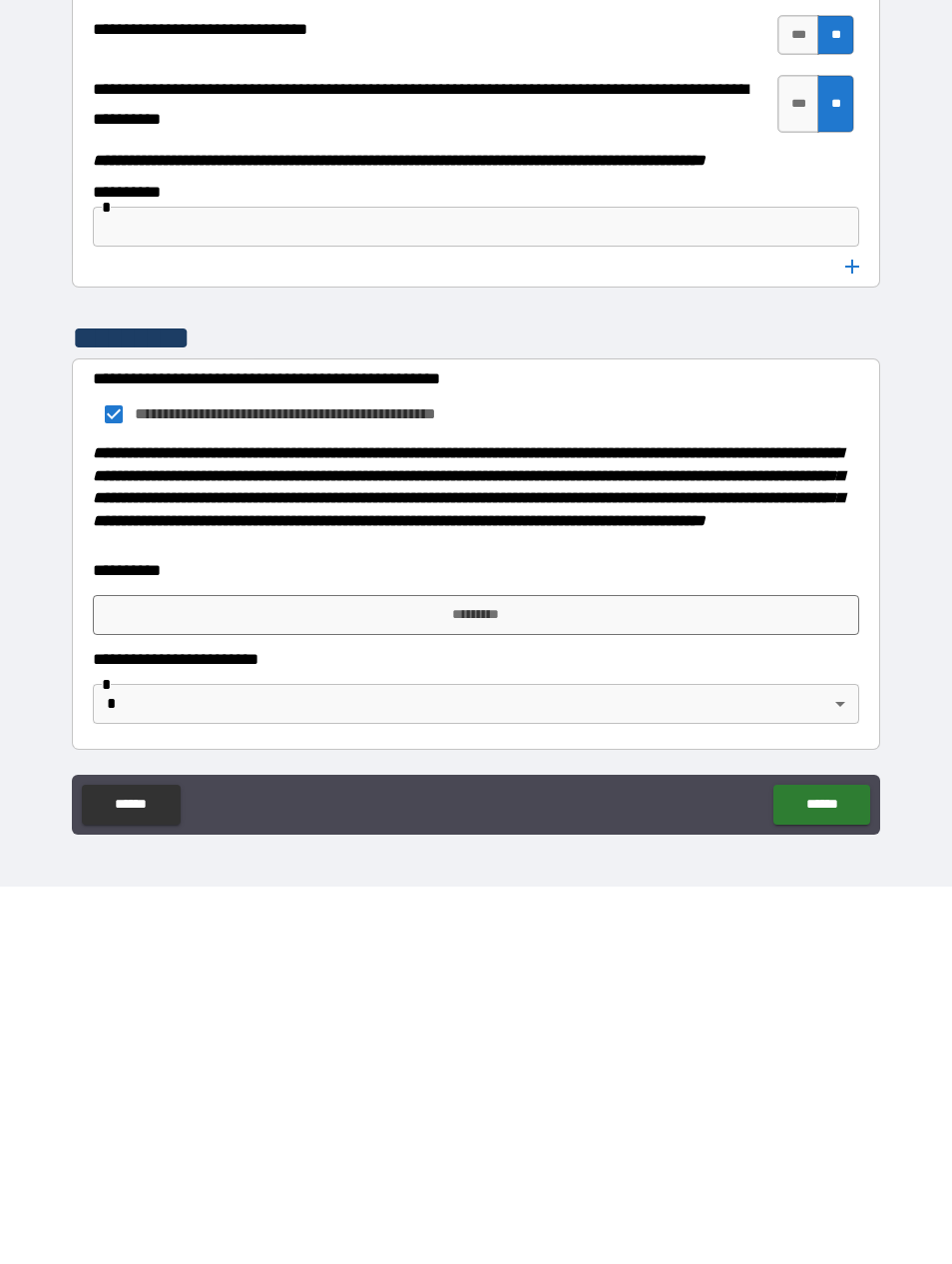 click on "*********" at bounding box center [476, 992] 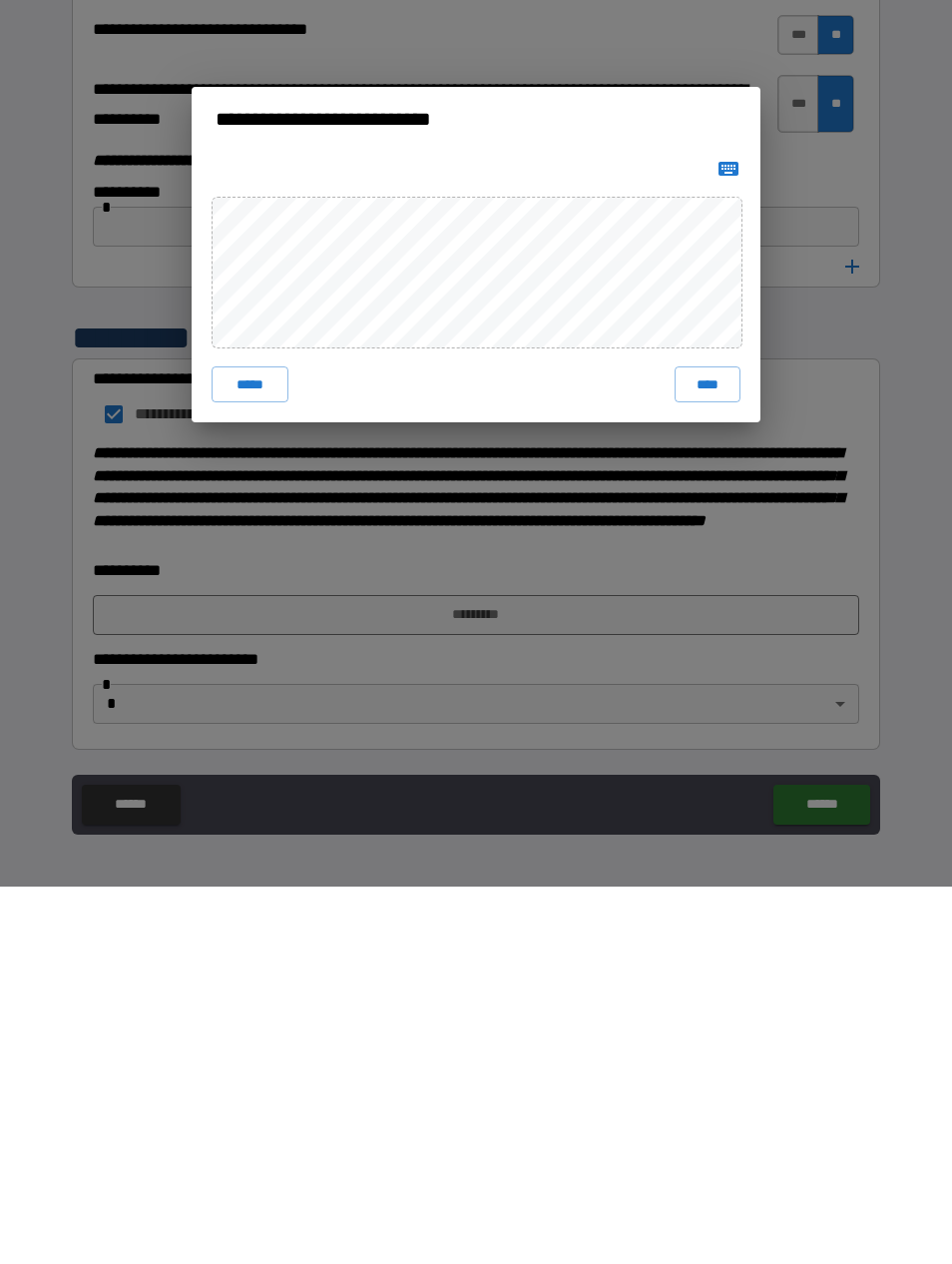 click on "**********" at bounding box center (476, 632) 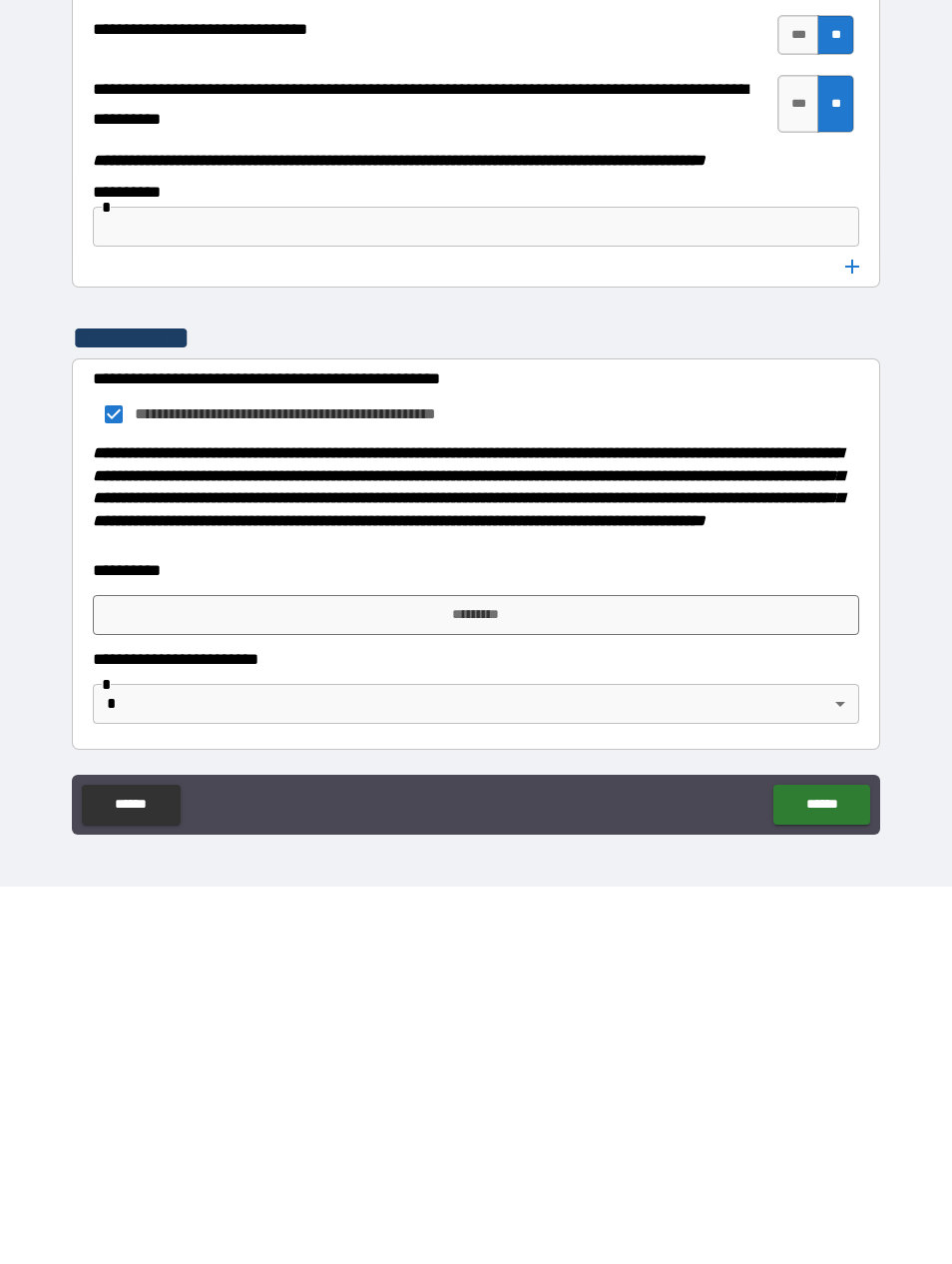 click on "**********" at bounding box center [476, 600] 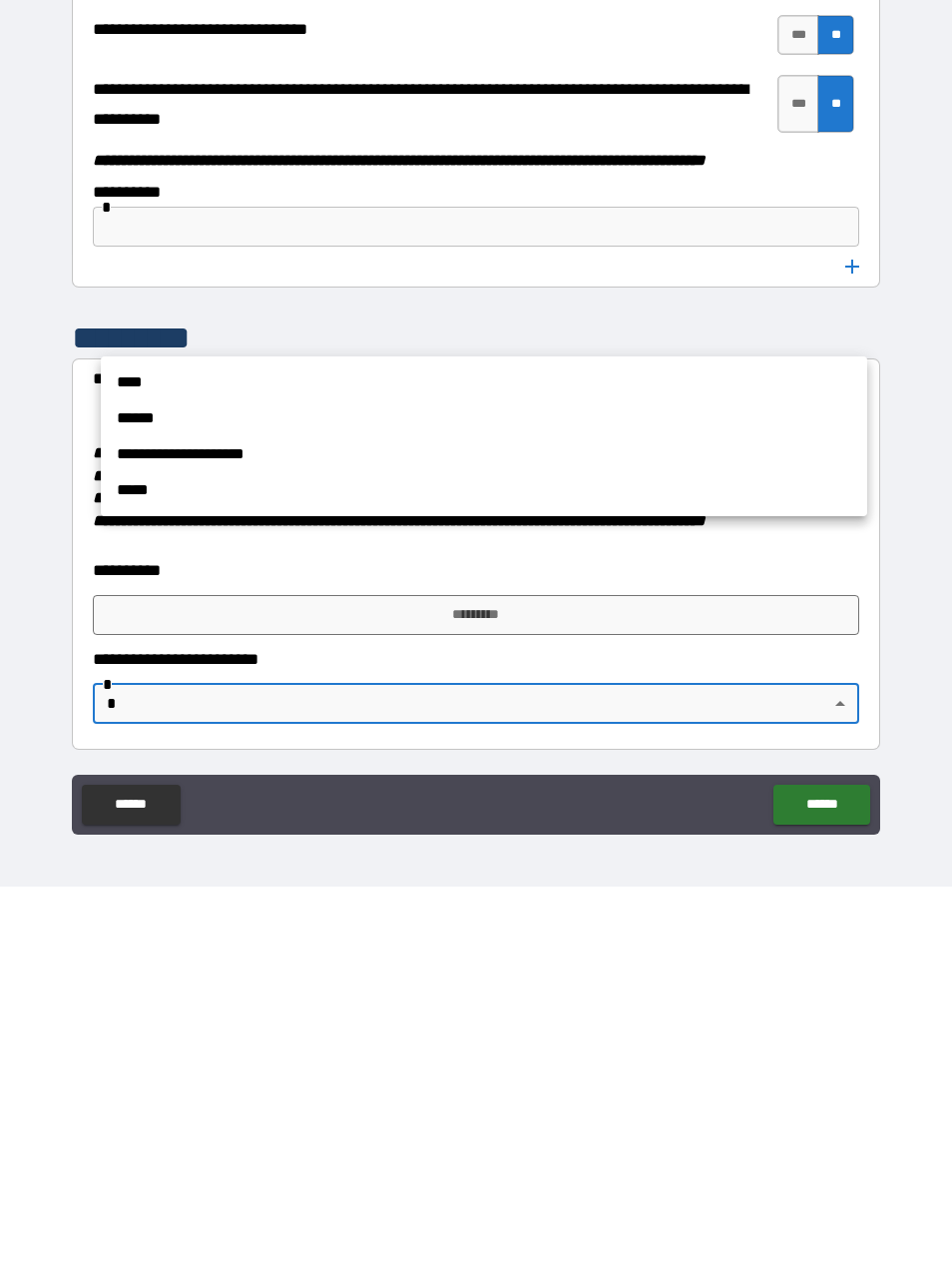click at bounding box center (476, 632) 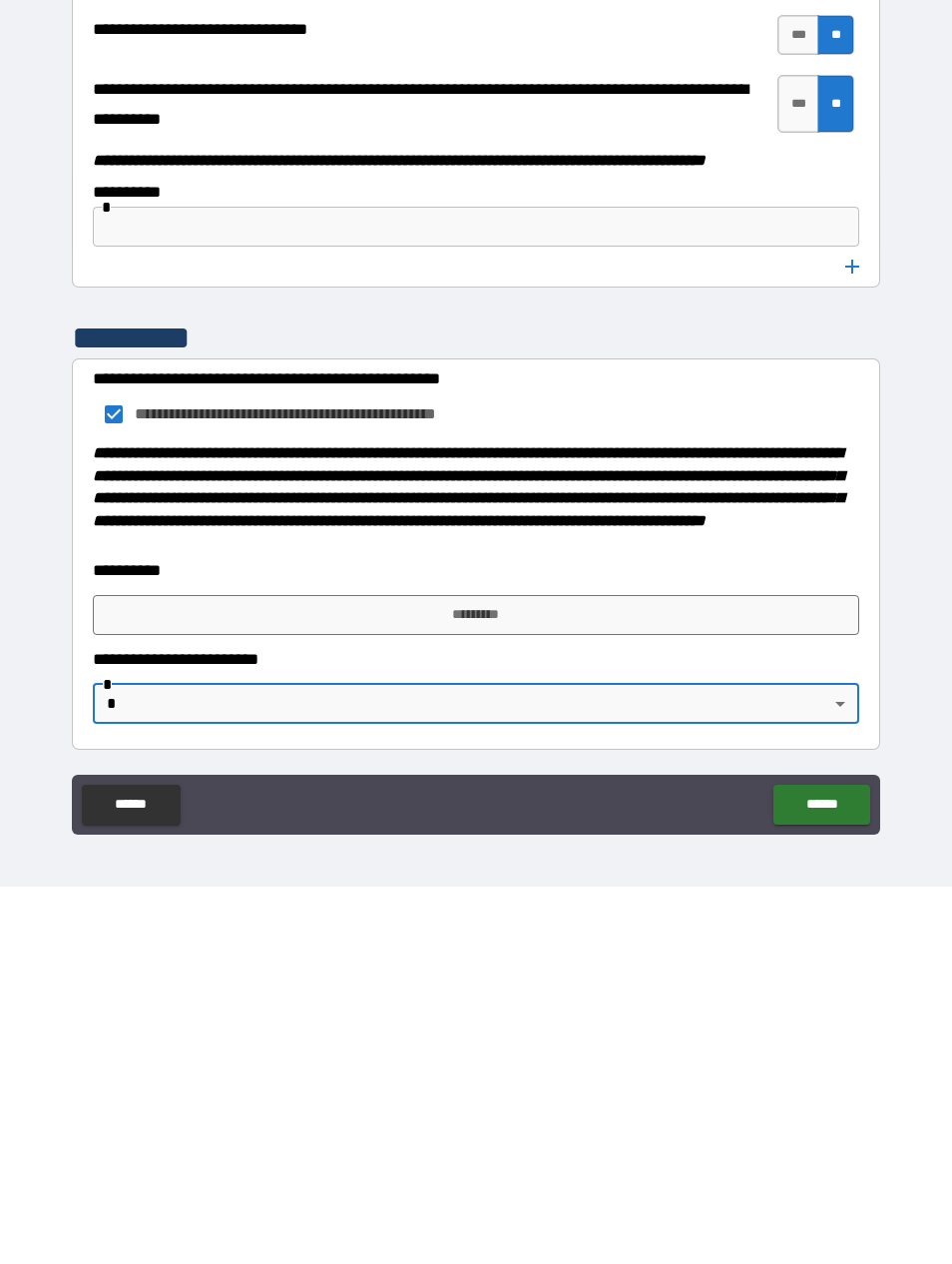 click on "**********" at bounding box center [476, 632] 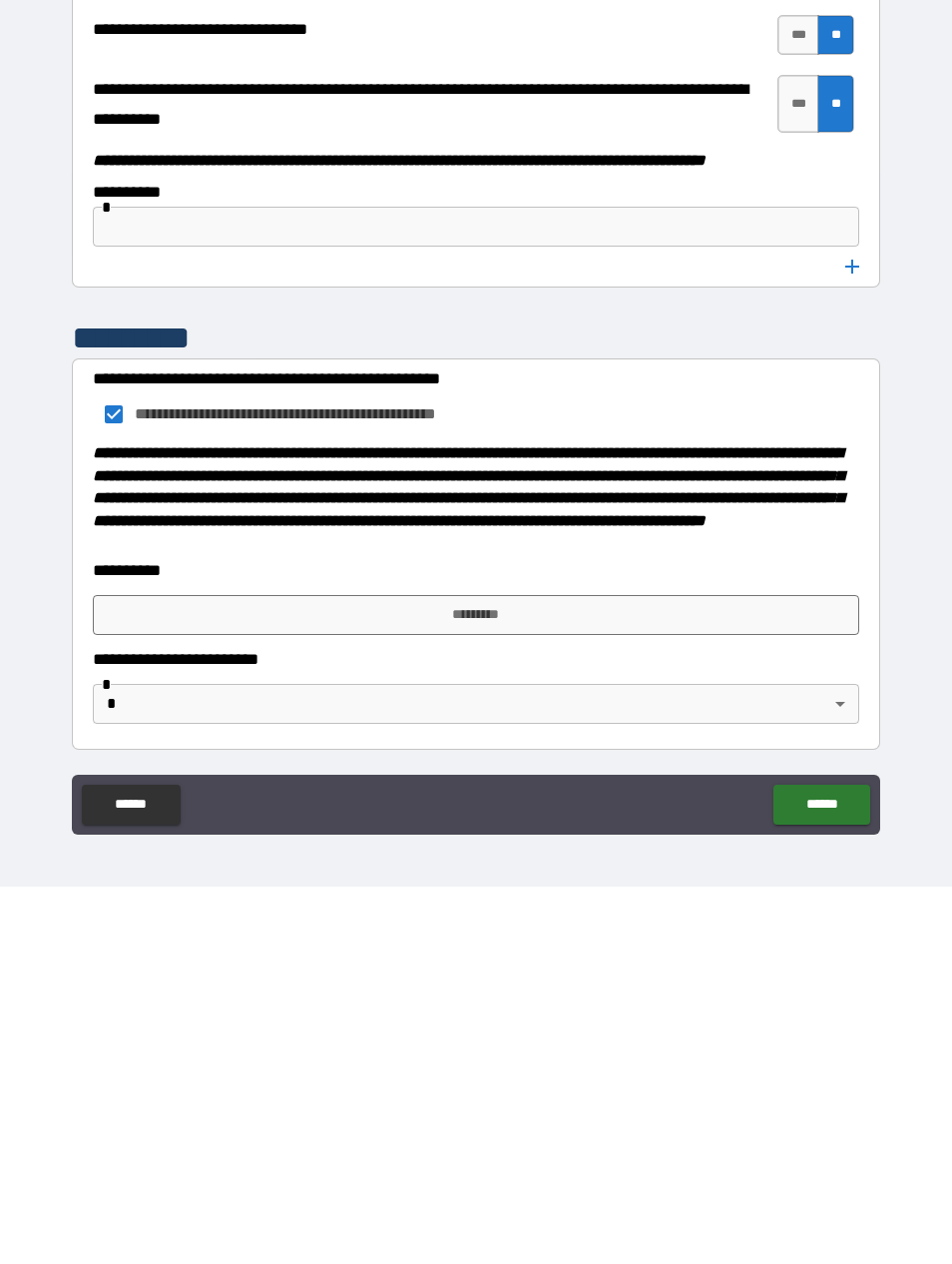click on "**********" at bounding box center [476, 600] 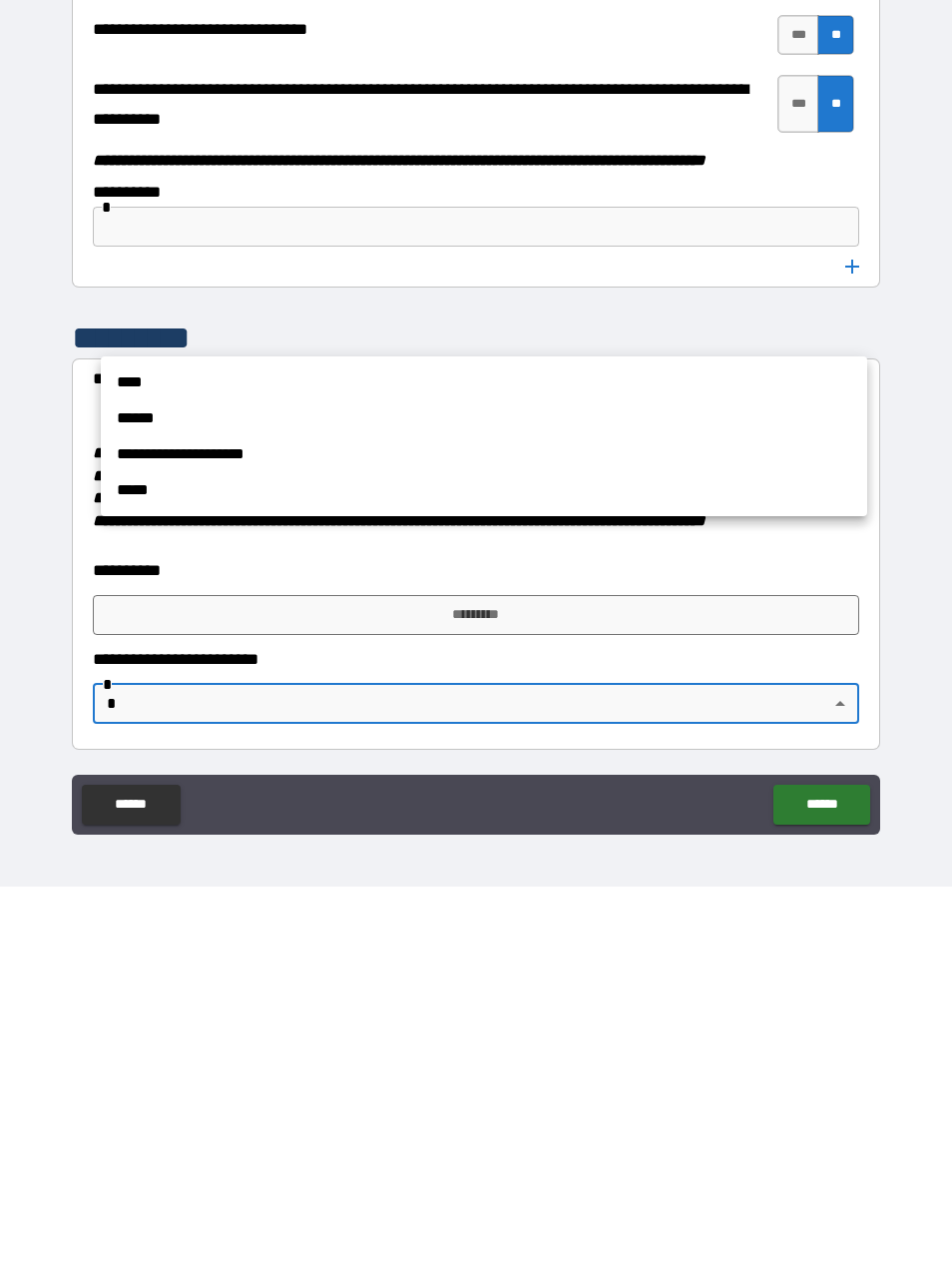 click at bounding box center (476, 632) 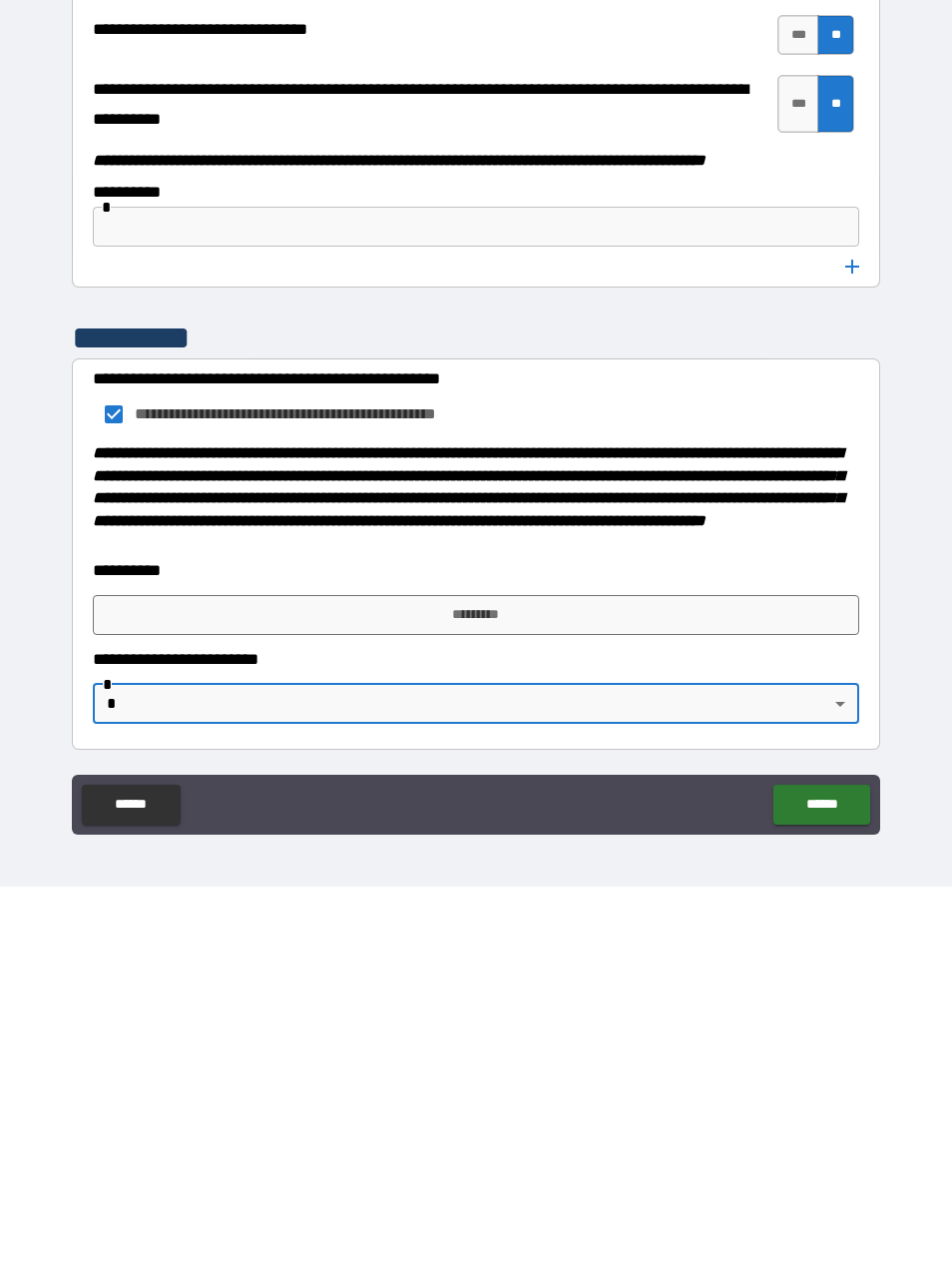 click on "**********" at bounding box center (476, 1074) 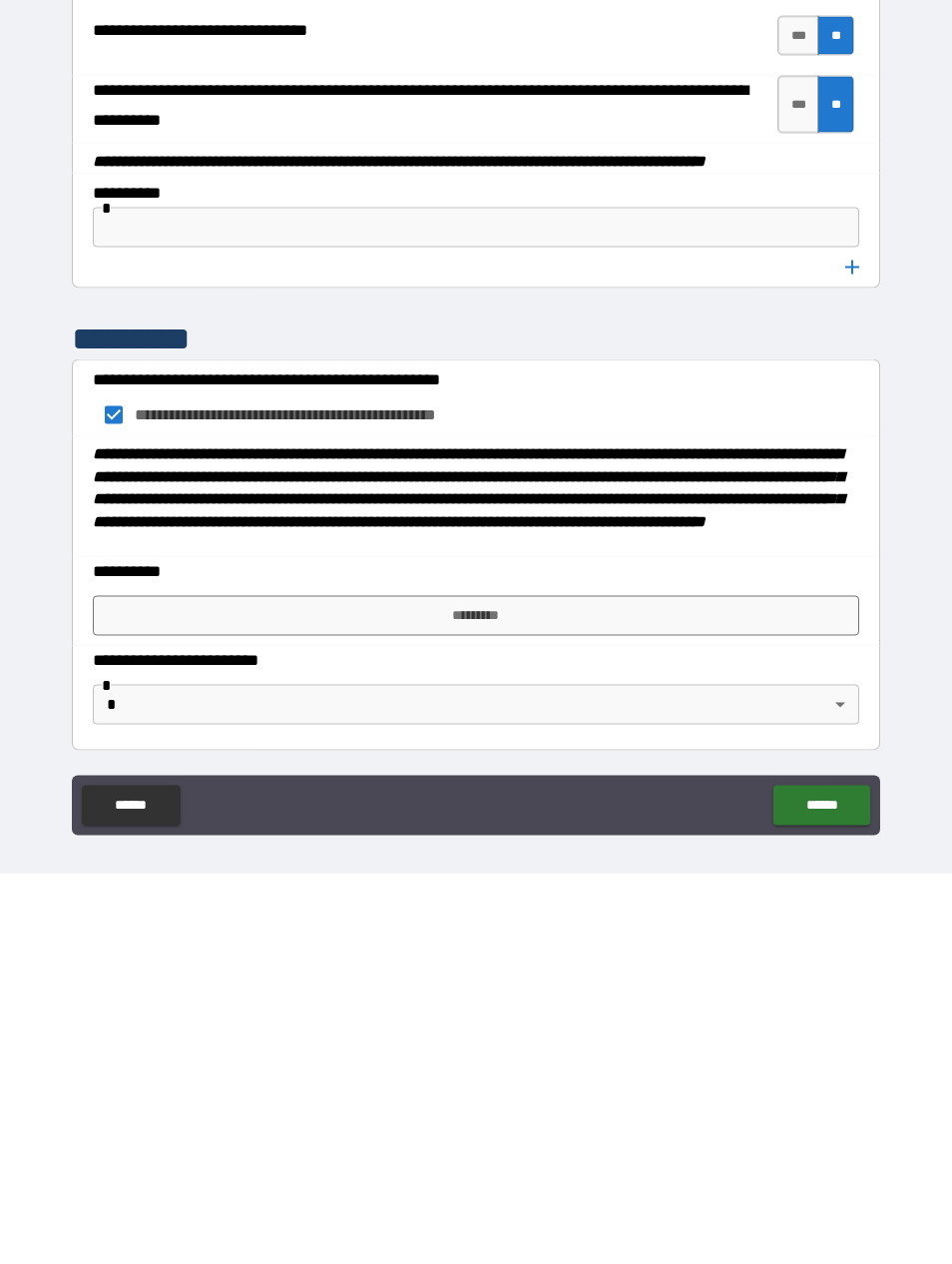 scroll, scrollTop: 51, scrollLeft: 0, axis: vertical 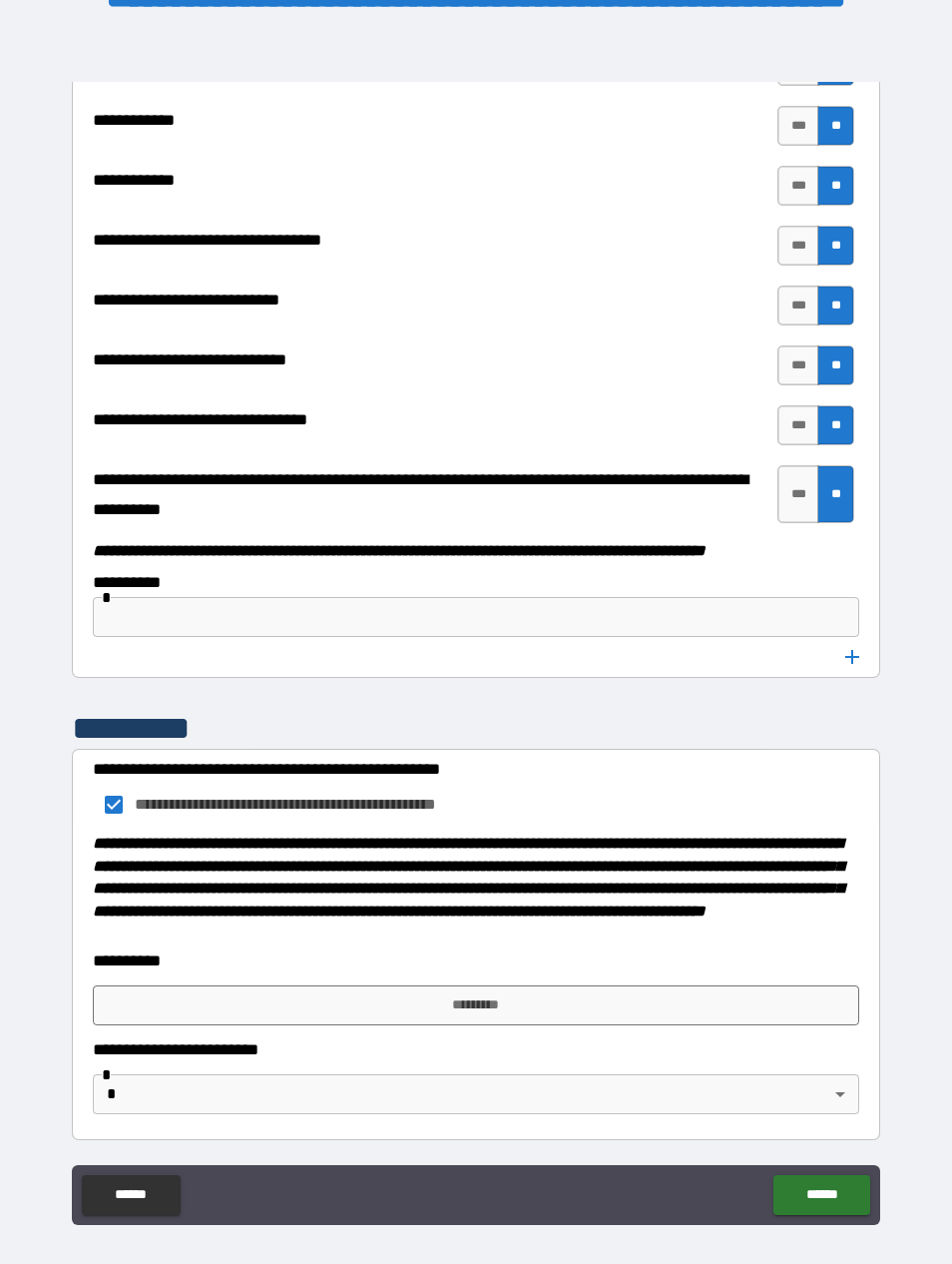 click on "**********" at bounding box center (473, 425) 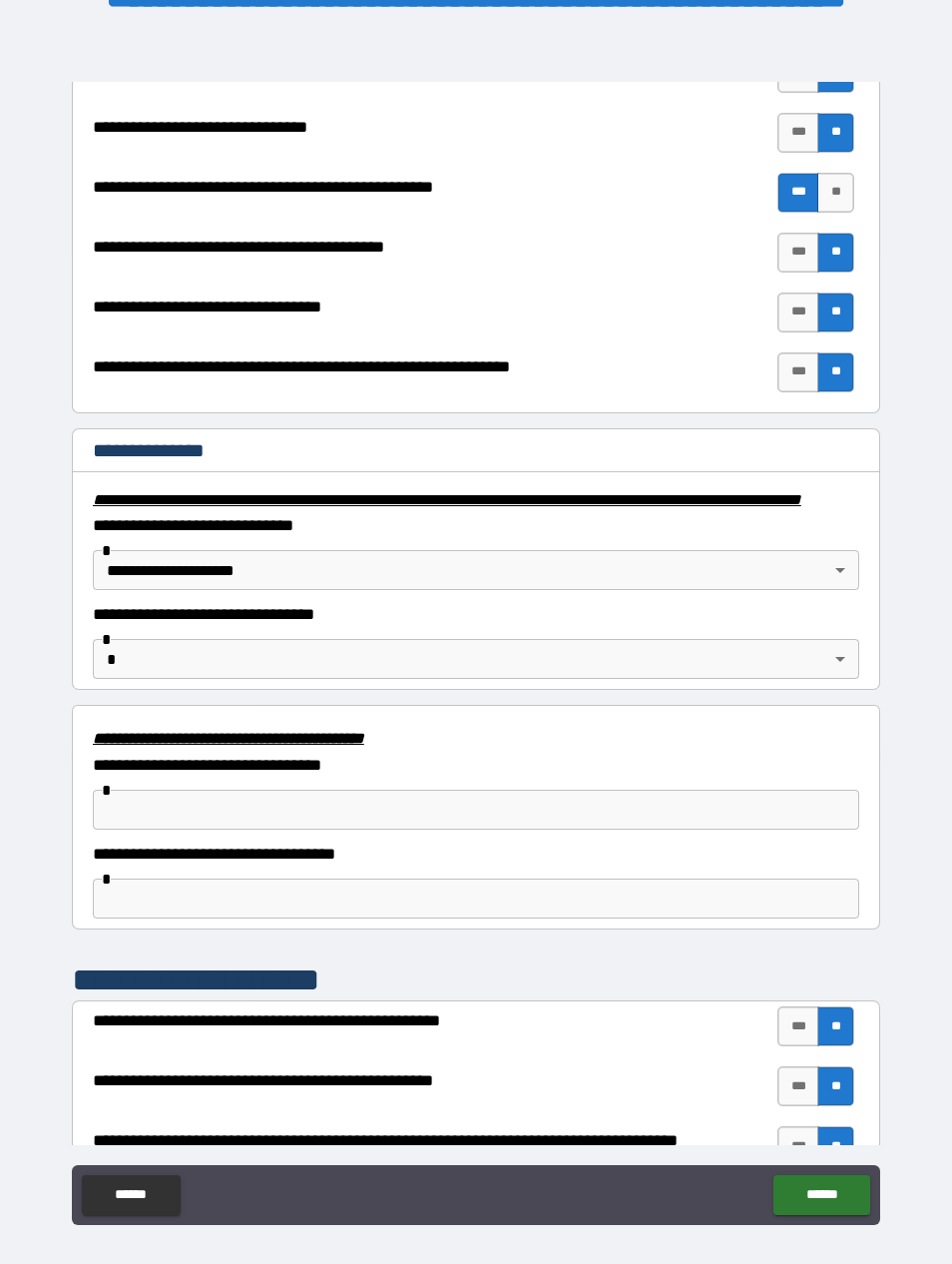 scroll, scrollTop: 2936, scrollLeft: 0, axis: vertical 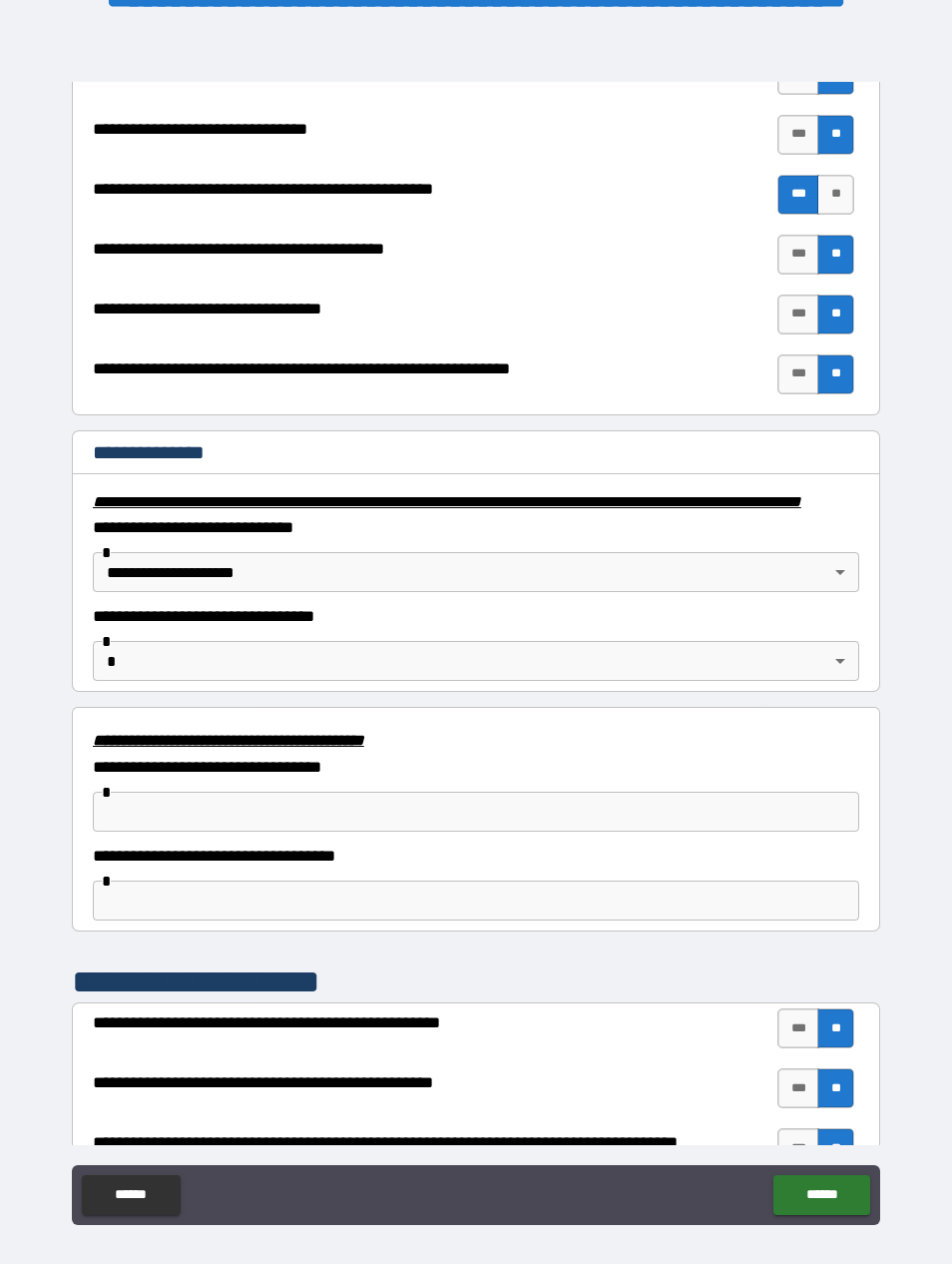 click at bounding box center (476, 812) 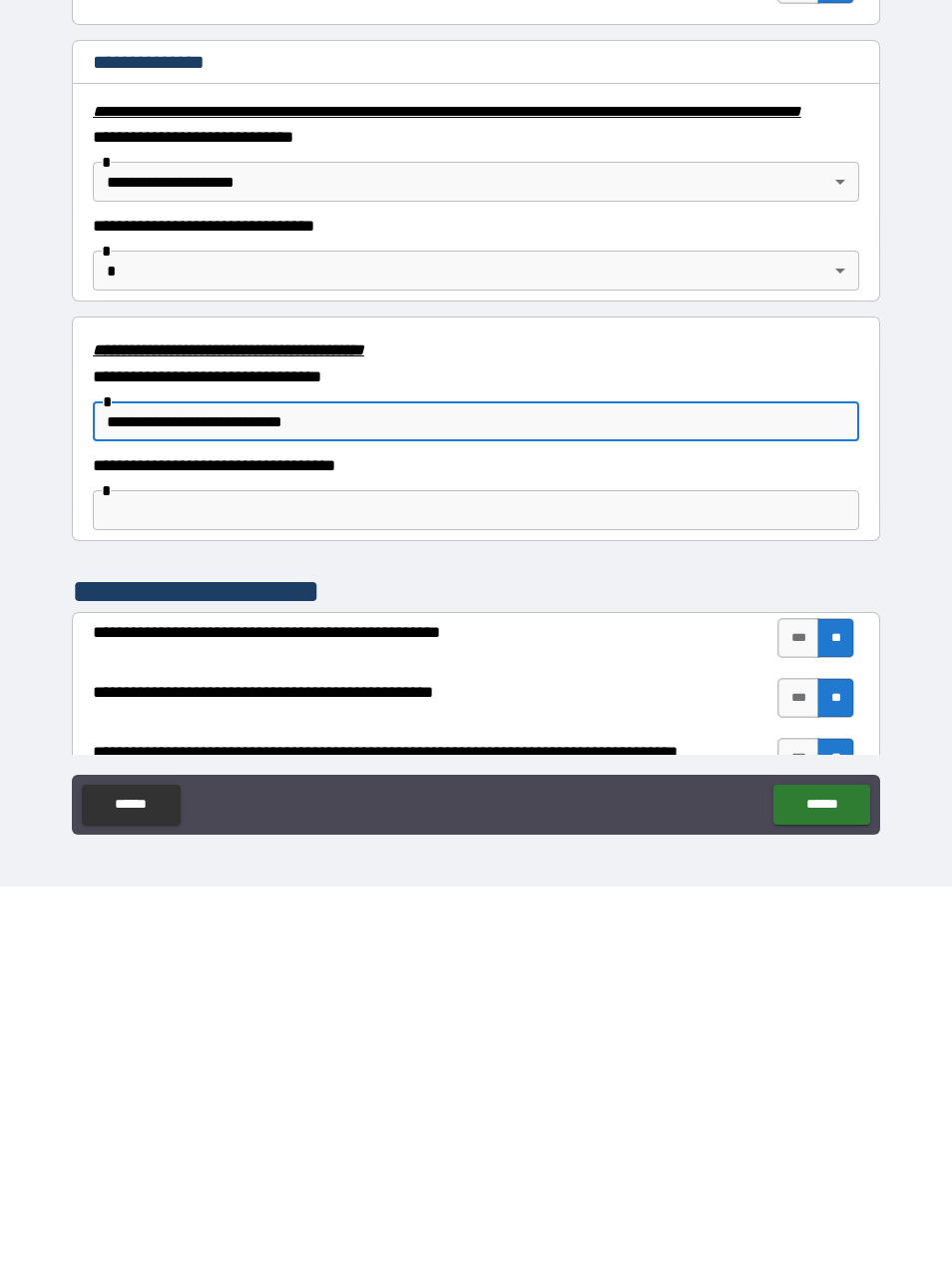 type on "**********" 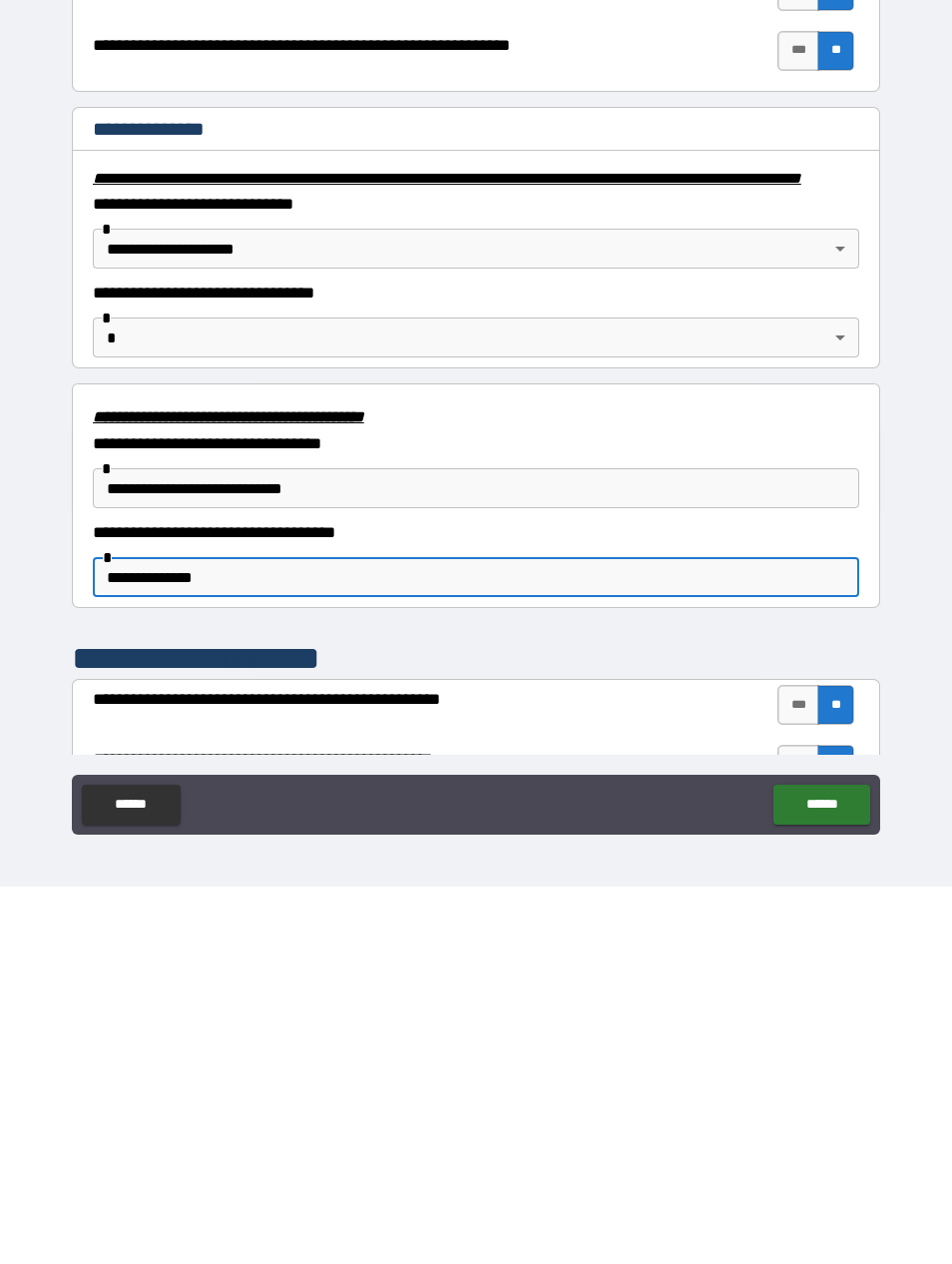 scroll, scrollTop: 2843, scrollLeft: 0, axis: vertical 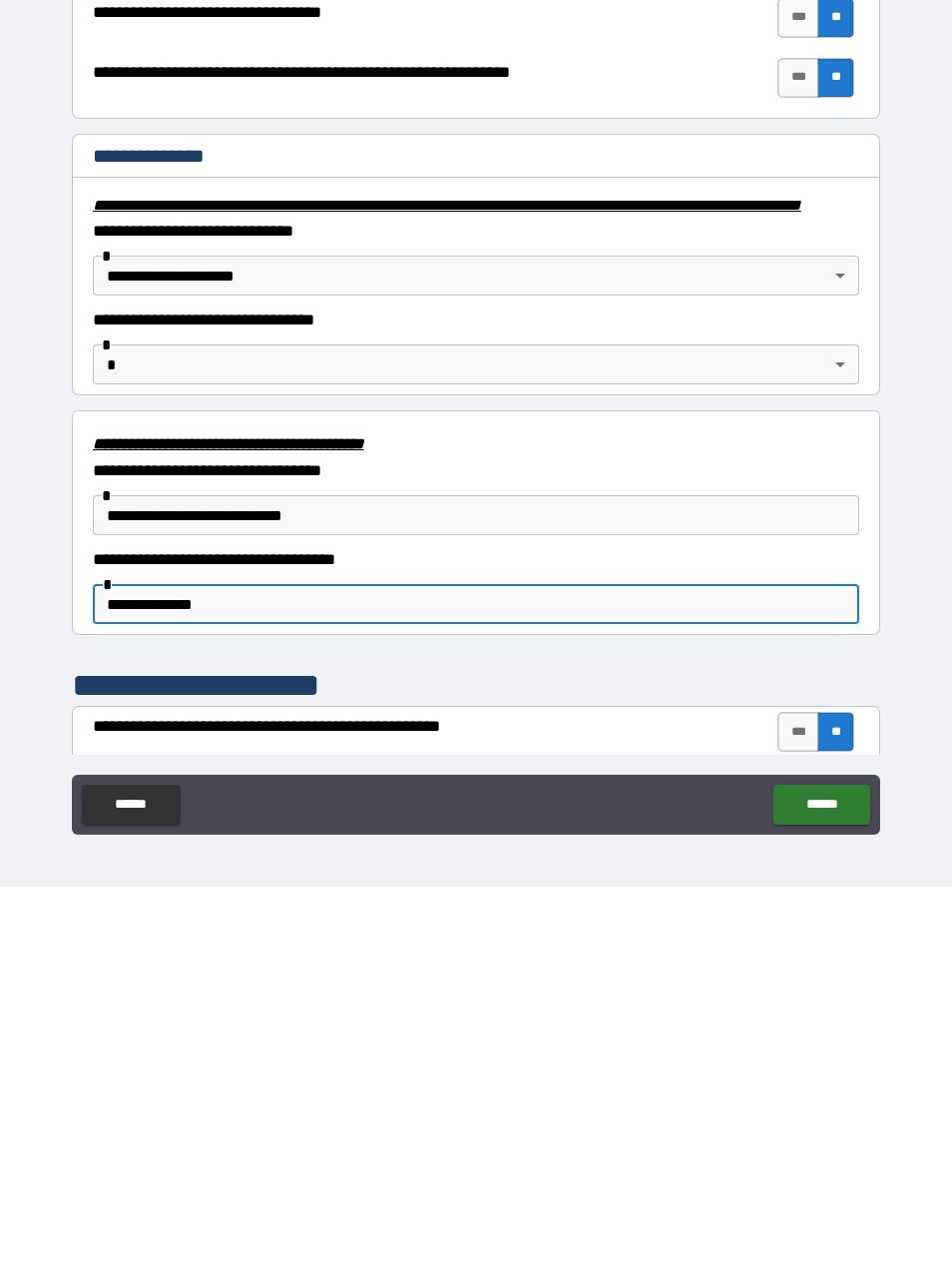 type on "**********" 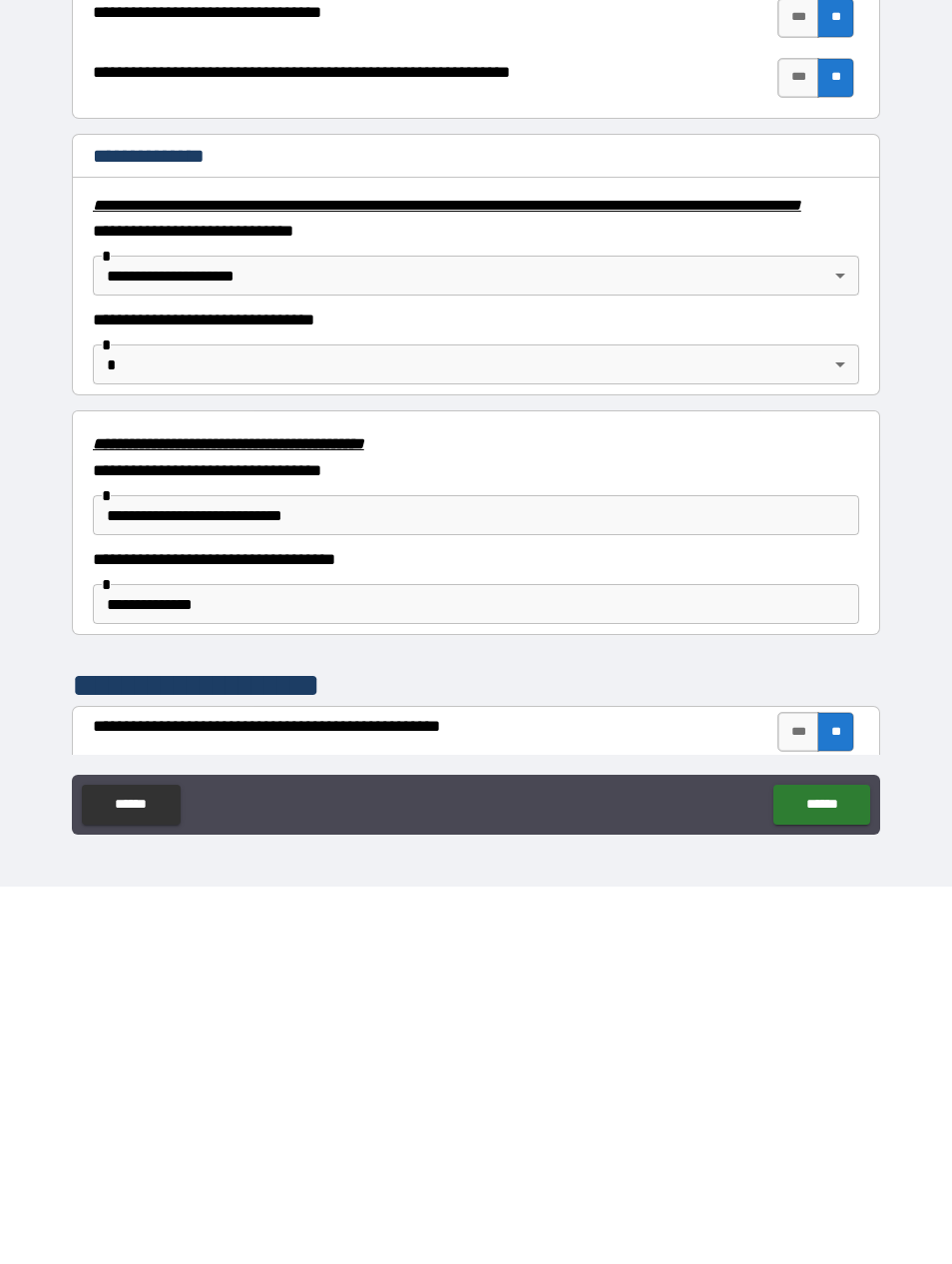 click on "**********" at bounding box center (476, 600) 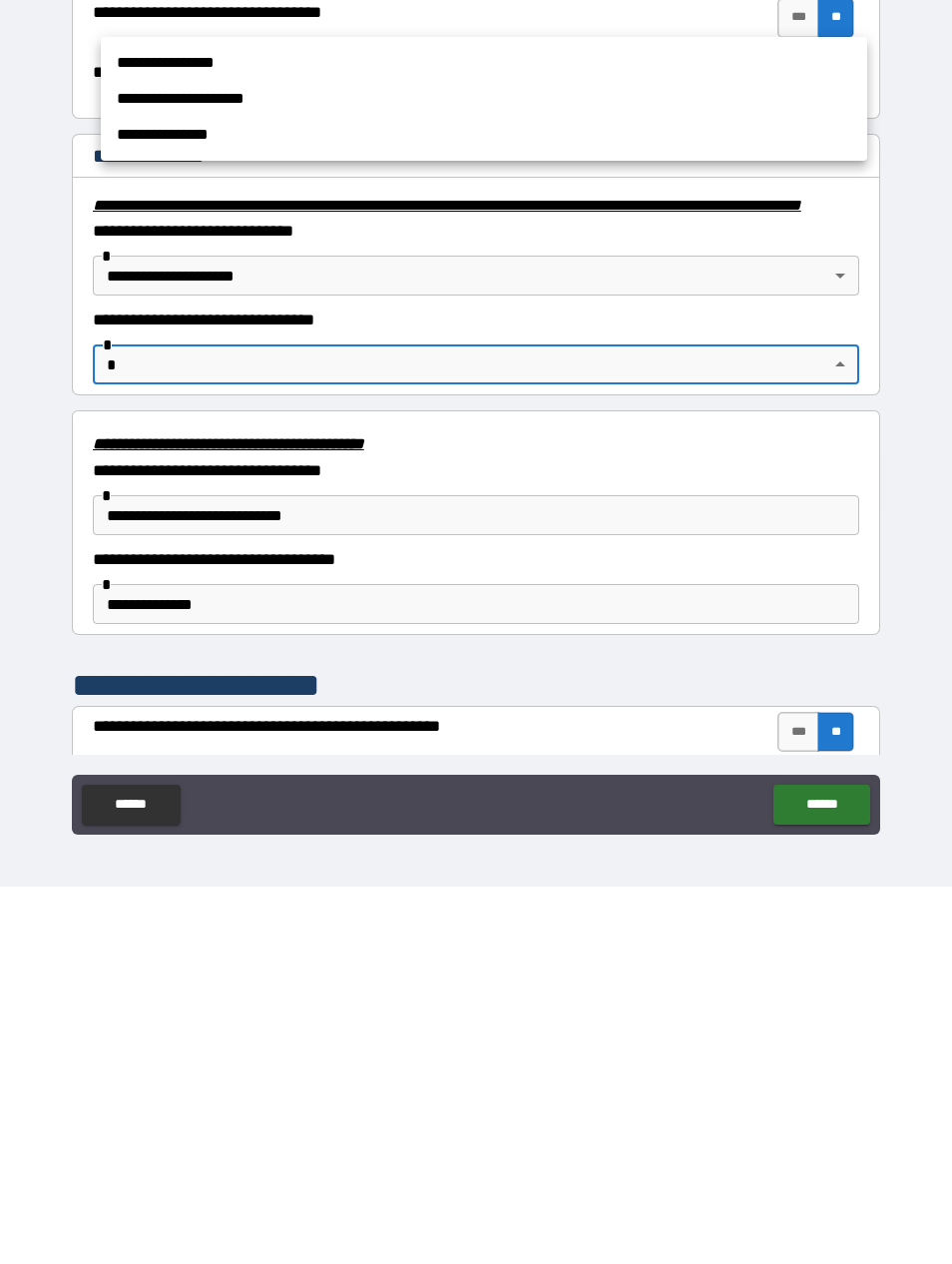 click at bounding box center [476, 632] 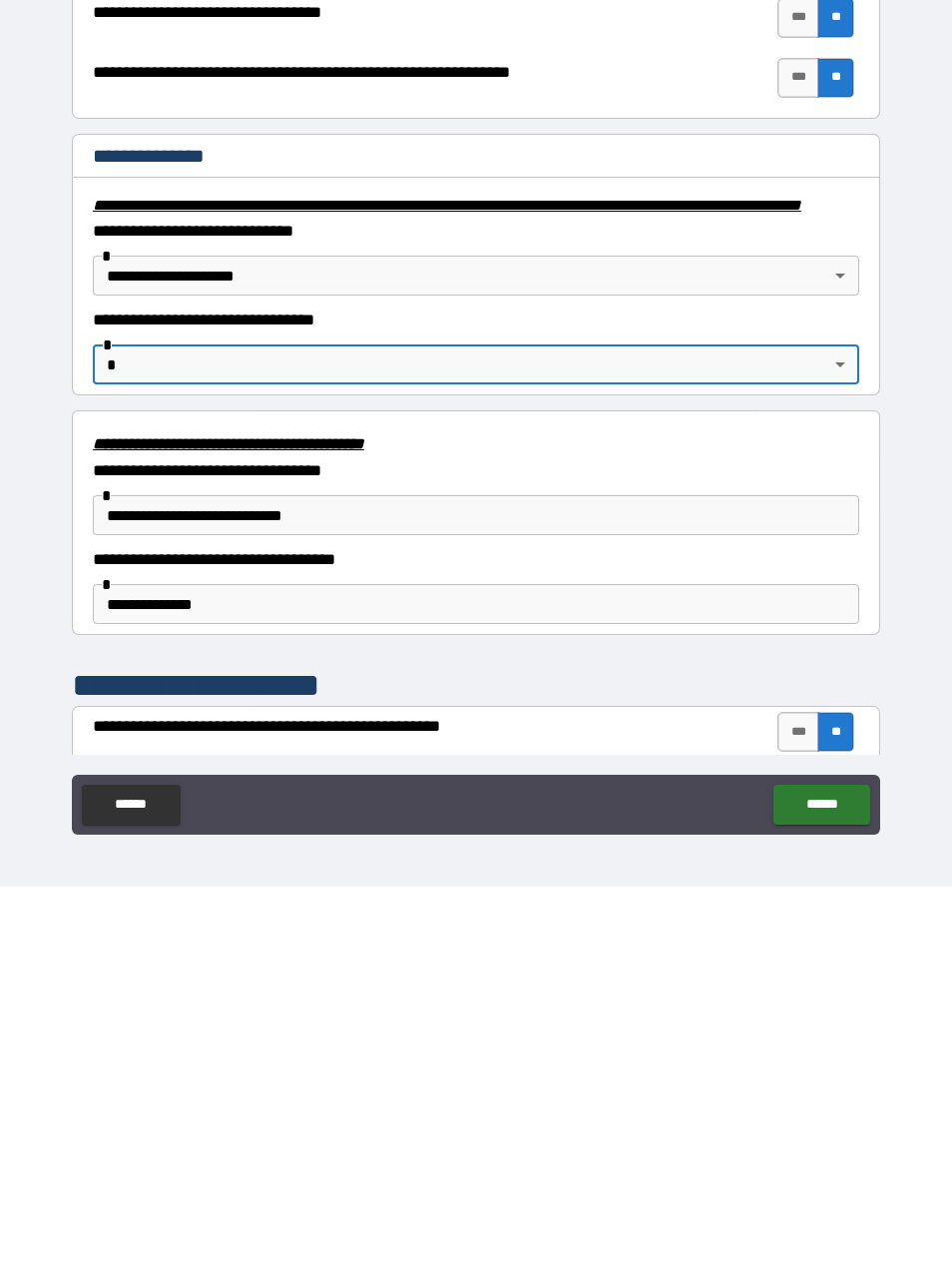click on "**********" at bounding box center (476, 923) 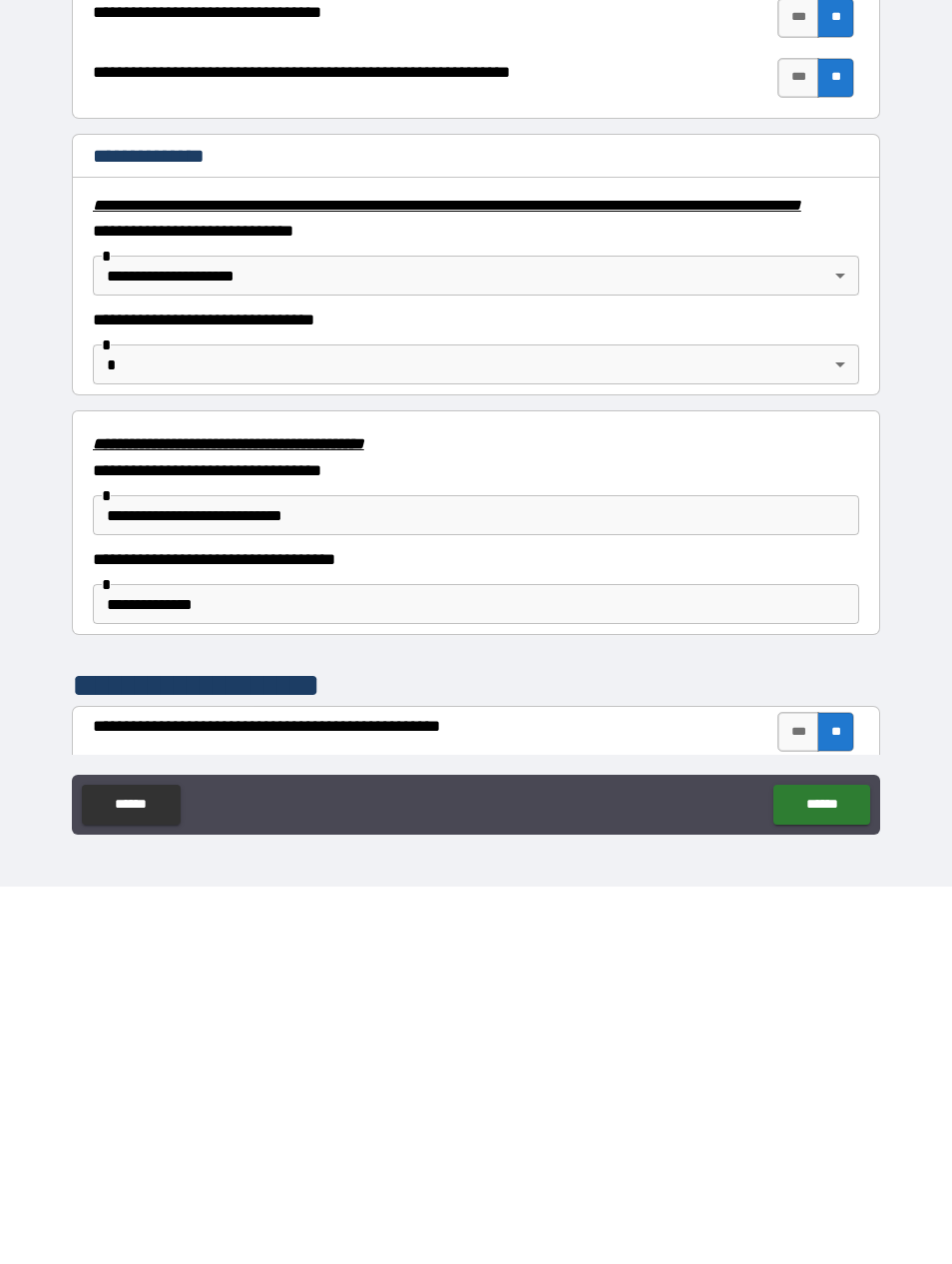click on "**********" at bounding box center (476, 600) 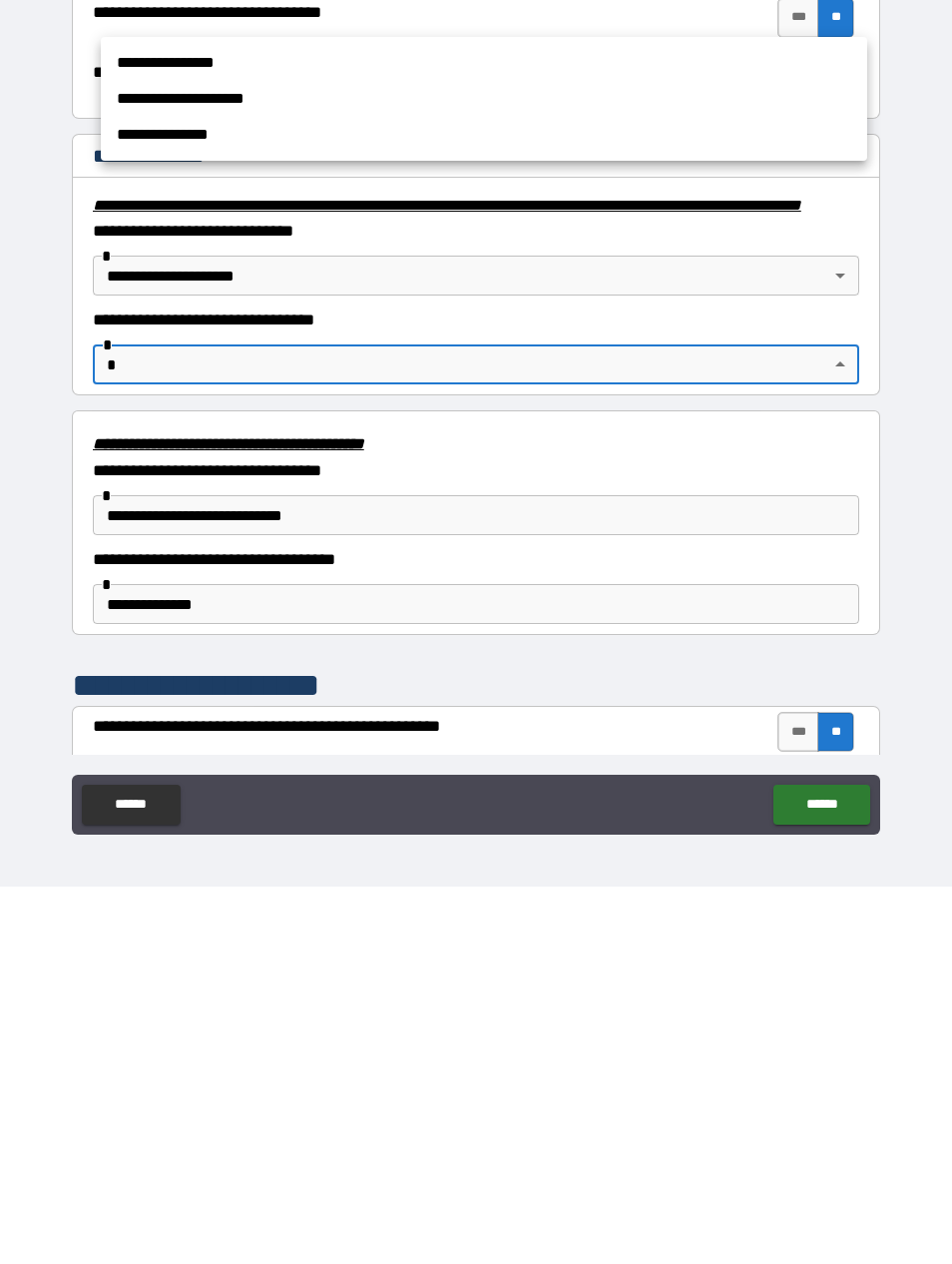click at bounding box center [476, 632] 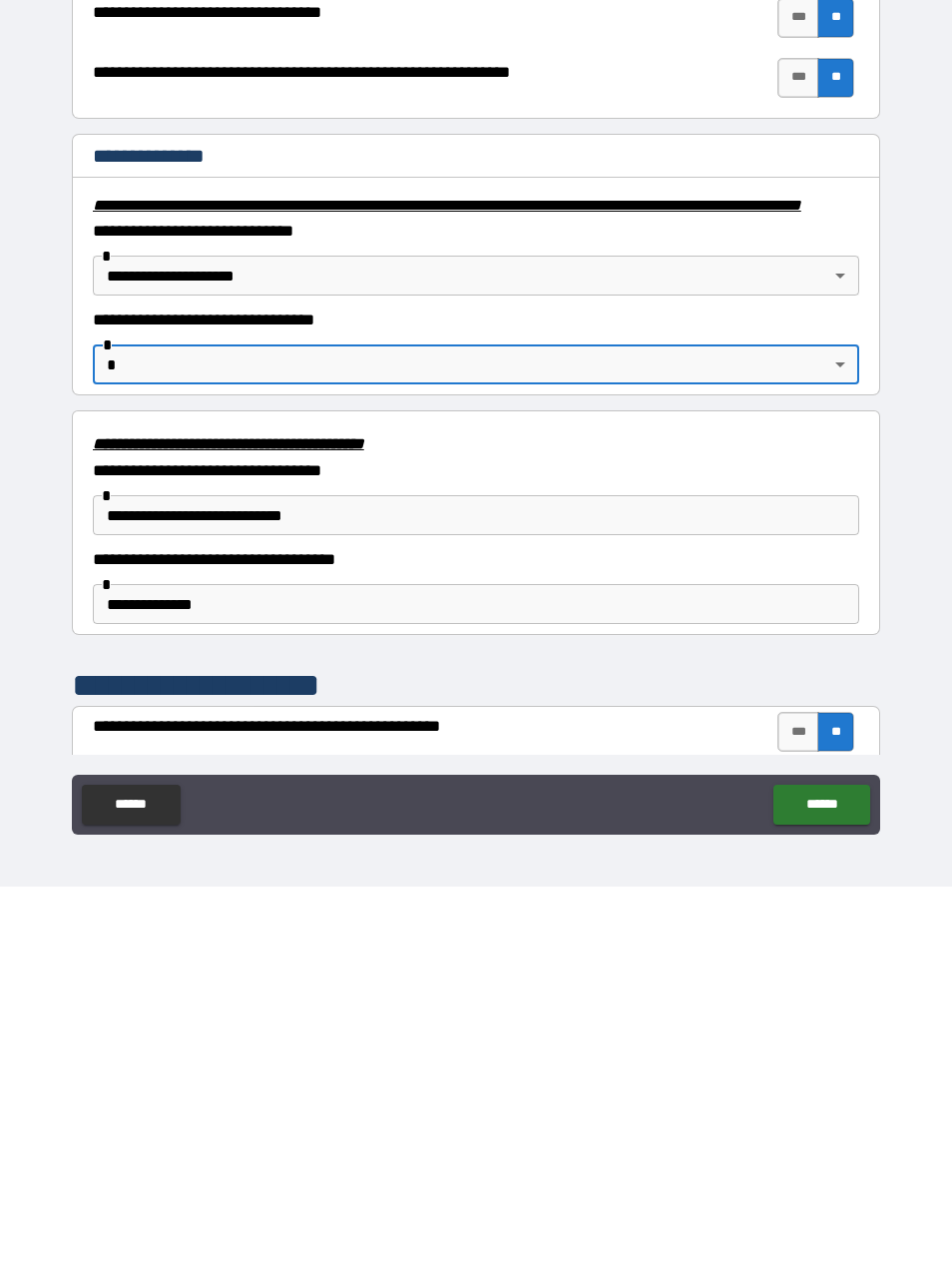 click on "**********" at bounding box center (476, 600) 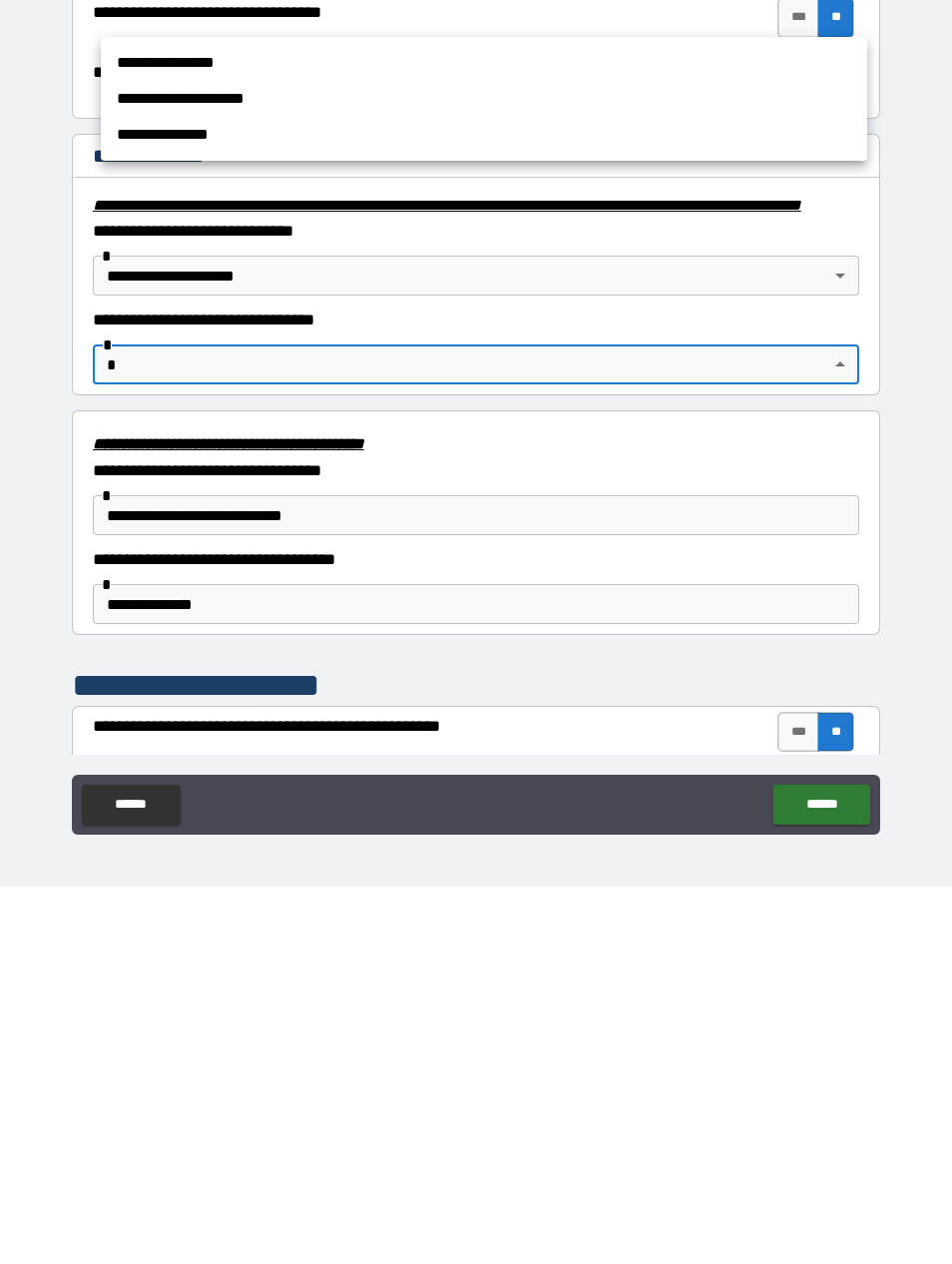 click at bounding box center (476, 632) 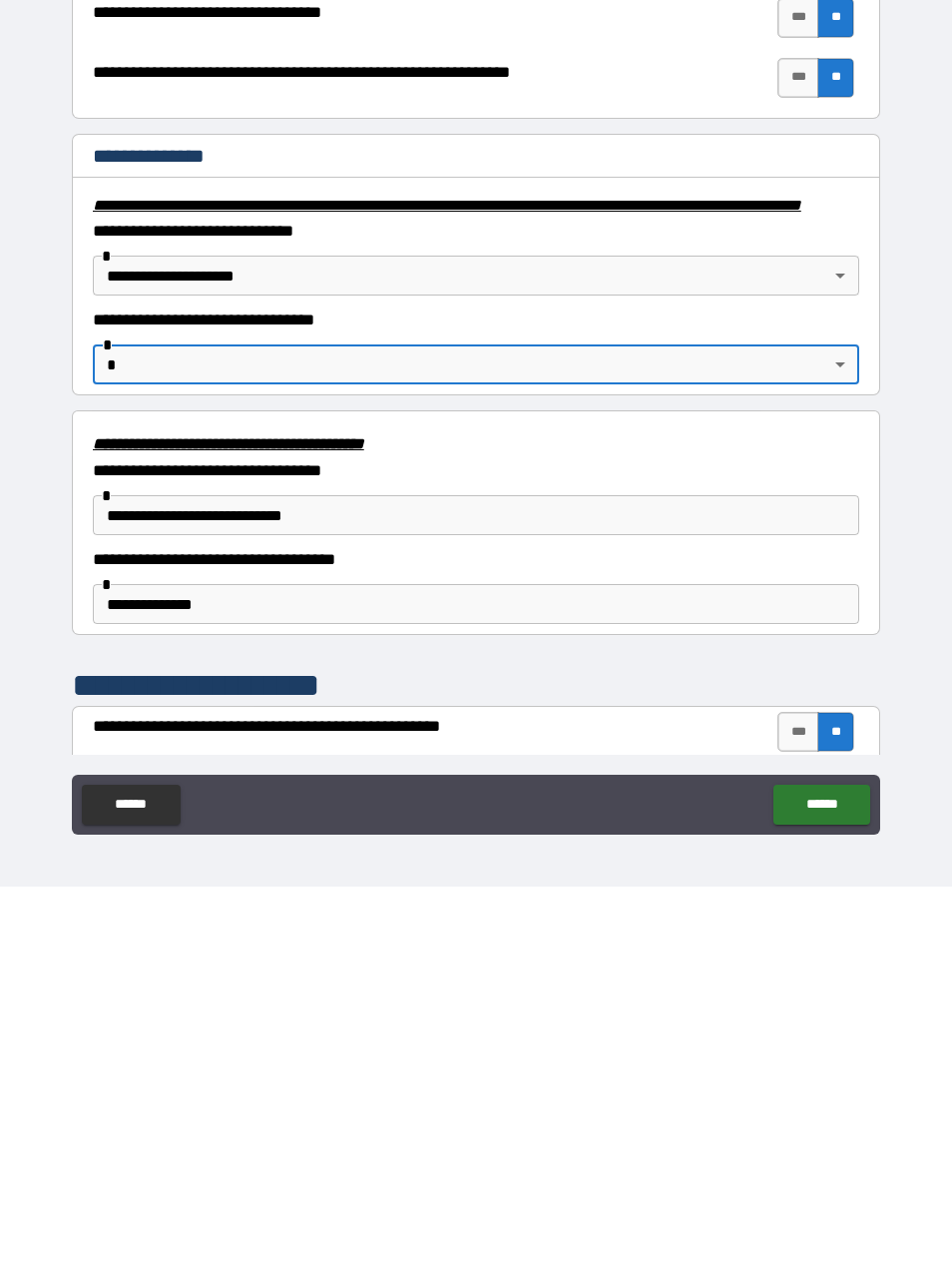 click on "**********" at bounding box center [476, 600] 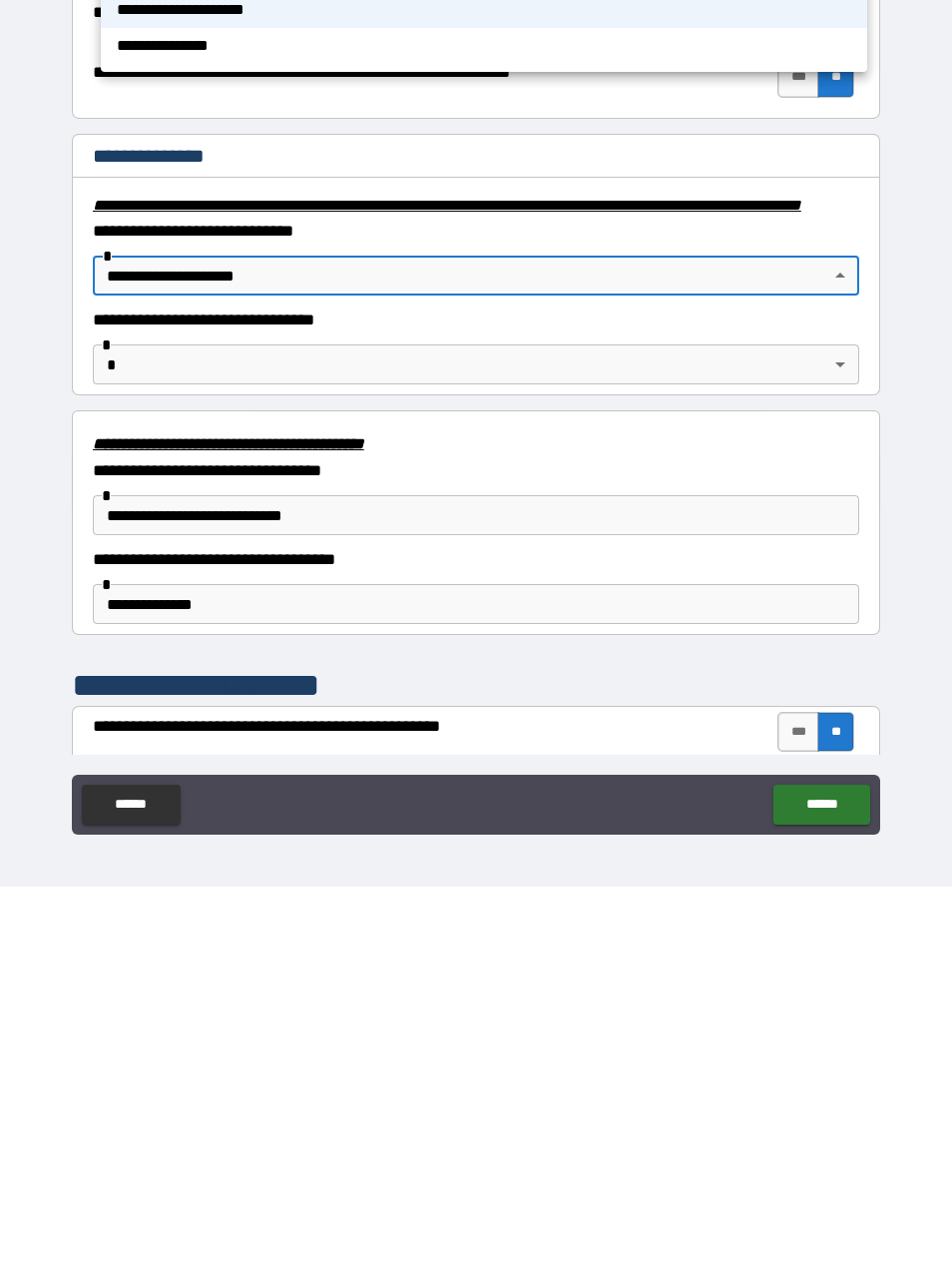 click at bounding box center [476, 632] 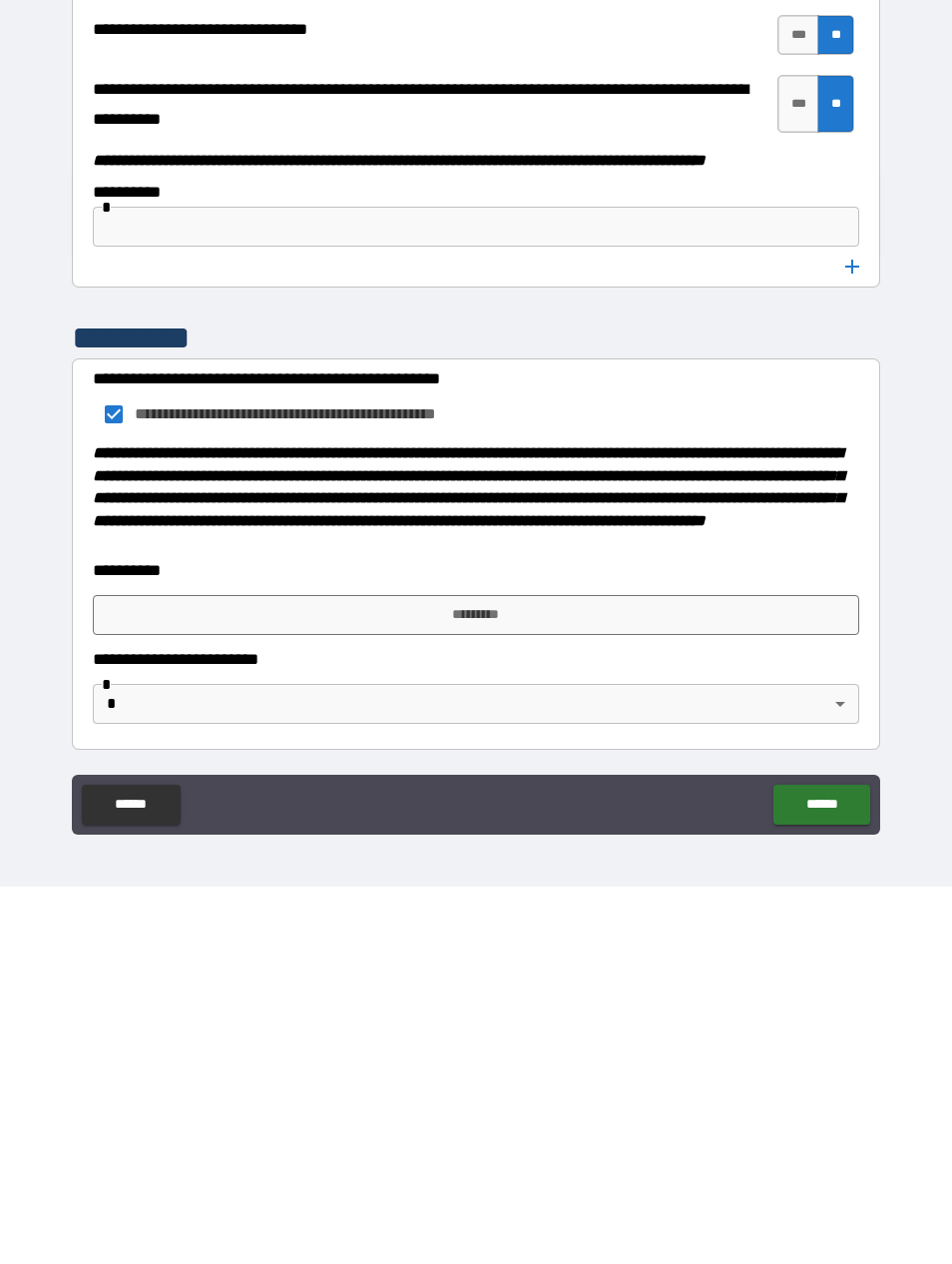 scroll, scrollTop: 9921, scrollLeft: 0, axis: vertical 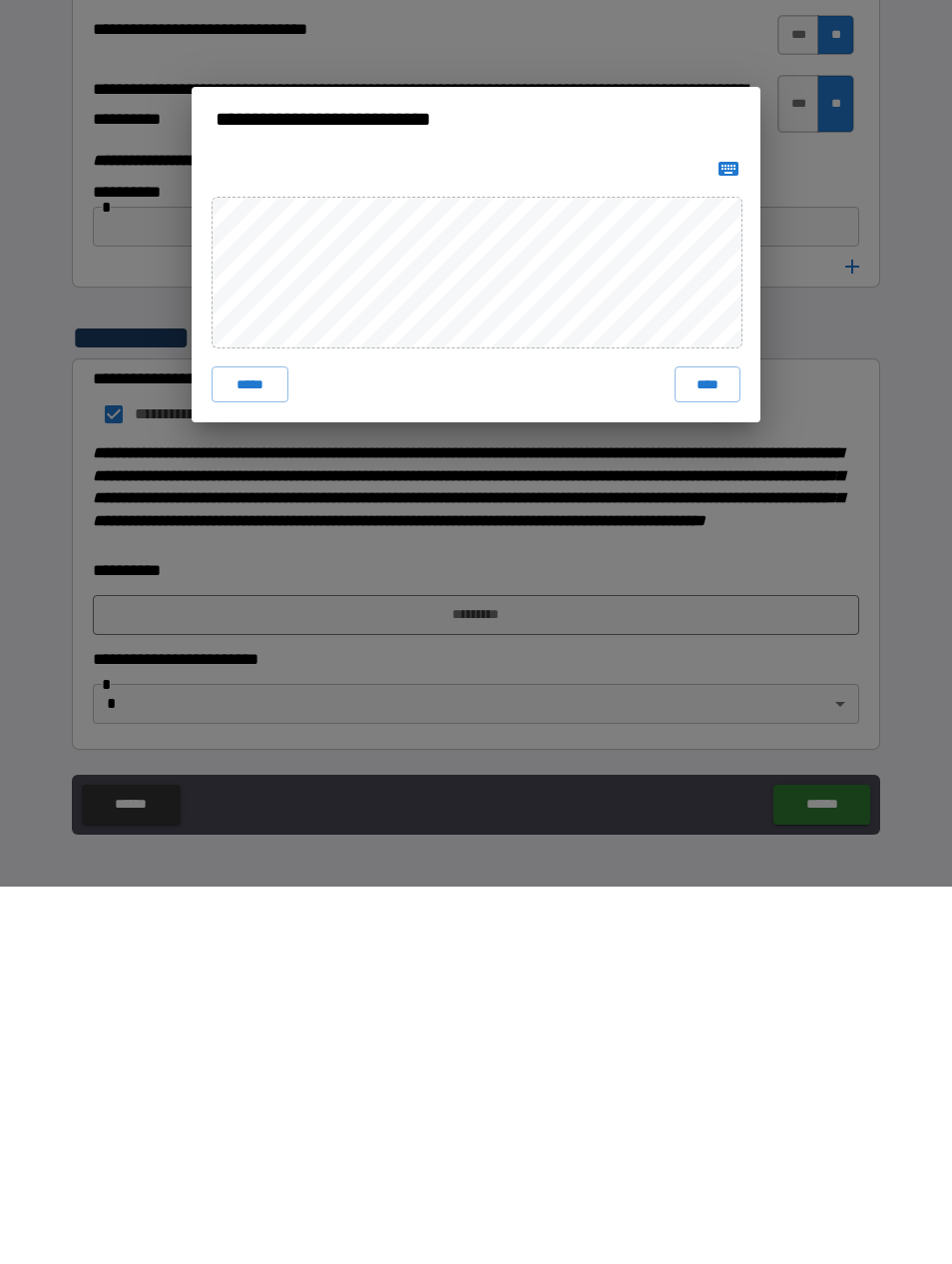 click on "**********" at bounding box center [476, 632] 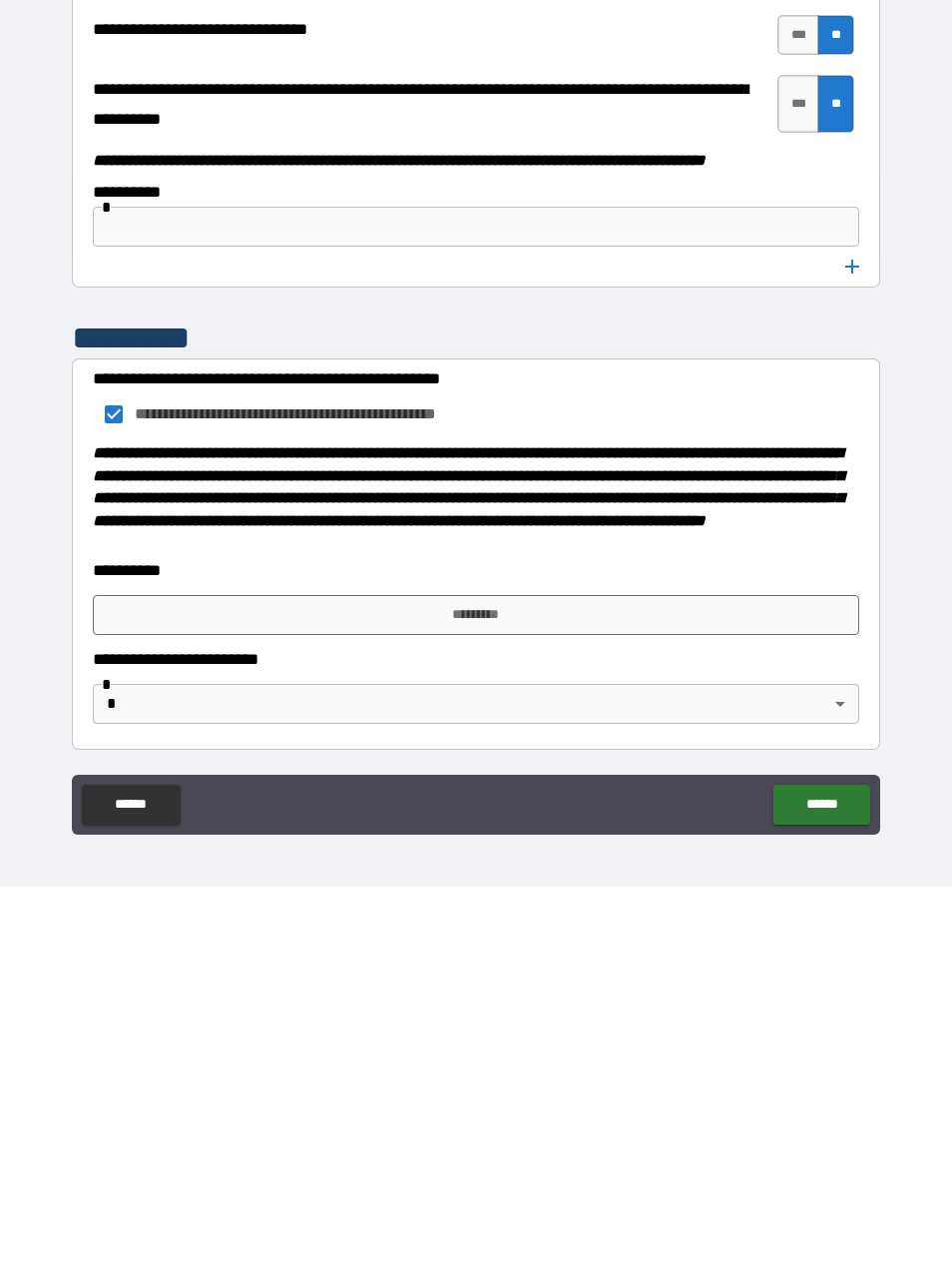 click on "**********" at bounding box center [476, 600] 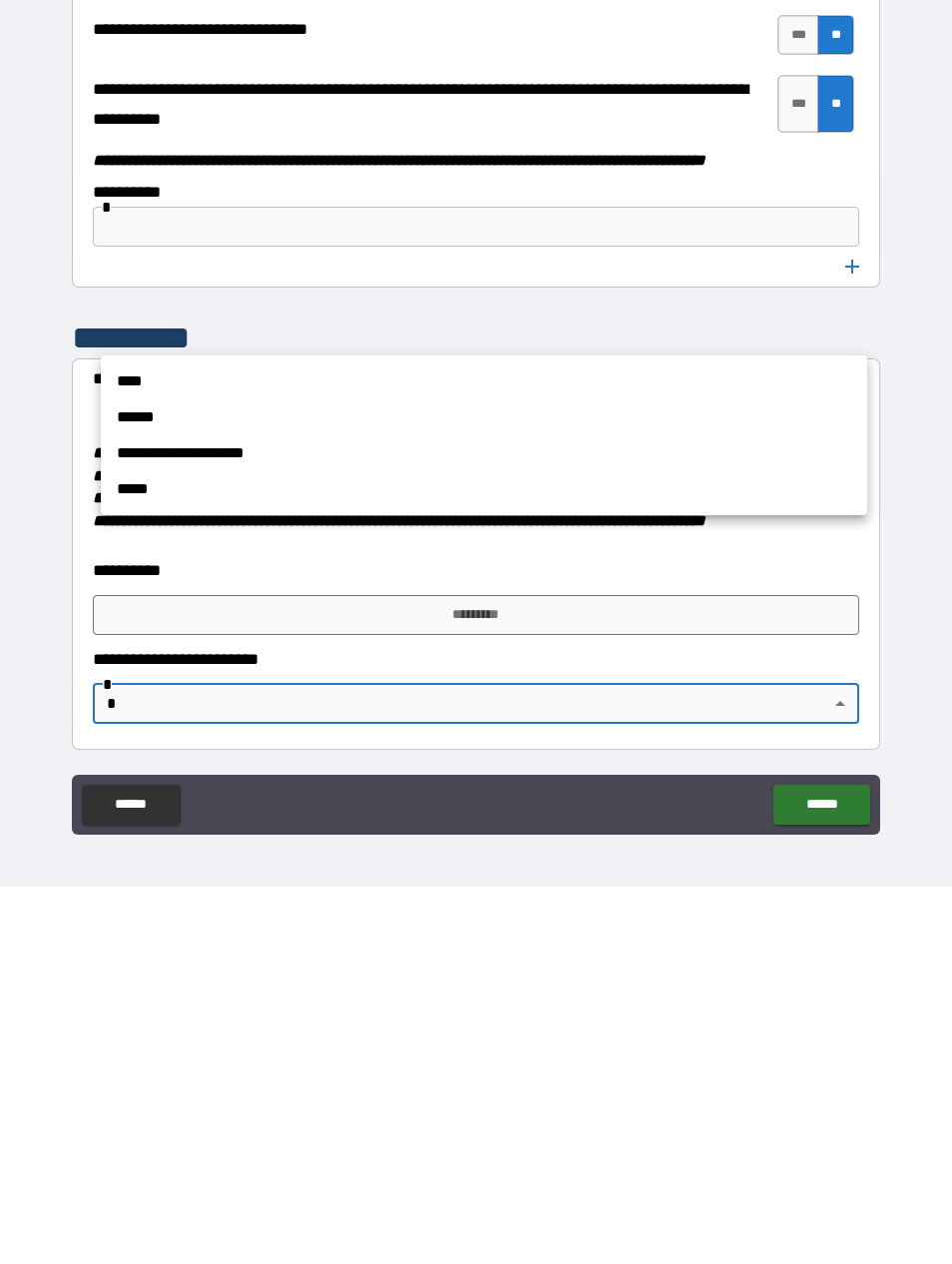click at bounding box center [476, 632] 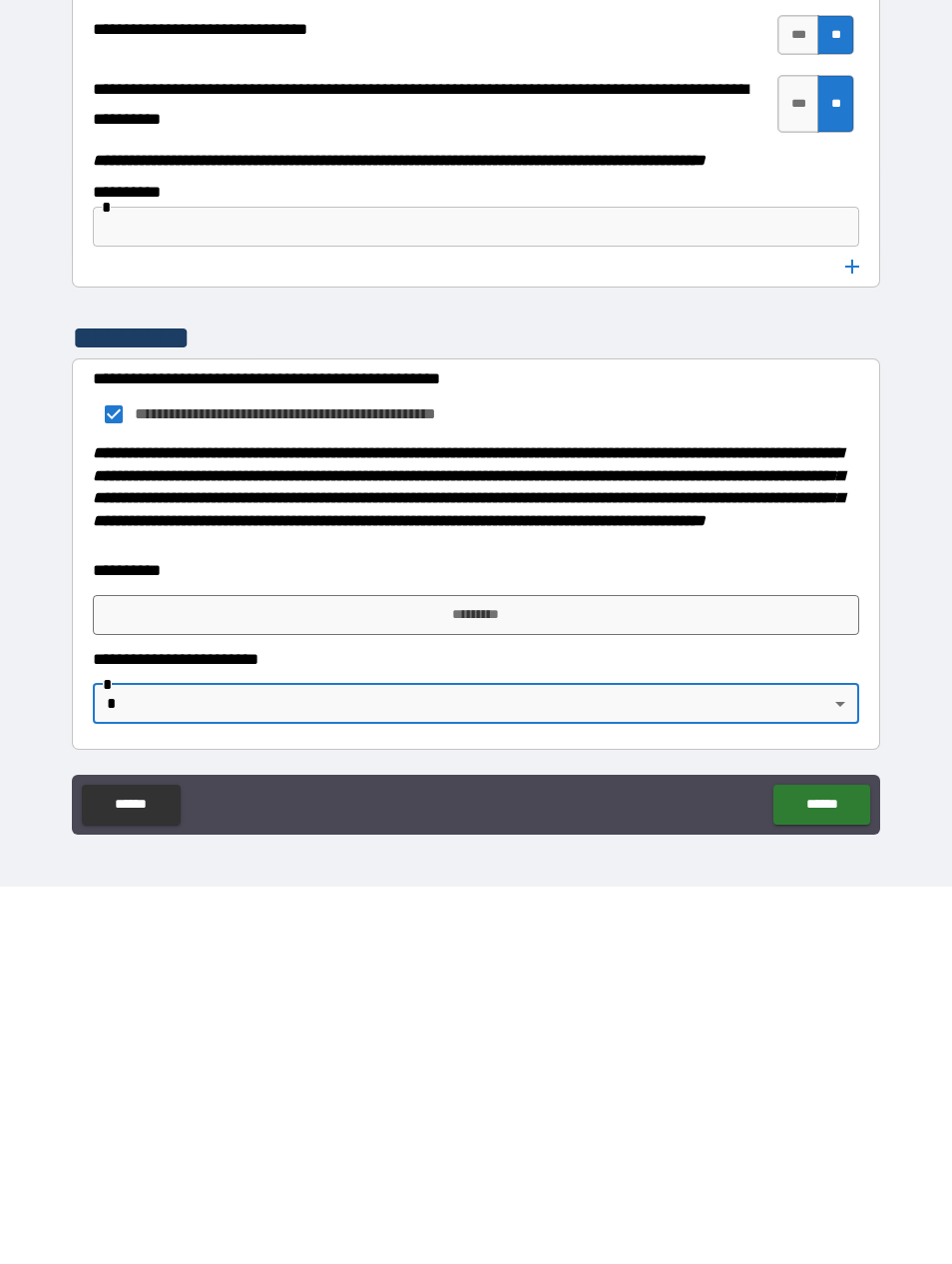 click on "**********" at bounding box center [476, 632] 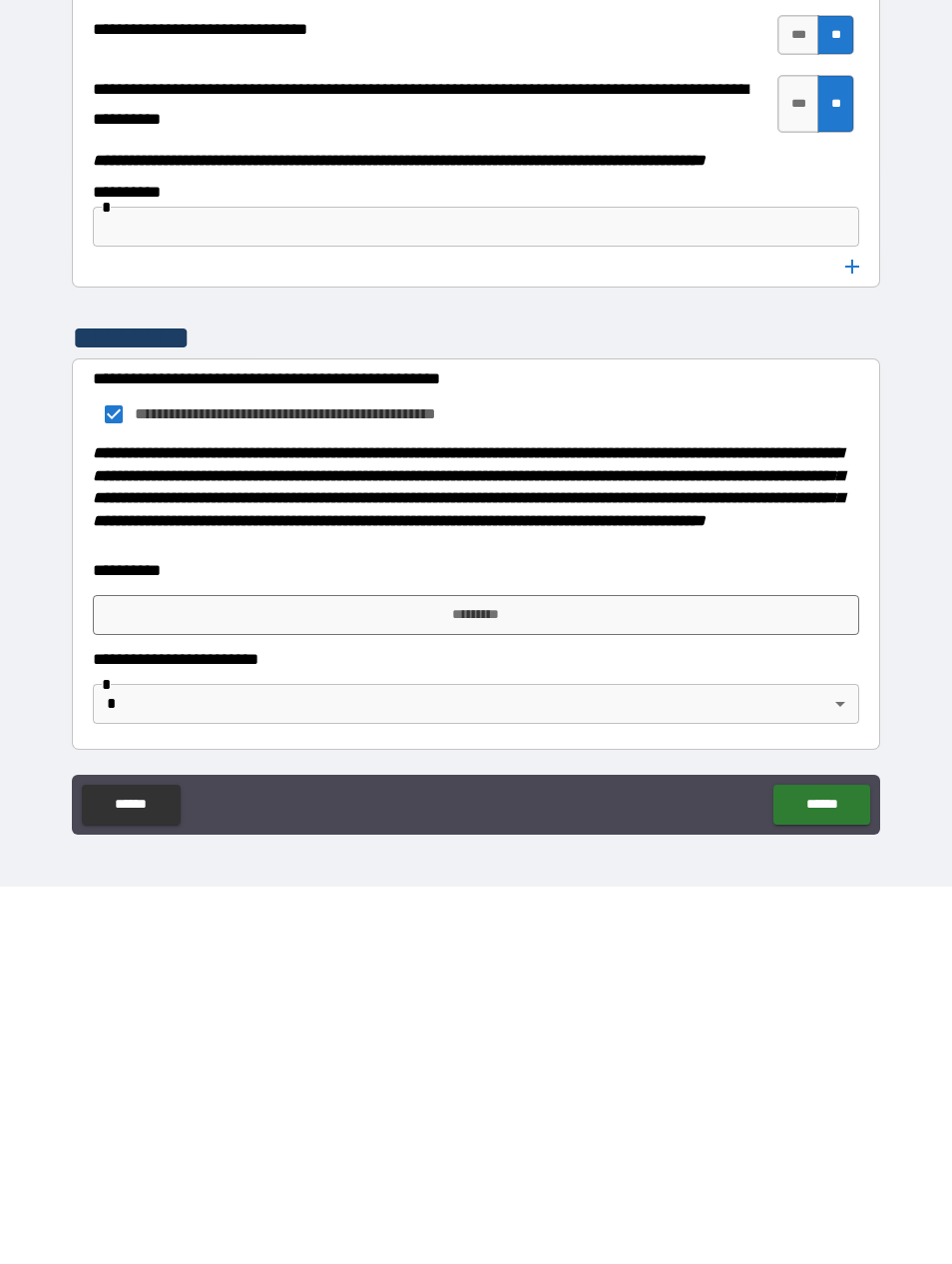 scroll, scrollTop: 9788, scrollLeft: 0, axis: vertical 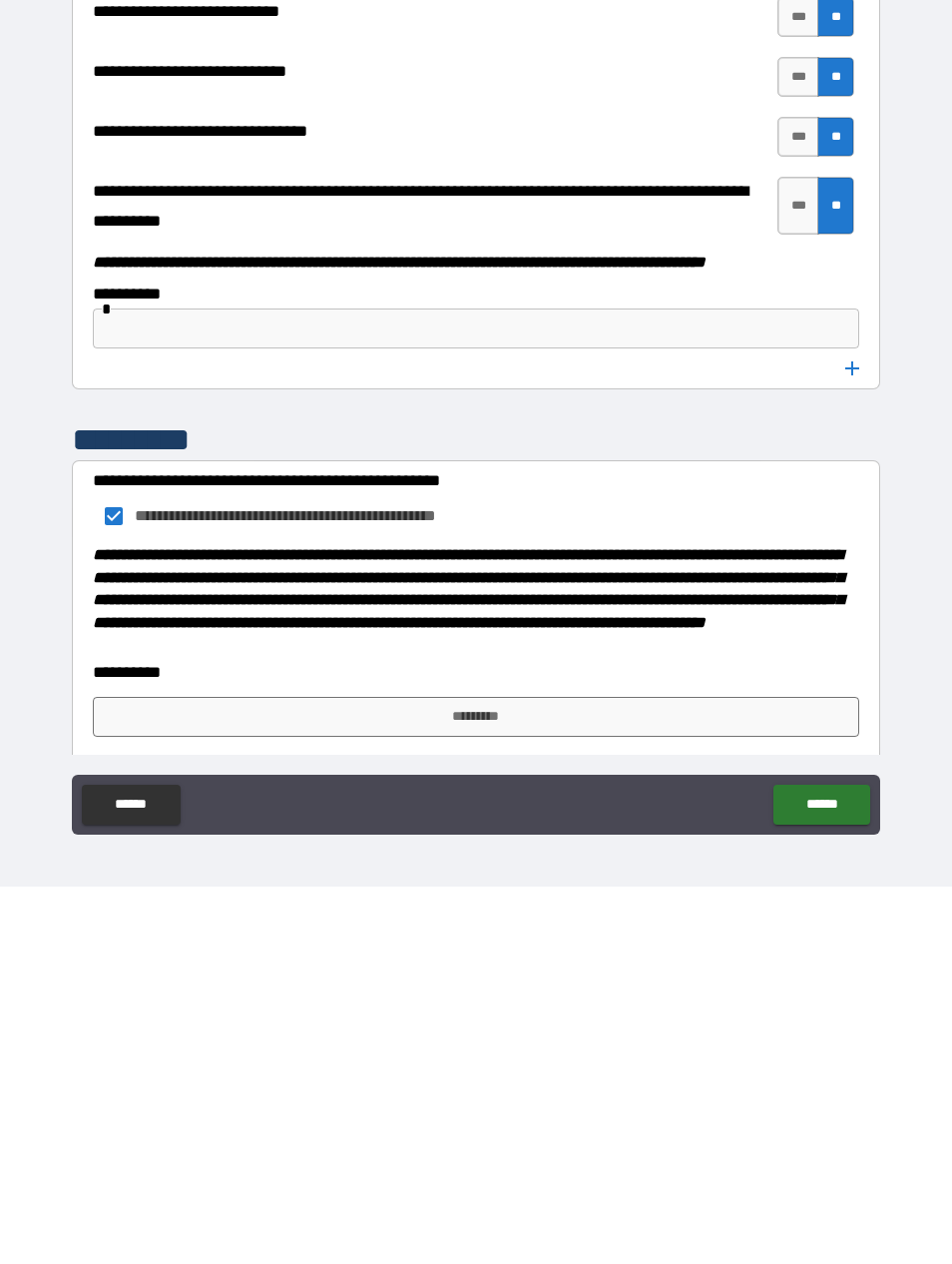 click on "***" at bounding box center (798, 583) 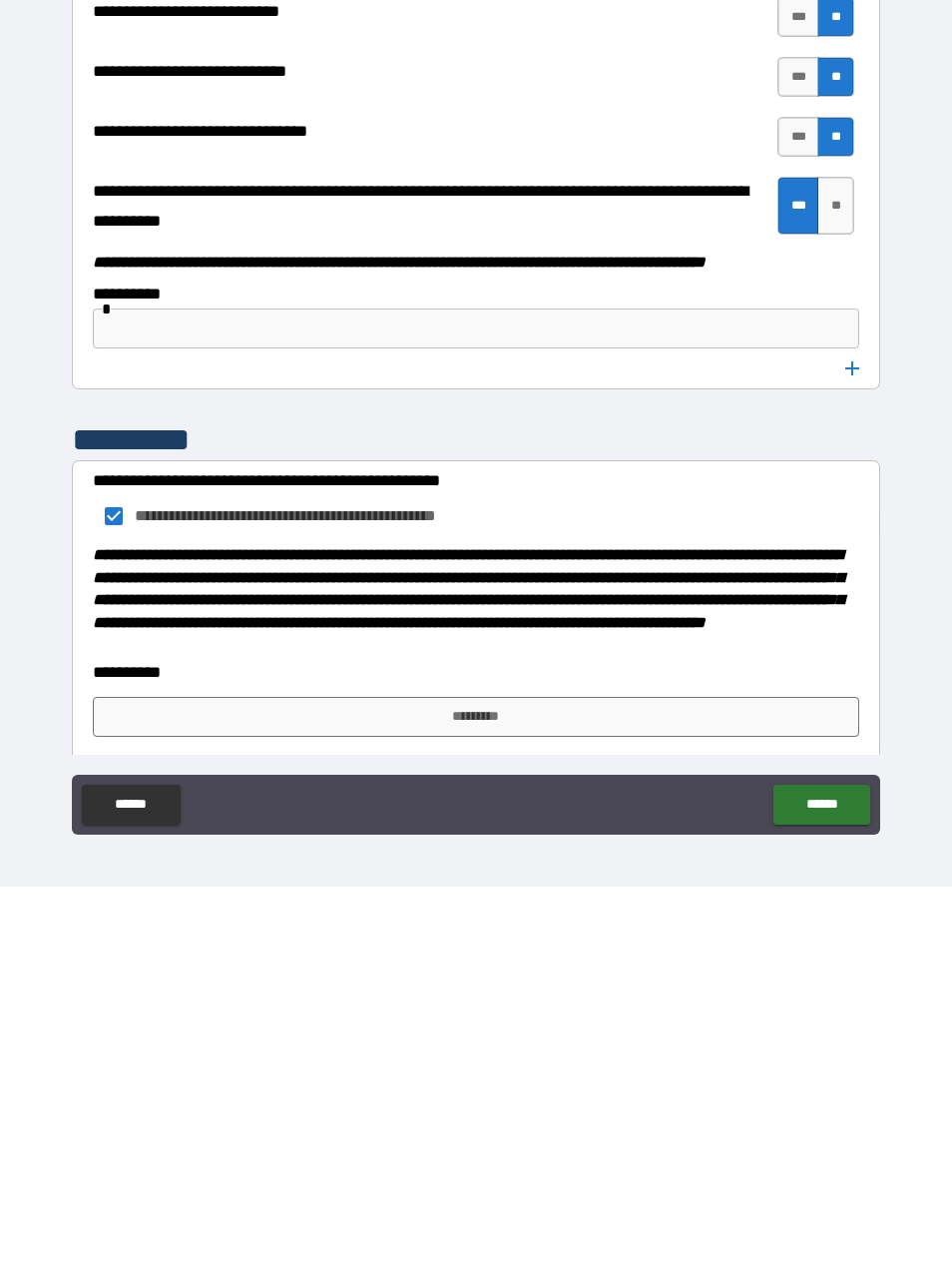 click on "**" at bounding box center (835, 583) 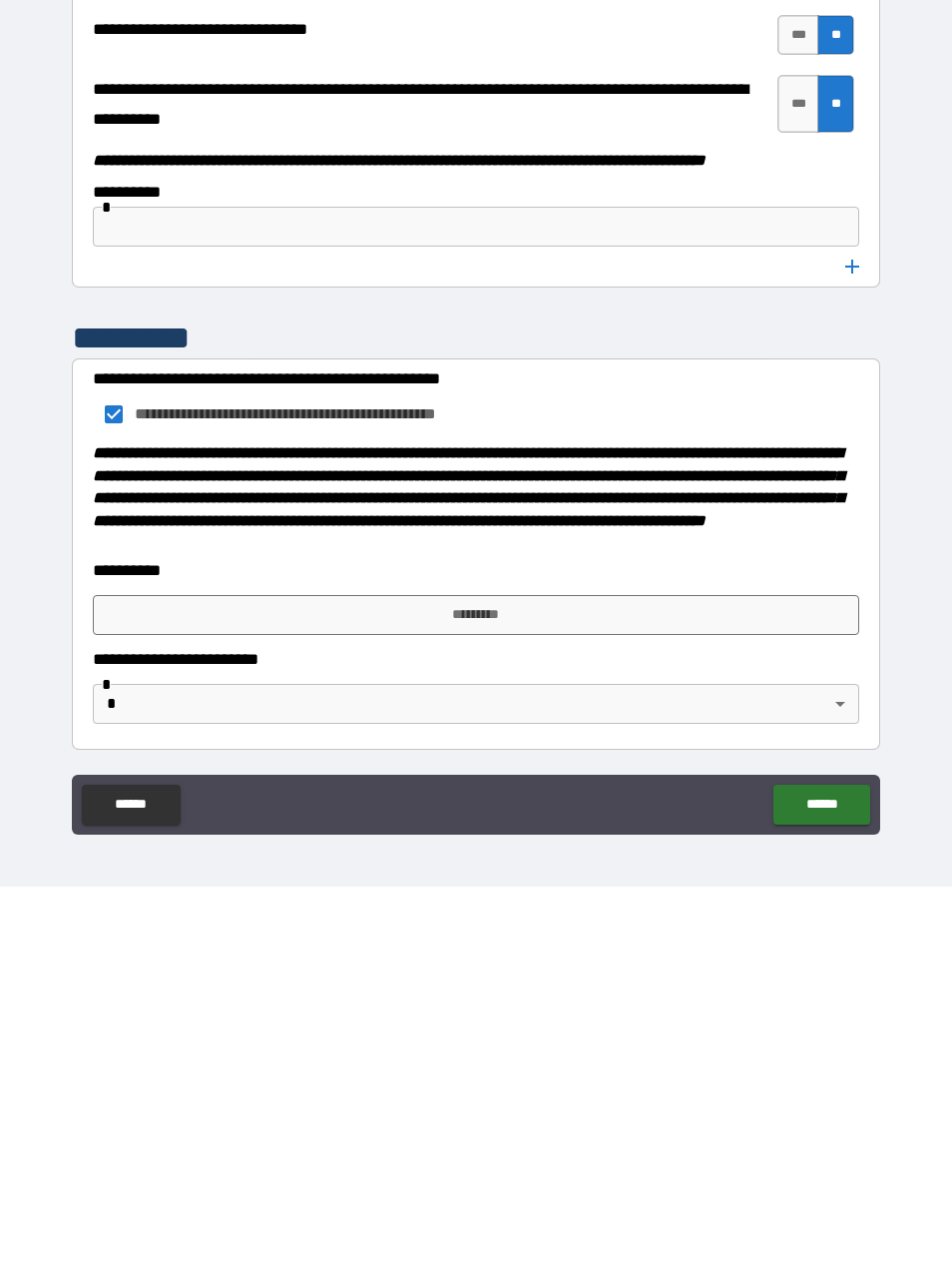 scroll, scrollTop: 9921, scrollLeft: 0, axis: vertical 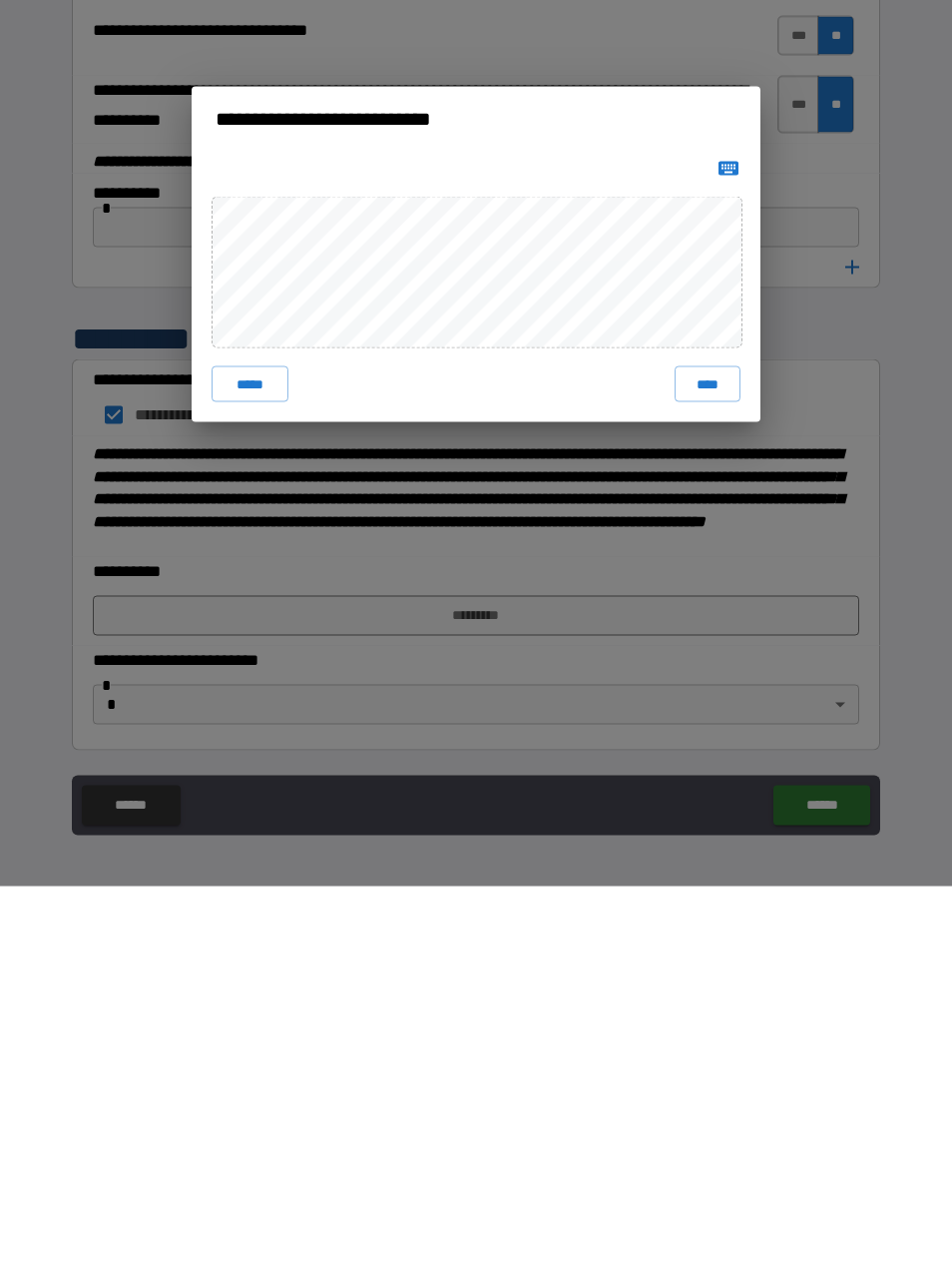 click on "**********" at bounding box center [476, 632] 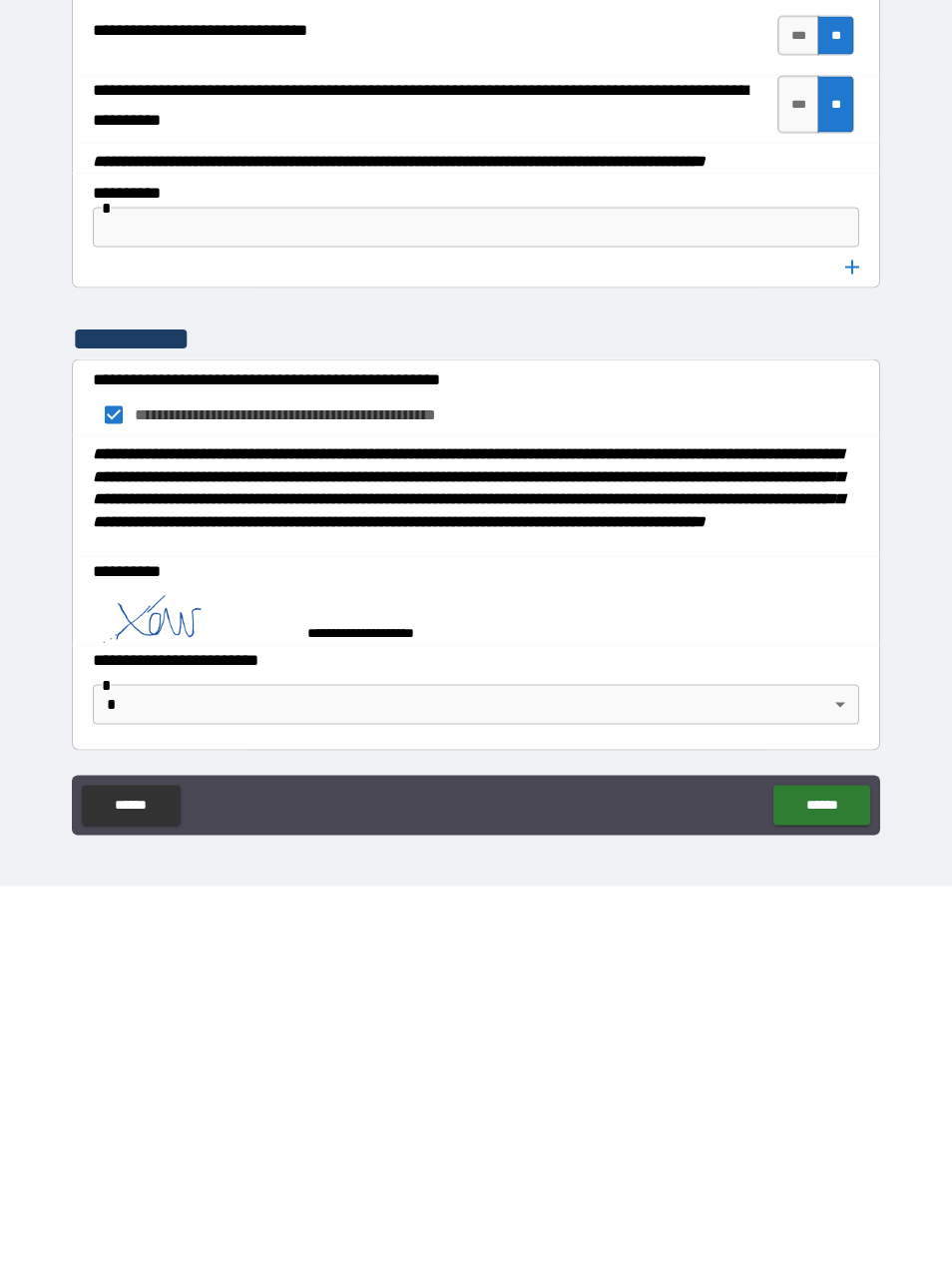 scroll, scrollTop: 9911, scrollLeft: 0, axis: vertical 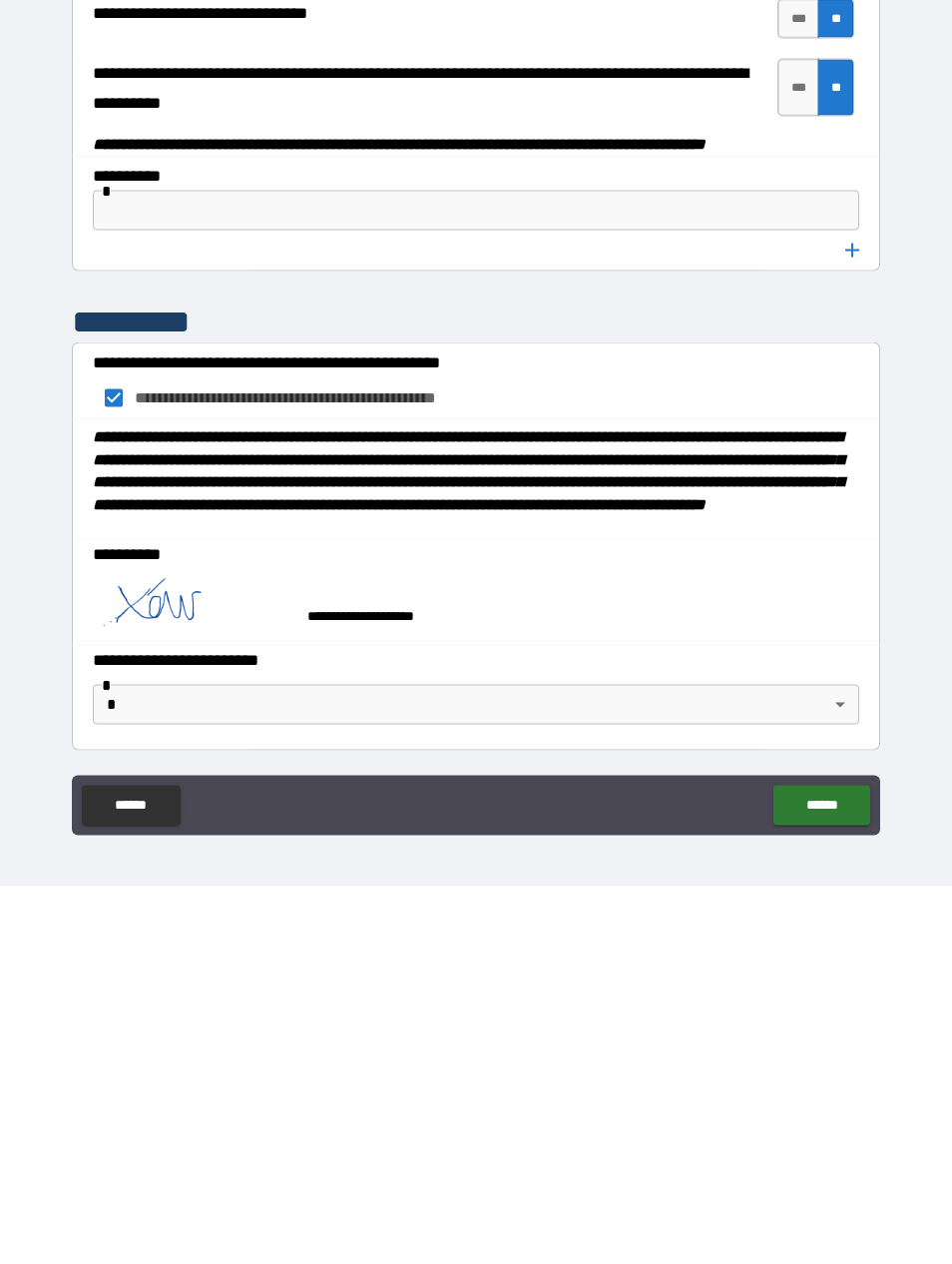 click on "**********" at bounding box center [476, 601] 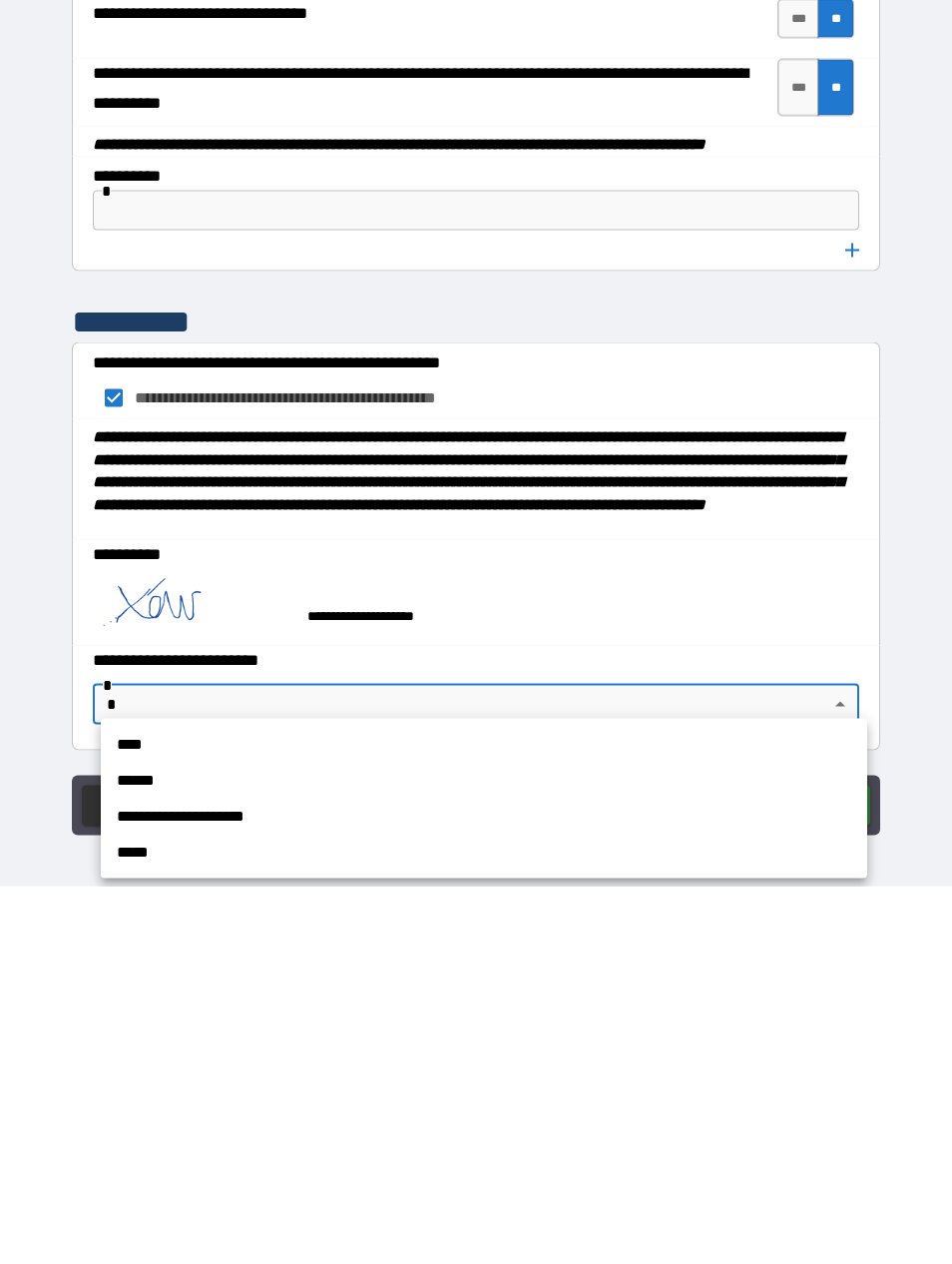 click at bounding box center (476, 632) 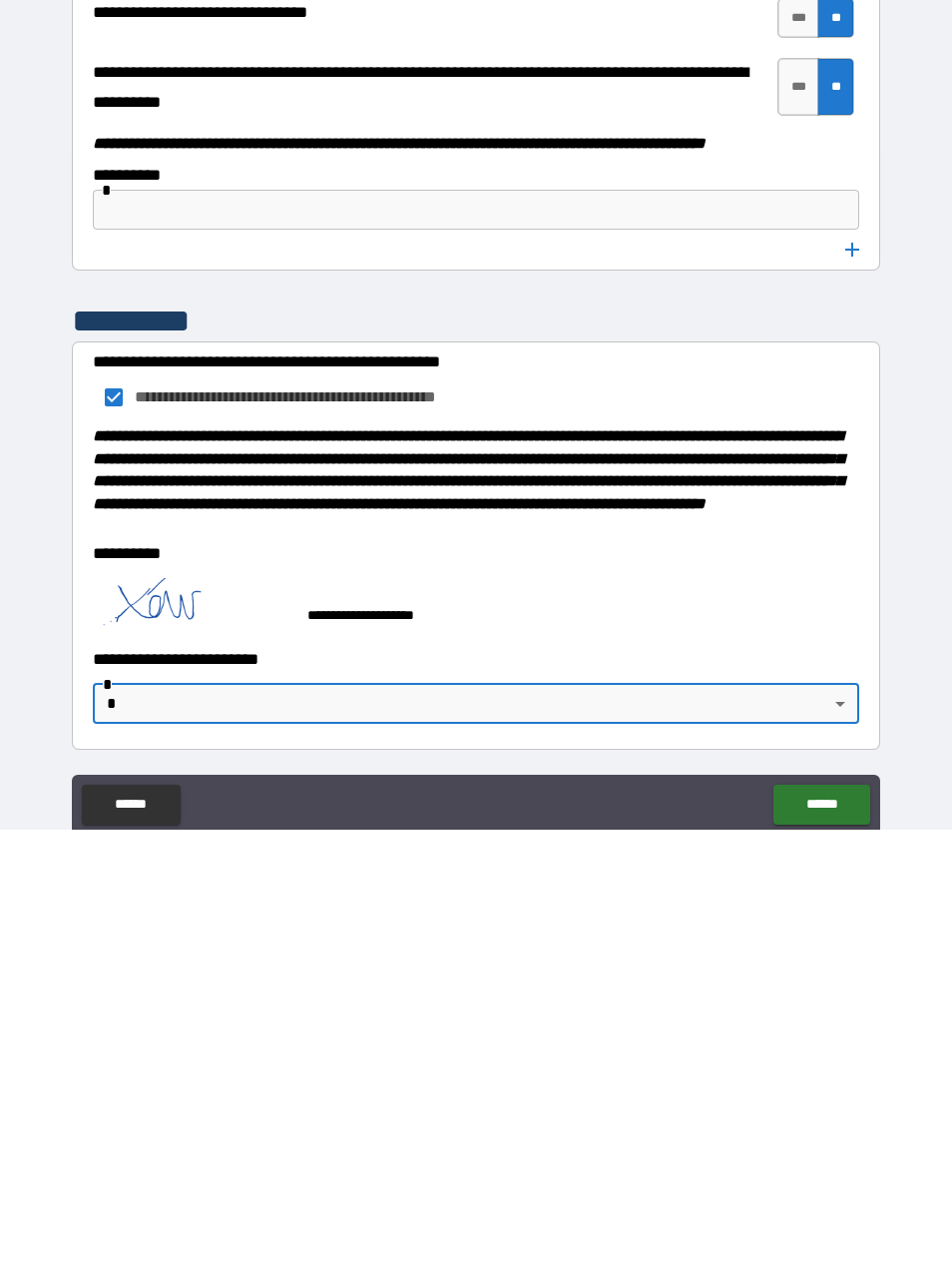 scroll, scrollTop: 0, scrollLeft: 0, axis: both 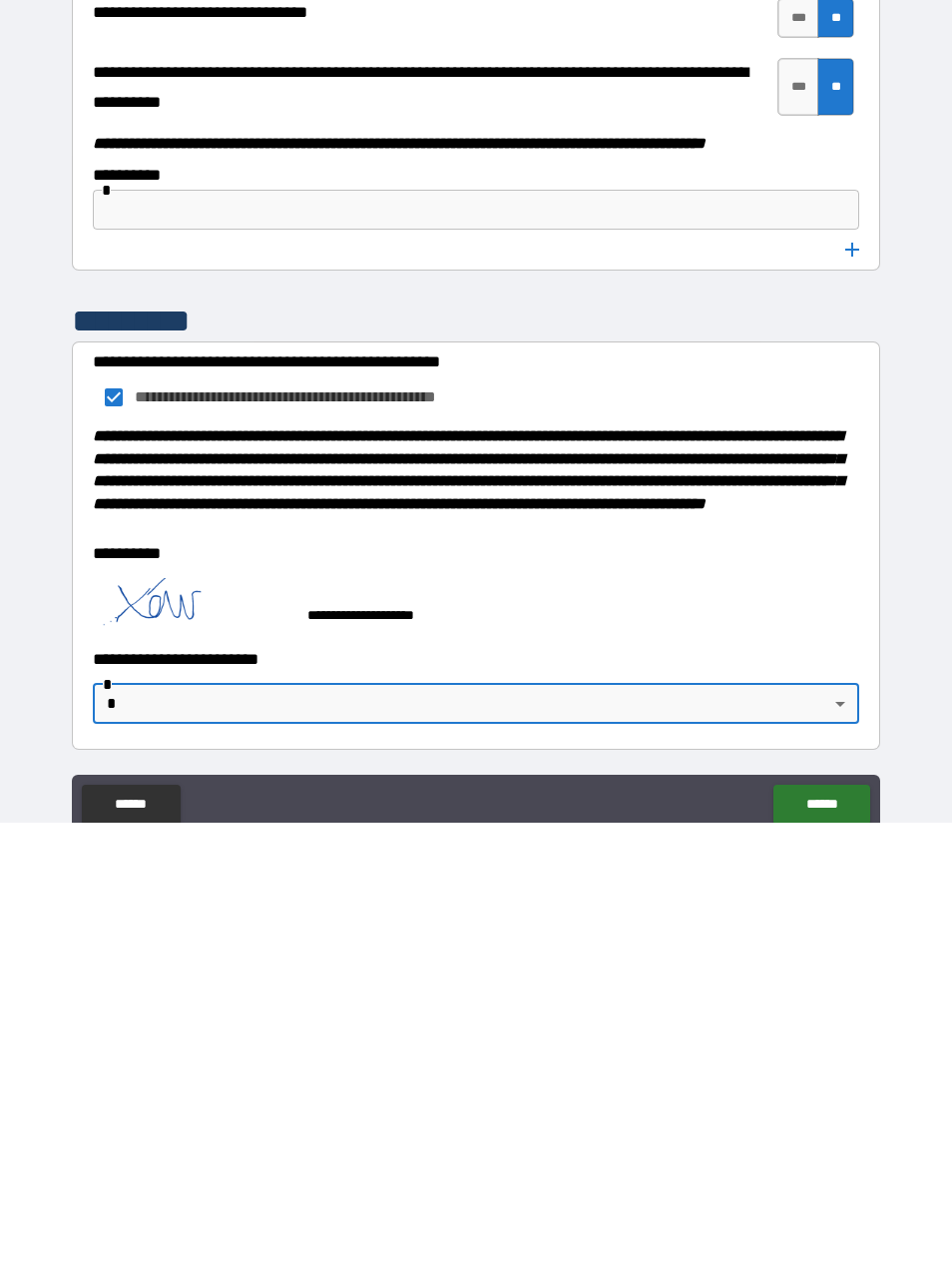 click on "**********" at bounding box center (476, 664) 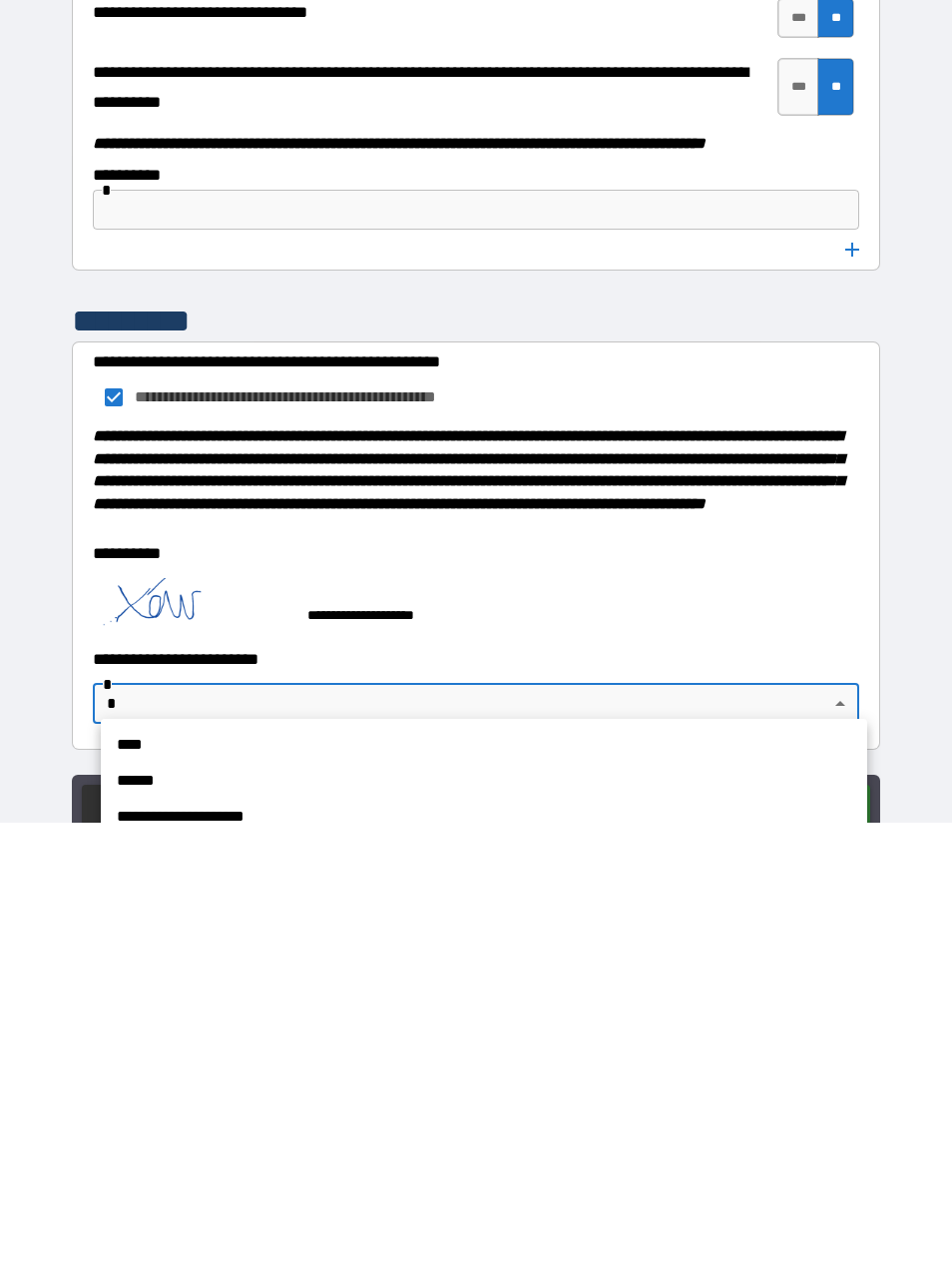click on "*****" at bounding box center (484, 1294) 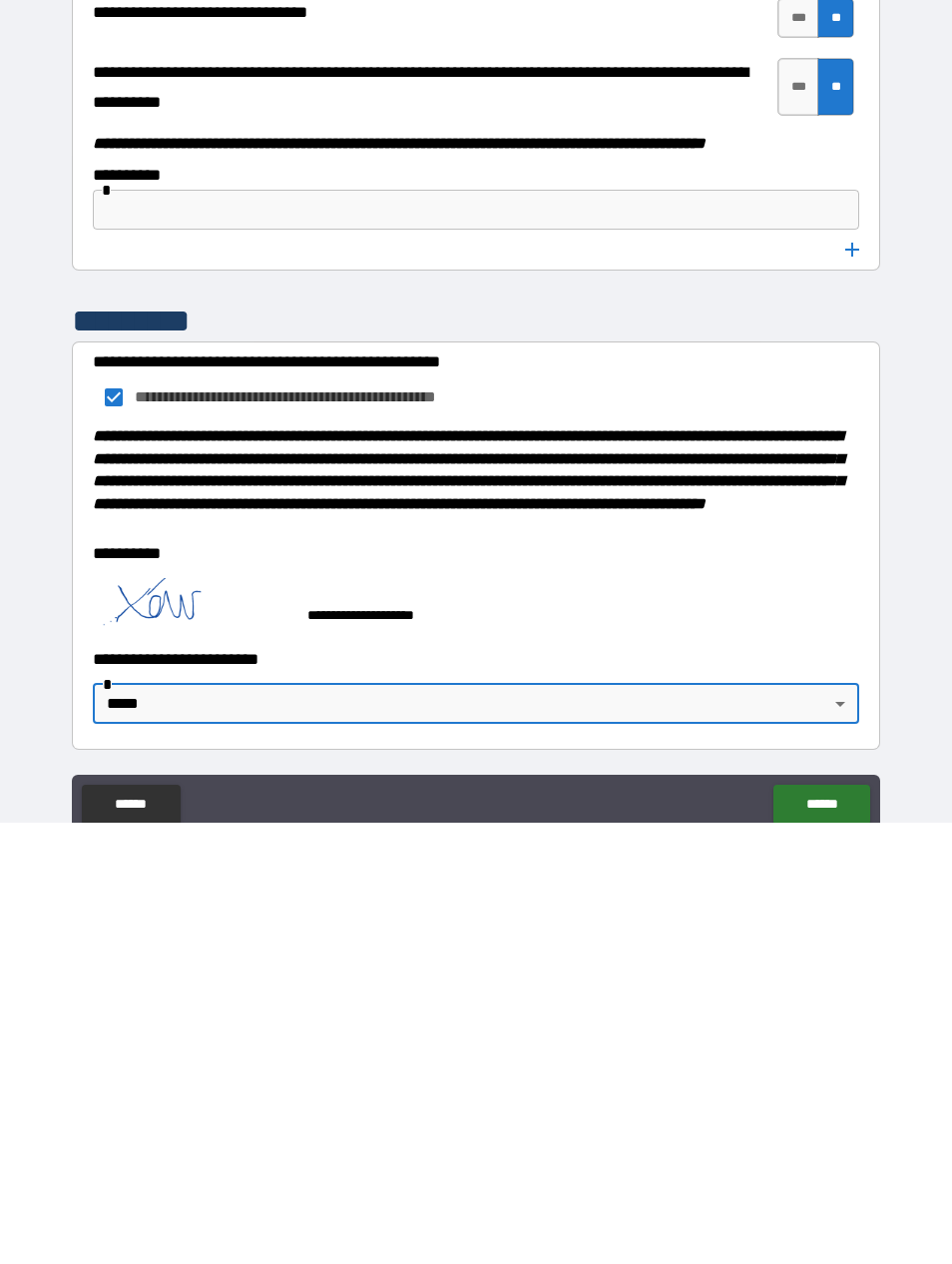 click on "**********" at bounding box center (476, 664) 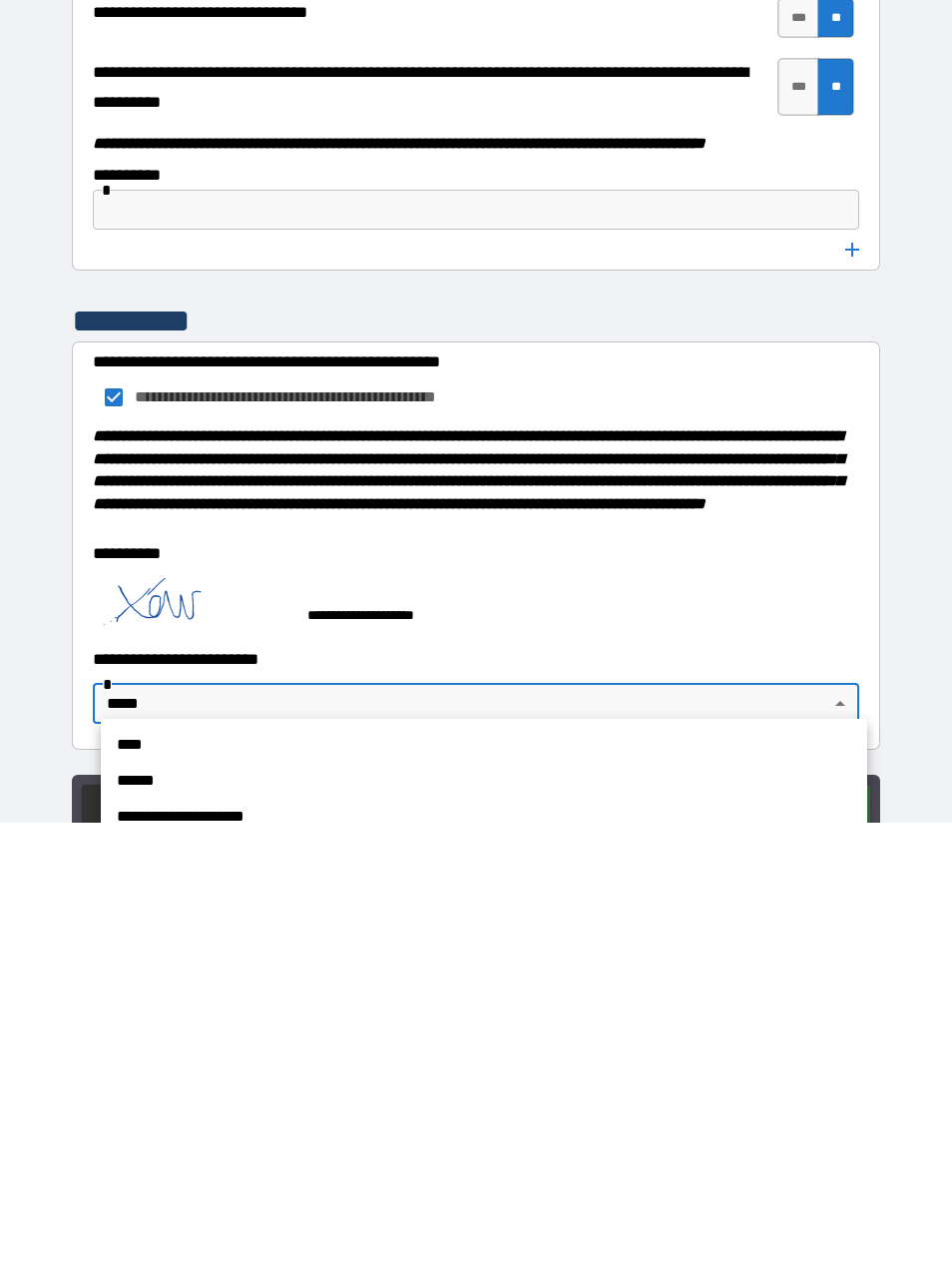 click on "**********" at bounding box center [484, 1258] 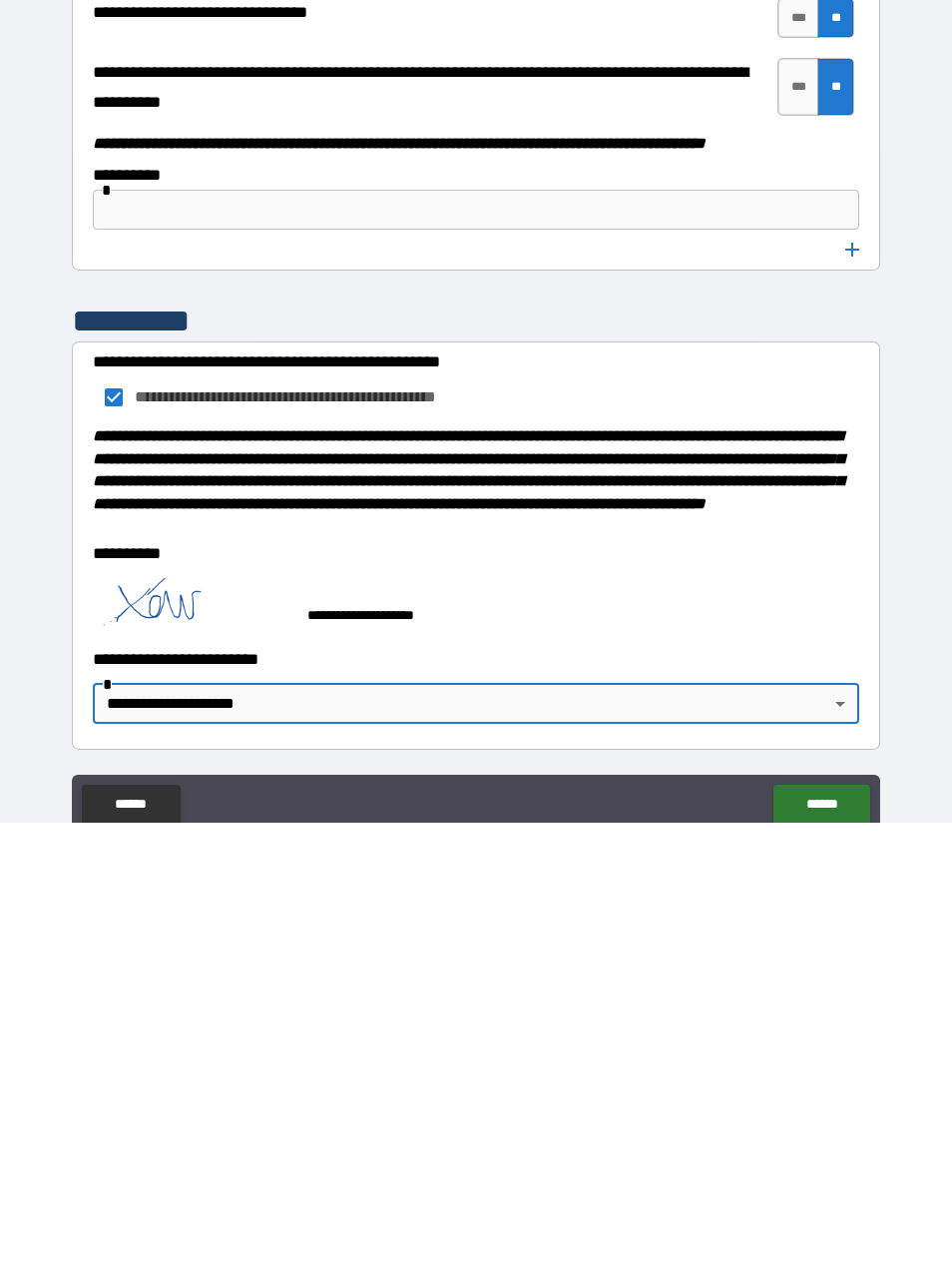 click on "**********" at bounding box center (476, 664) 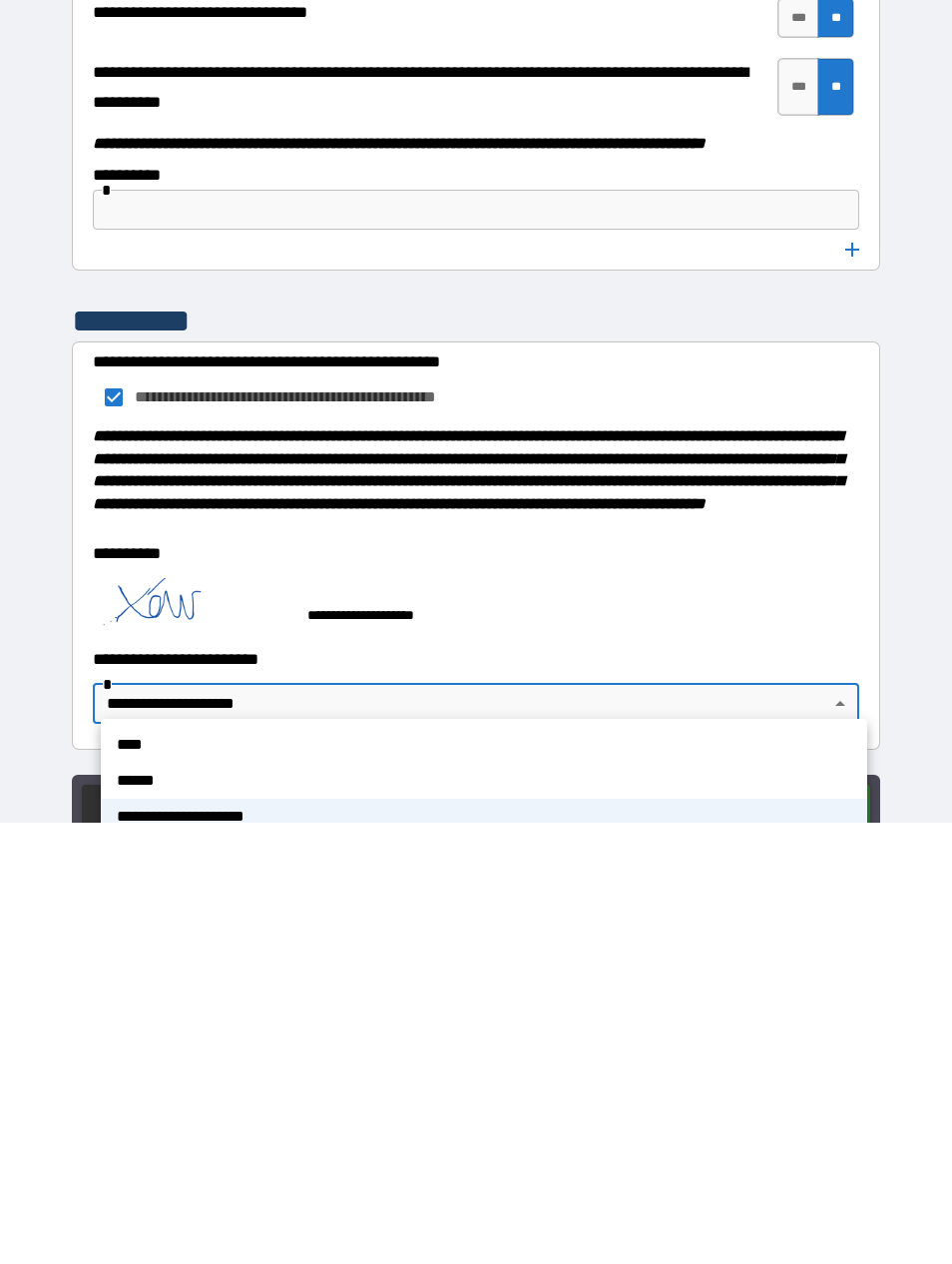 click on "******" at bounding box center [484, 1222] 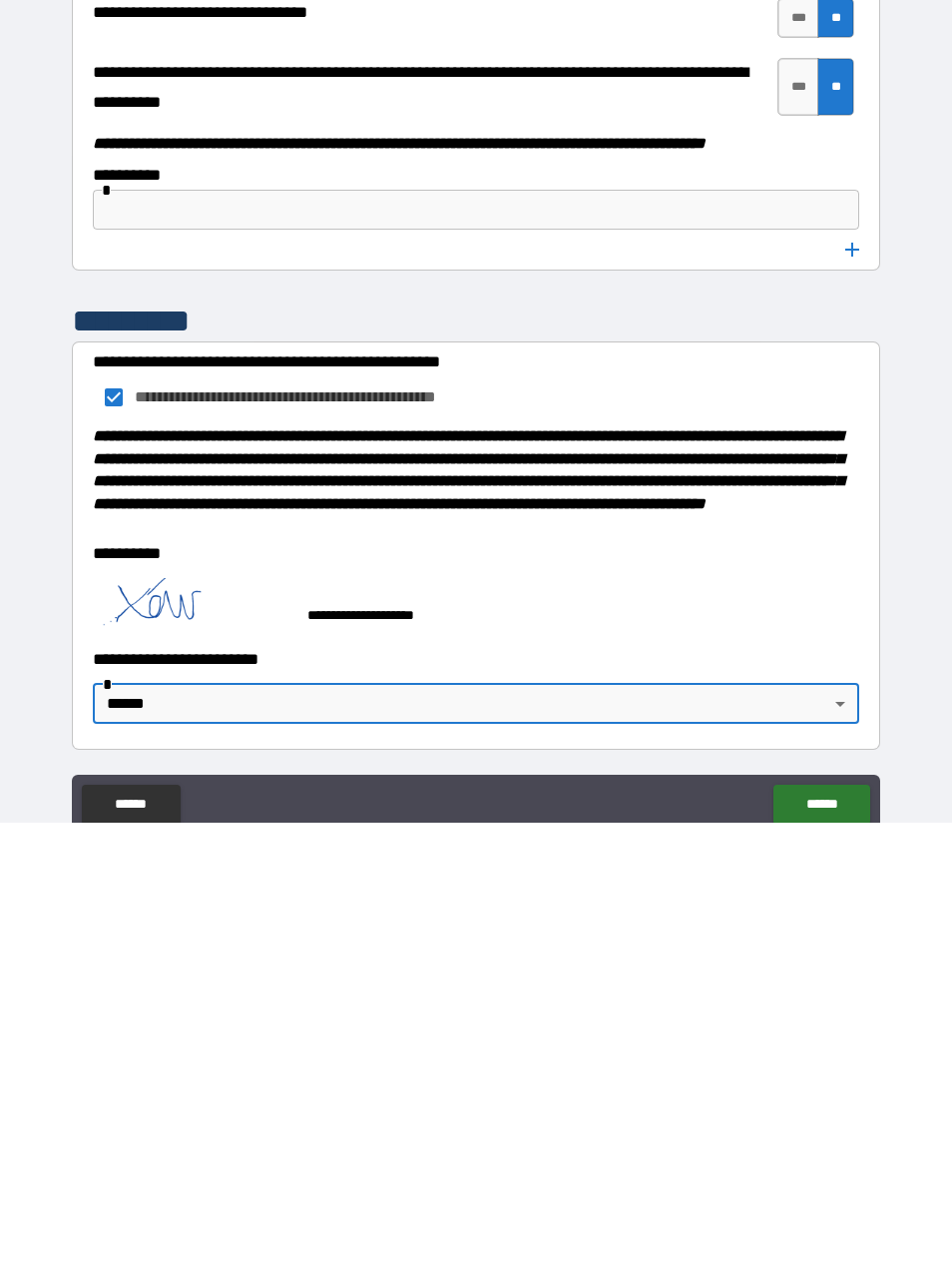 click on "**********" at bounding box center [476, 664] 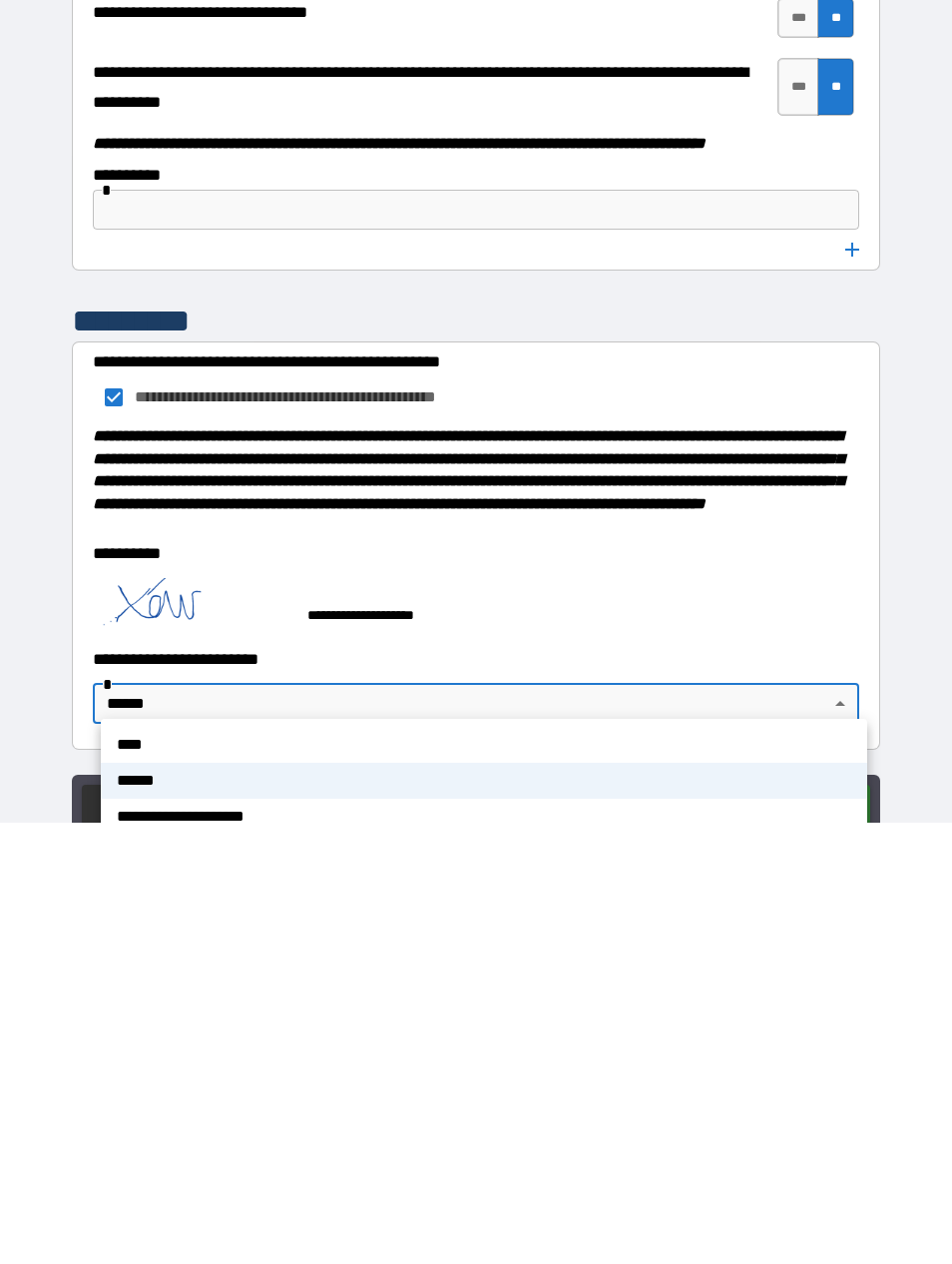 click on "****" at bounding box center (484, 1186) 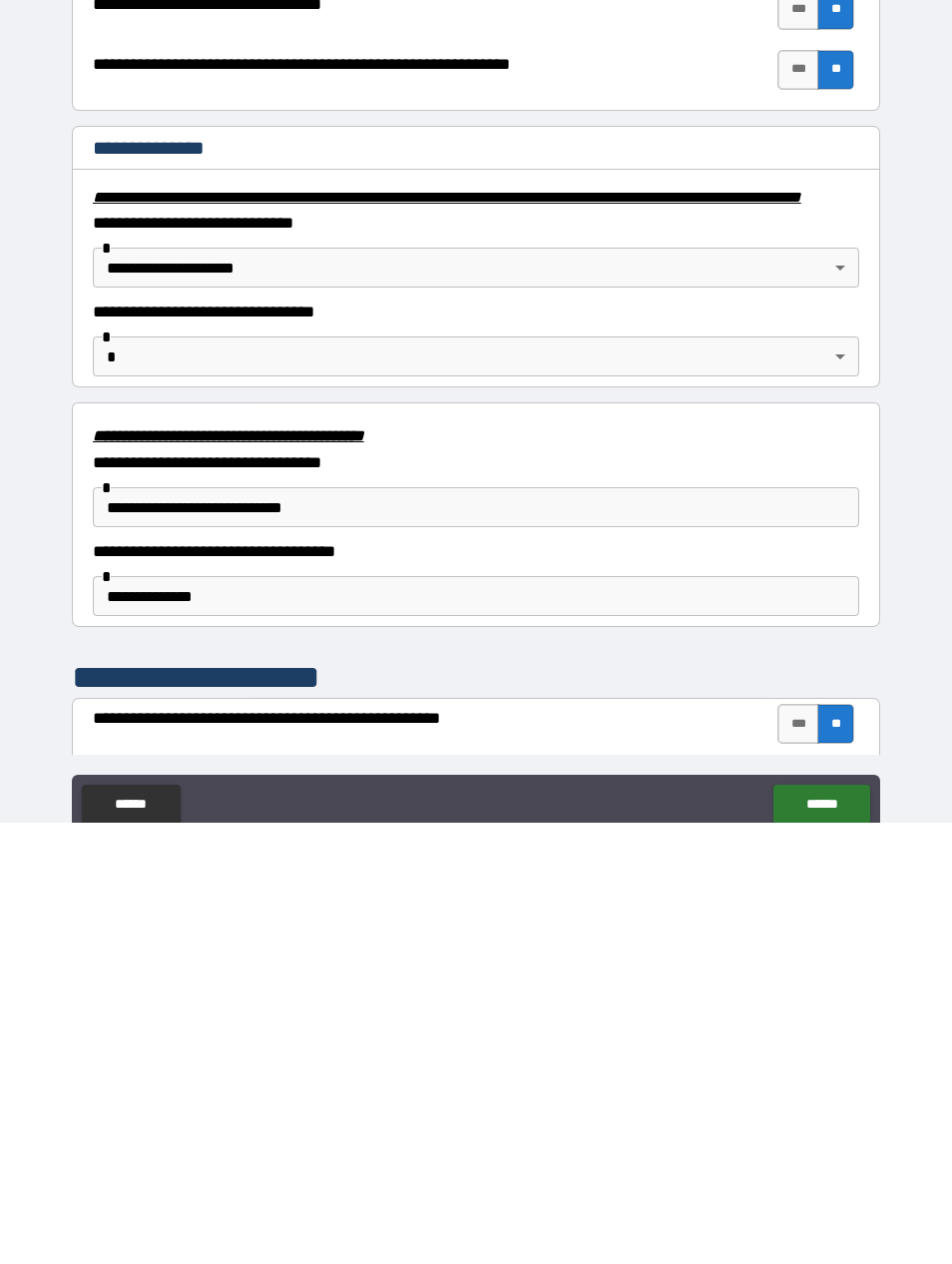 scroll, scrollTop: 2832, scrollLeft: 0, axis: vertical 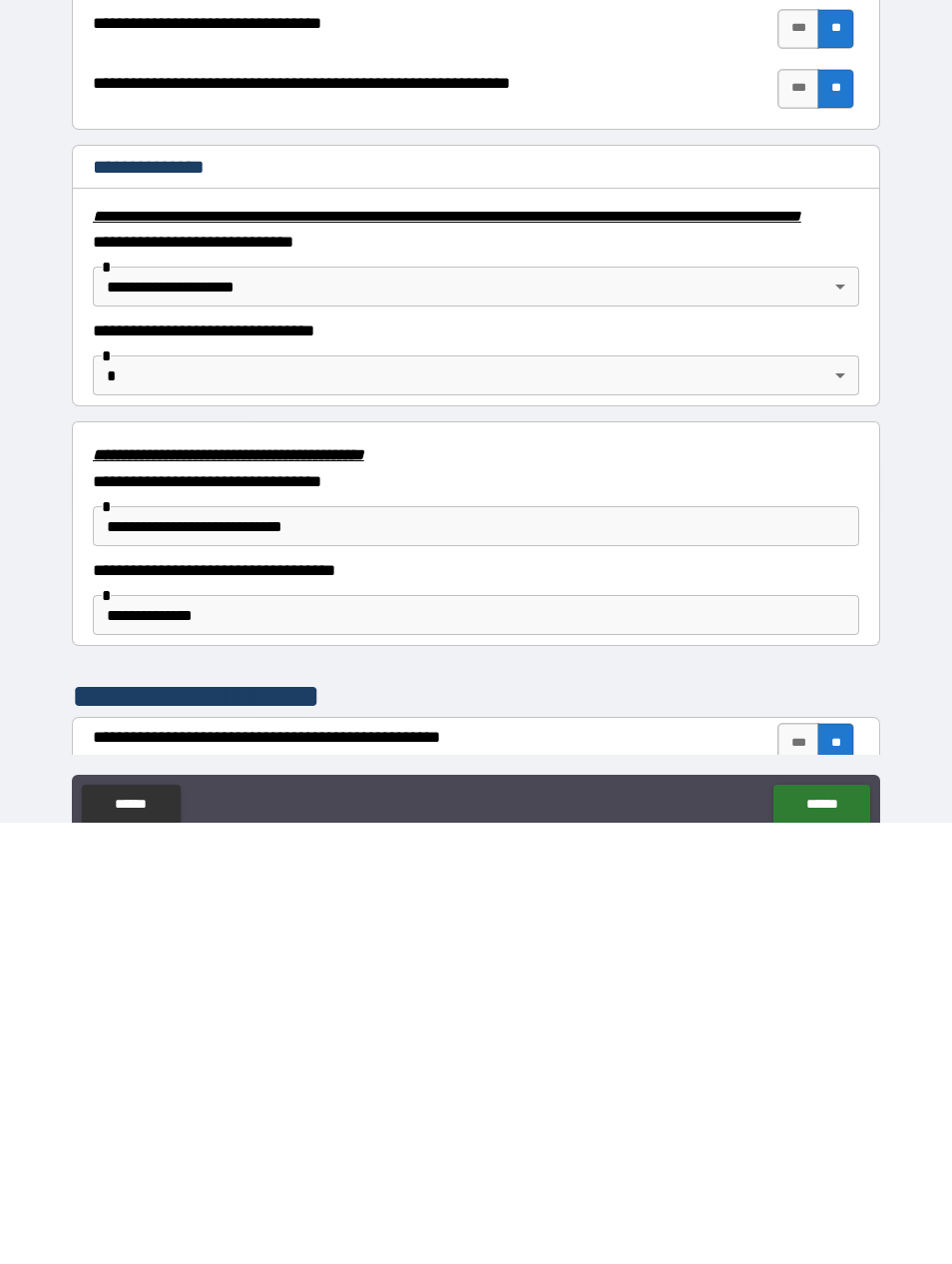 click on "**********" at bounding box center (476, 664) 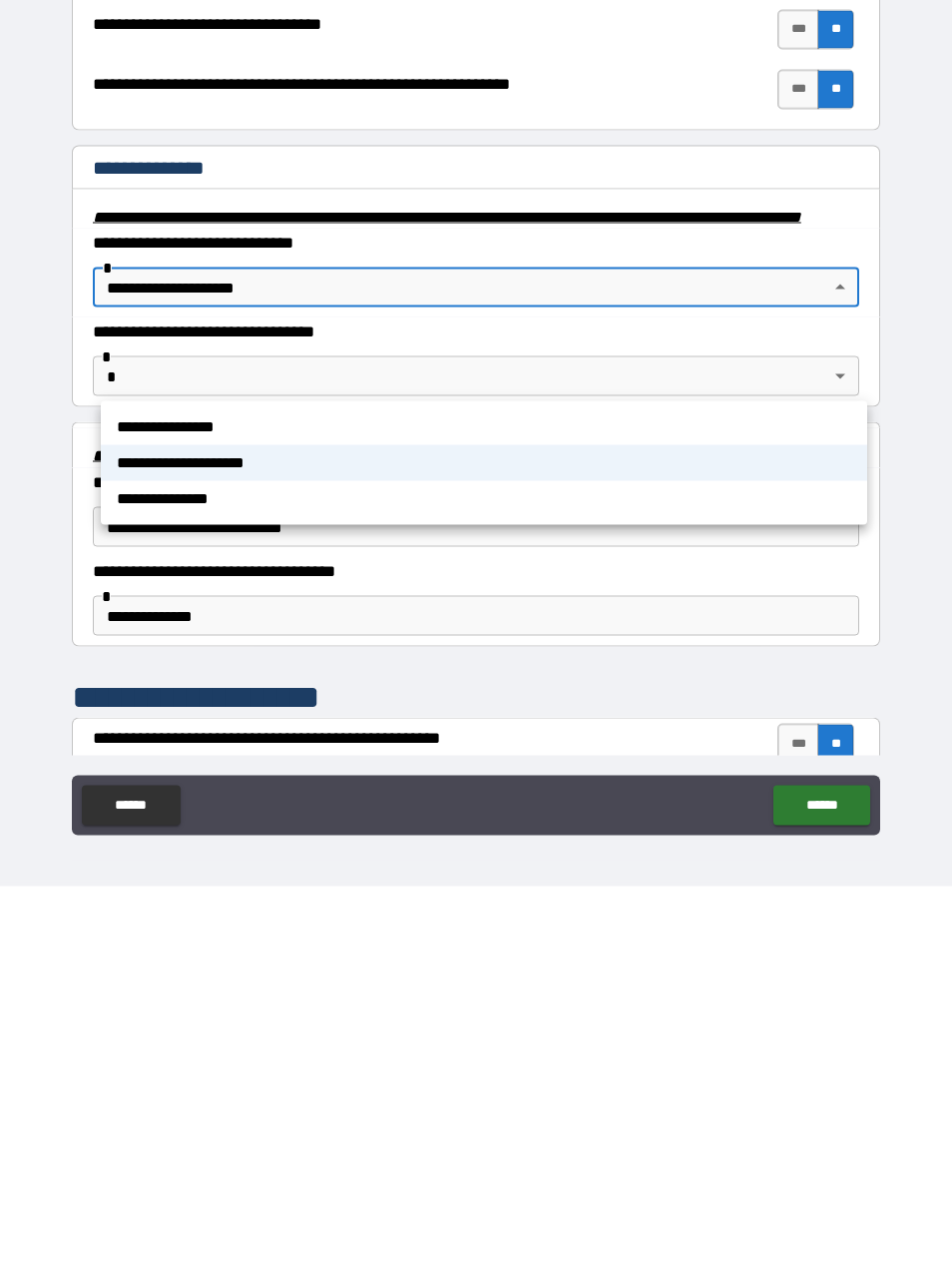 click at bounding box center [476, 632] 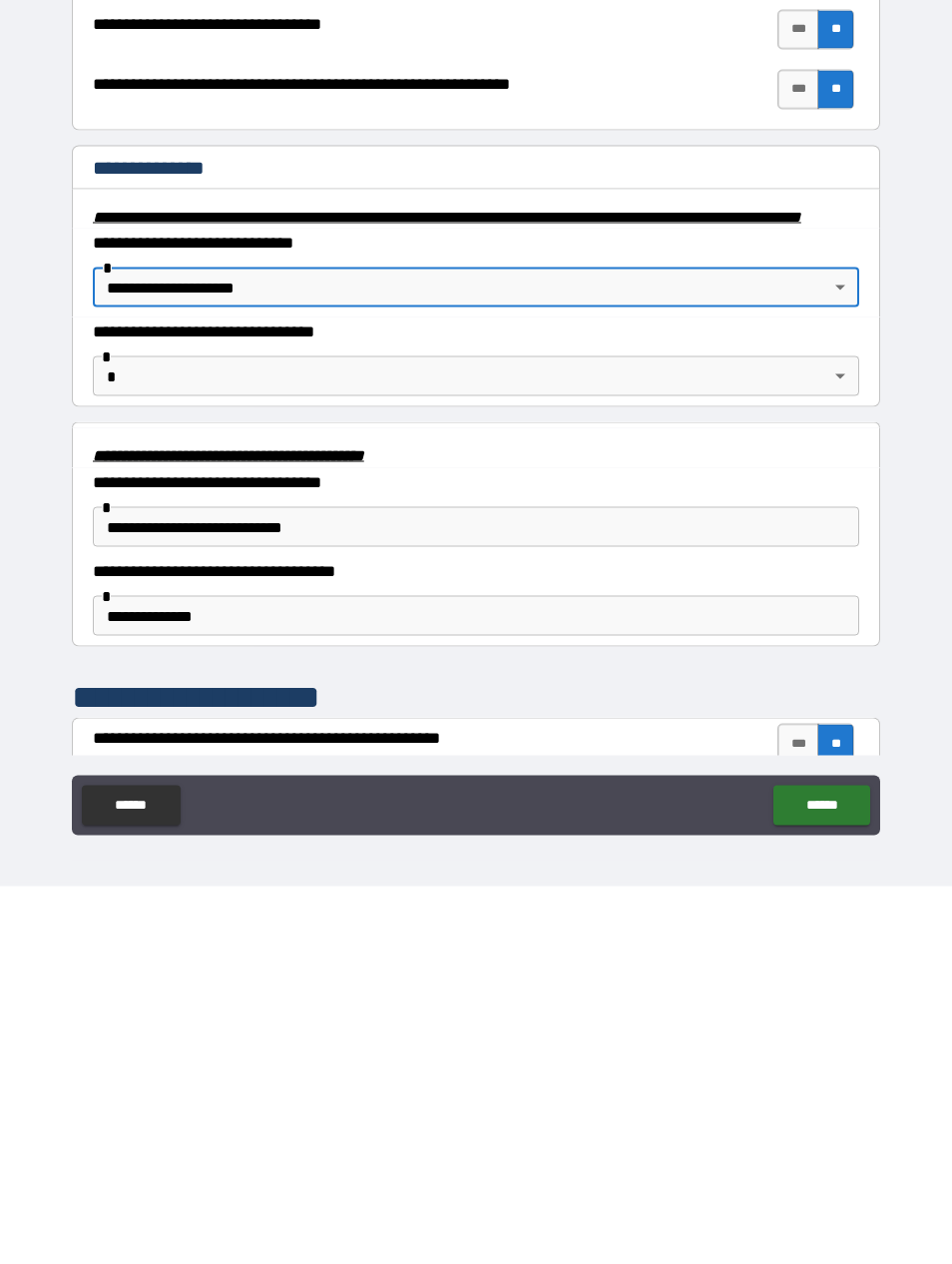 click on "**********" at bounding box center (476, 905) 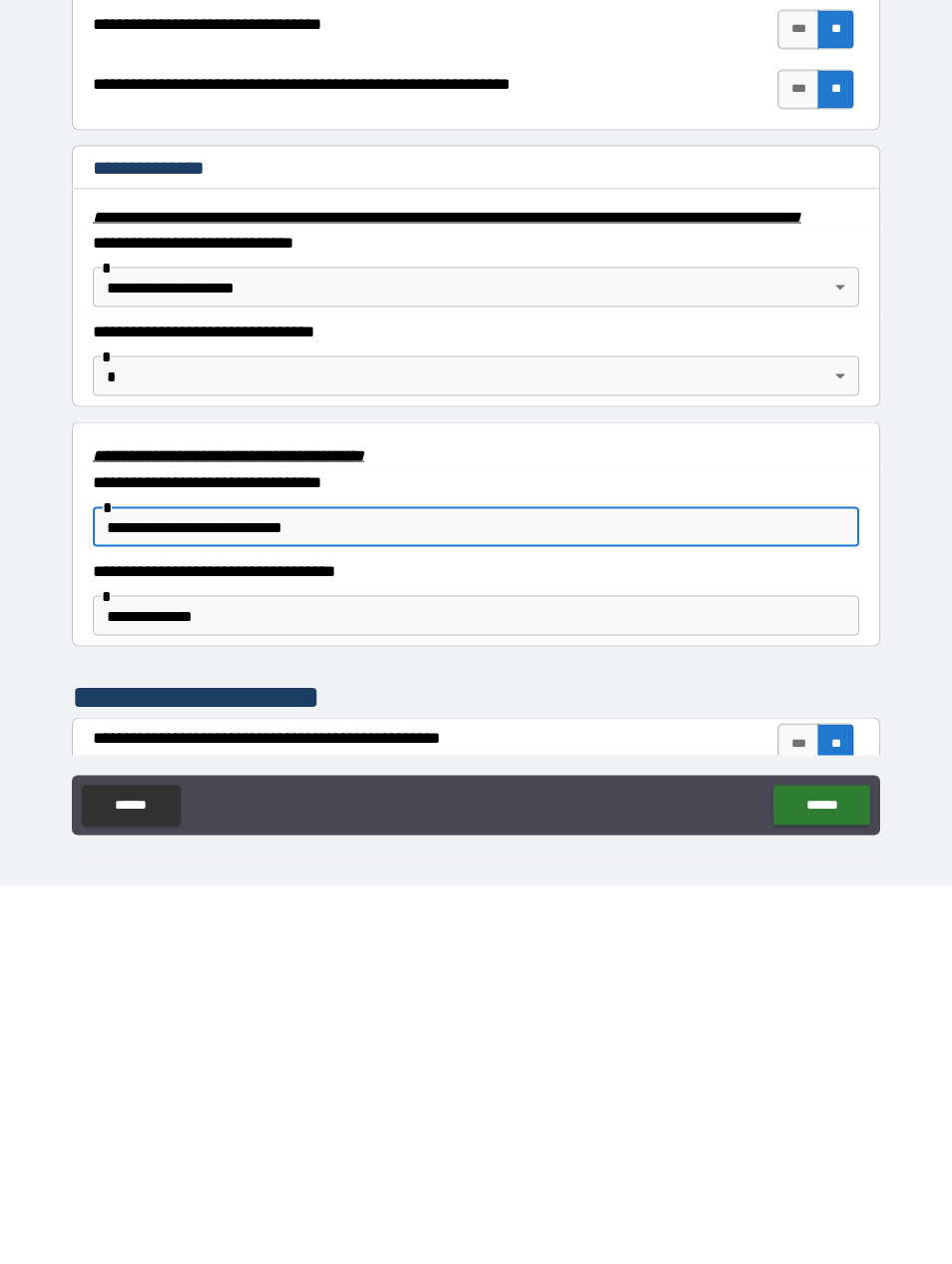 scroll, scrollTop: 64, scrollLeft: 0, axis: vertical 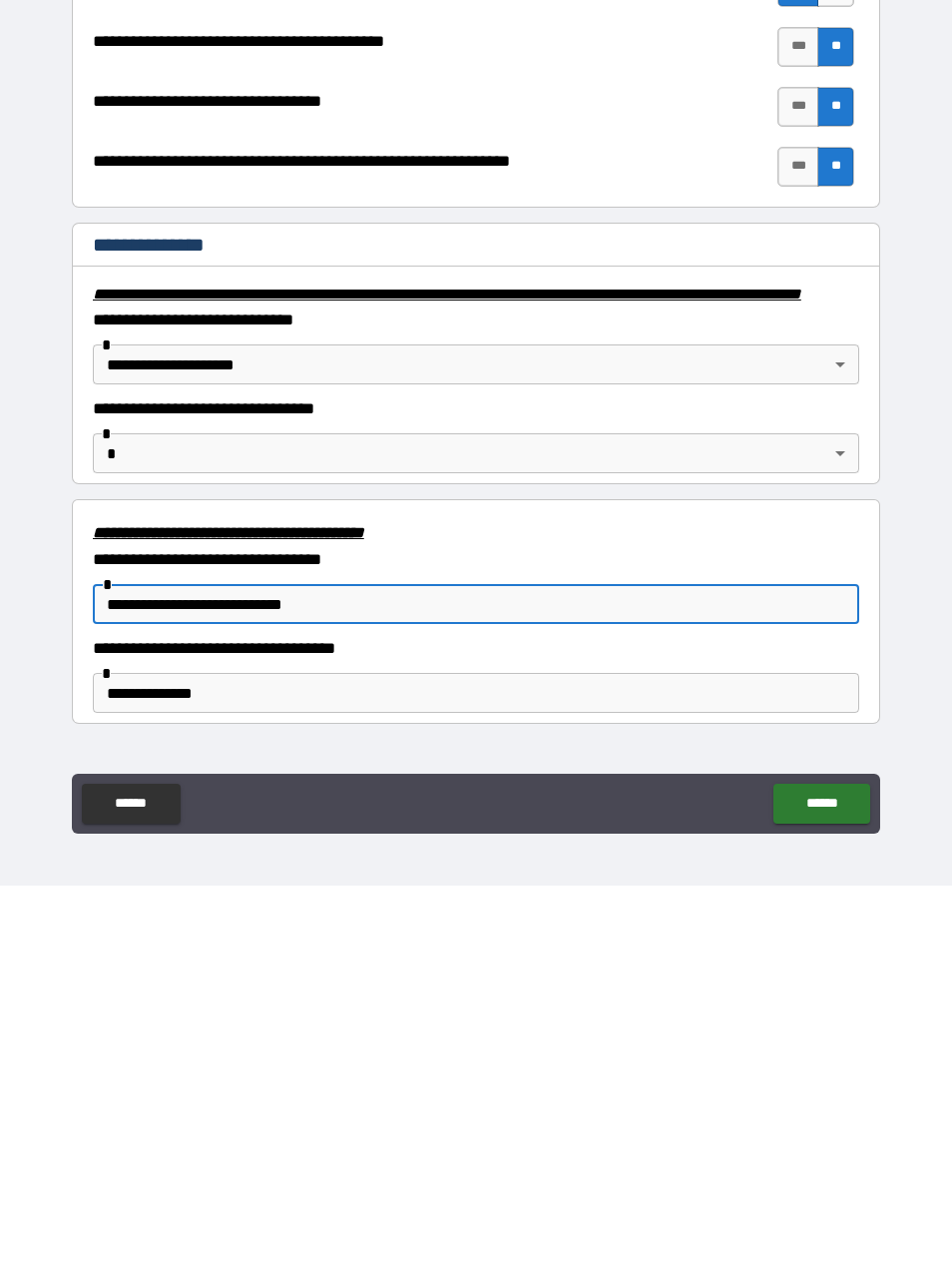 click on "**********" at bounding box center (476, 728) 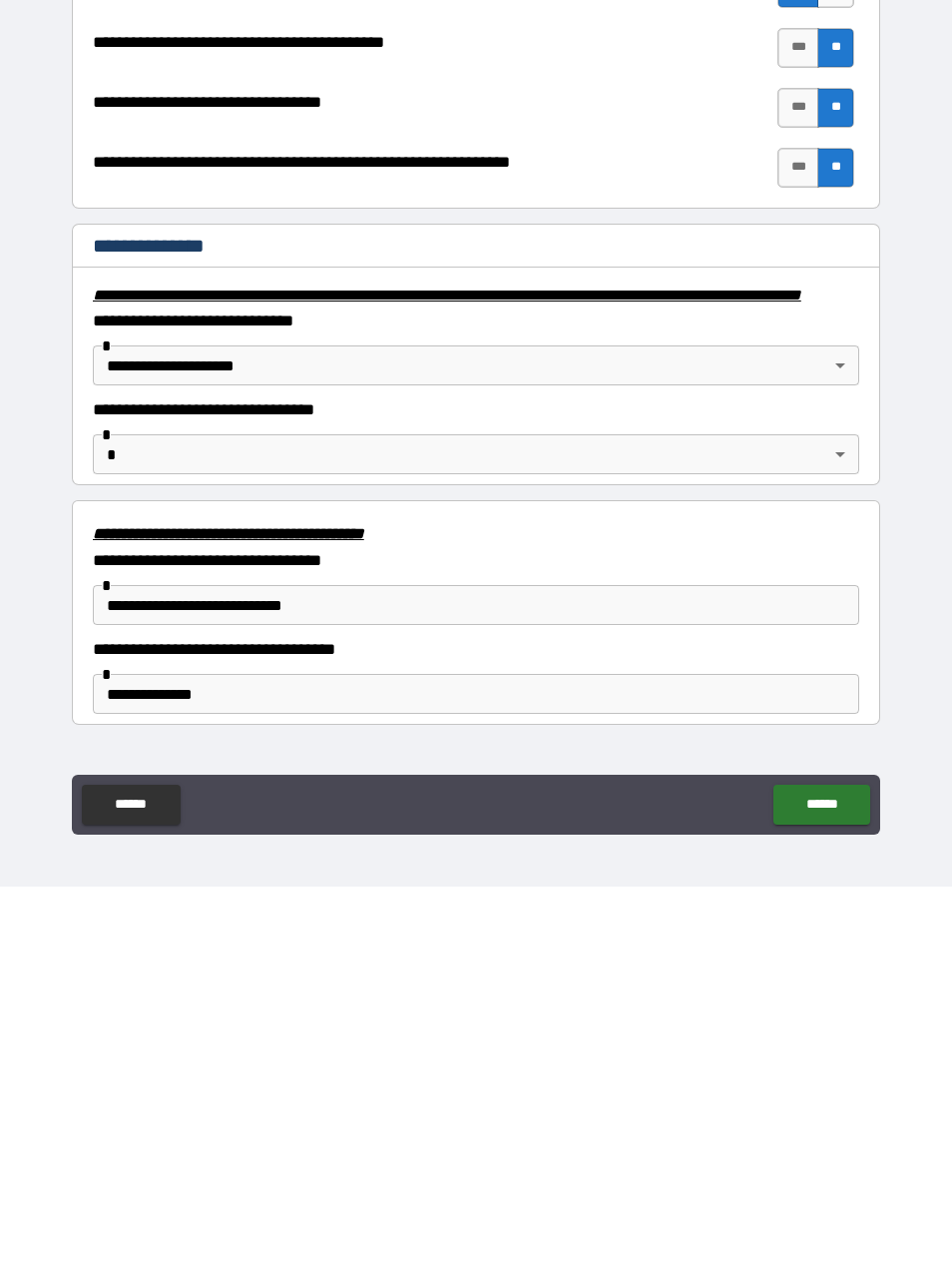 click on "**********" at bounding box center (476, 600) 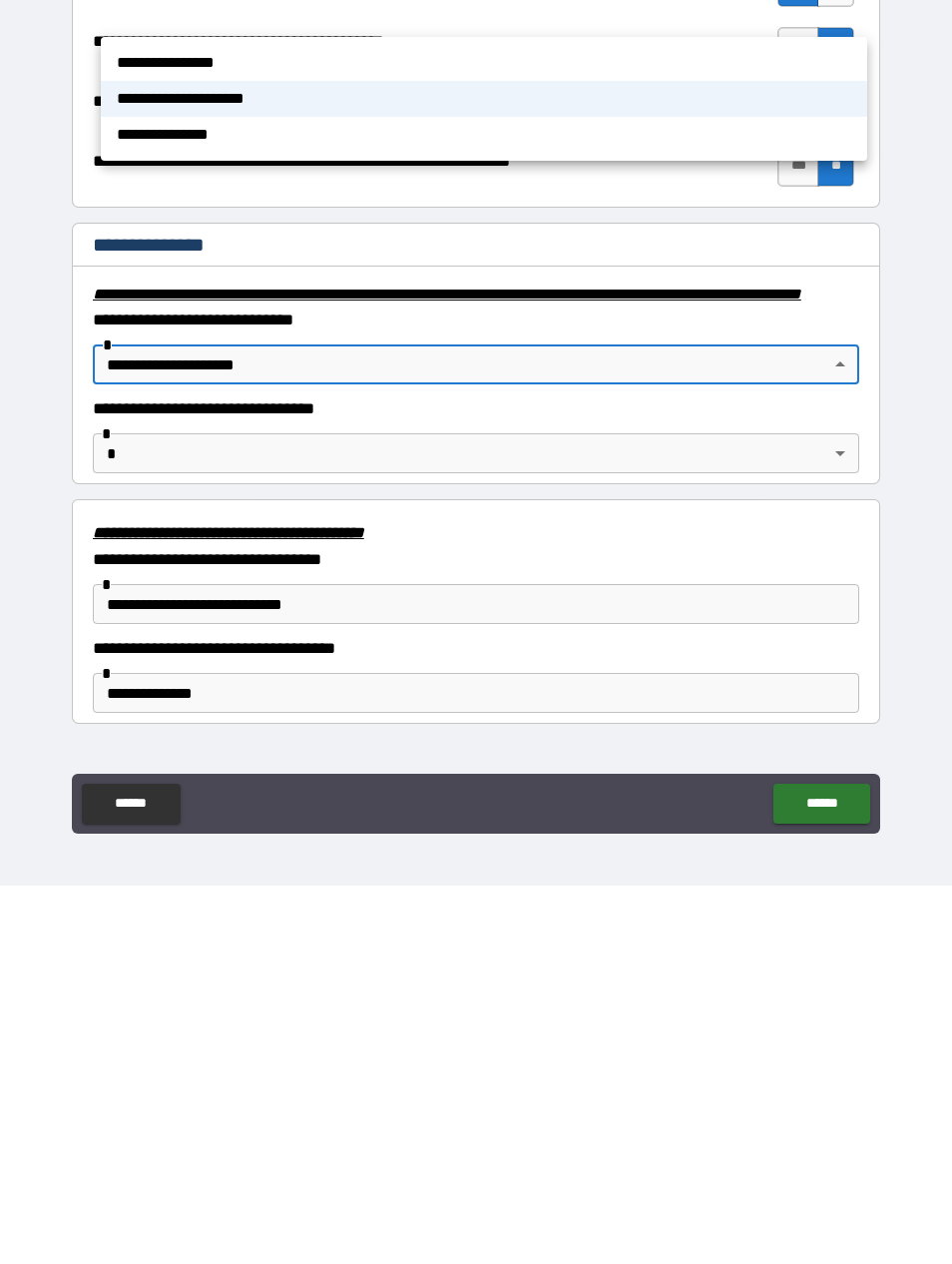 click at bounding box center [476, 632] 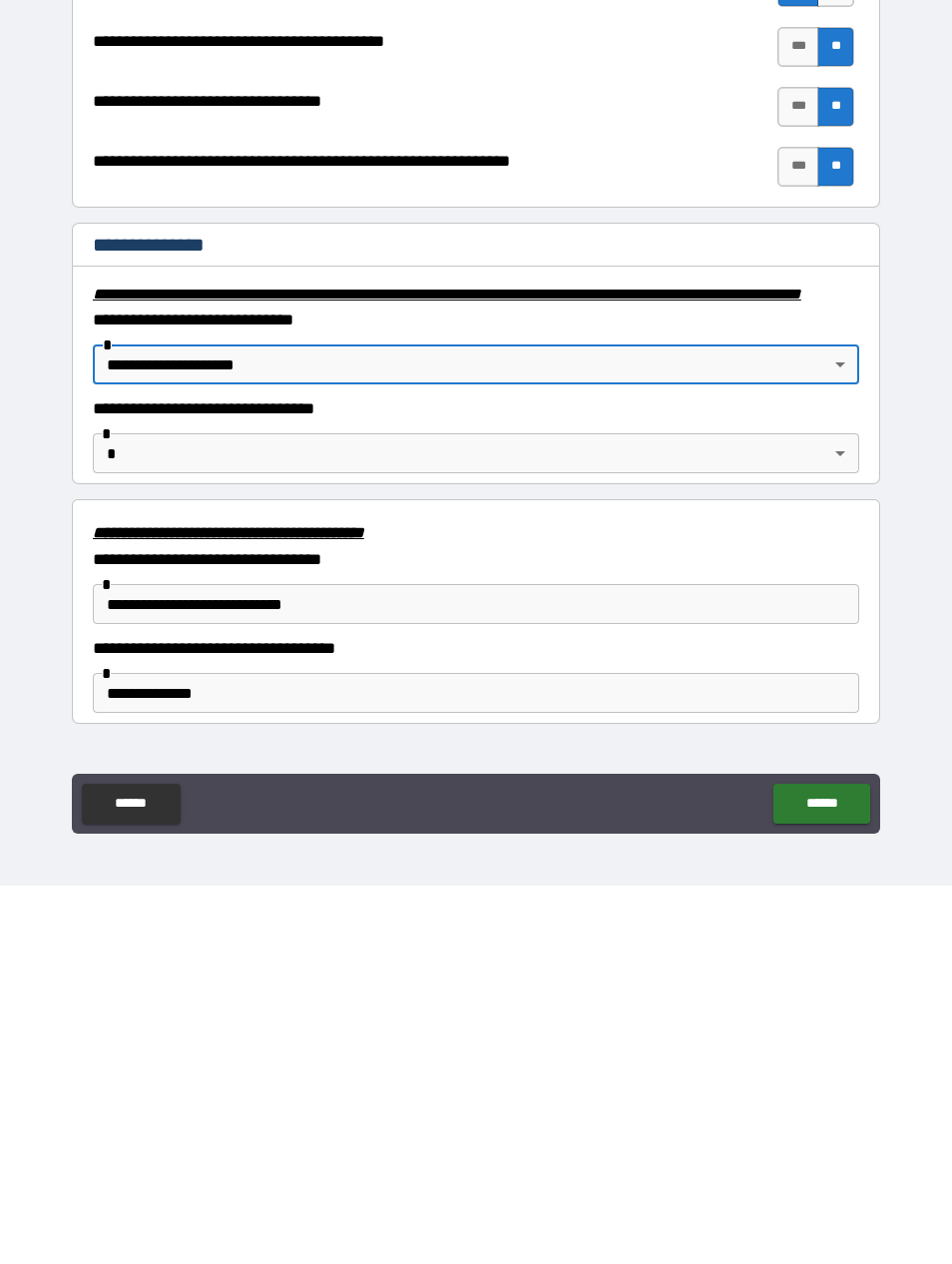 click on "**********" at bounding box center (476, 600) 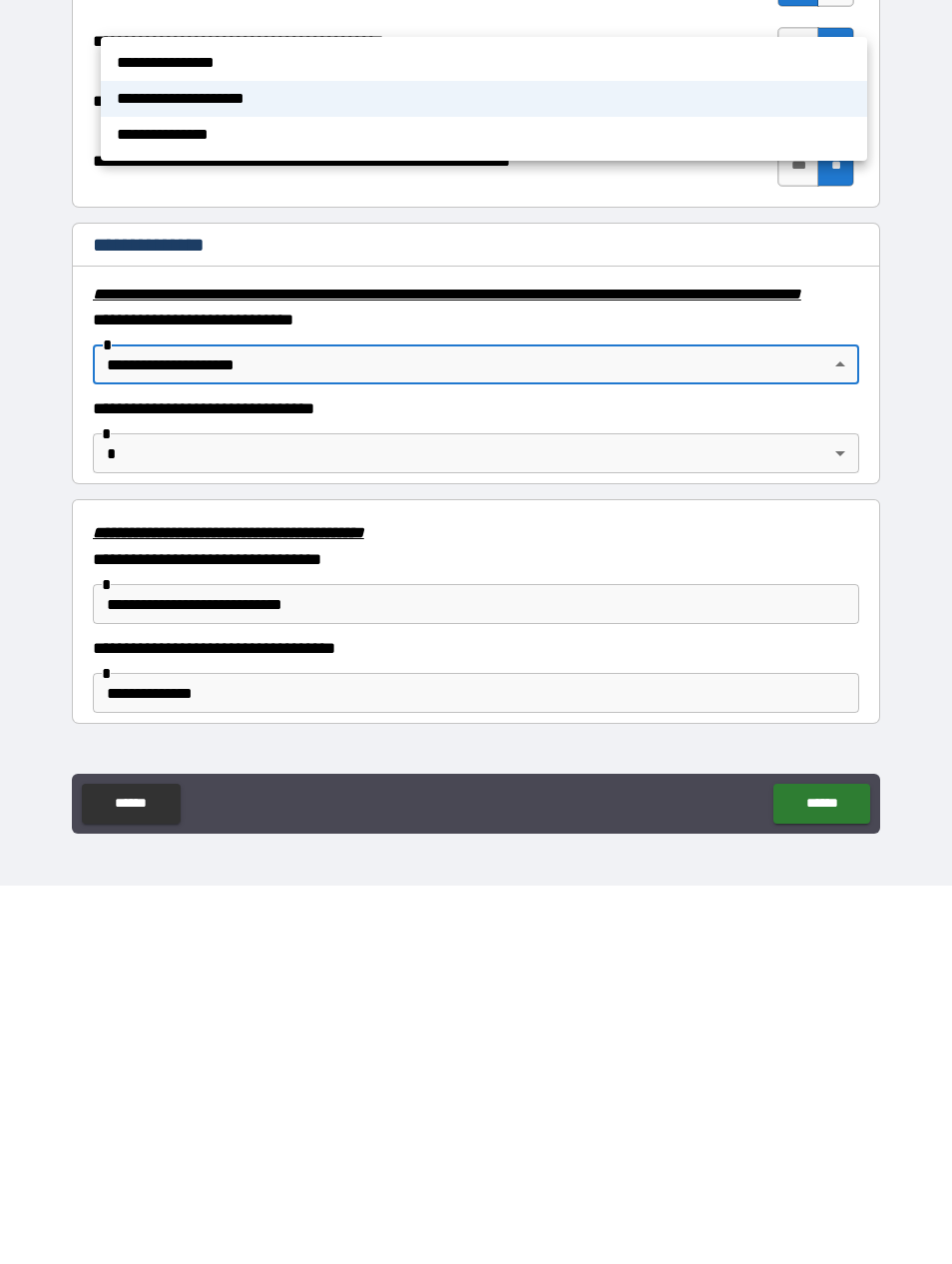 click at bounding box center [476, 632] 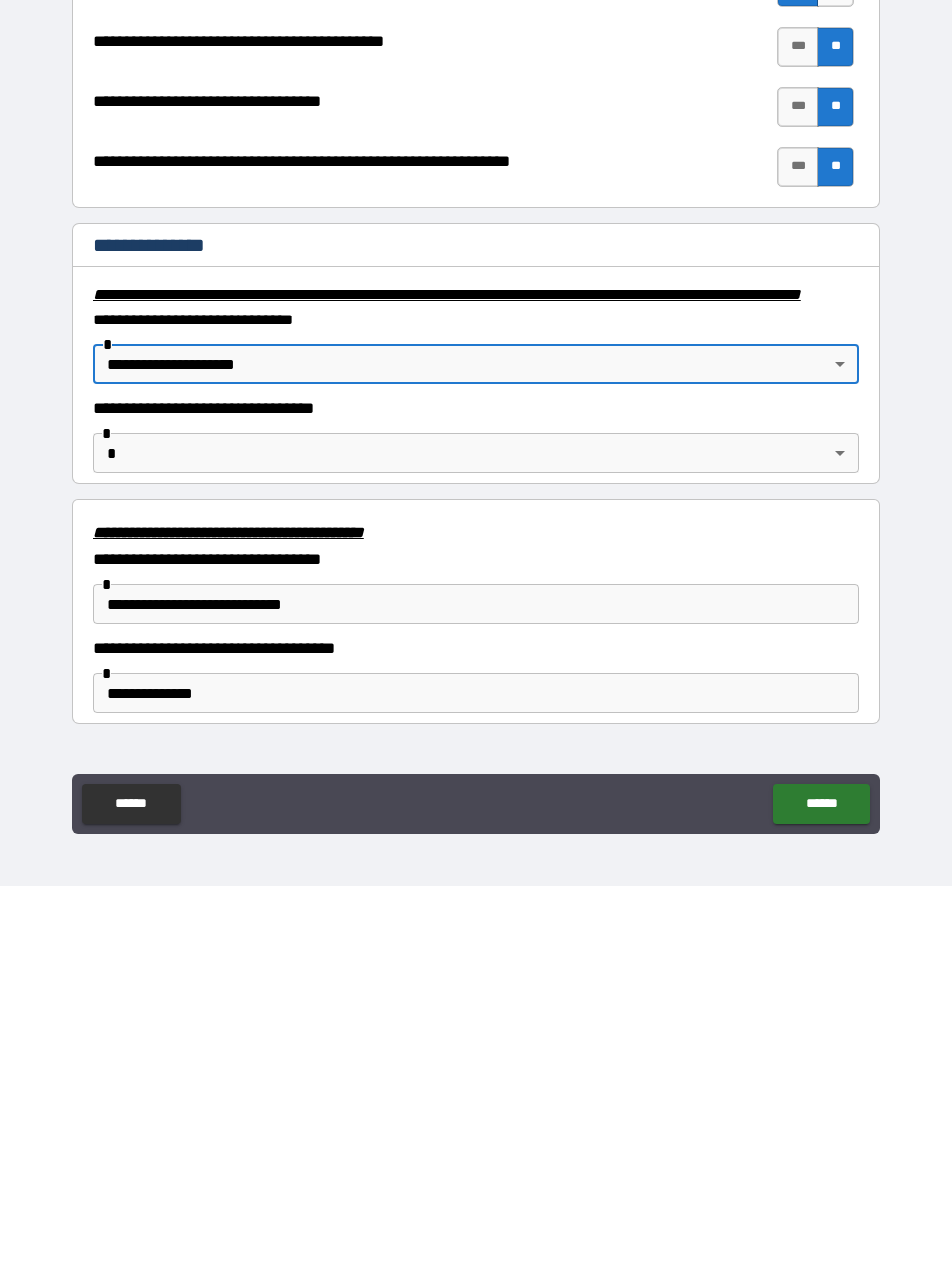 click on "**********" at bounding box center (476, 600) 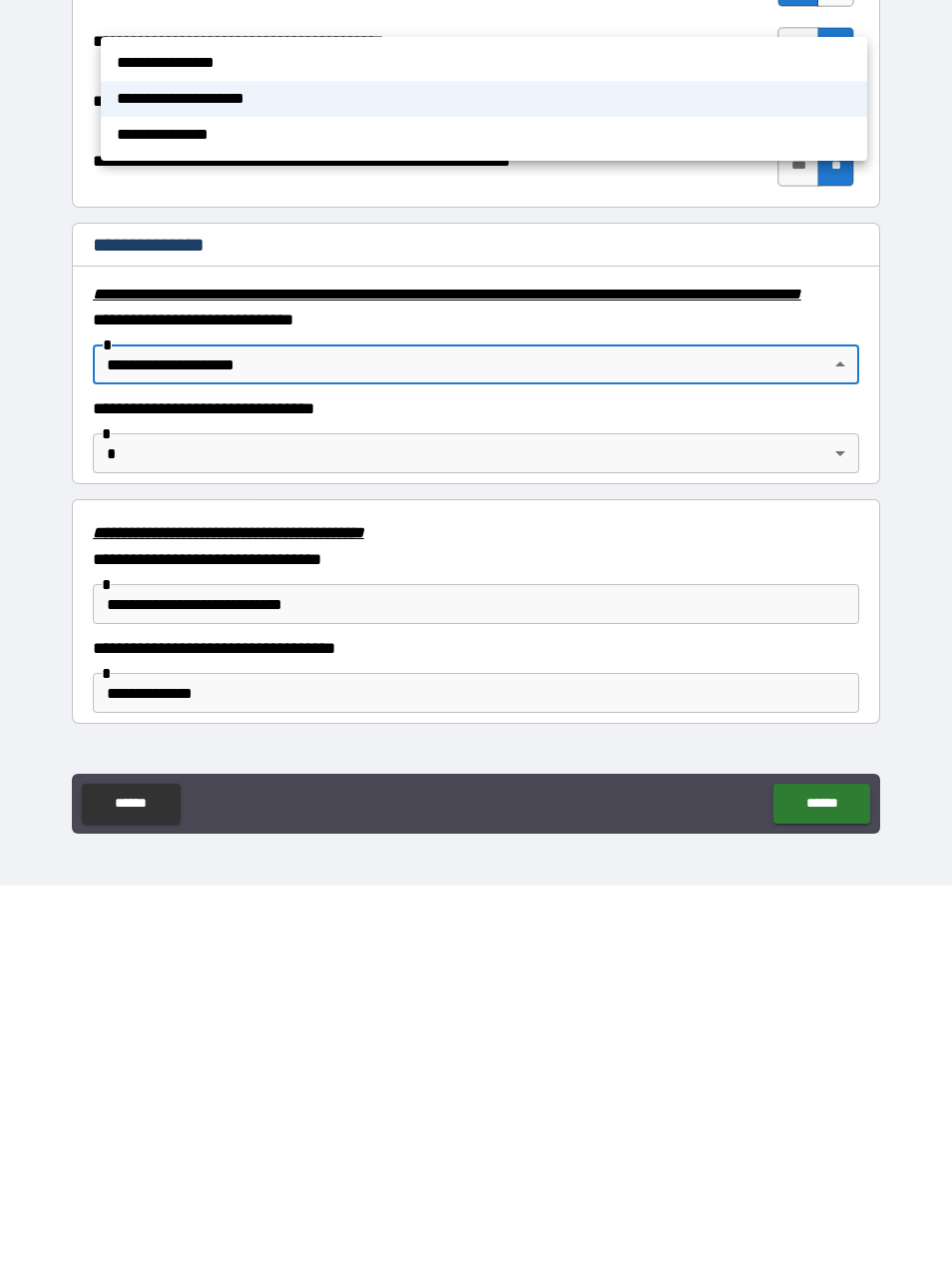 click at bounding box center (476, 632) 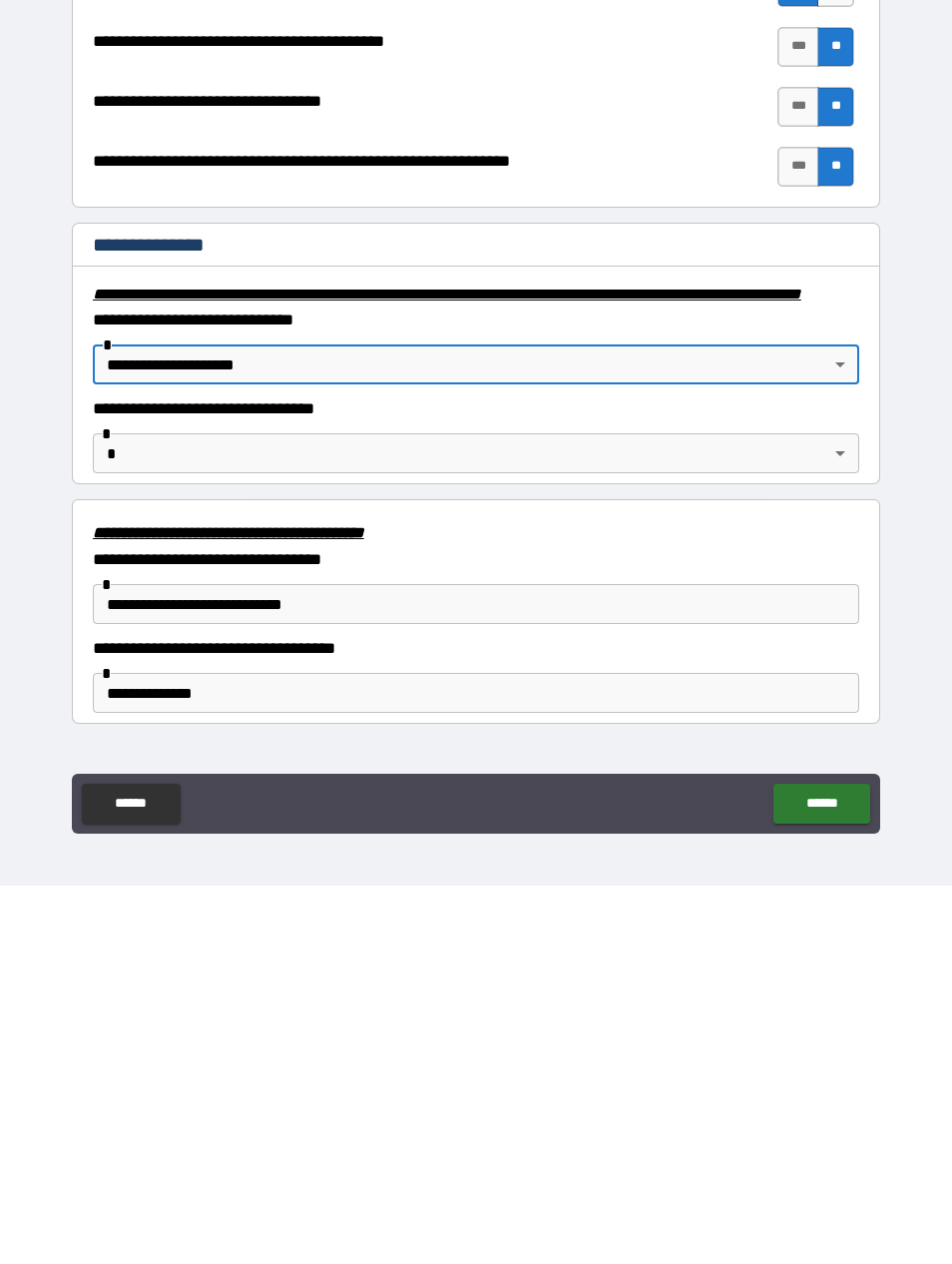 click on "**********" at bounding box center (476, 600) 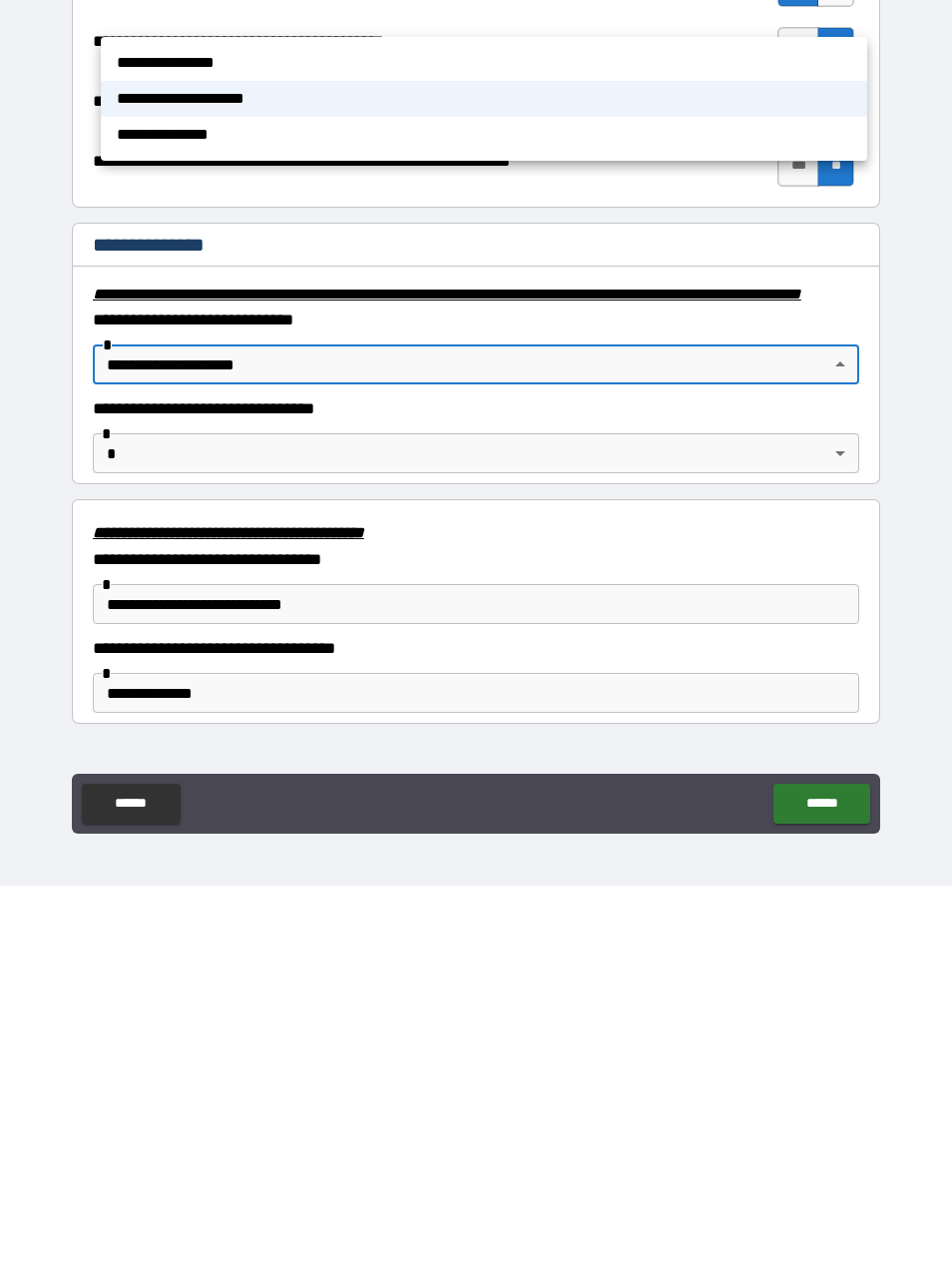 click at bounding box center [476, 632] 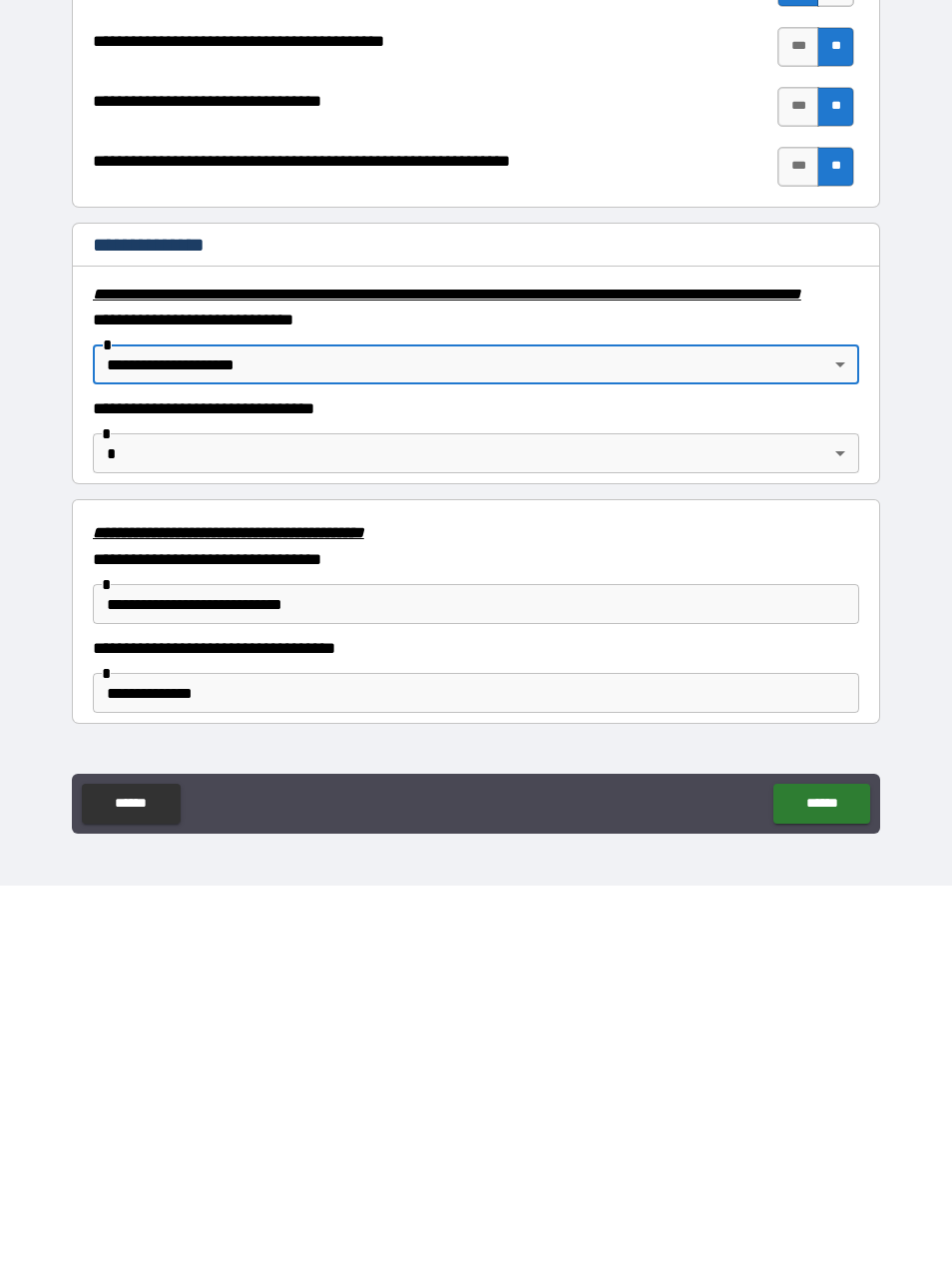 click on "**********" at bounding box center [476, 600] 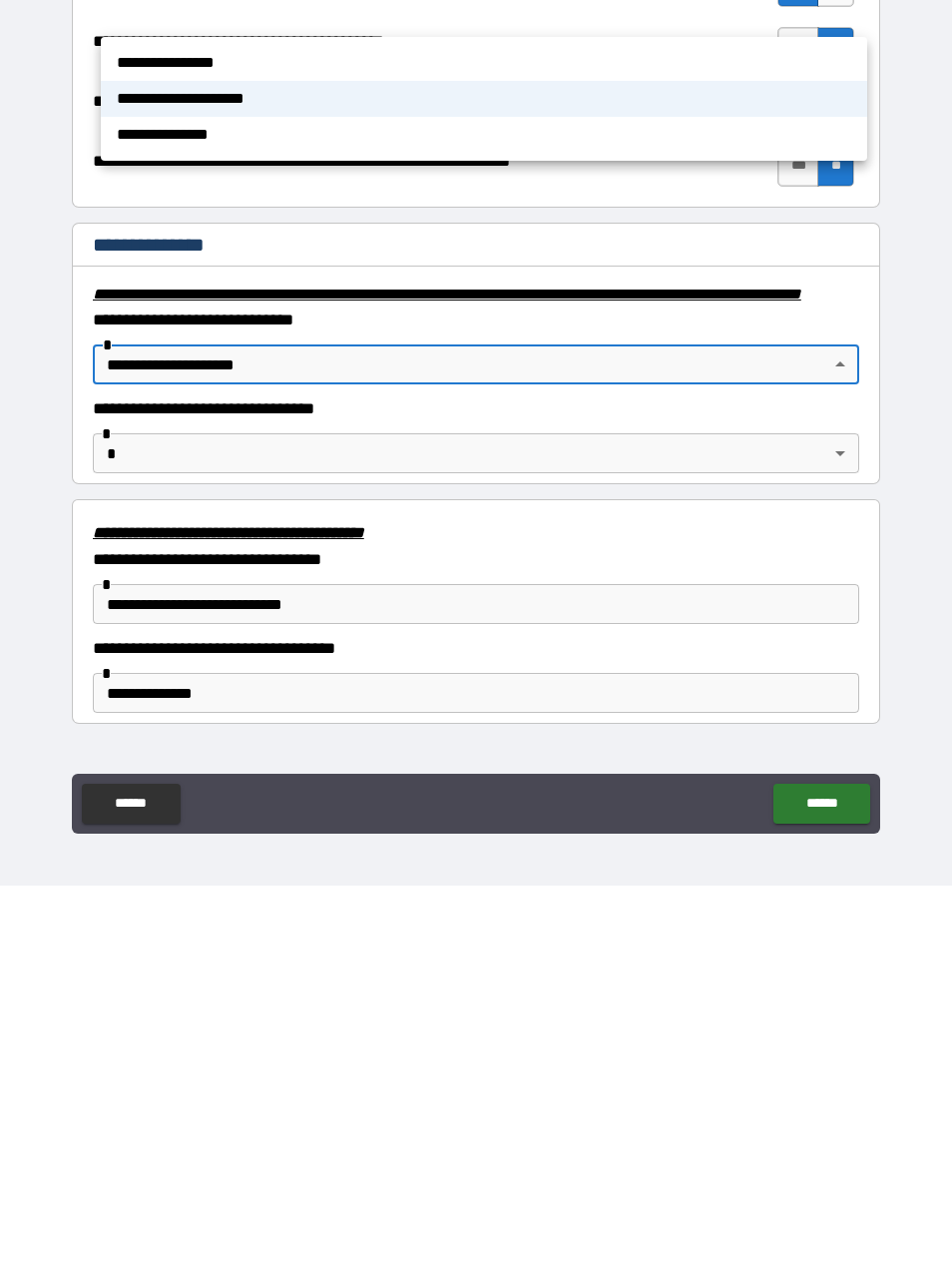 click at bounding box center (476, 632) 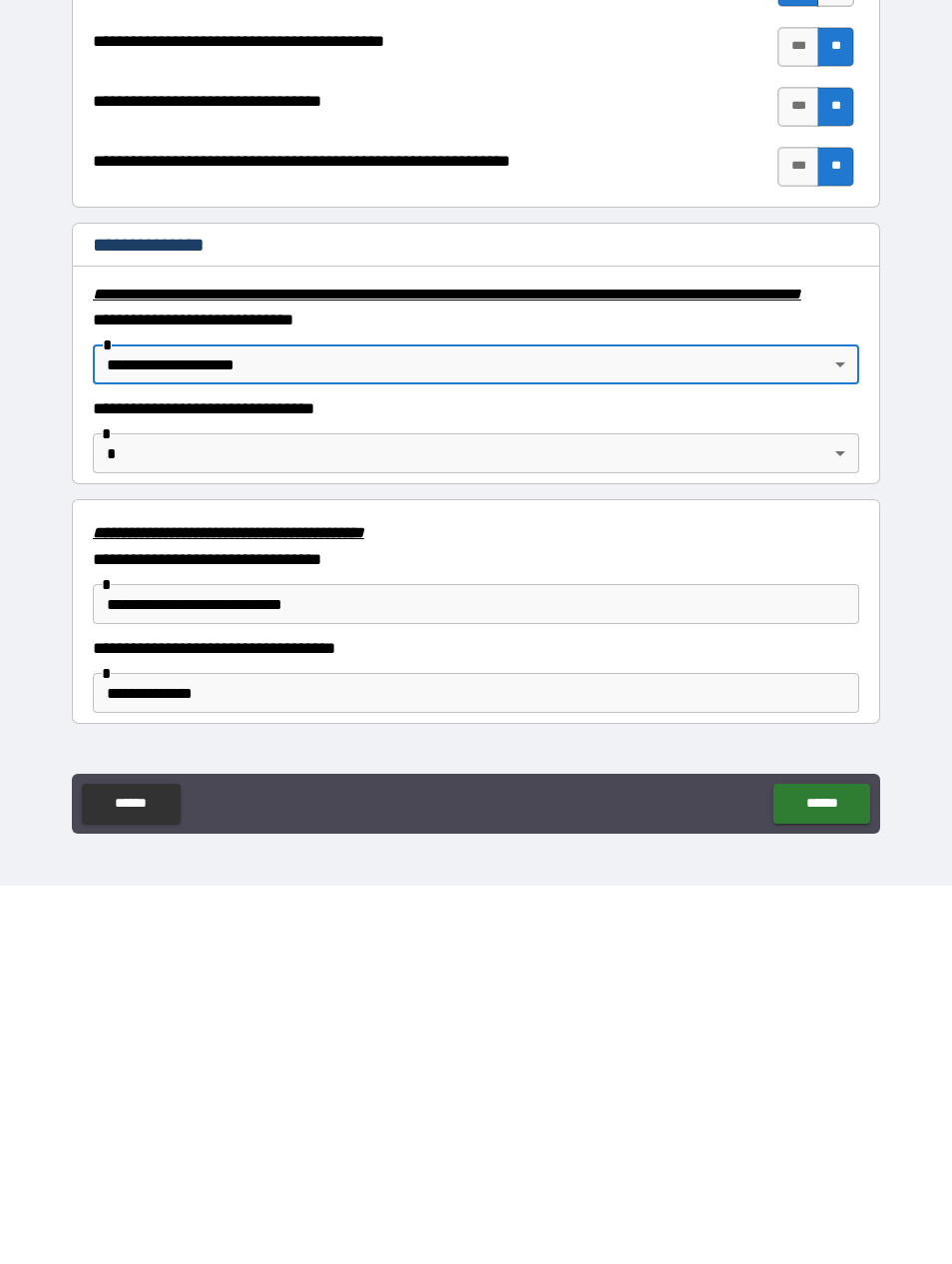 click on "**********" at bounding box center (476, 600) 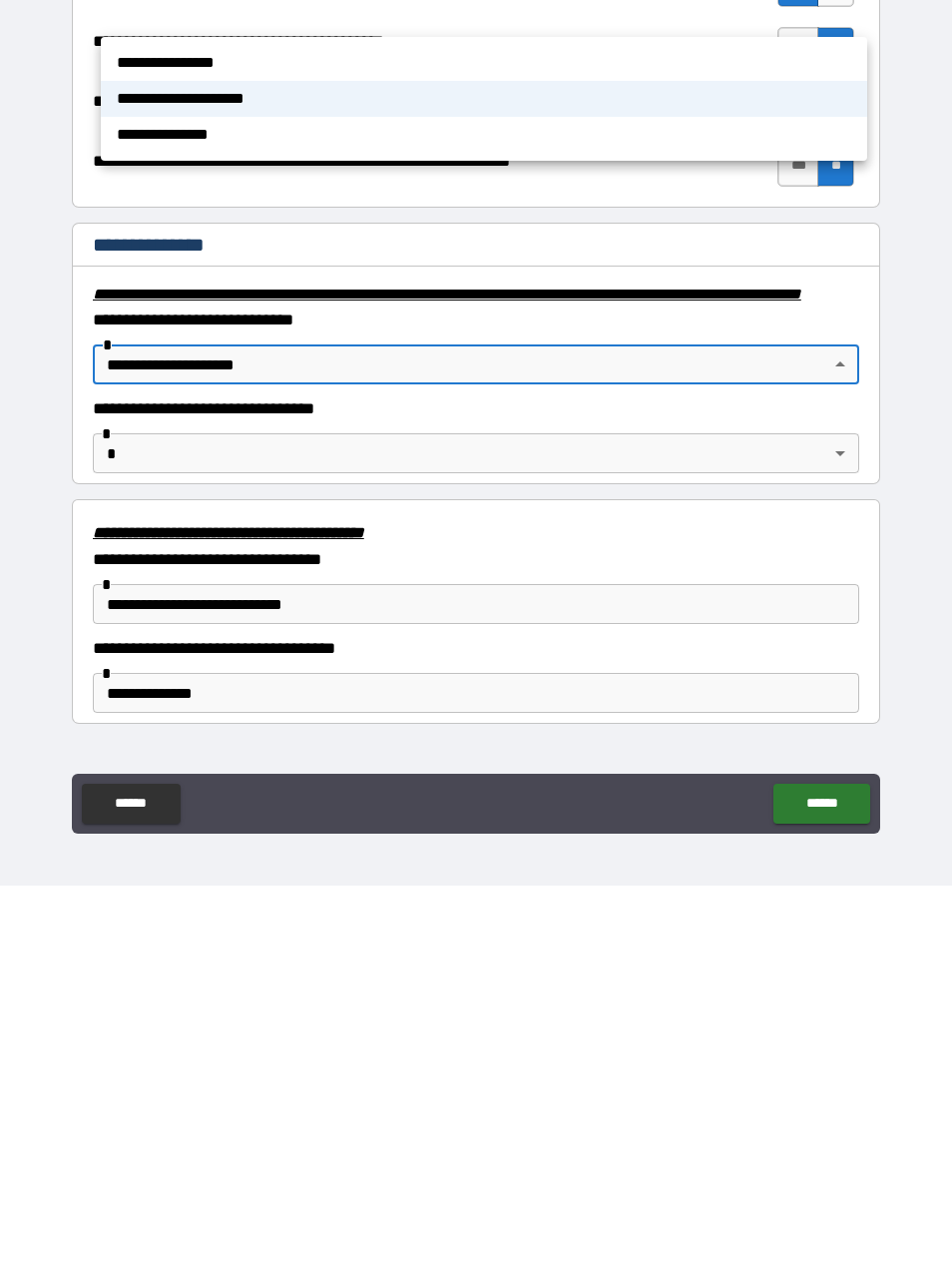 click at bounding box center [476, 632] 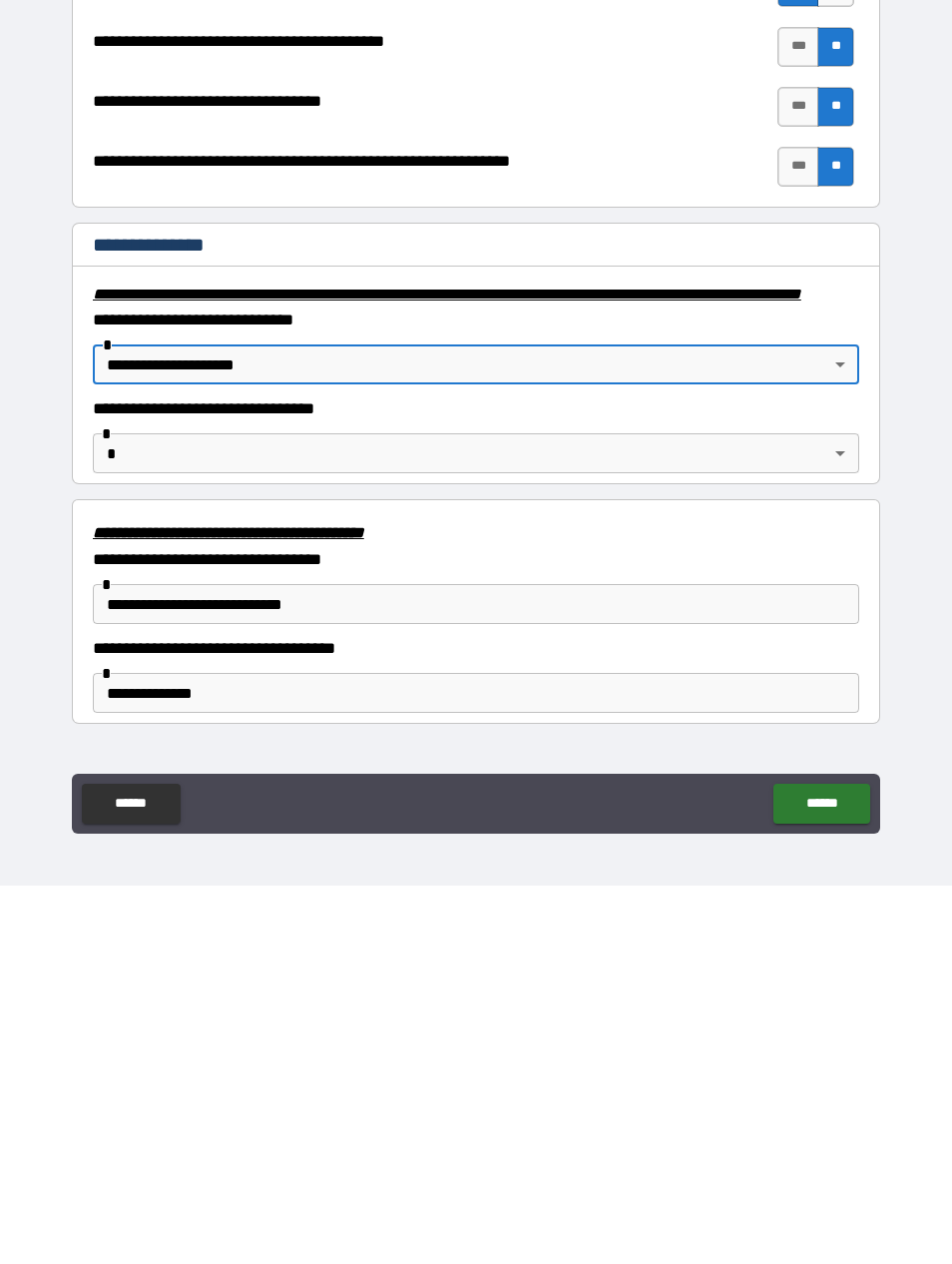 click on "**********" at bounding box center (476, 600) 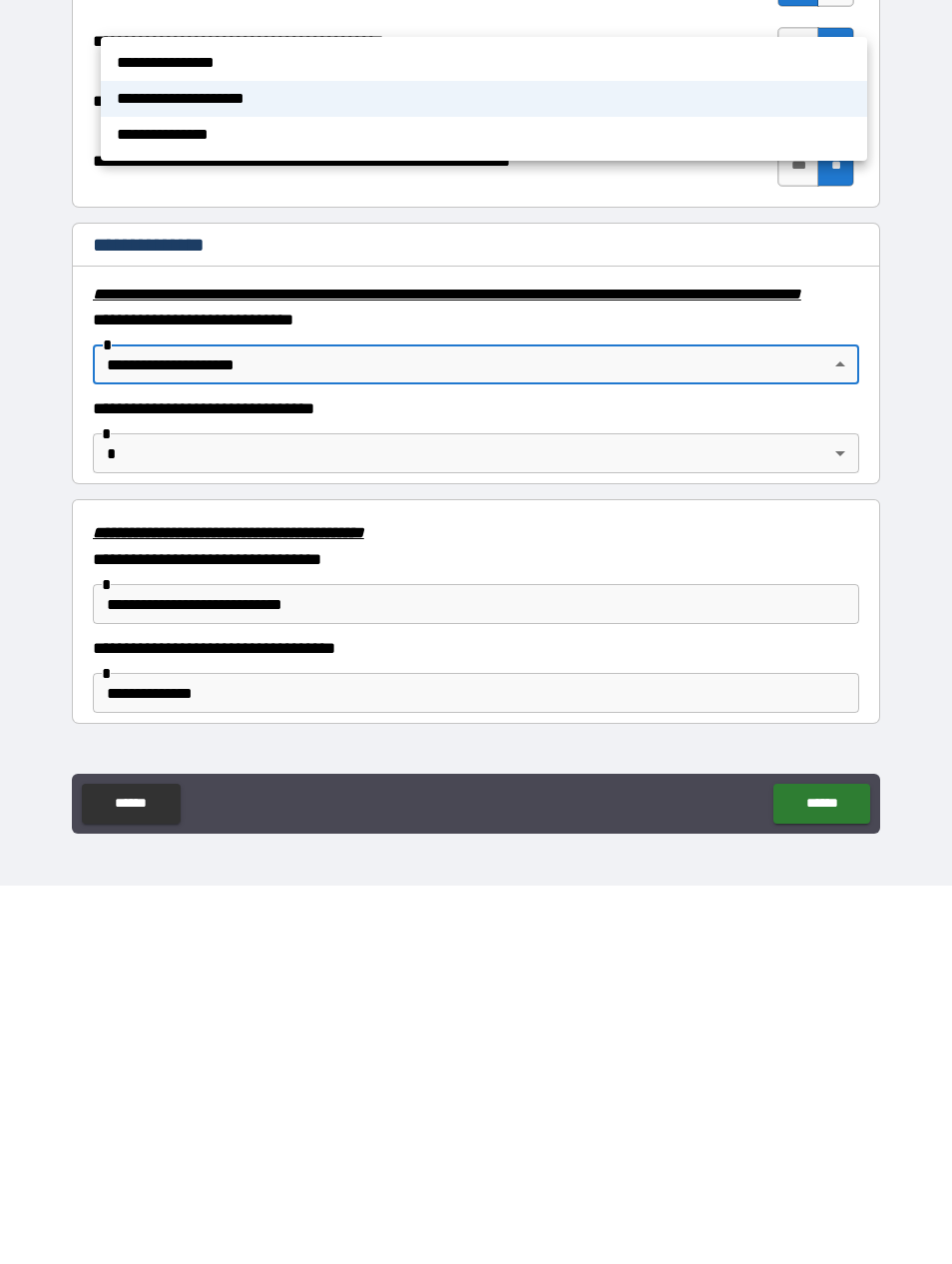 click at bounding box center [476, 632] 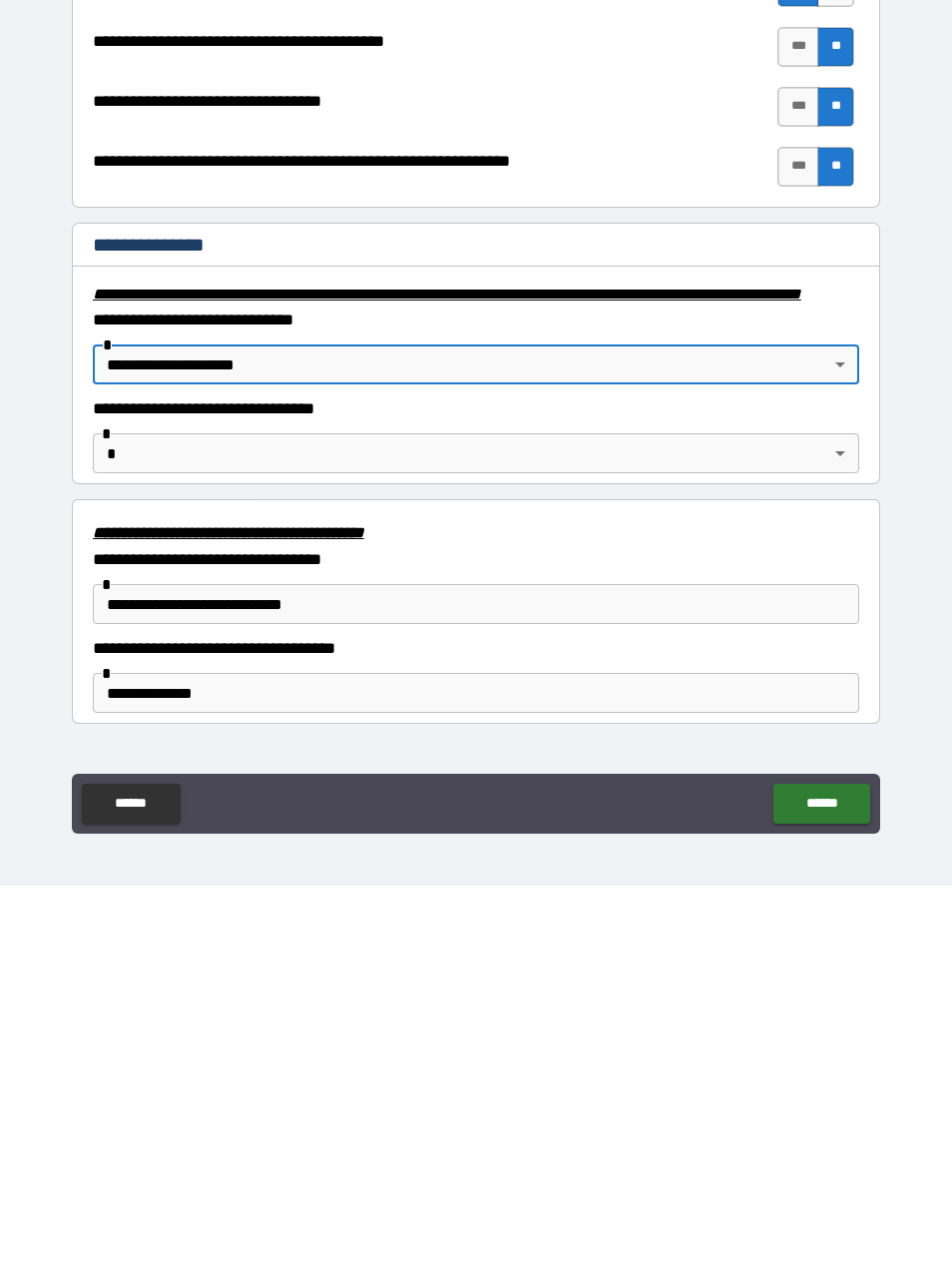 click on "**********" at bounding box center [476, 600] 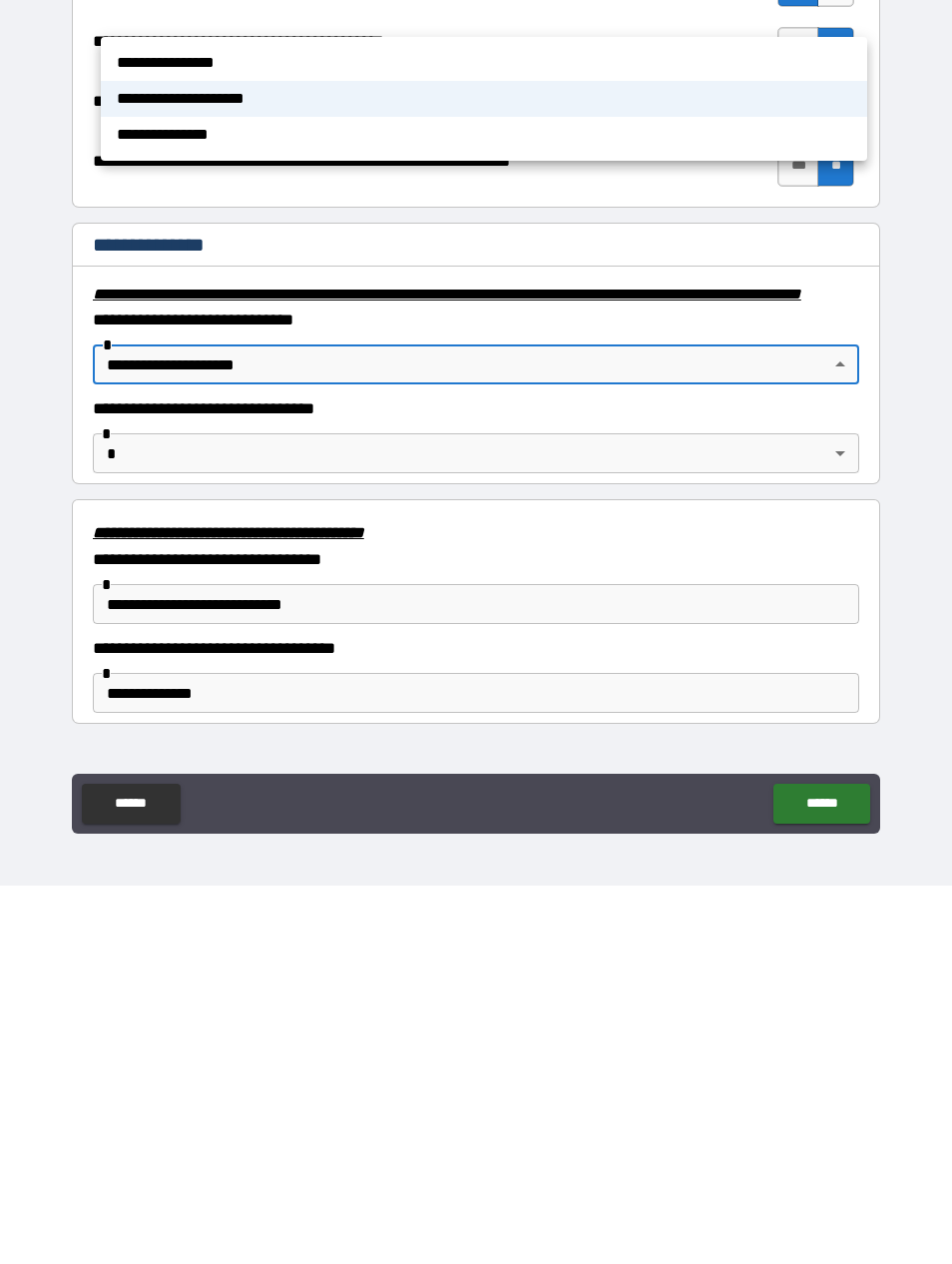 click at bounding box center [476, 632] 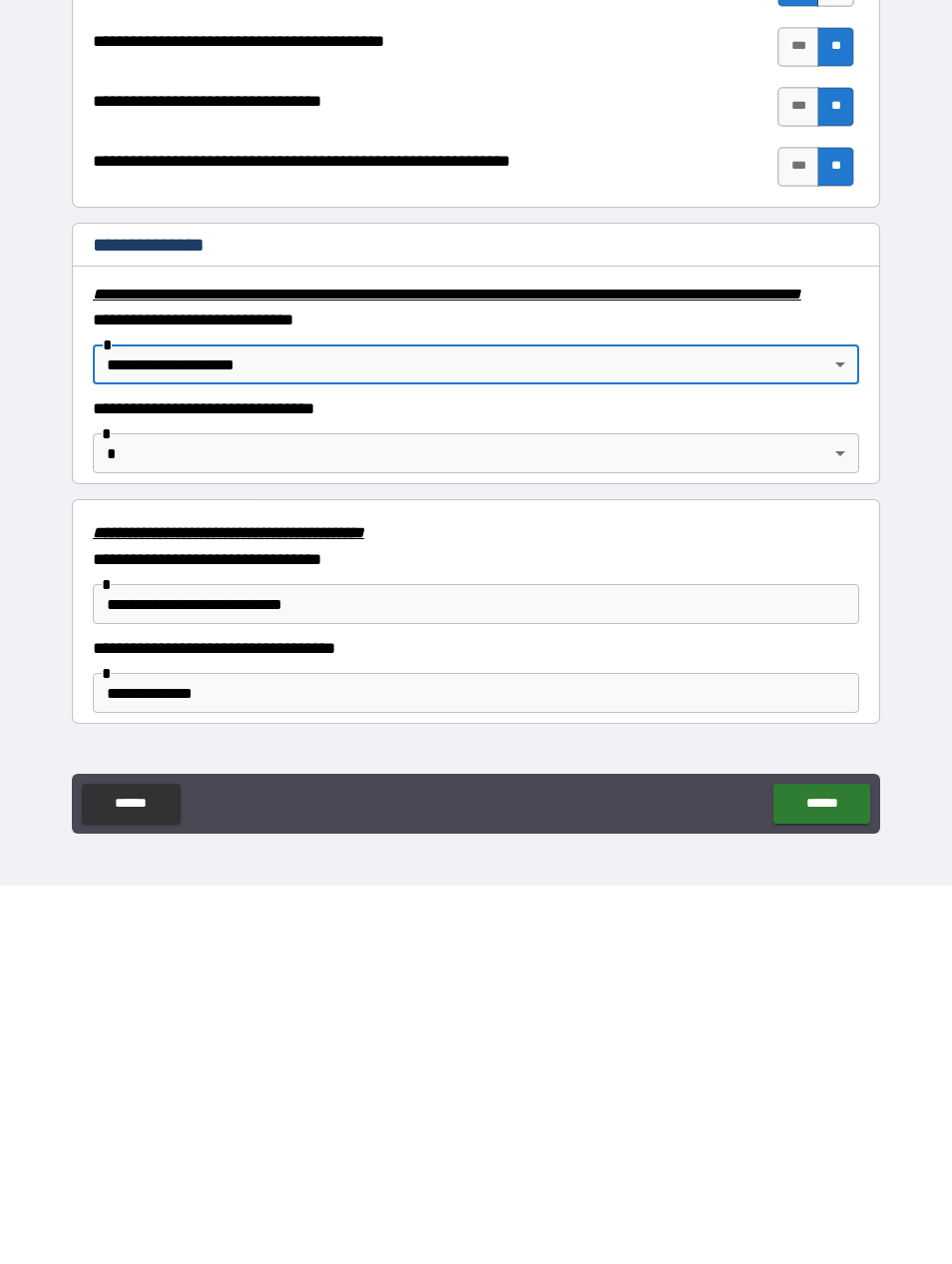 click on "**********" at bounding box center (476, 600) 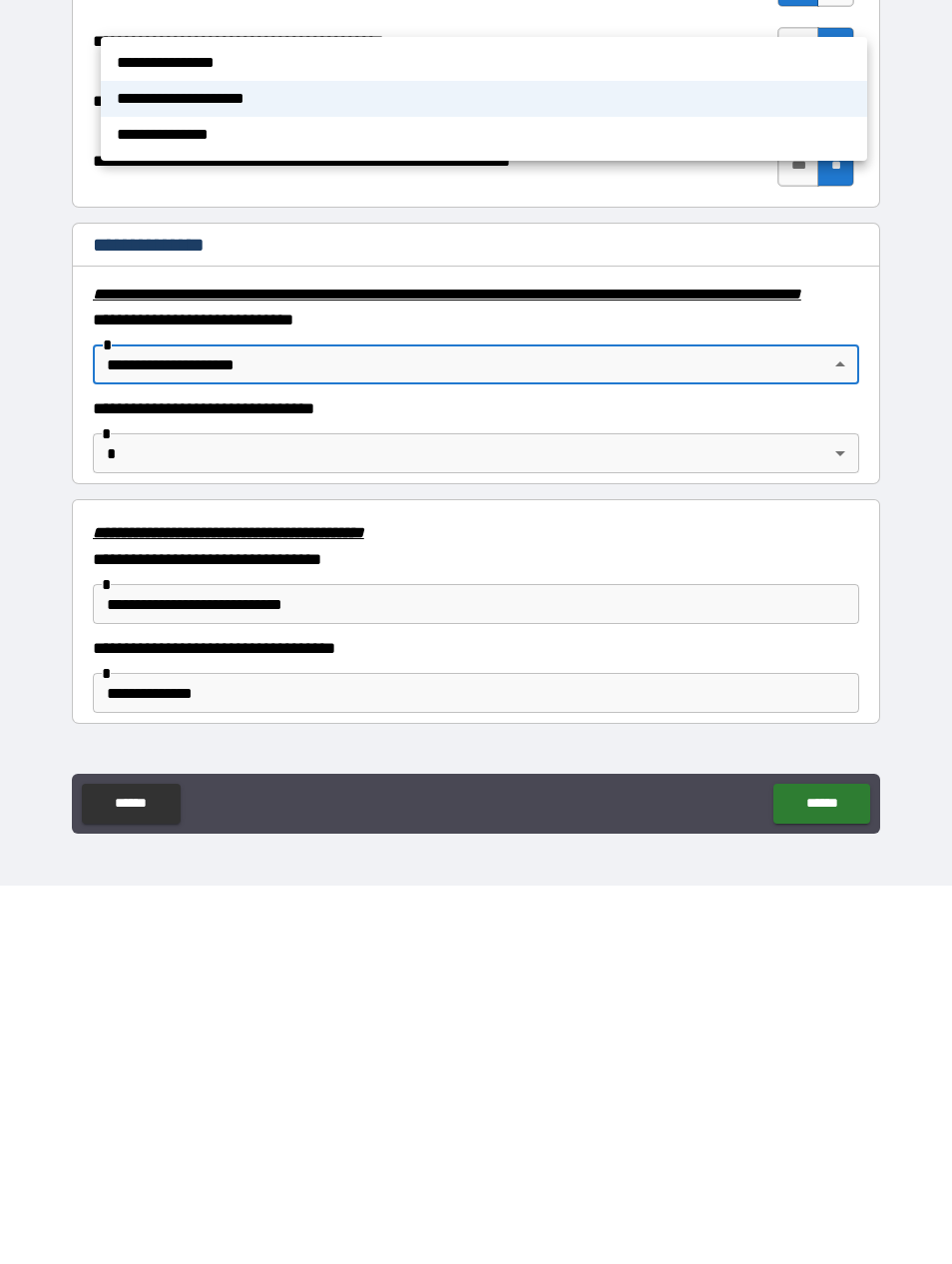 click at bounding box center [476, 632] 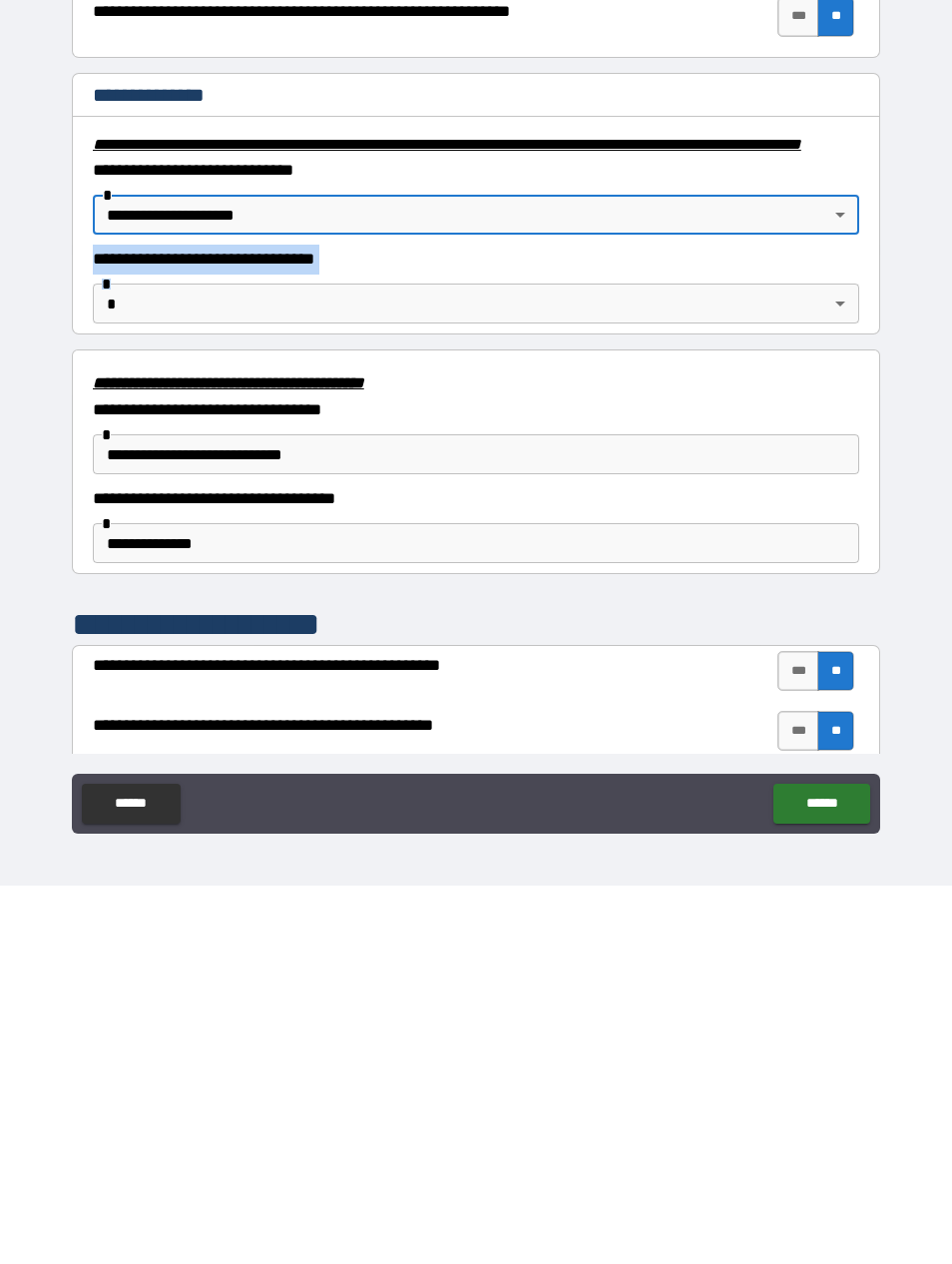 scroll, scrollTop: 2921, scrollLeft: 0, axis: vertical 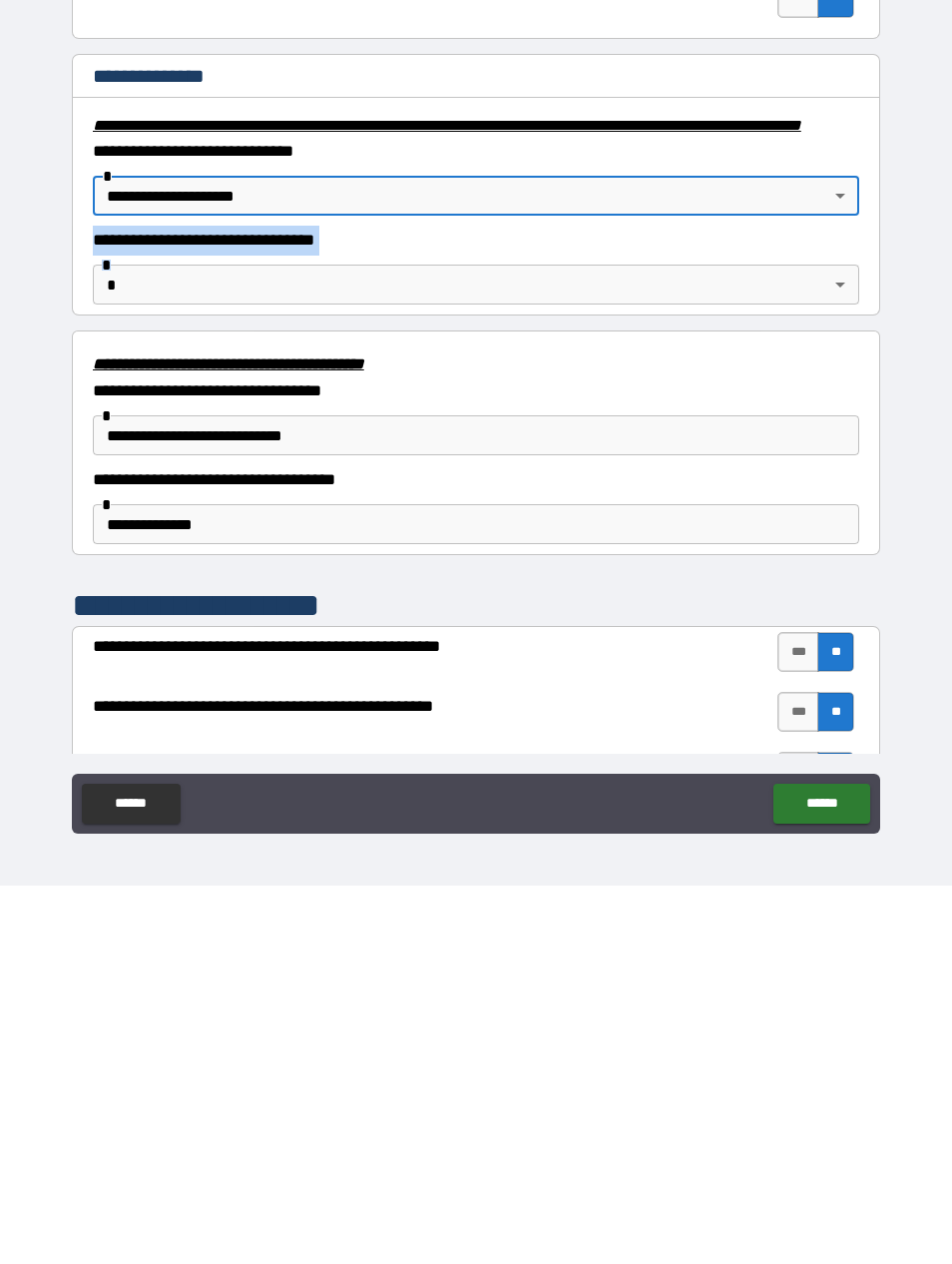 click on "**********" at bounding box center (476, 769) 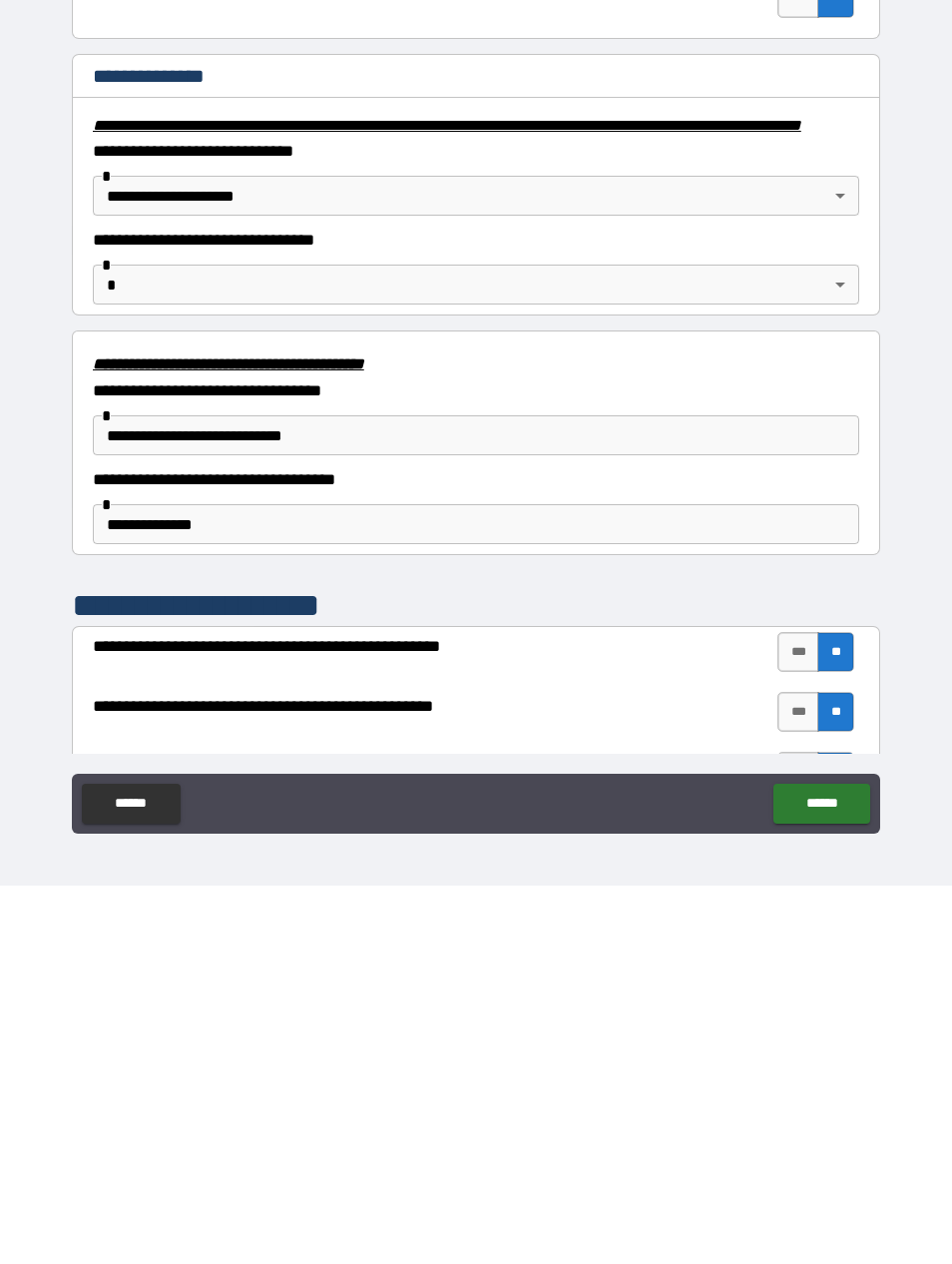 click on "**********" at bounding box center (476, 600) 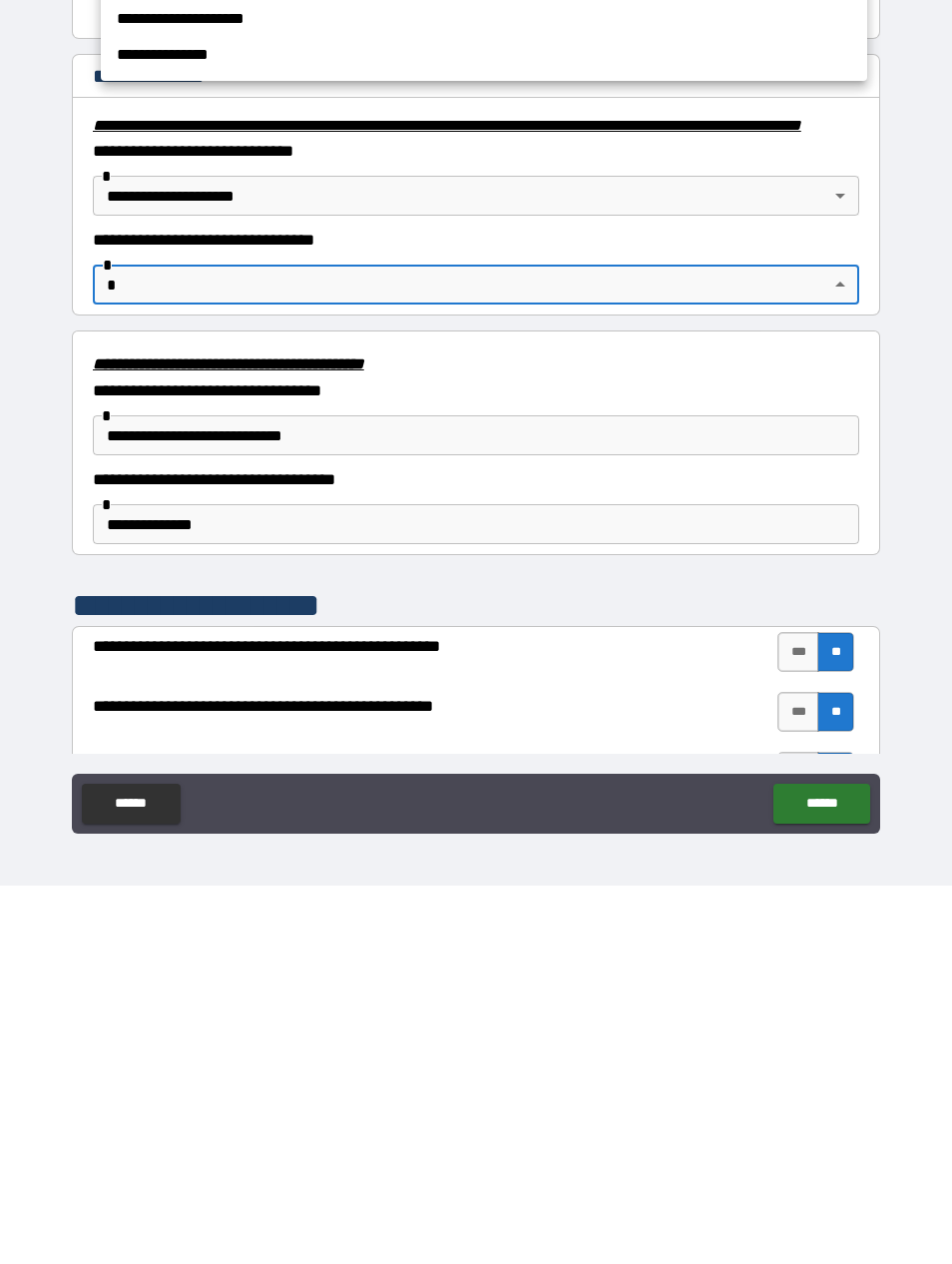 click at bounding box center (476, 632) 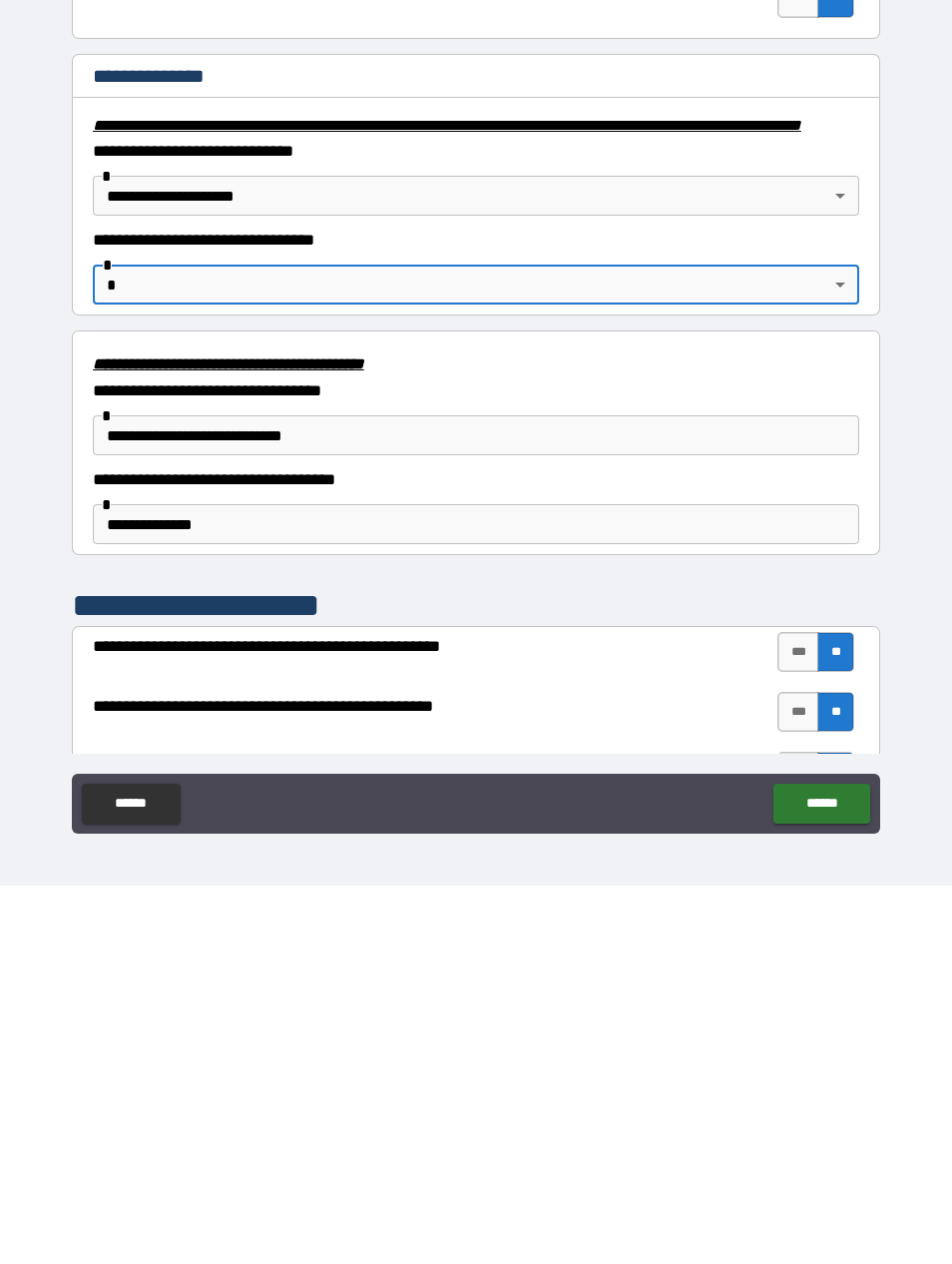 click on "**********" at bounding box center [476, 814] 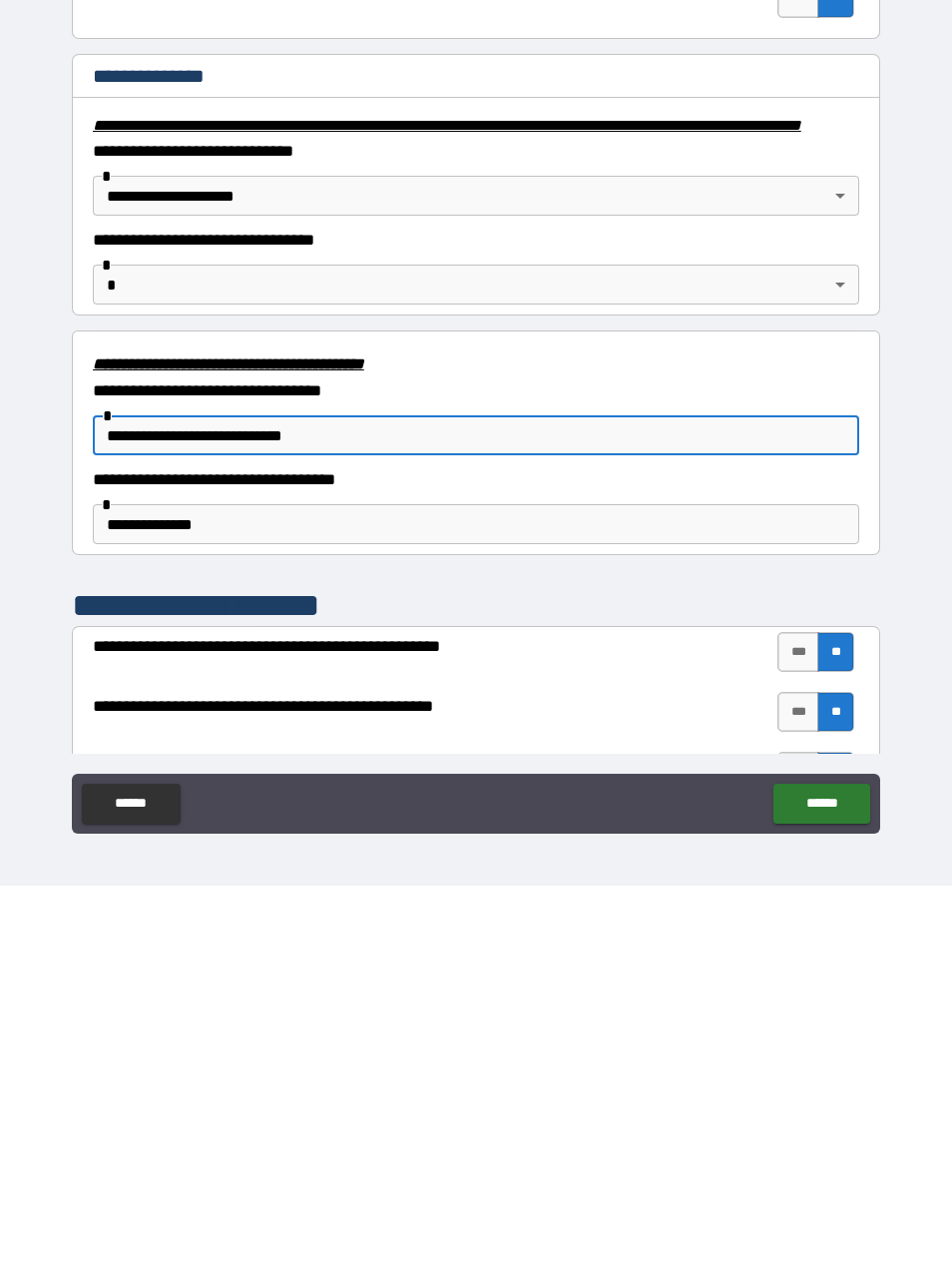 click on "**********" at bounding box center [476, 602] 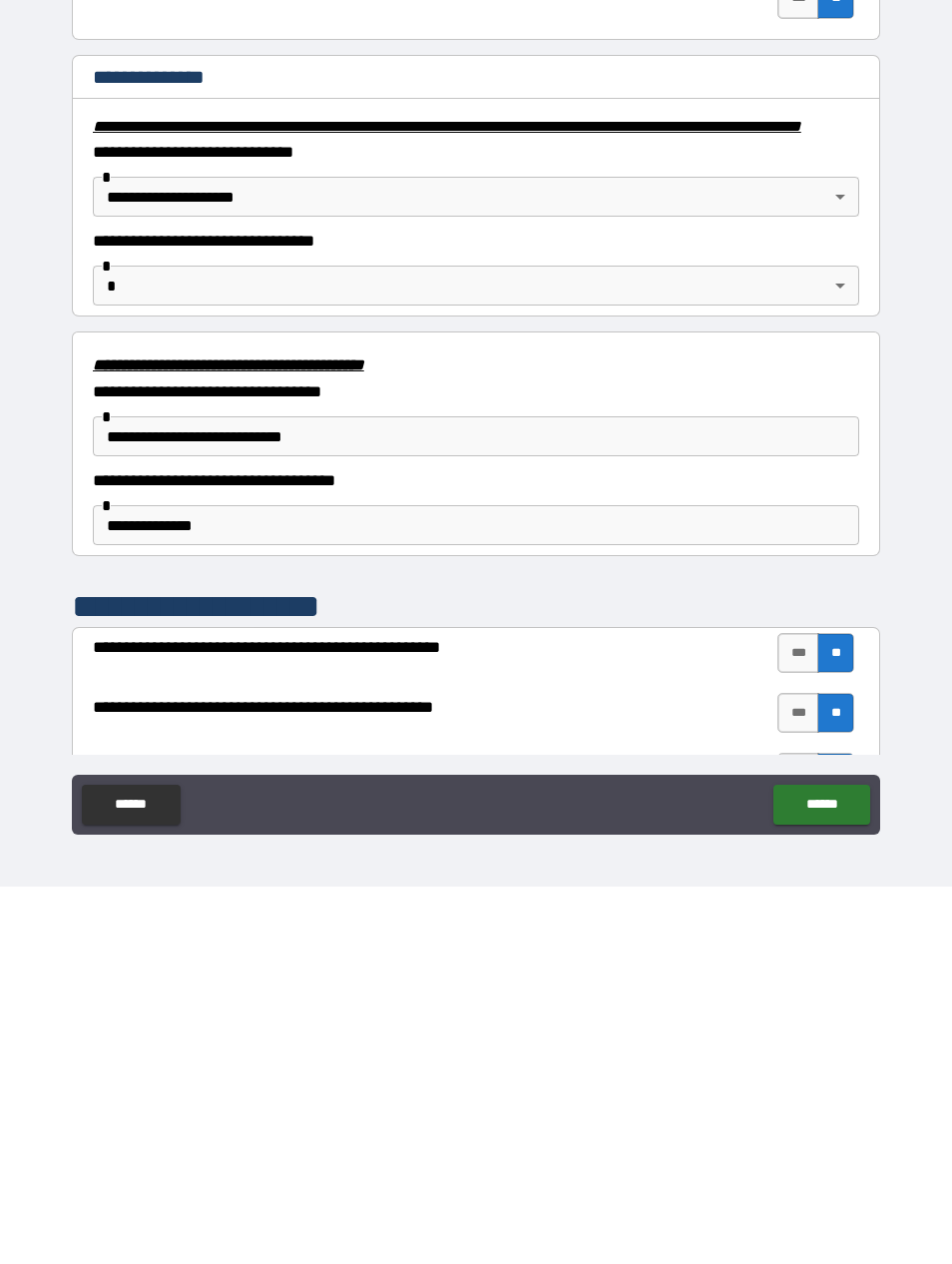 scroll, scrollTop: 64, scrollLeft: 0, axis: vertical 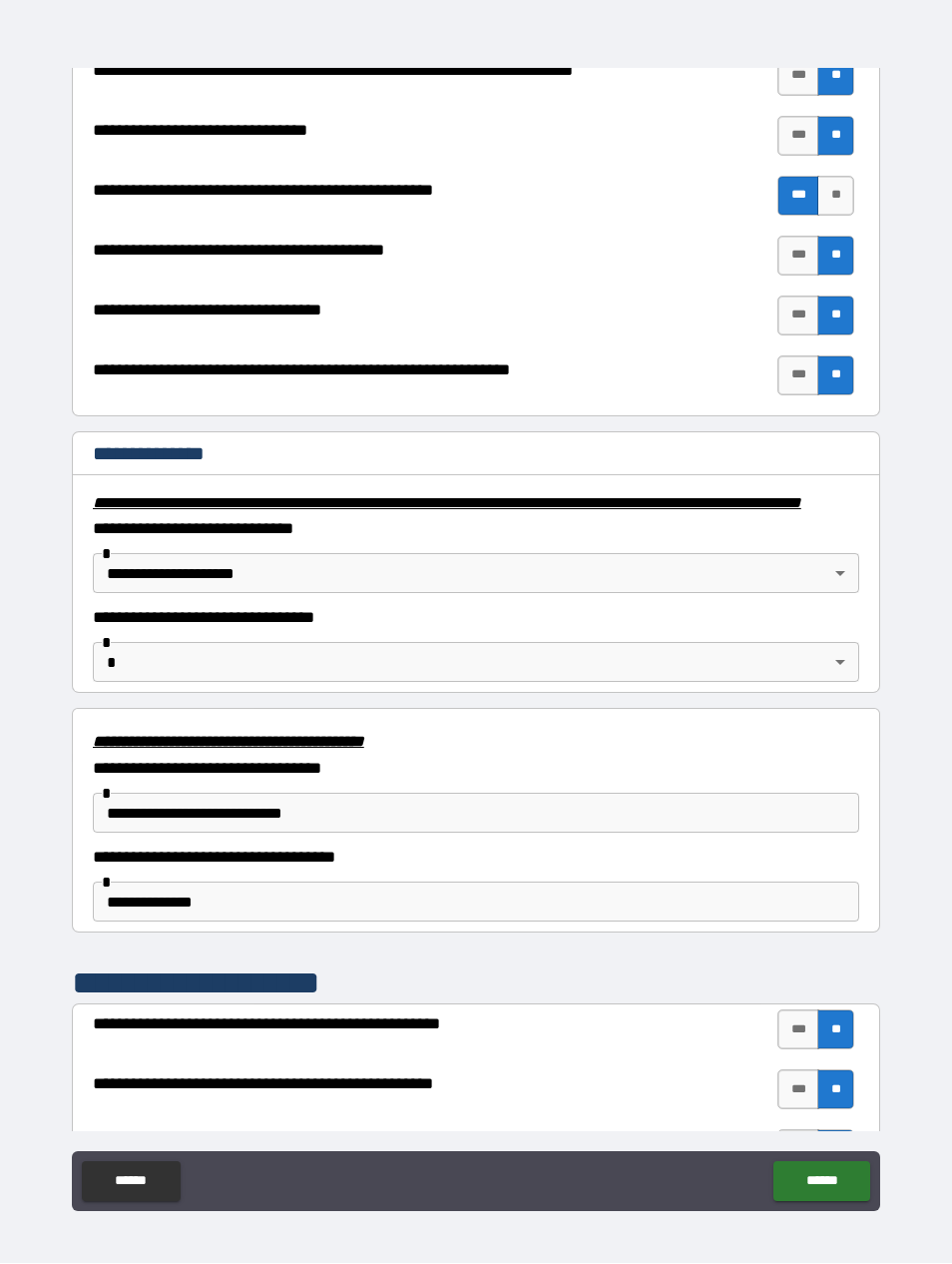 click on "**********" at bounding box center [476, 600] 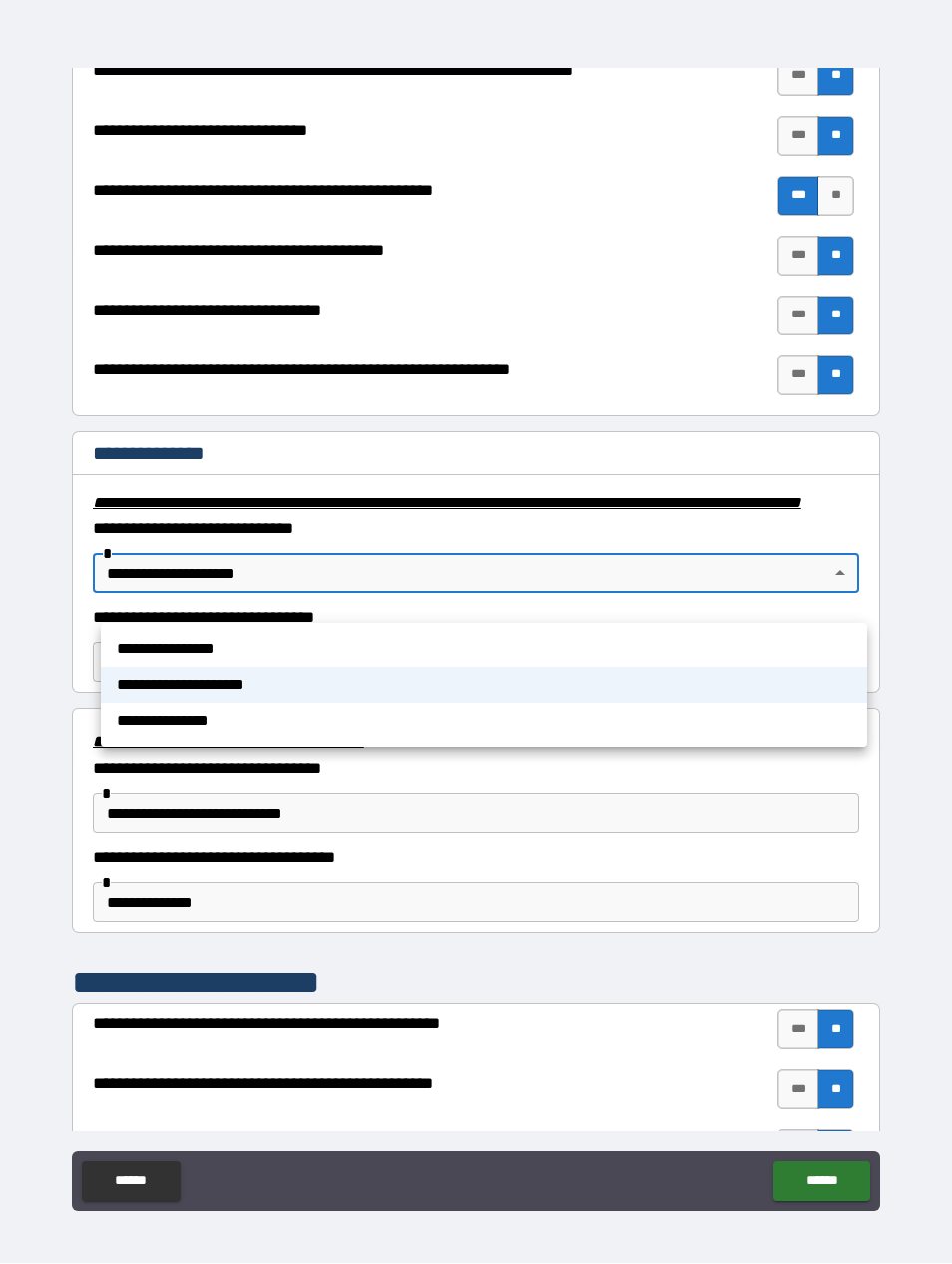 click on "**********" at bounding box center (484, 650) 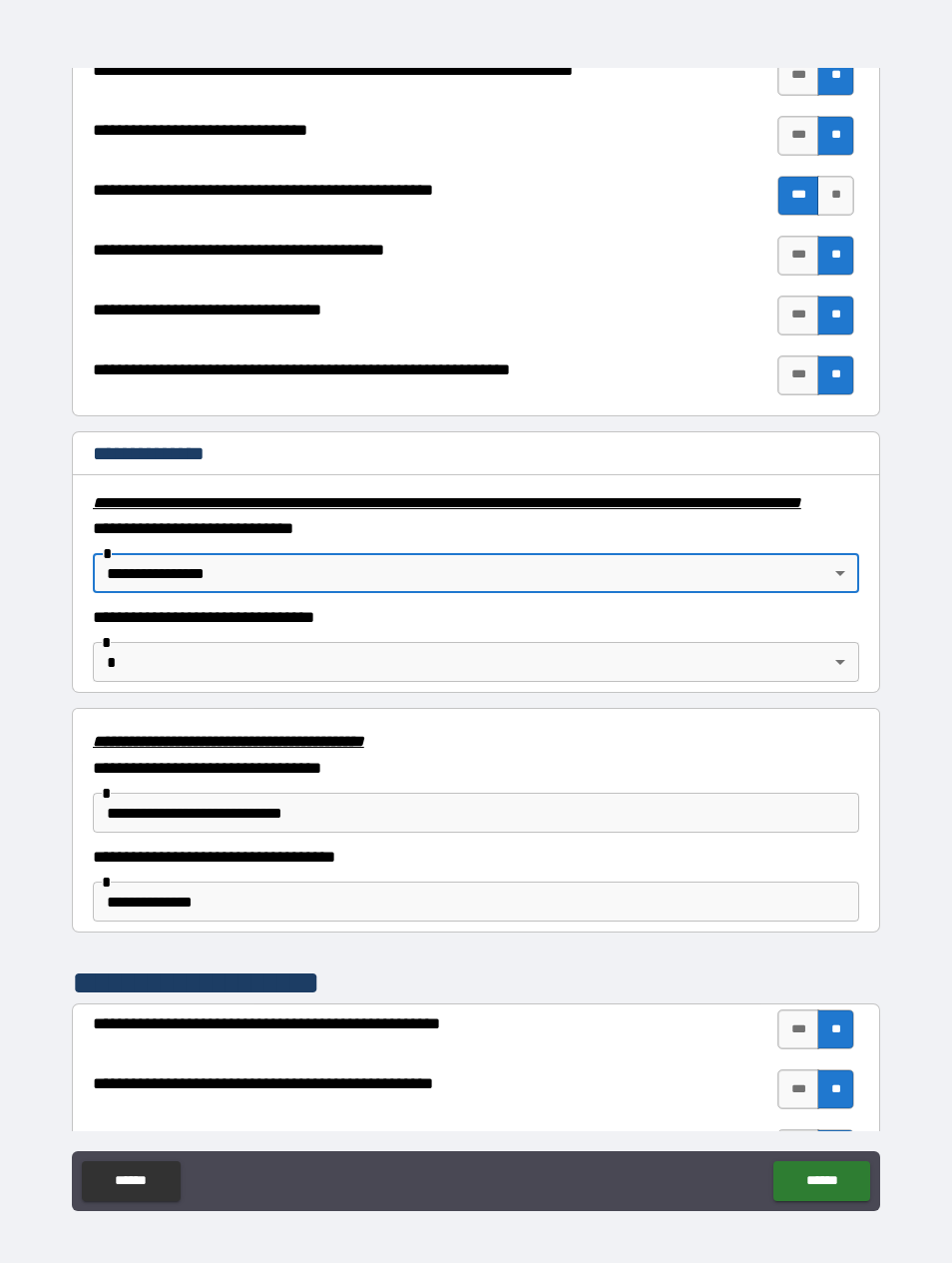 click on "**********" at bounding box center (476, 600) 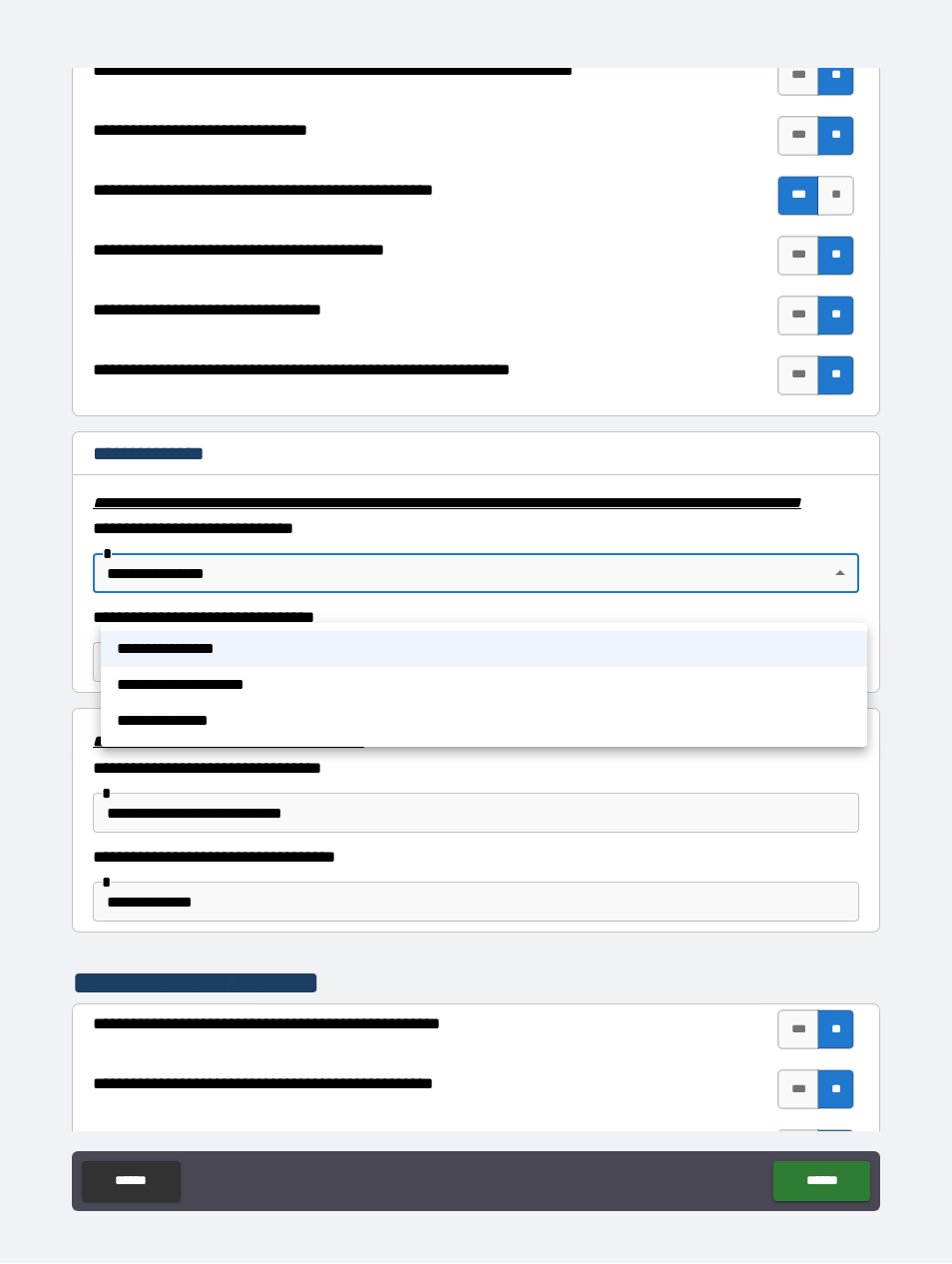 click on "**********" at bounding box center (484, 722) 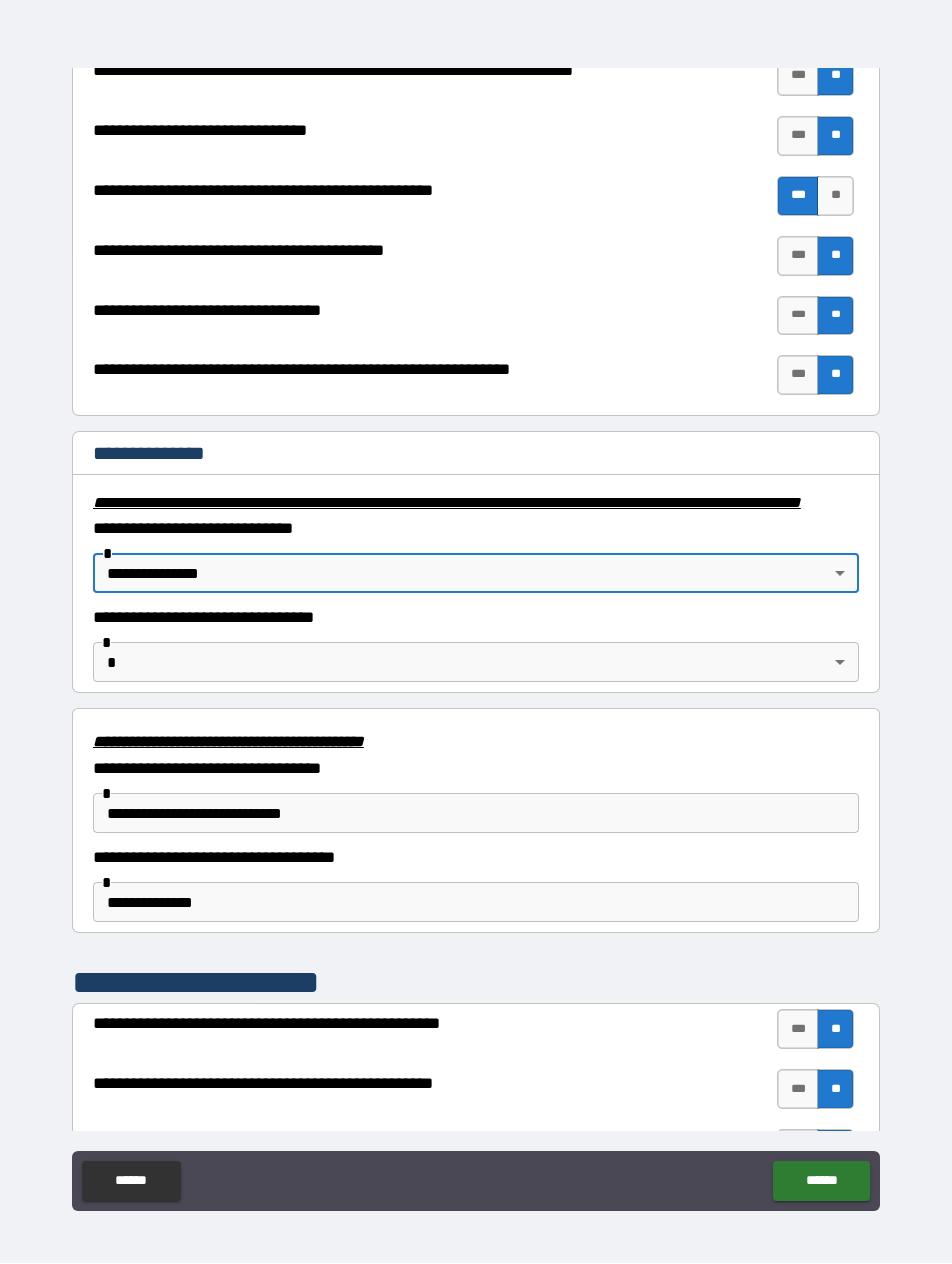 click on "**********" at bounding box center [476, 600] 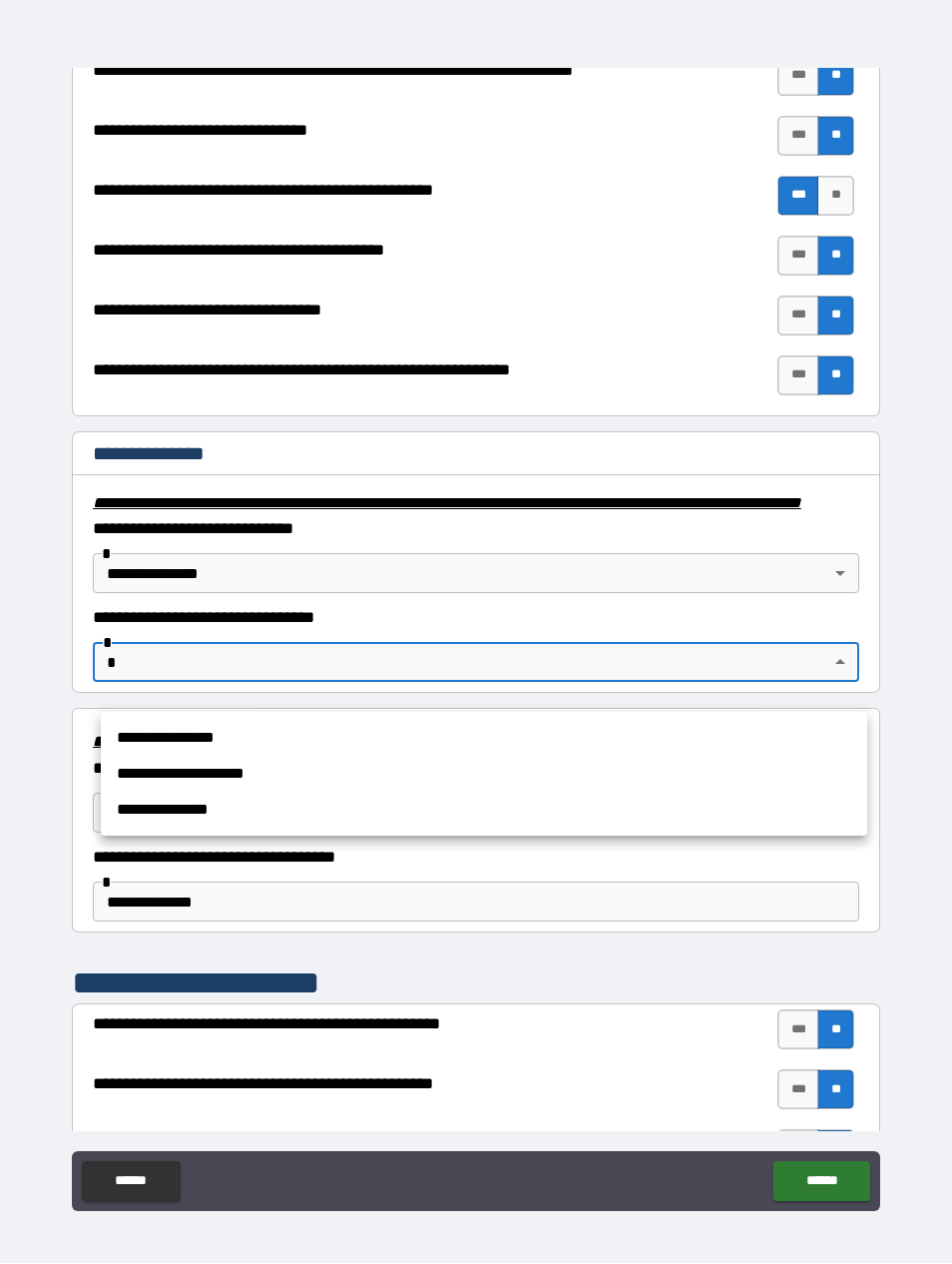 click on "**********" at bounding box center (484, 811) 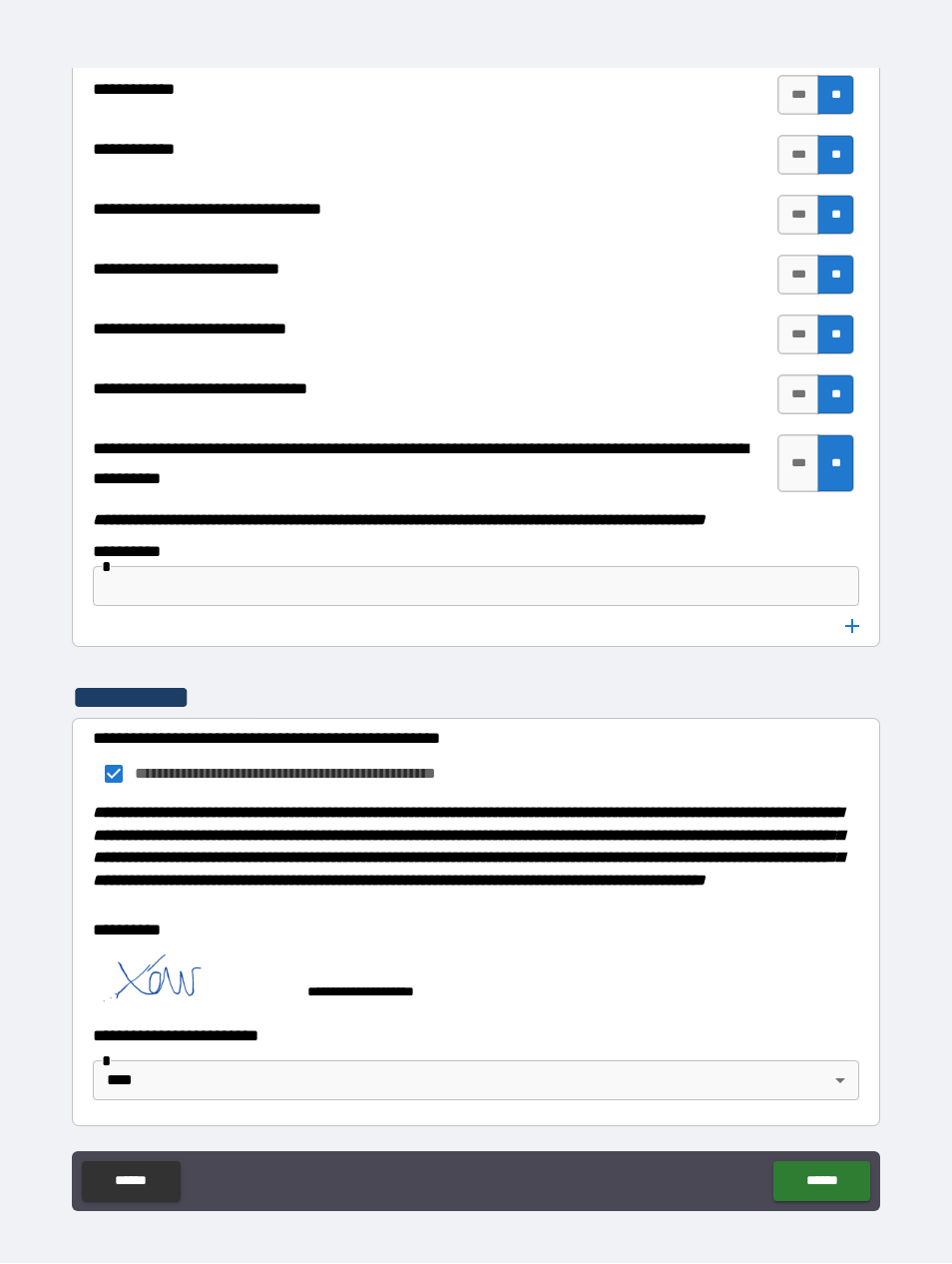 scroll, scrollTop: 9938, scrollLeft: 0, axis: vertical 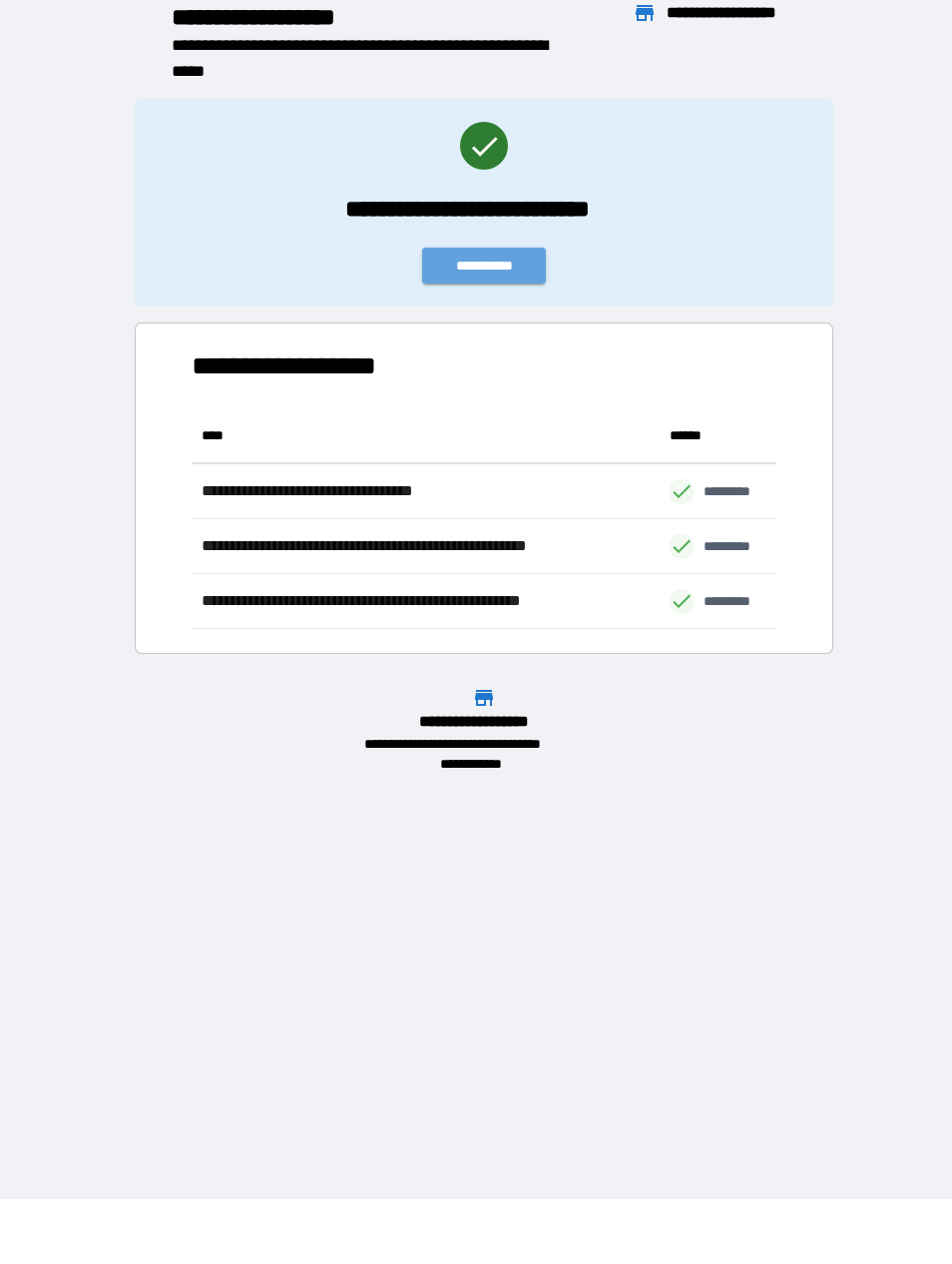 click on "**********" at bounding box center (484, 267) 